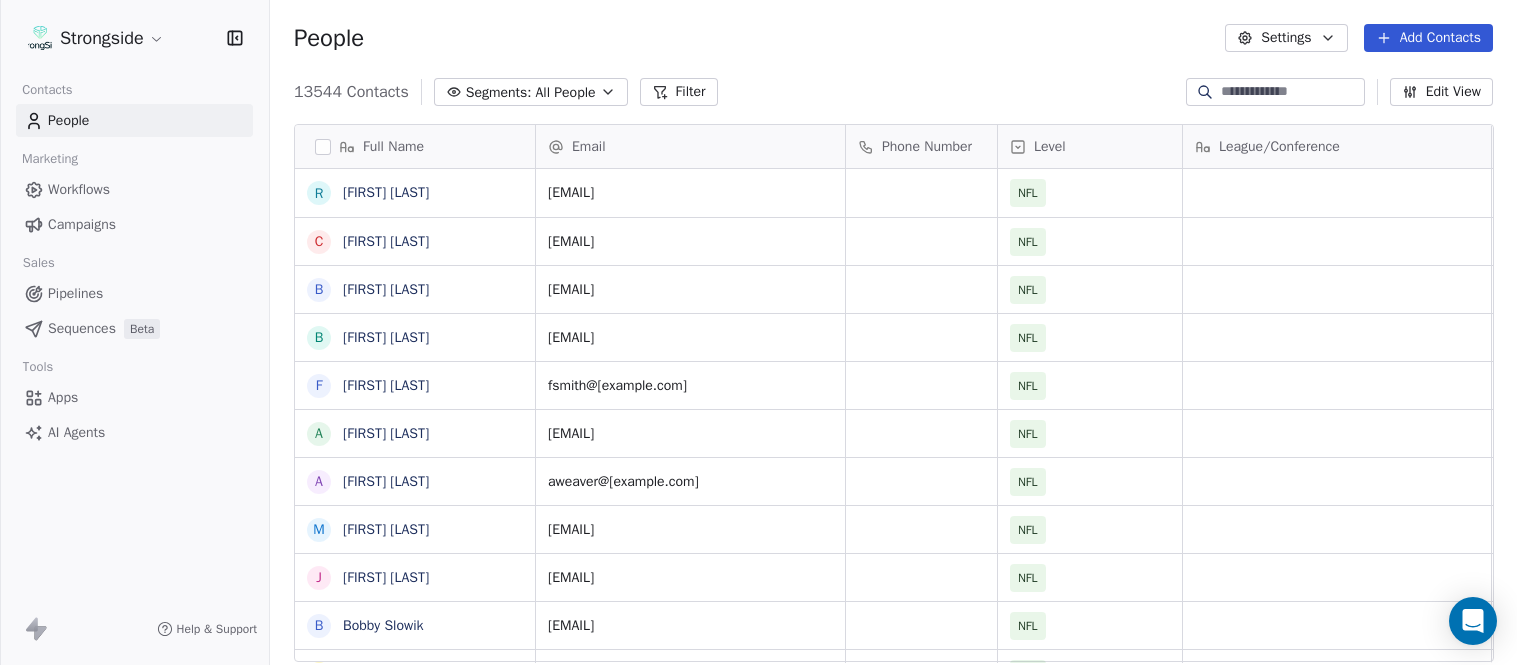 scroll, scrollTop: 0, scrollLeft: 0, axis: both 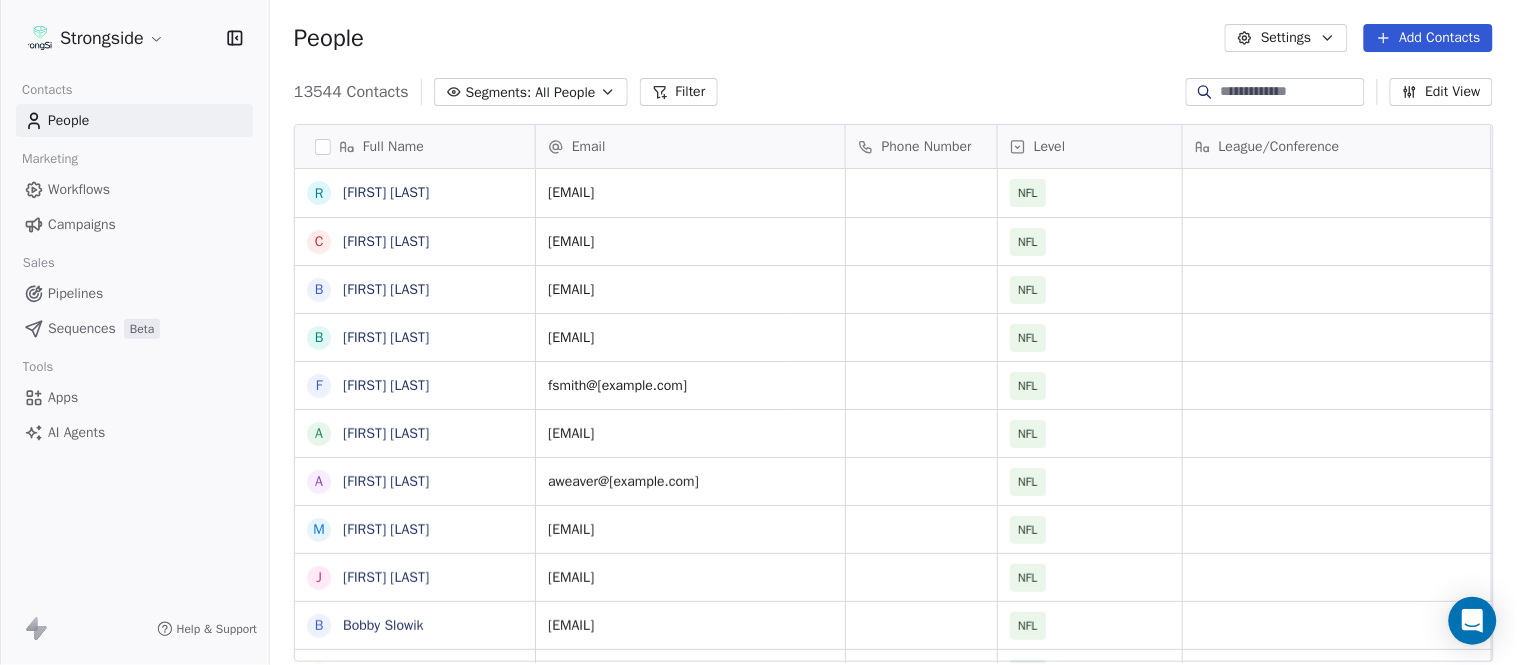 click on "Add Contacts" at bounding box center (1428, 38) 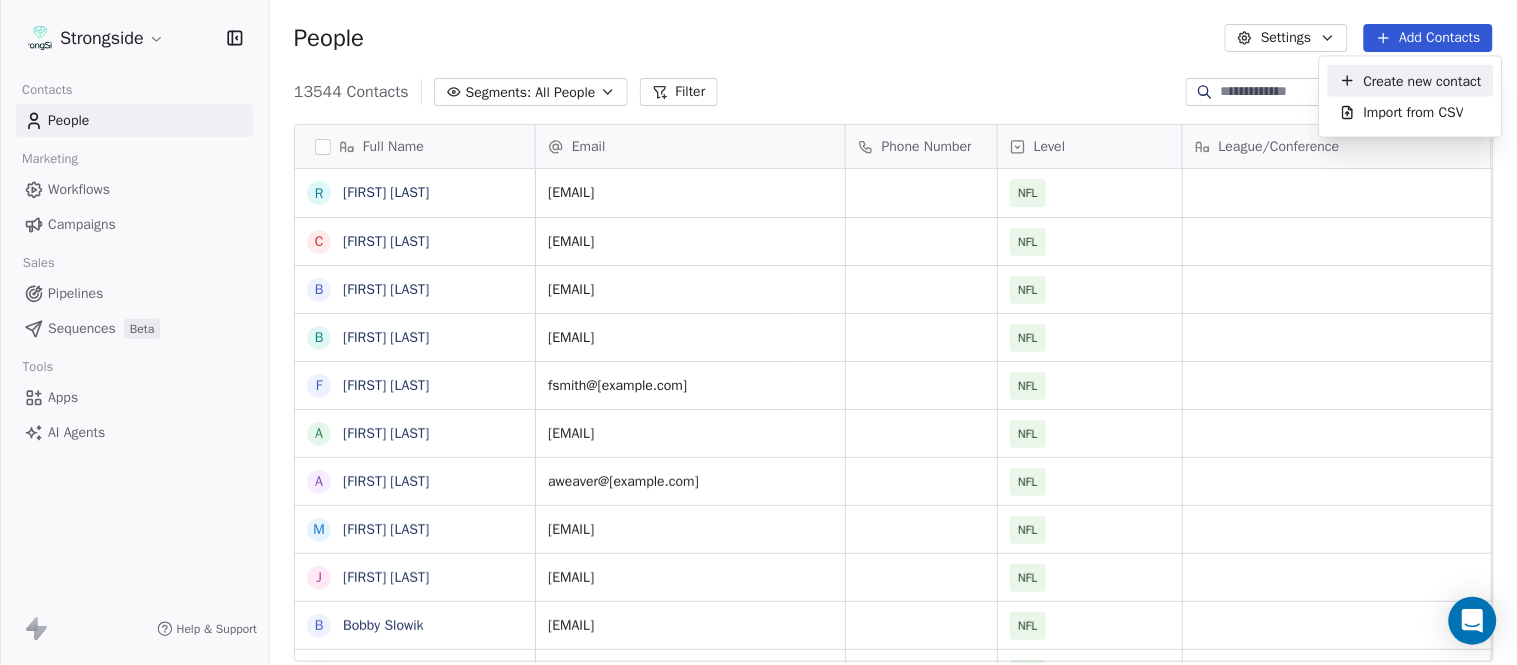click on "Create new contact" at bounding box center (1411, 81) 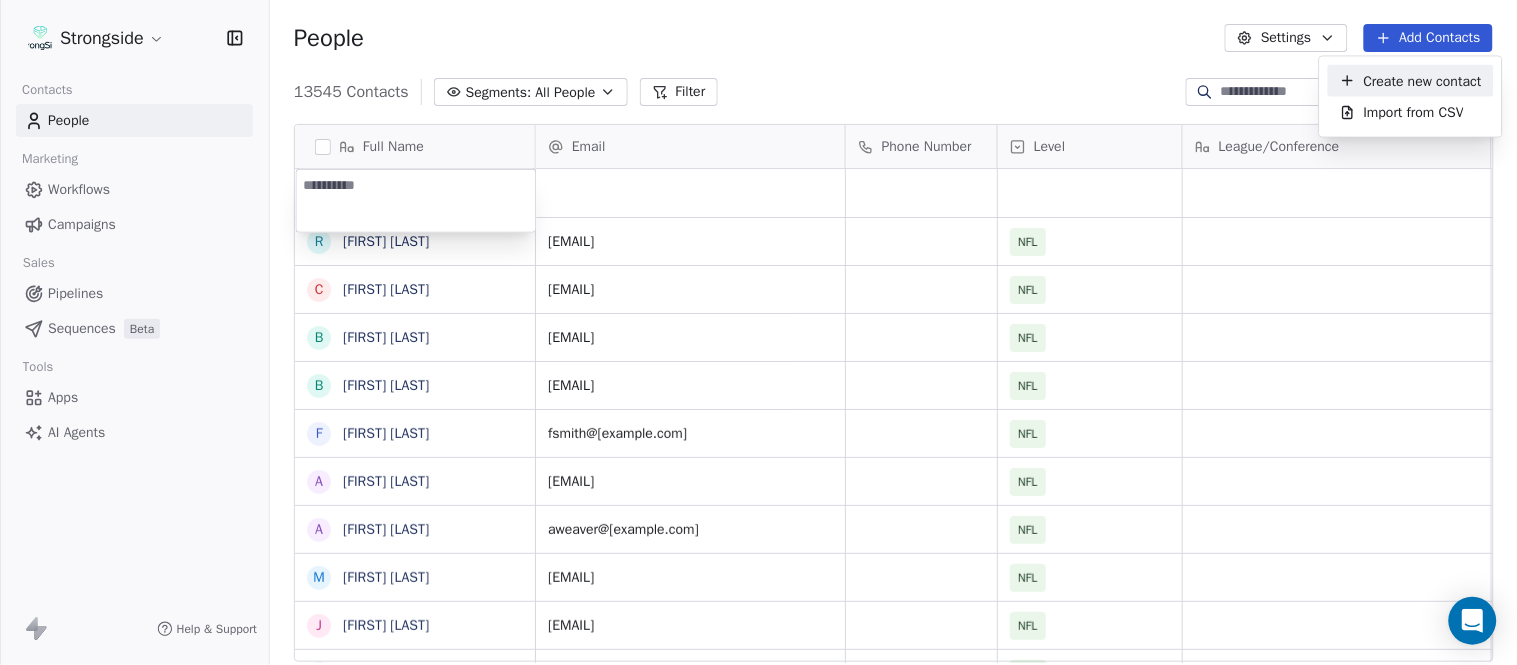 type on "**********" 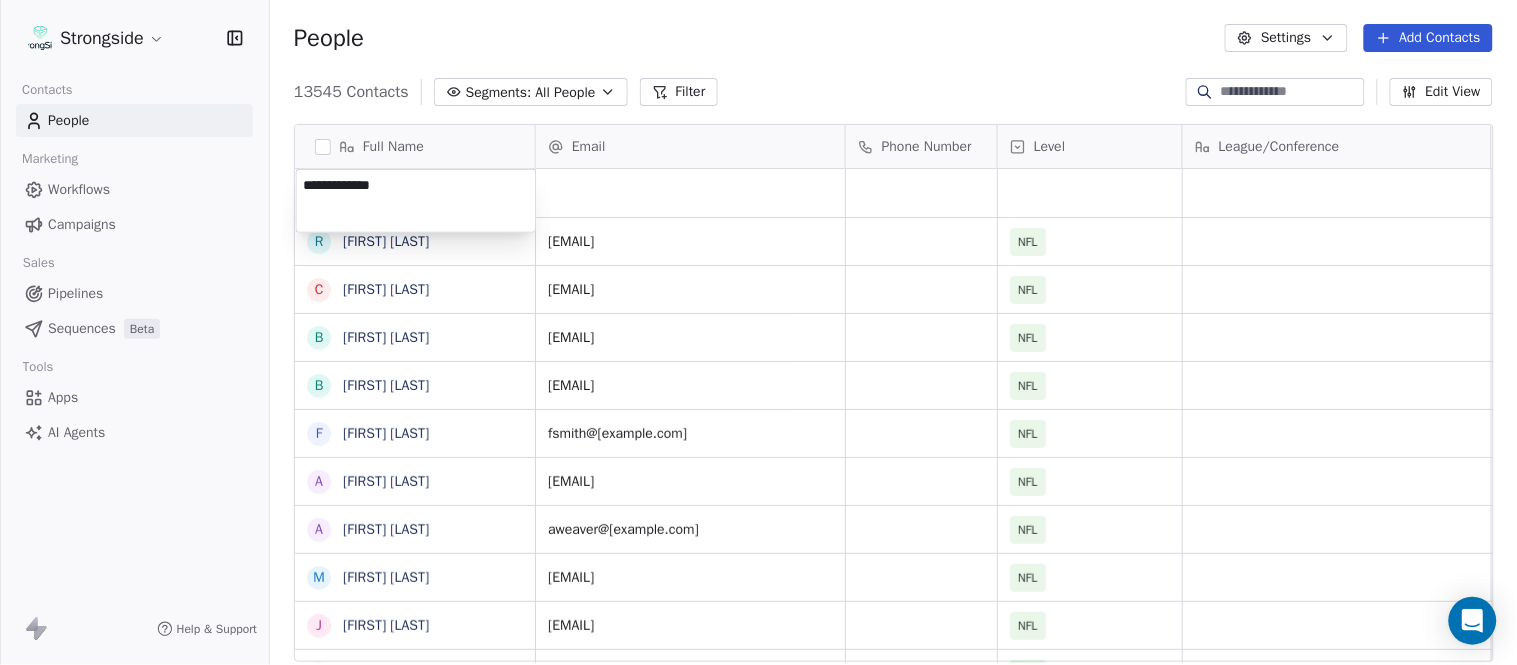 click on "Strongside Contacts People Marketing Workflows Campaigns Sales Pipelines Sequences Beta Tools Apps AI Agents Help & Support People Settings Add Contacts 13545 Contacts Segments: All People Filter Edit View Tag Add to Sequence Export Full Name R [FIRST] [LAST] C [FIRST] [LAST] B [FIRST] [LAST] B [FIRST] [LAST] F [FIRST] [LAST] A [FIRST] [LAST] A [FIRST] [LAST] M [FIRST] [LAST] J [FIRST] [LAST] B [FIRST] [LAST] M [FIRST] [LAST] D [FIRST] [LAST] R [FIRST] [LAST] B [FIRST] [LAST] K [FIRST] [LAST] T [FIRST] [LAST] E [FIRST] [LAST] D [FIRST] [LAST] R [FIRST] [LAST] L [FIRST] [LAST] M [FIRST] [LAST] J [FIRST] [LAST] C [FIRST] [LAST] J [FIRST] [LAST] S [FIRST] [LAST] R [FIRST] [LAST] D [FIRST] [LAST] E [FIRST] [LAST] C [FIRST] [LAST] H [FIRST] [LAST] Email Phone Number Level League/Conference Organization Job Title Tags Created Date BST Aug 03, 2025 09:43 PM rprince@[example.com] NFL MIAMI DOLPHINS Aug 03, 2025 01:40 AM caukerman@[example.com] NFL MIAMI DOLPHINS Strength & Conditioning Aug 03, 2025 01:39 AM bcallaway@[example.com] NFL MIAMI DOLPHINS NFL" at bounding box center [758, 332] 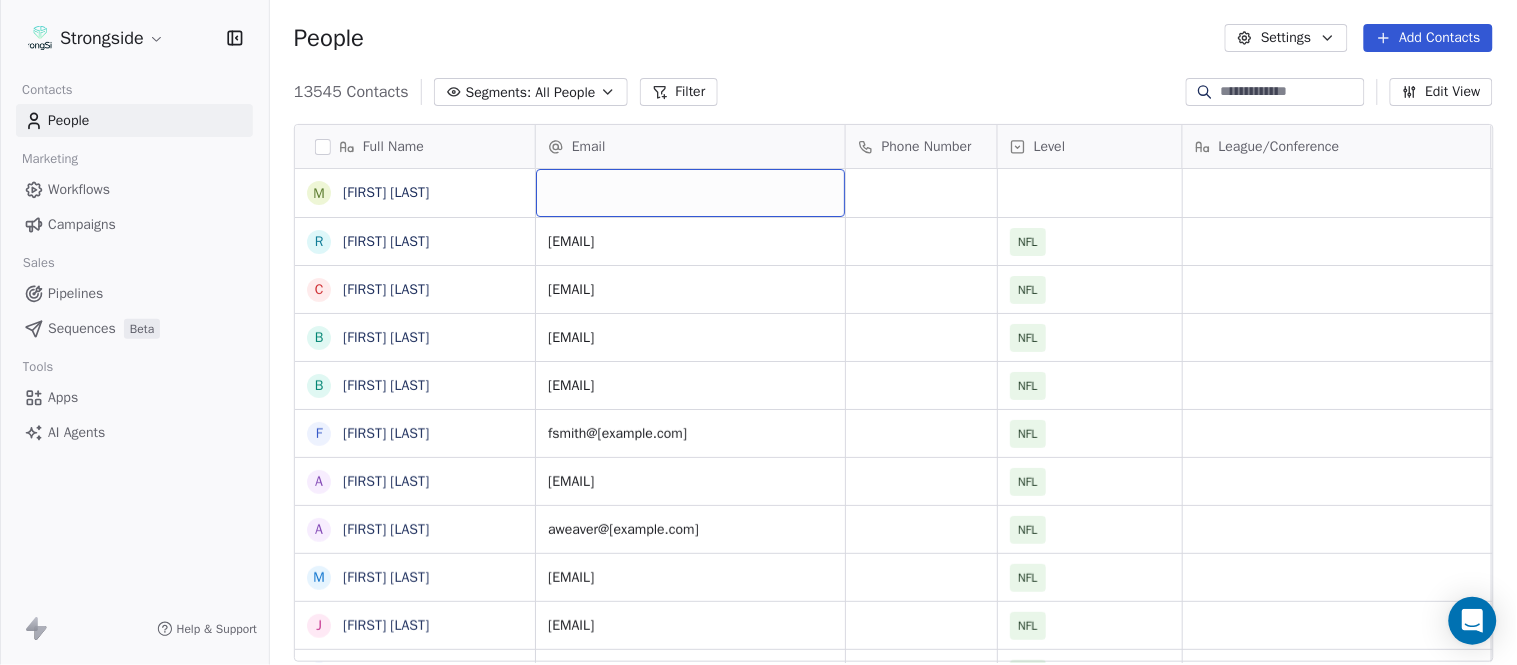 click at bounding box center [690, 193] 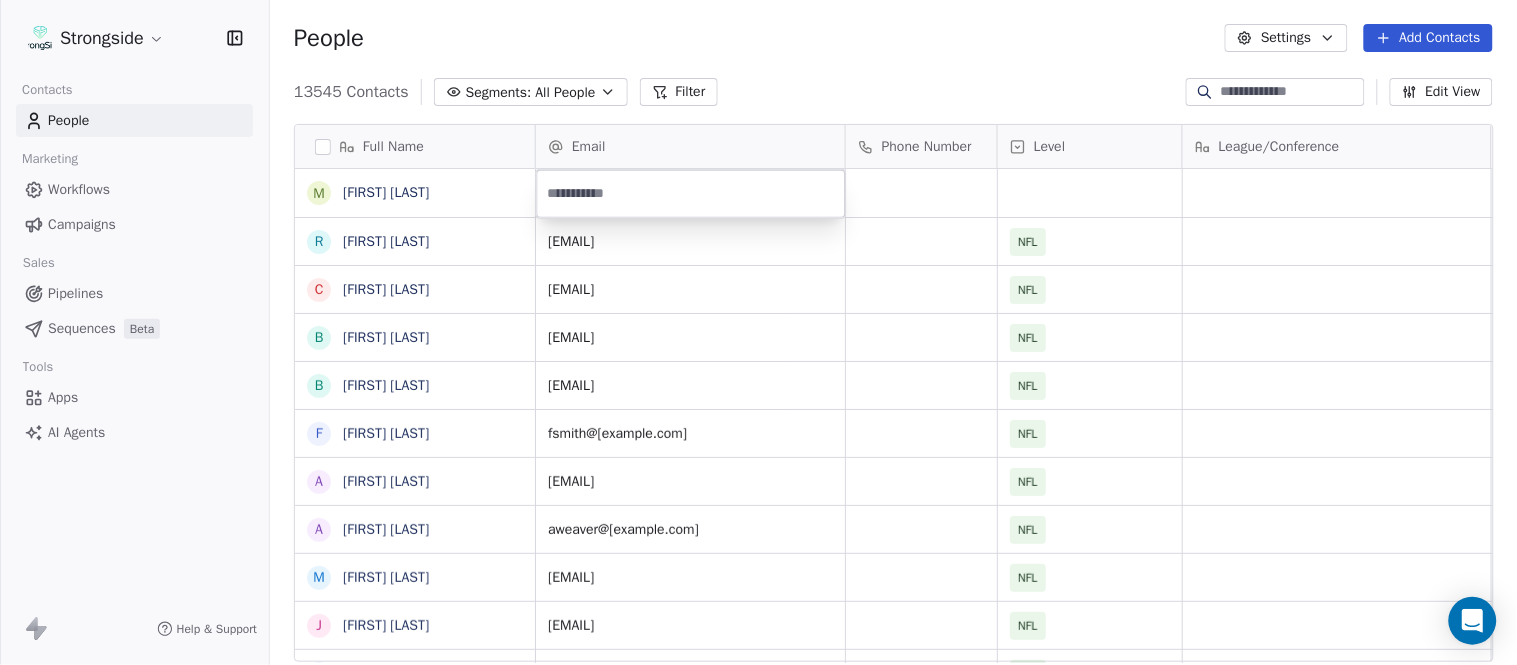 type on "**********" 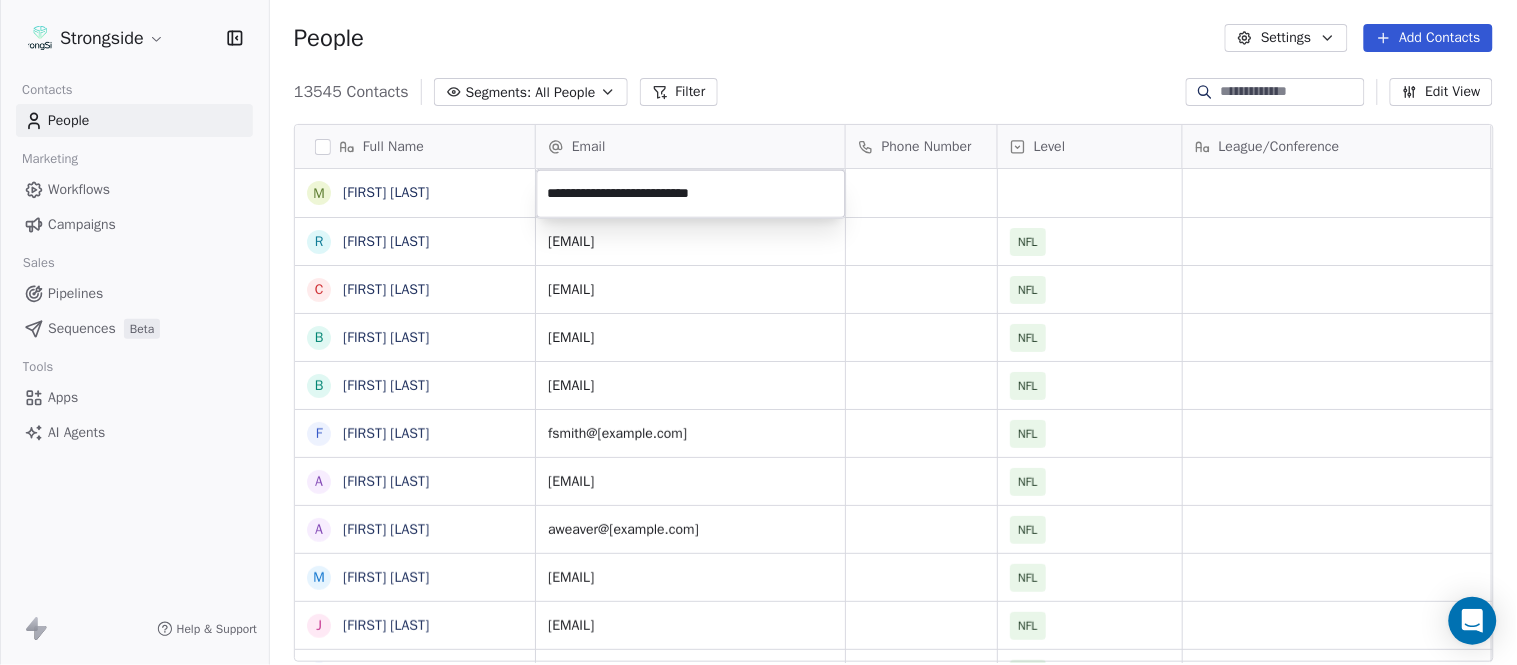 click on "Strongside Contacts People Marketing Workflows Campaigns Sales Pipelines Sequences Beta Tools Apps AI Agents Help & Support People Settings  Add Contacts 13545 Contacts Segments: All People Filter  Edit View Tag Add to Sequence Export Full Name M [FIRST] [LAST] R [FIRST] [LAST] C [FIRST] [LAST] B [FIRST] [LAST] B [FIRST] [LAST] F [FIRST] [LAST] A [FIRST] [LAST] A [FIRST] [LAST] M [FIRST] [LAST] J [FIRST] [LAST] B [FIRST] [LAST] M [FIRST] [LAST] D [FIRST] [LAST] R [FIRST] [LAST] B [FIRST] [LAST] K [FIRST] [LAST] T [FIRST] [LAST] E [FIRST] [LAST] D [FIRST] [LAST] R [FIRST] [LAST] L [FIRST] [LAST] M [FIRST] [LAST] J [FIRST] [LAST] C [FIRST] [LAST] J [FIRST] [LAST] S [FIRST] [LAST] R [FIRST] [LAST] D [FIRST] [LAST] E [FIRST] [LAST] C [FIRST] [LAST] H [FIRST] [LAST] Email Phone Number Level League/Conference Organization Job Title Tags Created Date BST Aug 03, 2025 09:43 PM [USER]@[DOMAIN].com NFL MIAMI DOLPHINS Aug 03, 2025 01:40 AM [USER]@[DOMAIN].com NFL MIAMI DOLPHINS Strength & Conditioning Aug 03, 2025 01:39 AM [USER]@[DOMAIN].com NFL" at bounding box center [758, 332] 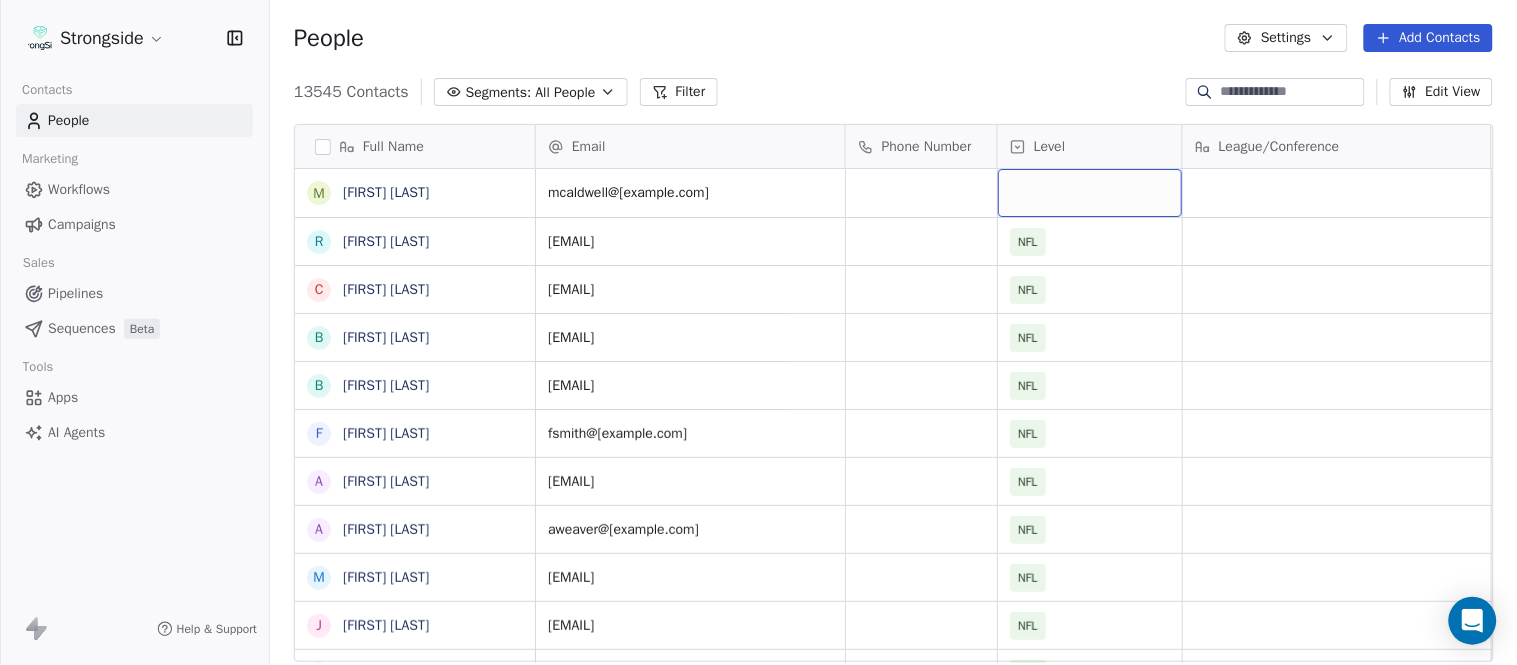 click at bounding box center [1090, 193] 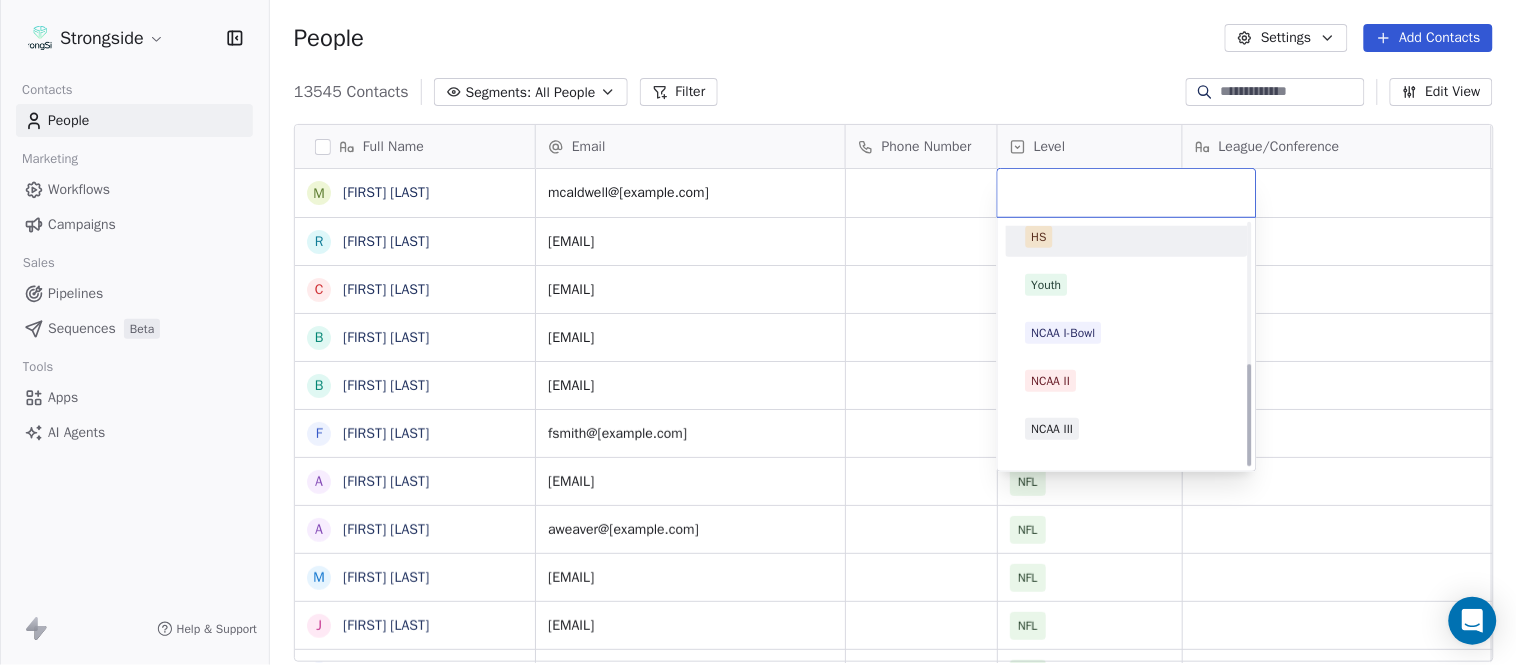 scroll, scrollTop: 330, scrollLeft: 0, axis: vertical 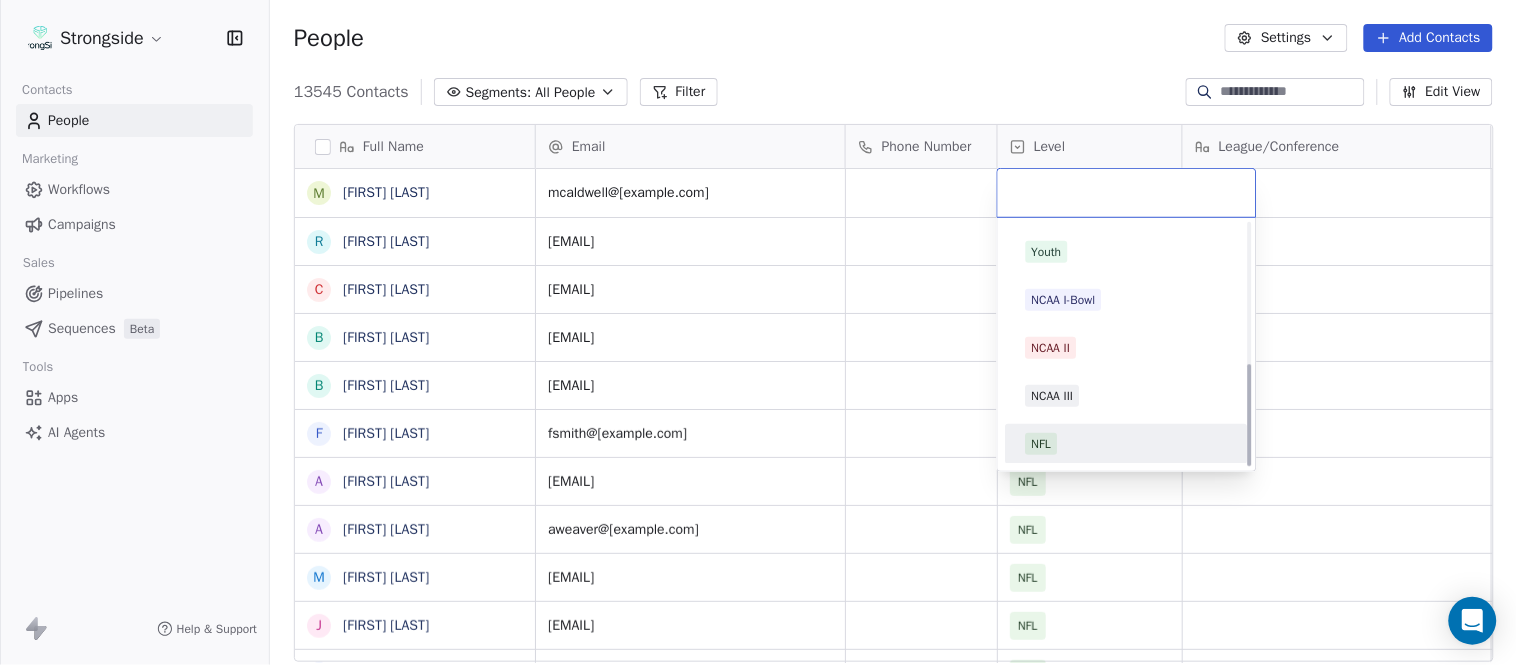 click on "NFL" at bounding box center (1127, 444) 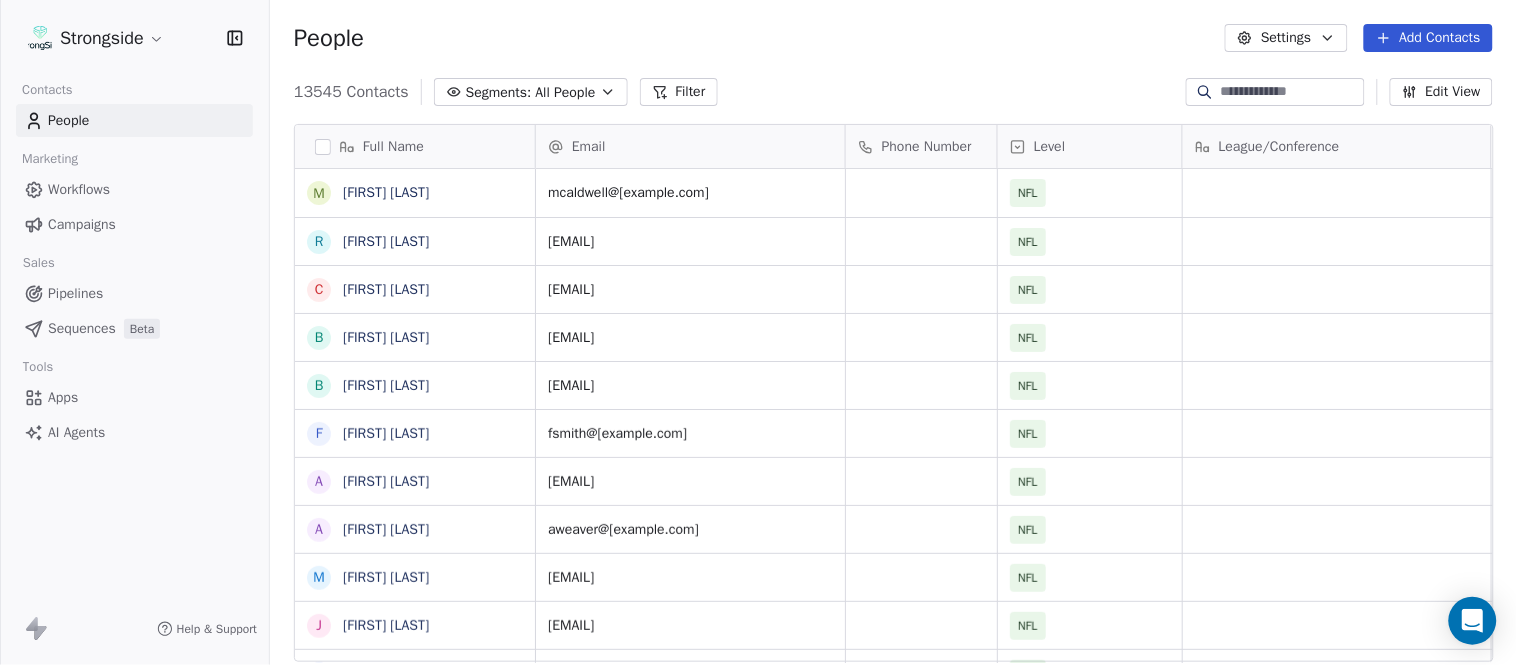 click on "rprince@dolphins.com NFL MIAMI DOLPHINS Aug 03, 2025 01:40 AM" at bounding box center (2331, 241) 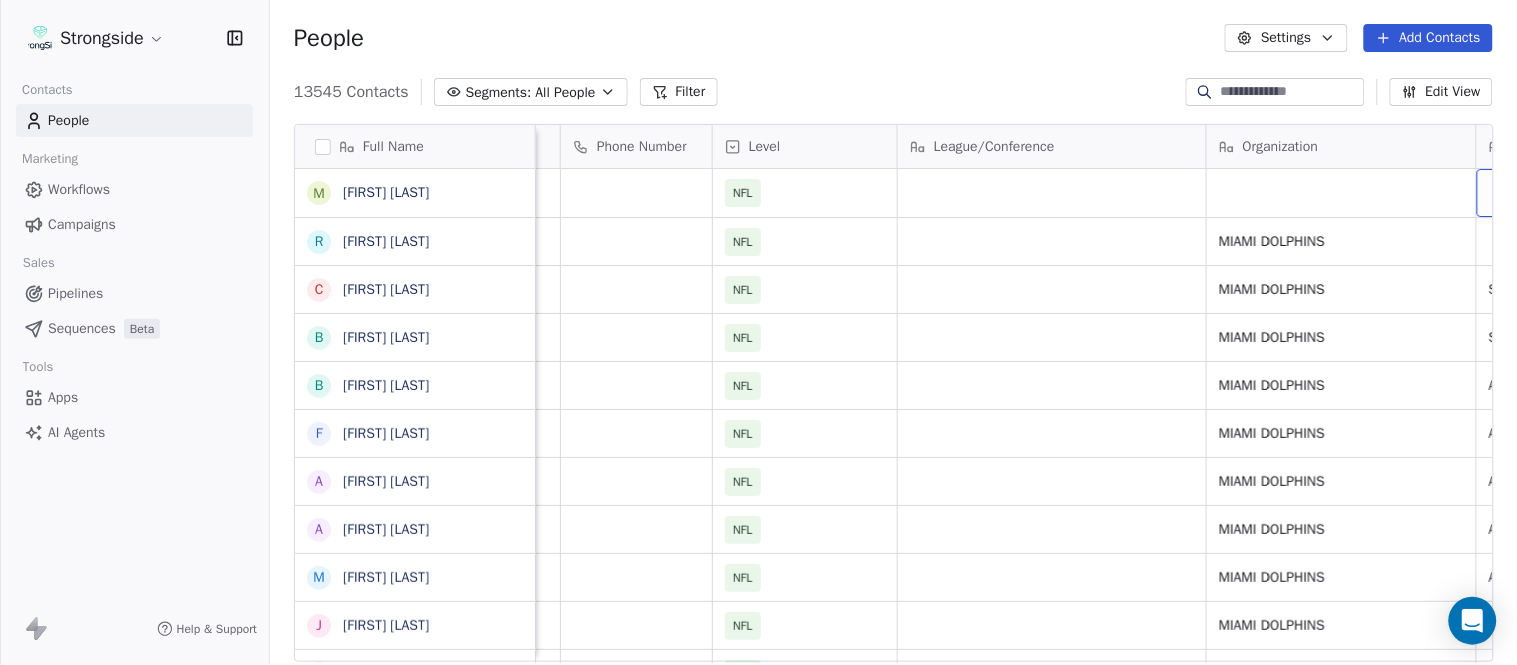 scroll, scrollTop: 0, scrollLeft: 553, axis: horizontal 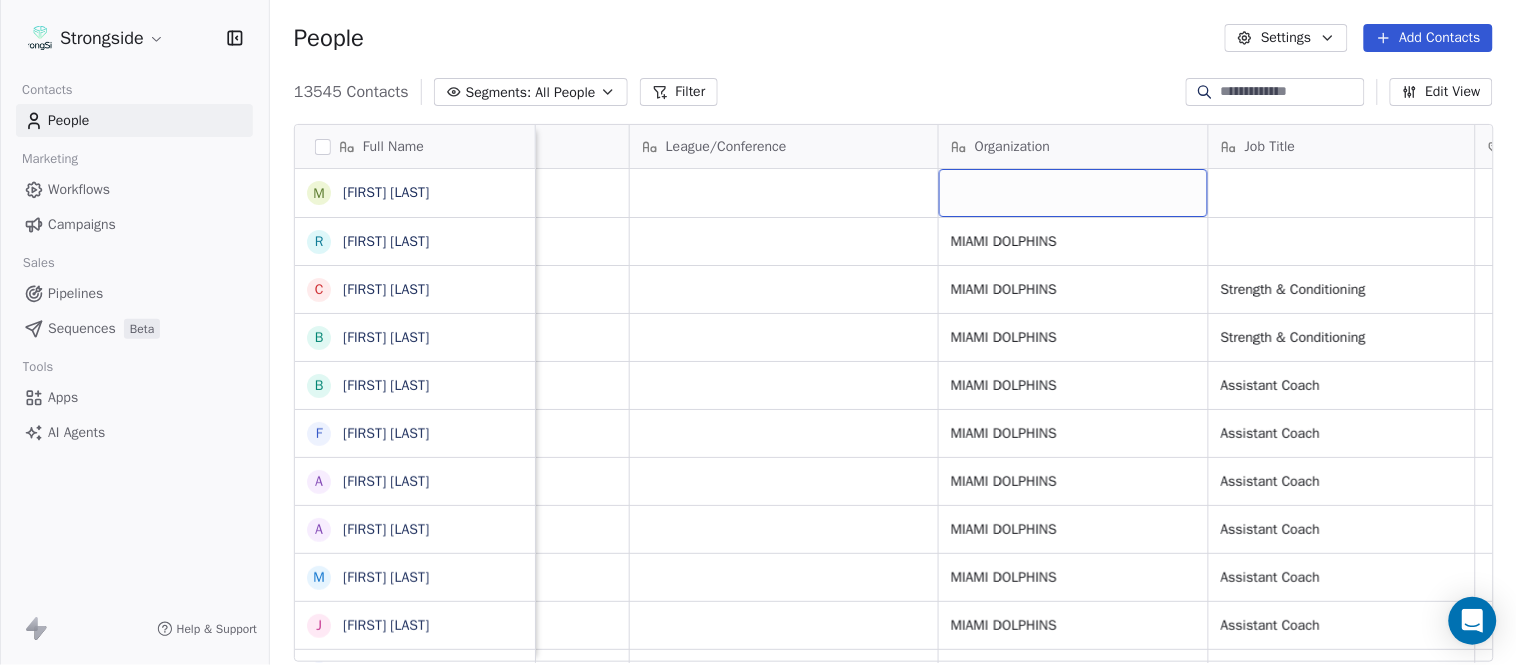 click at bounding box center [1073, 193] 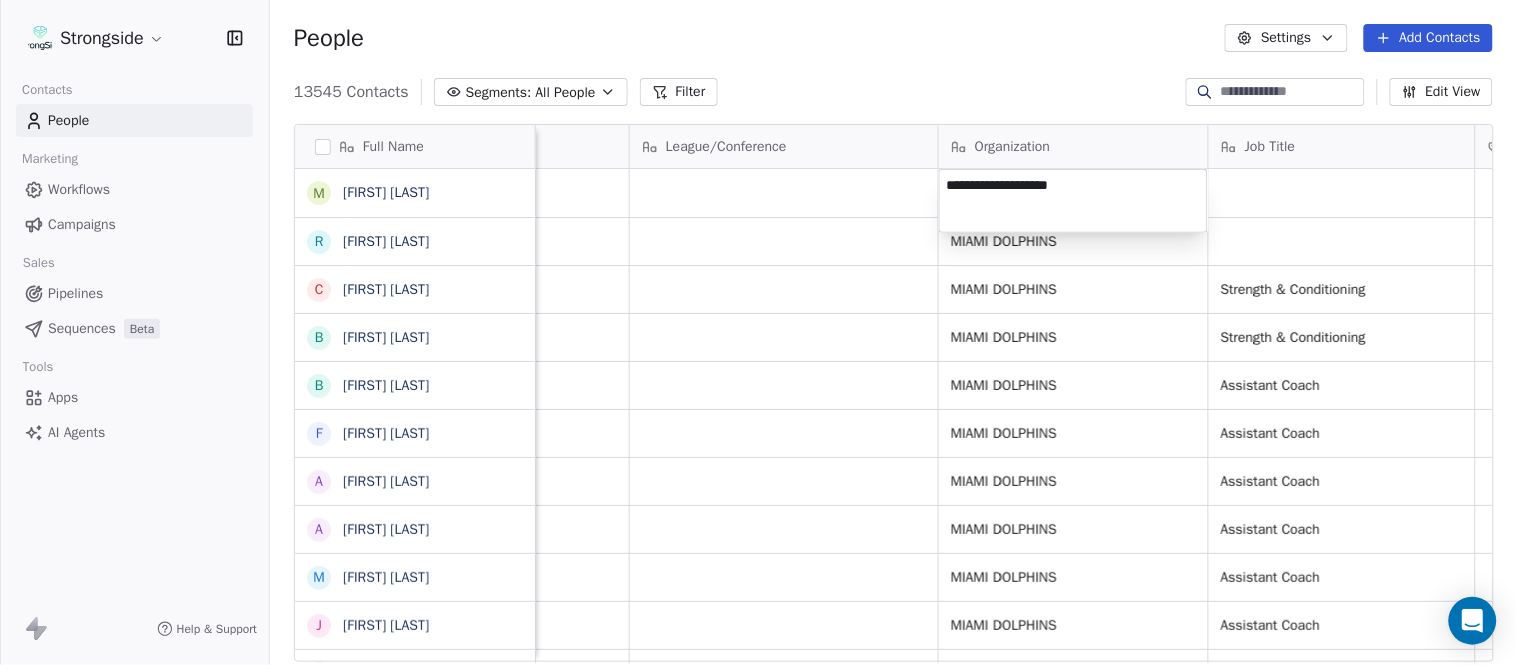 click on "Strongside Contacts People Marketing Workflows Campaigns Sales Pipelines Sequences Beta Tools Apps AI Agents Help & Support People Settings  Add Contacts 13545 Contacts Segments: All People Filter  Edit View Tag Add to Sequence Export Full Name M Mike Caldwell R Robert Prince C Craig Aukerman B Brent Callaway B Butch Barry F Frank Smith A Austin Clark A Anthony Weaver M Mike McDaniel J Jonathan Krause B Bobby Slowik M Matthew O'Donnell D Deshawn Shead R Ronnie Bradford B Brian Duker K Kynjee Cotton T Todd Nielson E Eric Studesville D Darrell Bevell R Ryan Crow L Lemuel Jeanpierre M Mathieu Araujo J Jon Embree C Chandler Henley J Joe Barry S Sean Ryan R Ryan Slowik D Dave Puloka E Edgar Bennett C Chad Morton H Heath Farwell Email Phone Number Level League/Conference Organization Job Title Tags Created Date BST Status Priority mcaldwell@buccaneers.nfl.com NFL Aug 03, 2025 09:43 PM rprince@dolphins.com NFL MIAMI DOLPHINS Aug 03, 2025 01:40 AM caukerman@dolphins.com NFL MIAMI DOLPHINS Strength & Conditioning" at bounding box center [758, 332] 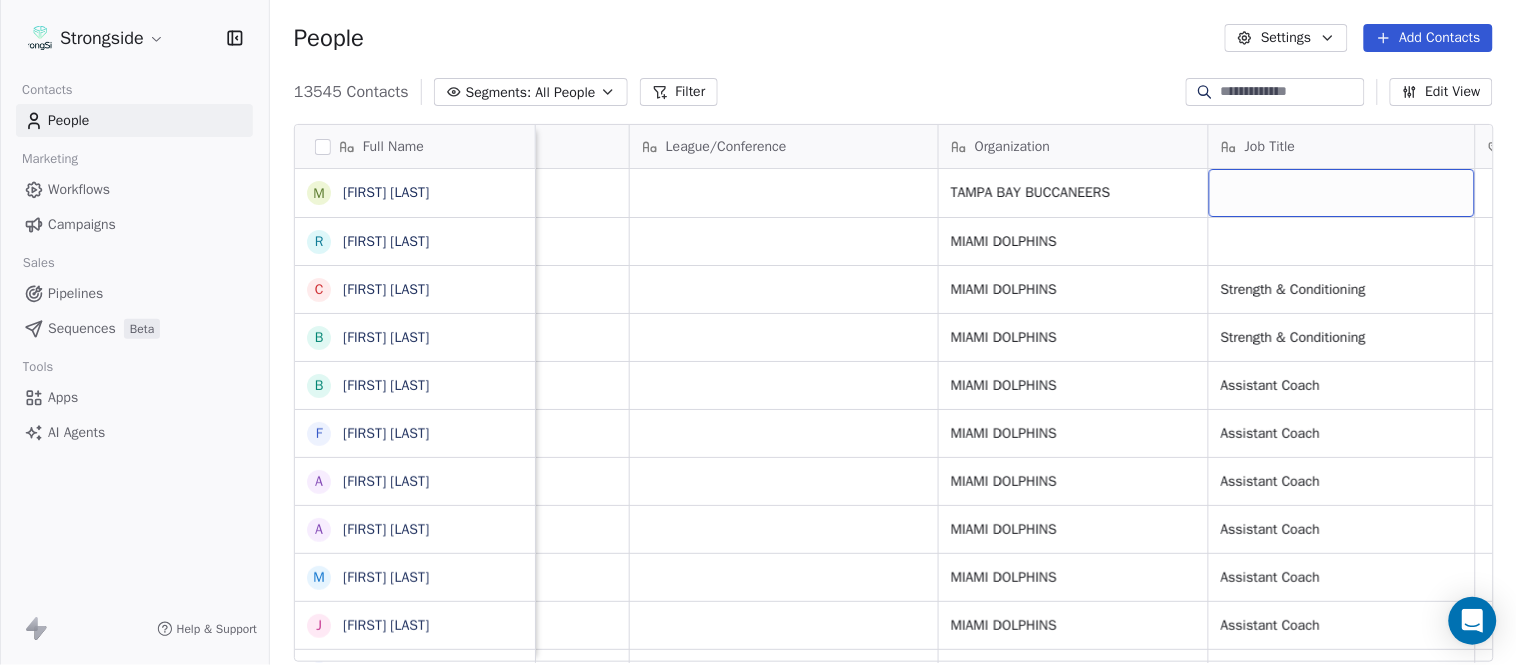 click at bounding box center (1342, 193) 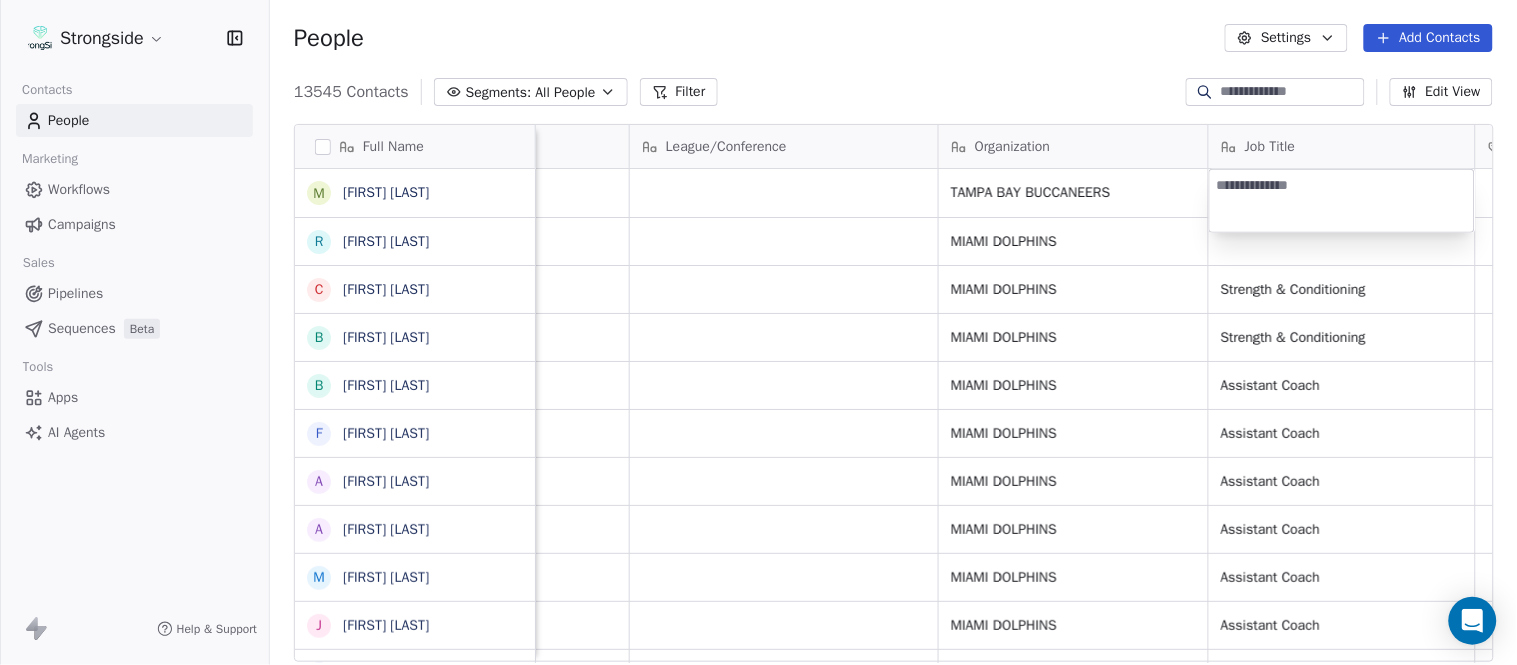 type on "**********" 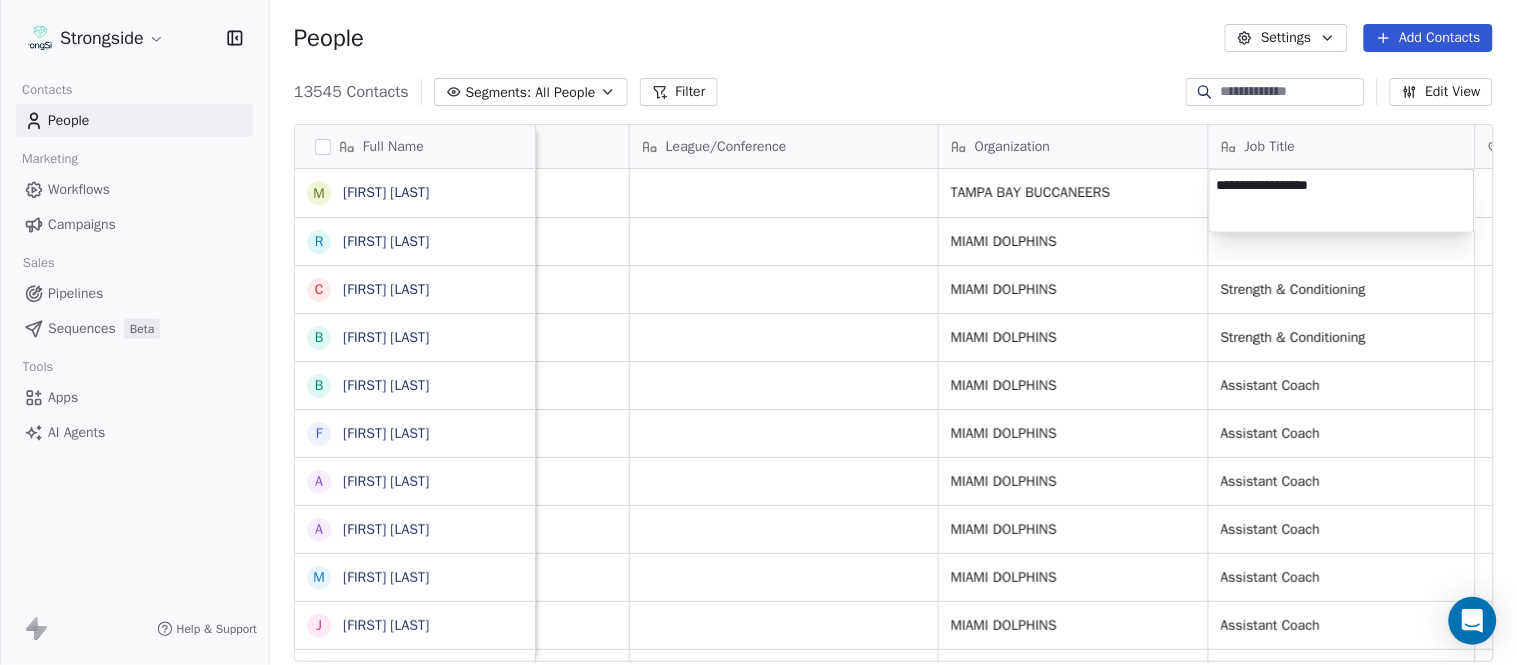 click on "Strongside Contacts People Marketing Workflows Campaigns Sales Pipelines Sequences Beta Tools Apps AI Agents Help & Support People Settings  Add Contacts 13545 Contacts Segments: All People Filter  Edit View Tag Add to Sequence Export Full Name M Mike Caldwell R Robert Prince C Craig Aukerman B Brent Callaway B Butch Barry F Frank Smith A Austin Clark A Anthony Weaver M Mike McDaniel J Jonathan Krause B Bobby Slowik M Matthew O'Donnell D Deshawn Shead R Ronnie Bradford B Brian Duker K Kynjee Cotton T Todd Nielson E Eric Studesville D Darrell Bevell R Ryan Crow L Lemuel Jeanpierre M Mathieu Araujo J Jon Embree C Chandler Henley J Joe Barry S Sean Ryan R Ryan Slowik D Dave Puloka E Edgar Bennett C Chad Morton H Heath Farwell Email Phone Number Level League/Conference Organization Job Title Tags Created Date BST Status Priority mcaldwell@buccaneers.nfl.com NFL TAMPA BAY BUCCANEERS Aug 03, 2025 09:43 PM rprince@dolphins.com NFL MIAMI DOLPHINS Aug 03, 2025 01:40 AM caukerman@dolphins.com NFL MIAMI DOLPHINS NFL" at bounding box center (758, 332) 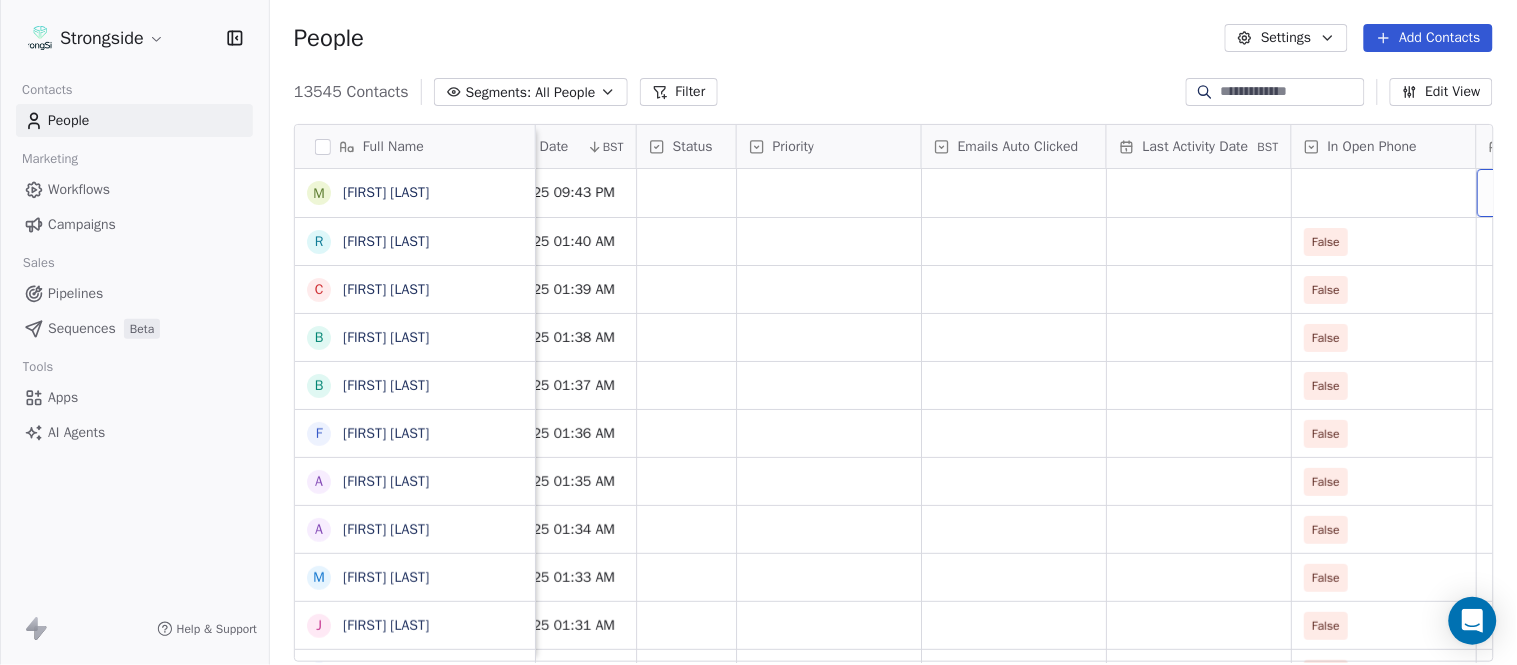 scroll, scrollTop: 0, scrollLeft: 1863, axis: horizontal 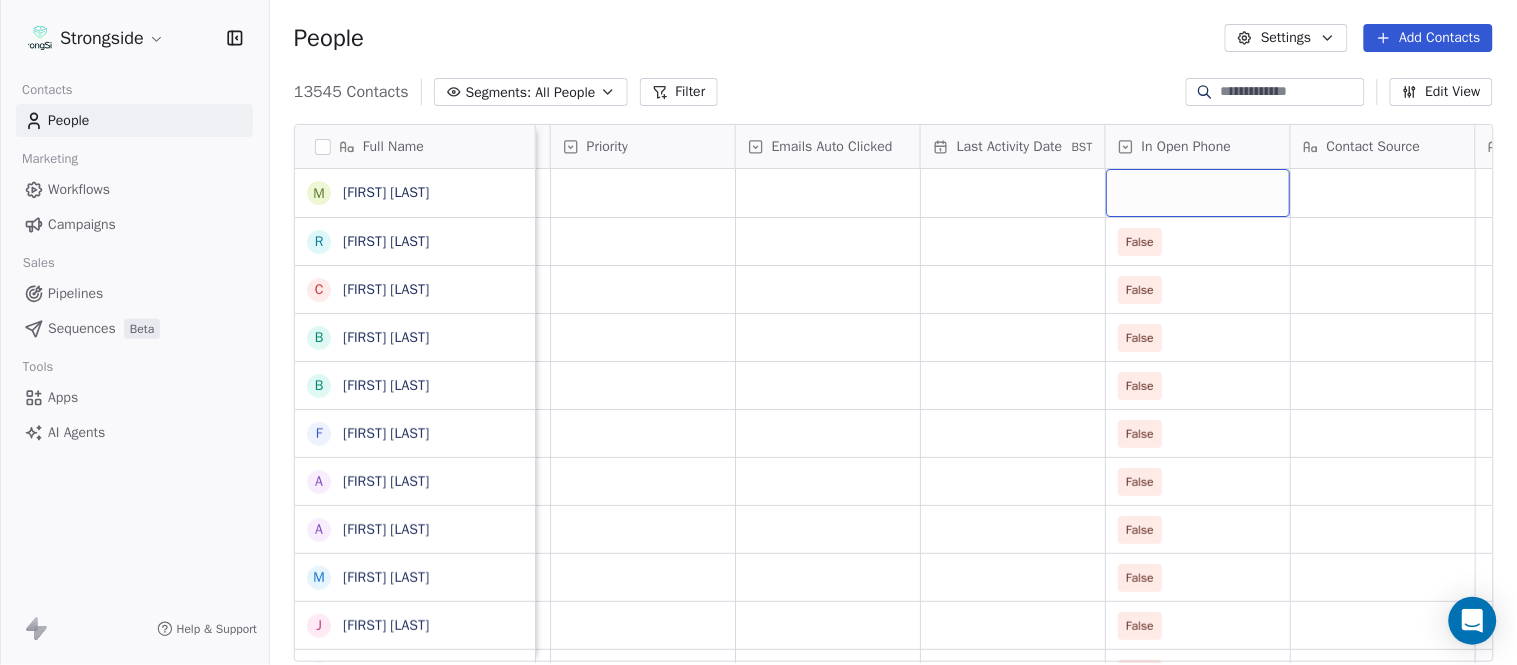 click at bounding box center [1198, 193] 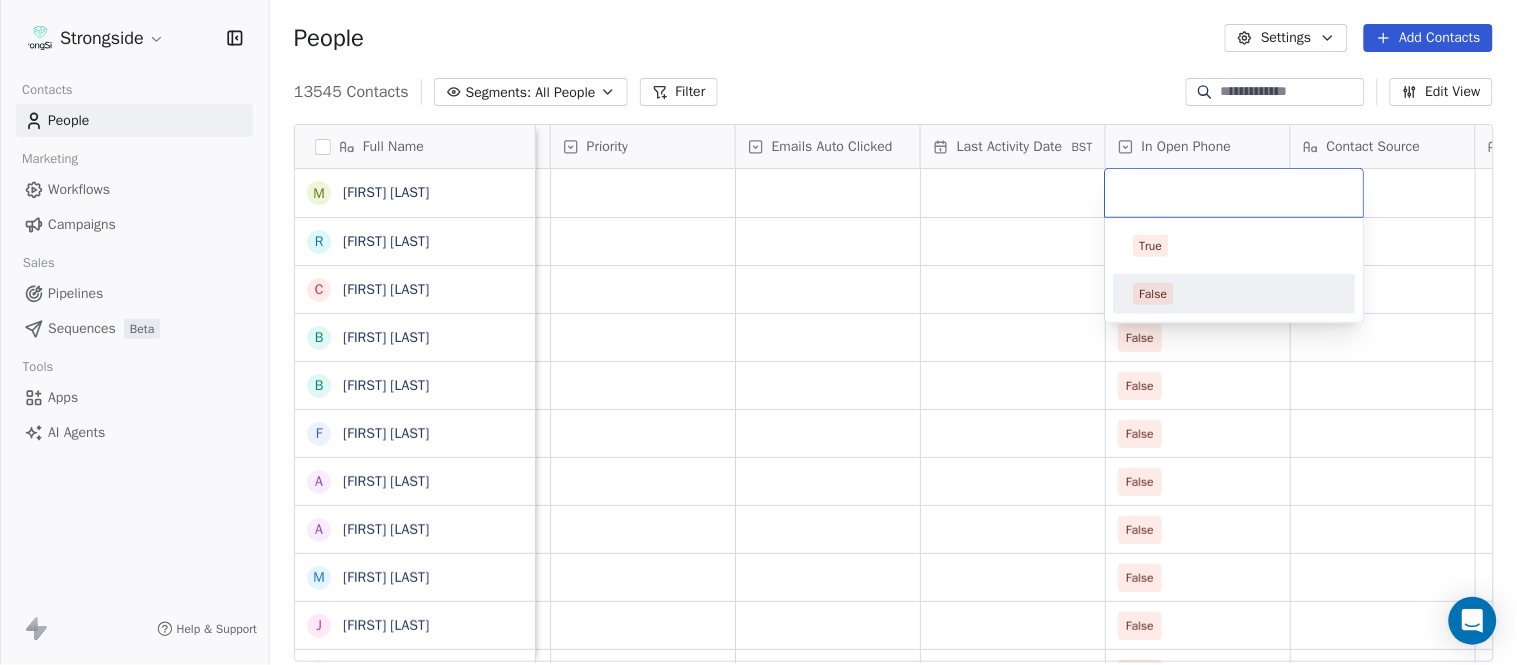 click on "False" at bounding box center (1235, 294) 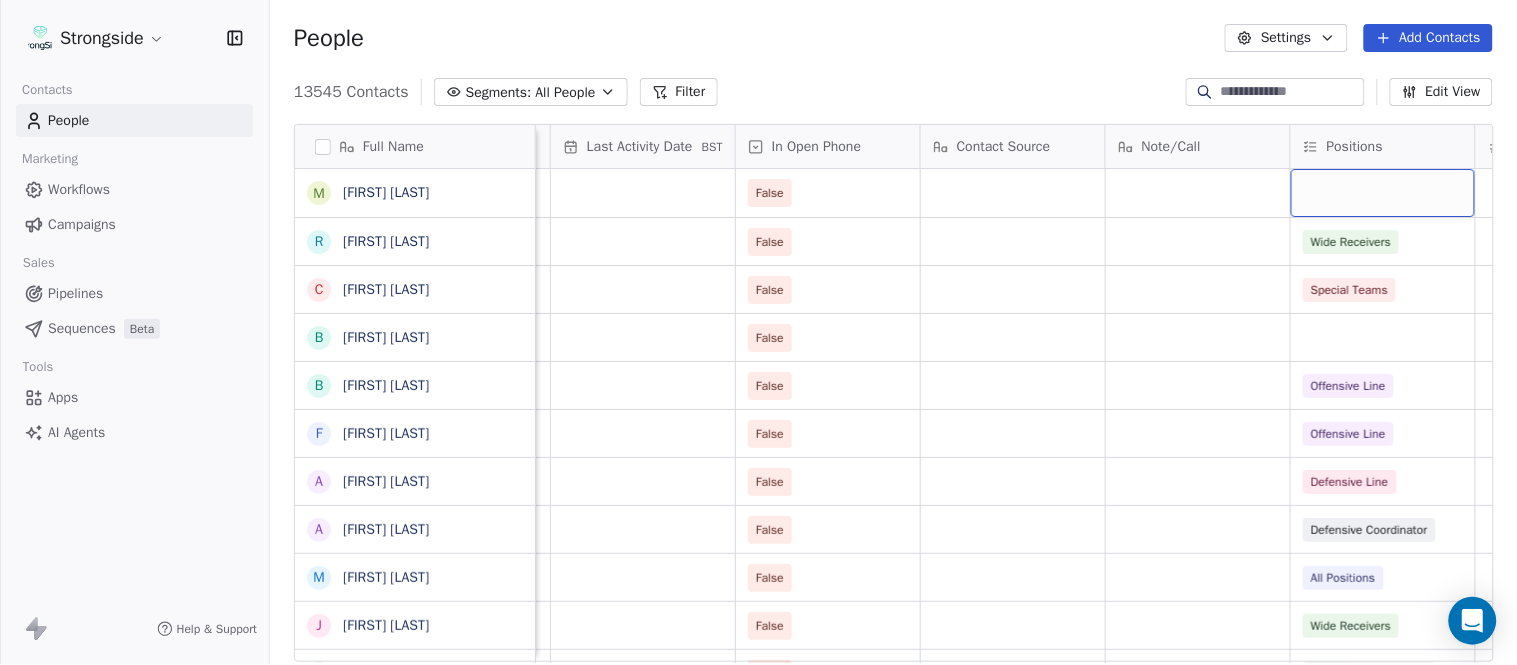scroll, scrollTop: 0, scrollLeft: 2417, axis: horizontal 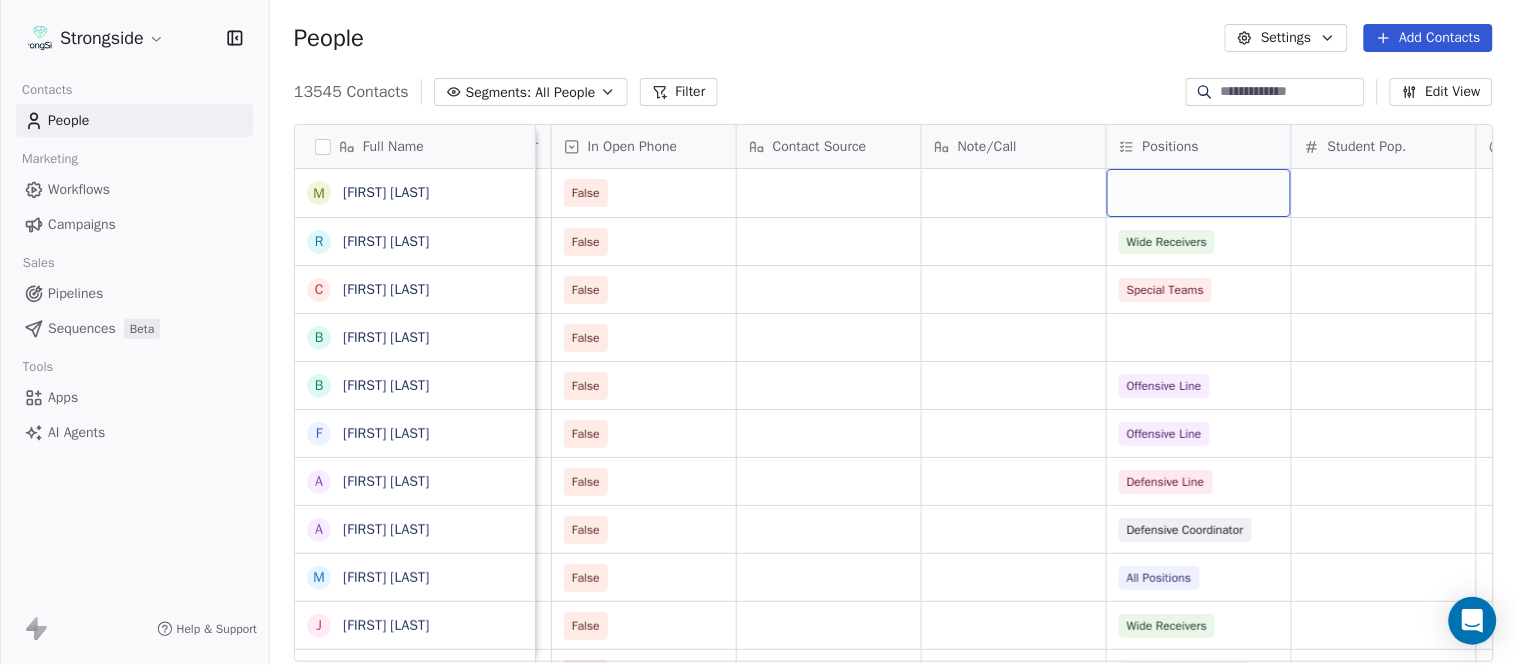 click at bounding box center [1199, 193] 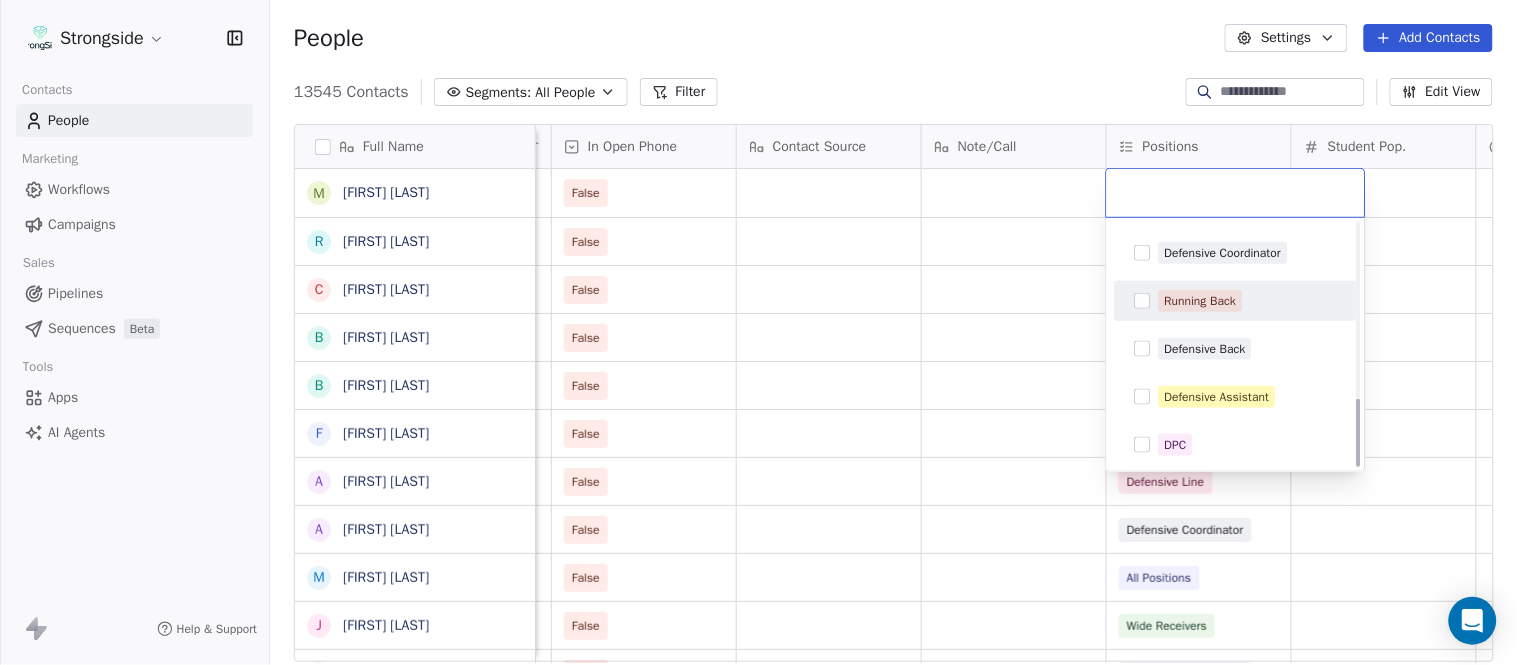 scroll, scrollTop: 506, scrollLeft: 0, axis: vertical 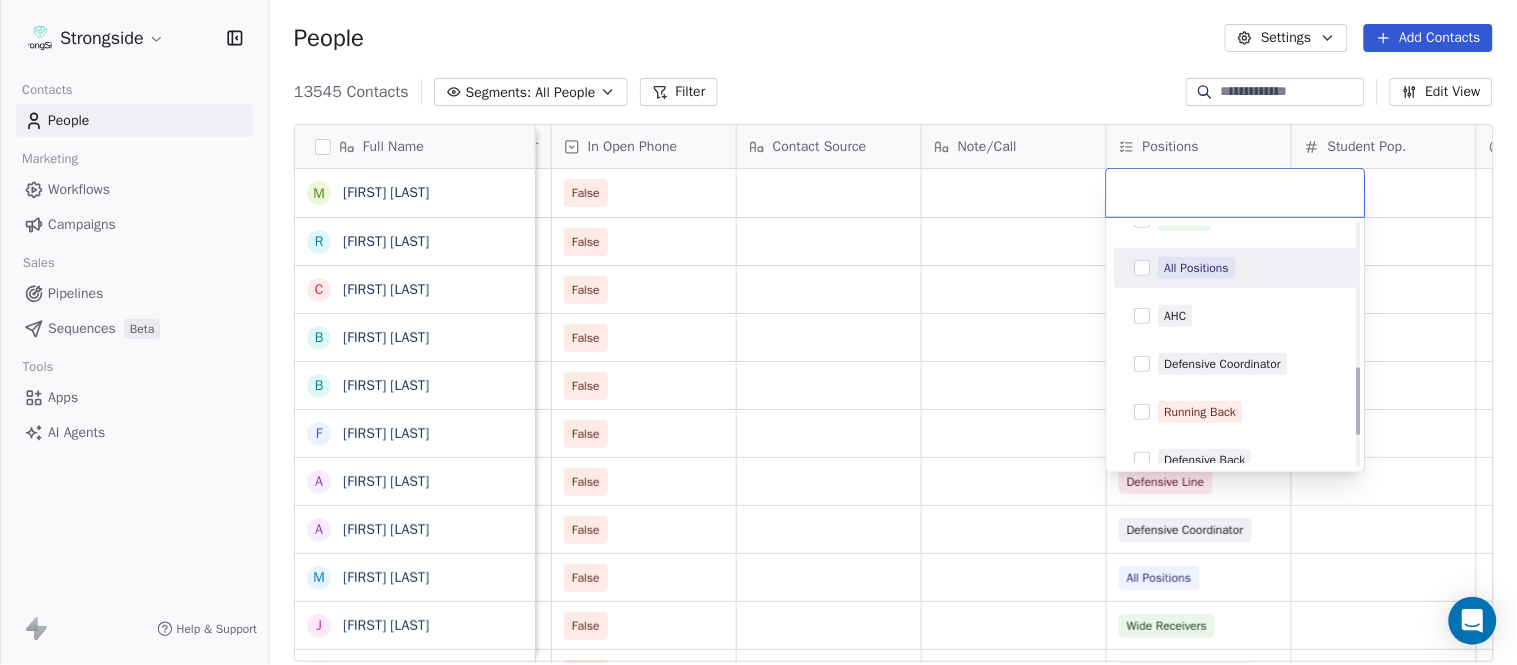 click on "All Positions" at bounding box center (1197, 268) 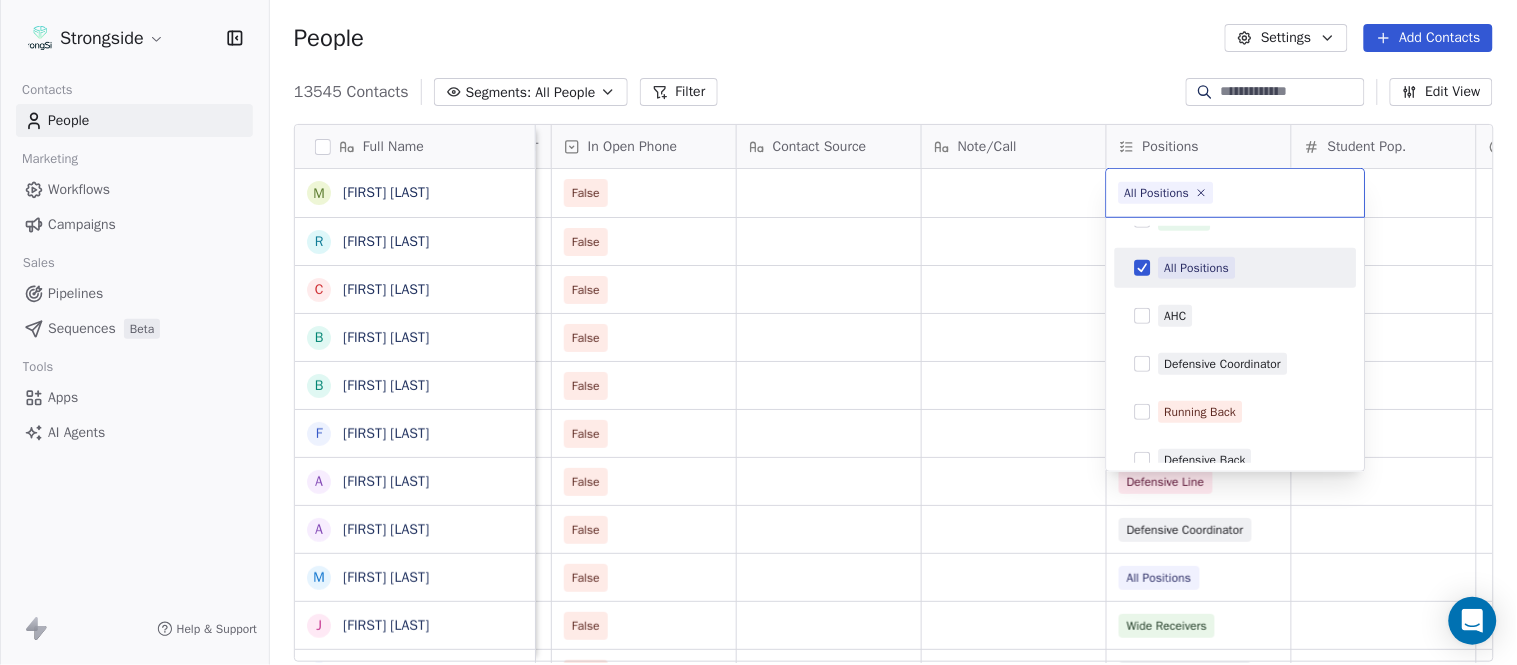 click on "Strongside Contacts People Marketing Workflows Campaigns Sales Pipelines Sequences Beta Tools Apps AI Agents Help & Support People Settings  Add Contacts 13545 Contacts Segments: All People Filter  Edit View Tag Add to Sequence Export Full Name M Mike Caldwell R Robert Prince C Craig Aukerman B Brent Callaway B Butch Barry F Frank Smith A Austin Clark A Anthony Weaver M Mike McDaniel J Jonathan Krause B Bobby Slowik M Matthew O'Donnell D Deshawn Shead R Ronnie Bradford B Brian Duker K Kynjee Cotton T Todd Nielson E Eric Studesville D Darrell Bevell R Ryan Crow L Lemuel Jeanpierre M Mathieu Araujo J Jon Embree C Chandler Henley J Joe Barry S Sean Ryan R Ryan Slowik D Dave Puloka E Edgar Bennett C Chad Morton H Heath Farwell Status Priority Emails Auto Clicked Last Activity Date BST In Open Phone Contact Source Note/Call Positions Student Pop. Lead Account   False   False Wide Receivers   False Special Teams   False   False Offensive Line   False Offensive Line   False Defensive Line   False   False   False" at bounding box center (758, 332) 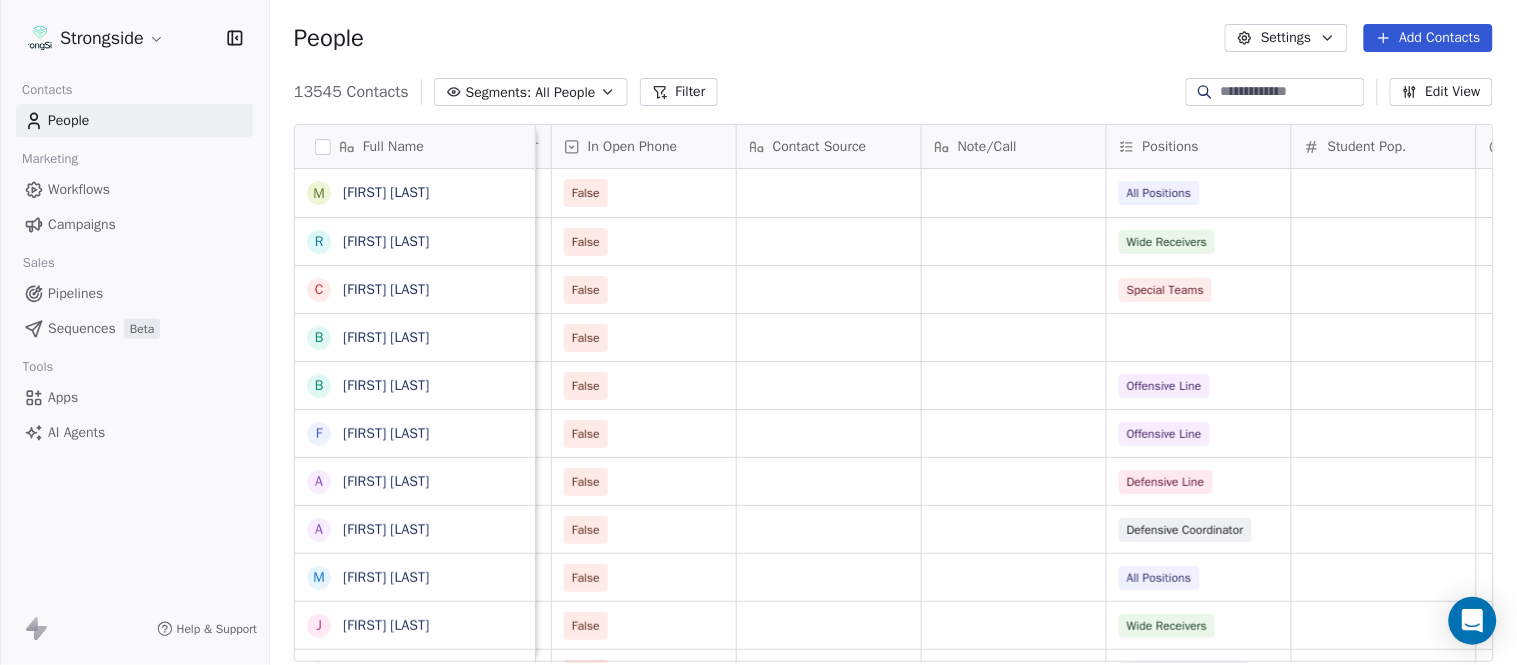 scroll, scrollTop: 0, scrollLeft: 0, axis: both 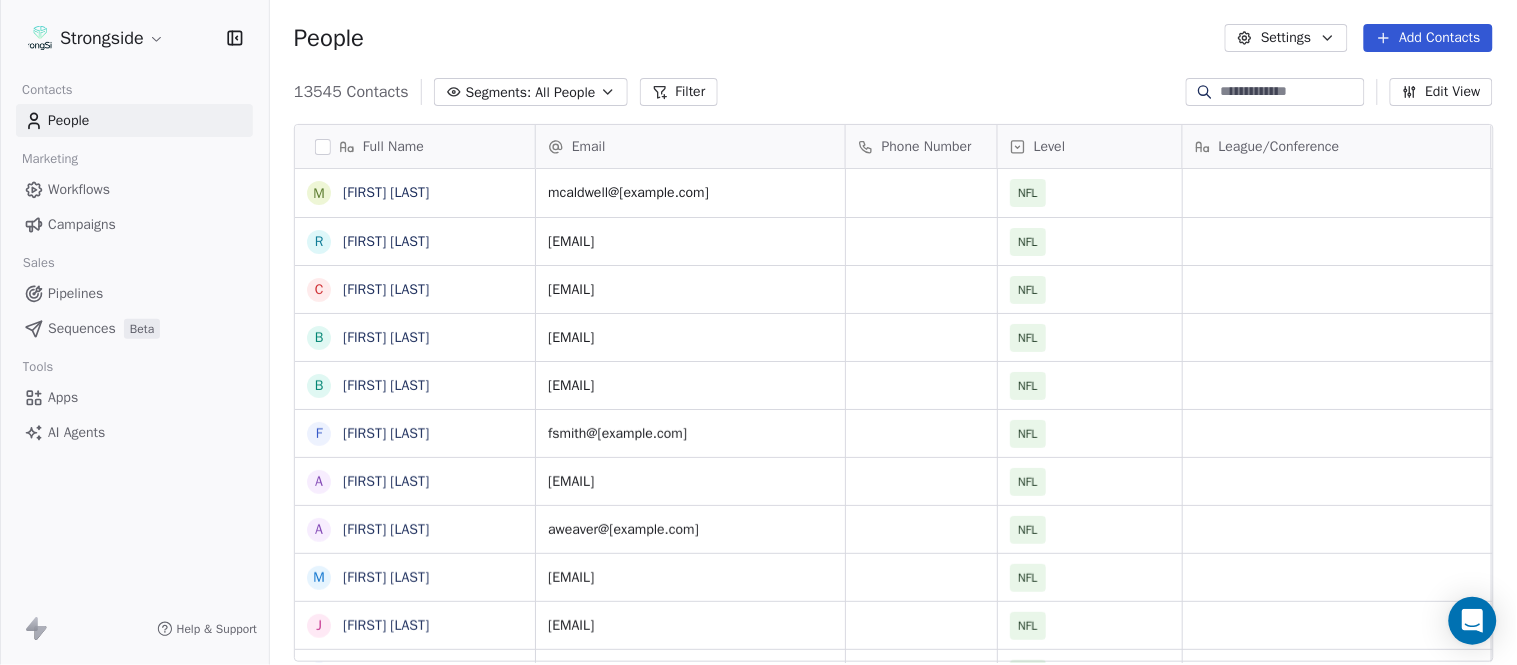 click on "Add Contacts" at bounding box center (1428, 38) 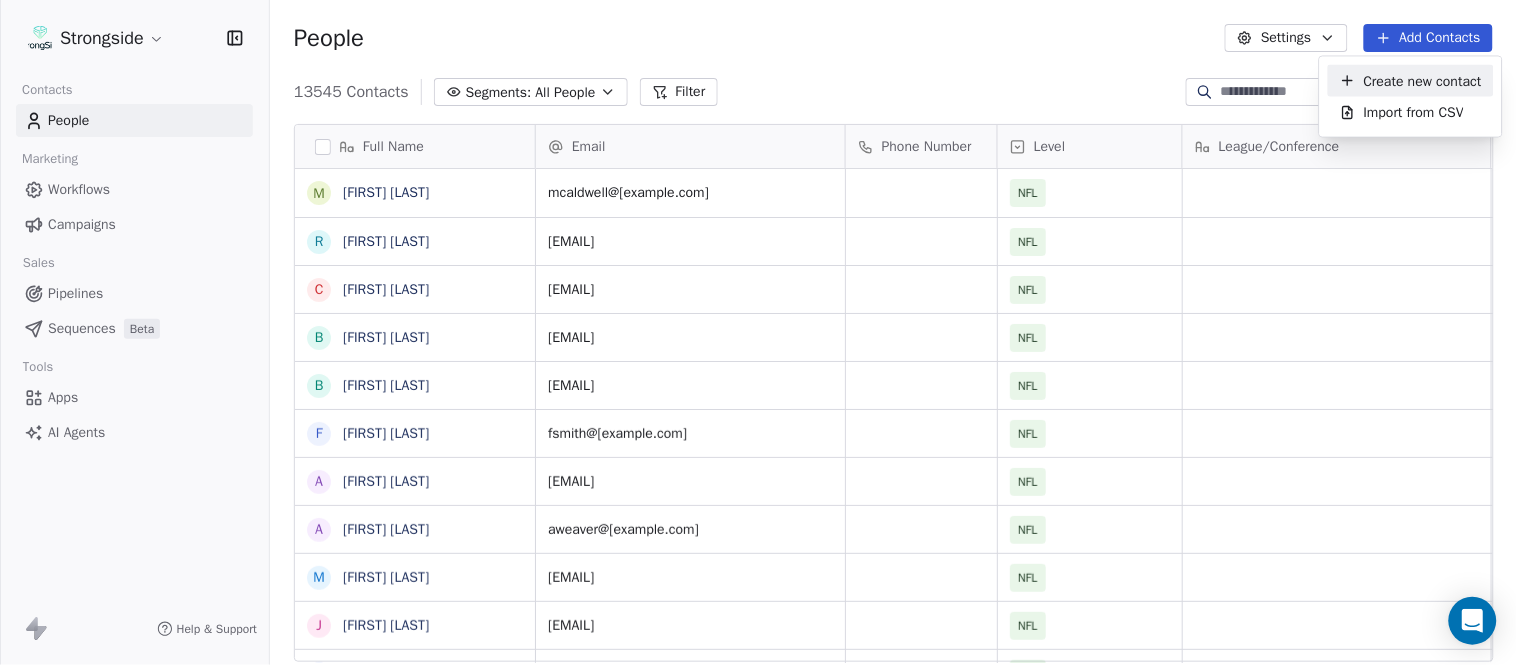 click on "Create new contact" at bounding box center [1423, 80] 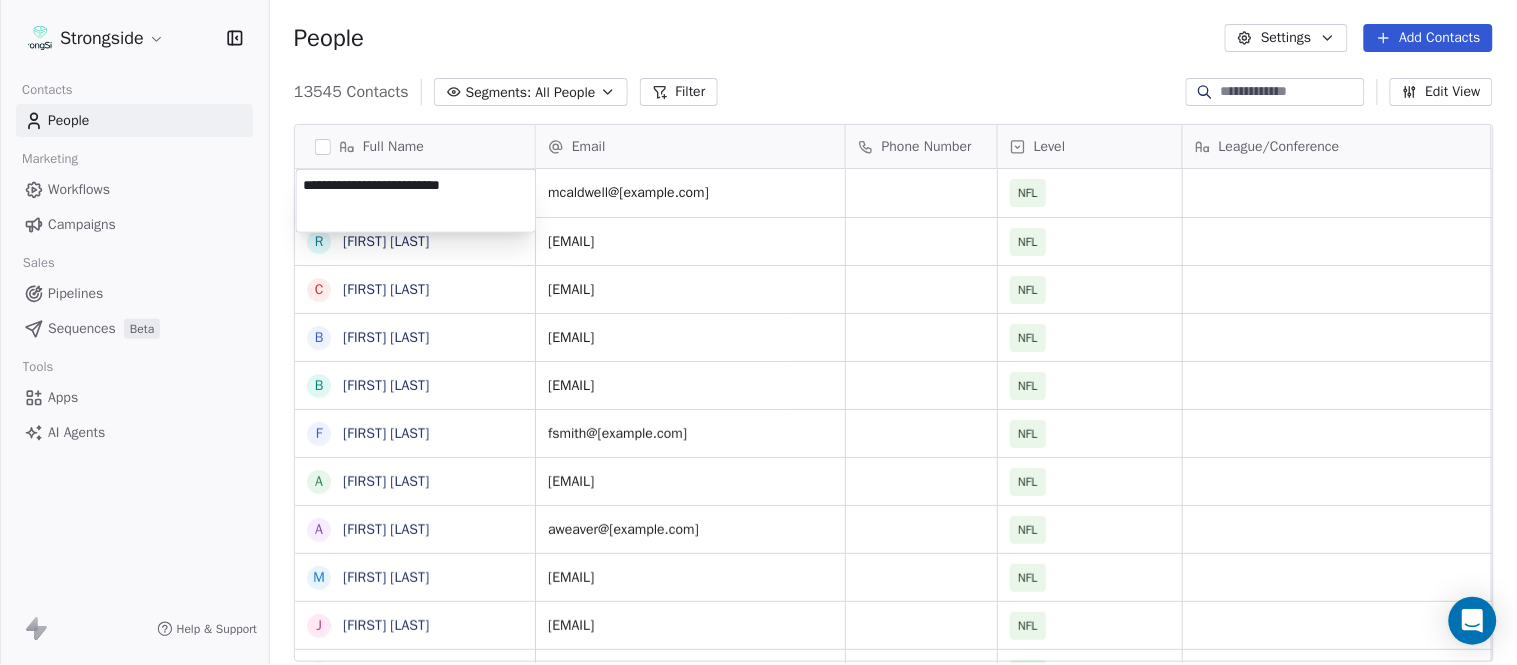 type on "**********" 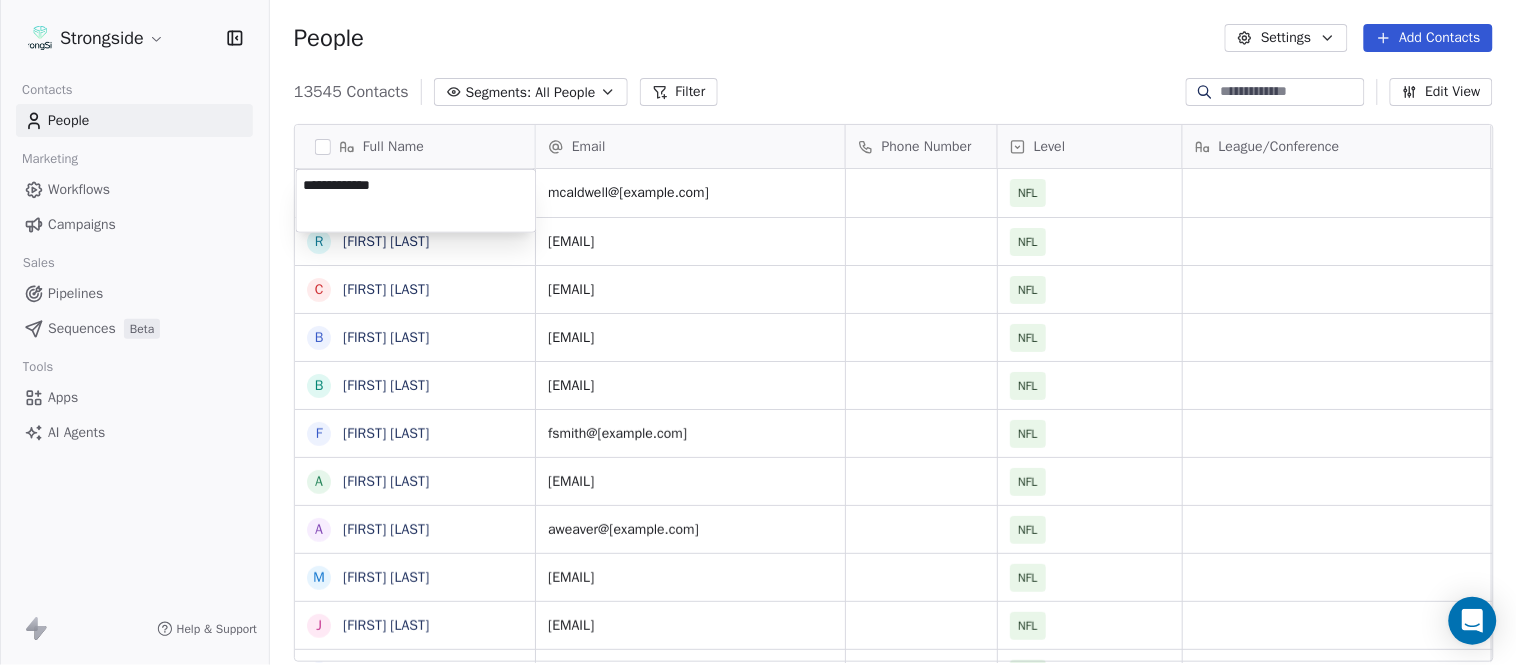 click on "Strongside Contacts People Marketing Workflows Campaigns Sales Pipelines Sequences Beta Tools Apps AI Agents Help & Support People Settings  Add Contacts 13545 Contacts Segments: All People Filter  Edit View Tag Add to Sequence Export Full Name M Mike Caldwell R Robert Prince C Craig Aukerman B Brent Callaway B Butch Barry F Frank Smith A Austin Clark A Anthony Weaver M Mike McDaniel J Jonathan Krause B Bobby Slowik M Matthew O'Donnell D Deshawn Shead R Ronnie Bradford B Brian Duker K Kynjee Cotton T Todd Nielson E Eric Studesville D Darrell Bevell R Ryan Crow L Lemuel Jeanpierre M Mathieu Araujo J Jon Embree C Chandler Henley J Joe Barry S Sean Ryan R Ryan Slowik D Dave Puloka E Edgar Bennett C Chad Morton H Heath Farwell Email Phone Number Level League/Conference Organization Job Title Tags Created Date BST mcaldwell@buccaneers.nfl.com NFL TAMPA BAY BUCCANEERS Inside Linebackers Aug 03, 2025 09:43 PM rprince@dolphins.com NFL MIAMI DOLPHINS Aug 03, 2025 01:40 AM caukerman@dolphins.com NFL MIAMI DOLPHINS" at bounding box center [758, 332] 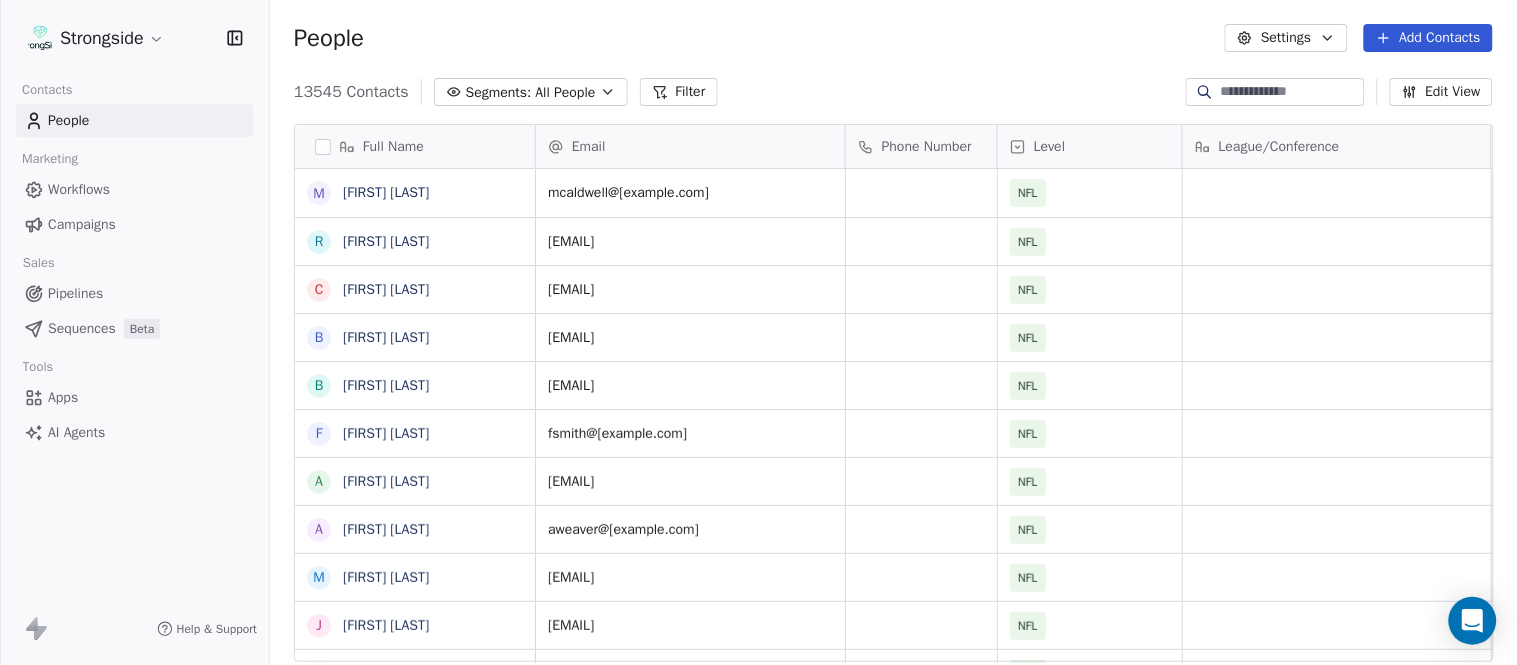 click on "Add Contacts" at bounding box center (1428, 38) 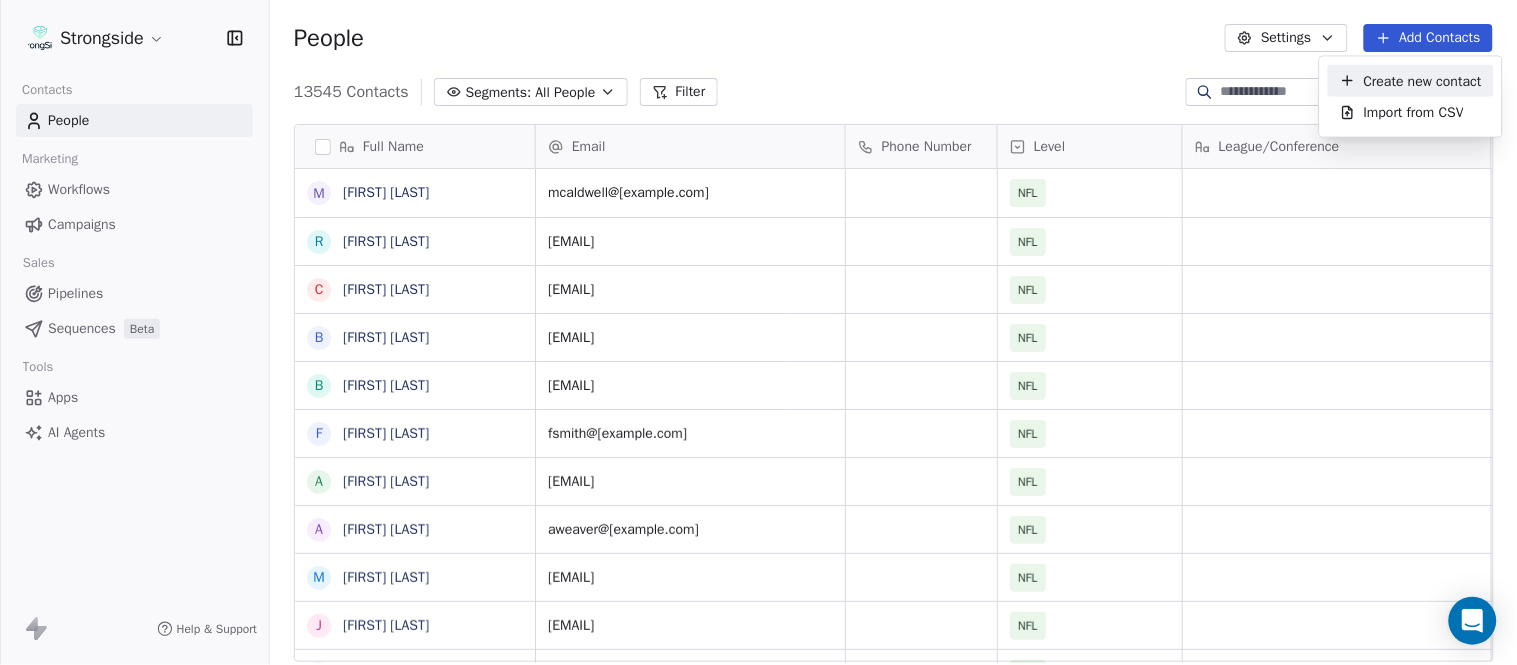 click on "Create new contact" at bounding box center (1423, 80) 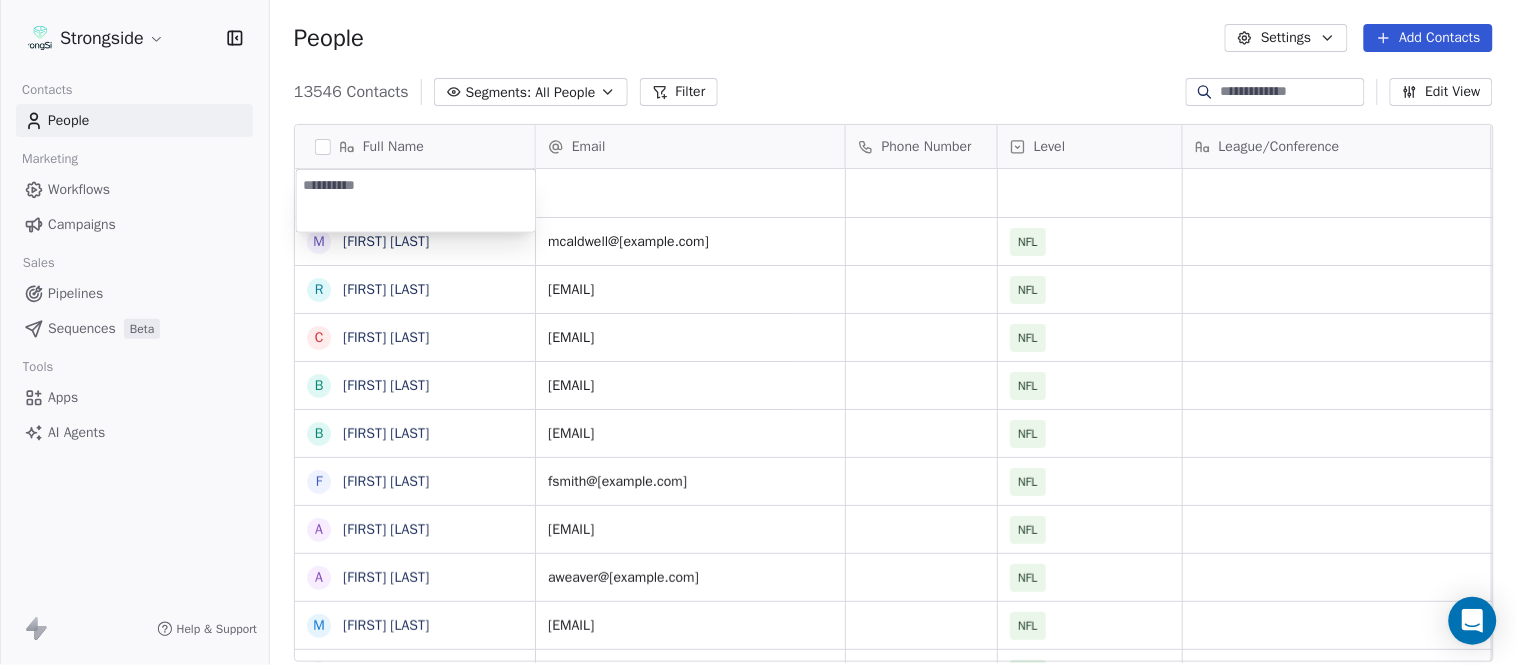 type on "**********" 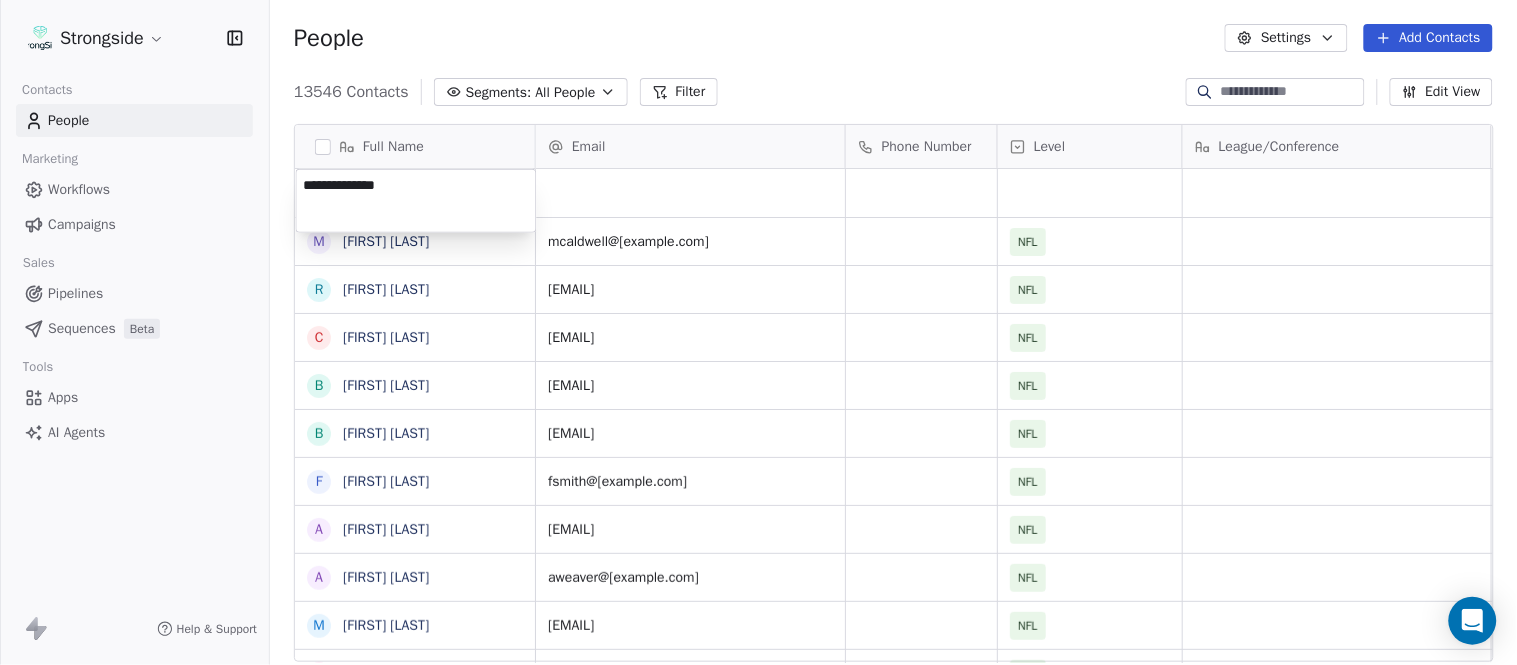 click on "Strongside Contacts People Marketing Workflows Campaigns Sales Pipelines Sequences Beta Tools Apps AI Agents Help & Support People Settings  Add Contacts 13546 Contacts Segments: All People Filter  Edit View Tag Add to Sequence Export Full Name M Mike Caldwell R Robert Prince C Craig Aukerman B Brent Callaway B Butch Barry F Frank Smith A Austin Clark A Anthony Weaver M Mike McDaniel J Jonathan Krause B Bobby Slowik M Matthew O'Donnell D Deshawn Shead R Ronnie Bradford B Brian Duker K Kynjee Cotton T Todd Nielson E Eric Studesville D Darrell Bevell R Ryan Crow L Lemuel Jeanpierre M Mathieu Araujo J Jon Embree C Chandler Henley J Joe Barry S Sean Ryan R Ryan Slowik D Dave Puloka E Edgar Bennett C Chad Morton Email Phone Number Level League/Conference Organization Job Title Tags Created Date BST Aug 03, 2025 09:44 PM mcaldwell@buccaneers.nfl.com NFL TAMPA BAY BUCCANEERS Inside Linebackers Aug 03, 2025 09:43 PM rprince@dolphins.com NFL MIAMI DOLPHINS Aug 03, 2025 01:40 AM caukerman@dolphins.com NFL NFL NFL NFL" at bounding box center (758, 332) 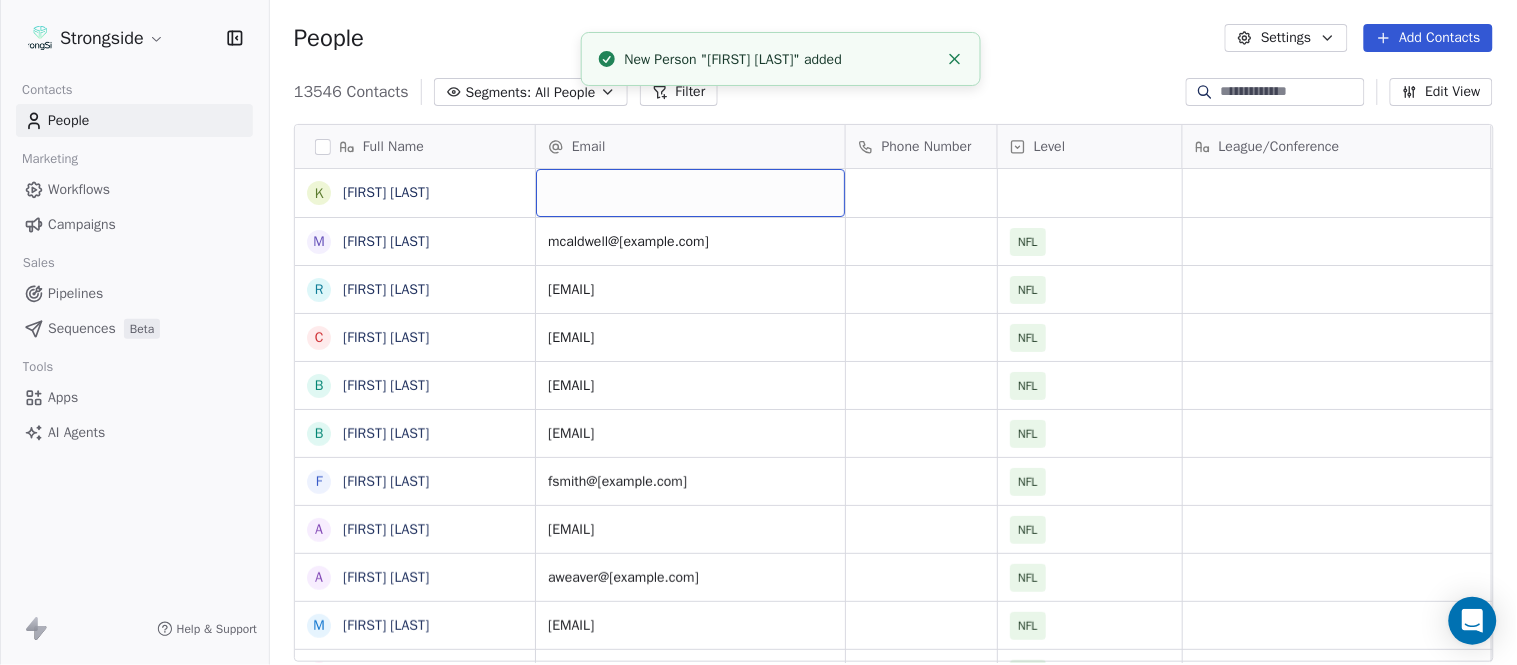 click at bounding box center (690, 193) 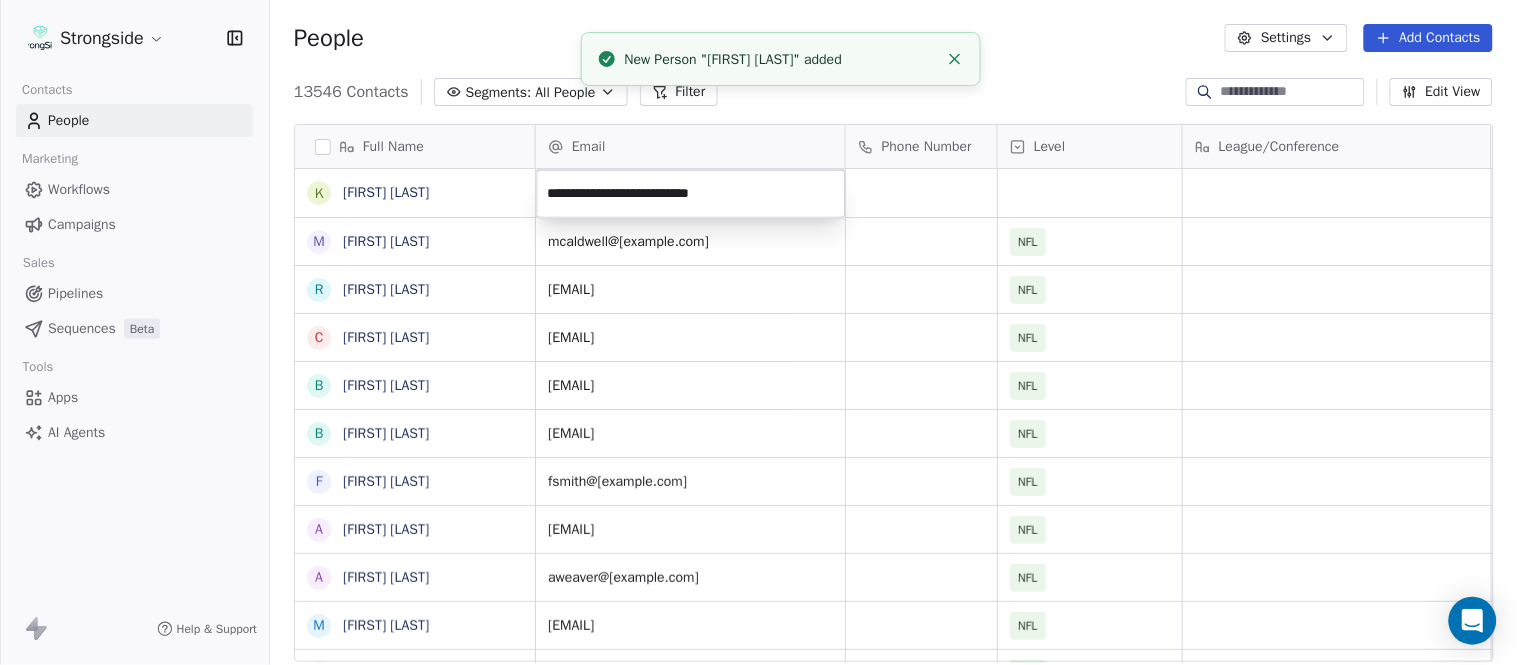 click on "Strongside Contacts People Marketing Workflows Campaigns Sales Pipelines Sequences Beta Tools Apps AI Agents Help & Support People Settings  Add Contacts 13546 Contacts Segments: All People Filter  Edit View Tag Add to Sequence Export Full Name K Kevin Carberry M Mike Caldwell R Robert Prince C Craig Aukerman B Brent Callaway B Butch Barry F Frank Smith A Austin Clark A Anthony Weaver M Mike McDaniel J Jonathan Krause B Bobby Slowik M Matthew O'Donnell D Deshawn Shead R Ronnie Bradford B Brian Duker K Kynjee Cotton T Todd Nielson E Eric Studesville D Darrell Bevell R Ryan Crow L Lemuel Jeanpierre M Mathieu Araujo J Jon Embree C Chandler Henley J Joe Barry S Sean Ryan R Ryan Slowik D Dave Puloka E Edgar Bennett C Chad Morton Email Phone Number Level League/Conference Organization Job Title Tags Created Date BST Aug 03, 2025 09:44 PM mcaldwell@buccaneers.nfl.com NFL TAMPA BAY BUCCANEERS Inside Linebackers Aug 03, 2025 09:43 PM rprince@dolphins.com NFL MIAMI DOLPHINS Aug 03, 2025 01:40 AM NFL MIAMI DOLPHINS" at bounding box center (758, 332) 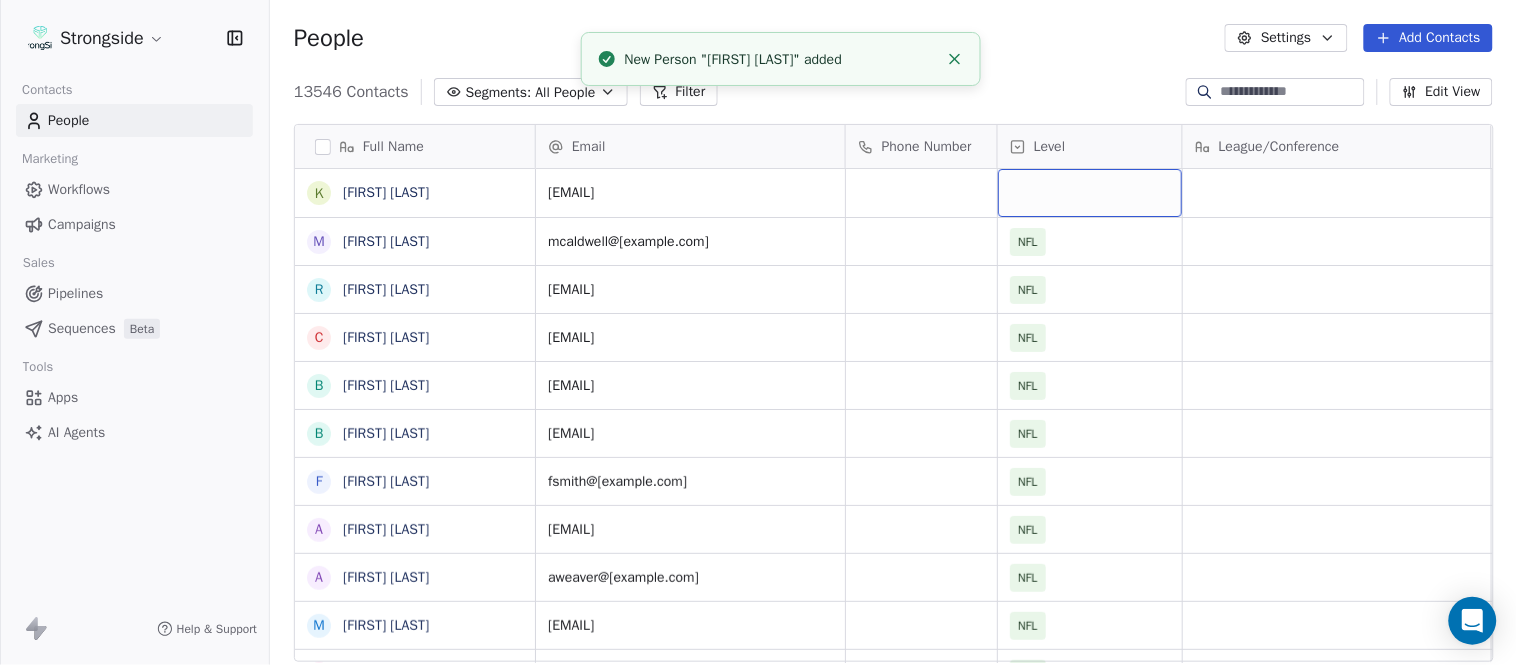 click at bounding box center (1090, 193) 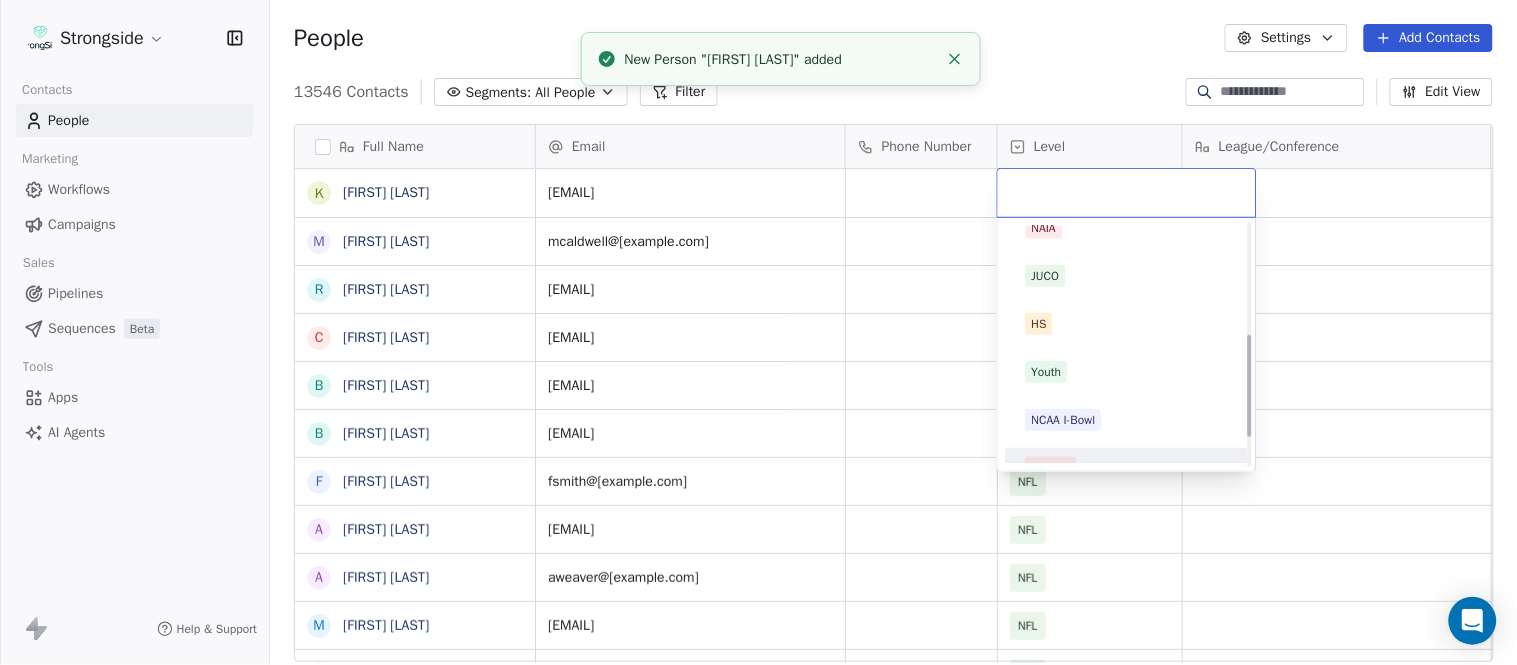scroll, scrollTop: 330, scrollLeft: 0, axis: vertical 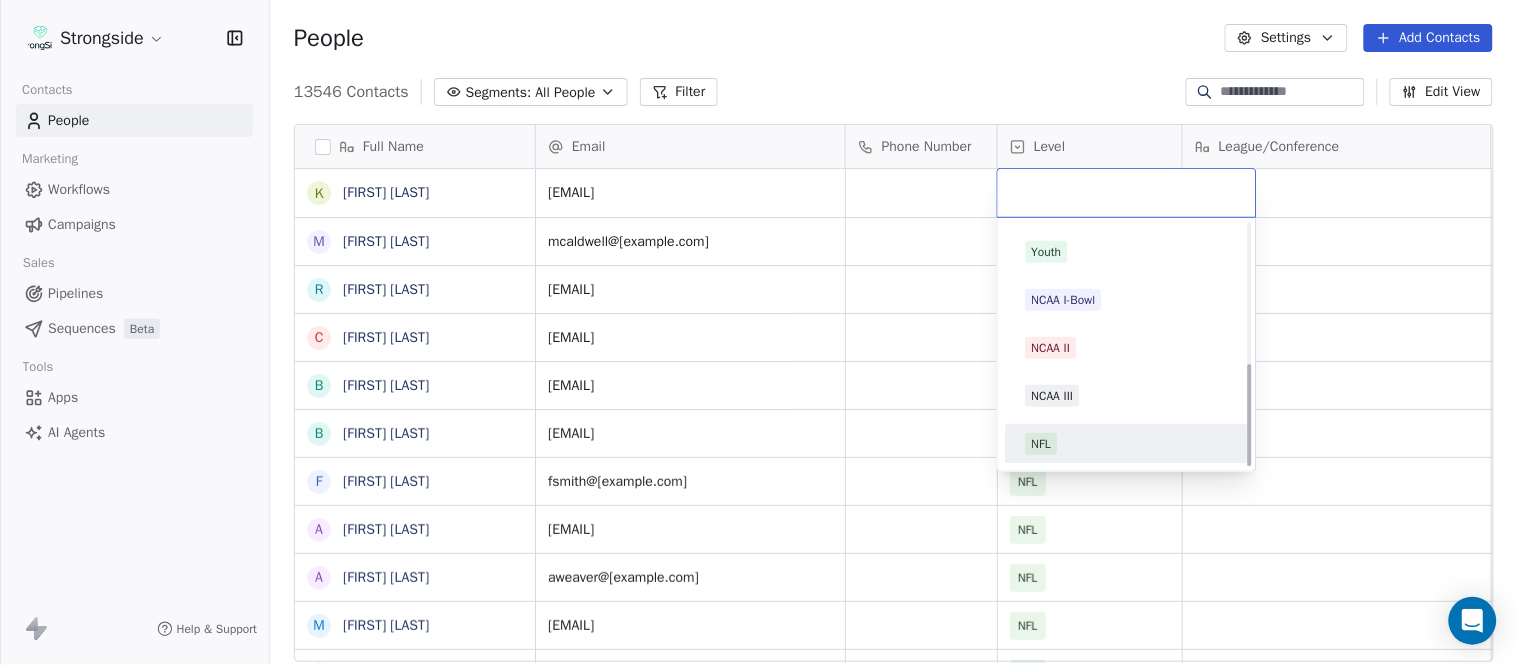 click on "NFL" at bounding box center (1127, 444) 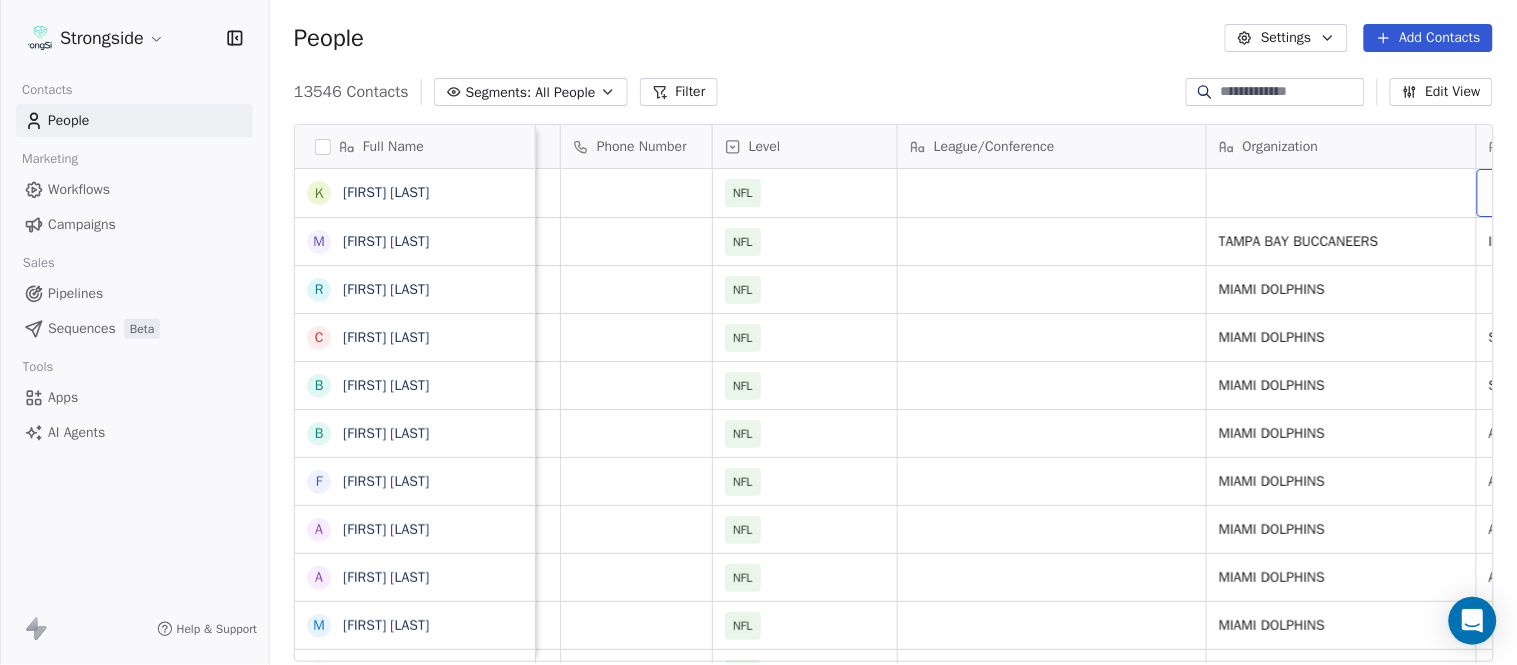 scroll, scrollTop: 0, scrollLeft: 553, axis: horizontal 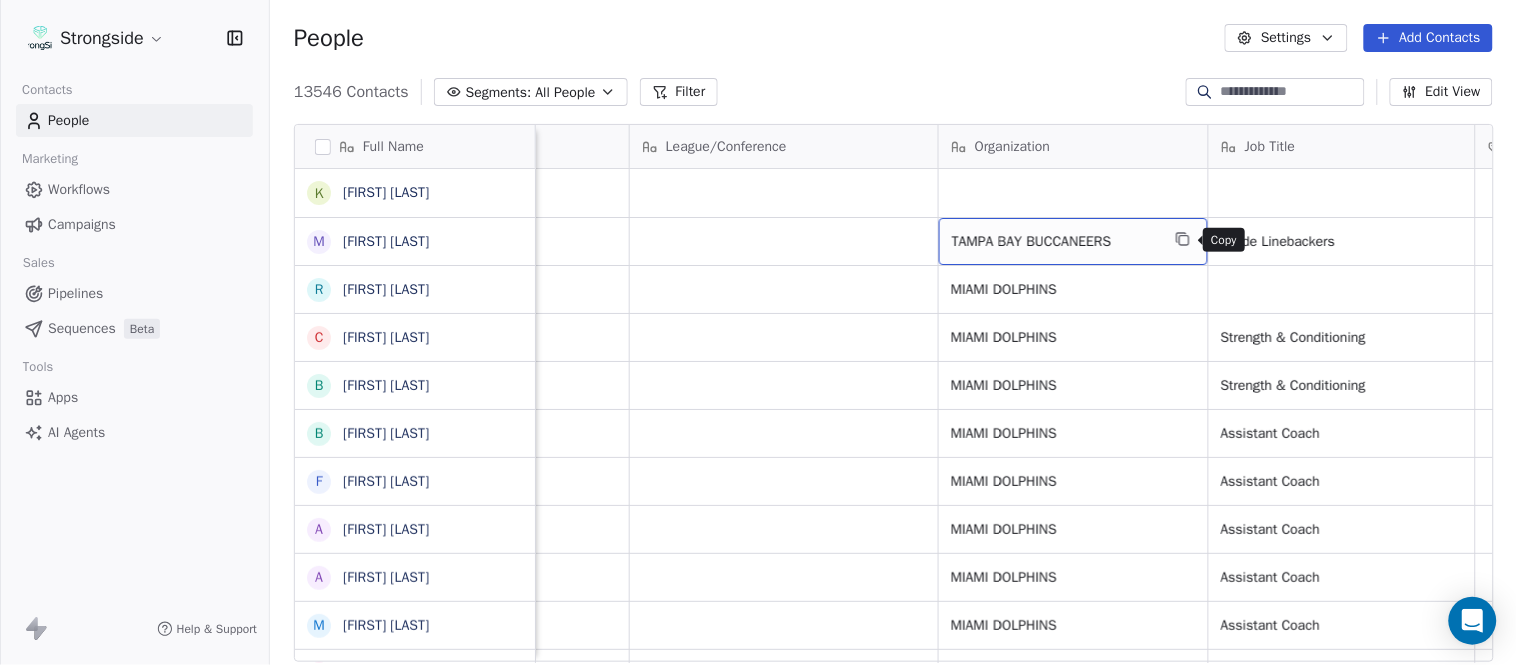 click at bounding box center [1183, 239] 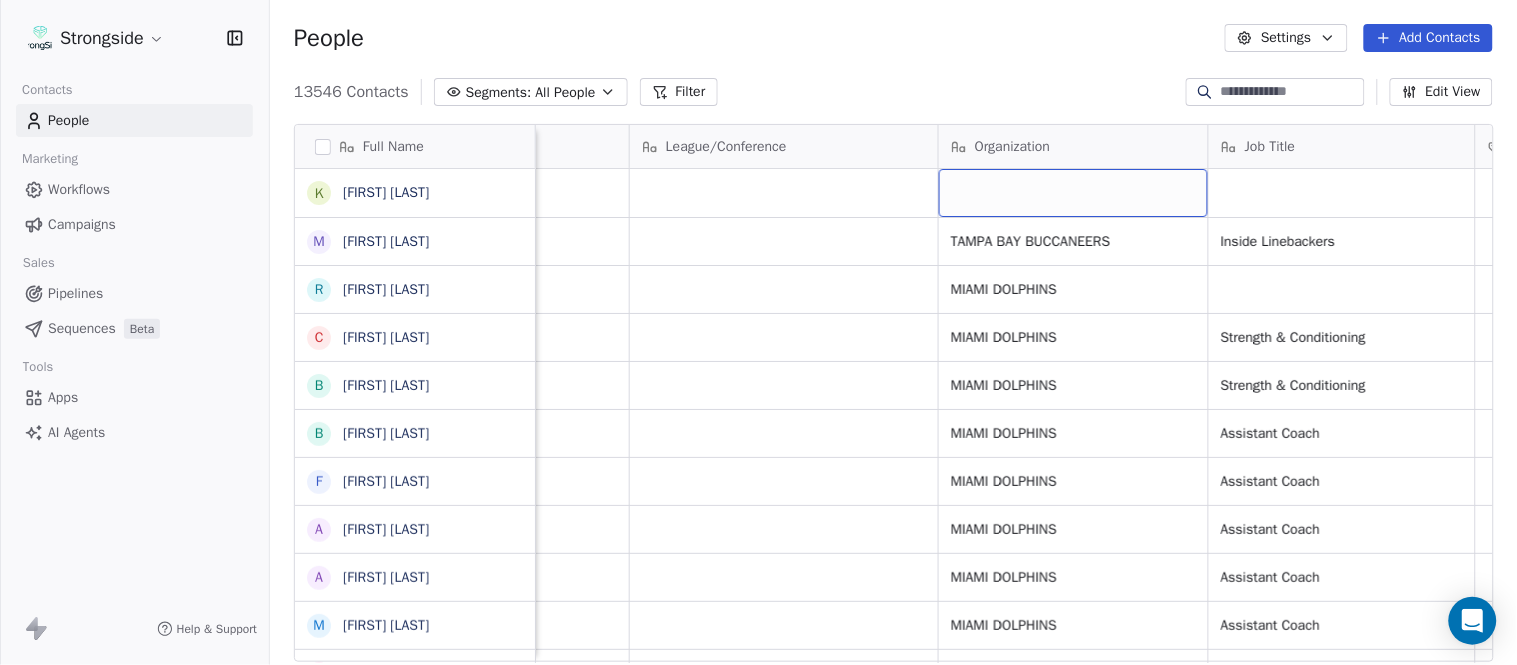 click at bounding box center (1073, 193) 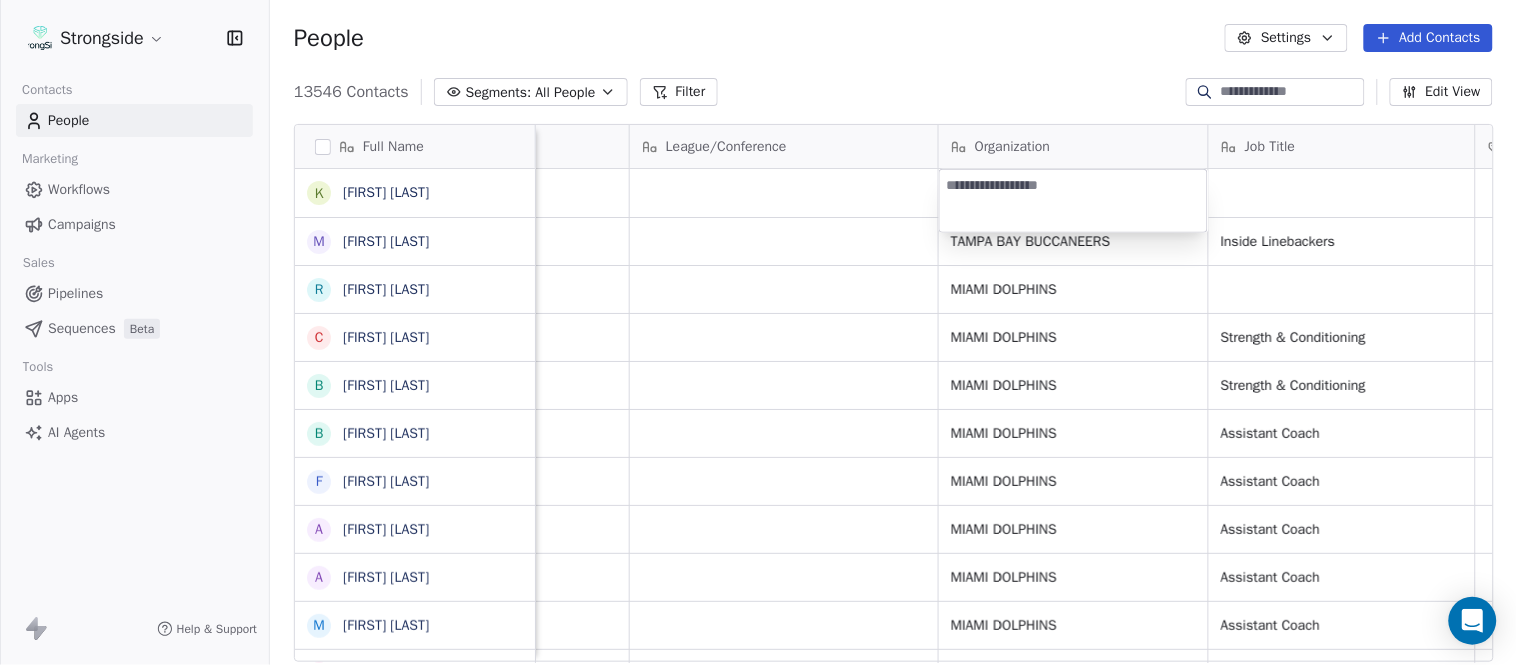 type on "**********" 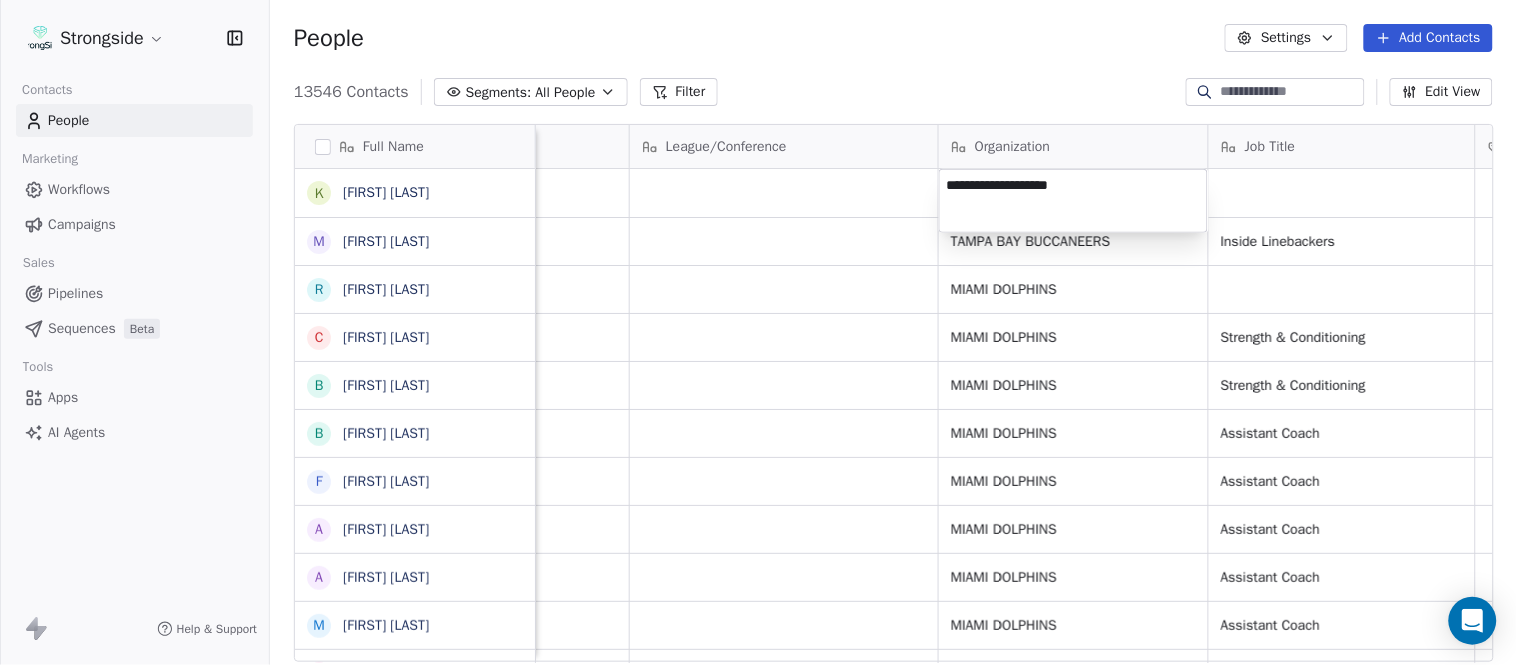 click on "Strongside Contacts People Marketing Workflows Campaigns Sales Pipelines Sequences Beta Tools Apps AI Agents Help & Support People Settings  Add Contacts 13546 Contacts Segments: All People Filter  Edit View Tag Add to Sequence Export Full Name K Kevin Carberry M Mike Caldwell R Robert Prince C Craig Aukerman B Brent Callaway B Butch Barry F Frank Smith A Austin Clark A Anthony Weaver M Mike McDaniel J Jonathan Krause B Bobby Slowik M Matthew O'Donnell D Deshawn Shead R Ronnie Bradford B Brian Duker K Kynjee Cotton T Todd Nielson E Eric Studesville D Darrell Bevell R Ryan Crow L Lemuel Jeanpierre M Mathieu Araujo J Jon Embree C Chandler Henley J Joe Barry S Sean Ryan R Ryan Slowik D Dave Puloka E Edgar Bennett C Chad Morton Email Phone Number Level League/Conference Organization Job Title Tags Created Date BST Status Priority kcarberry@buccaneers.nfl.com NFL Aug 03, 2025 09:44 PM mcaldwell@buccaneers.nfl.com NFL TAMPA BAY BUCCANEERS Inside Linebackers Aug 03, 2025 09:43 PM rprince@dolphins.com NFL NFL NFL" at bounding box center (758, 332) 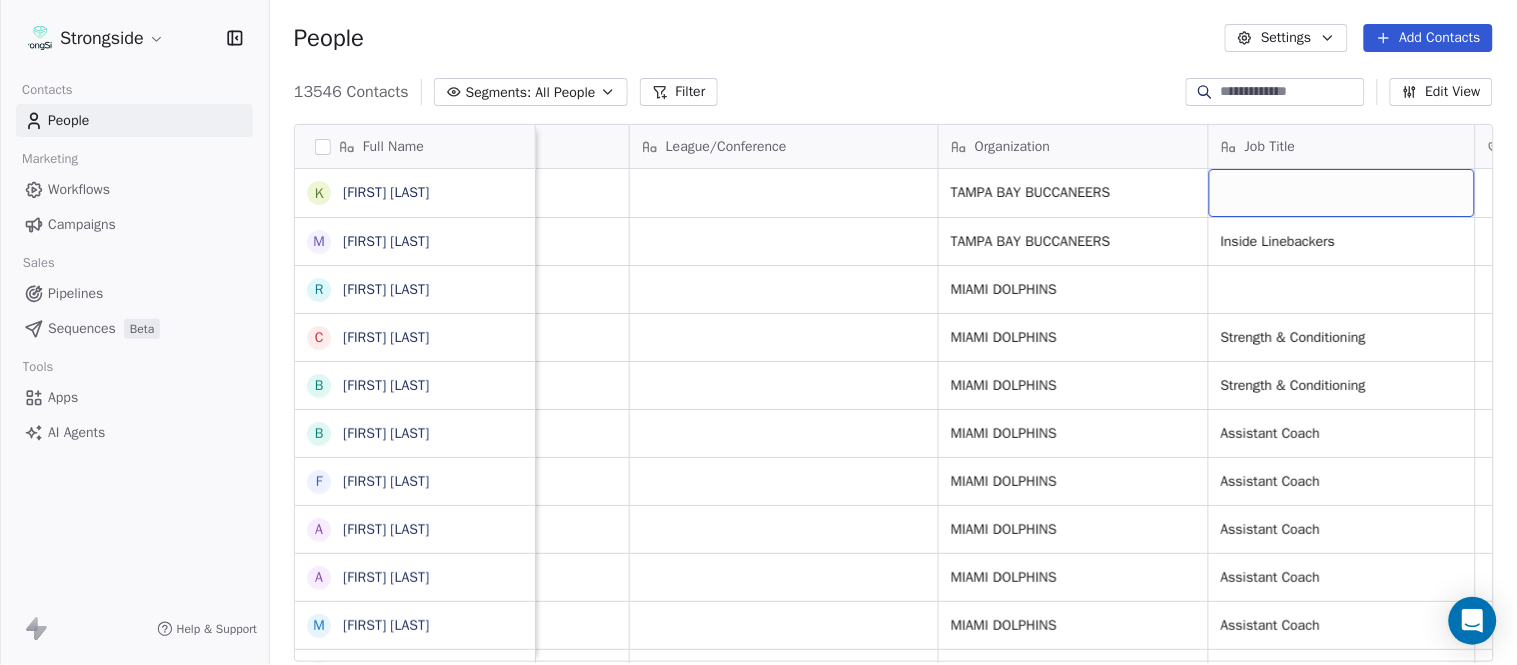 click at bounding box center [1342, 193] 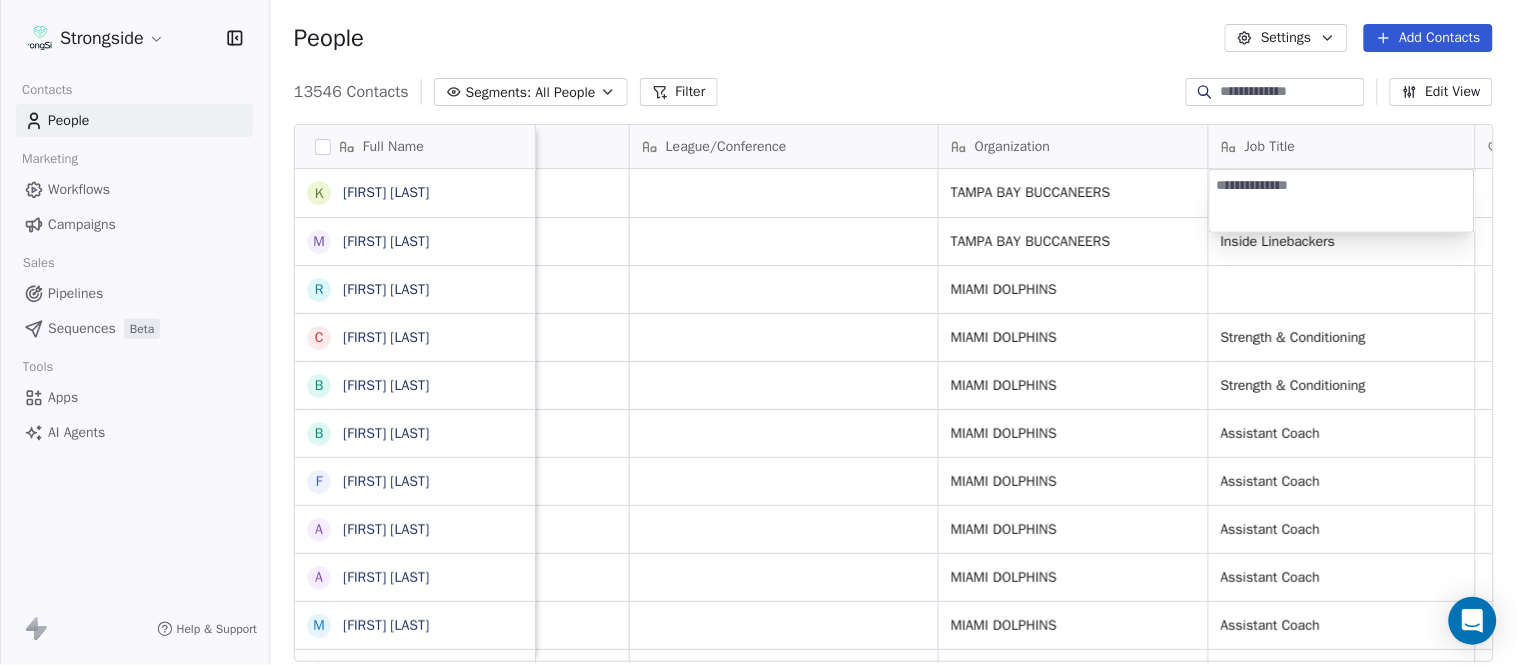 type on "**********" 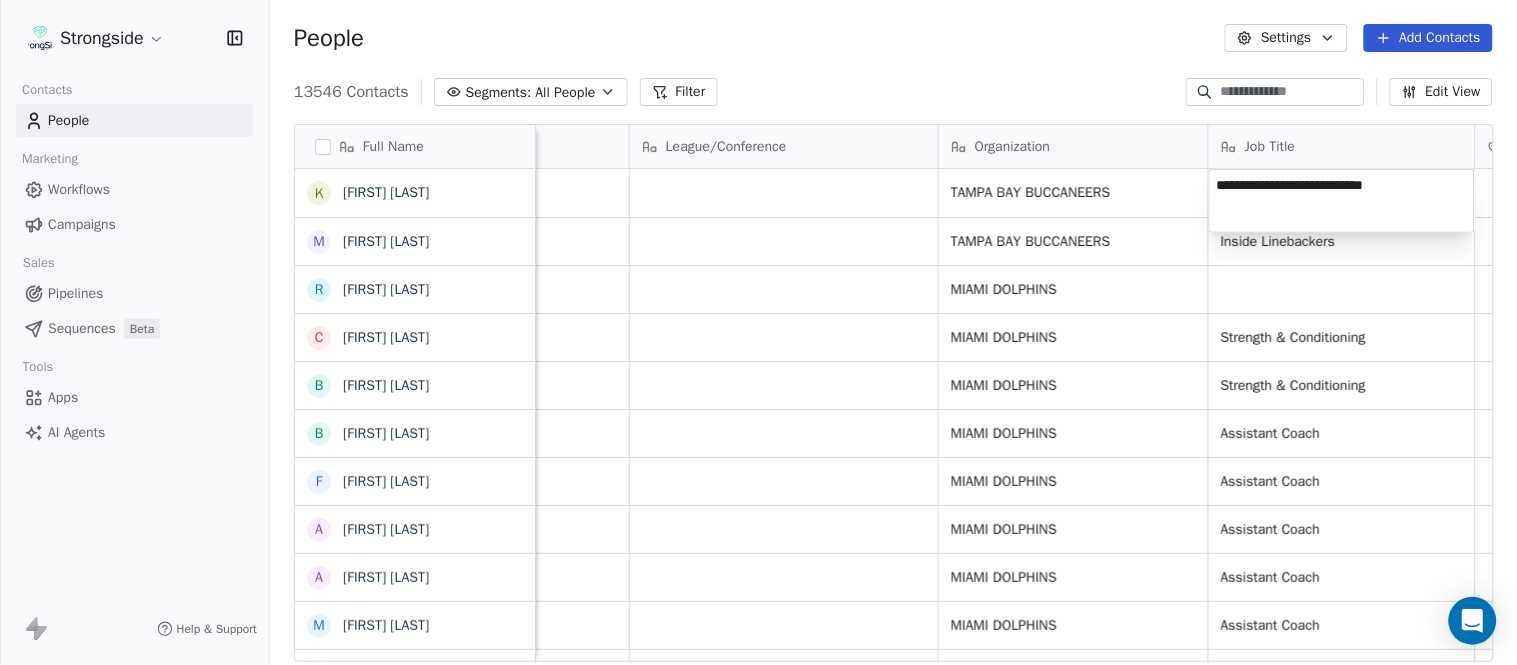 click on "Strongside Contacts People Marketing Workflows Campaigns Sales Pipelines Sequences Beta Tools Apps AI Agents Help & Support People Settings  Add Contacts 13546 Contacts Segments: All People Filter  Edit View Tag Add to Sequence Export Full Name K Kevin Carberry M Mike Caldwell R Robert Prince C Craig Aukerman B Brent Callaway B Butch Barry F Frank Smith A Austin Clark A Anthony Weaver M Mike McDaniel J Jonathan Krause B Bobby Slowik M Matthew O'Donnell D Deshawn Shead R Ronnie Bradford B Brian Duker K Kynjee Cotton T Todd Nielson E Eric Studesville D Darrell Bevell R Ryan Crow L Lemuel Jeanpierre M Mathieu Araujo J Jon Embree C Chandler Henley J Joe Barry S Sean Ryan R Ryan Slowik D Dave Puloka E Edgar Bennett C Chad Morton Email Phone Number Level League/Conference Organization Job Title Tags Created Date BST Status Priority kcarberry@buccaneers.nfl.com NFL TAMPA BAY BUCCANEERS Aug 03, 2025 09:44 PM mcaldwell@buccaneers.nfl.com NFL TAMPA BAY BUCCANEERS Inside Linebackers Aug 03, 2025 09:43 PM NFL NFL NFL" at bounding box center [758, 332] 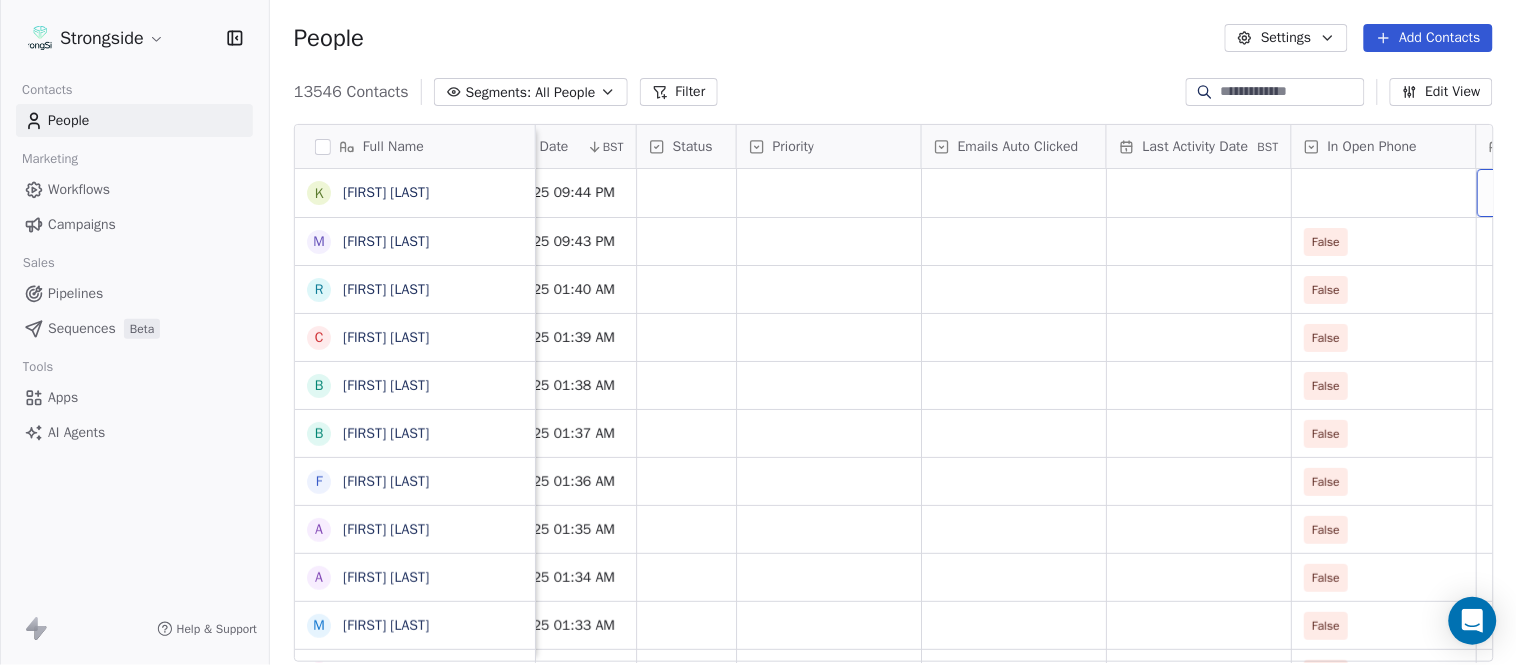 scroll, scrollTop: 0, scrollLeft: 1863, axis: horizontal 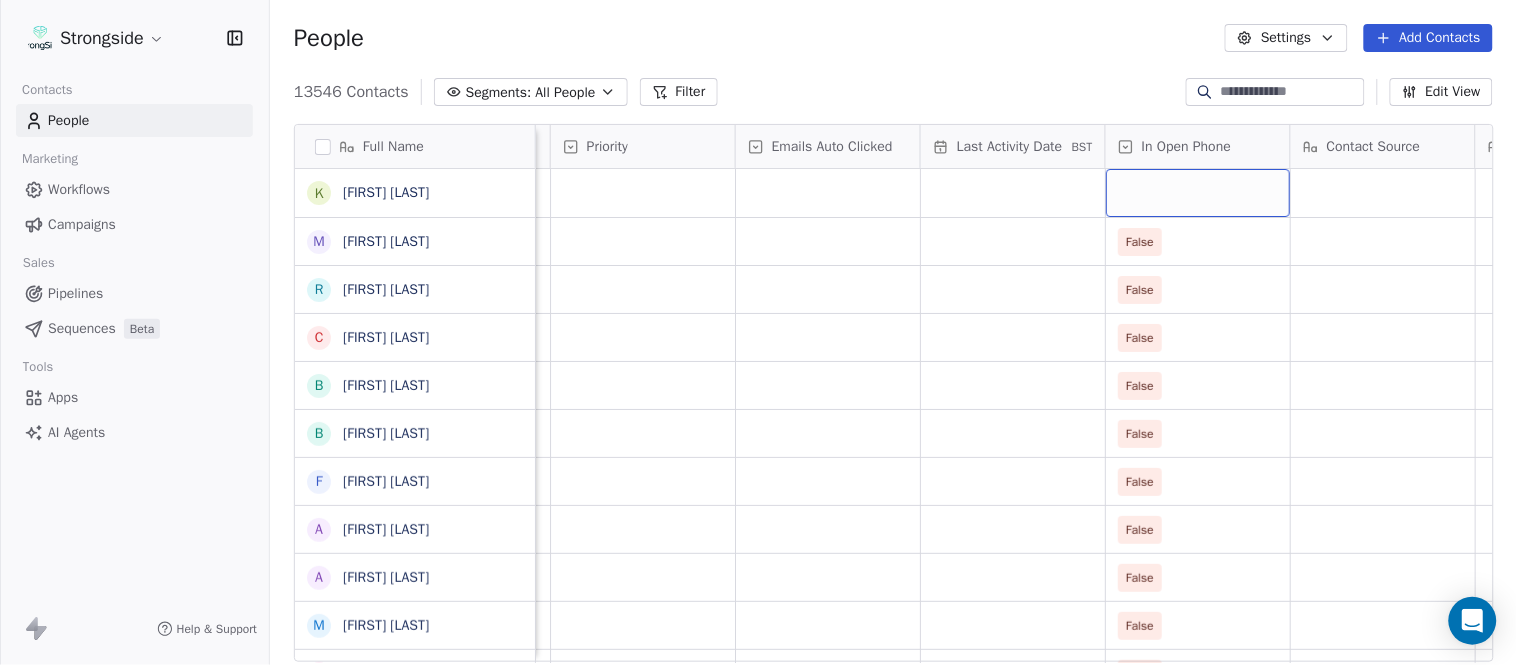 click at bounding box center (1198, 193) 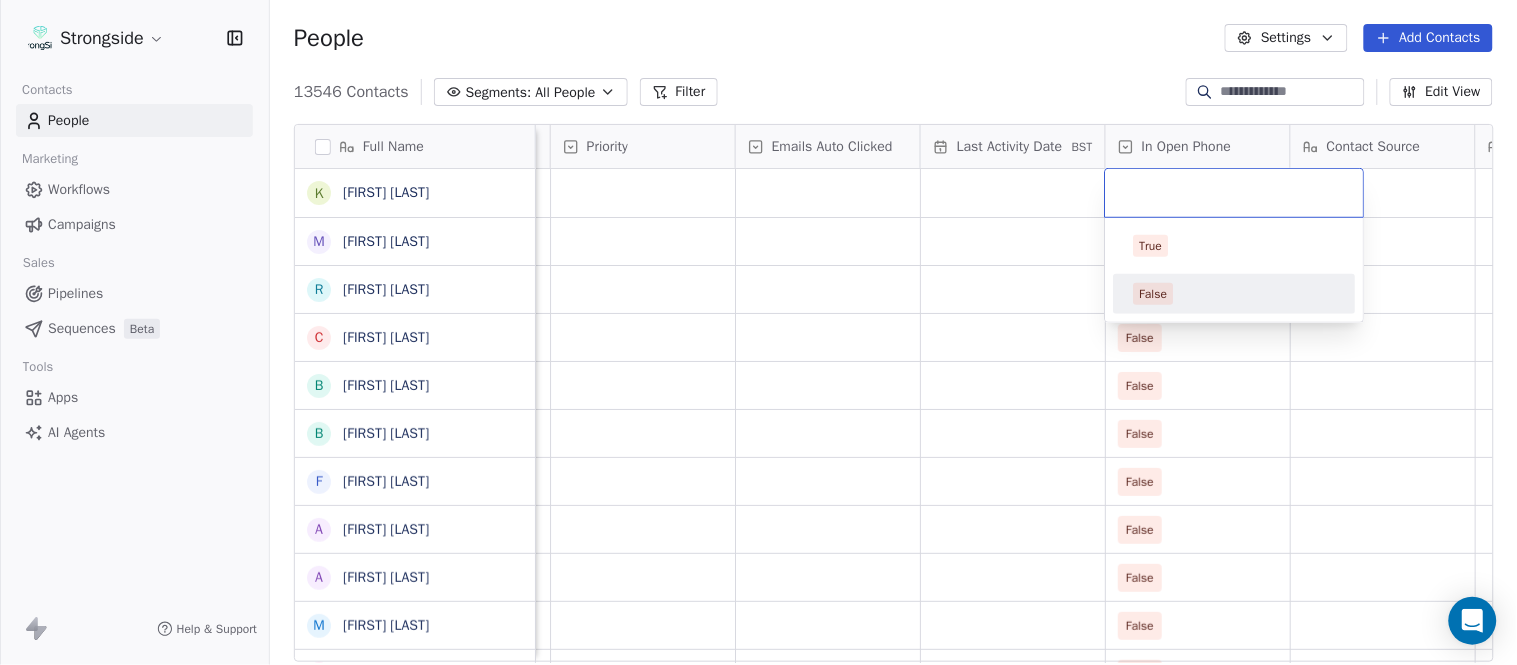 click on "False" at bounding box center [1235, 294] 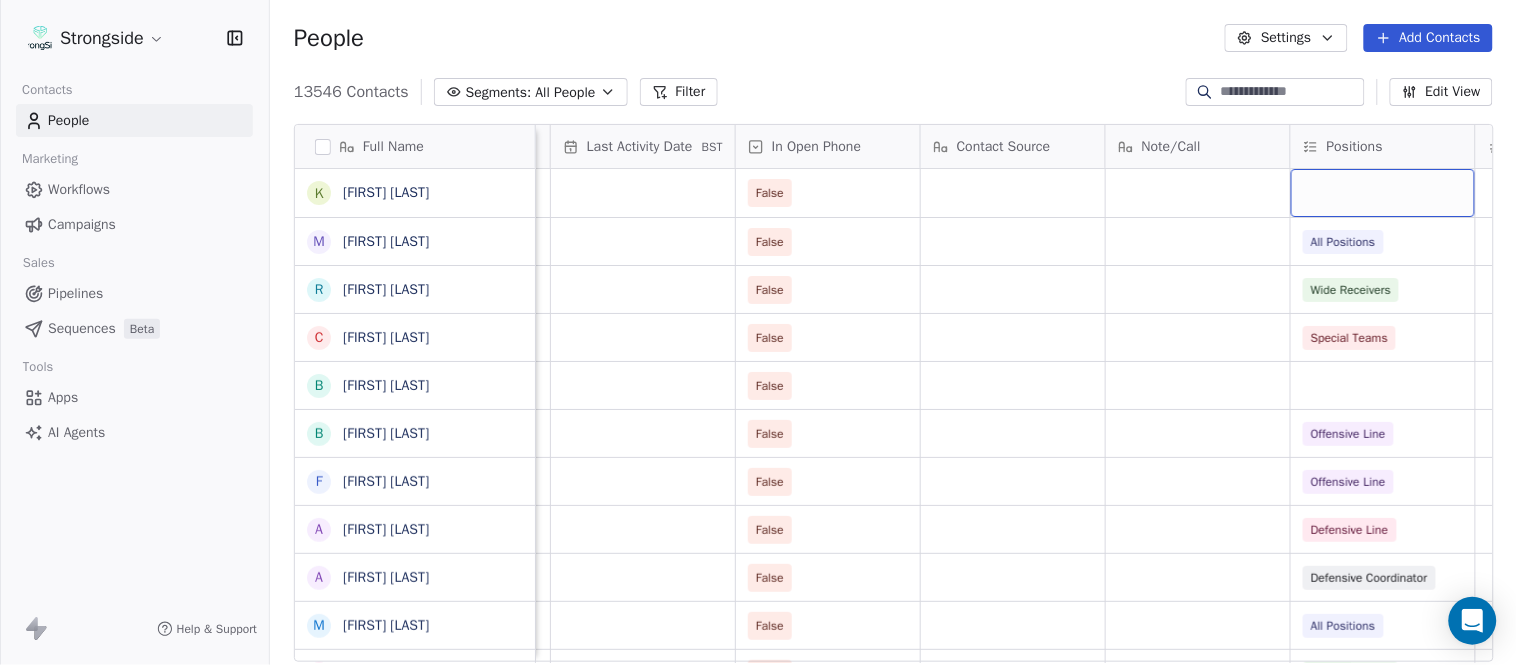 scroll, scrollTop: 0, scrollLeft: 2417, axis: horizontal 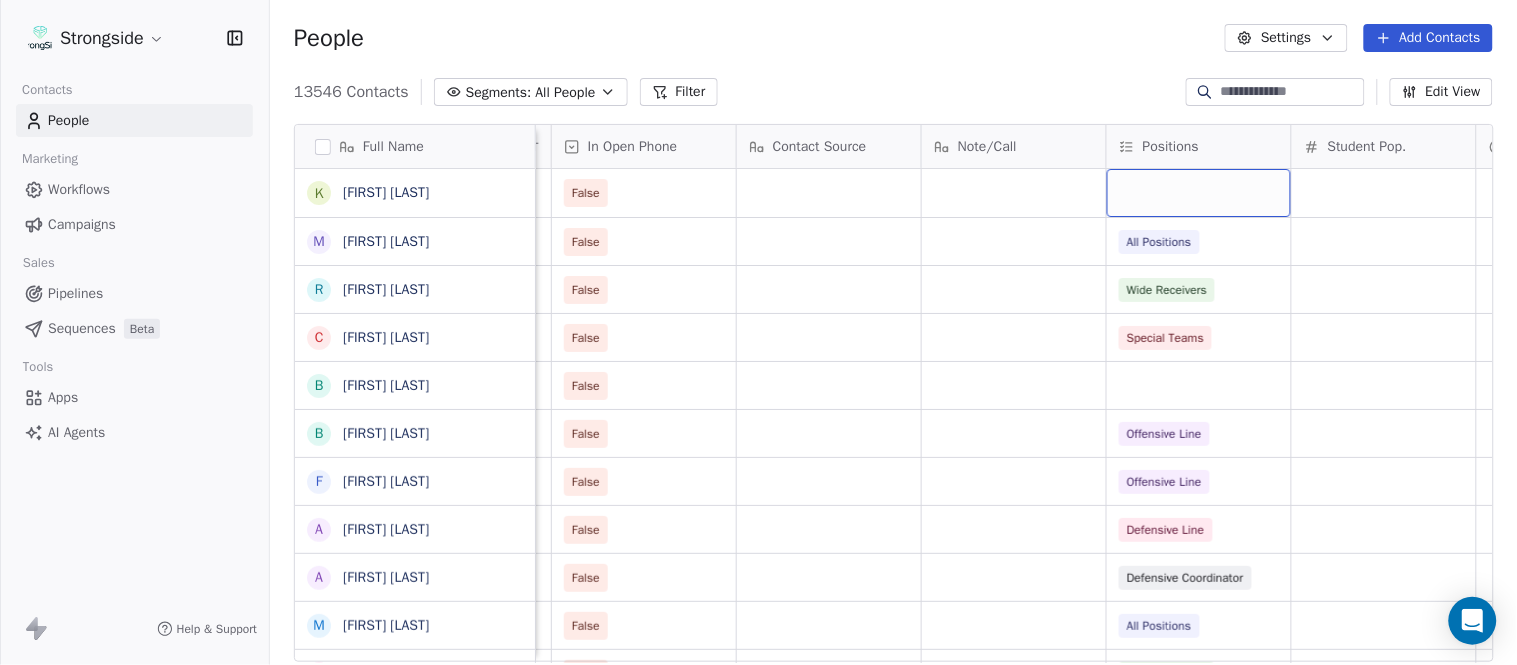 click at bounding box center [1199, 193] 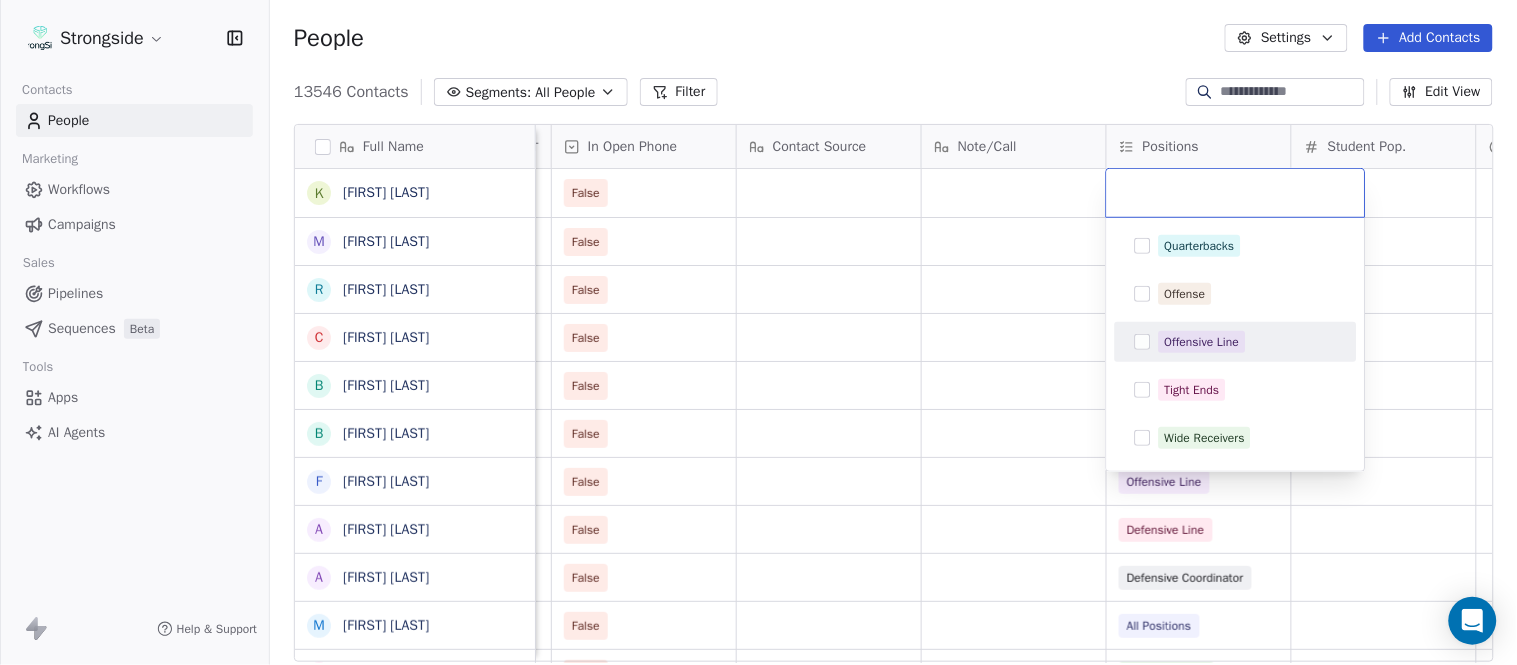 click on "Strongside Contacts People Marketing Workflows Campaigns Sales Pipelines Sequences Beta Tools Apps AI Agents Help & Support People Settings  Add Contacts 13546 Contacts Segments: All People Filter  Edit View Tag Add to Sequence Export Full Name K Kevin Carberry M Mike Caldwell R Robert Prince C Craig Aukerman B Brent Callaway B Butch Barry F Frank Smith A Austin Clark A Anthony Weaver M Mike McDaniel J Jonathan Krause B Bobby Slowik M Matthew O'Donnell D Deshawn Shead R Ronnie Bradford B Brian Duker K Kynjee Cotton T Todd Nielson E Eric Studesville D Darrell Bevell R Ryan Crow L Lemuel Jeanpierre M Mathieu Araujo J Jon Embree C Chandler Henley J Joe Barry S Sean Ryan R Ryan Slowik D Dave Puloka E Edgar Bennett C Chad Morton Status Priority Emails Auto Clicked Last Activity Date BST In Open Phone Contact Source Note/Call Positions Student Pop. Lead Account   False   False All Positions   False Wide Receivers   False Special Teams   False   False Offensive Line   False Offensive Line   False Defensive Line" at bounding box center [758, 332] 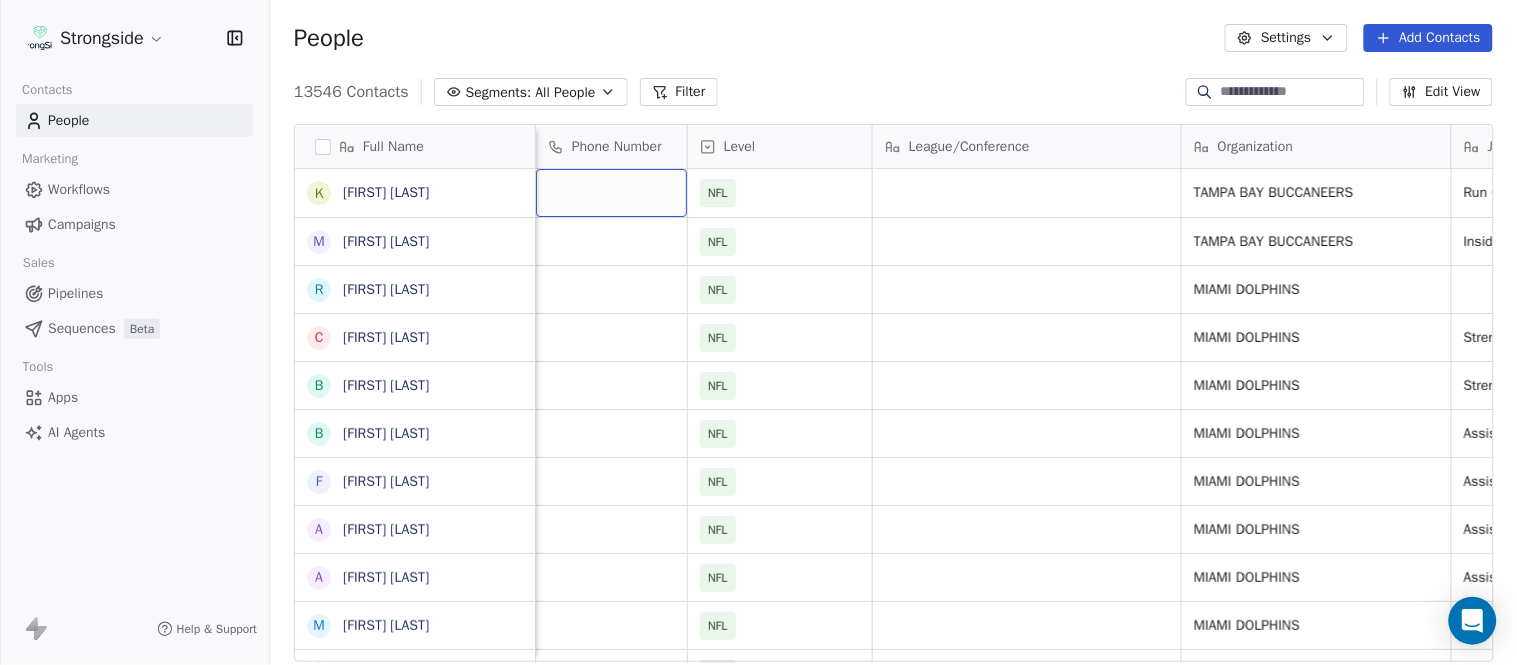 scroll, scrollTop: 0, scrollLeft: 0, axis: both 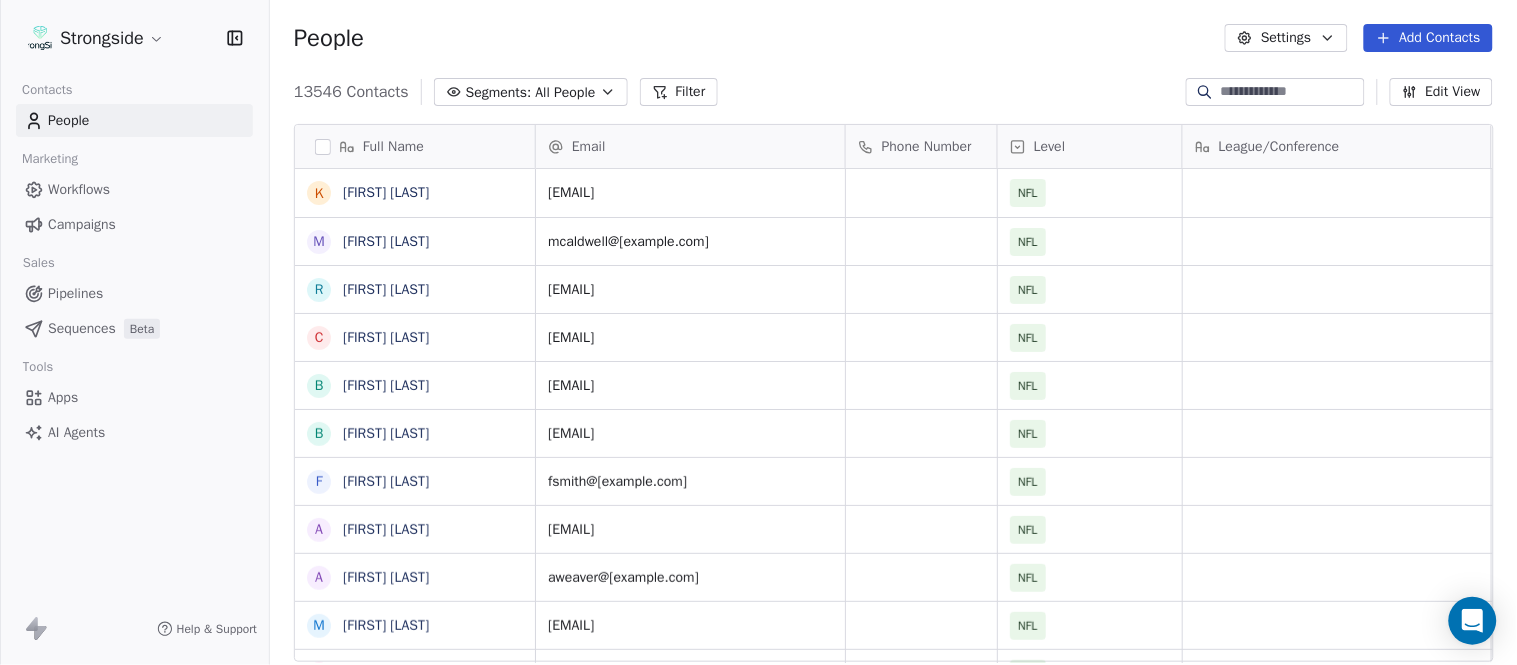 click on "Add Contacts" at bounding box center [1428, 38] 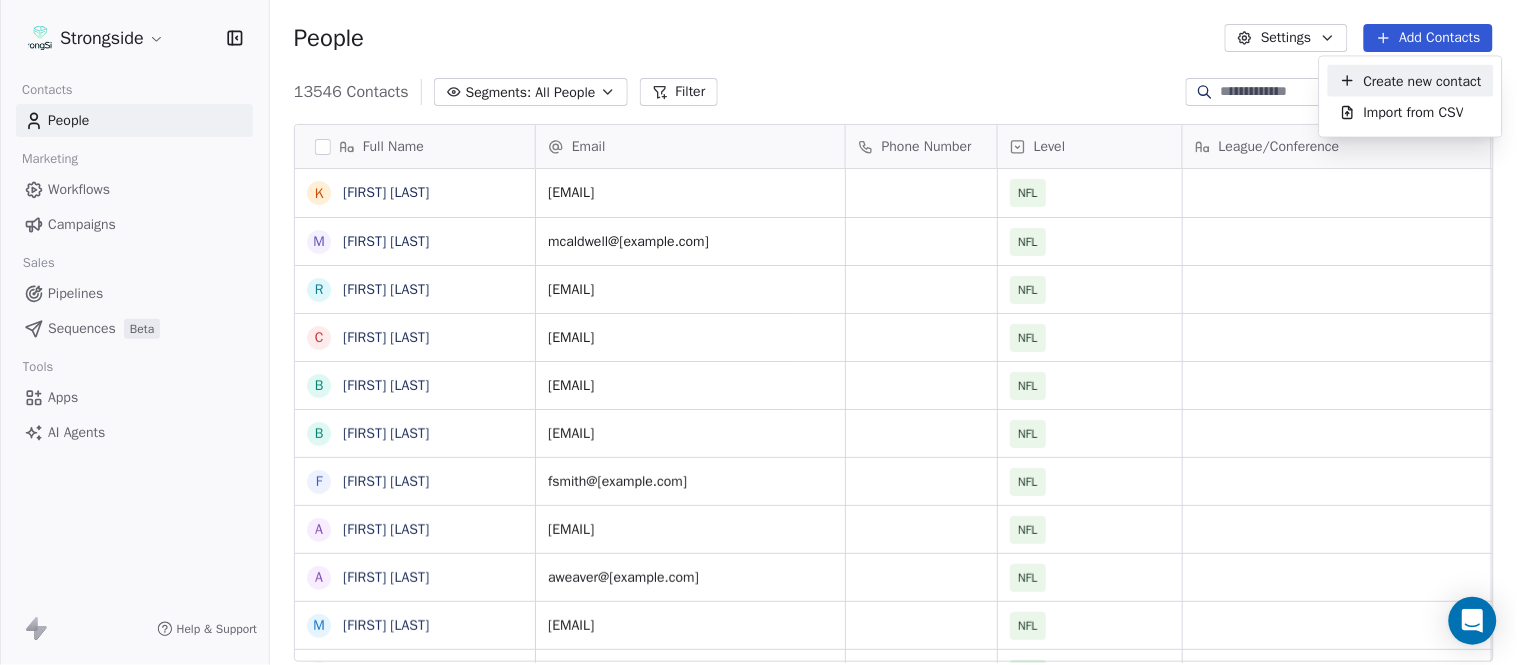 click on "Create new contact" at bounding box center [1423, 80] 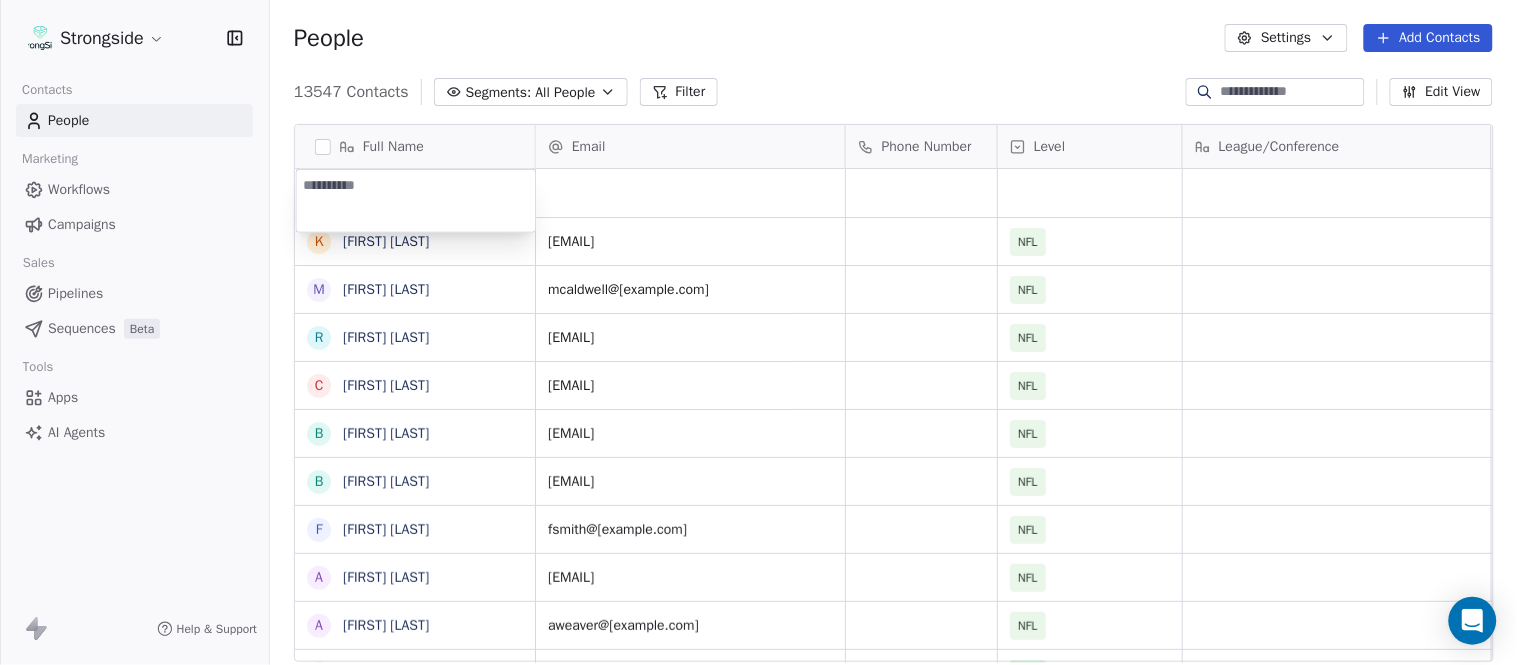 type on "**********" 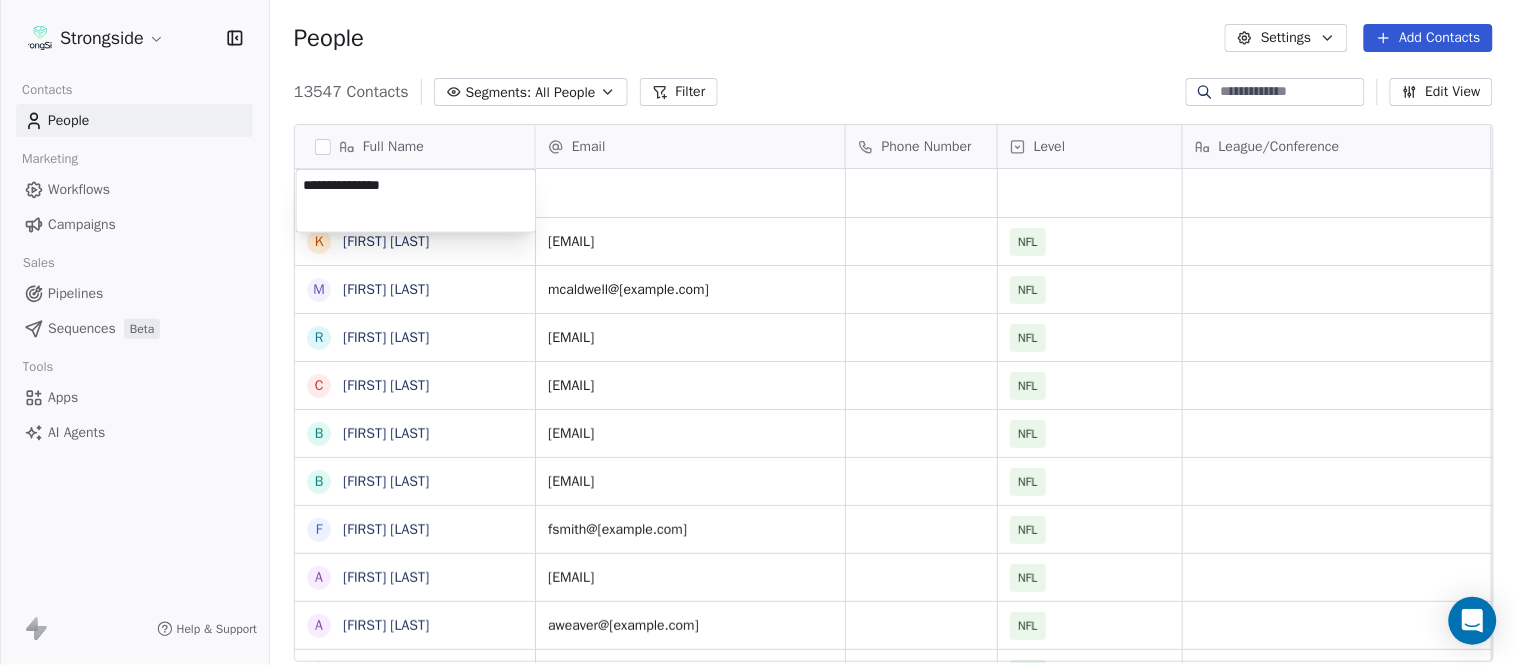 click on "Strongside Contacts People Marketing Workflows Campaigns Sales Pipelines Sequences Beta Tools Apps AI Agents Help & Support People Settings  Add Contacts 13547 Contacts Segments: All People Filter  Edit View Tag Add to Sequence Export Full Name K Kevin Carberry M Mike Caldwell R Robert Prince C Craig Aukerman B Brent Callaway B Butch Barry F Frank Smith A Austin Clark A Anthony Weaver M Mike McDaniel J Jonathan Krause B Bobby Slowik M Matthew O'Donnell D Deshawn Shead R Ronnie Bradford B Brian Duker K Kynjee Cotton T Todd Nielson E Eric Studesville D Darrell Bevell R Ryan Crow L Lemuel Jeanpierre M Mathieu Araujo J Jon Embree C Chandler Henley J Joe Barry S Sean Ryan R Ryan Slowik D Dave Puloka E Edgar Bennett Email Phone Number Level League/Conference Organization Job Title Tags Created Date BST Aug 03, 2025 09:45 PM kcarberry@buccaneers.nfl.com NFL TAMPA BAY BUCCANEERS Run Game Coord/Offensive Line Aug 03, 2025 09:44 PM mcaldwell@buccaneers.nfl.com NFL TAMPA BAY BUCCANEERS Inside Linebackers NFL NFL NFL" at bounding box center [758, 332] 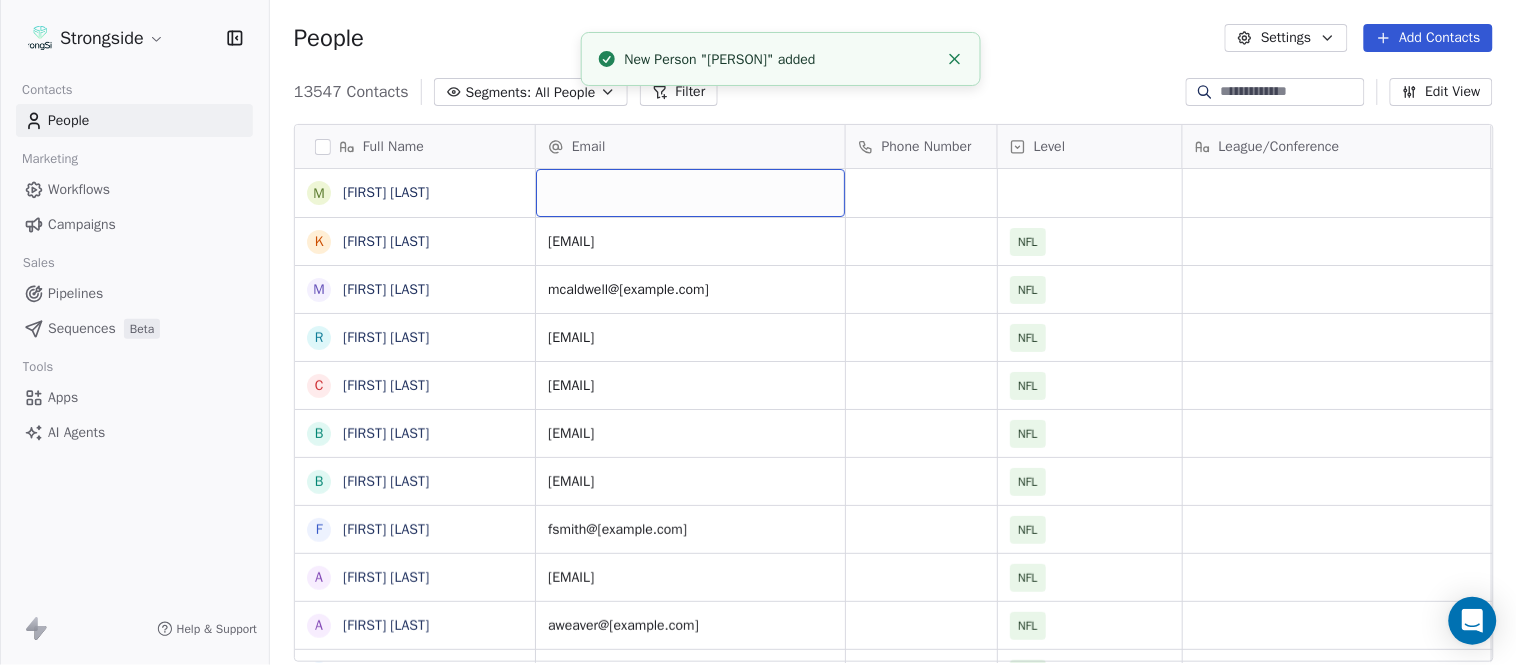 click at bounding box center [690, 193] 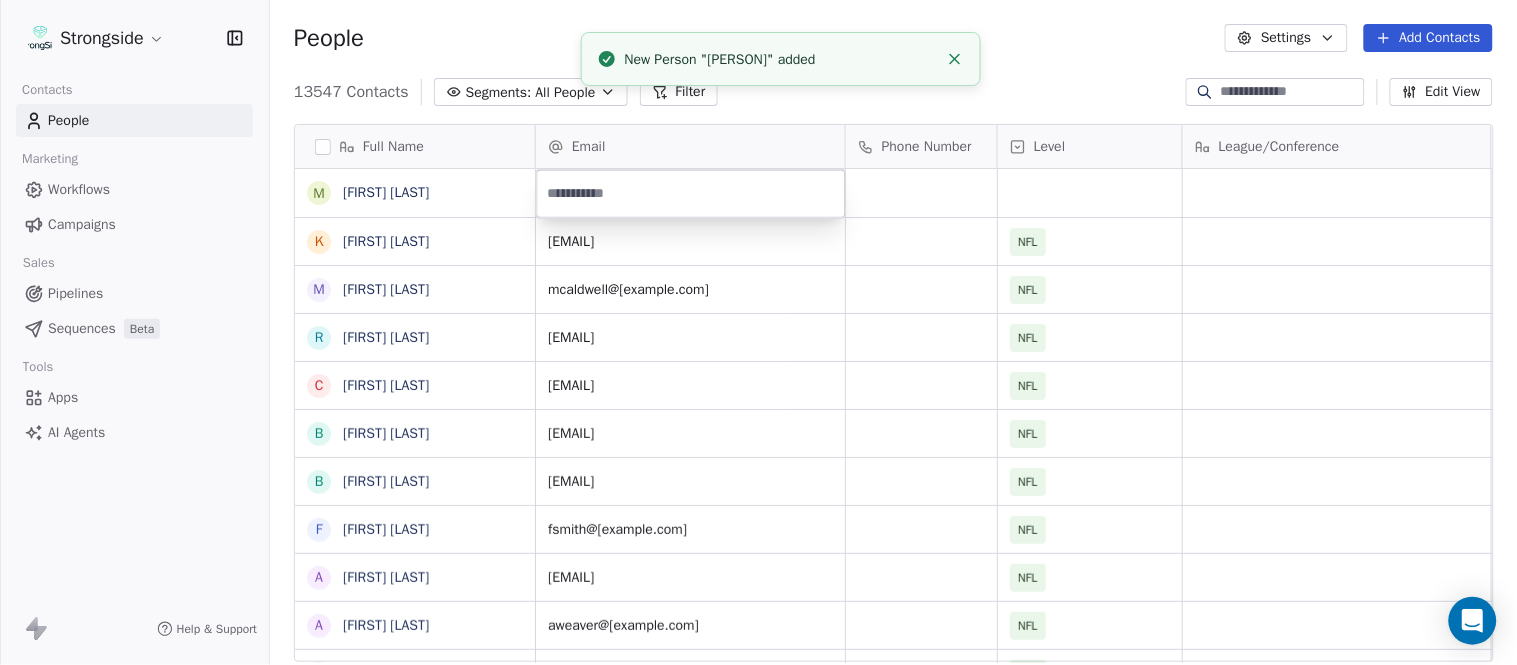 type on "**********" 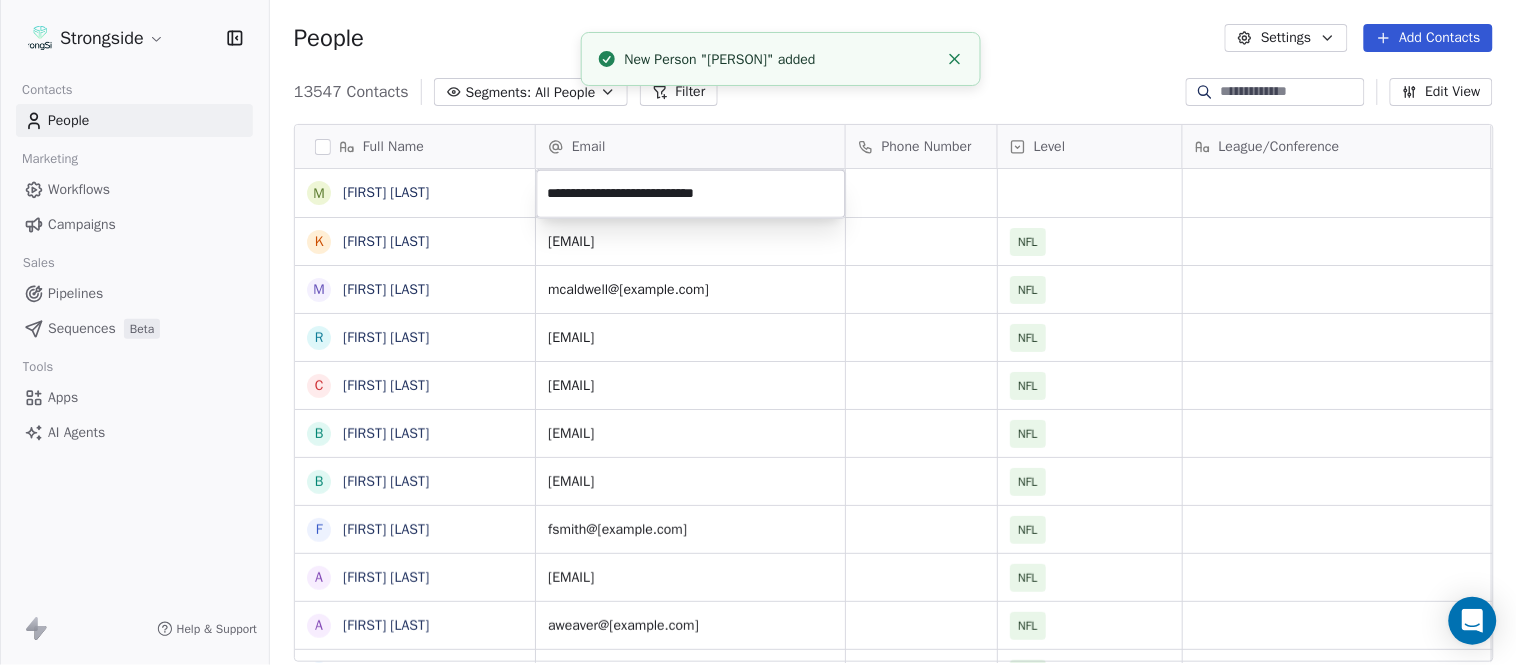 click on "Strongside Contacts People Marketing Workflows Campaigns Sales Pipelines Sequences Beta Tools Apps AI Agents Help & Support People Settings  Add Contacts 13547 Contacts Segments: All People Filter  Edit View Tag Add to Sequence Export Full Name M Maral Javadifar K Kevin Carberry M Mike Caldwell R Robert Prince C Craig Aukerman B Brent Callaway B Butch Barry F Frank Smith A Austin Clark A Anthony Weaver M Mike McDaniel J Jonathan Krause B Bobby Slowik M Matthew O'Donnell D Deshawn Shead R Ronnie Bradford B Brian Duker K Kynjee Cotton T Todd Nielson E Eric Studesville D Darrell Bevell R Ryan Crow L Lemuel Jeanpierre M Mathieu Araujo J Jon Embree C Chandler Henley J Joe Barry S Sean Ryan R Ryan Slowik D Dave Puloka E Edgar Bennett Email Phone Number Level League/Conference Organization Job Title Tags Created Date BST Aug 03, 2025 09:45 PM kcarberry@buccaneers.nfl.com NFL TAMPA BAY BUCCANEERS Run Game Coord/Offensive Line Aug 03, 2025 09:44 PM mcaldwell@buccaneers.nfl.com NFL TAMPA BAY BUCCANEERS NFL NFL NFL" at bounding box center (758, 332) 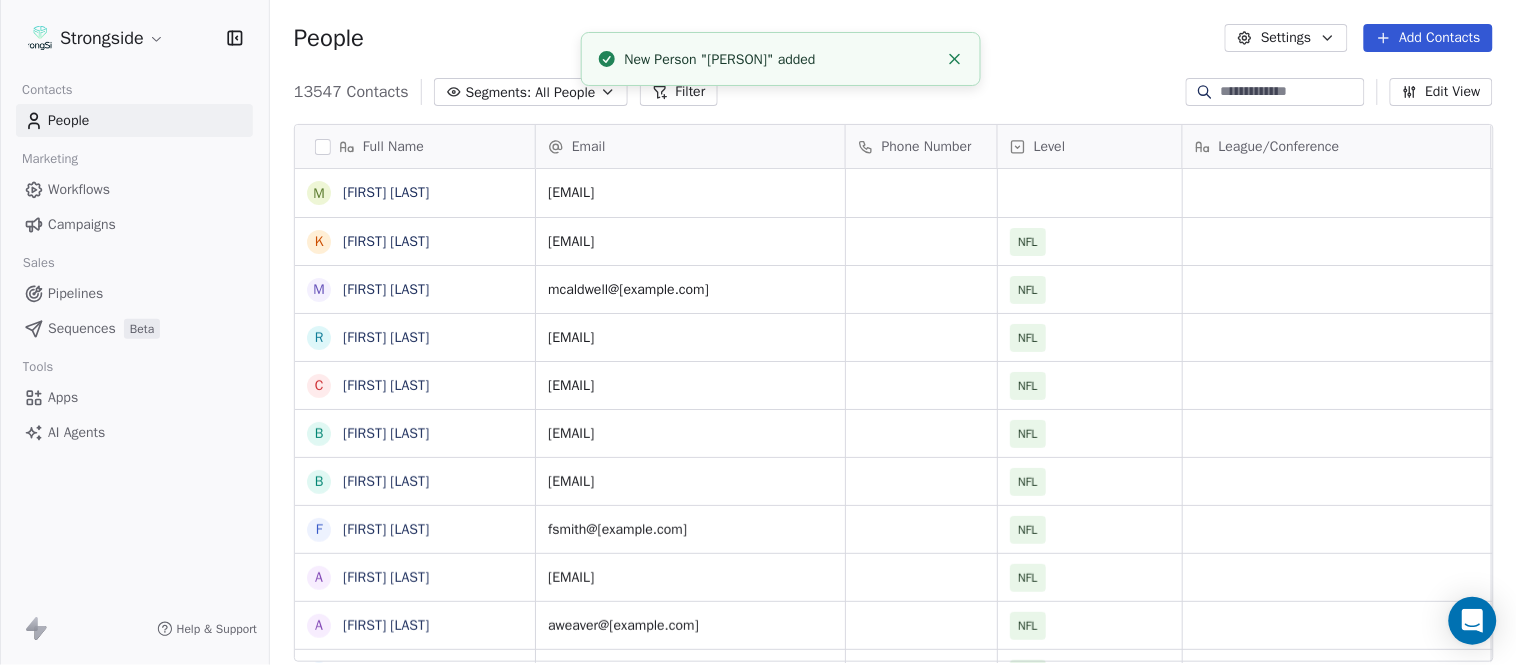 click 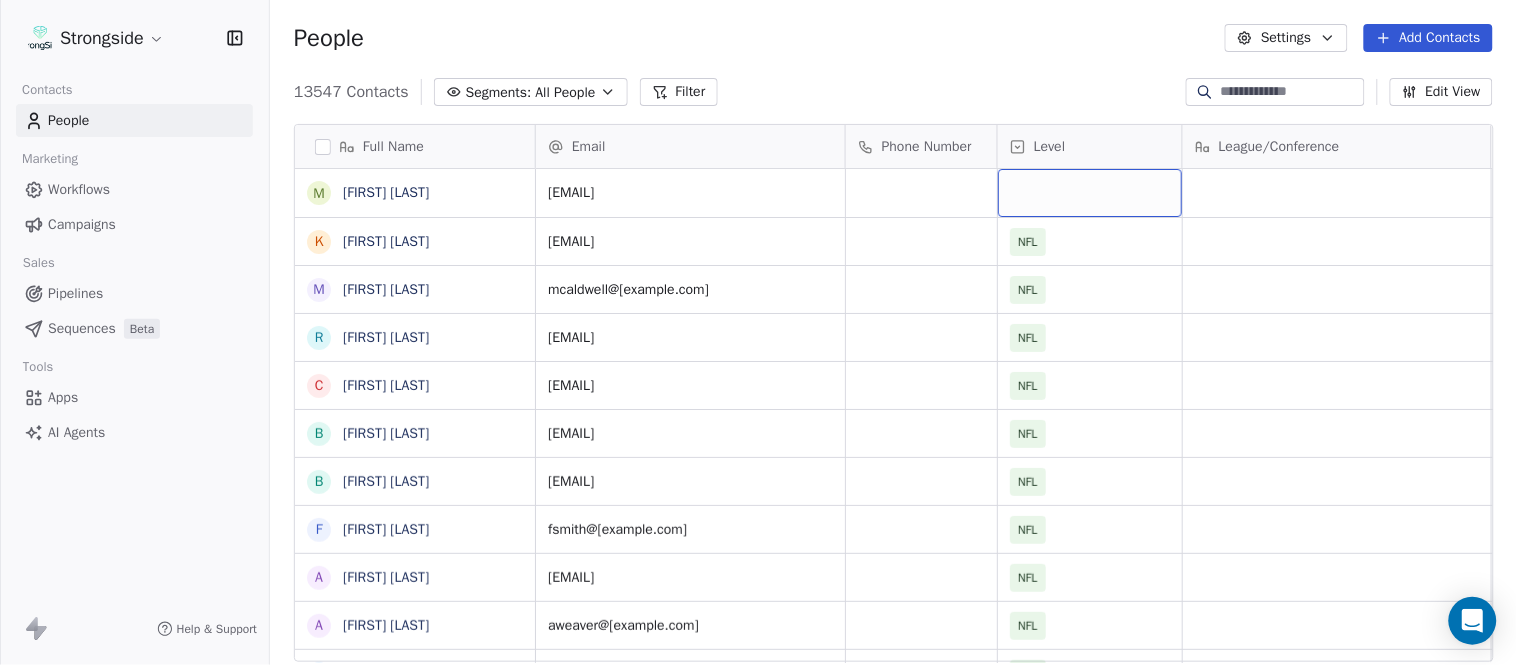 click at bounding box center [1090, 193] 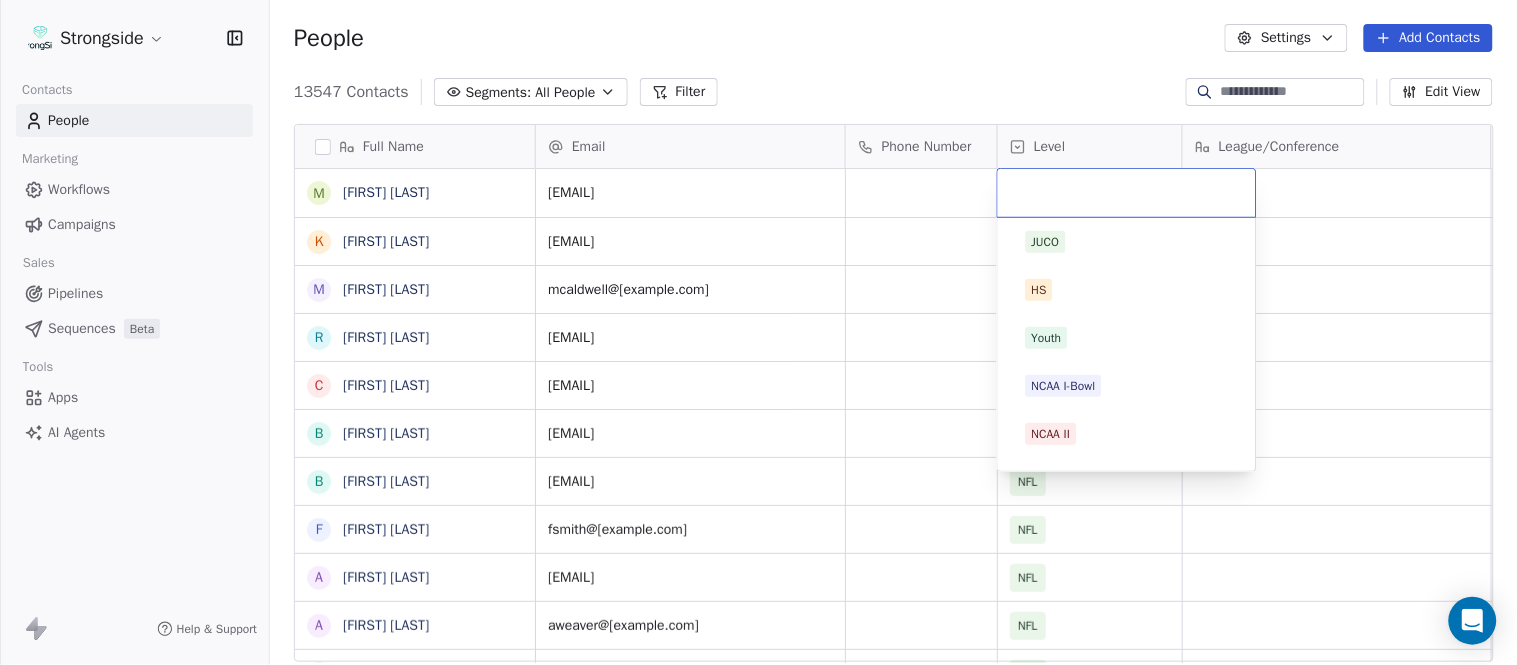 scroll, scrollTop: 330, scrollLeft: 0, axis: vertical 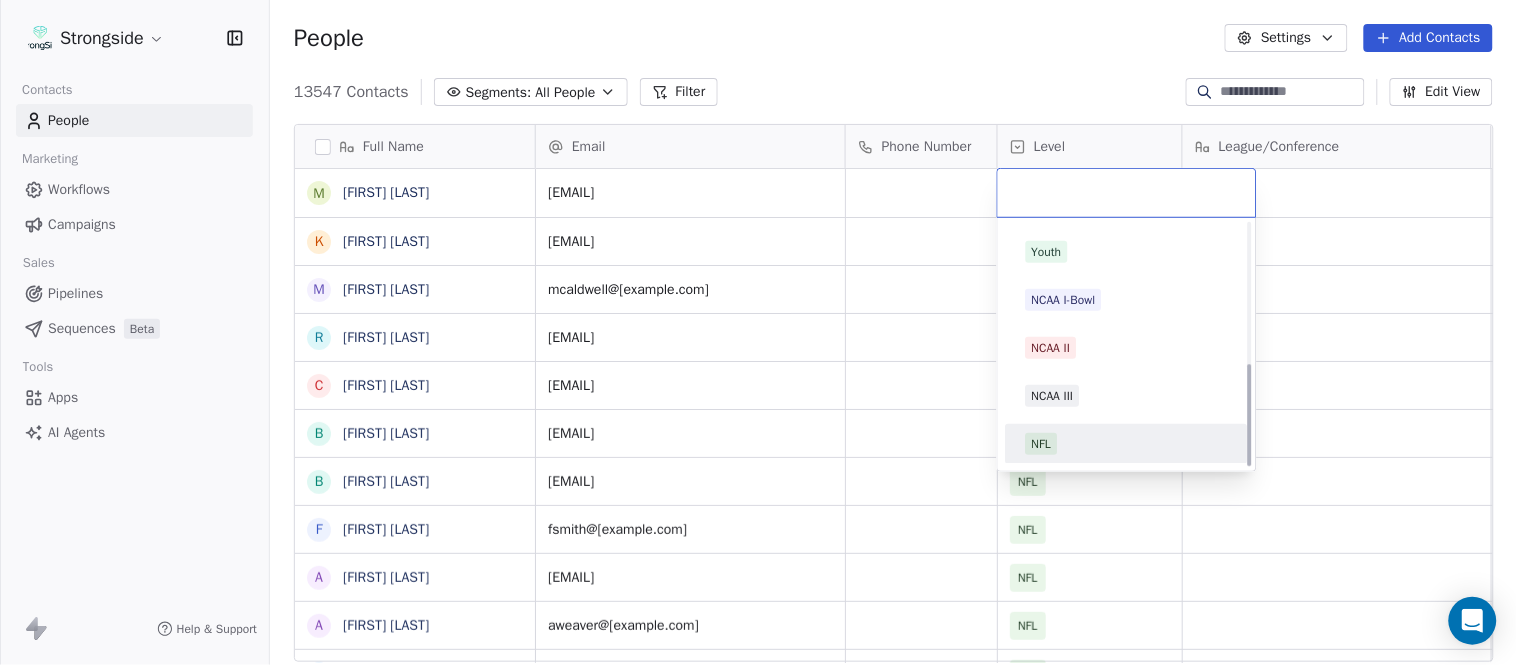 click on "NFL" at bounding box center [1127, 444] 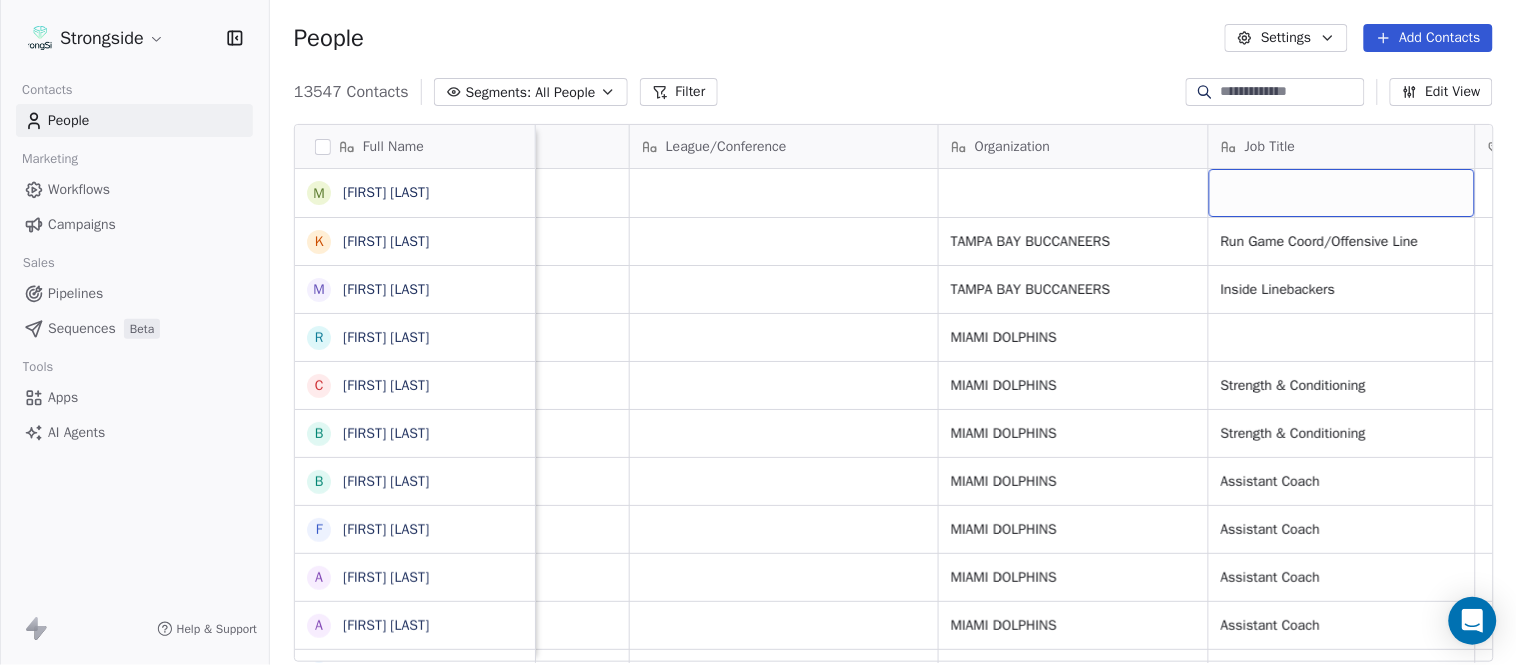 scroll, scrollTop: 0, scrollLeft: 653, axis: horizontal 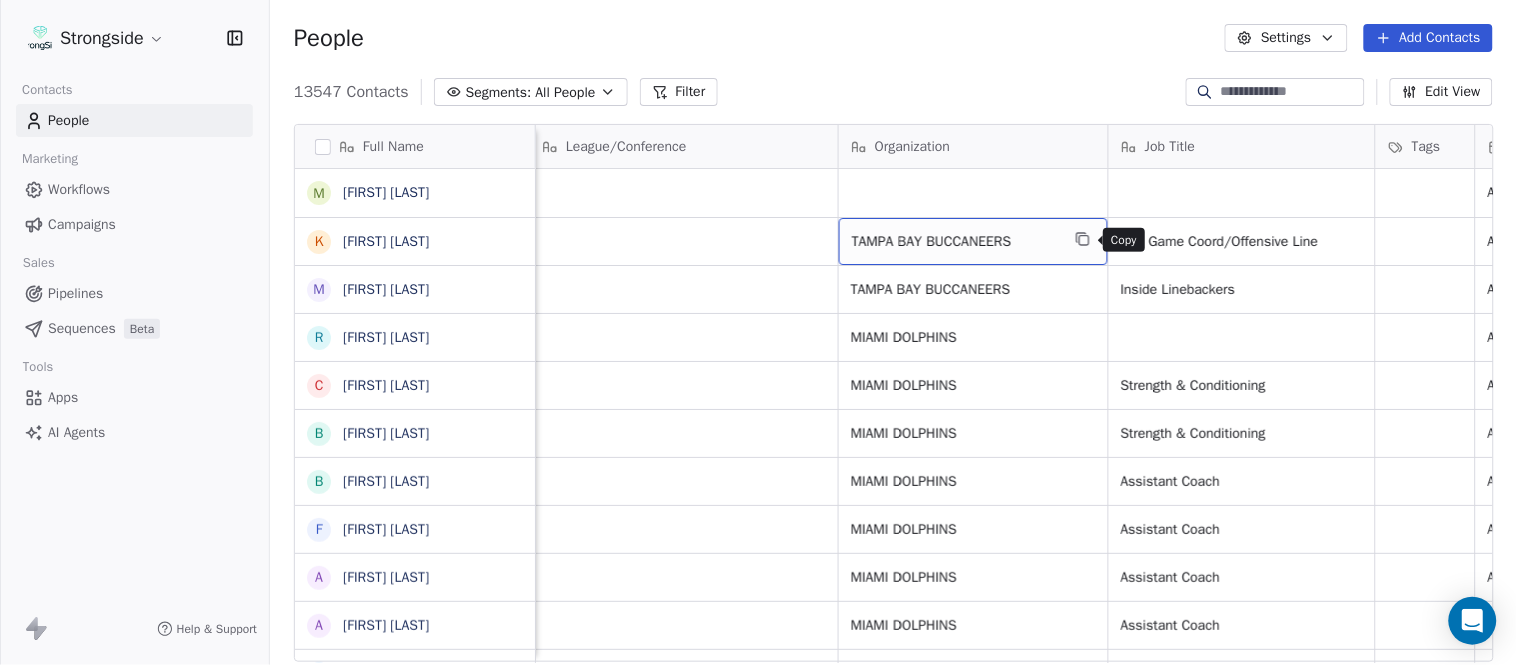 click at bounding box center [1083, 239] 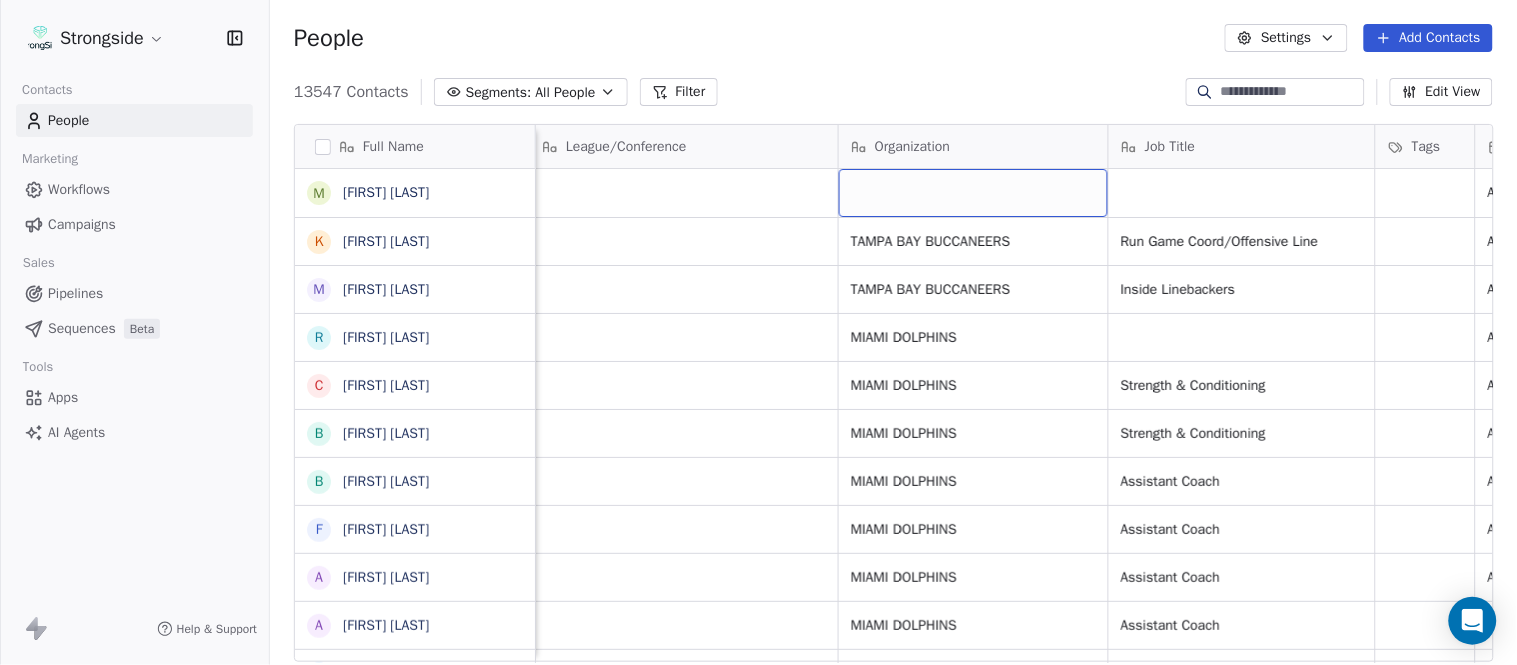 click at bounding box center (973, 193) 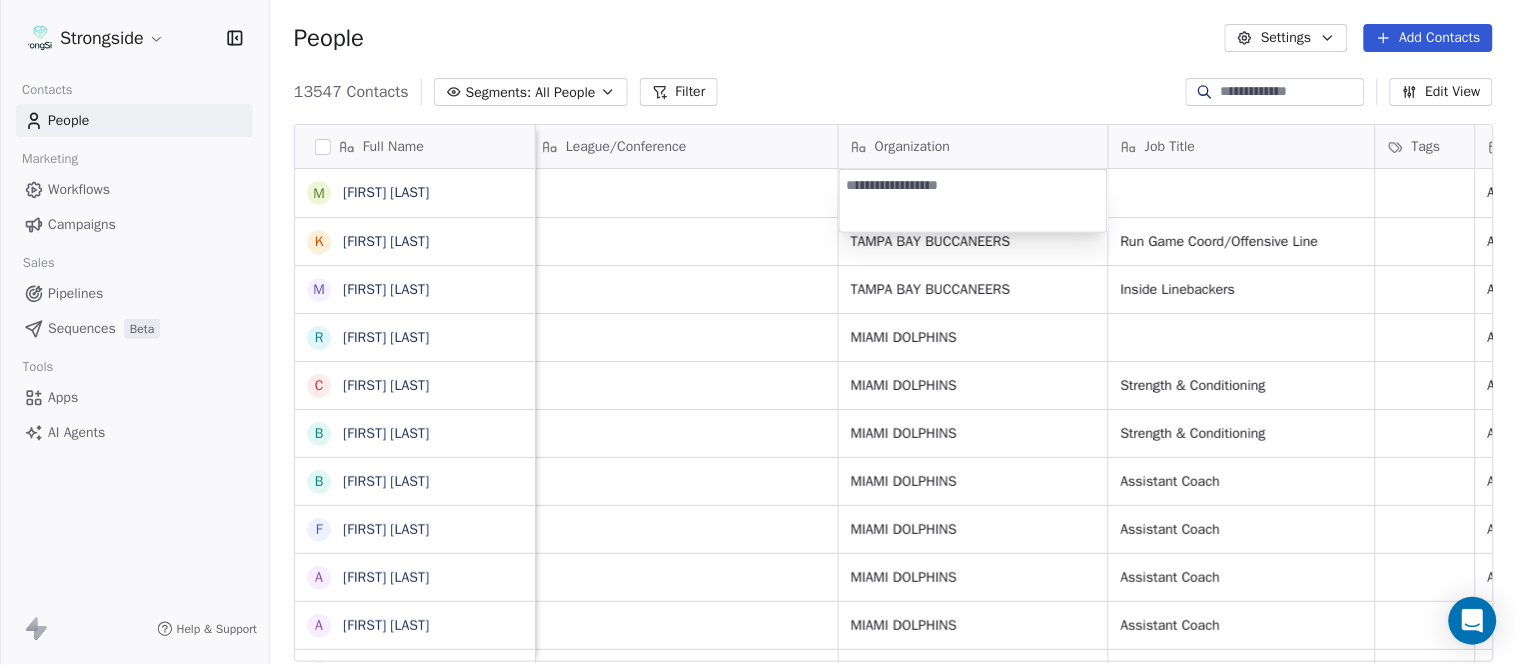 type on "**********" 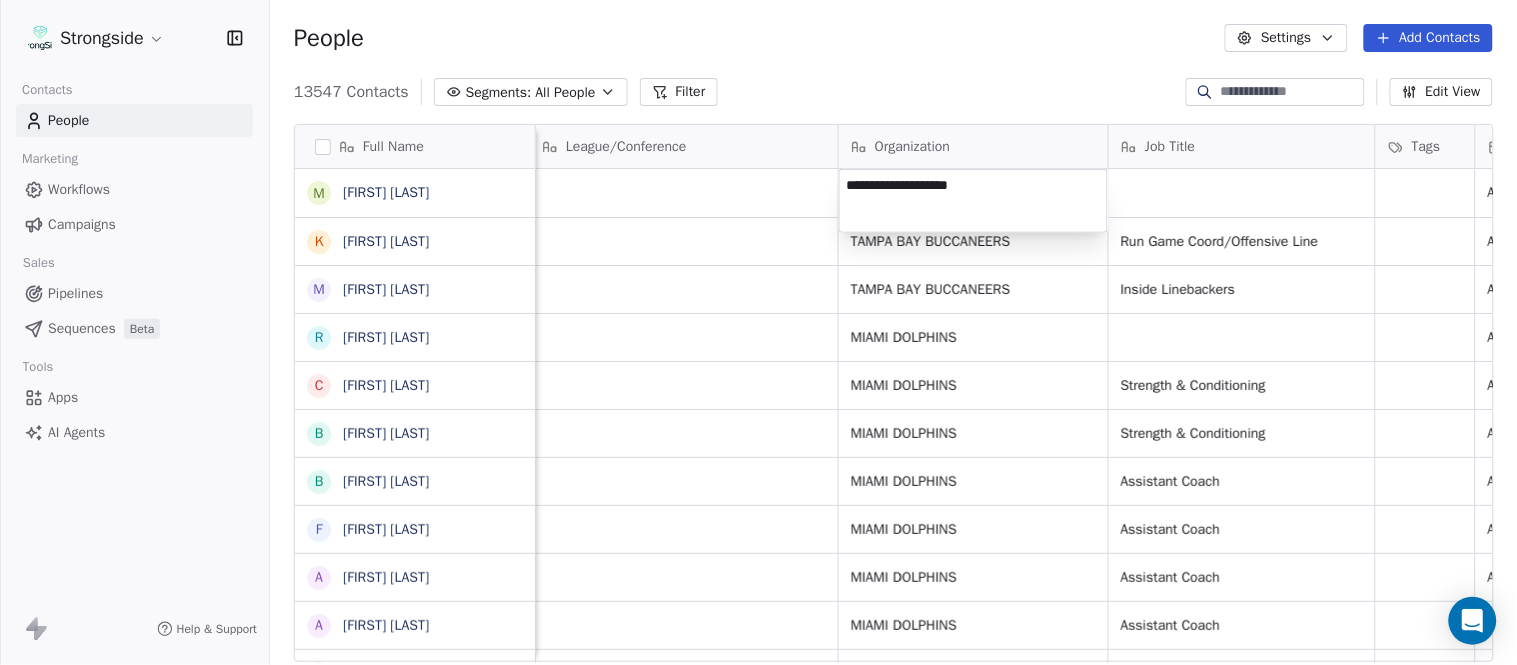 click on "Strongside Contacts People Marketing Workflows Campaigns Sales Pipelines Sequences Beta Tools Apps AI Agents Help & Support People Settings  Add Contacts 13547 Contacts Segments: All People Filter  Edit View Tag Add to Sequence Export Full Name M Maral Javadifar K Kevin Carberry M Mike Caldwell R Robert Prince C Craig Aukerman B Brent Callaway B Butch Barry F Frank Smith A Austin Clark A Anthony Weaver M Mike McDaniel J Jonathan Krause B Bobby Slowik M Matthew O'Donnell D Deshawn Shead R Ronnie Bradford B Brian Duker K Kynjee Cotton T Todd Nielson E Eric Studesville D Darrell Bevell R Ryan Crow L Lemuel Jeanpierre M Mathieu Araujo J Jon Embree C Chandler Henley J Joe Barry S Sean Ryan R Ryan Slowik D Dave Puloka E Edgar Bennett Email Phone Number Level League/Conference Organization Job Title Tags Created Date BST Status Priority Emails Auto Clicked mjavadifar@buccaneers.nfl.com NFL Aug 03, 2025 09:45 PM kcarberry@buccaneers.nfl.com NFL TAMPA BAY BUCCANEERS Run Game Coord/Offensive Line NFL NFL NFL NFL NFL" at bounding box center (758, 332) 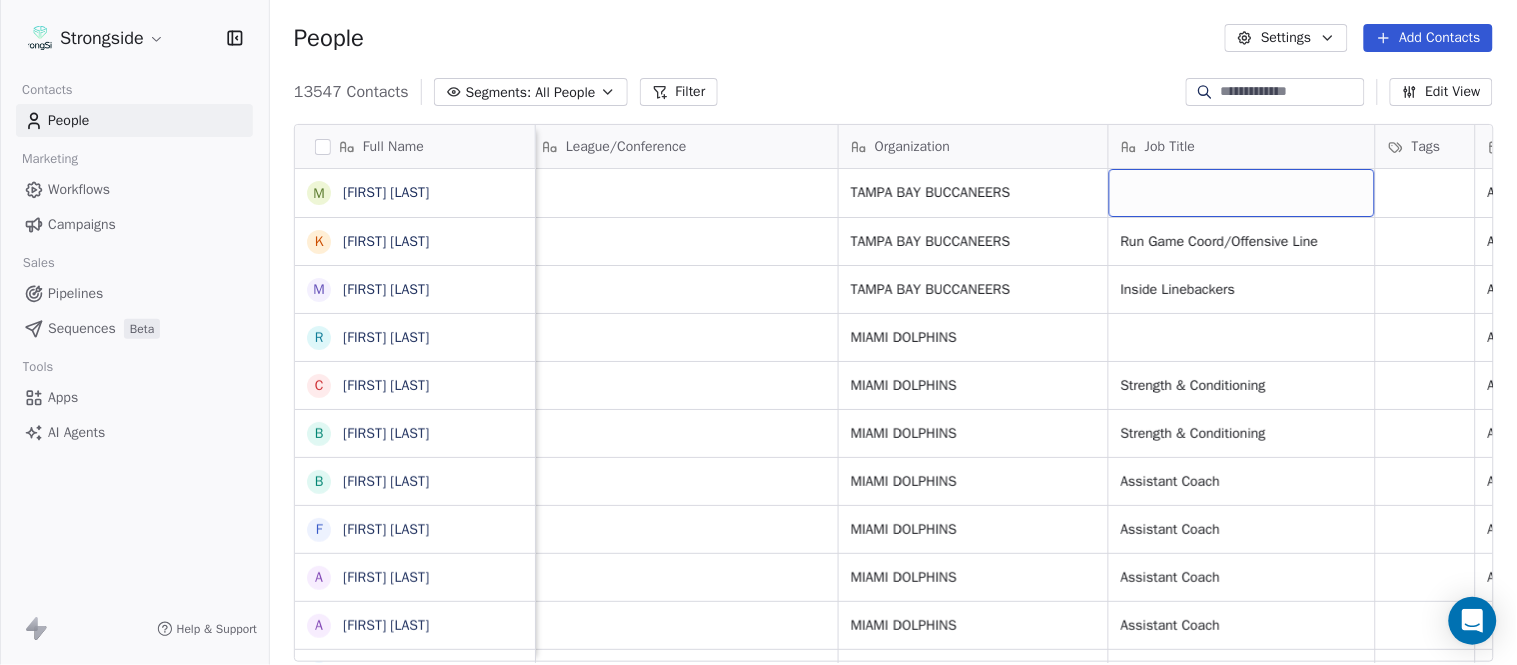 click at bounding box center (1242, 193) 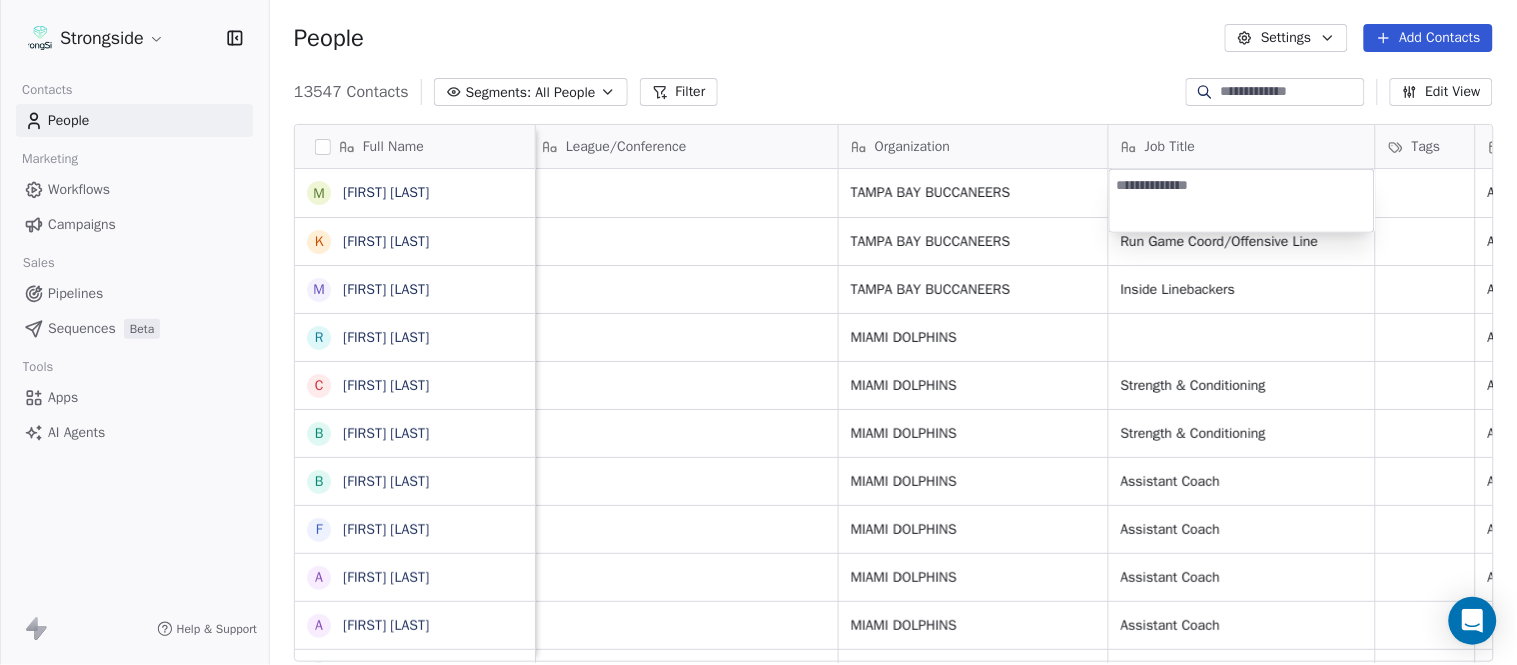 type on "**********" 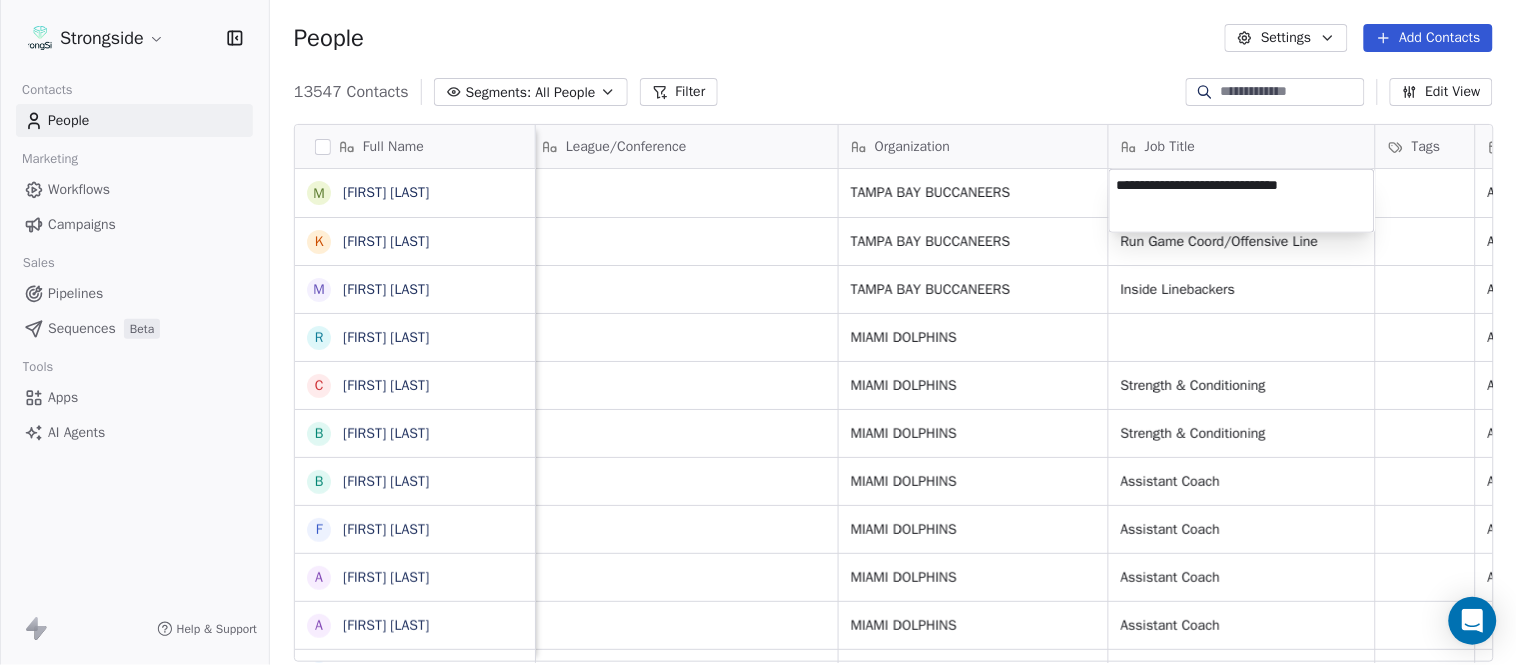 click on "Strongside Contacts People Marketing Workflows Campaigns Sales Pipelines Sequences Beta Tools Apps AI Agents Help & Support People Settings  Add Contacts 13547 Contacts Segments: All People Filter  Edit View Tag Add to Sequence Export Full Name M Maral Javadifar K Kevin Carberry M Mike Caldwell R Robert Prince C Craig Aukerman B Brent Callaway B Butch Barry F Frank Smith A Austin Clark A Anthony Weaver M Mike McDaniel J Jonathan Krause B Bobby Slowik M Matthew O'Donnell D Deshawn Shead R Ronnie Bradford B Brian Duker K Kynjee Cotton T Todd Nielson E Eric Studesville D Darrell Bevell R Ryan Crow L Lemuel Jeanpierre M Mathieu Araujo J Jon Embree C Chandler Henley J Joe Barry S Sean Ryan R Ryan Slowik D Dave Puloka E Edgar Bennett Email Phone Number Level League/Conference Organization Job Title Tags Created Date BST Status Priority Emails Auto Clicked mjavadifar@buccaneers.nfl.com NFL TAMPA BAY BUCCANEERS Aug 03, 2025 09:45 PM kcarberry@buccaneers.nfl.com NFL TAMPA BAY BUCCANEERS Run Game Coord/Offensive Line" at bounding box center [758, 332] 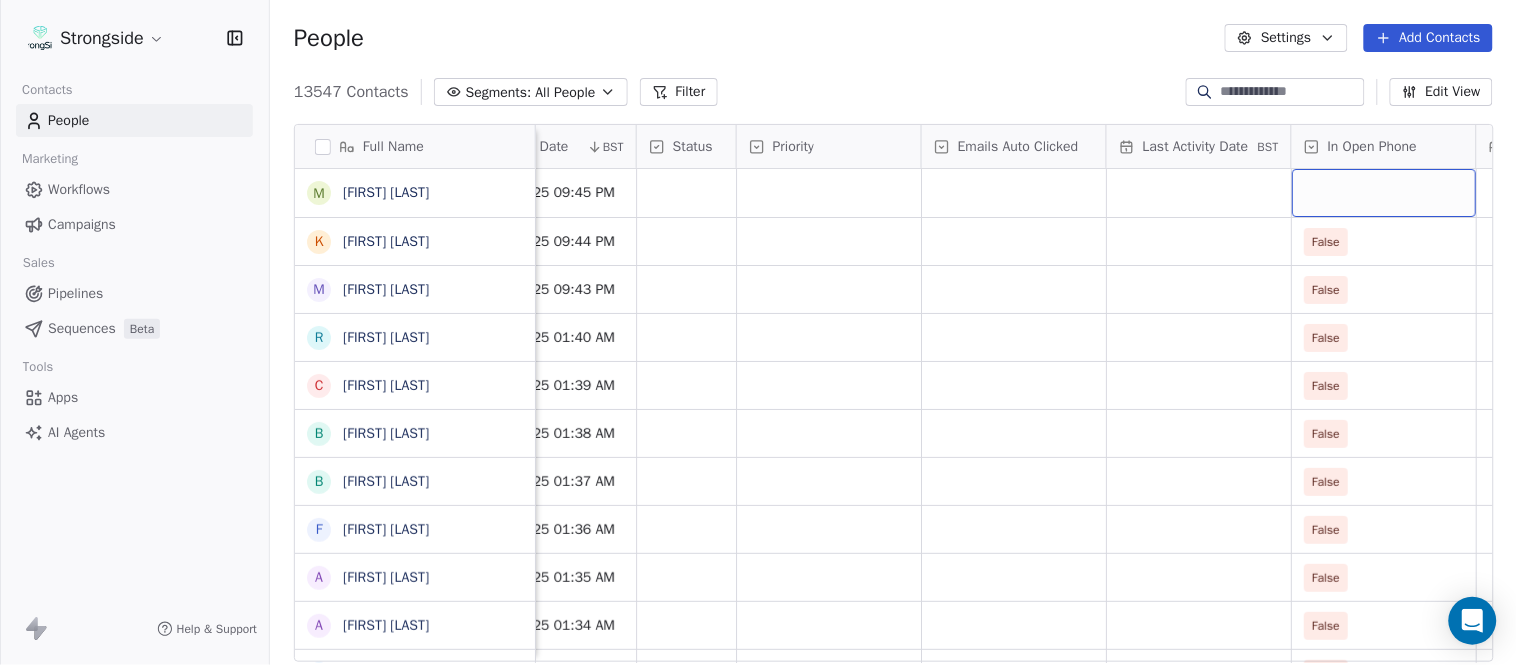 scroll, scrollTop: 0, scrollLeft: 1863, axis: horizontal 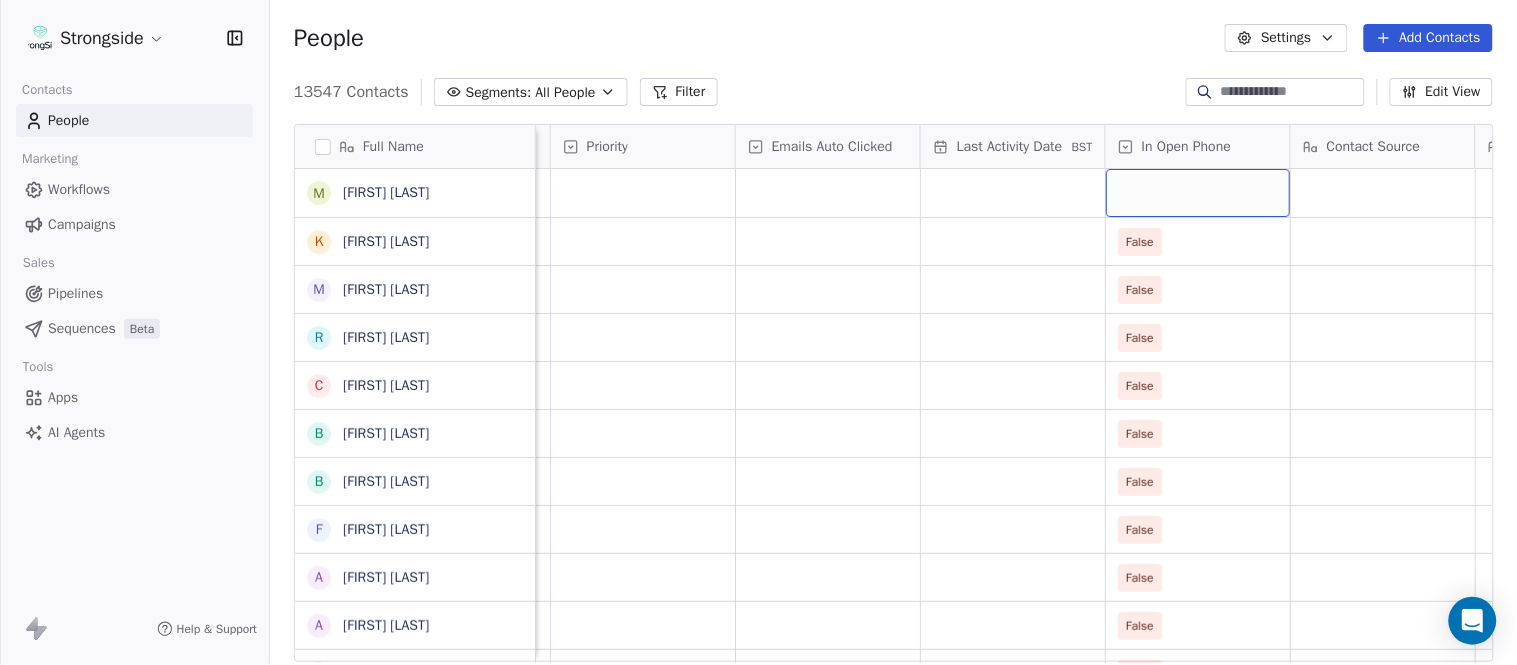 click at bounding box center [1198, 193] 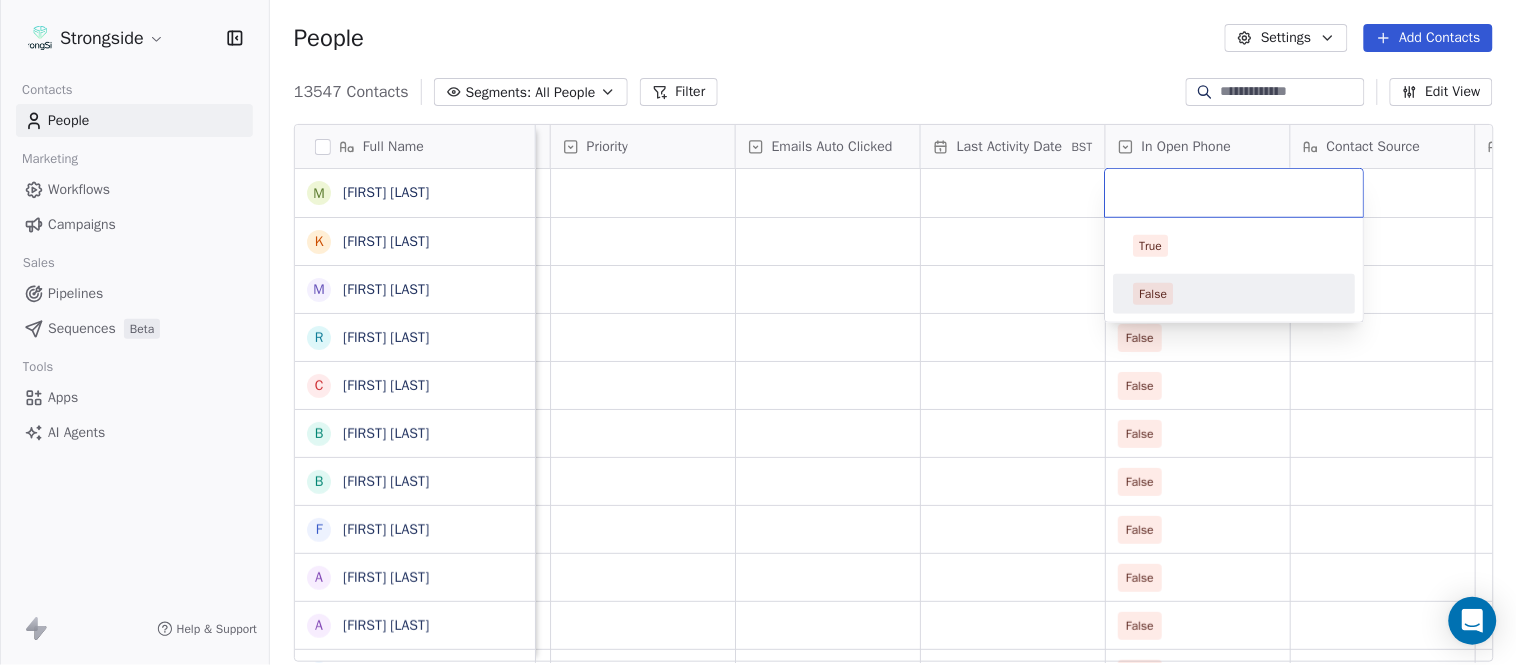 click on "False" at bounding box center [1235, 294] 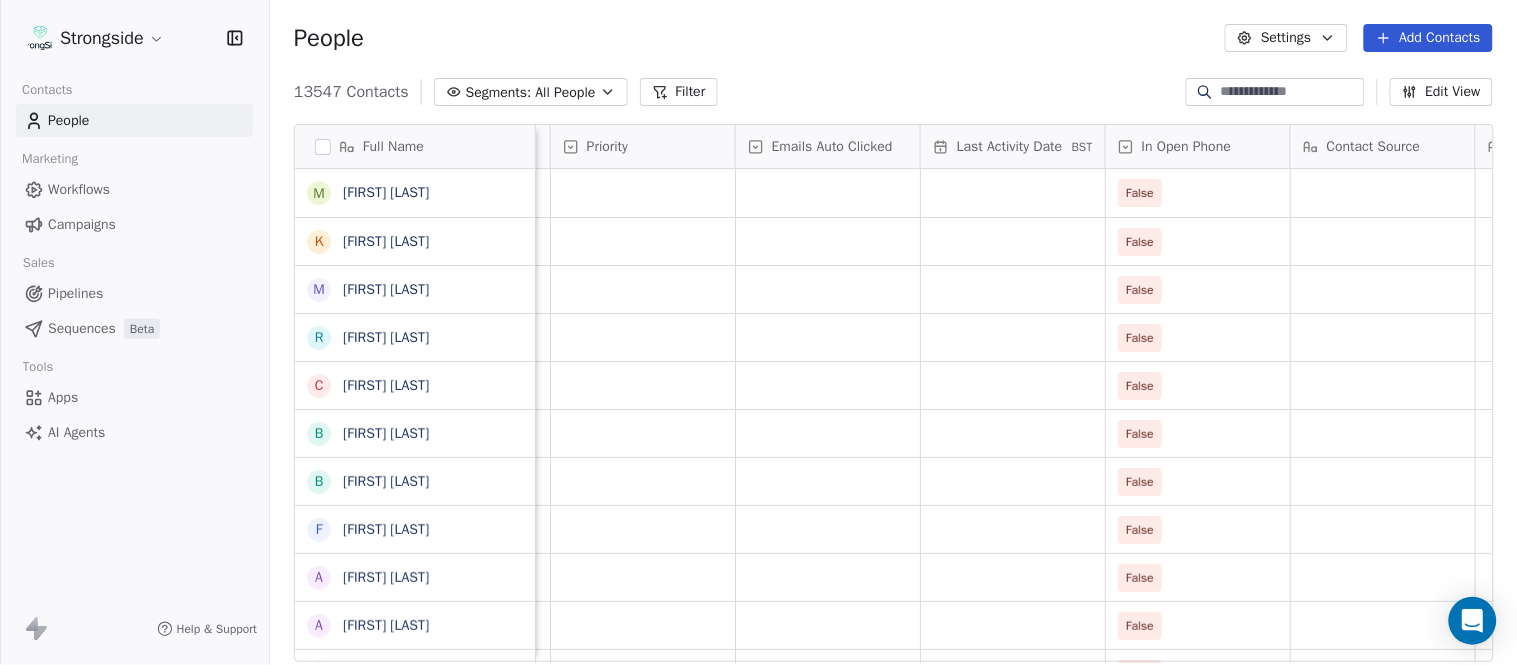 click on "13547 Contacts Segments: All People Filter  Edit View" at bounding box center (893, 92) 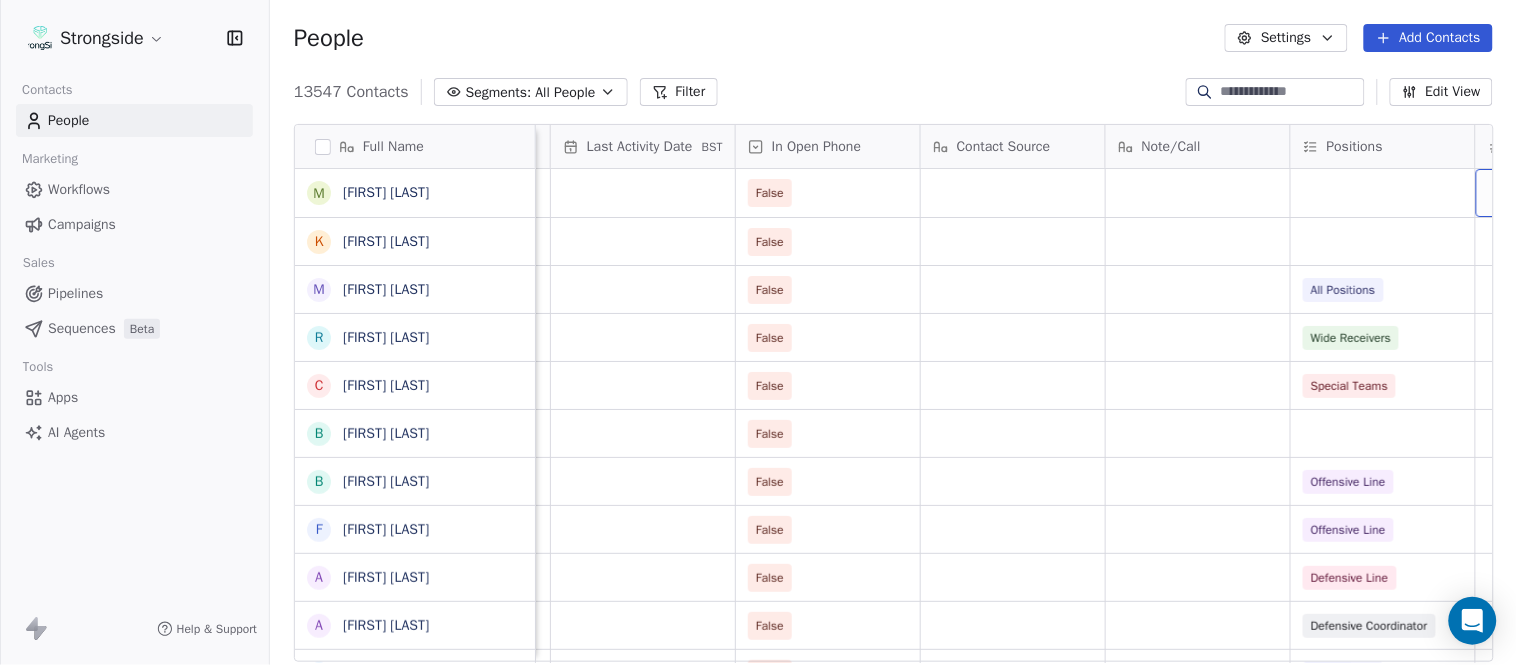 scroll, scrollTop: 0, scrollLeft: 2417, axis: horizontal 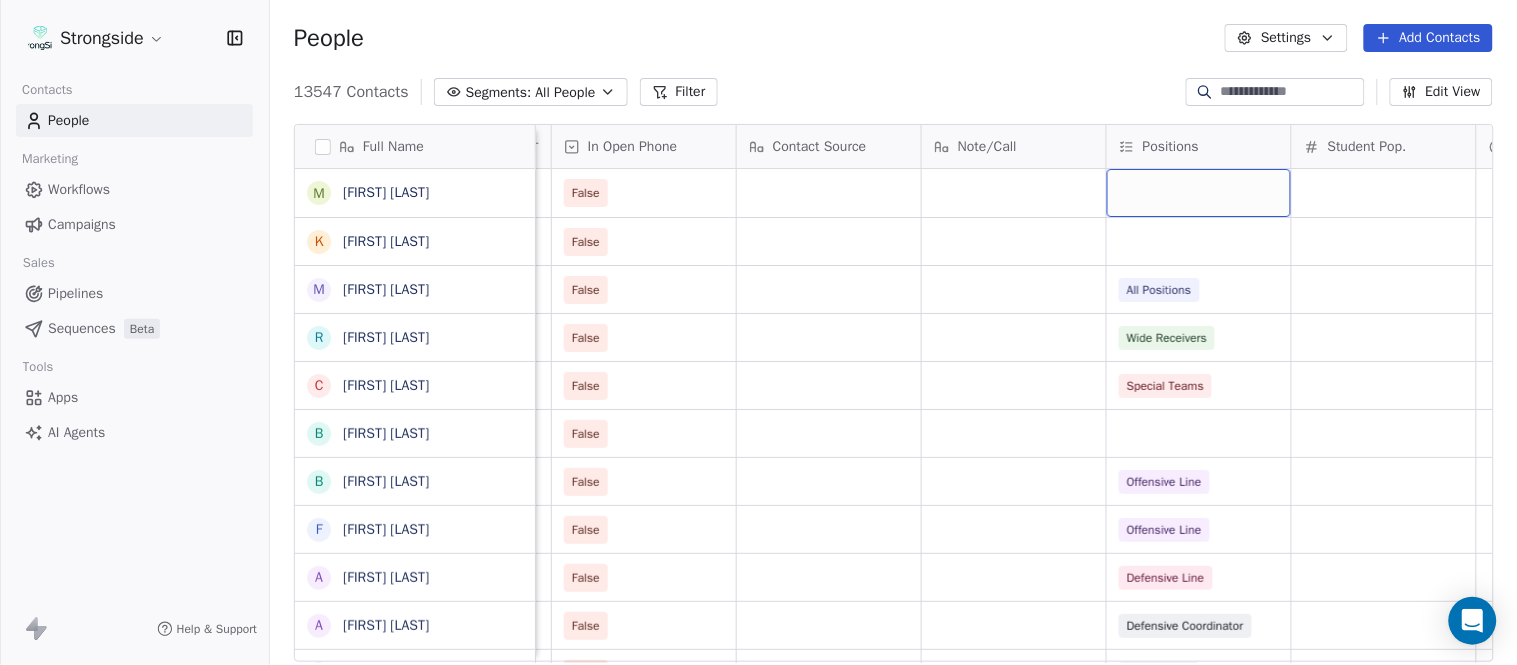 click at bounding box center [1199, 193] 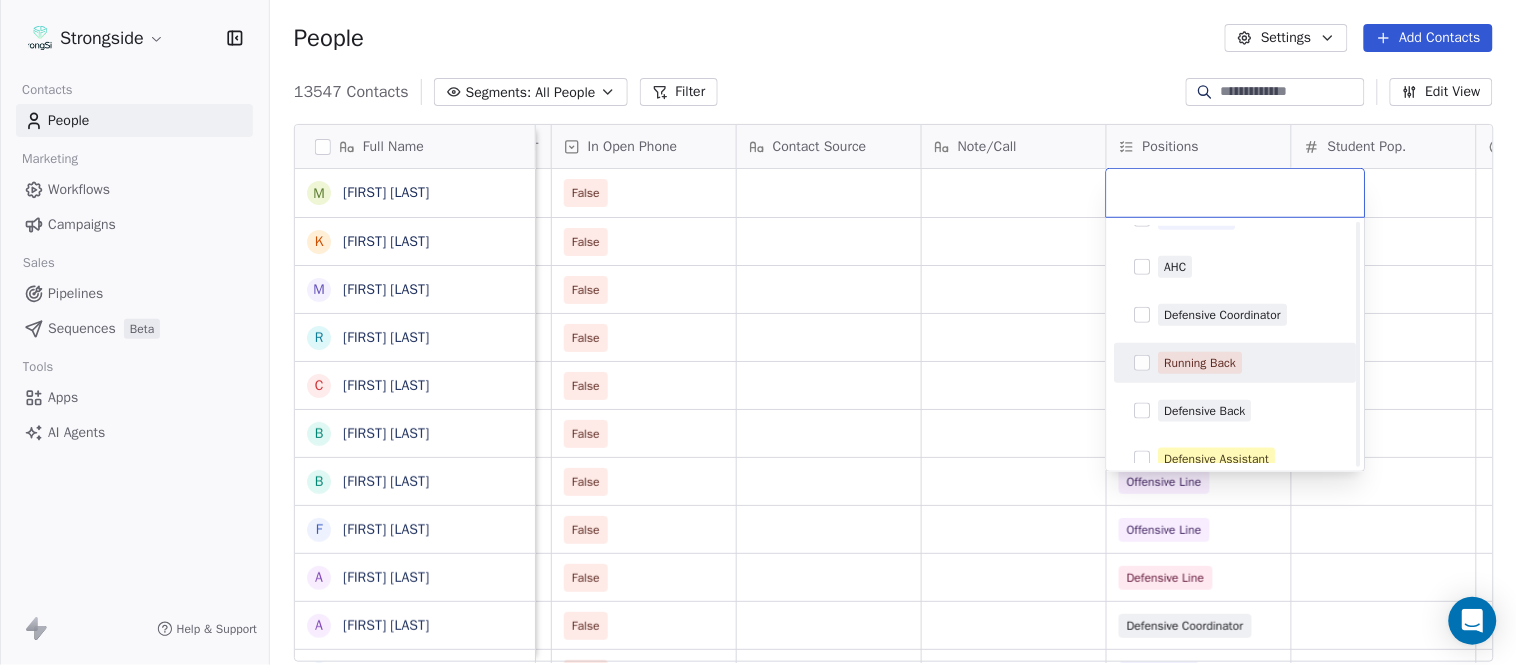 scroll, scrollTop: 444, scrollLeft: 0, axis: vertical 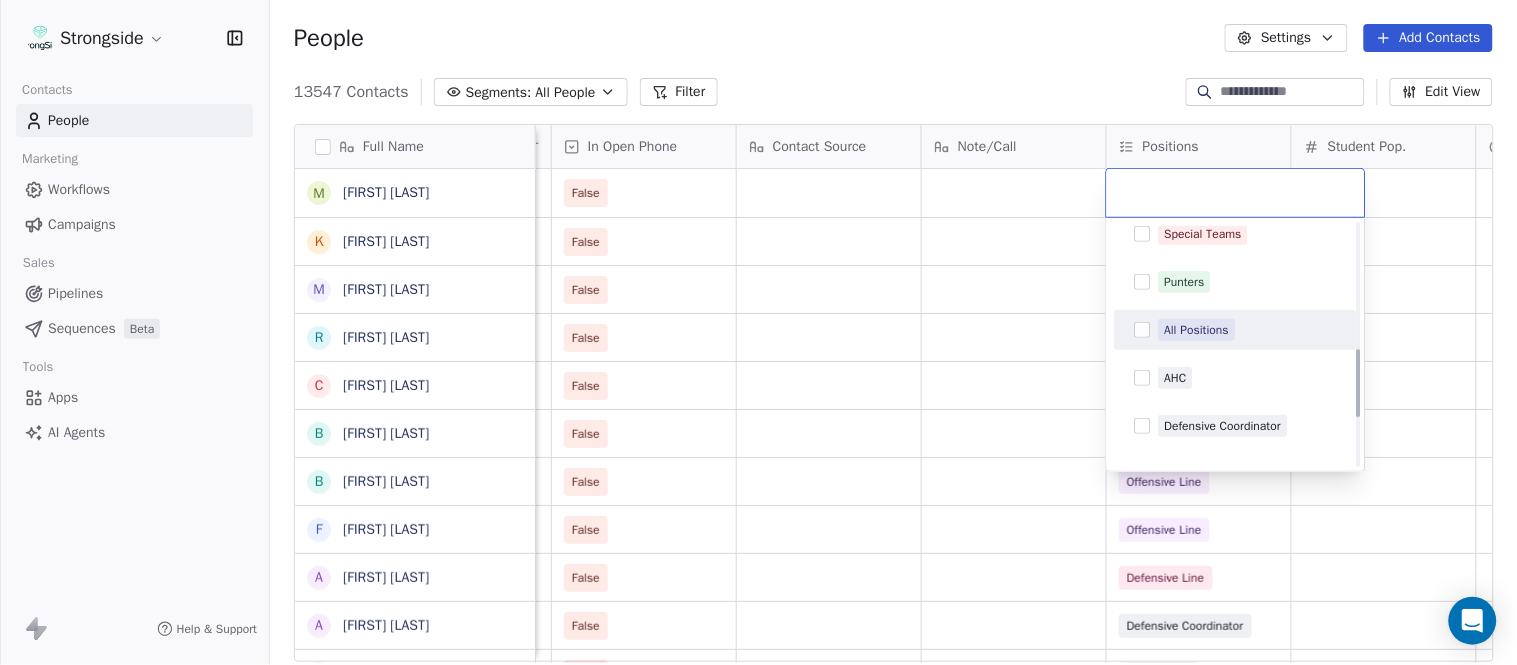 click on "All Positions" at bounding box center (1197, 330) 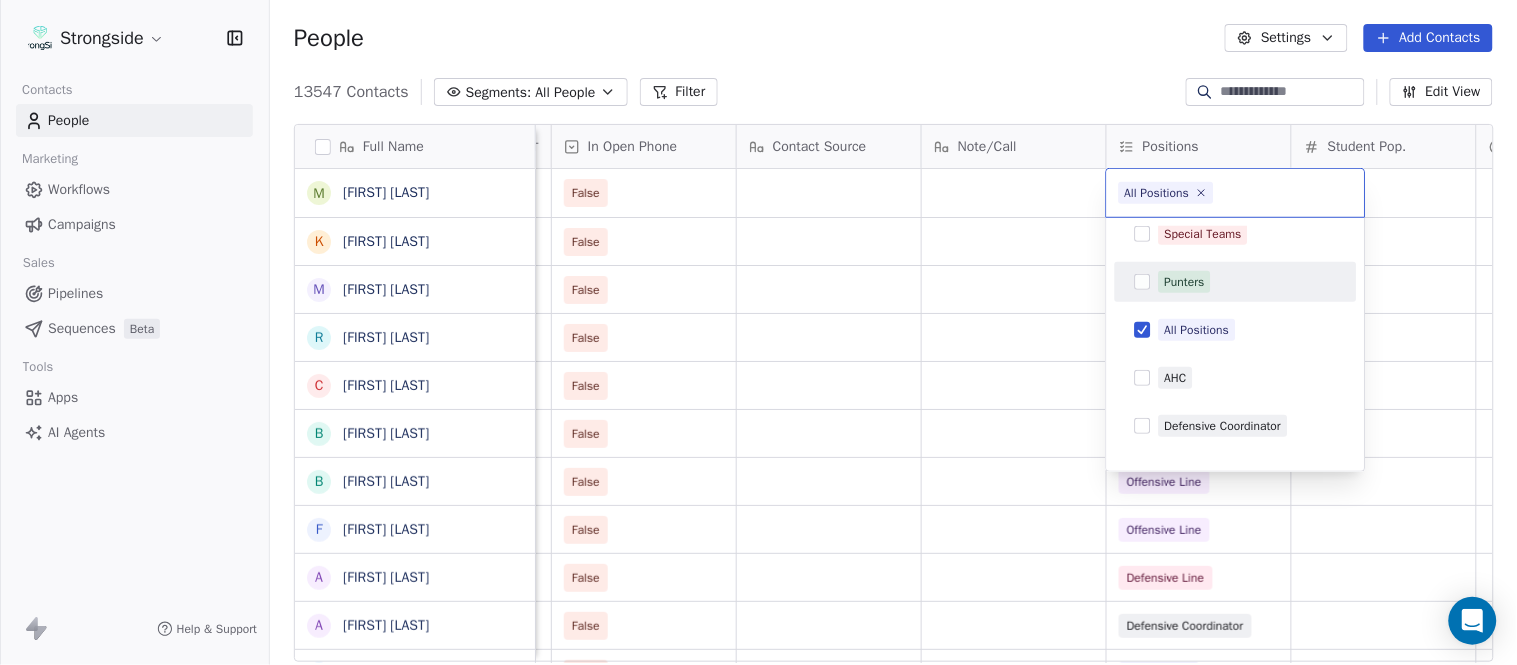 click on "Strongside Contacts People Marketing Workflows Campaigns Sales Pipelines Sequences Beta Tools Apps AI Agents Help & Support People Settings  Add Contacts 13547 Contacts Segments: All People Filter  Edit View Tag Add to Sequence Export Full Name M Maral Javadifar K Kevin Carberry M Mike Caldwell R Robert Prince C Craig Aukerman B Brent Callaway B Butch Barry F Frank Smith A Austin Clark A Anthony Weaver M Mike McDaniel J Jonathan Krause B Bobby Slowik M Matthew O'Donnell D Deshawn Shead R Ronnie Bradford B Brian Duker K Kynjee Cotton T Todd Nielson E Eric Studesville D Darrell Bevell R Ryan Crow L Lemuel Jeanpierre M Mathieu Araujo J Jon Embree C Chandler Henley J Joe Barry S Sean Ryan R Ryan Slowik D Dave Puloka E Edgar Bennett Status Priority Emails Auto Clicked Last Activity Date BST In Open Phone Contact Source Note/Call Positions Student Pop. Lead Account   False   False   False All Positions   False Wide Receivers   False Special Teams   False   False Offensive Line   False Offensive Line   False" at bounding box center [758, 332] 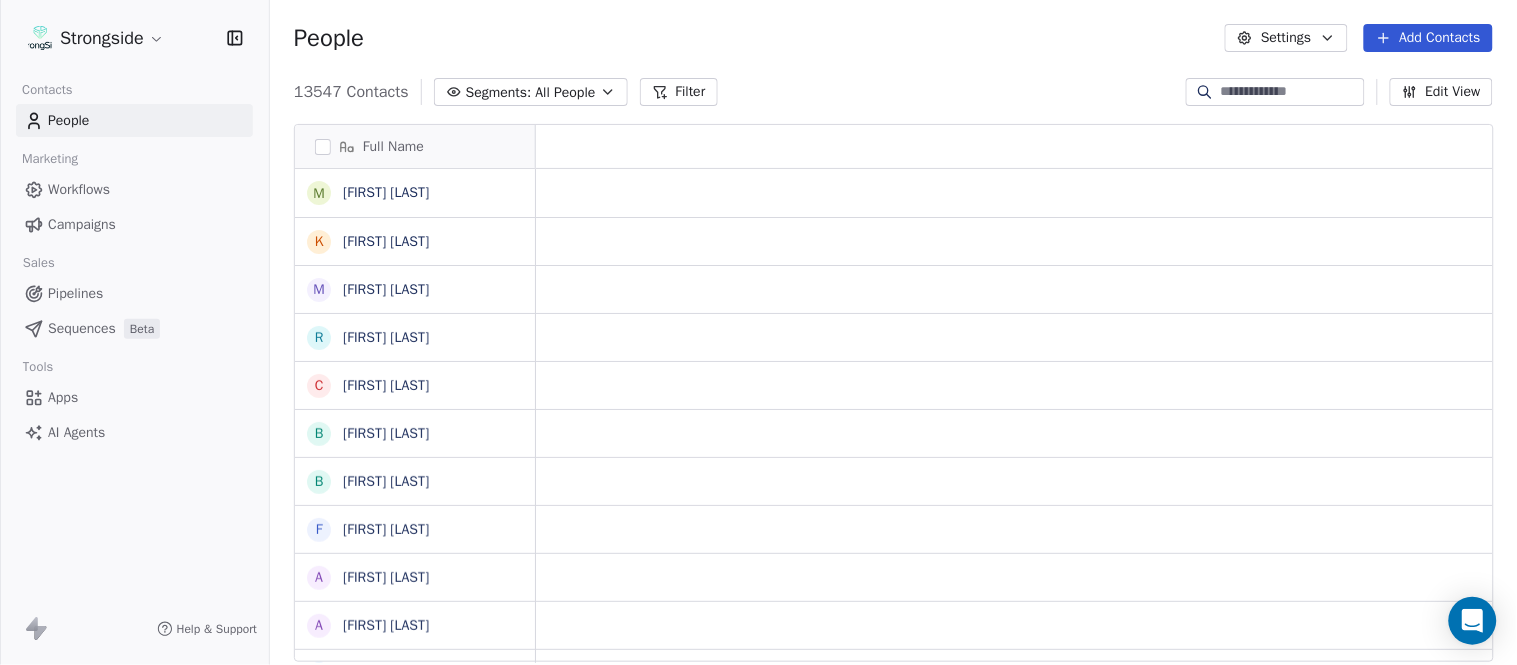 scroll, scrollTop: 0, scrollLeft: 0, axis: both 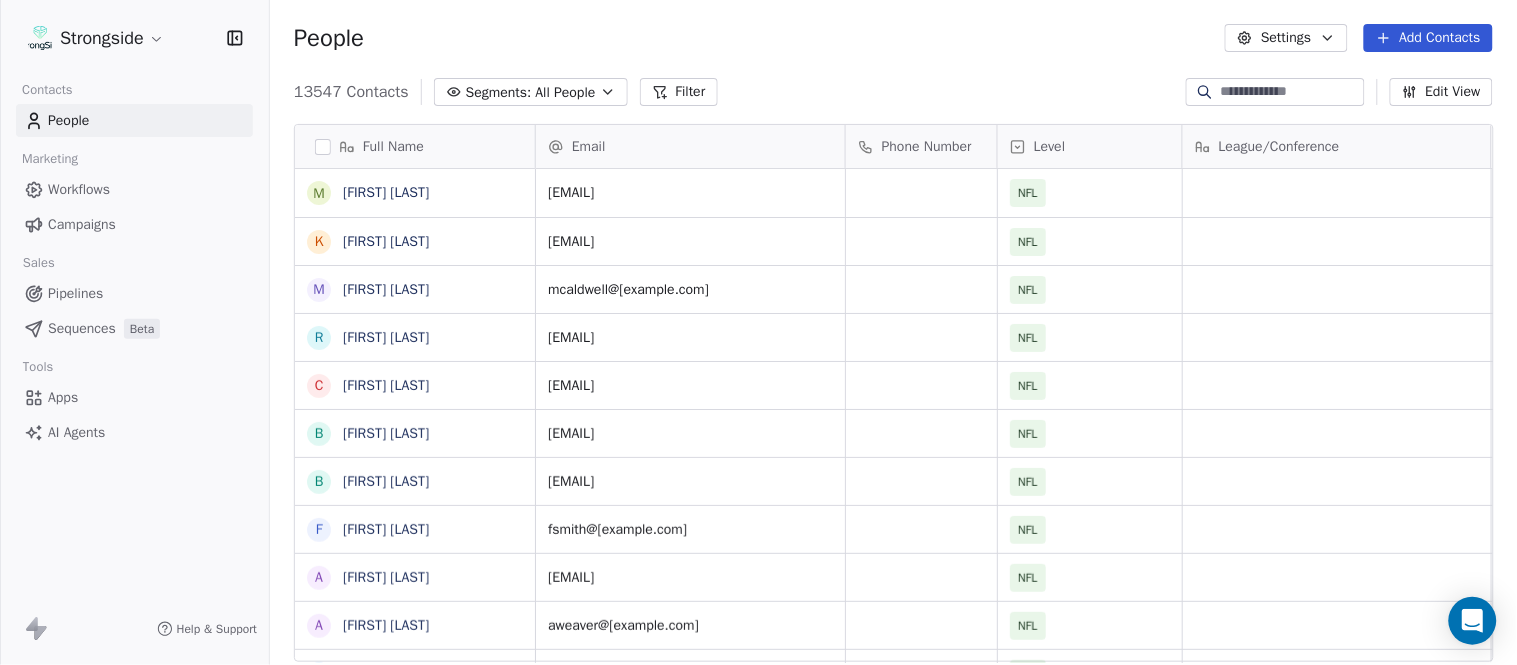 click on "Add Contacts" at bounding box center (1428, 38) 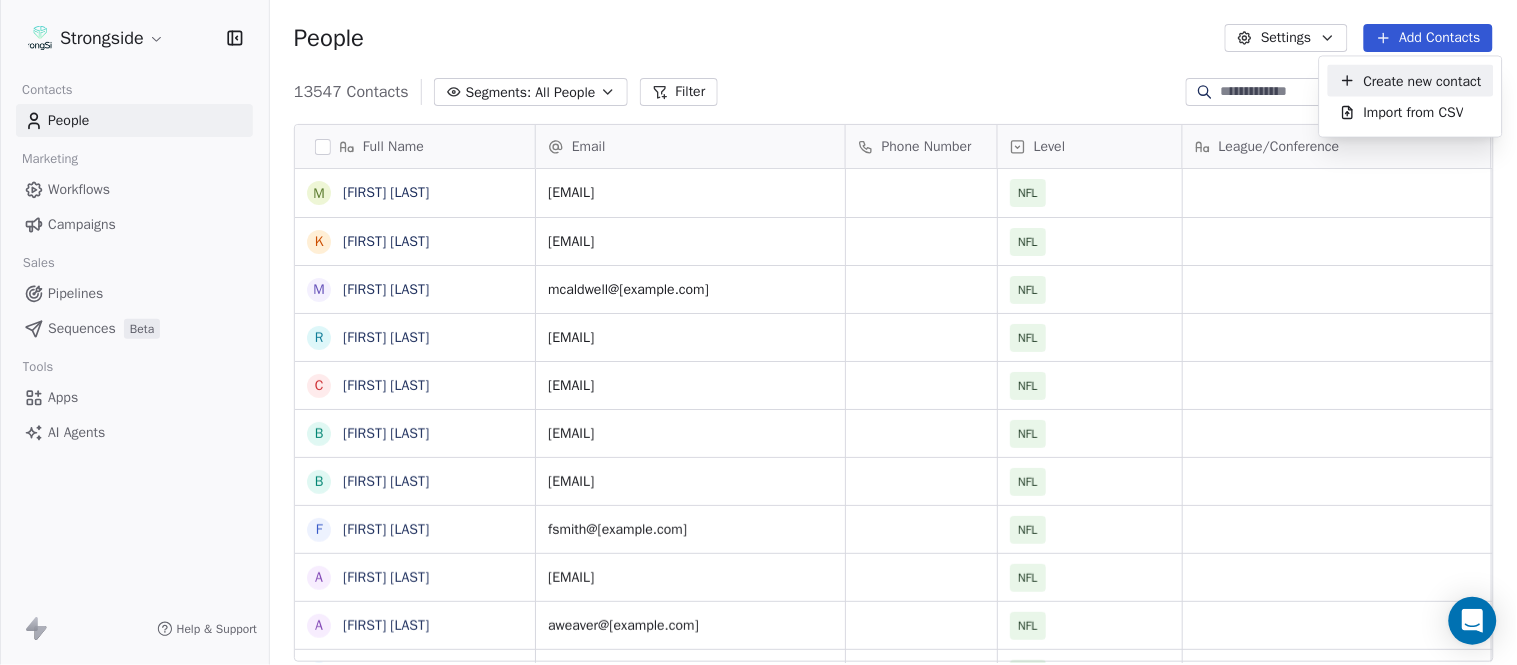 click on "Create new contact" at bounding box center (1423, 80) 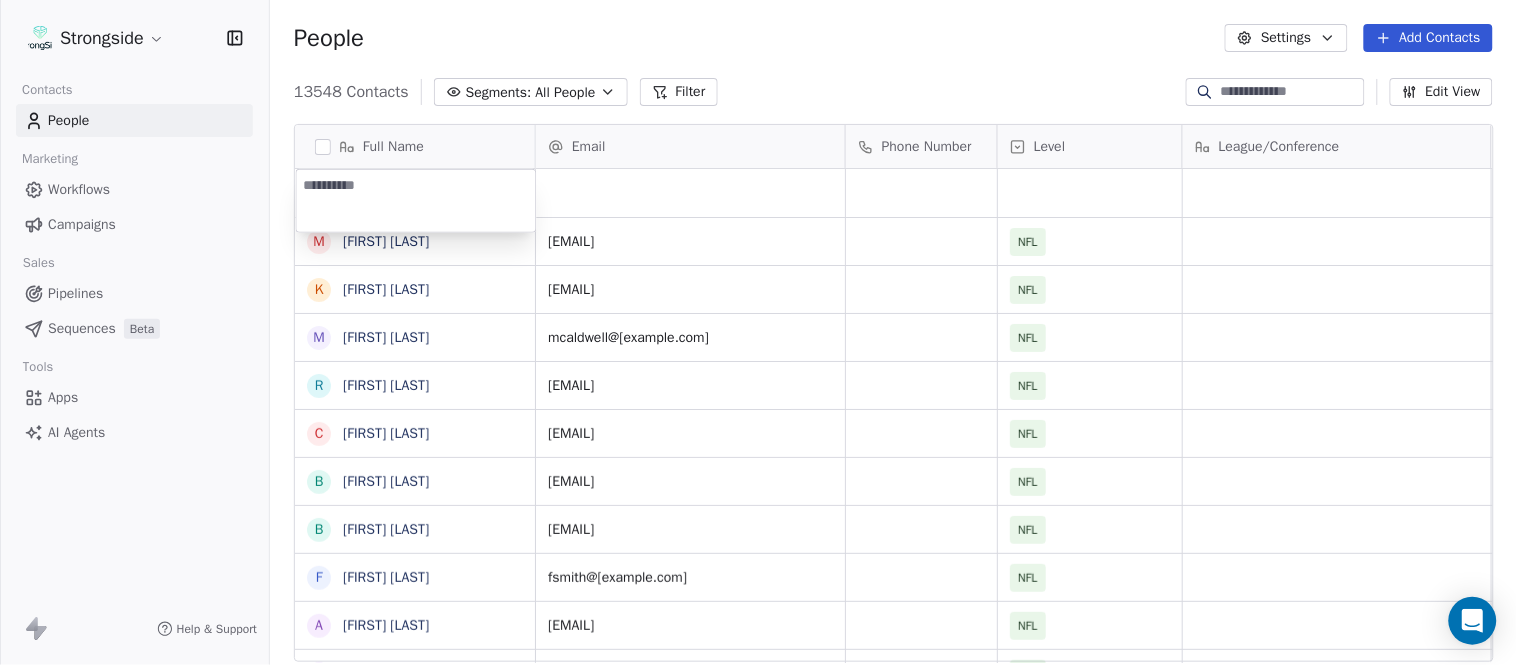 click on "Strongside Contacts People Marketing Workflows Campaigns Sales Pipelines Sequences Beta Tools Apps AI Agents Help & Support People Settings  Add Contacts 13548 Contacts Segments: All People Filter  Edit View Tag Add to Sequence Export Full Name M Maral Javadifar K Kevin Carberry M Mike Caldwell R Robert Prince C Craig Aukerman B Brent Callaway B Butch Barry F Frank Smith A Austin Clark A Anthony Weaver M Mike McDaniel J Jonathan Krause B Bobby Slowik M Matthew O'Donnell D Deshawn Shead R Ronnie Bradford B Brian Duker K Kynjee Cotton T Todd Nielson E Eric Studesville D Darrell Bevell R Ryan Crow L Lemuel Jeanpierre M Mathieu Araujo J Jon Embree C Chandler Henley J Joe Barry S Sean Ryan R Ryan Slowik D Dave Puloka Email Phone Number Level League/Conference Organization Job Title Tags Created Date BST Aug 03, 2025 09:46 PM mjavadifar@buccaneers.nfl.com NFL TAMPA BAY BUCCANEERS Dir/Rehabilitation & Performance Aug 03, 2025 09:45 PM kcarberry@buccaneers.nfl.com NFL TAMPA BAY BUCCANEERS Aug 03, 2025 09:44 PM NFL" at bounding box center (758, 332) 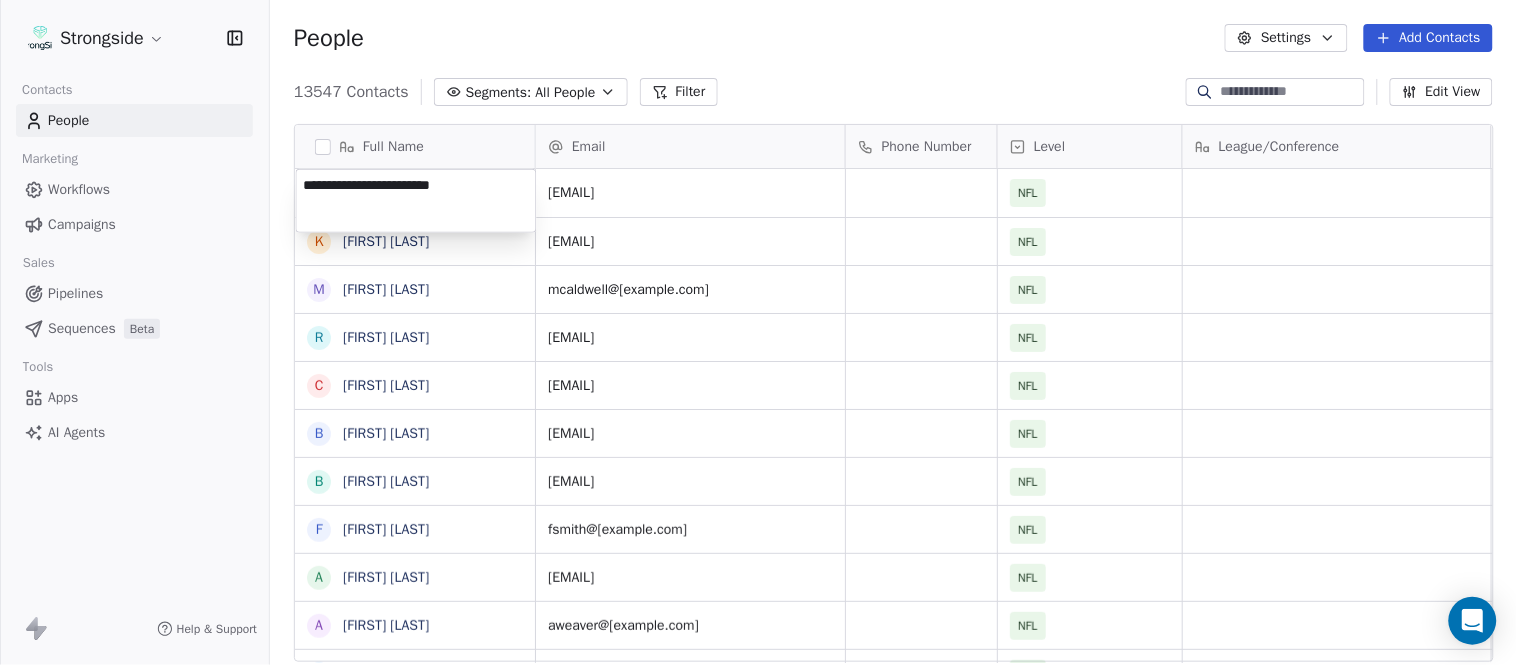 type on "**********" 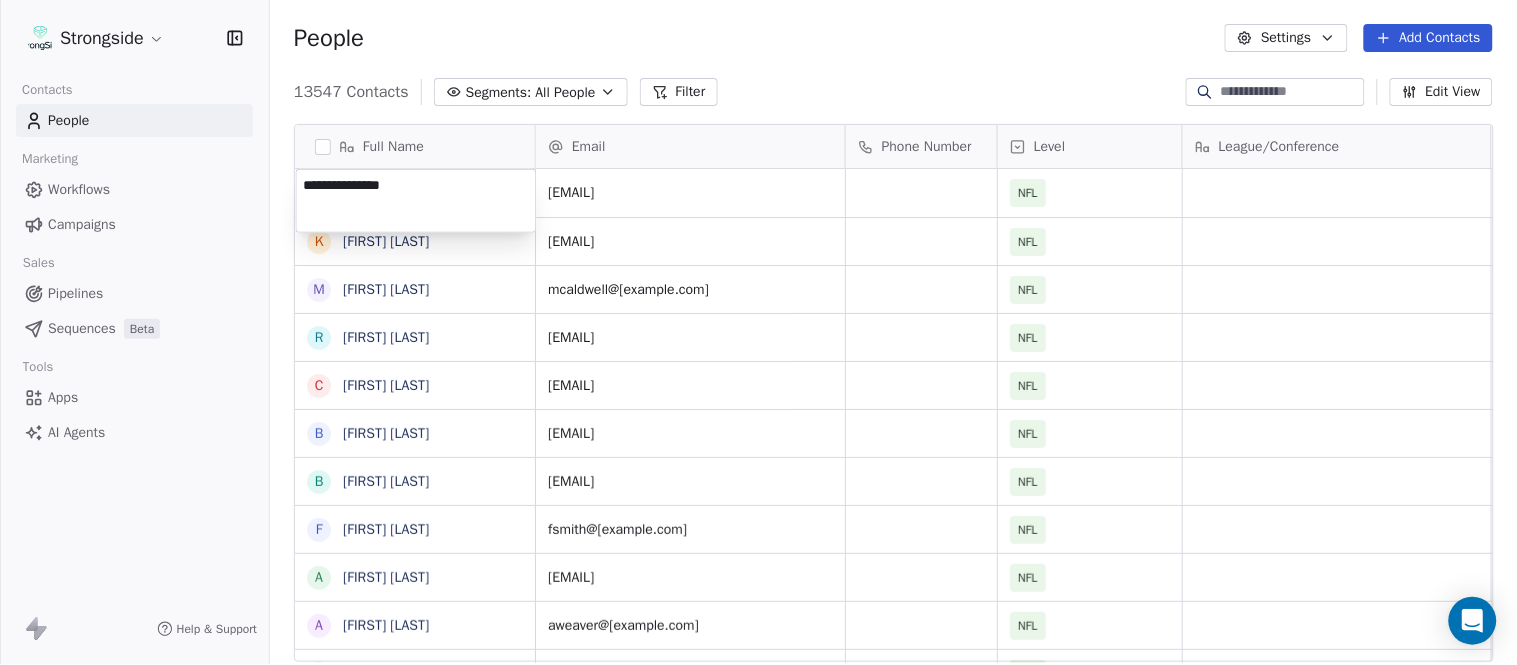click on "Strongside Contacts People Marketing Workflows Campaigns Sales Pipelines Sequences Beta Tools Apps AI Agents Help & Support People Settings  Add Contacts 13547 Contacts Segments: All People Filter  Edit View Tag Add to Sequence Export Full Name M Maral Javadifar K Kevin Carberry M Mike Caldwell R Robert Prince C Craig Aukerman B Brent Callaway B Butch Barry F Frank Smith A Austin Clark A Anthony Weaver M Mike McDaniel J Jonathan Krause B Bobby Slowik M Matthew O'Donnell D Deshawn Shead R Ronnie Bradford B Brian Duker K Kynjee Cotton T Todd Nielson E Eric Studesville D Darrell Bevell R Ryan Crow L Lemuel Jeanpierre M Mathieu Araujo J Jon Embree C Chandler Henley J Joe Barry S Sean Ryan R Ryan Slowik D Dave Puloka E Edgar Bennett Email Phone Number Level League/Conference Organization Job Title Tags Created Date BST mjavadifar@buccaneers.nfl.com NFL TAMPA BAY BUCCANEERS Dir/Rehabilitation & Performance Aug 03, 2025 09:45 PM kcarberry@buccaneers.nfl.com NFL TAMPA BAY BUCCANEERS Run Game Coord/Offensive Line" at bounding box center (758, 332) 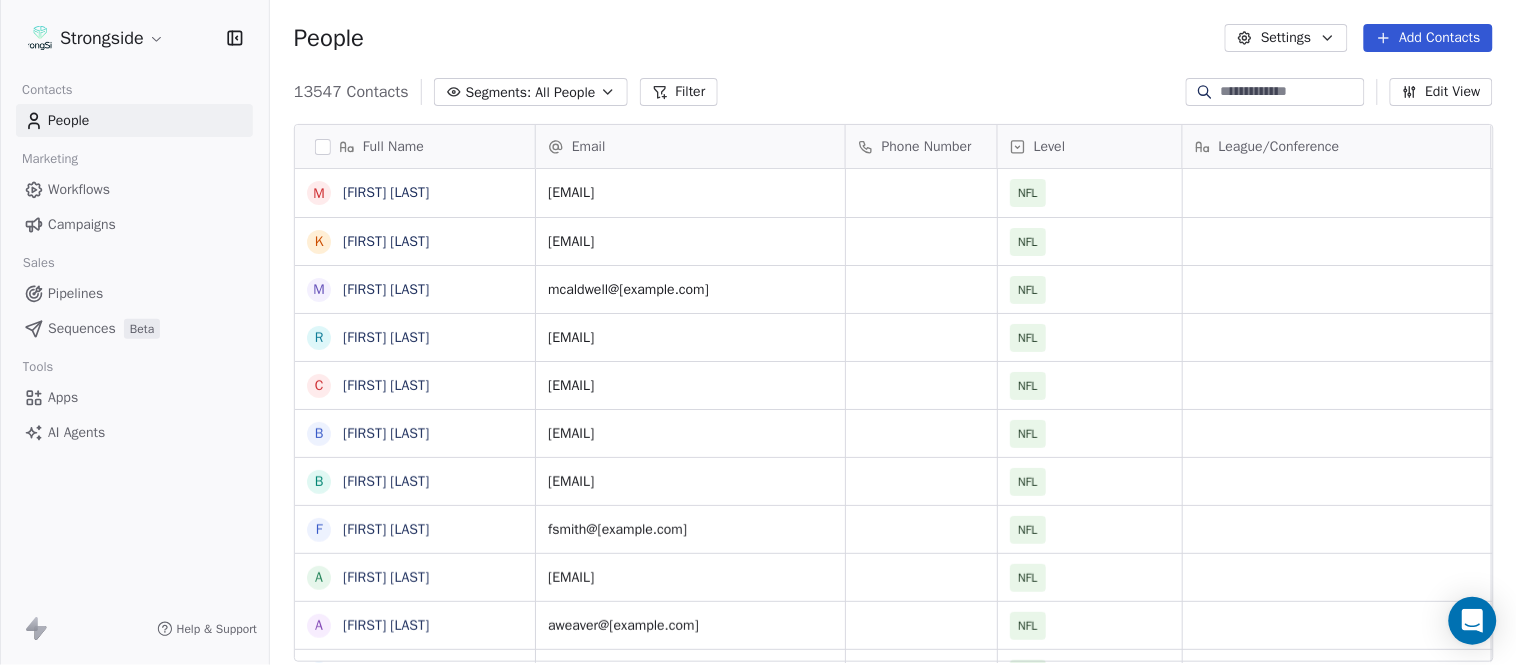 click on "Add Contacts" at bounding box center [1428, 38] 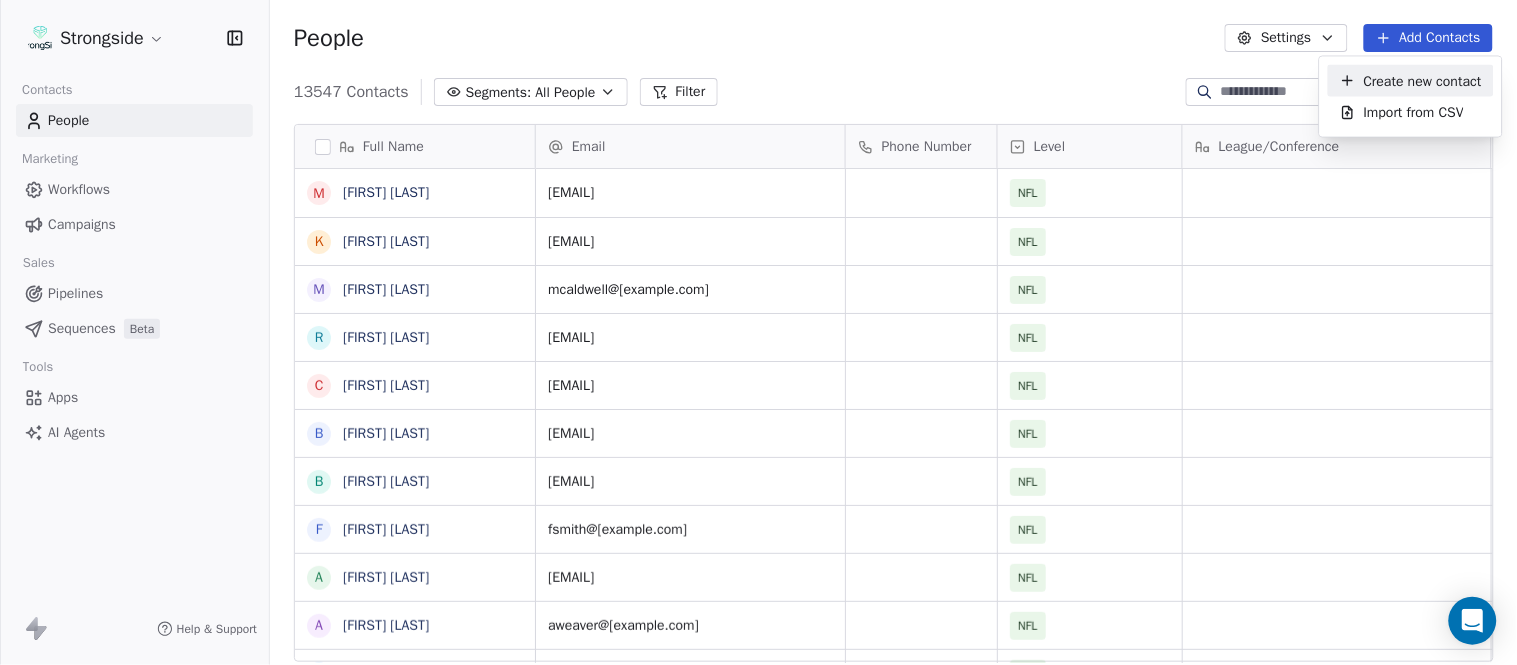 click on "Create new contact" at bounding box center (1423, 80) 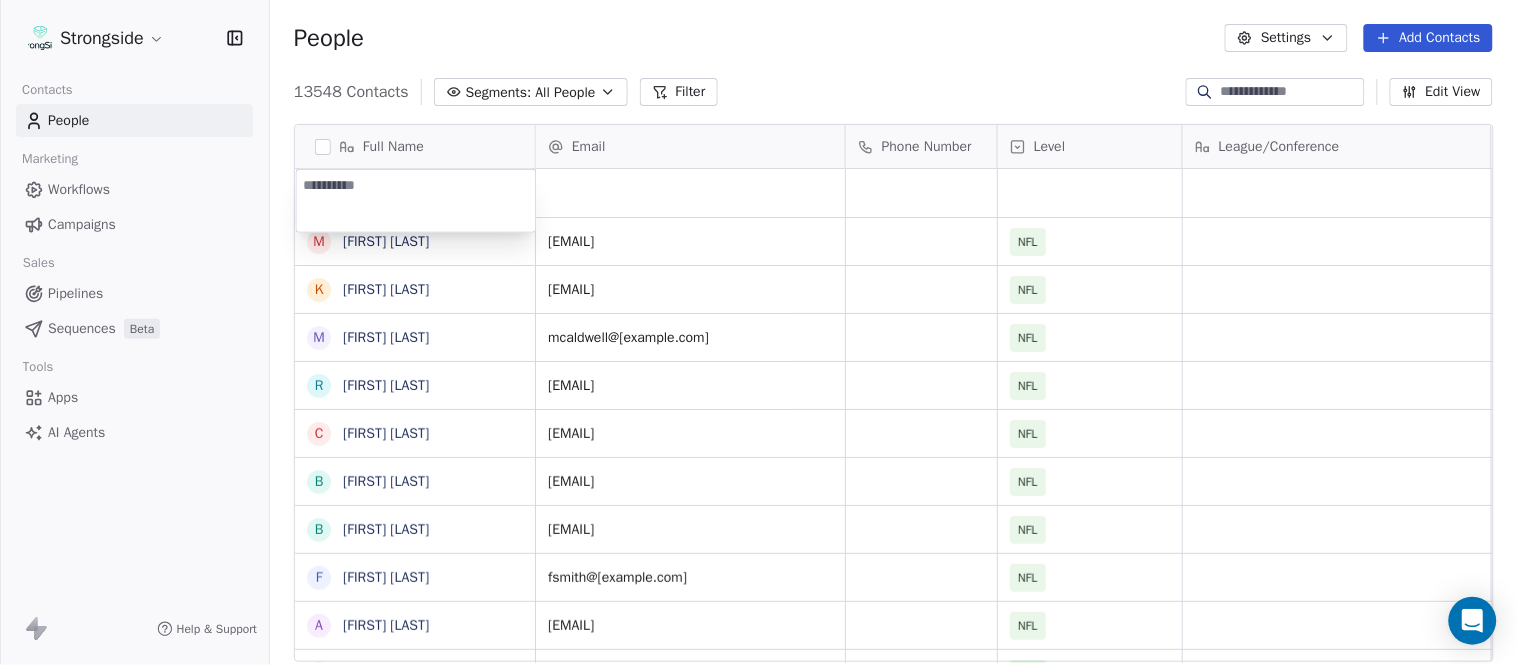 type on "**********" 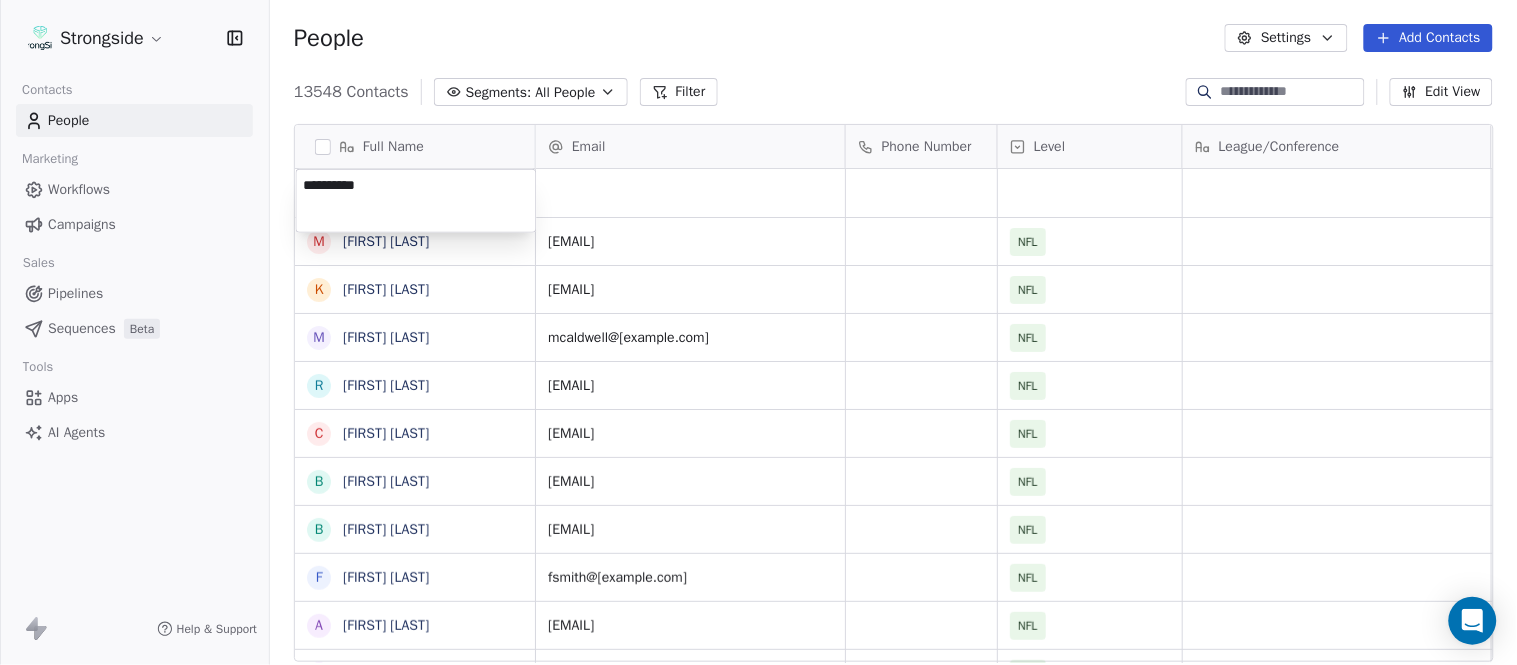 click on "Strongside Contacts People Marketing Workflows Campaigns Sales Pipelines Sequences Beta Tools Apps AI Agents Help & Support People Settings  Add Contacts 13548 Contacts Segments: All People Filter  Edit View Tag Add to Sequence Export Full Name M Maral Javadifar K Kevin Carberry M Mike Caldwell R Robert Prince C Craig Aukerman B Brent Callaway B Butch Barry F Frank Smith A Austin Clark A Anthony Weaver M Mike McDaniel J Jonathan Krause B Bobby Slowik M Matthew O'Donnell D Deshawn Shead R Ronnie Bradford B Brian Duker K Kynjee Cotton T Todd Nielson E Eric Studesville D Darrell Bevell R Ryan Crow L Lemuel Jeanpierre M Mathieu Araujo J Jon Embree C Chandler Henley J Joe Barry S Sean Ryan R Ryan Slowik D Dave Puloka Email Phone Number Level League/Conference Organization Job Title Tags Created Date BST Aug 03, 2025 09:46 PM mjavadifar@buccaneers.nfl.com NFL TAMPA BAY BUCCANEERS Dir/Rehabilitation & Performance Aug 03, 2025 09:45 PM kcarberry@buccaneers.nfl.com NFL TAMPA BAY BUCCANEERS Aug 03, 2025 09:44 PM NFL" at bounding box center (758, 332) 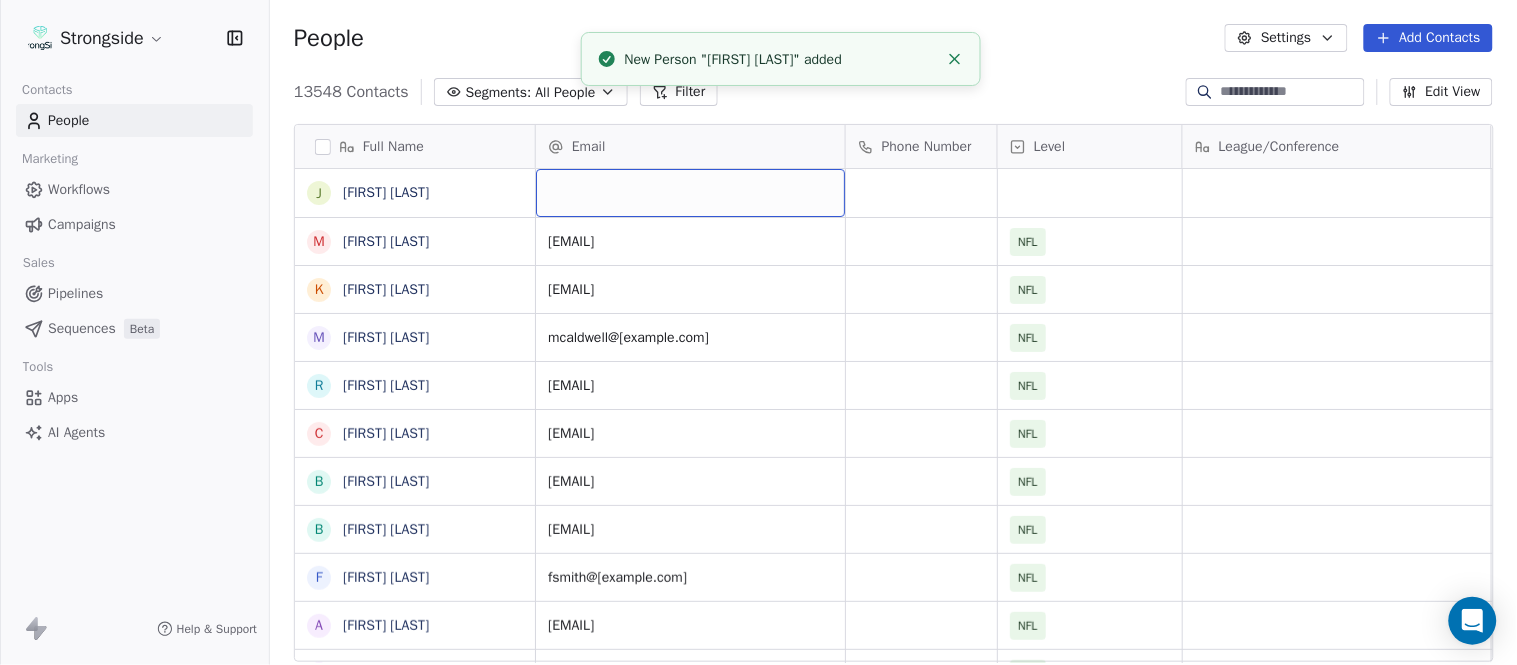 click at bounding box center (690, 193) 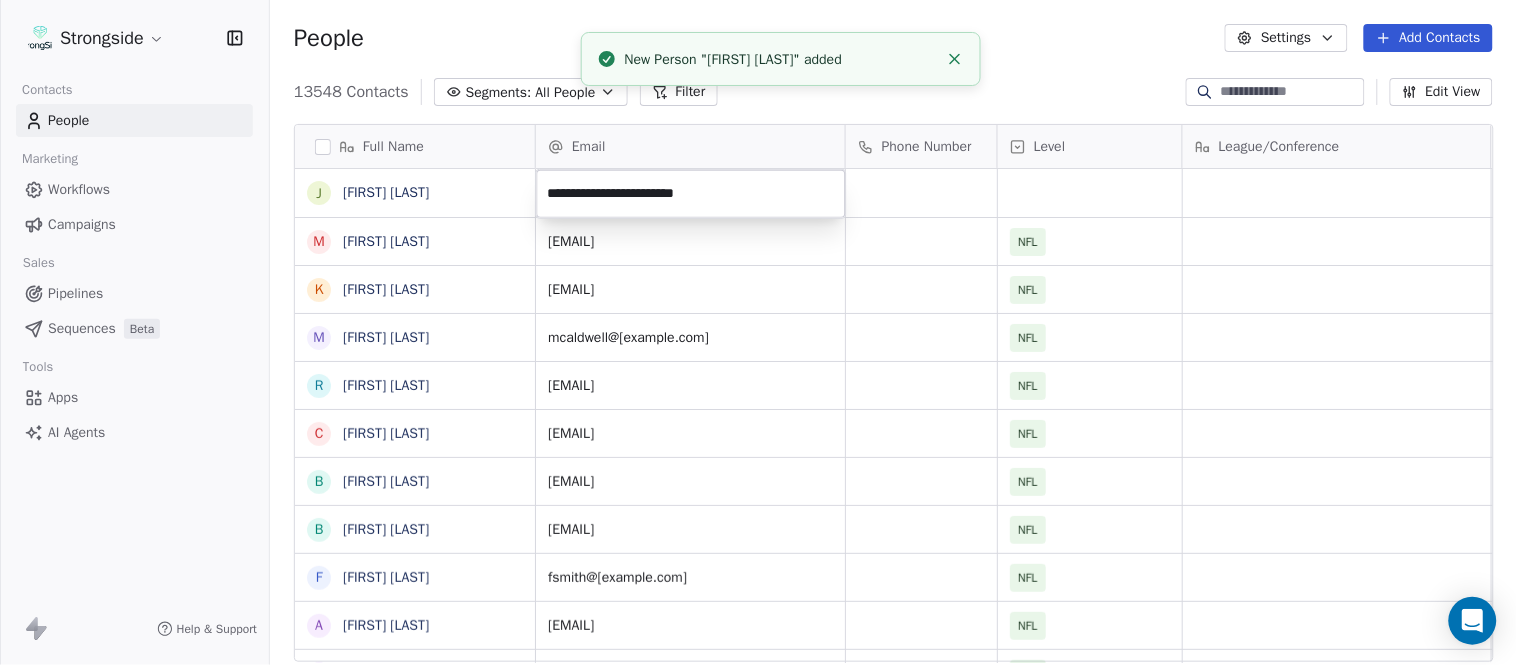 click on "Strongside Contacts People Marketing Workflows Campaigns Sales Pipelines Sequences Beta Tools Apps AI Agents Help & Support People Settings  Add Contacts 13548 Contacts Segments: All People Filter  Edit View Tag Add to Sequence Export Full Name J Jeff Kastl M Maral Javadifar K Kevin Carberry M Mike Caldwell R Robert Prince C Craig Aukerman B Brent Callaway B Butch Barry F Frank Smith A Austin Clark A Anthony Weaver M Mike McDaniel J Jonathan Krause B Bobby Slowik M Matthew O'Donnell D Deshawn Shead R Ronnie Bradford B Brian Duker K Kynjee Cotton T Todd Nielson E Eric Studesville D Darrell Bevell R Ryan Crow L Lemuel Jeanpierre M Mathieu Araujo J Jon Embree C Chandler Henley J Joe Barry S Sean Ryan R Ryan Slowik D Dave Puloka Email Phone Number Level League/Conference Organization Job Title Tags Created Date BST Aug 03, 2025 09:46 PM mjavadifar@buccaneers.nfl.com NFL TAMPA BAY BUCCANEERS Dir/Rehabilitation & Performance Aug 03, 2025 09:45 PM kcarberry@buccaneers.nfl.com NFL TAMPA BAY BUCCANEERS NFL NFL NFL" at bounding box center [758, 332] 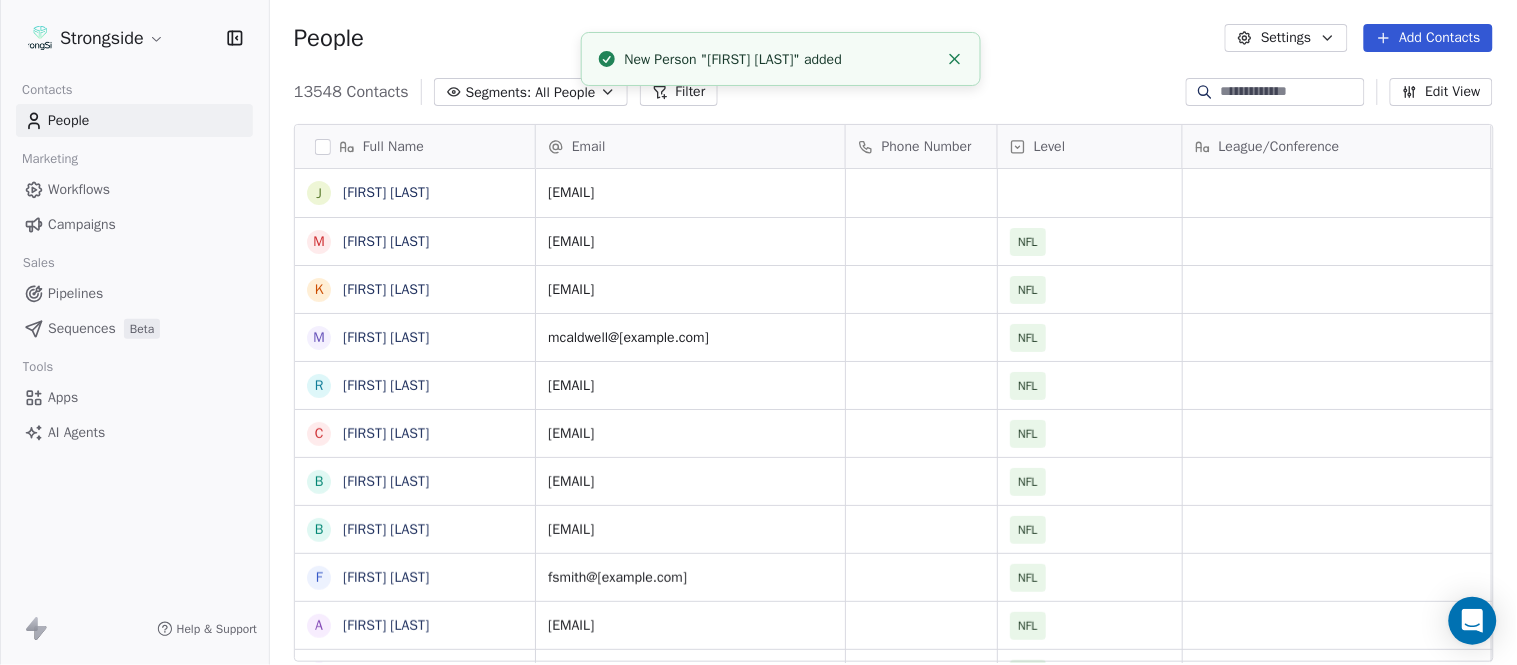 click 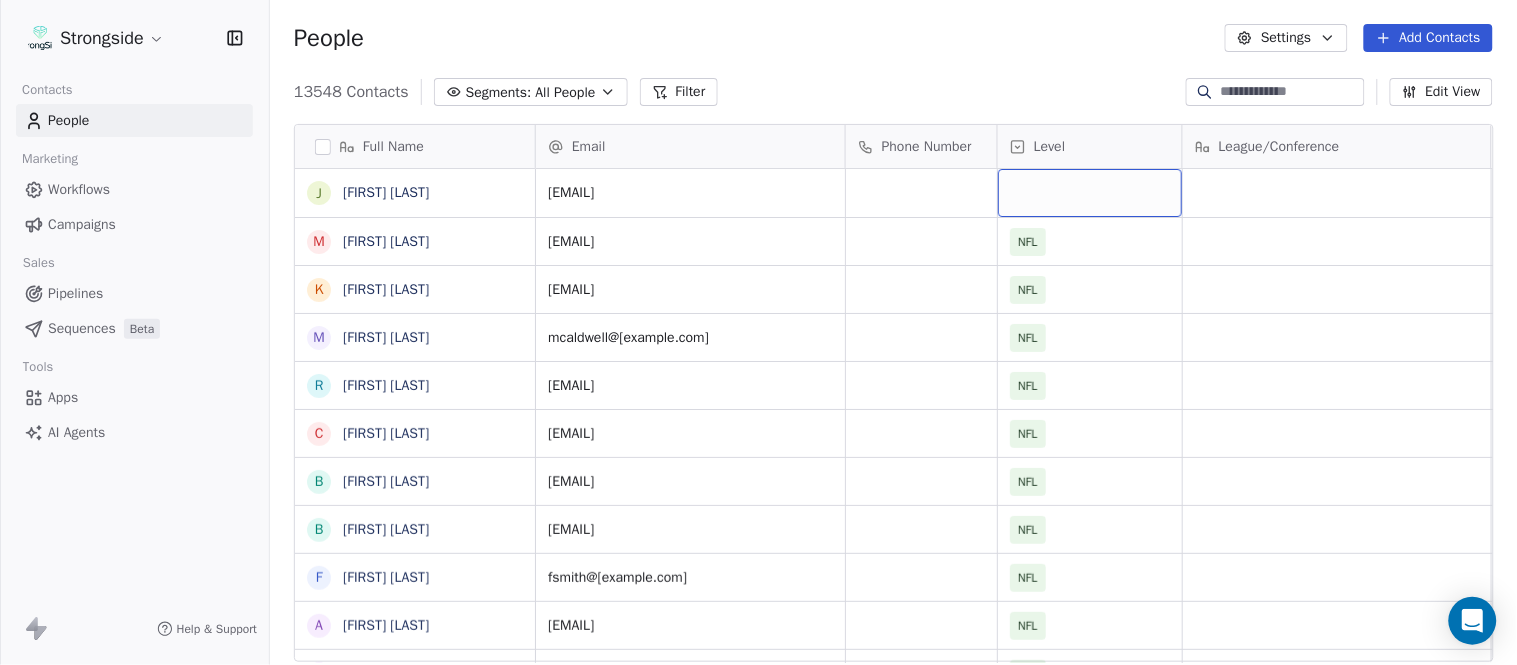 click at bounding box center (1090, 193) 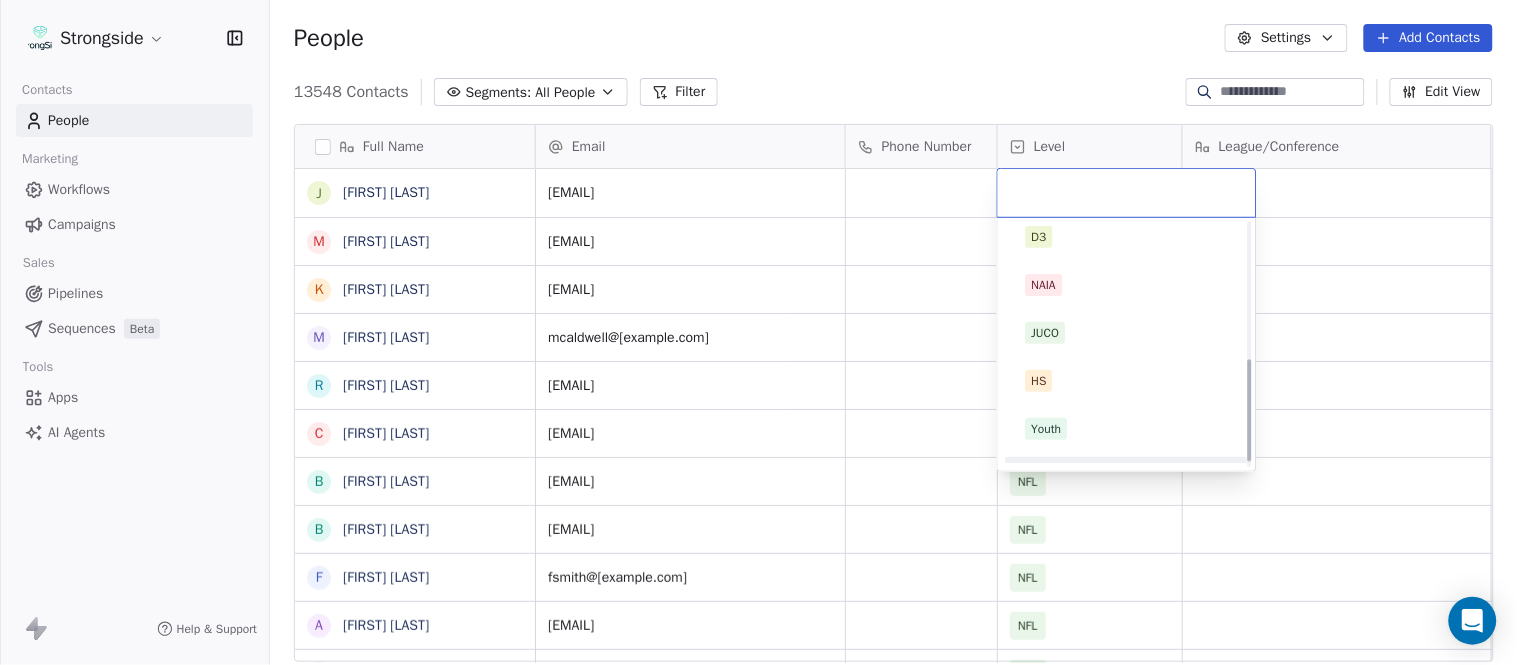 scroll, scrollTop: 330, scrollLeft: 0, axis: vertical 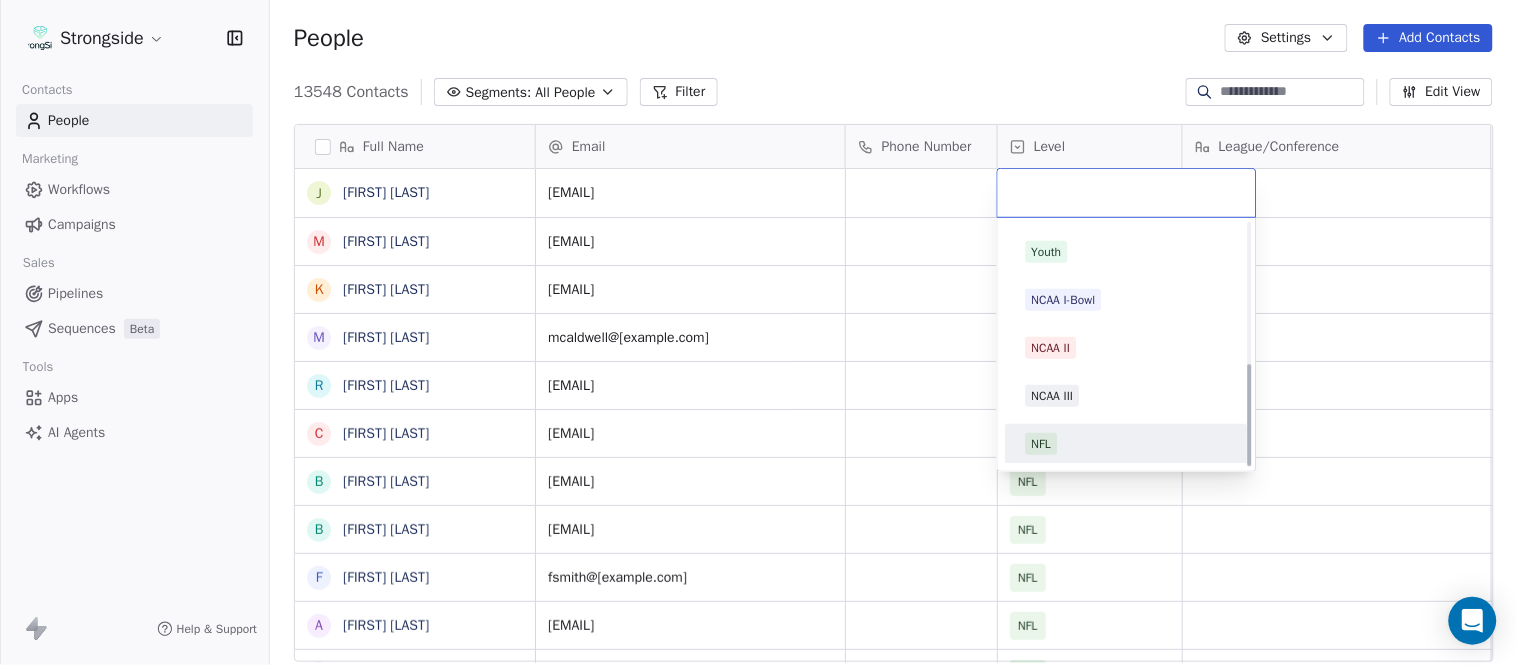 click on "NFL" at bounding box center (1127, 444) 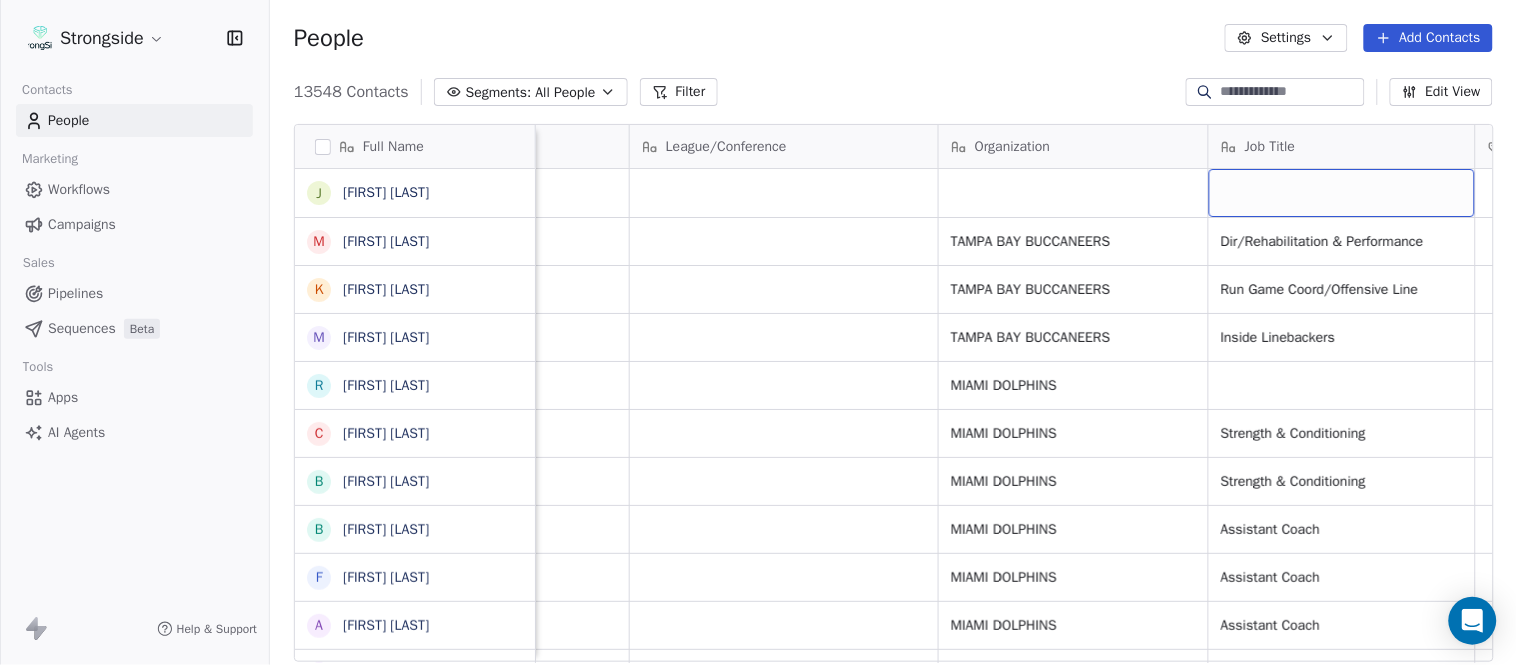 scroll, scrollTop: 0, scrollLeft: 653, axis: horizontal 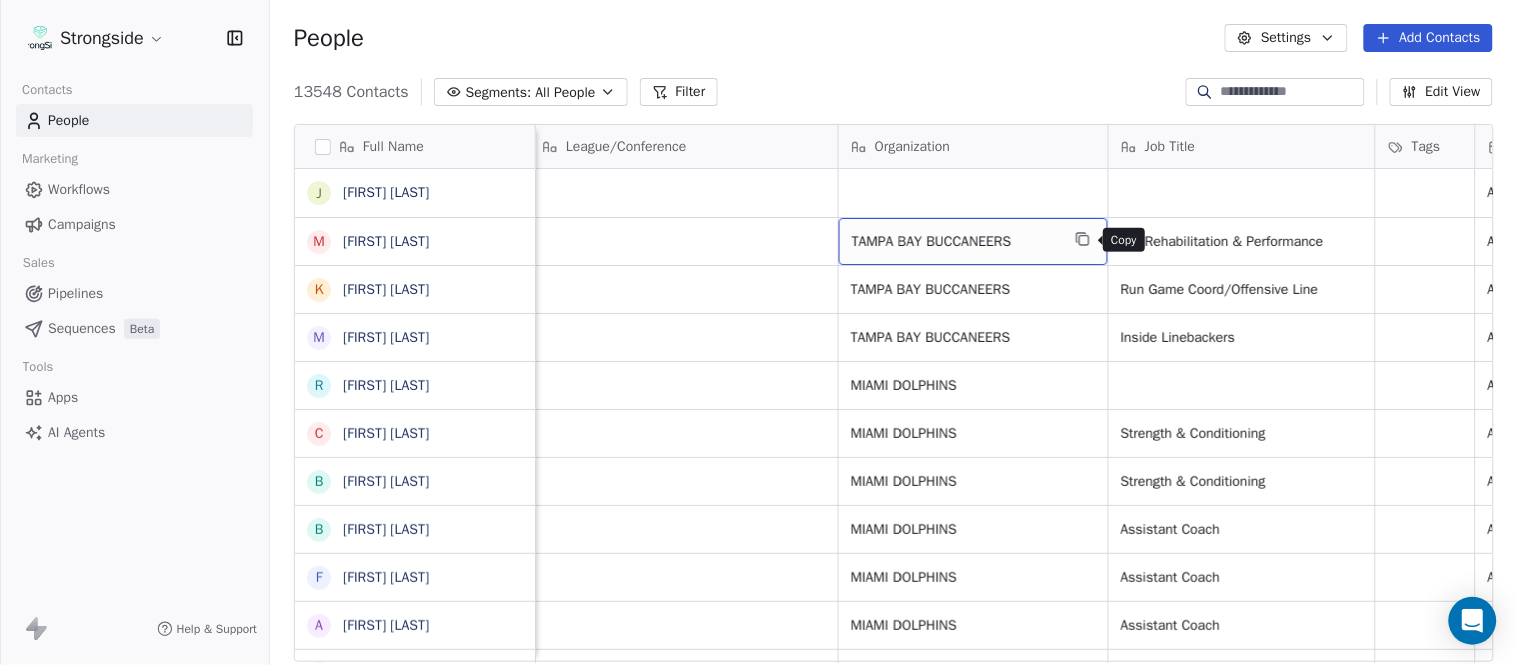 click 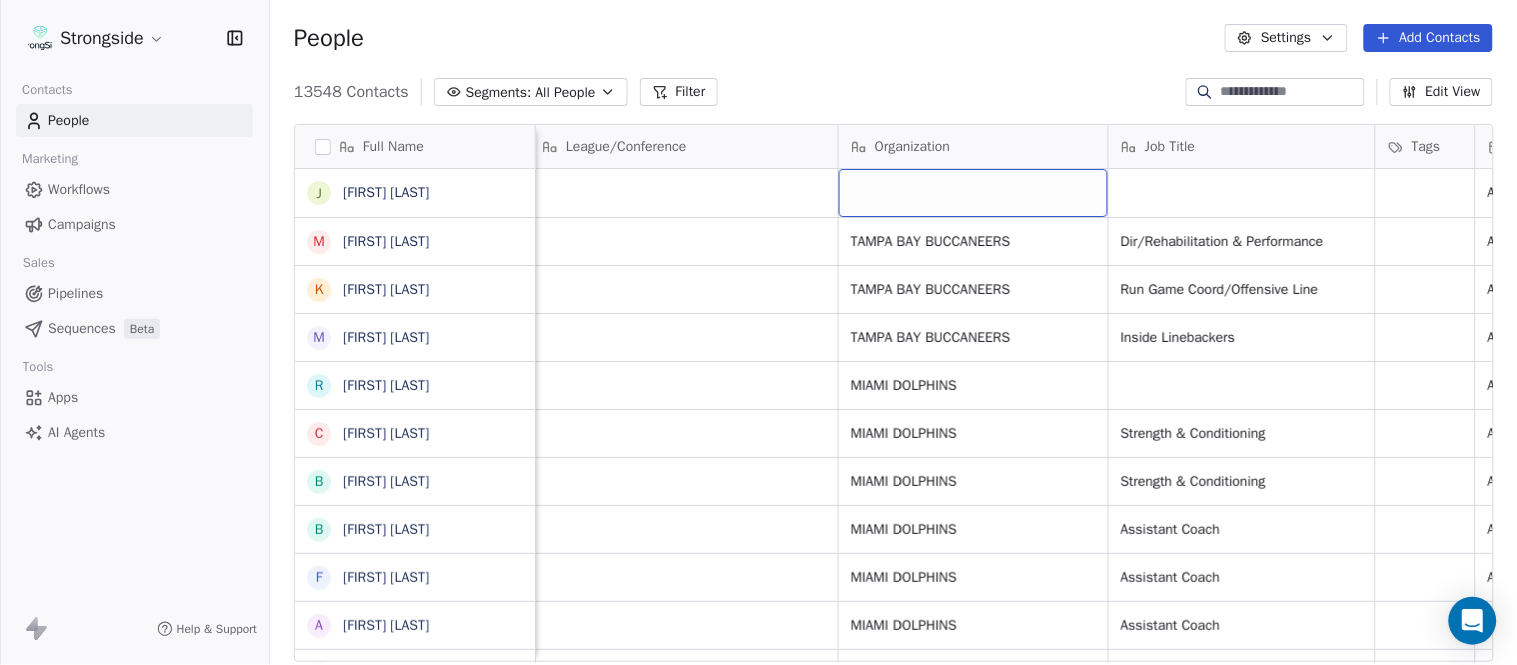 click at bounding box center (973, 193) 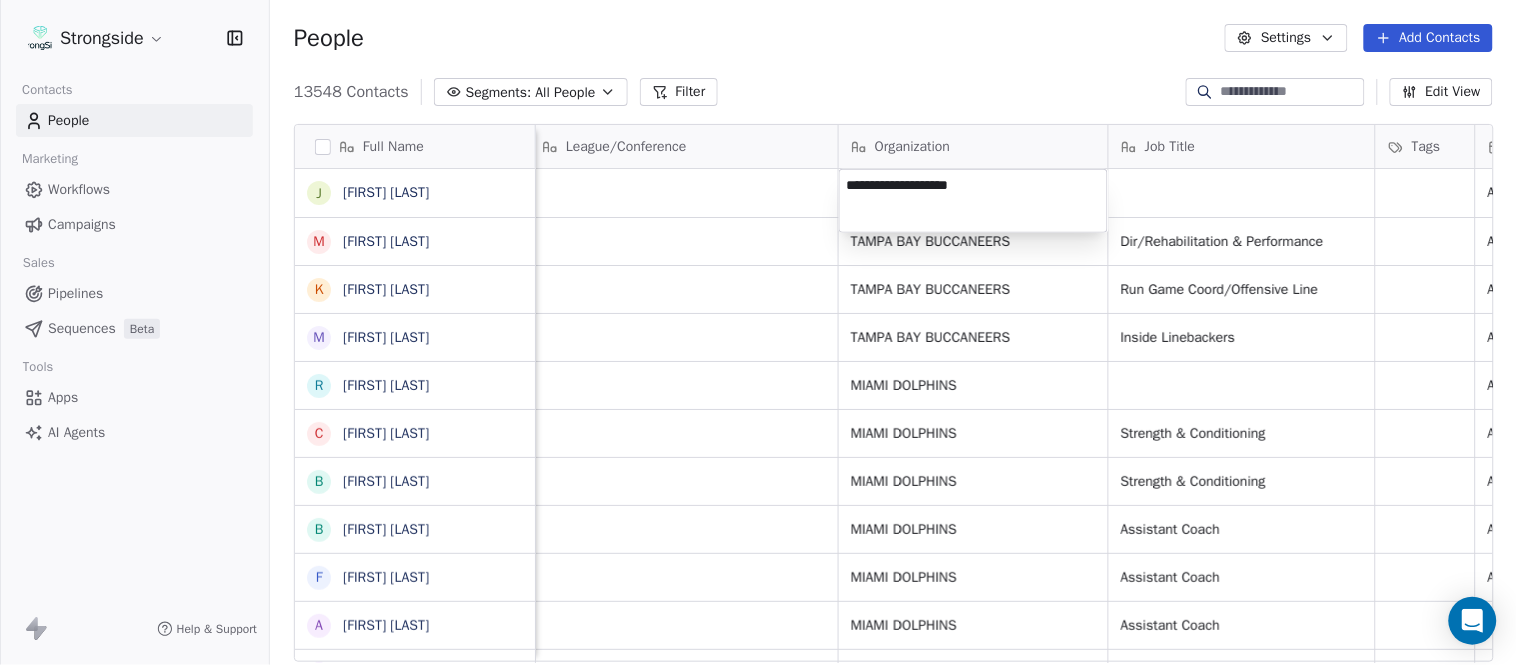 type on "**********" 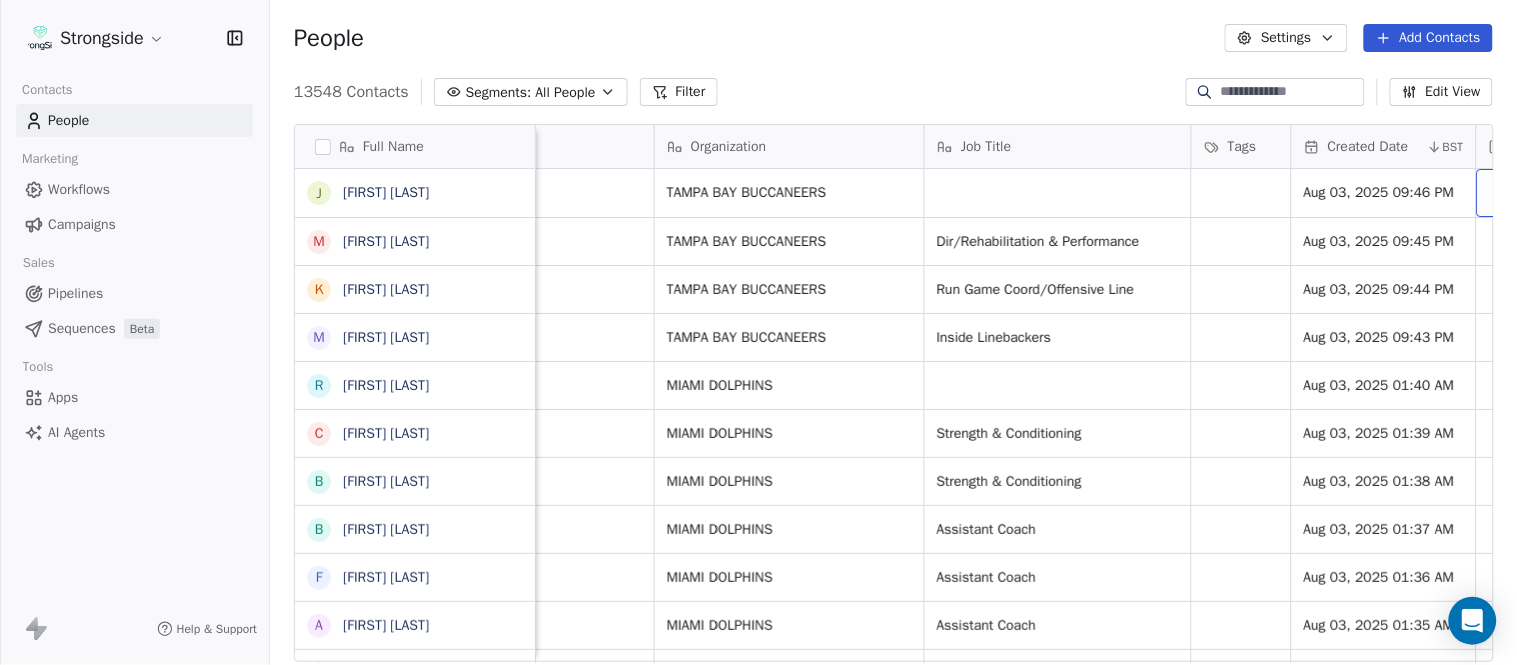 scroll, scrollTop: 0, scrollLeft: 937, axis: horizontal 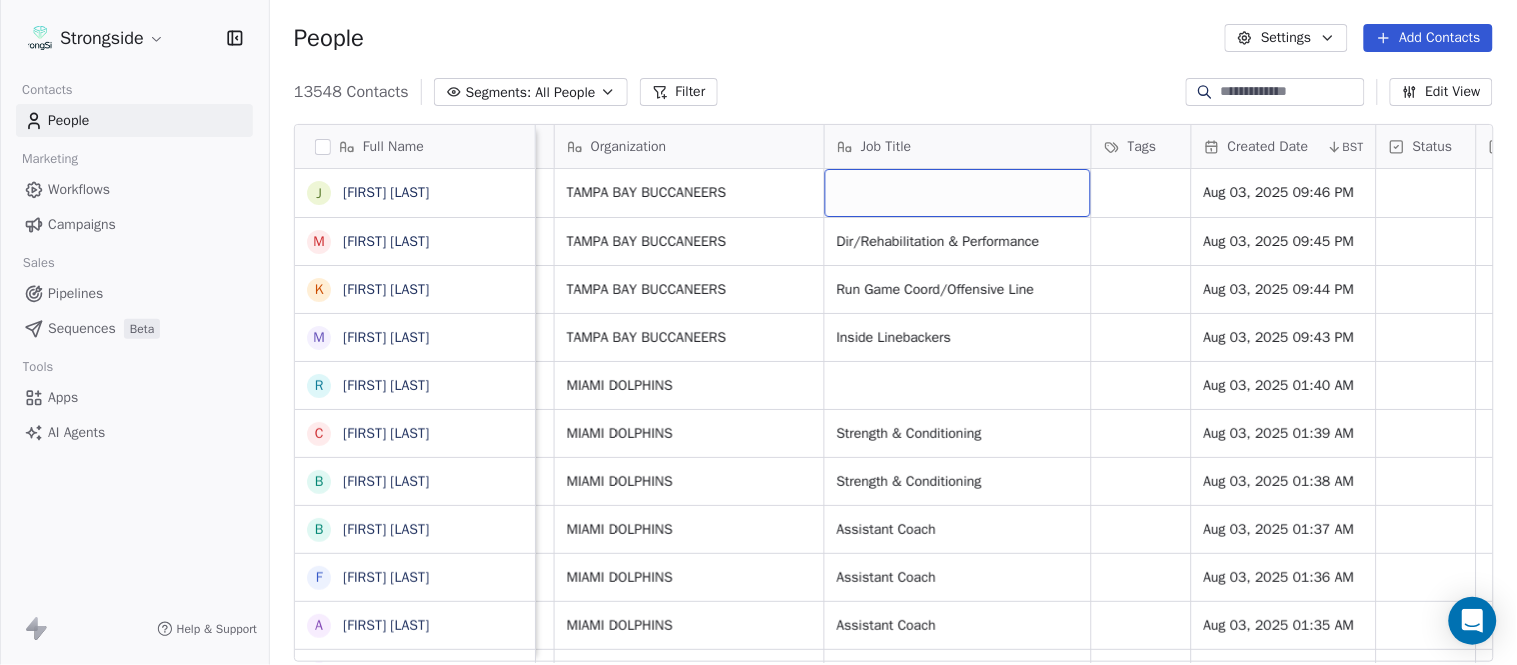 click at bounding box center [958, 193] 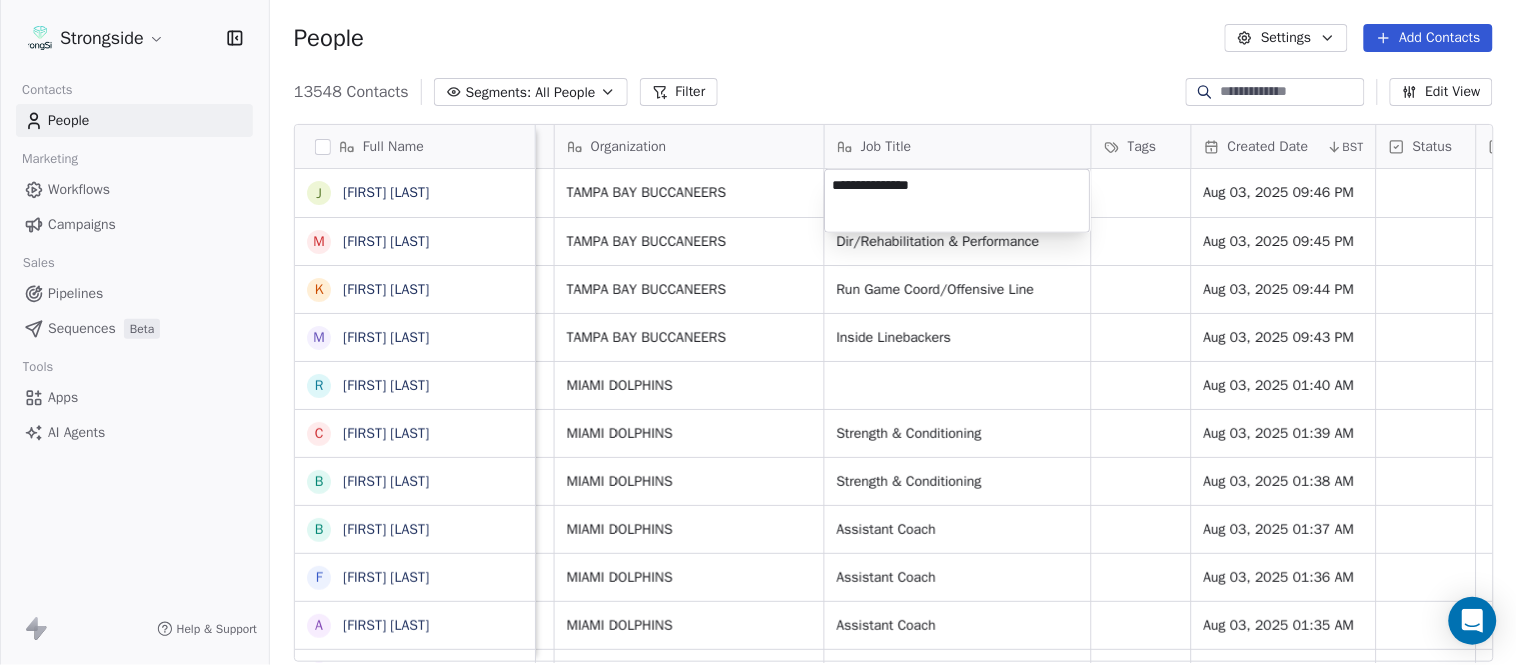 click on "Strongside Contacts People Marketing Workflows Campaigns Sales Pipelines Sequences Beta Tools Apps AI Agents Help & Support People Settings  Add Contacts 13548 Contacts Segments: All People Filter  Edit View Tag Add to Sequence Export Full Name J Jeff Kastl M Maral Javadifar K Kevin Carberry M Mike Caldwell R Robert Prince C Craig Aukerman B Brent Callaway B Butch Barry F Frank Smith A Austin Clark A Anthony Weaver M Mike McDaniel J Jonathan Krause B Bobby Slowik M Matthew O'Donnell D Deshawn Shead R Ronnie Bradford B Brian Duker K Kynjee Cotton T Todd Nielson E Eric Studesville D Darrell Bevell R Ryan Crow L Lemuel Jeanpierre M Mathieu Araujo J Jon Embree C Chandler Henley J Joe Barry S Sean Ryan R Ryan Slowik D Dave Puloka Email Phone Number Level League/Conference Organization Job Title Tags Created Date BST Status Priority Emails Auto Clicked Last Activity Date BST In Open Phone jkastl@buccaneers.nfl.com NFL TAMPA BAY BUCCANEERS Aug 03, 2025 09:46 PM mjavadifar@buccaneers.nfl.com NFL False NFL False NFL" at bounding box center (758, 332) 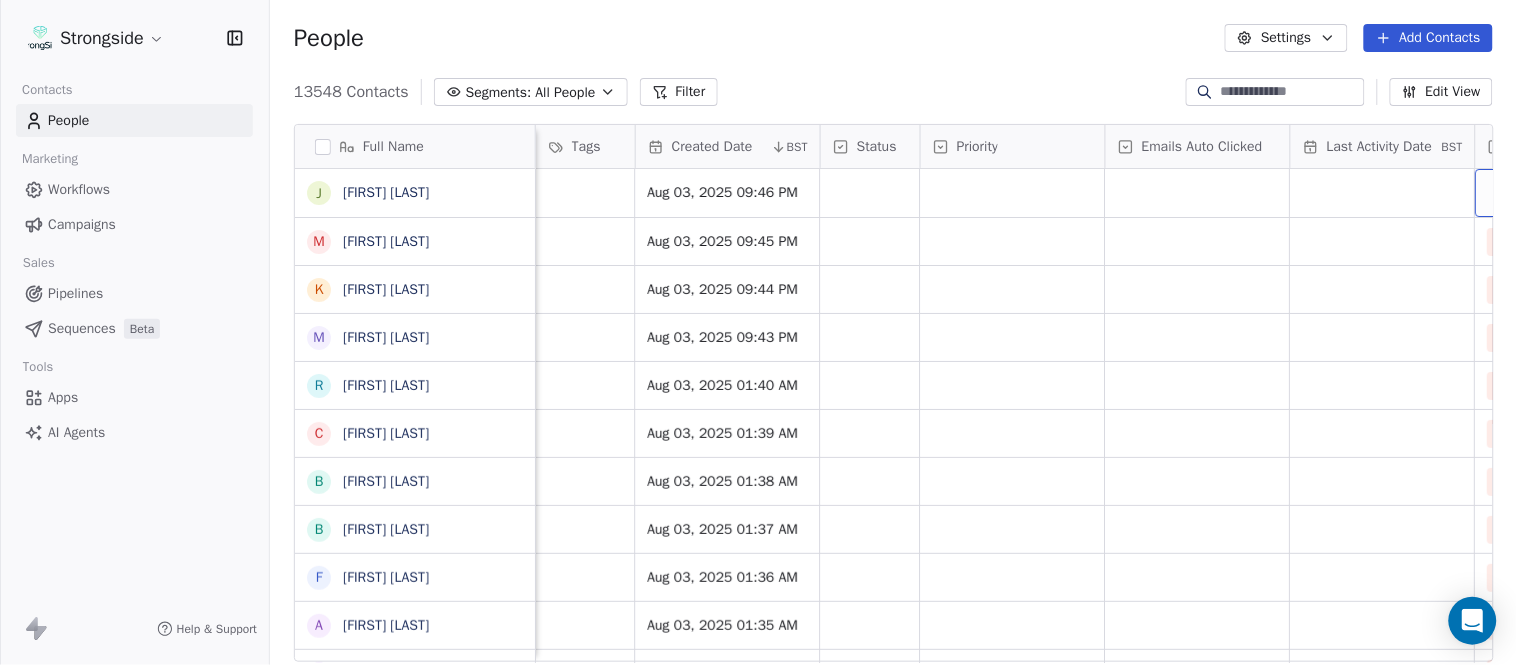 scroll, scrollTop: 0, scrollLeft: 1677, axis: horizontal 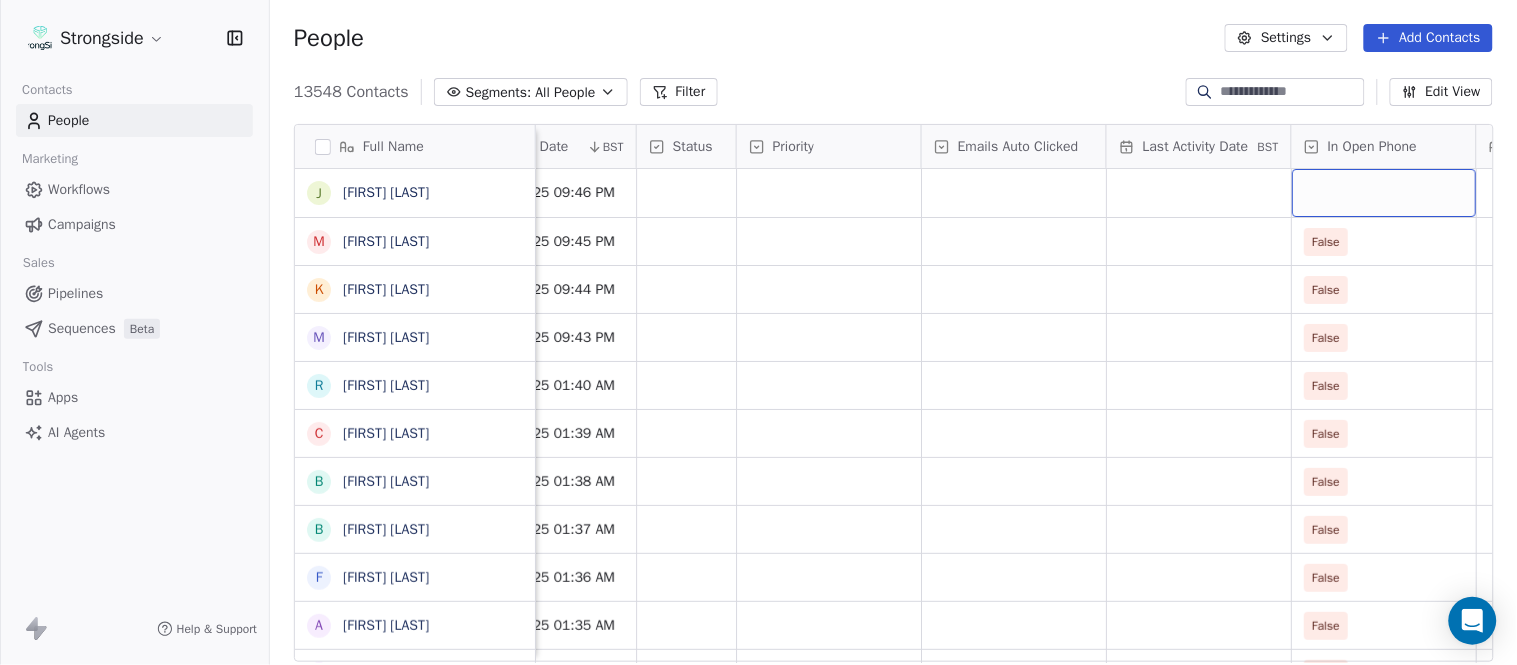 click at bounding box center [1384, 193] 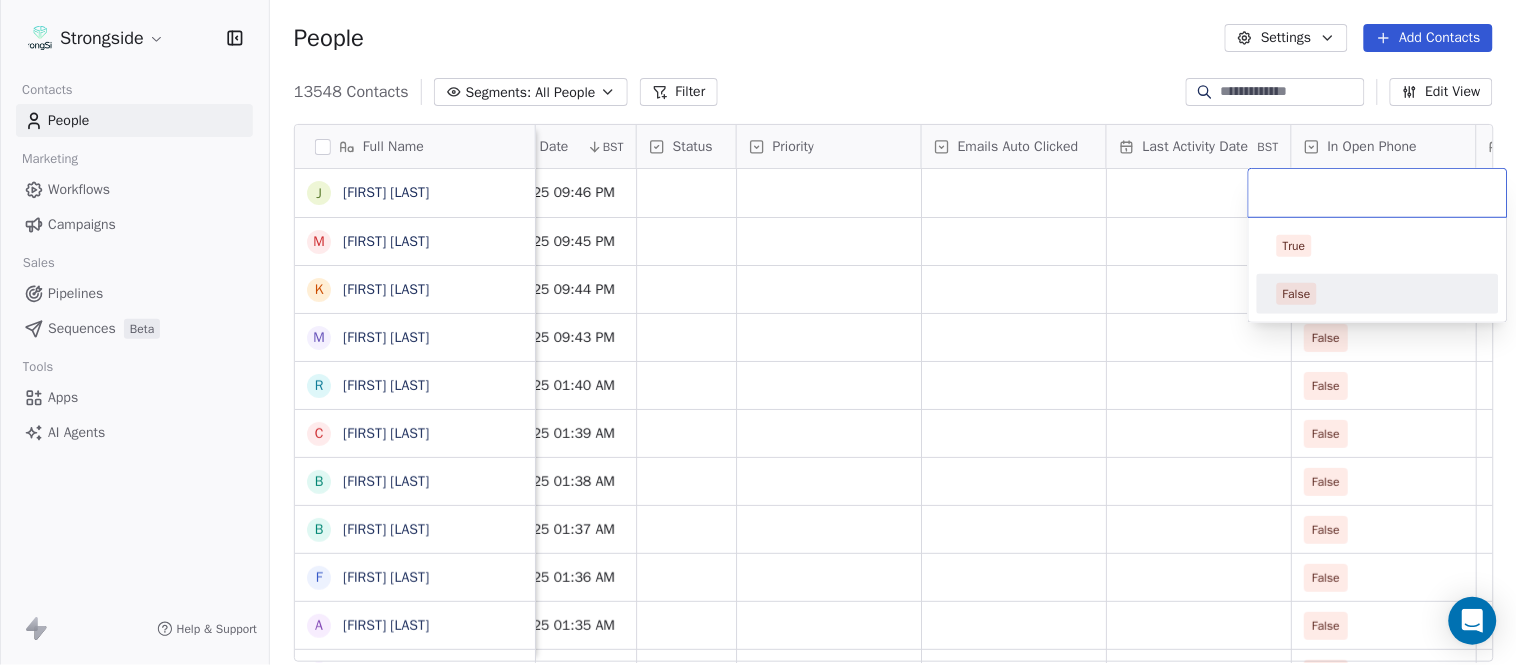 click on "False" at bounding box center (1297, 294) 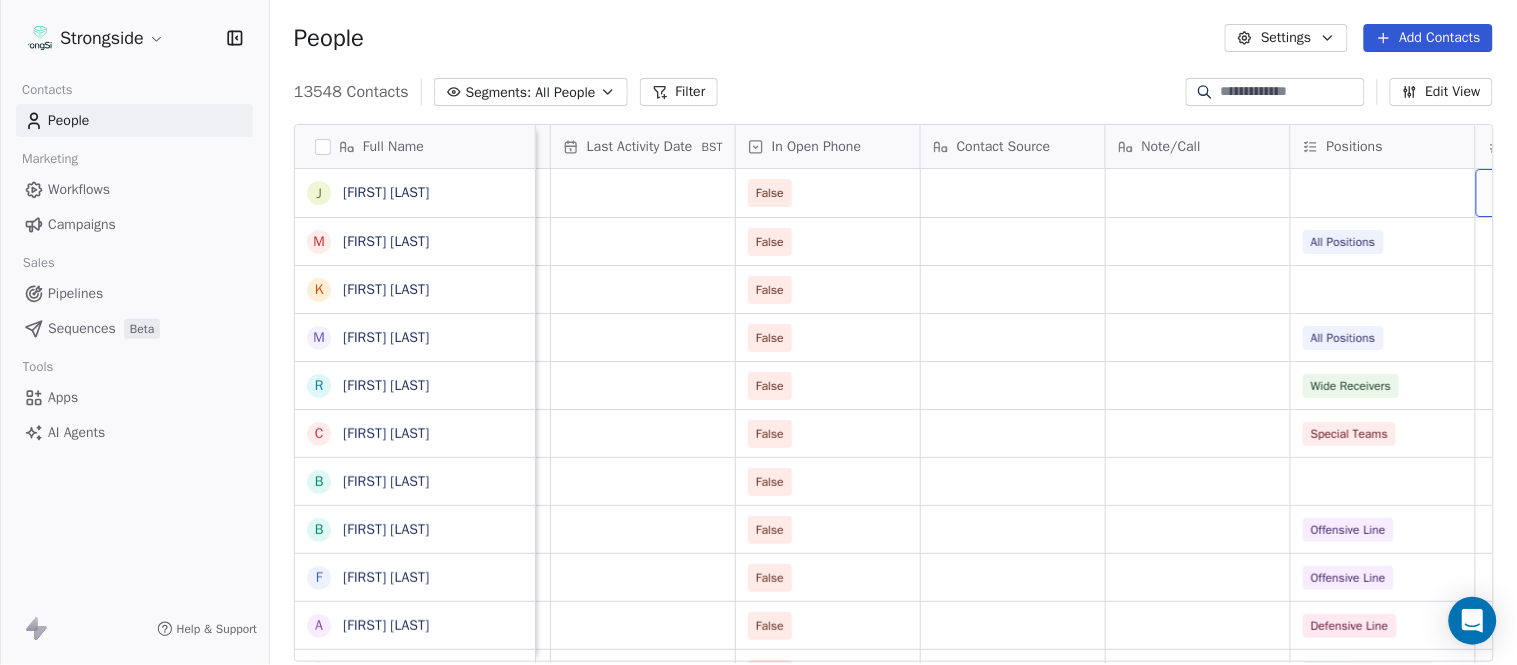 scroll, scrollTop: 0, scrollLeft: 2417, axis: horizontal 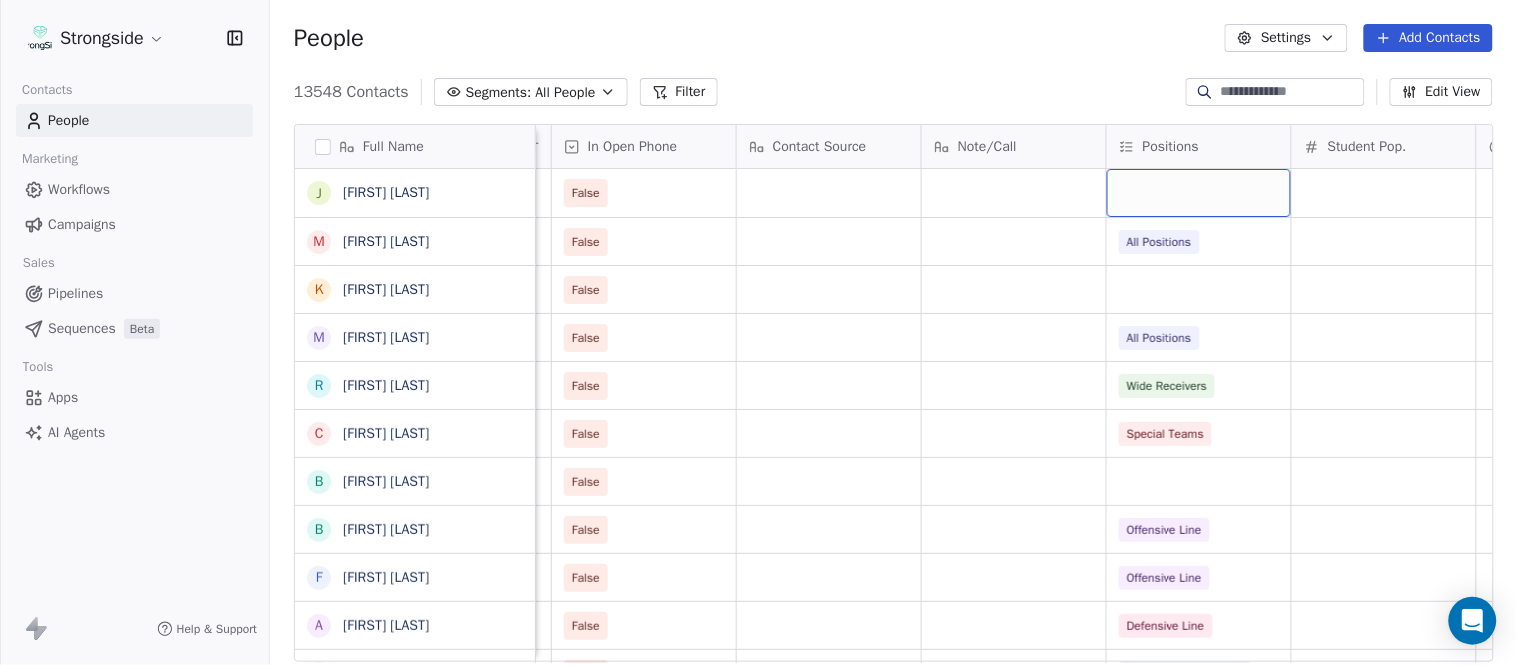 click at bounding box center [1199, 193] 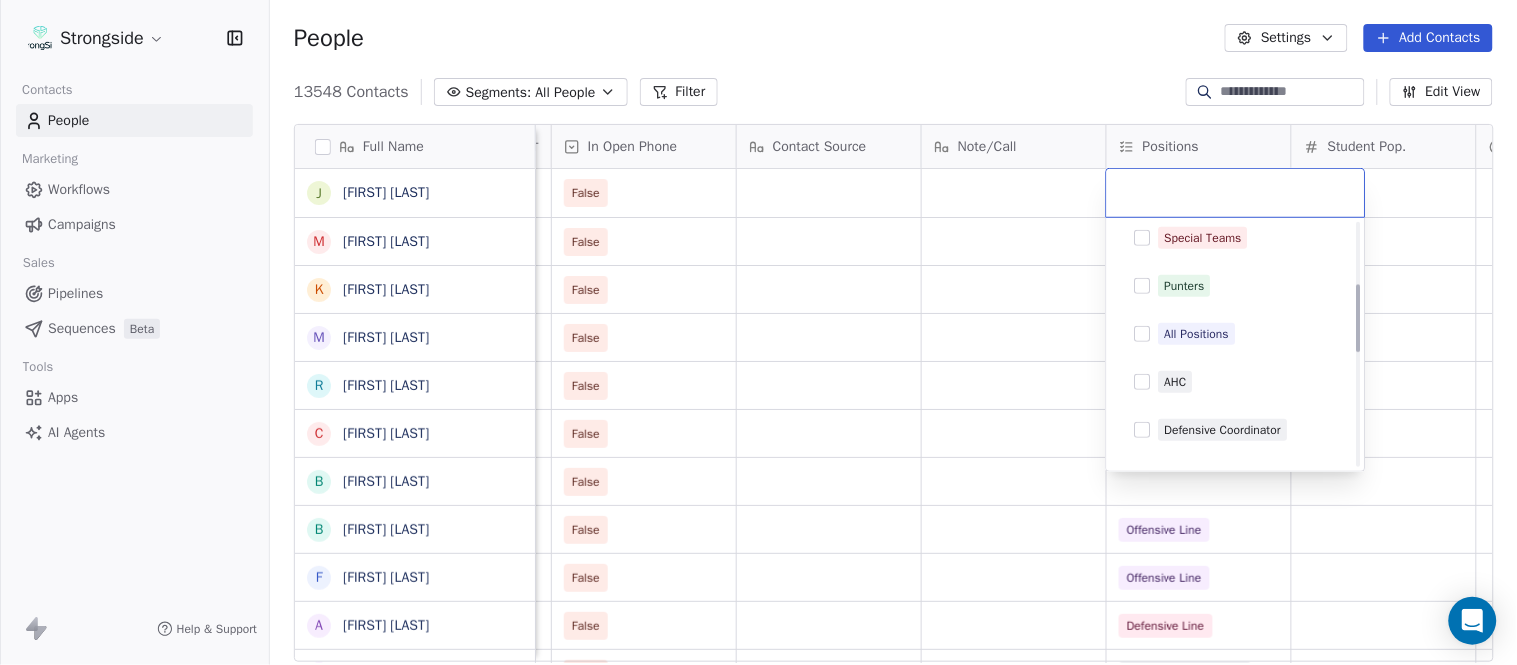 scroll, scrollTop: 444, scrollLeft: 0, axis: vertical 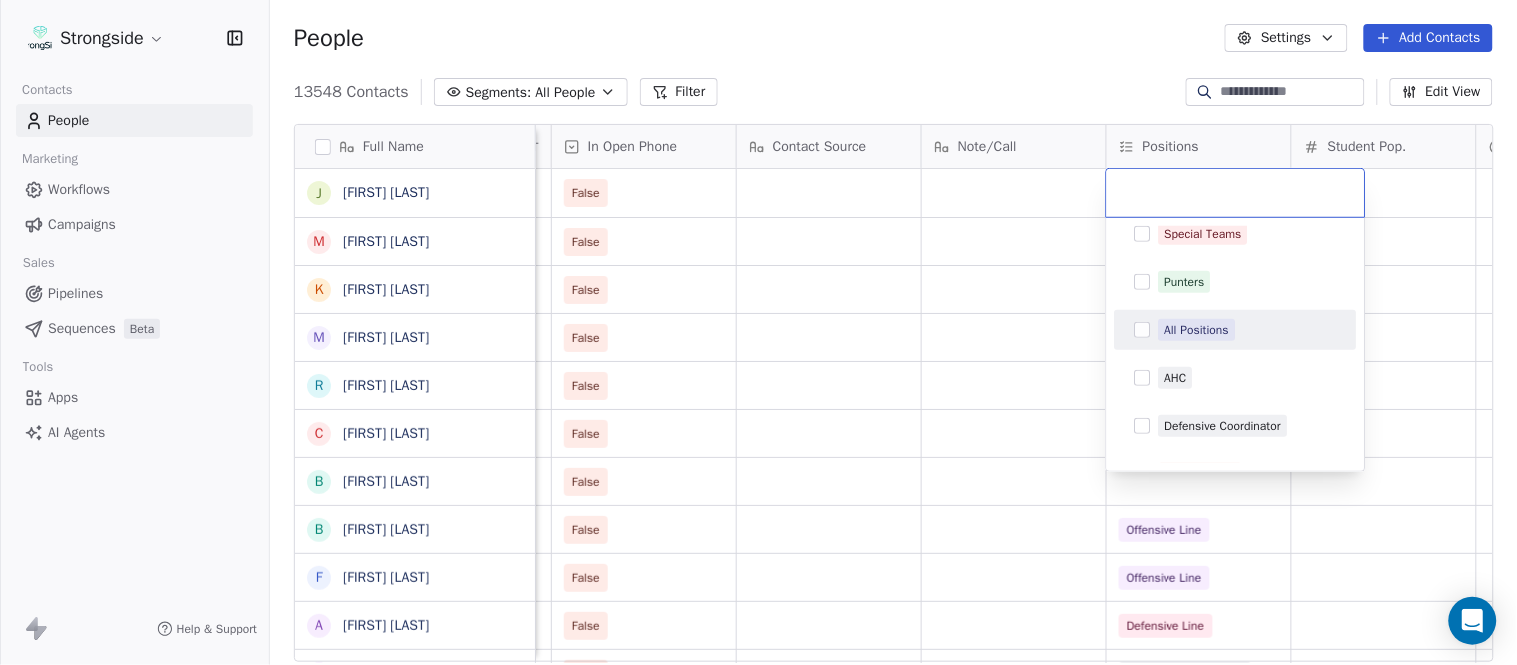 click on "All Positions" at bounding box center [1236, 330] 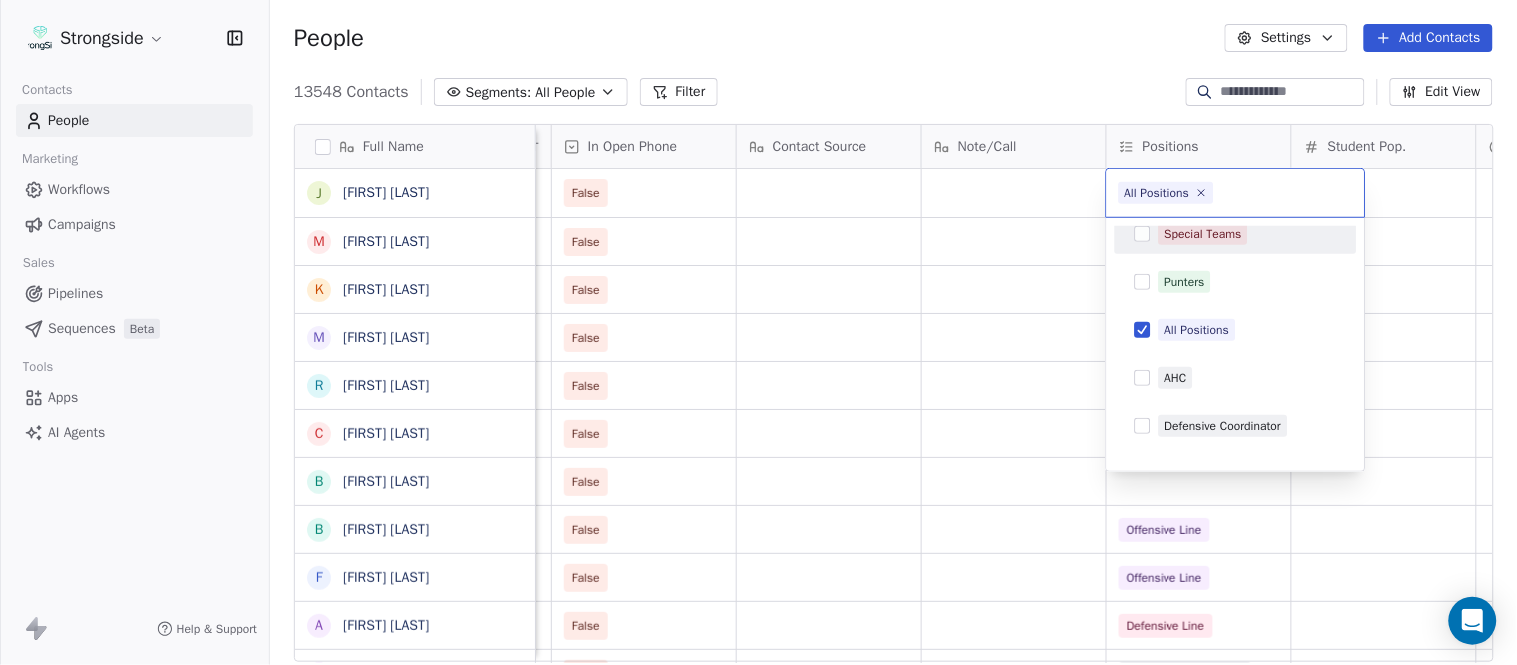 click on "Strongside Contacts People Marketing Workflows Campaigns Sales Pipelines Sequences Beta Tools Apps AI Agents Help & Support People Settings  Add Contacts 13548 Contacts Segments: All People Filter  Edit View Tag Add to Sequence Export Full Name J Jeff Kastl M Maral Javadifar K Kevin Carberry M Mike Caldwell R Robert Prince C Craig Aukerman B Brent Callaway B Butch Barry F Frank Smith A Austin Clark A Anthony Weaver M Mike McDaniel J Jonathan Krause B Bobby Slowik M Matthew O'Donnell D Deshawn Shead R Ronnie Bradford B Brian Duker K Kynjee Cotton T Todd Nielson E Eric Studesville D Darrell Bevell R Ryan Crow L Lemuel Jeanpierre M Mathieu Araujo J Jon Embree C Chandler Henley J Joe Barry S Sean Ryan R Ryan Slowik D Dave Puloka Status Priority Emails Auto Clicked Last Activity Date BST In Open Phone Contact Source Note/Call Positions Student Pop. Lead Account   False   False All Positions   False   False All Positions   False Wide Receivers   False Special Teams   False   False Offensive Line   False   False" at bounding box center (758, 332) 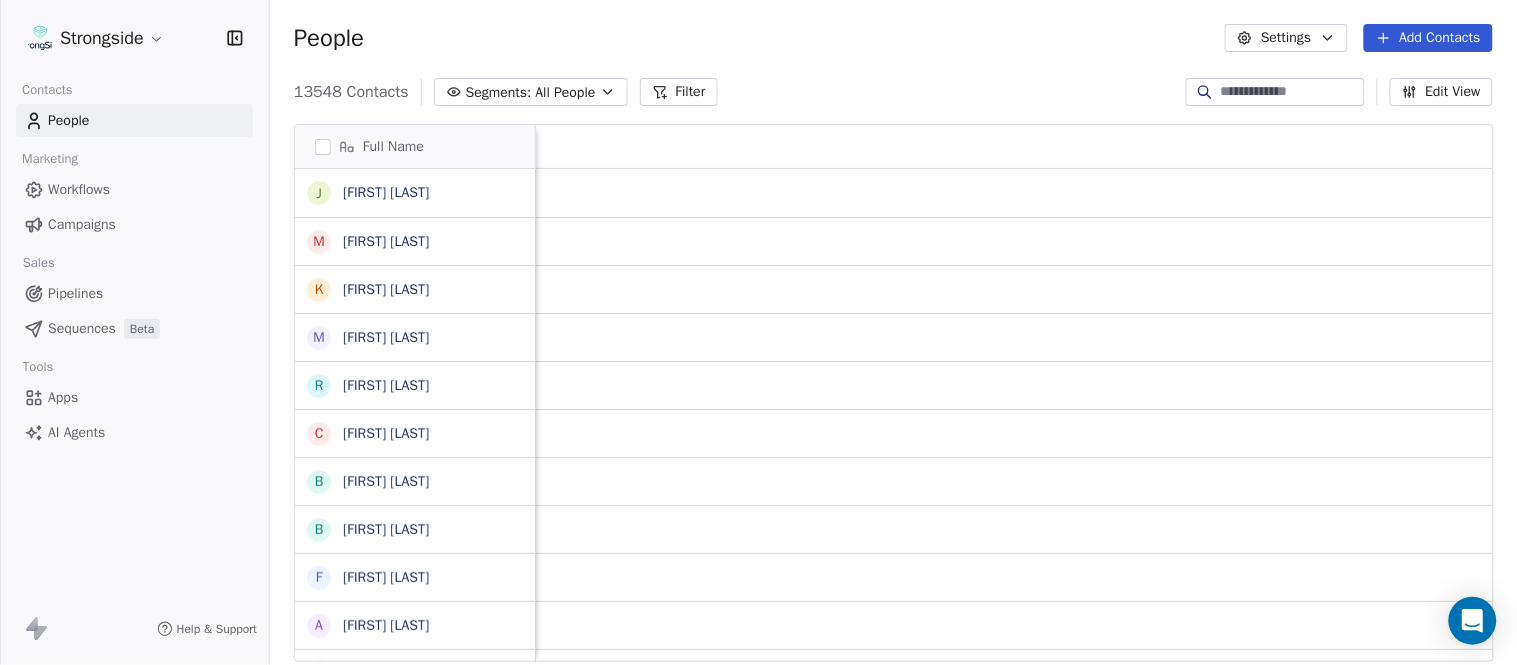 scroll, scrollTop: 0, scrollLeft: 0, axis: both 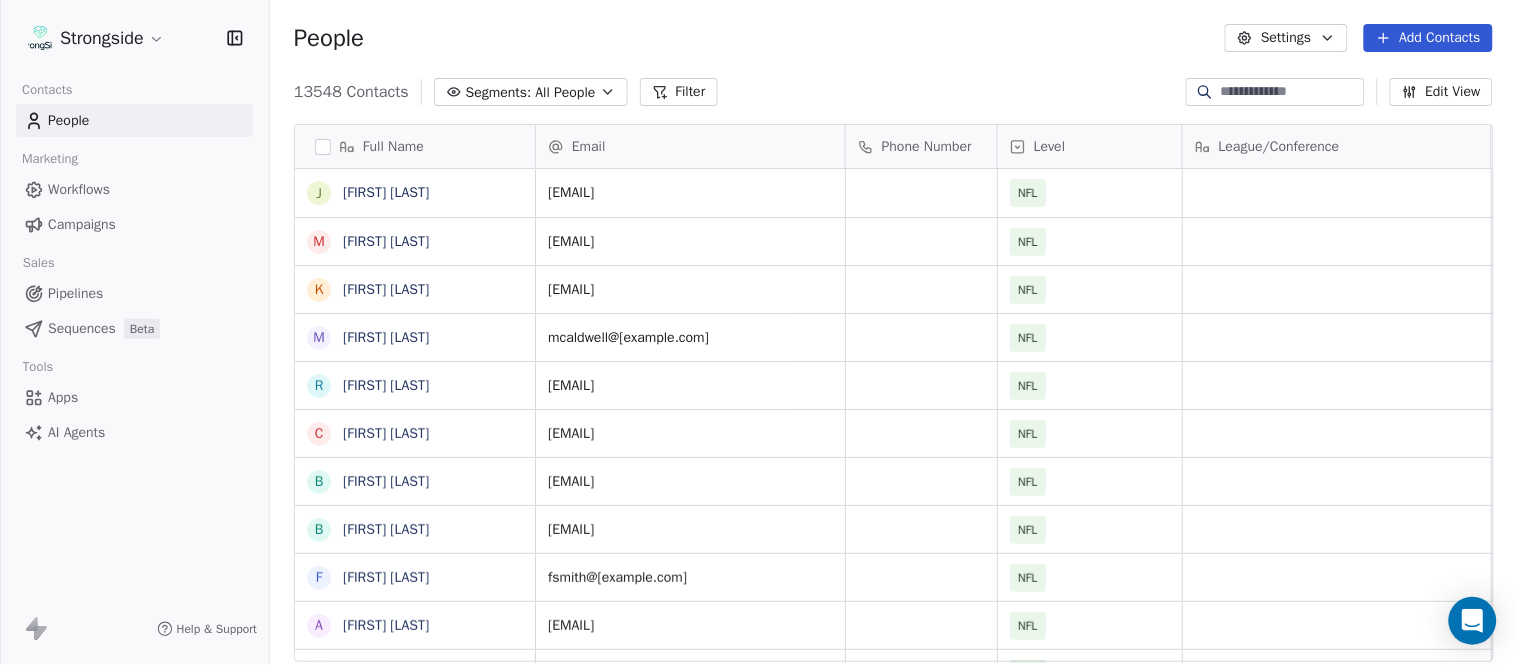 click on "Add Contacts" at bounding box center (1428, 38) 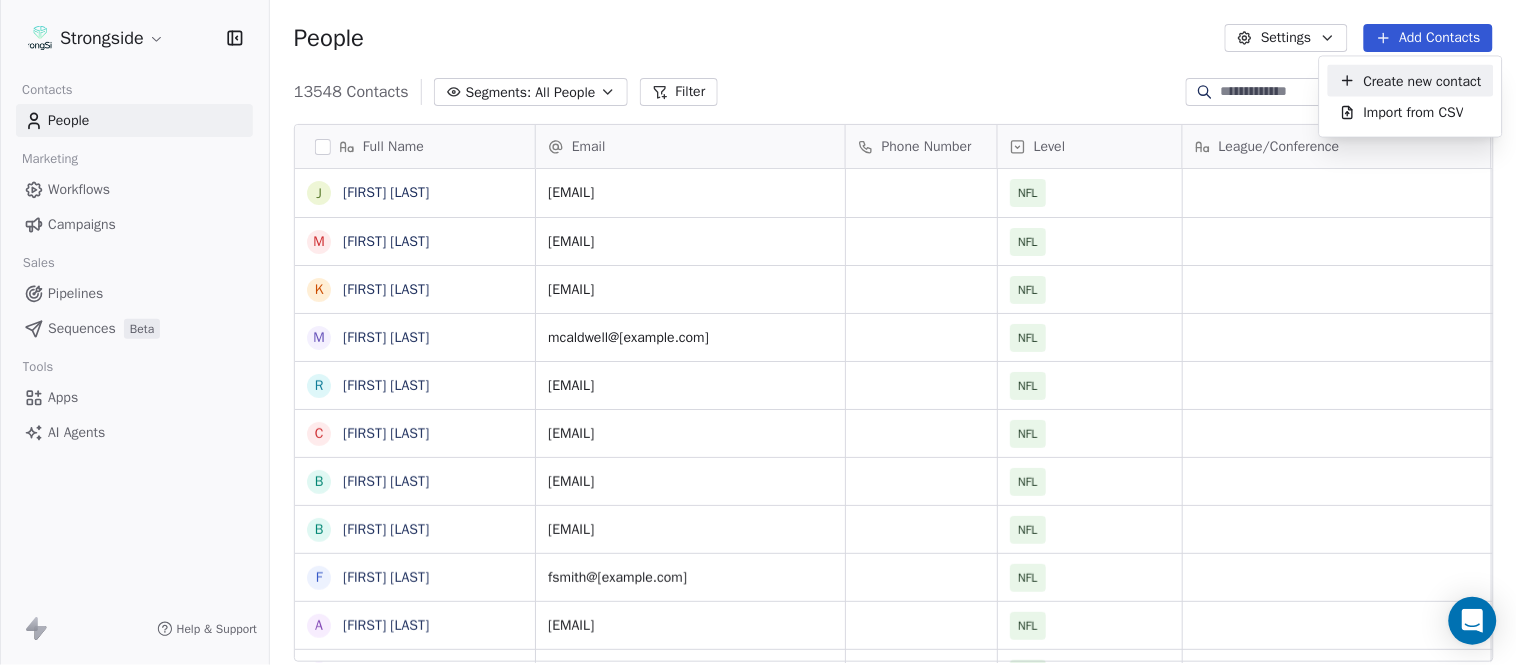 click on "Create new contact" at bounding box center [1423, 80] 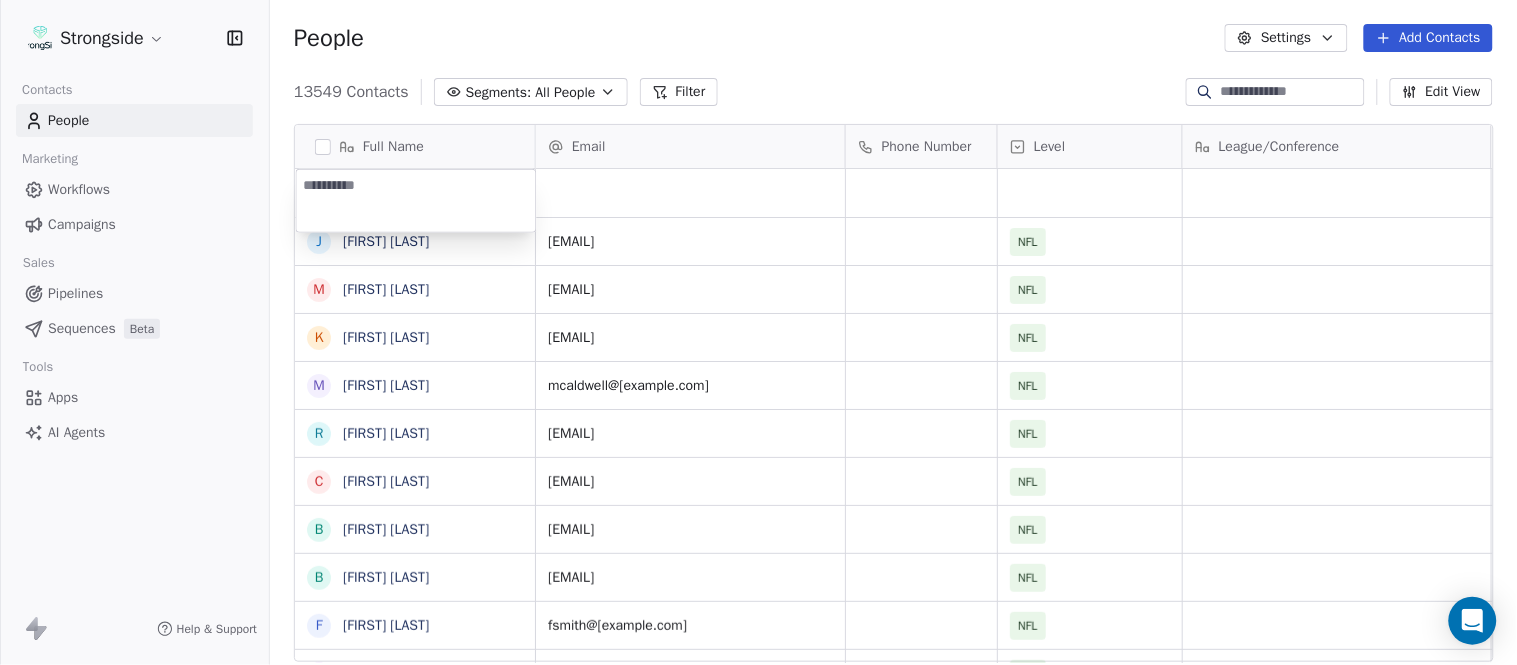 type on "**********" 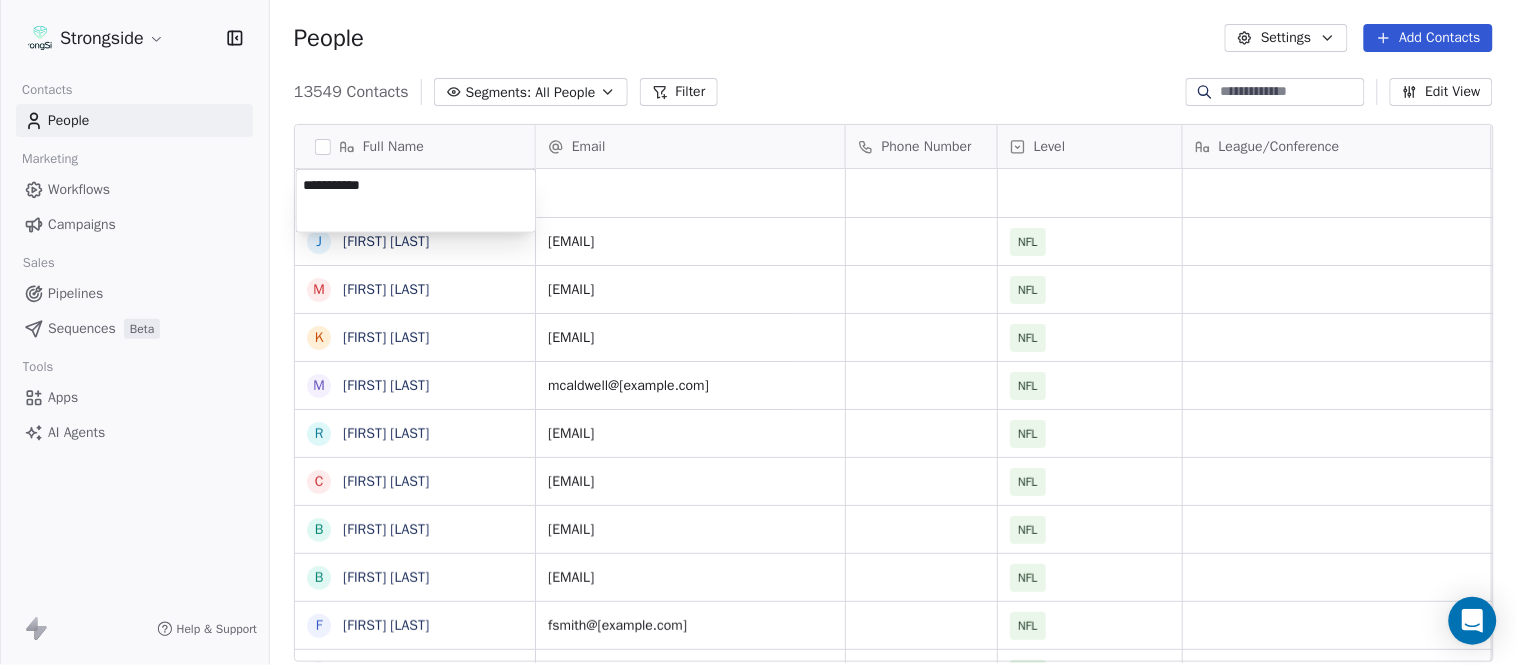click on "Strongside Contacts People Marketing Workflows Campaigns Sales Pipelines Sequences Beta Tools Apps AI Agents Help & Support People Settings  Add Contacts 13549 Contacts Segments: All People Filter  Edit View Tag Add to Sequence Export Full Name J Jeff Kastl M Maral Javadifar K Kevin Carberry M Mike Caldwell R Robert Prince C Craig Aukerman B Brent Callaway B Butch Barry F Frank Smith A Austin Clark A Anthony Weaver M Mike McDaniel J Jonathan Krause B Bobby Slowik M Matthew O'Donnell D Deshawn Shead R Ronnie Bradford B Brian Duker K Kynjee Cotton T Todd Nielson E Eric Studesville D Darrell Bevell R Ryan Crow L Lemuel Jeanpierre M Mathieu Araujo J Jon Embree C Chandler Henley J Joe Barry S Sean Ryan R Ryan Slowik Email Phone Number Level League/Conference Organization Job Title Tags Created Date BST Aug 03, 2025 09:46 PM jkastl@buccaneers.nfl.com NFL TAMPA BAY BUCCANEERS Asst Tight Ends Aug 03, 2025 09:46 PM mjavadifar@buccaneers.nfl.com NFL TAMPA BAY BUCCANEERS Dir/Rehabilitation & Performance NFL NFL NFL" at bounding box center [758, 332] 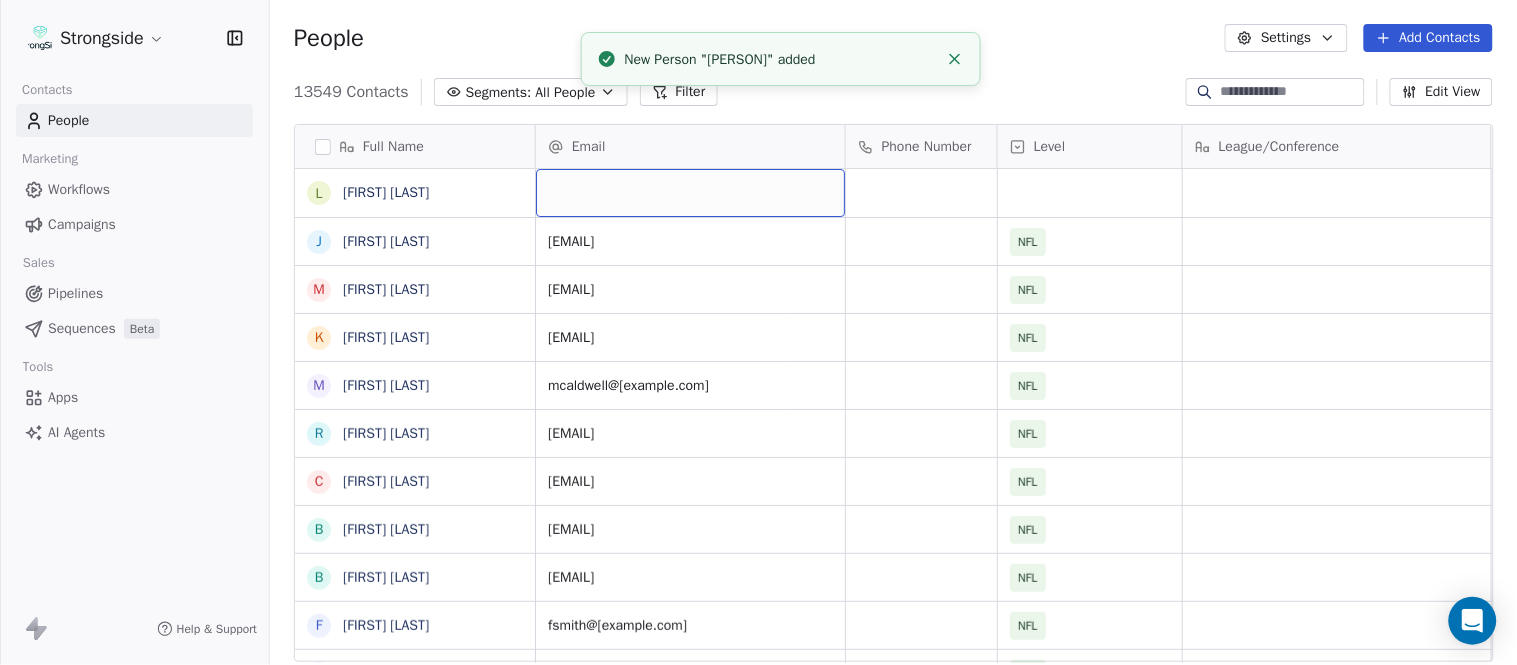 click at bounding box center (690, 193) 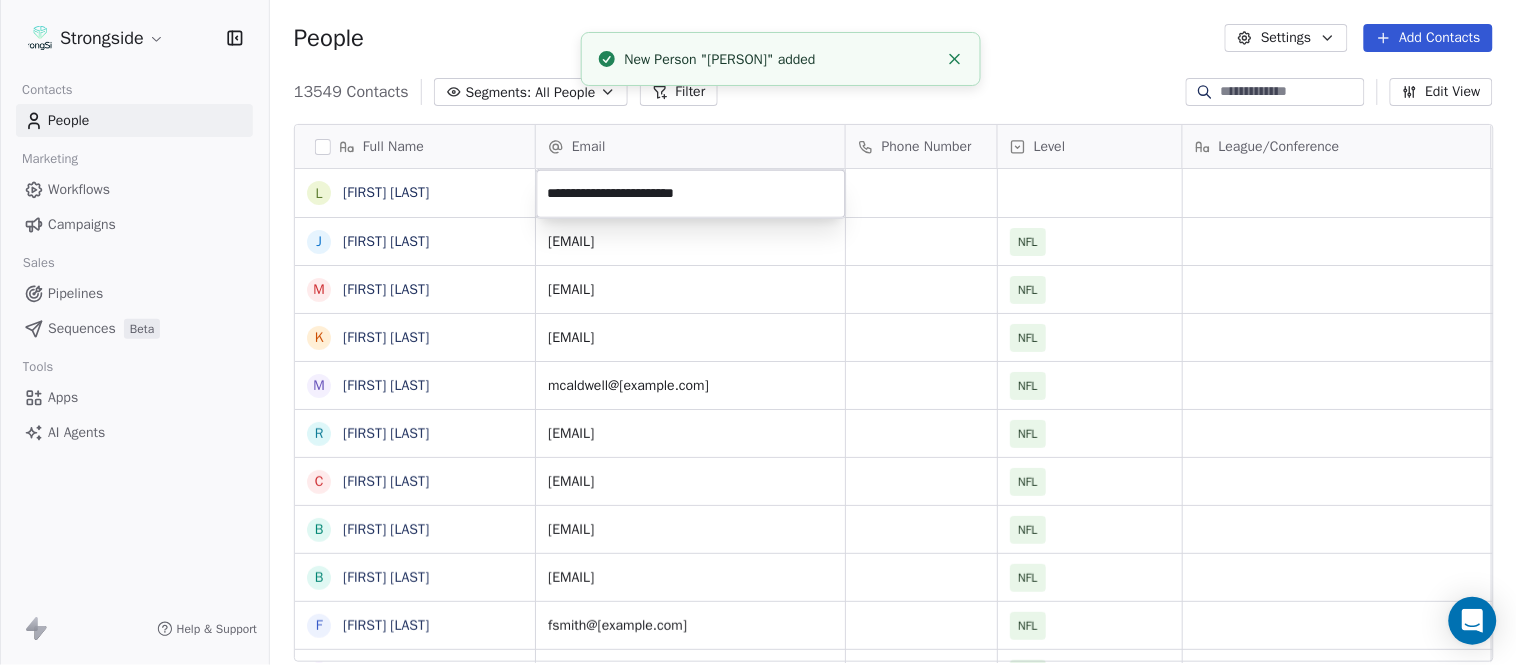 click on "Strongside Contacts People Marketing Workflows Campaigns Sales Pipelines Sequences Beta Tools Apps AI Agents Help & Support People Settings  Add Contacts 13549 Contacts Segments: All People Filter  Edit View Tag Add to Sequence Export Full Name L Larry Foote J Jeff Kastl M Maral Javadifar K Kevin Carberry M Mike Caldwell R Robert Prince C Craig Aukerman B Brent Callaway B Butch Barry F Frank Smith A Austin Clark A Anthony Weaver M Mike McDaniel J Jonathan Krause B Bobby Slowik M Matthew O'Donnell D Deshawn Shead R Ronnie Bradford B Brian Duker K Kynjee Cotton T Todd Nielson E Eric Studesville D Darrell Bevell R Ryan Crow L Lemuel Jeanpierre M Mathieu Araujo J Jon Embree C Chandler Henley J Joe Barry S Sean Ryan R Ryan Slowik Email Phone Number Level League/Conference Organization Job Title Tags Created Date BST Aug 03, 2025 09:47 PM jkastl@buccaneers.nfl.com NFL TAMPA BAY BUCCANEERS Asst Tight Ends Aug 03, 2025 09:46 PM mjavadifar@buccaneers.nfl.com NFL TAMPA BAY BUCCANEERS Dir/Rehabilitation & Performance" at bounding box center [758, 332] 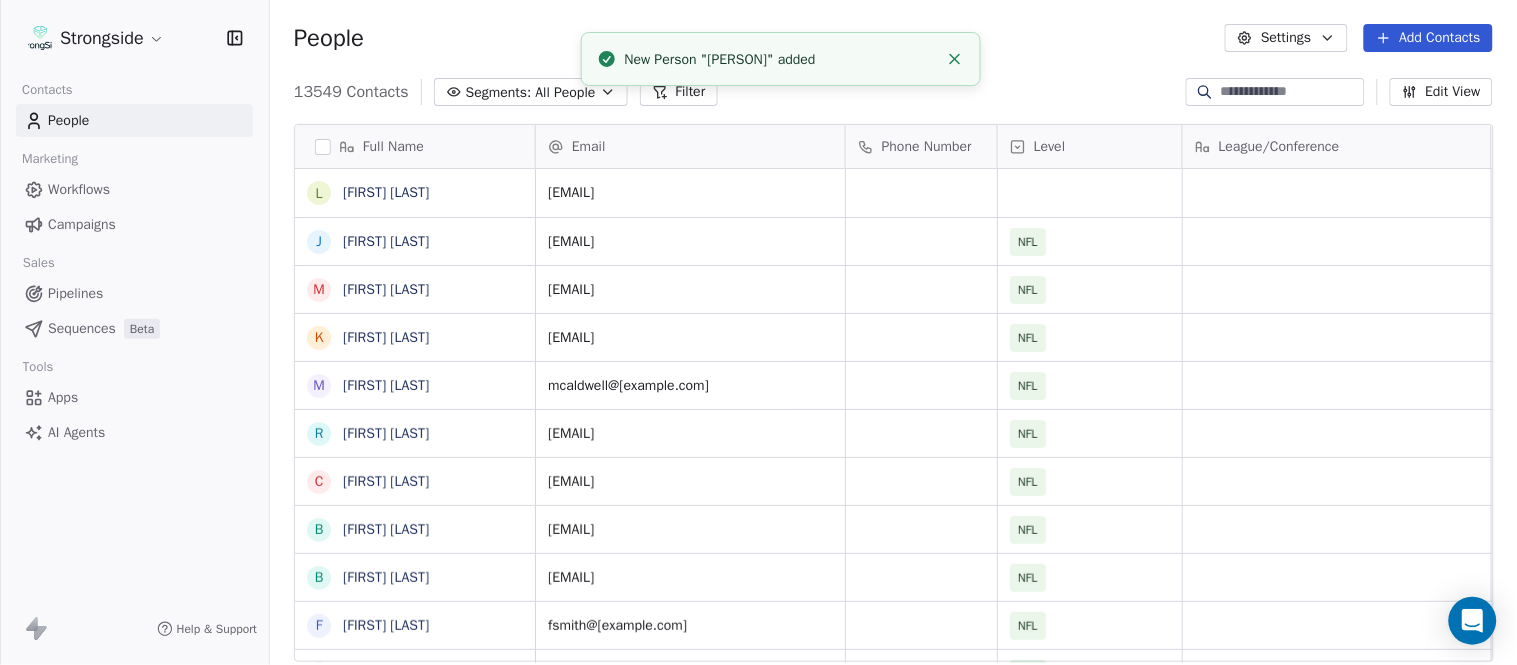 click 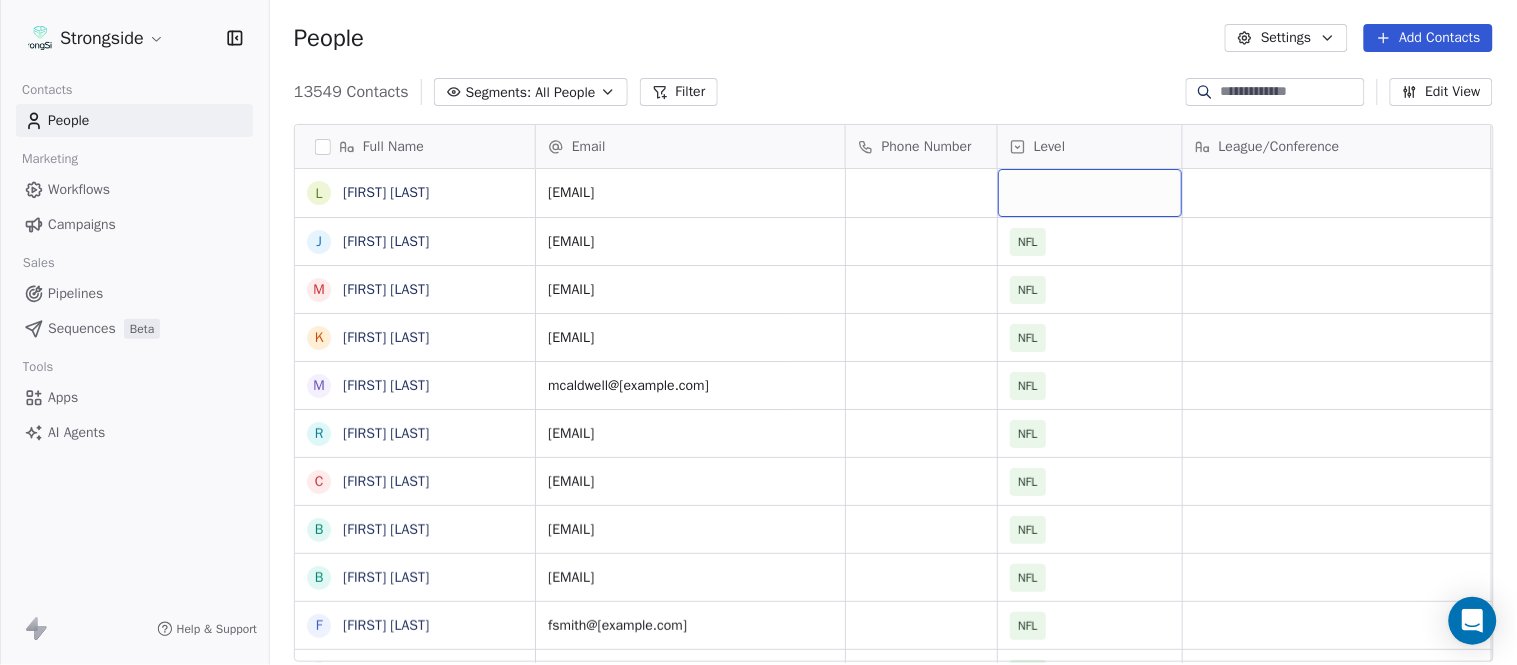 click at bounding box center [1090, 193] 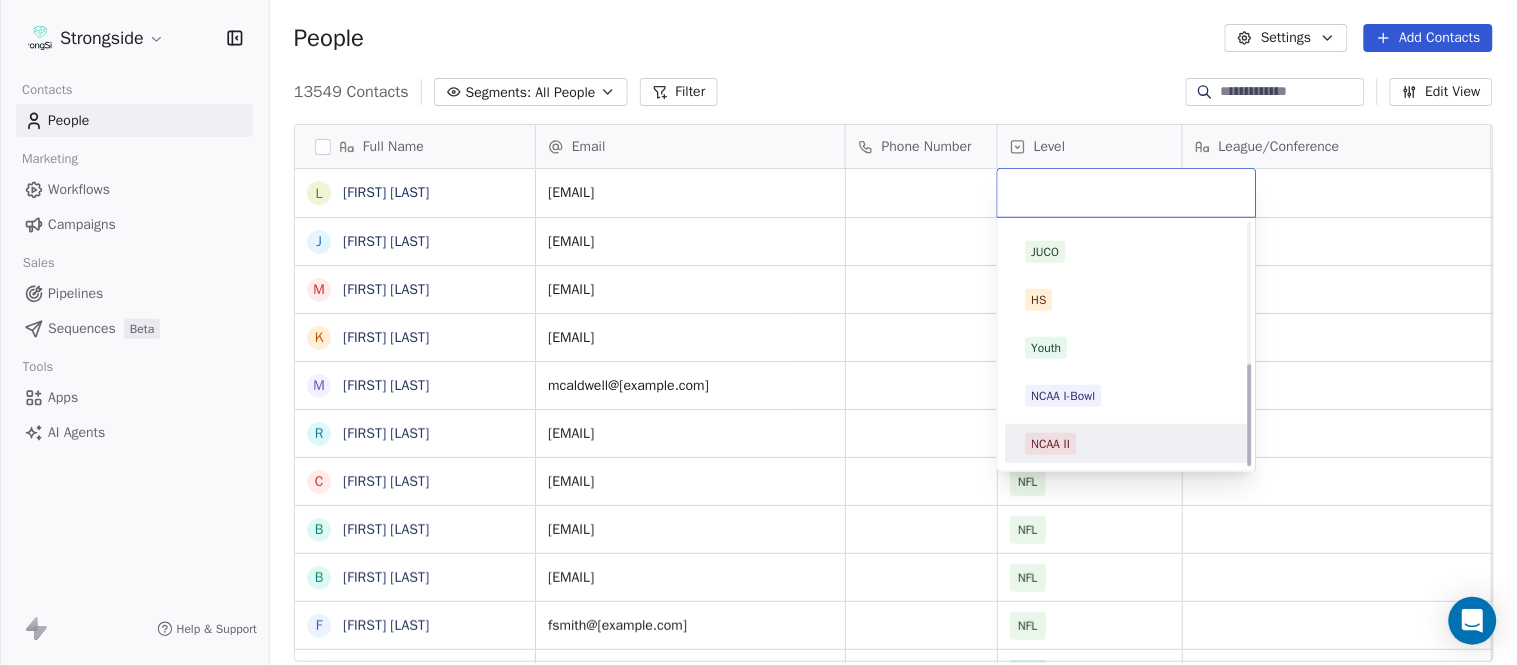 scroll, scrollTop: 330, scrollLeft: 0, axis: vertical 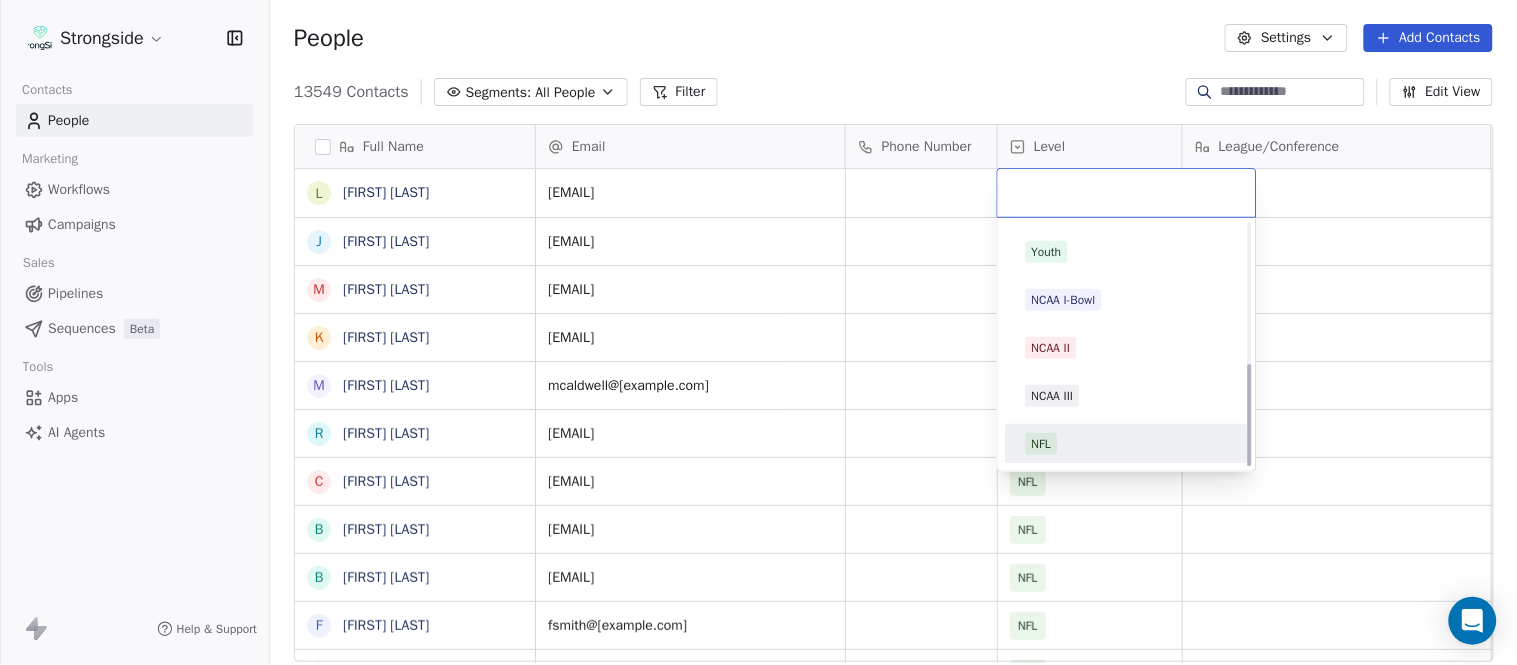 click on "NFL" at bounding box center (1127, 444) 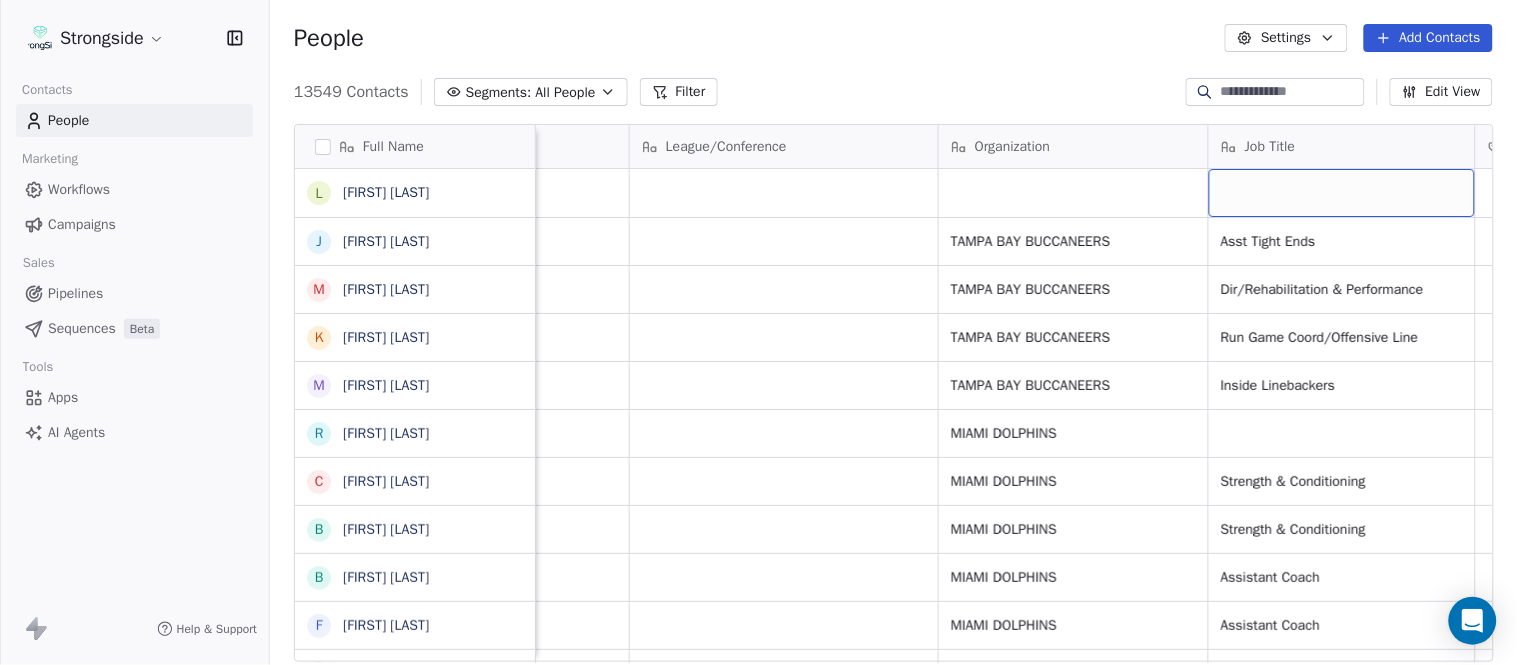 scroll, scrollTop: 0, scrollLeft: 653, axis: horizontal 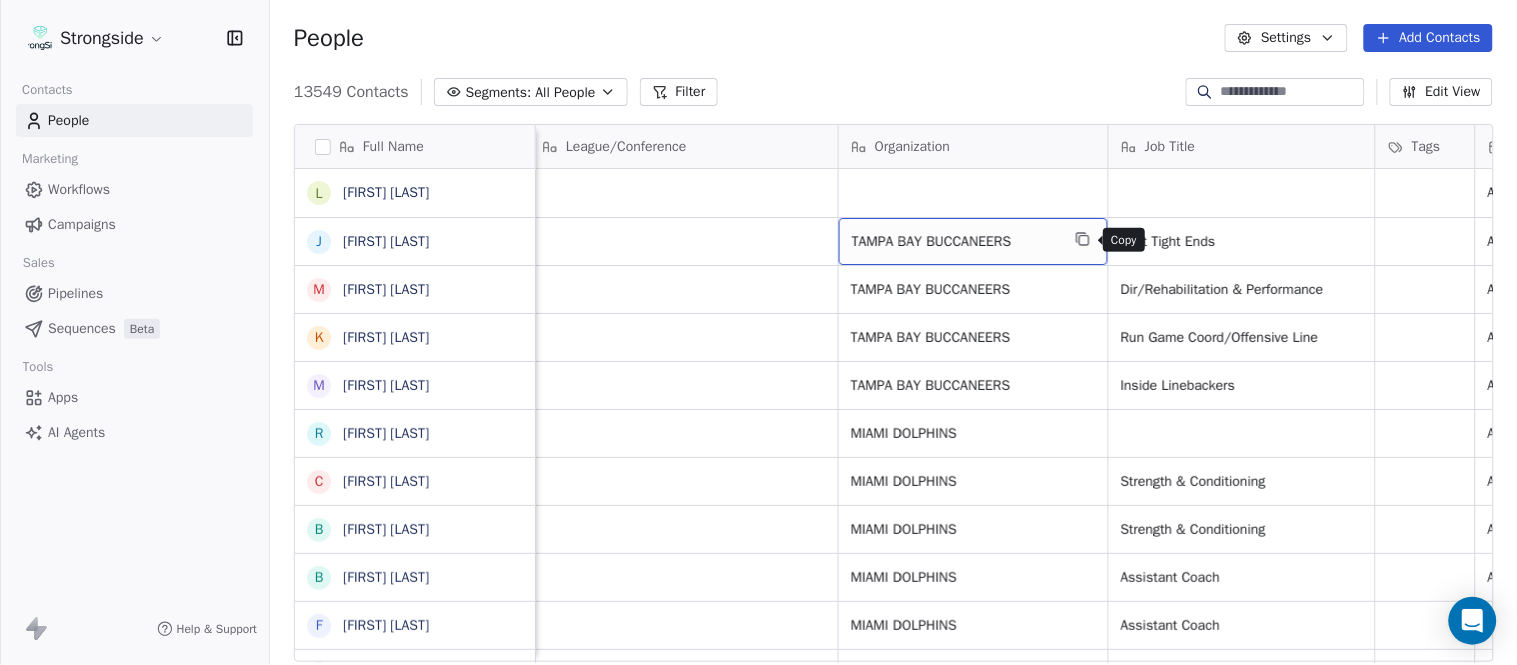 click 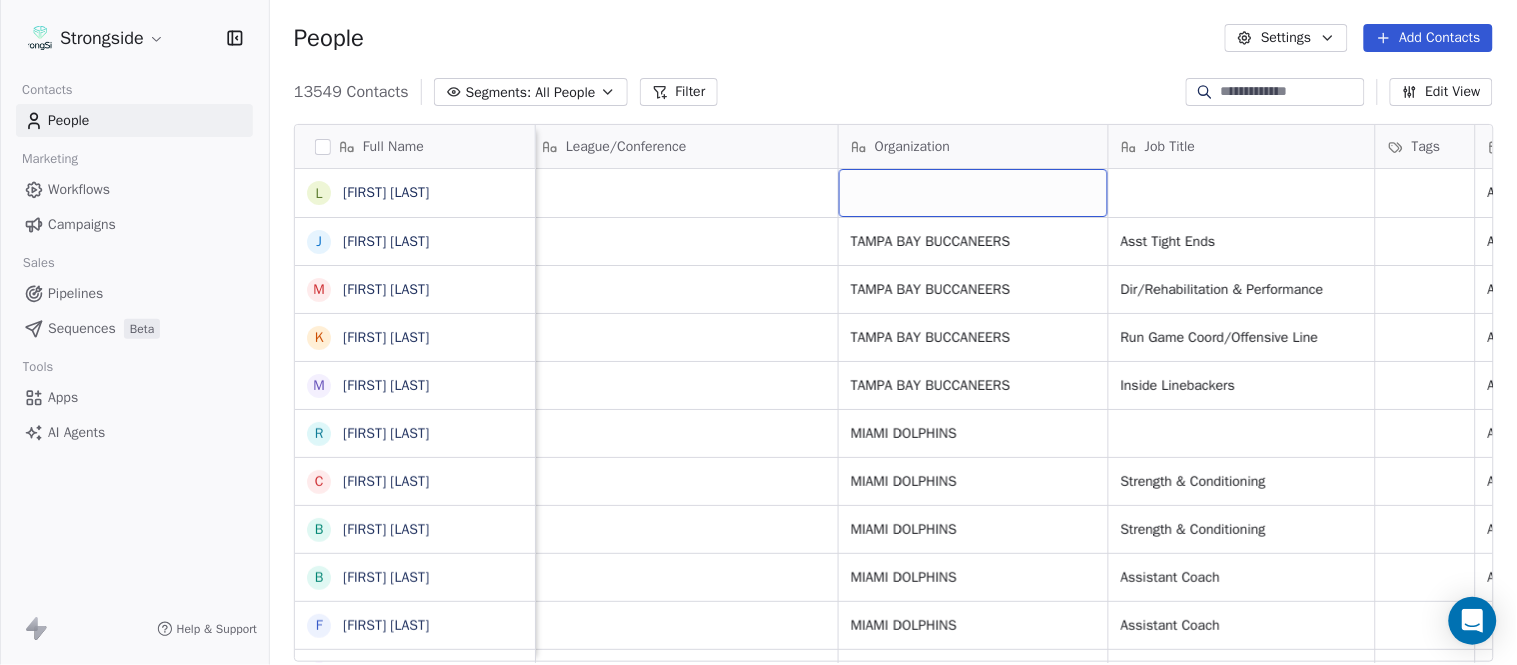click at bounding box center (973, 193) 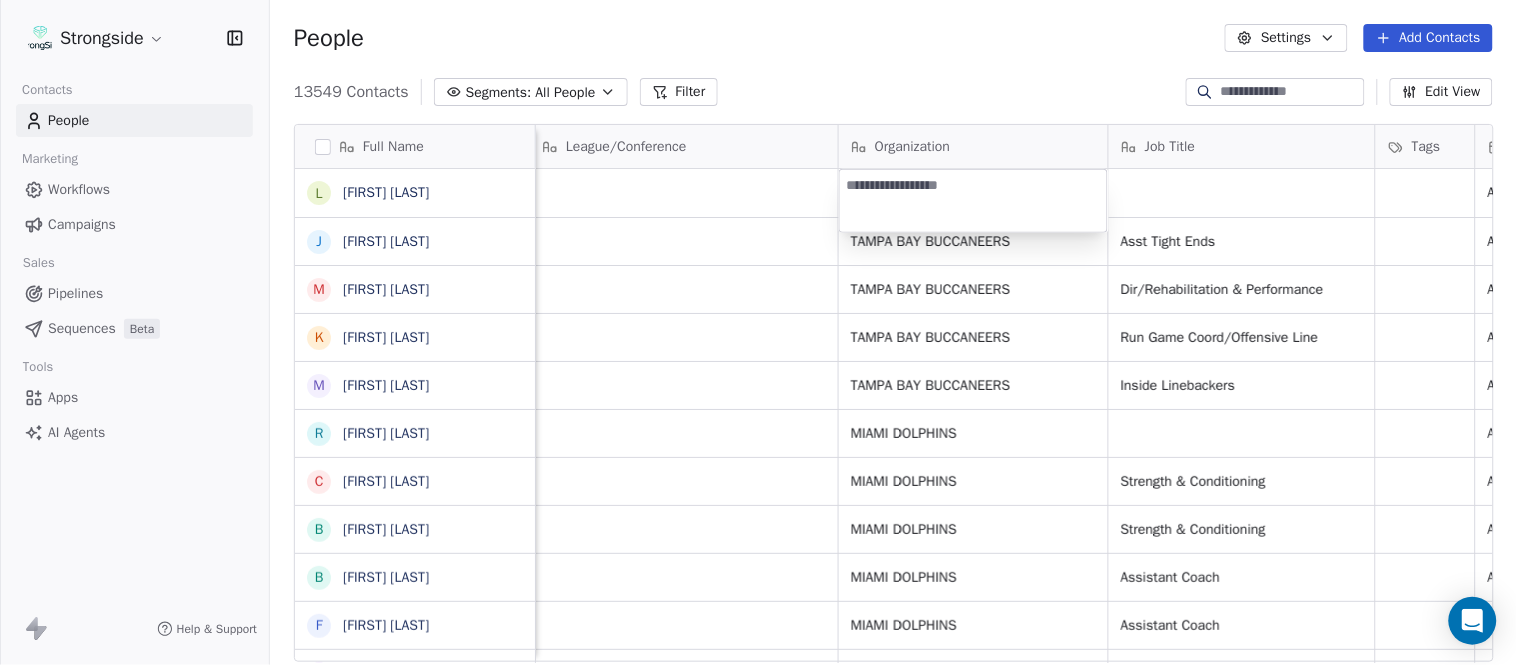 type on "**********" 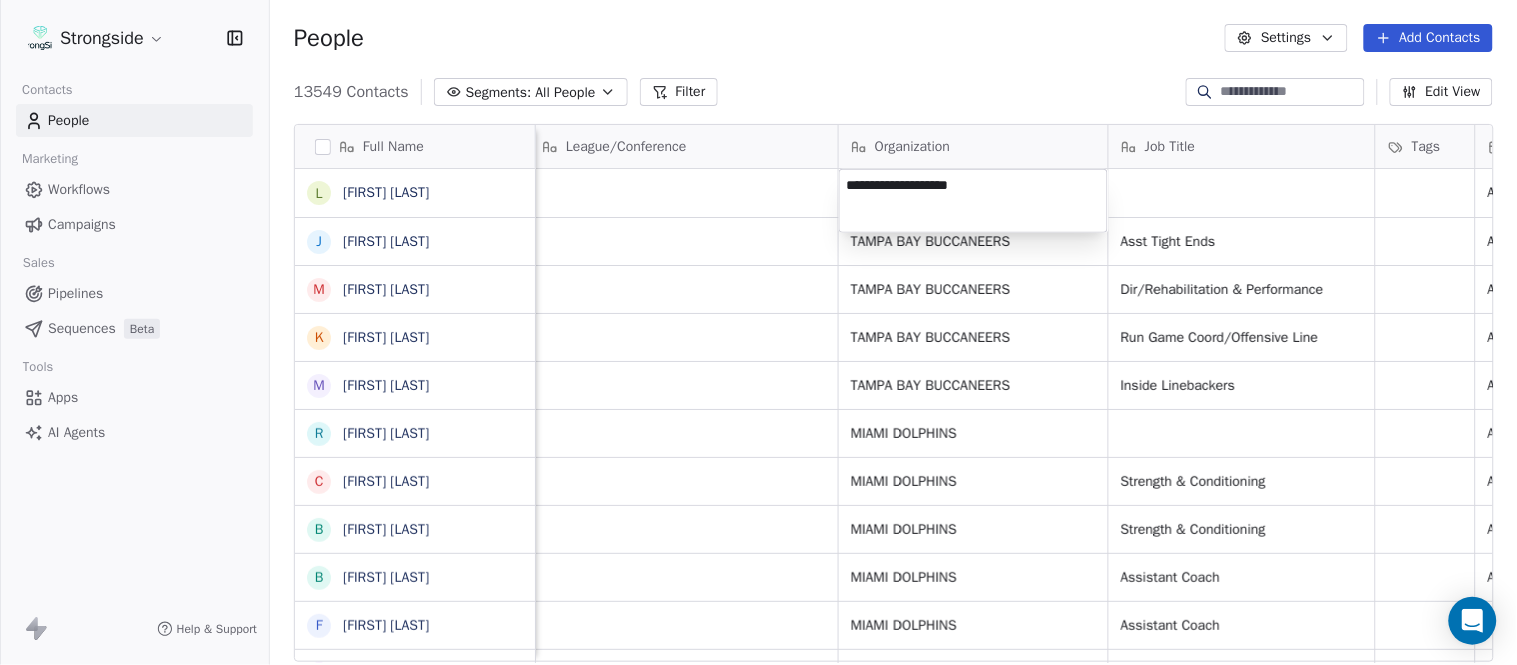 click on "Strongside Contacts People Marketing Workflows Campaigns Sales Pipelines Sequences Beta Tools Apps AI Agents Help & Support People Settings  Add Contacts 13549 Contacts Segments: All People Filter  Edit View Tag Add to Sequence Export Full Name L Larry Foote J Jeff Kastl M Maral Javadifar K Kevin Carberry M Mike Caldwell R Robert Prince C Craig Aukerman B Brent Callaway B Butch Barry F Frank Smith A Austin Clark A Anthony Weaver M Mike McDaniel J Jonathan Krause B Bobby Slowik M Matthew O'Donnell D Deshawn Shead R Ronnie Bradford B Brian Duker K Kynjee Cotton T Todd Nielson E Eric Studesville D Darrell Bevell R Ryan Crow L Lemuel Jeanpierre M Mathieu Araujo J Jon Embree C Chandler Henley J Joe Barry S Sean Ryan R Ryan Slowik Email Phone Number Level League/Conference Organization Job Title Tags Created Date BST Status Priority Emails Auto Clicked lfoote@buccaneers.nfl.com NFL Aug 03, 2025 09:47 PM jkastl@buccaneers.nfl.com NFL TAMPA BAY BUCCANEERS Asst Tight Ends Aug 03, 2025 09:46 PM NFL NFL NFL NFL NFL" at bounding box center [758, 332] 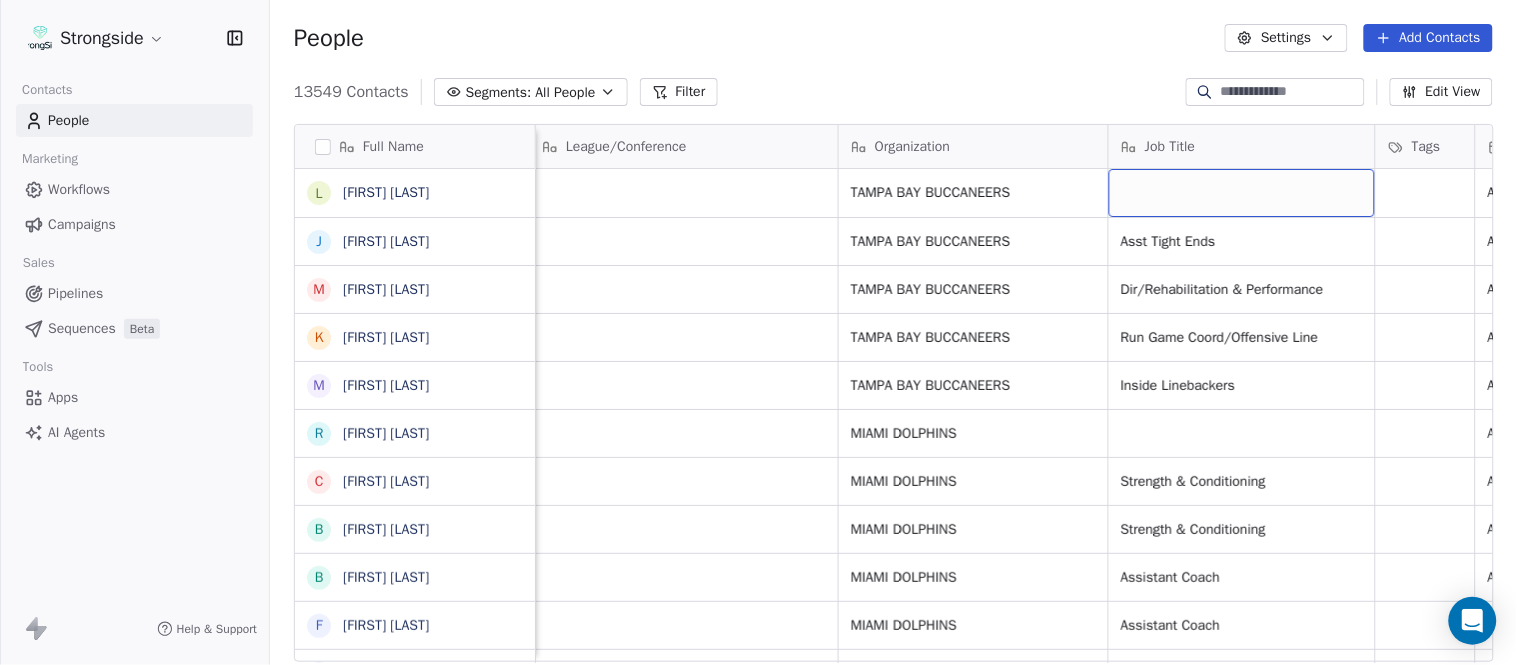 click at bounding box center (1242, 193) 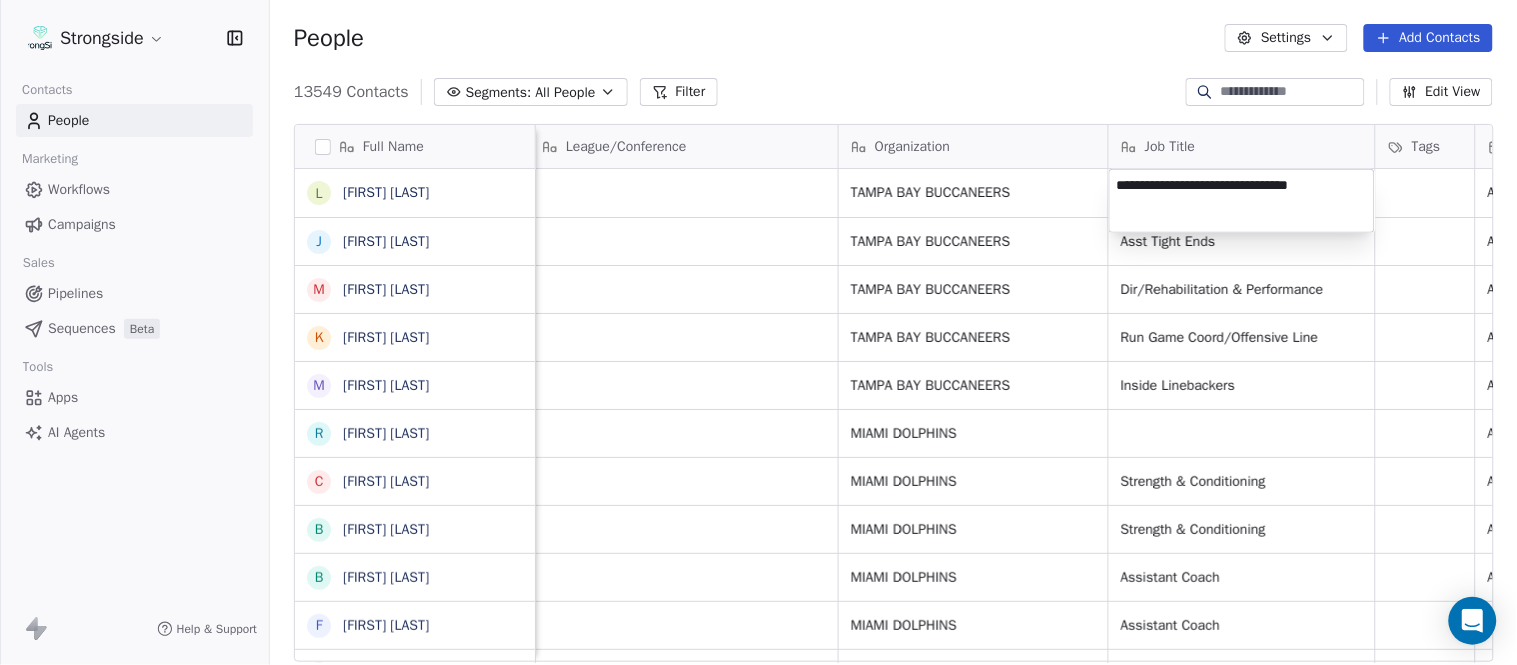 click on "Strongside Contacts People Marketing Workflows Campaigns Sales Pipelines Sequences Beta Tools Apps AI Agents Help & Support People Settings  Add Contacts 13549 Contacts Segments: All People Filter  Edit View Tag Add to Sequence Export Full Name L Larry Foote J Jeff Kastl M Maral Javadifar K Kevin Carberry M Mike Caldwell R Robert Prince C Craig Aukerman B Brent Callaway B Butch Barry F Frank Smith A Austin Clark A Anthony Weaver M Mike McDaniel J Jonathan Krause B Bobby Slowik M Matthew O'Donnell D Deshawn Shead R Ronnie Bradford B Brian Duker K Kynjee Cotton T Todd Nielson E Eric Studesville D Darrell Bevell R Ryan Crow L Lemuel Jeanpierre M Mathieu Araujo J Jon Embree C Chandler Henley J Joe Barry S Sean Ryan R Ryan Slowik Email Phone Number Level League/Conference Organization Job Title Tags Created Date BST Status Priority Emails Auto Clicked lfoote@buccaneers.nfl.com NFL TAMPA BAY BUCCANEERS Aug 03, 2025 09:47 PM jkastl@buccaneers.nfl.com NFL TAMPA BAY BUCCANEERS Asst Tight Ends Aug 03, 2025 09:46 PM" at bounding box center [758, 332] 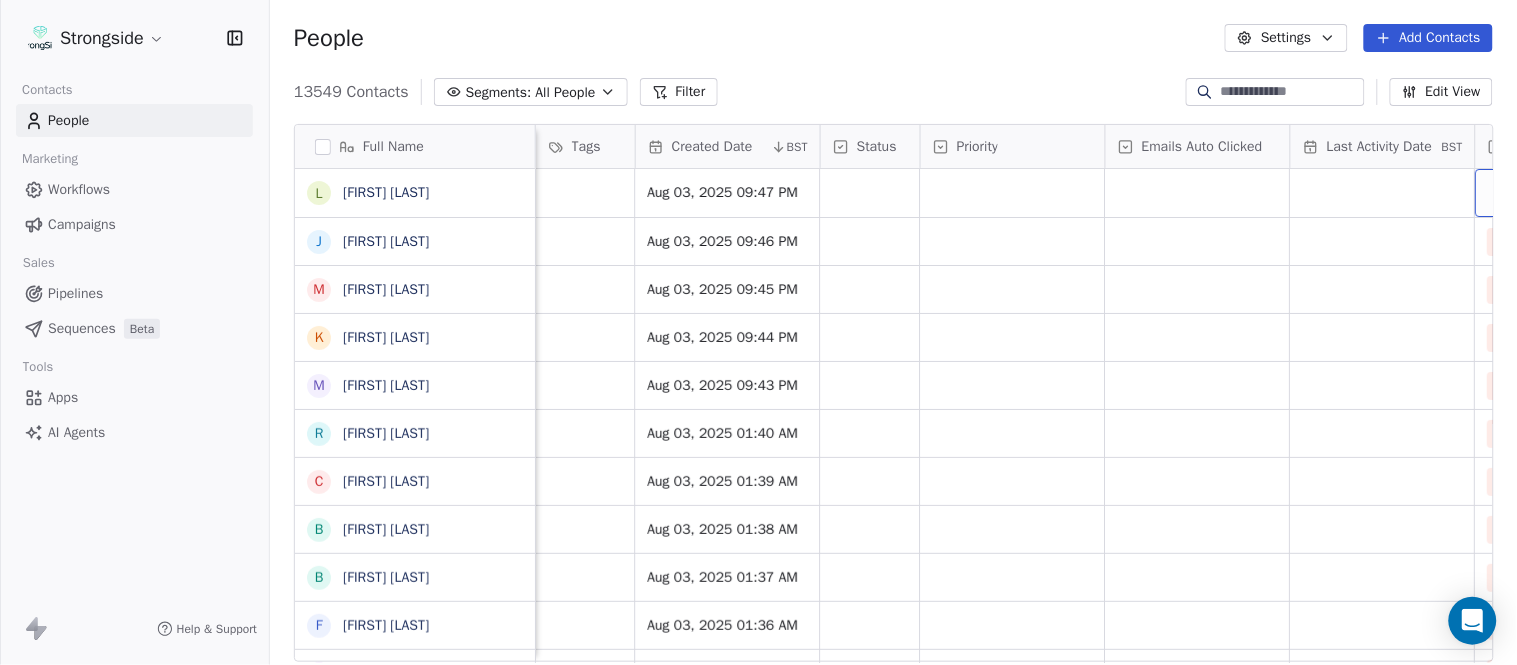 scroll, scrollTop: 0, scrollLeft: 1677, axis: horizontal 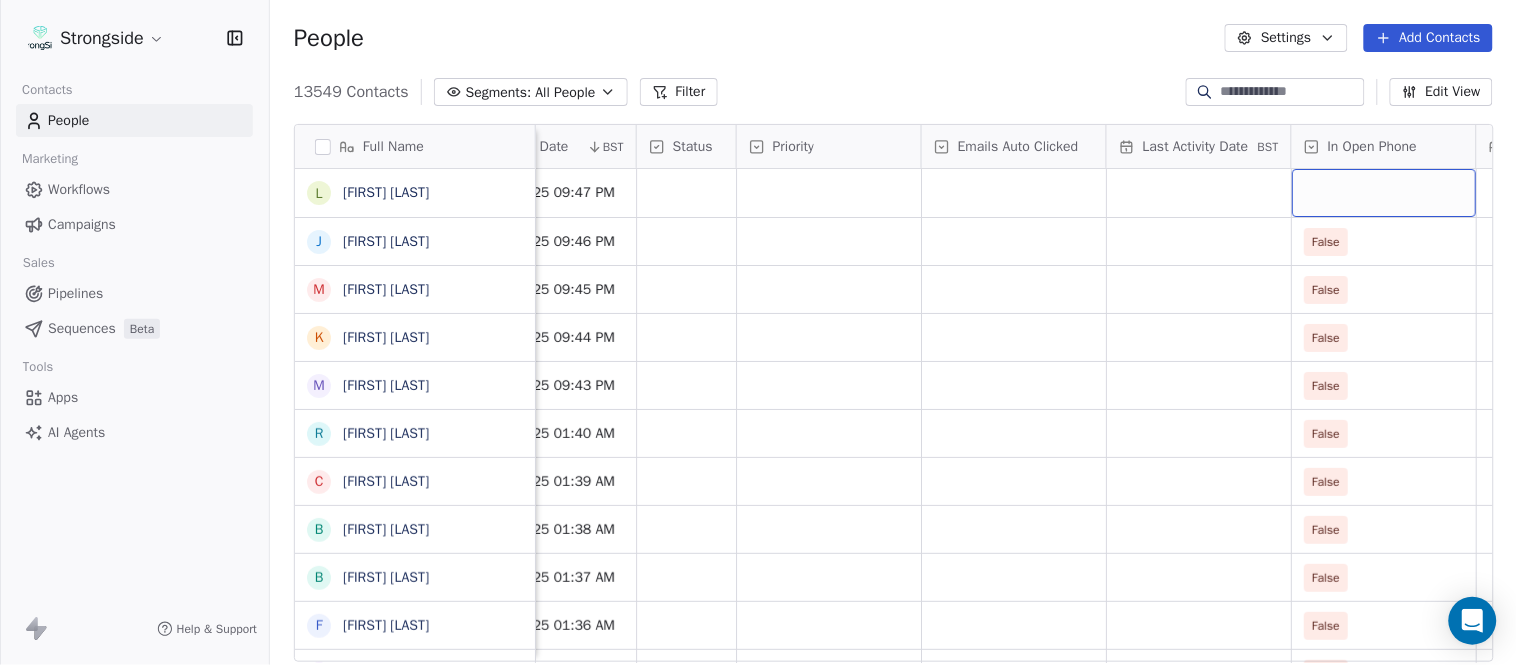 click at bounding box center (1384, 193) 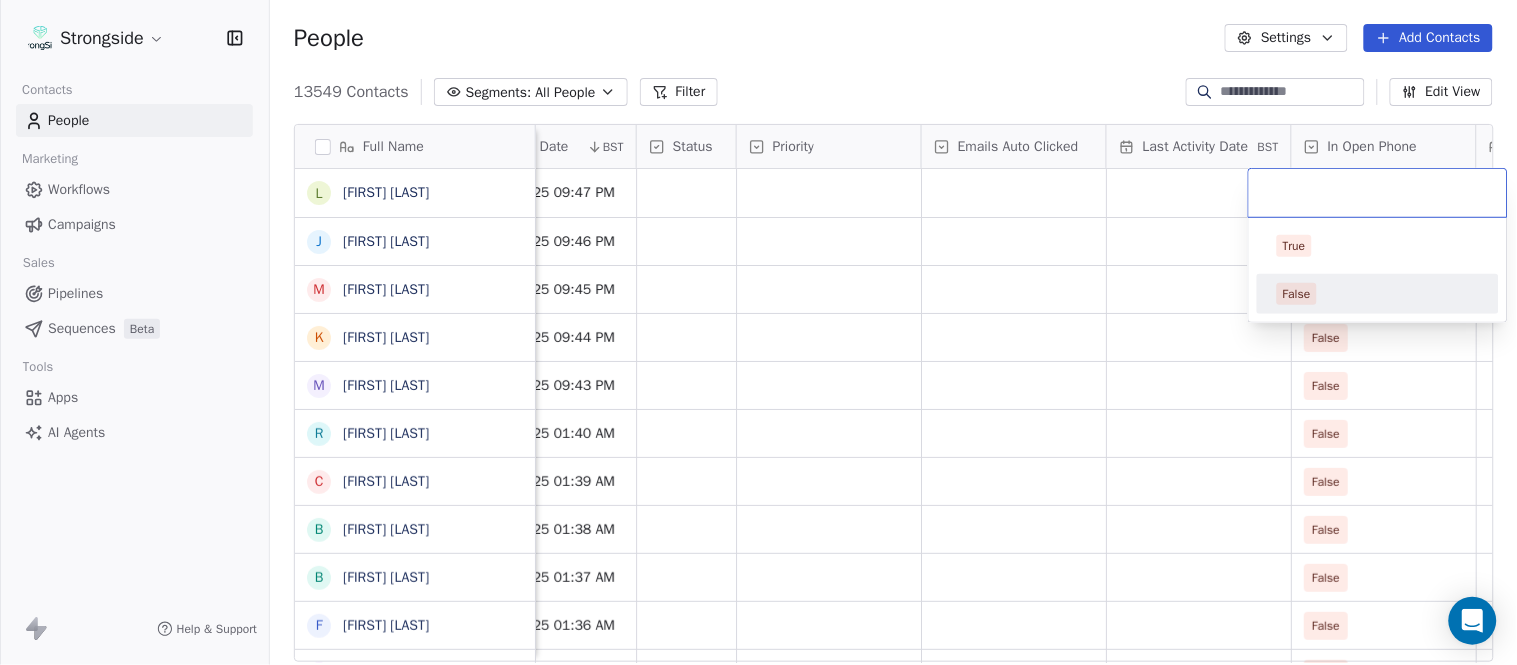 click on "False" at bounding box center [1378, 294] 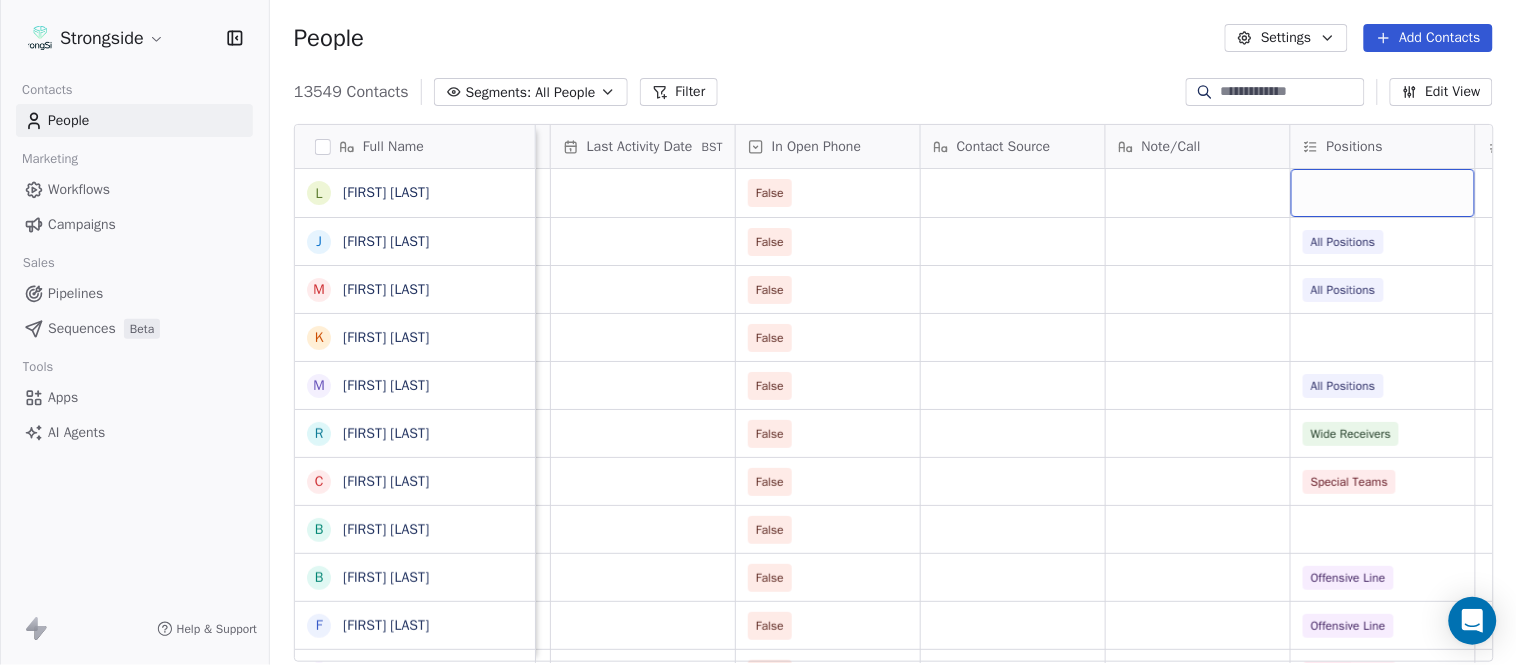 scroll, scrollTop: 0, scrollLeft: 2417, axis: horizontal 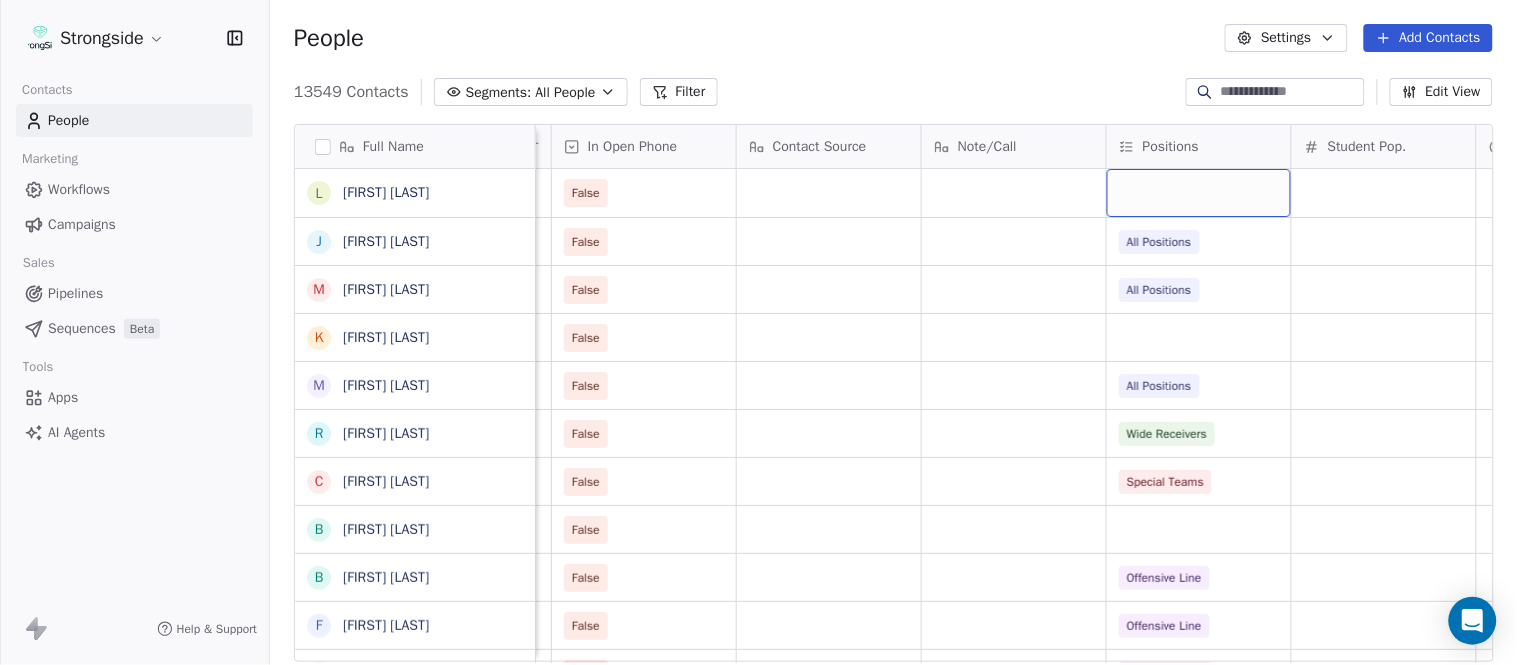 click at bounding box center (1199, 193) 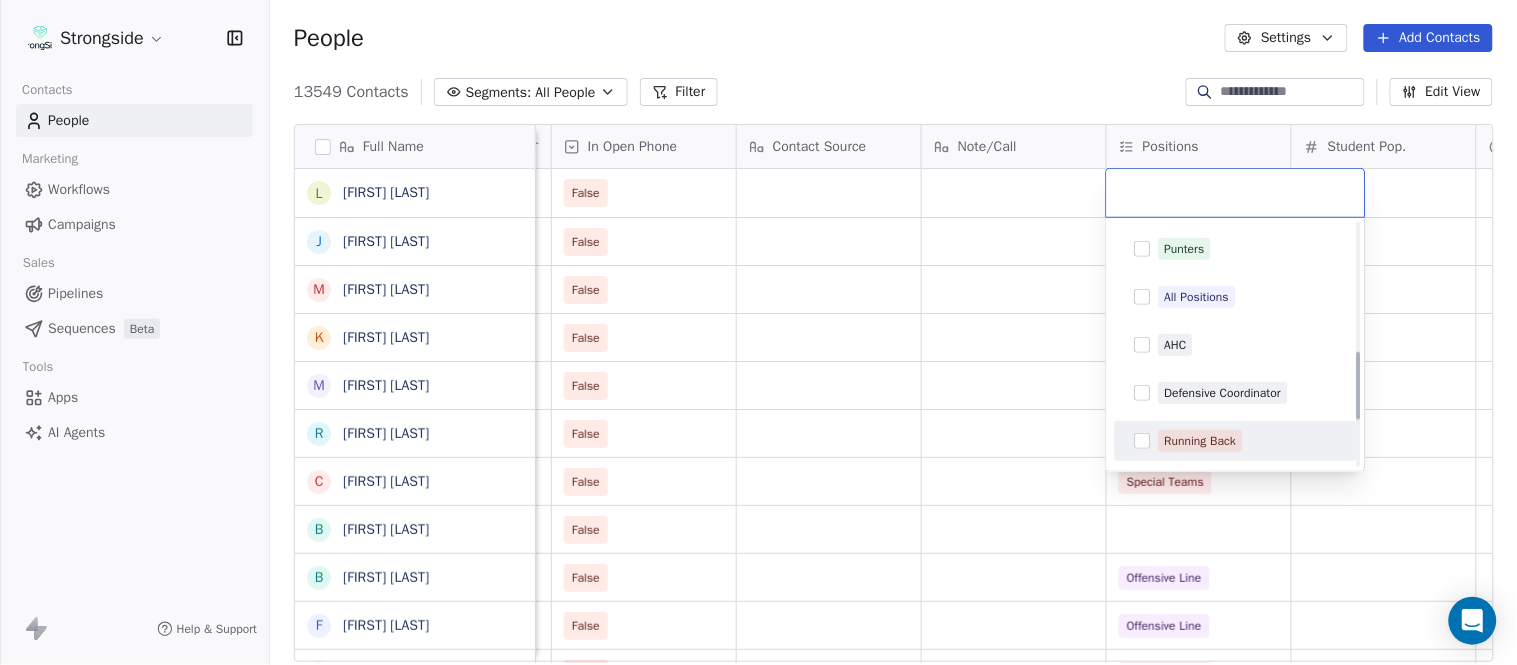scroll, scrollTop: 444, scrollLeft: 0, axis: vertical 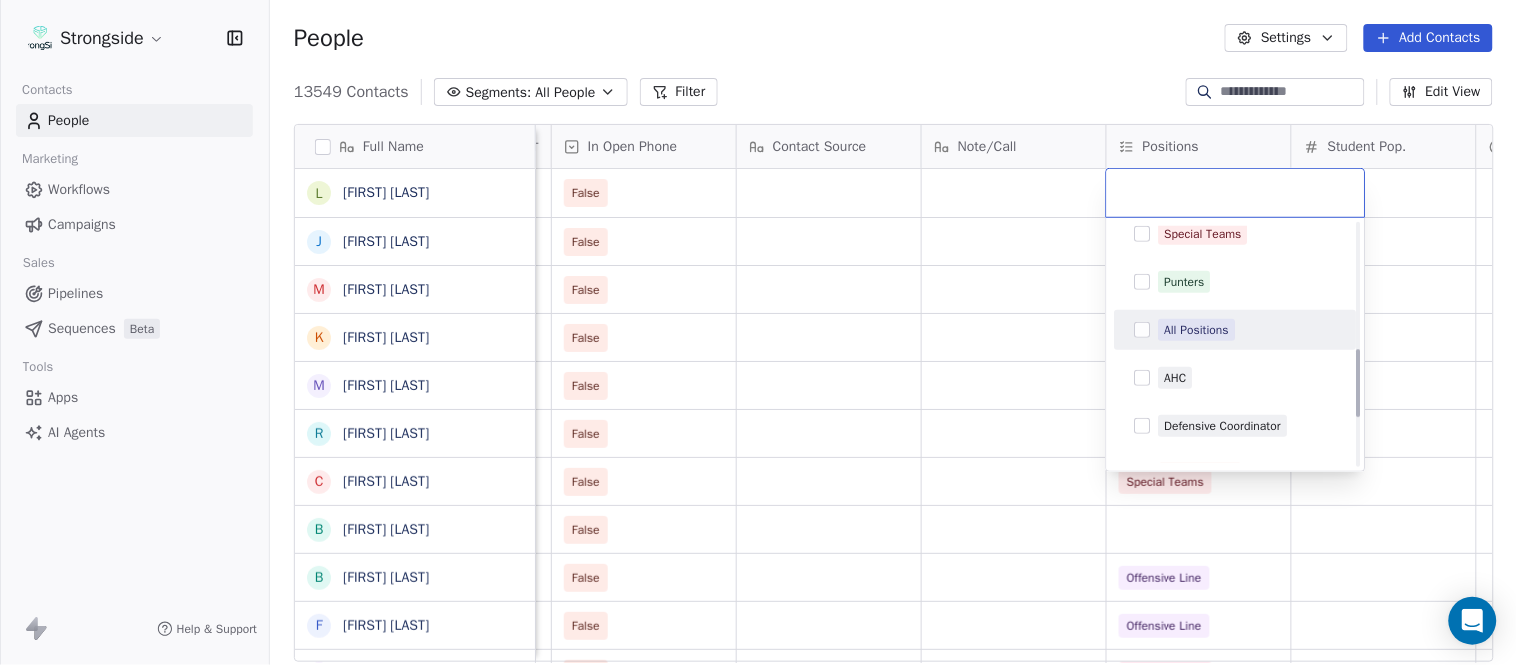 click on "All Positions" at bounding box center [1197, 330] 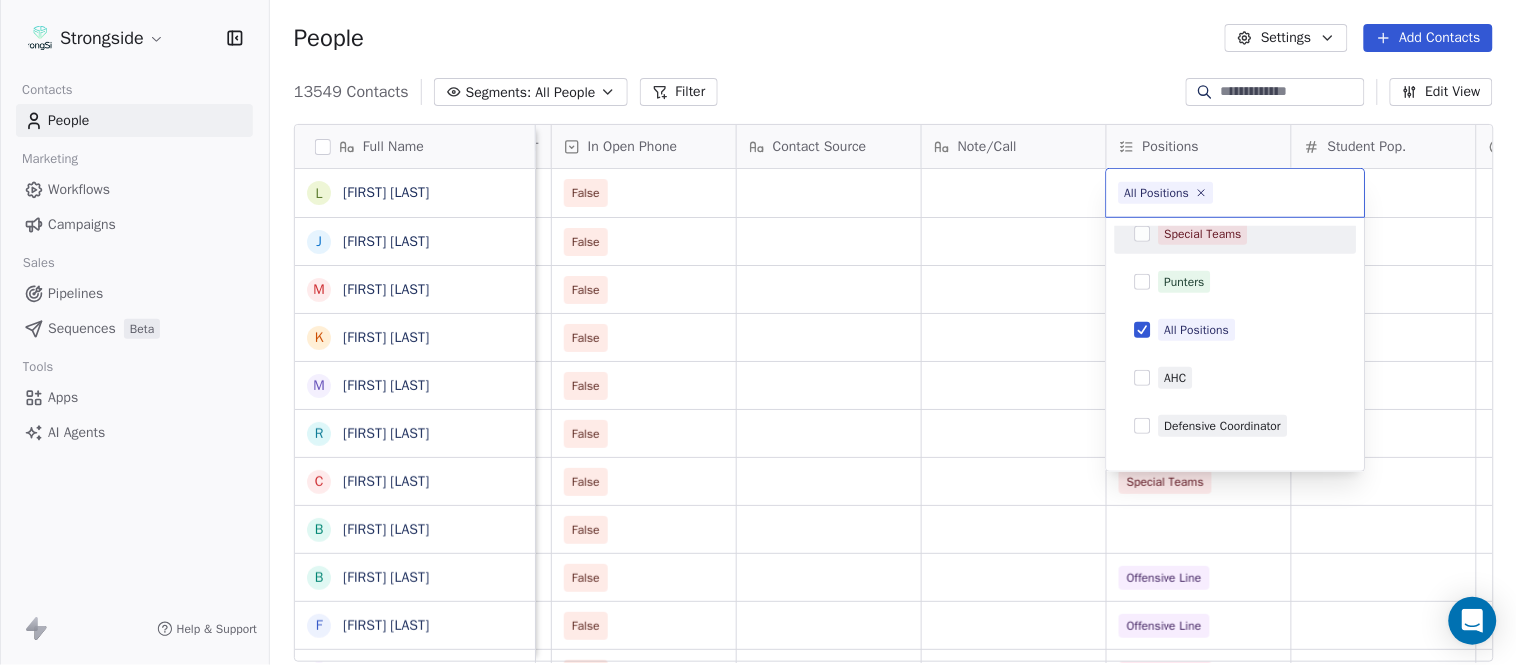 click on "Strongside Contacts People Marketing Workflows Campaigns Sales Pipelines Sequences Beta Tools Apps AI Agents Help & Support People Settings  Add Contacts 13549 Contacts Segments: All People Filter  Edit View Tag Add to Sequence Export Full Name L Larry Foote J Jeff Kastl M Maral Javadifar K Kevin Carberry M Mike Caldwell R Robert Prince C Craig Aukerman B Brent Callaway B Butch Barry F Frank Smith A Austin Clark A Anthony Weaver M Mike McDaniel J Jonathan Krause B Bobby Slowik M Matthew O'Donnell D Deshawn Shead R Ronnie Bradford B Brian Duker K Kynjee Cotton T Todd Nielson E Eric Studesville D Darrell Bevell R Ryan Crow L Lemuel Jeanpierre M Mathieu Araujo J Jon Embree C Chandler Henley J Joe Barry S Sean Ryan R Ryan Slowik Status Priority Emails Auto Clicked Last Activity Date BST In Open Phone Contact Source Note/Call Positions Student Pop. Lead Account   False   False All Positions   False All Positions   False   False All Positions   False Wide Receivers   False Special Teams   False   False   False" at bounding box center [758, 332] 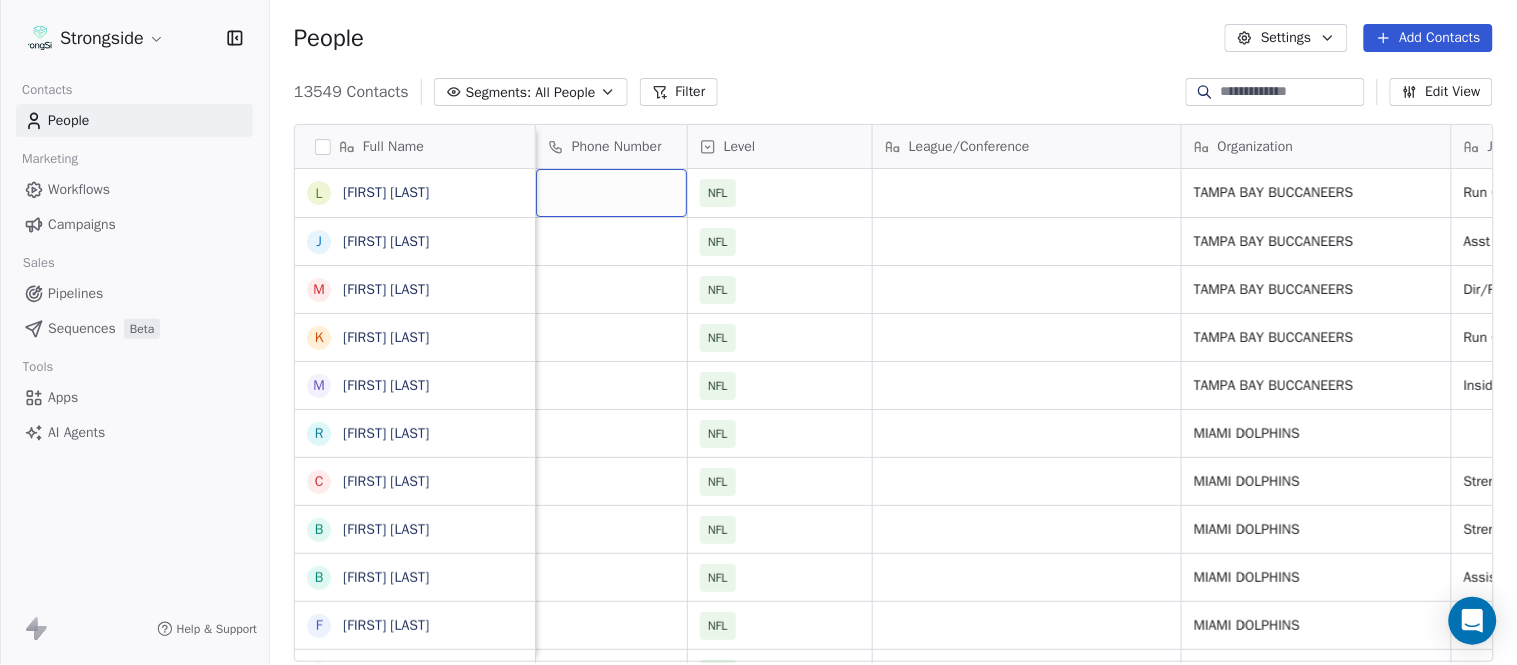 scroll, scrollTop: 0, scrollLeft: 0, axis: both 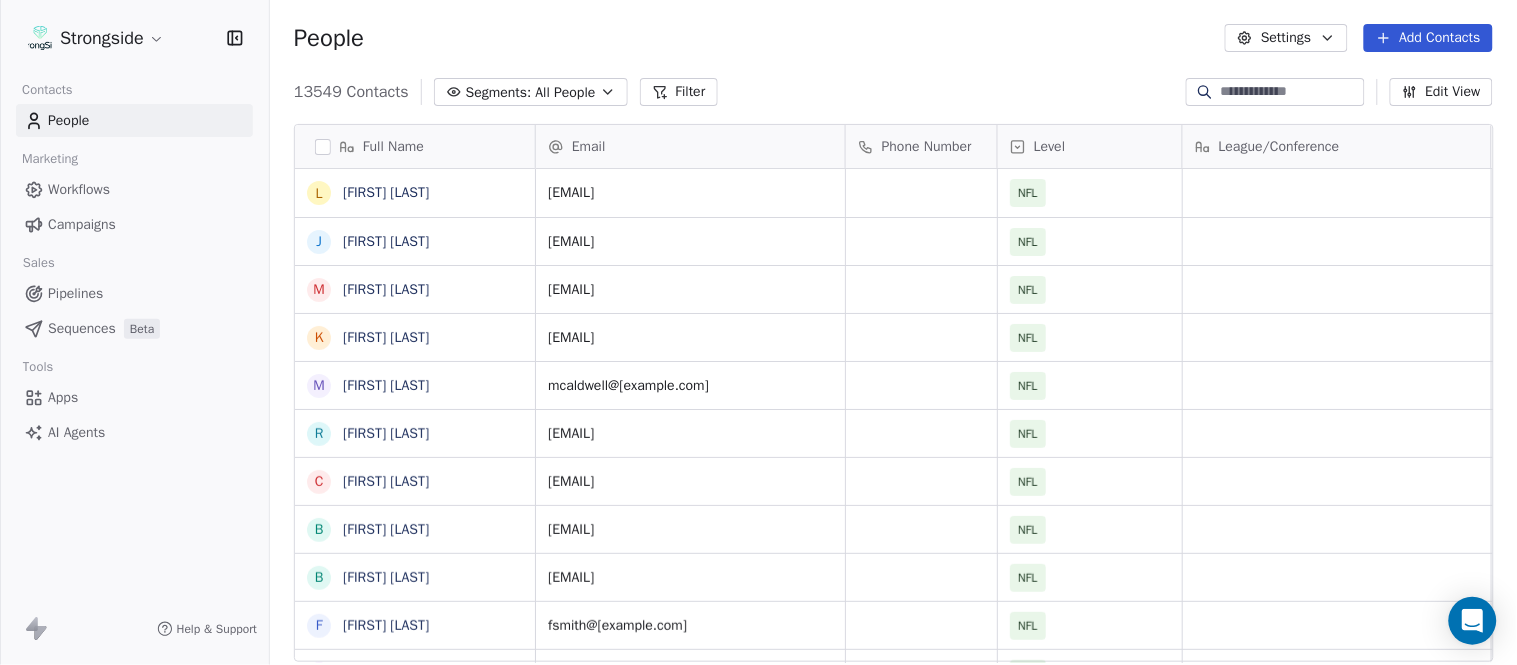 click on "Add Contacts" at bounding box center (1428, 38) 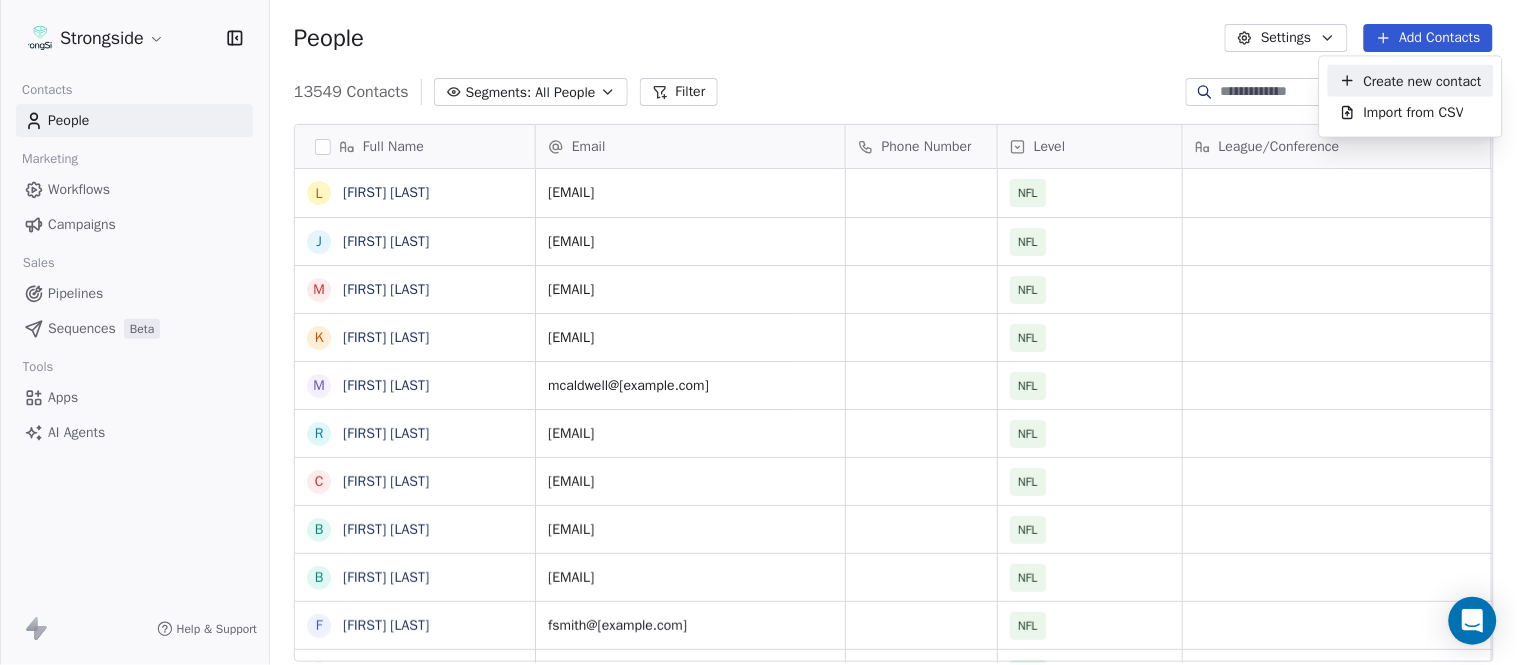 click on "Create new contact" at bounding box center (1423, 80) 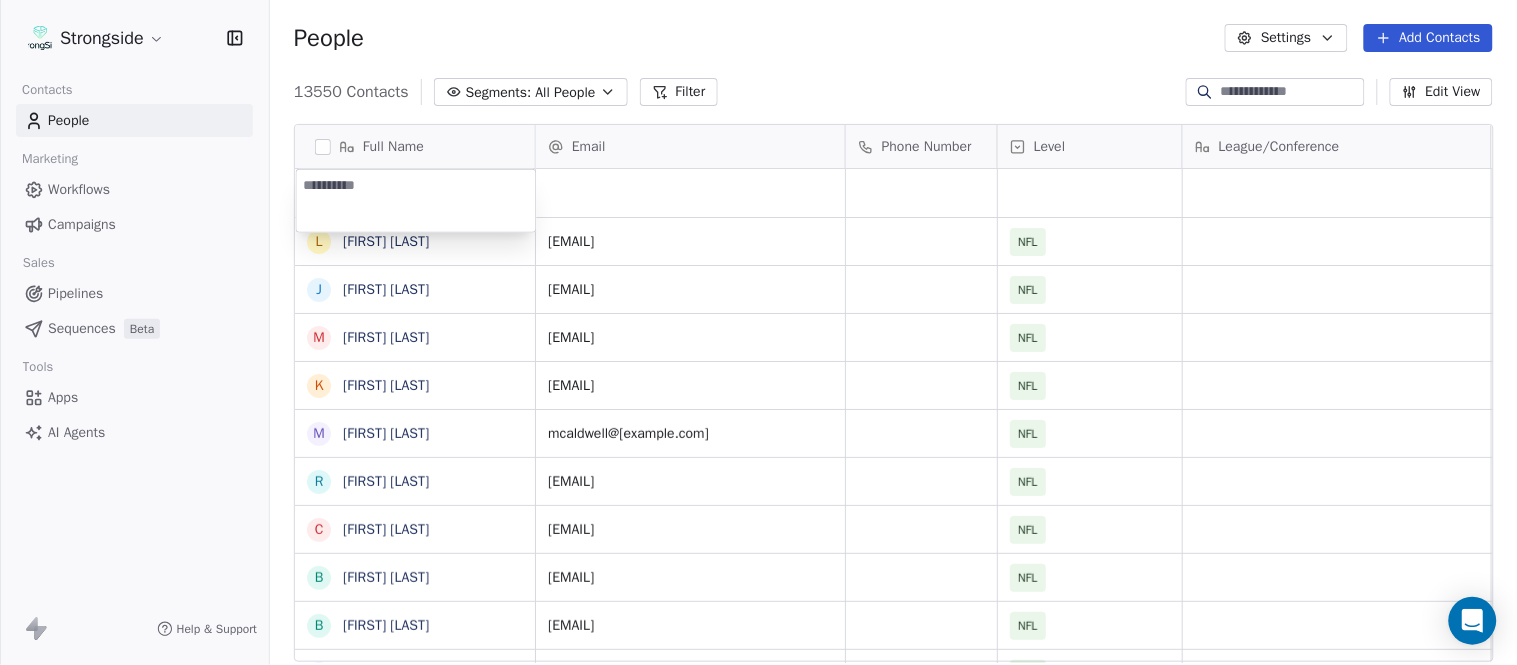 type on "**********" 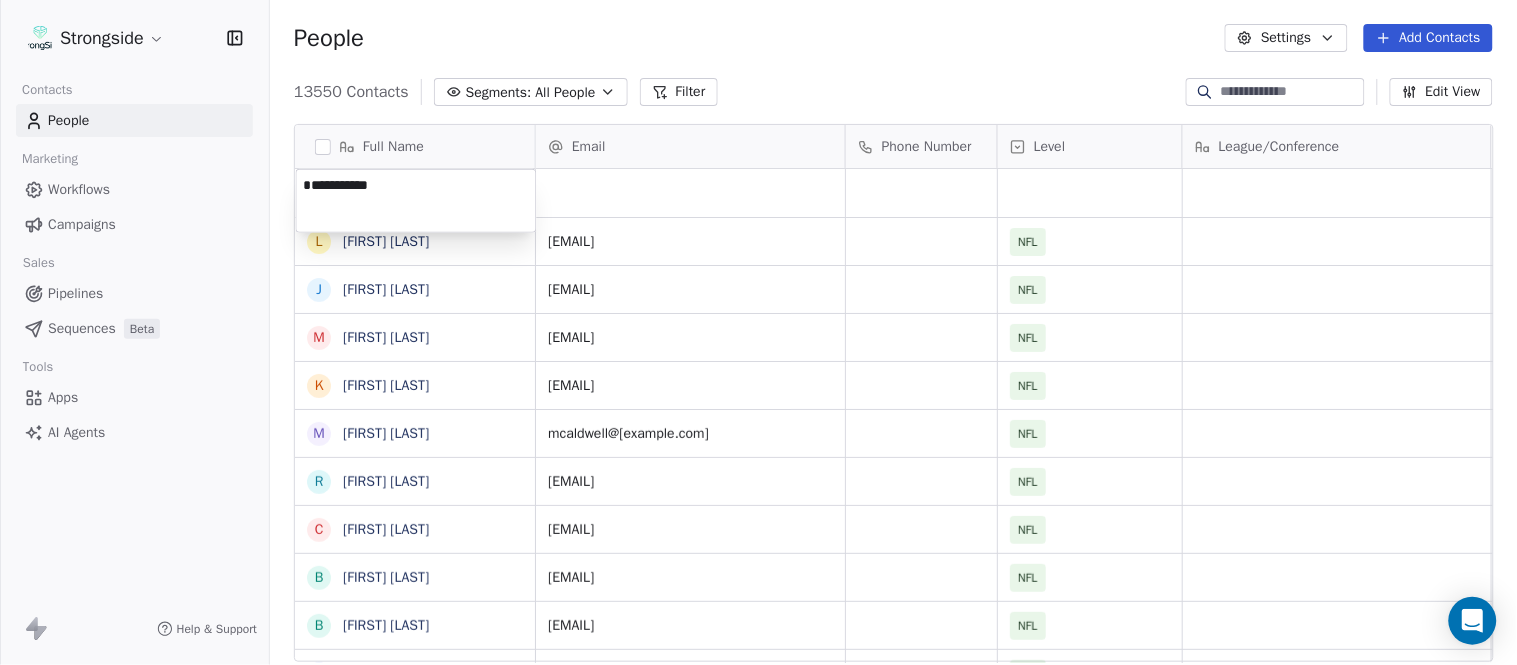 click on "Strongside Contacts People Marketing Workflows Campaigns Sales Pipelines Sequences Beta Tools Apps AI Agents Help & Support People Settings  Add Contacts 13550 Contacts Segments: All People Filter  Edit View Tag Add to Sequence Export Full Name L Larry Foote J Jeff Kastl M Maral Javadifar K Kevin Carberry M Mike Caldwell R Robert Prince C Craig Aukerman B Brent Callaway B Butch Barry F Frank Smith A Austin Clark A Anthony Weaver M Mike McDaniel J Jonathan Krause B Bobby Slowik M Matthew O'Donnell D Deshawn Shead R Ronnie Bradford B Brian Duker K Kynjee Cotton T Todd Nielson E Eric Studesville D Darrell Bevell R Ryan Crow L Lemuel Jeanpierre M Mathieu Araujo J Jon Embree C Chandler Henley J Joe Barry S Sean Ryan Email Phone Number Level League/Conference Organization Job Title Tags Created Date BST Aug 03, 2025 09:49 PM lfoote@buccaneers.nfl.com NFL TAMPA BAY BUCCANEERS Run Game Coord/Outside Linebackers Aug 03, 2025 09:47 PM jkastl@buccaneers.nfl.com NFL TAMPA BAY BUCCANEERS Asst Tight Ends NFL NFL NFL NFL" at bounding box center (758, 332) 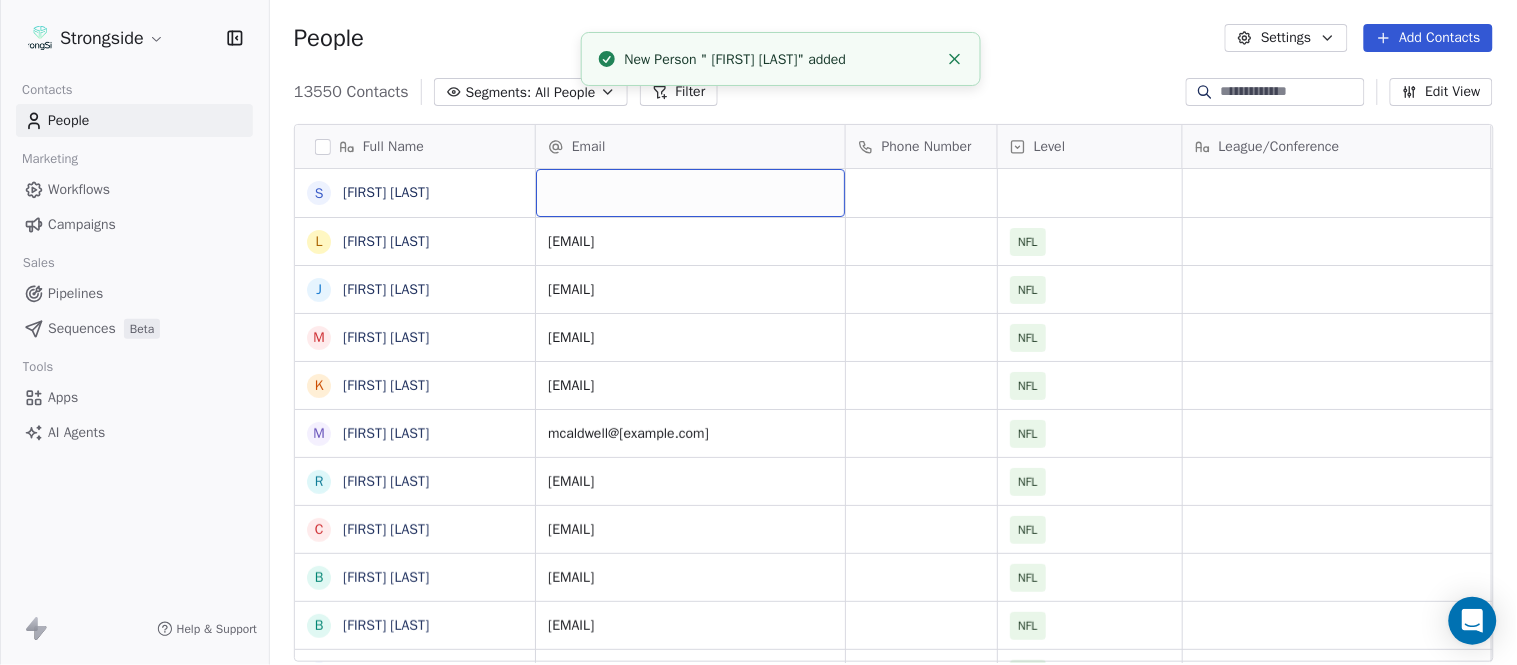 click at bounding box center [690, 193] 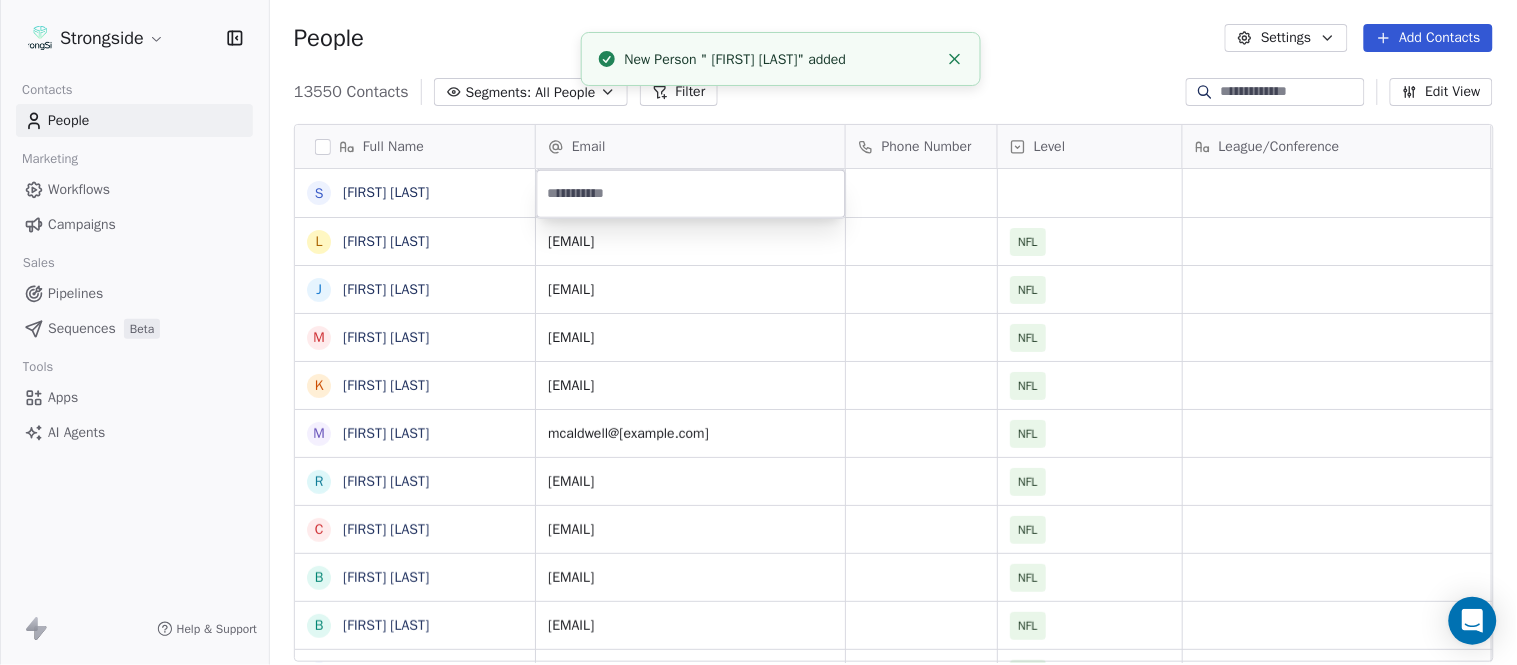 type on "**********" 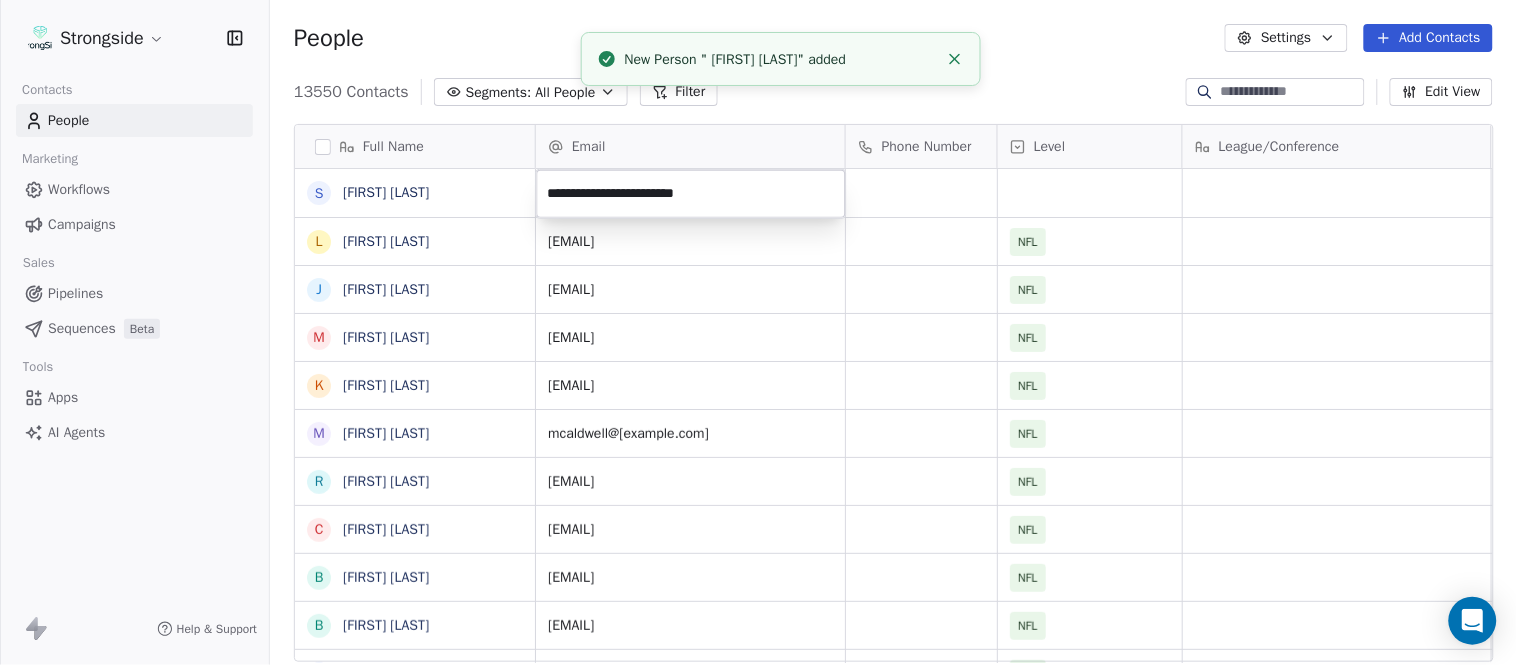 click on "Strongside Contacts People Marketing Workflows Campaigns Sales Pipelines Sequences Beta Tools Apps AI Agents Help & Support People Settings  Add Contacts 13550 Contacts Segments: All People Filter  Edit View Tag Add to Sequence Export Full Name S Sarah Evans L Larry Foote J Jeff Kastl M Maral Javadifar K Kevin Carberry M Mike Caldwell R Robert Prince C Craig Aukerman B Brent Callaway B Butch Barry F Frank Smith A Austin Clark A Anthony Weaver M Mike McDaniel J Jonathan Krause B Bobby Slowik M Matthew O'Donnell D Deshawn Shead R Ronnie Bradford B Brian Duker K Kynjee Cotton T Todd Nielson E Eric Studesville D Darrell Bevell R Ryan Crow L Lemuel Jeanpierre M Mathieu Araujo J Jon Embree C Chandler Henley J Joe Barry S Sean Ryan Email Phone Number Level League/Conference Organization Job Title Tags Created Date BST Aug 03, 2025 09:49 PM lfoote@buccaneers.nfl.com NFL TAMPA BAY BUCCANEERS Run Game Coord/Outside Linebackers Aug 03, 2025 09:47 PM jkastl@buccaneers.nfl.com NFL TAMPA BAY BUCCANEERS Asst Tight Ends" at bounding box center [758, 332] 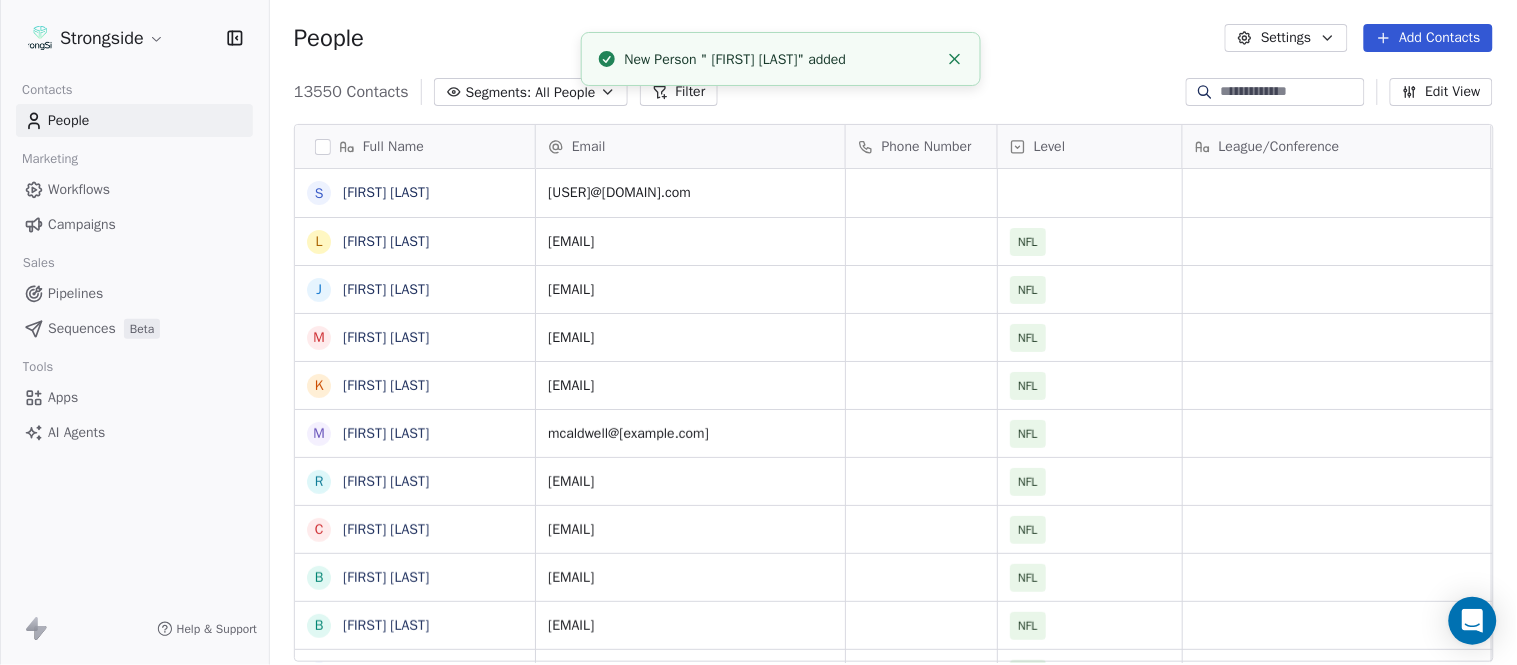 click 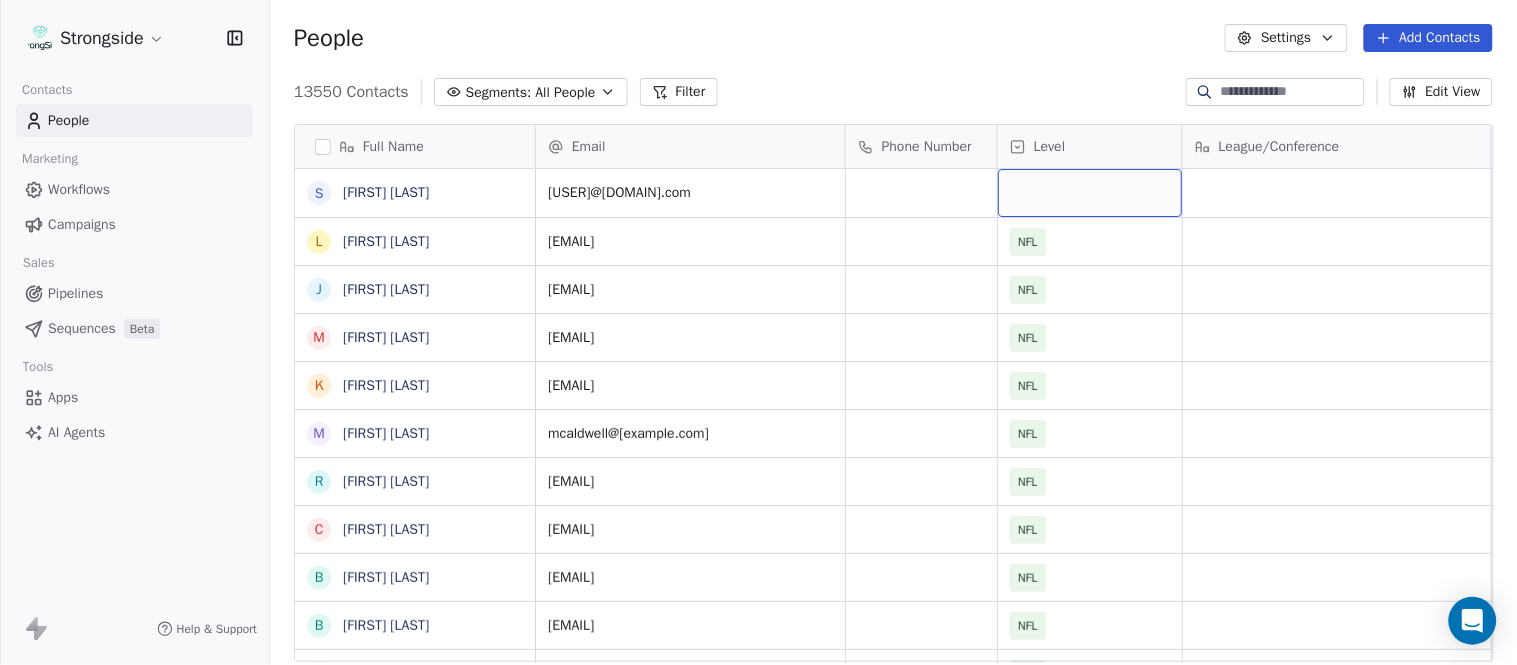 click at bounding box center [1090, 193] 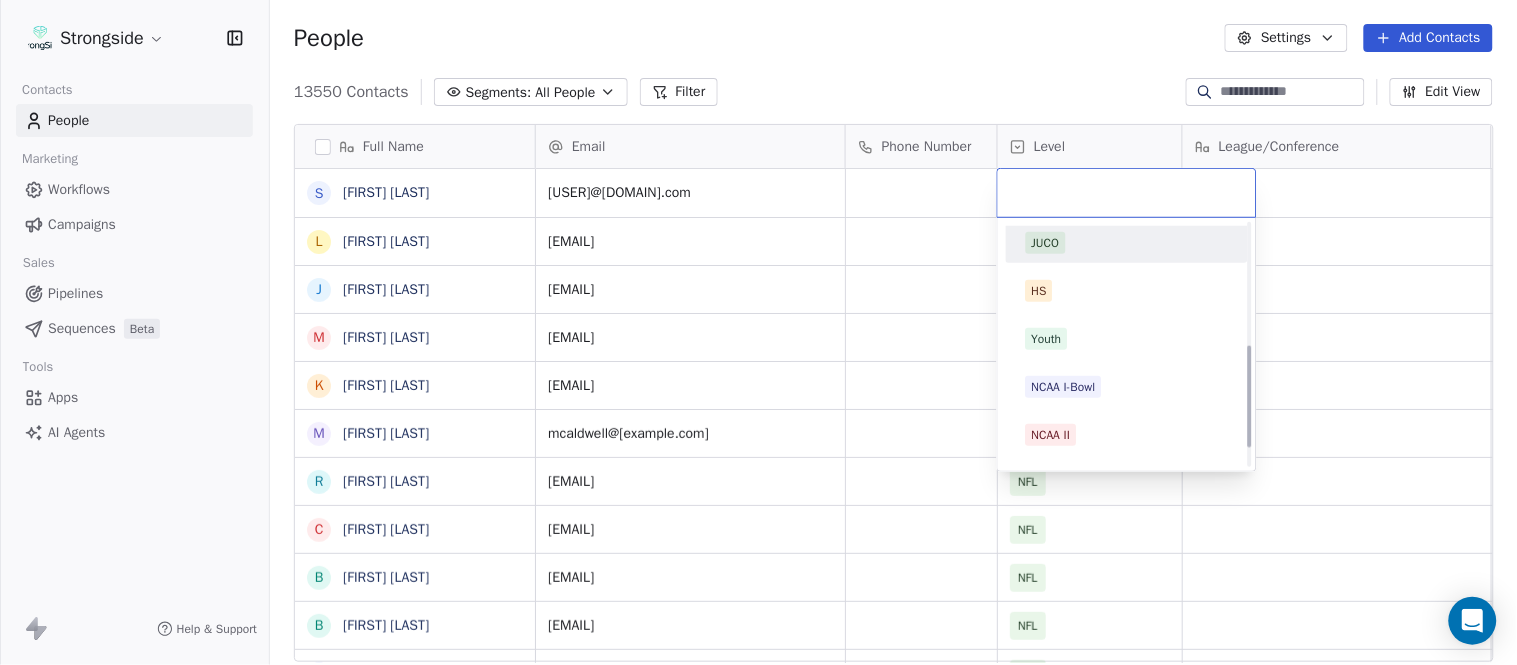 scroll, scrollTop: 330, scrollLeft: 0, axis: vertical 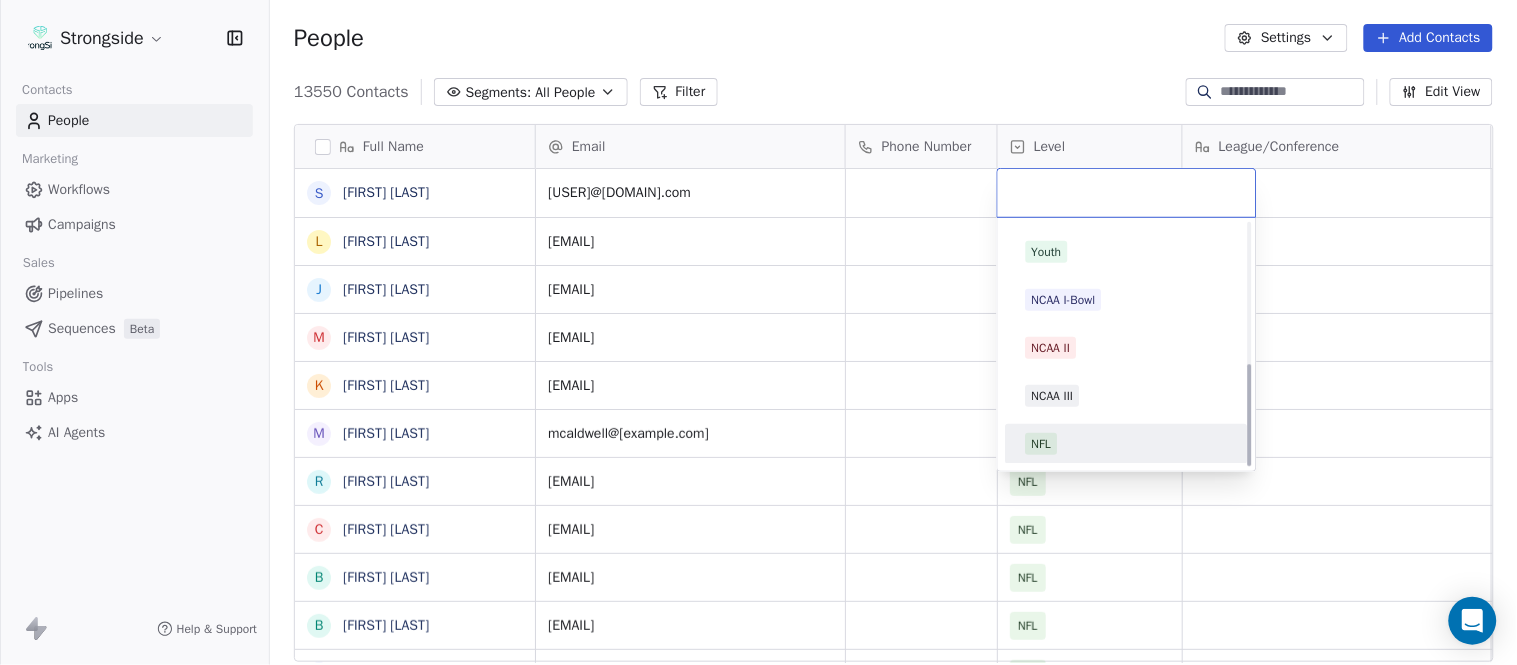 click on "NFL" at bounding box center (1127, 444) 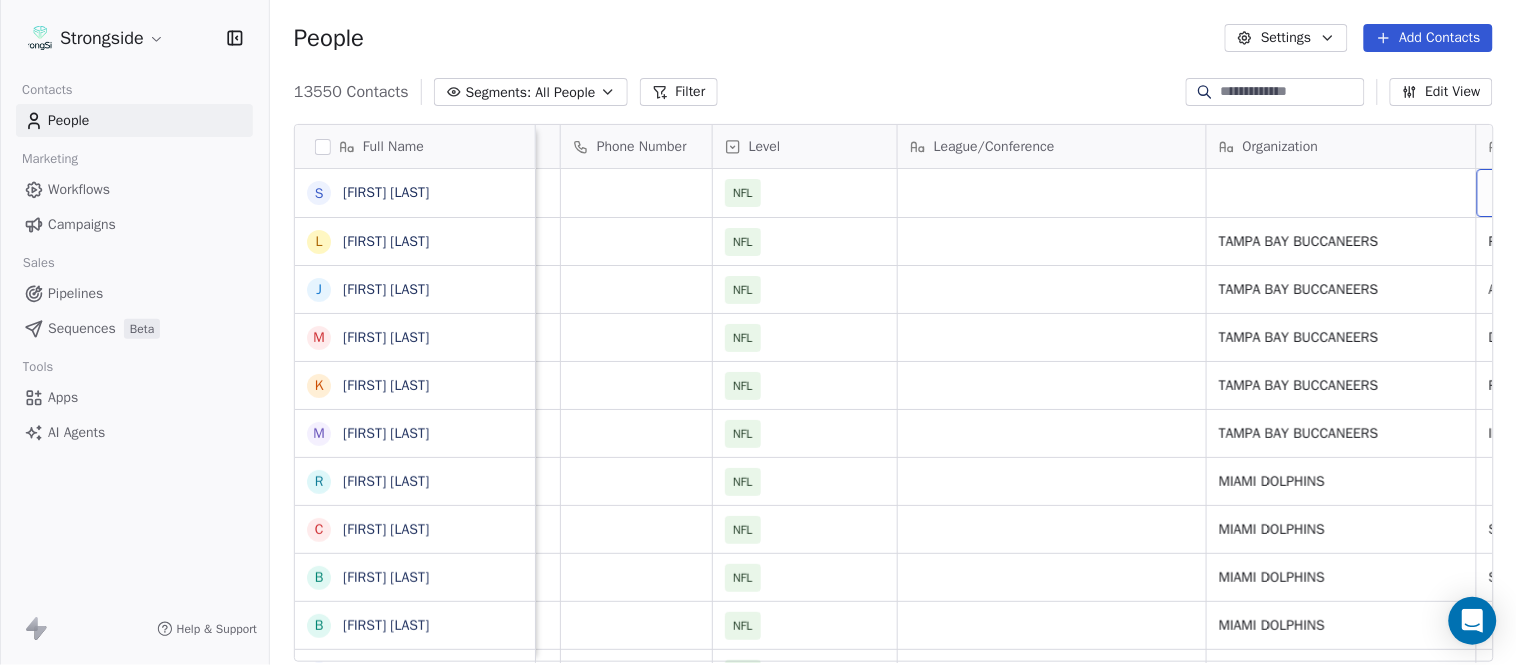 scroll, scrollTop: 0, scrollLeft: 653, axis: horizontal 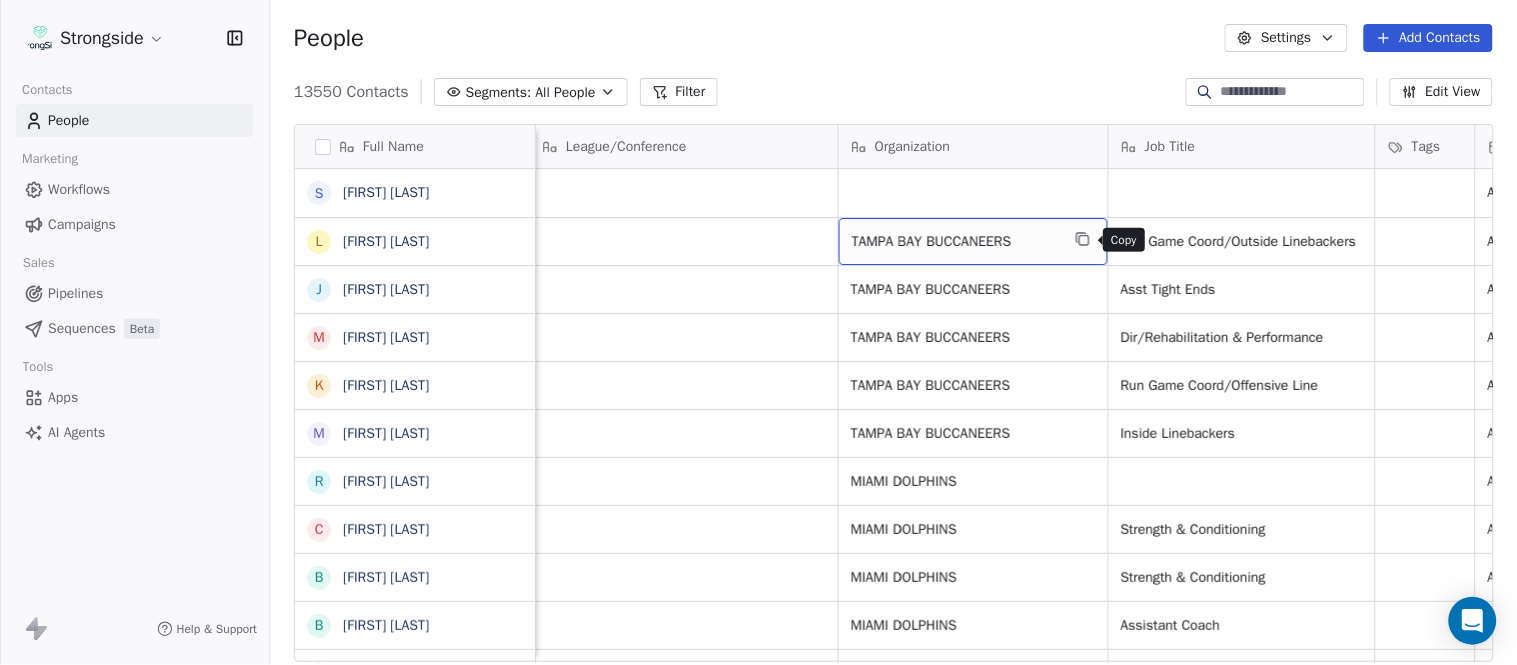 click 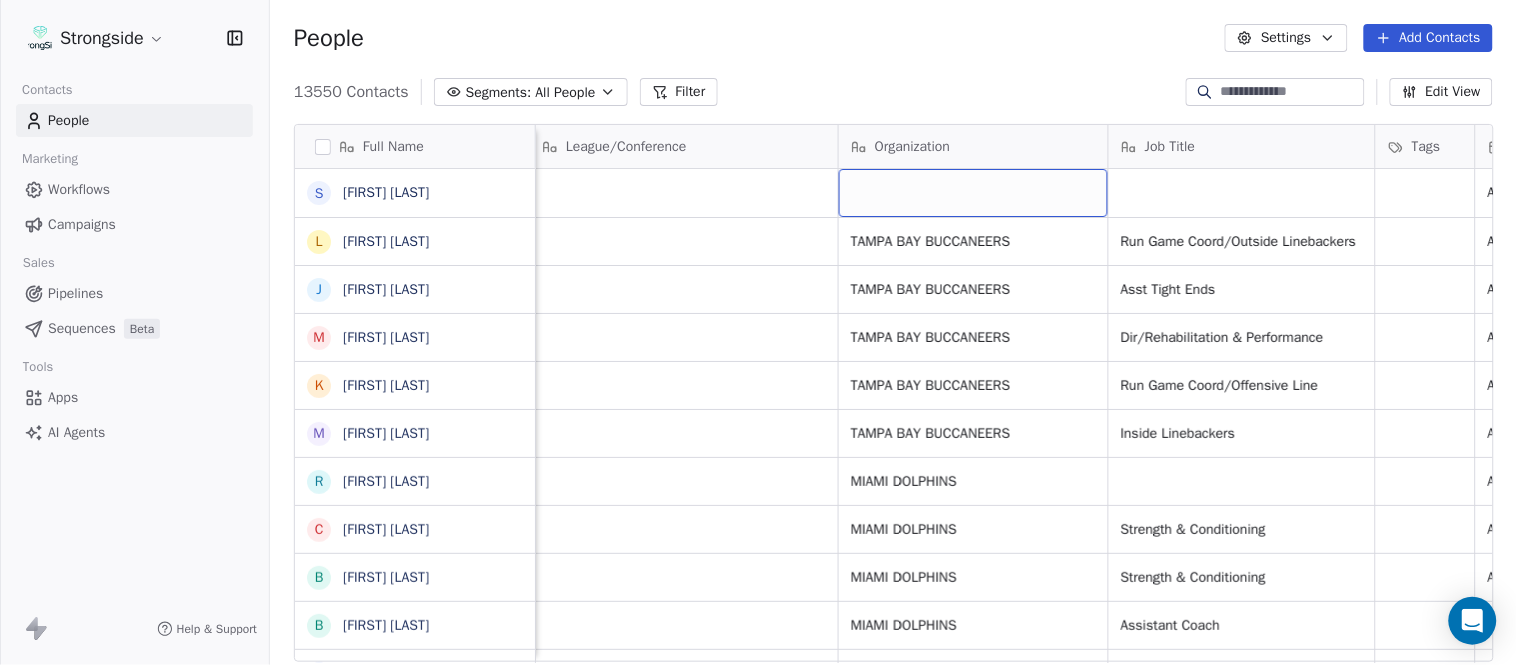 click at bounding box center (973, 193) 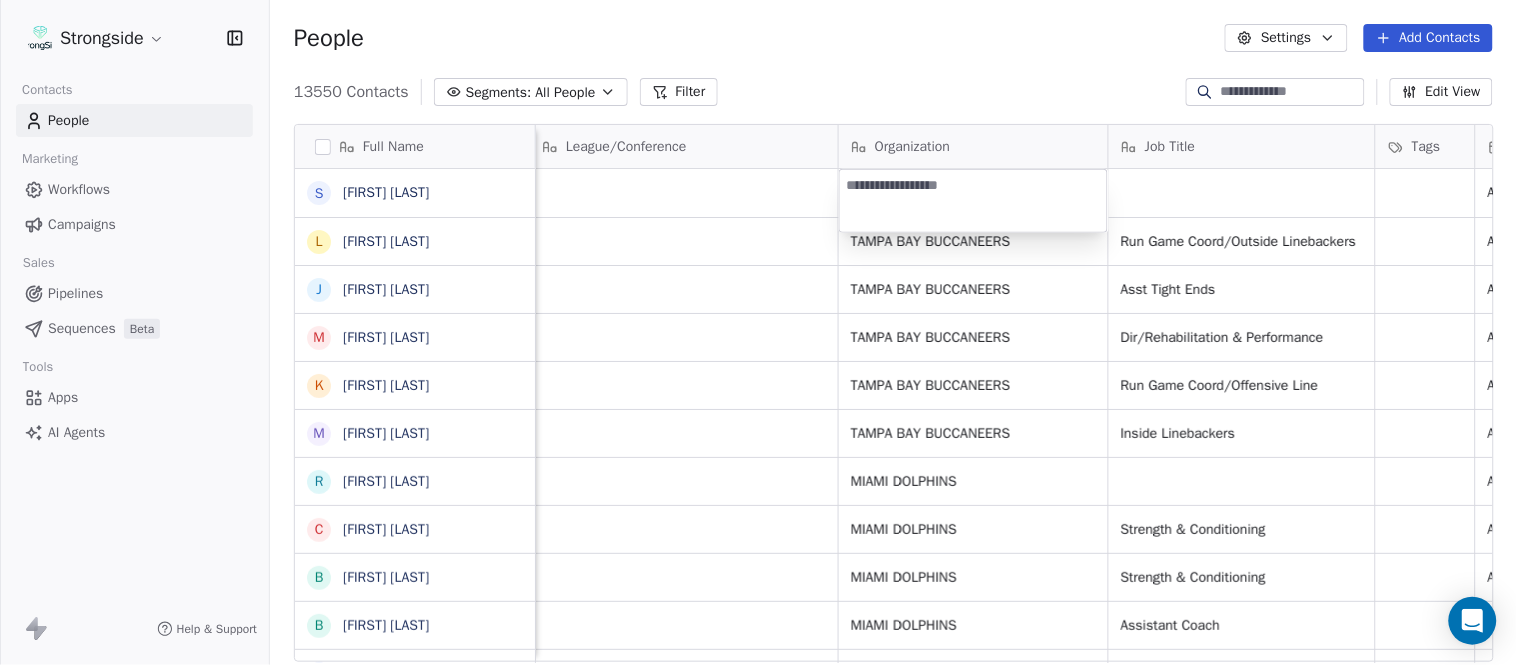 type on "**********" 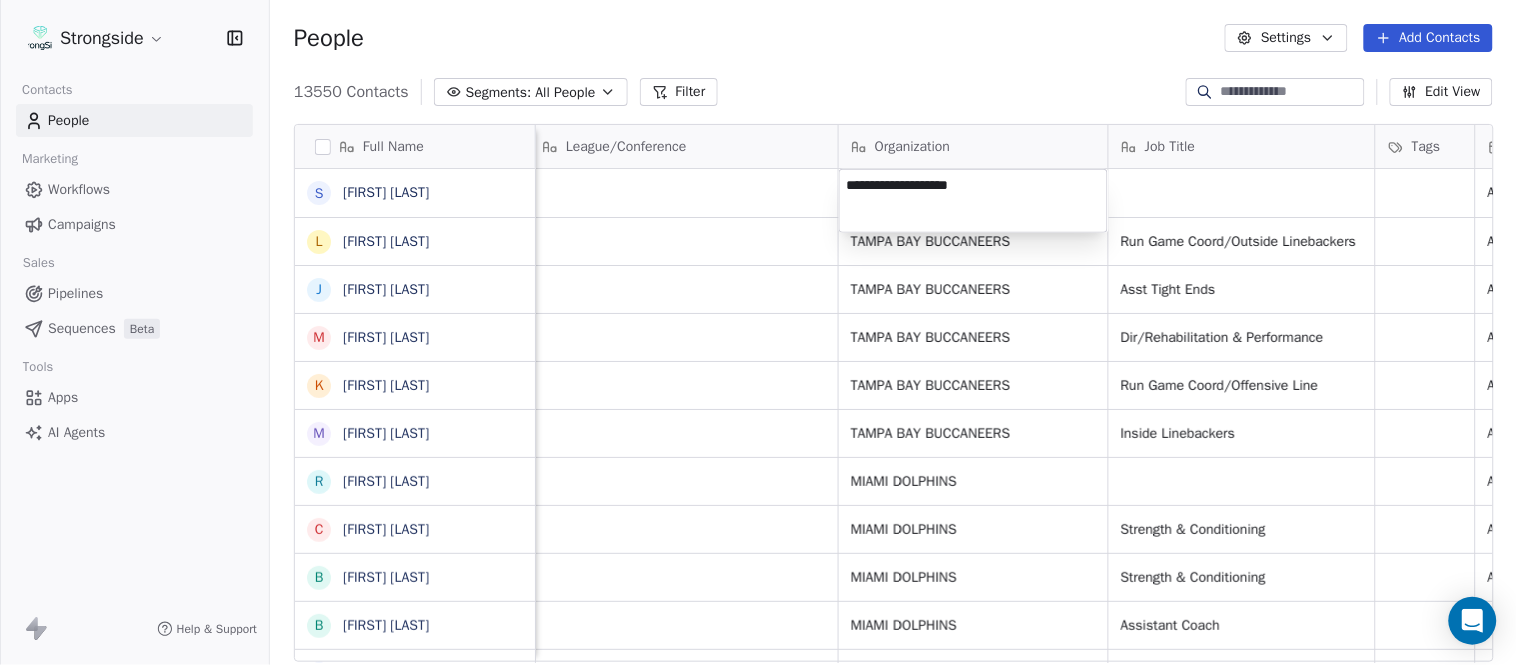 click on "Strongside Contacts People Marketing Workflows Campaigns Sales Pipelines Sequences Beta Tools Apps AI Agents Help & Support People Settings  Add Contacts 13550 Contacts Segments: All People Filter  Edit View Tag Add to Sequence Export Full Name S Sarah Evans L Larry Foote J Jeff Kastl M Maral Javadifar K Kevin Carberry M Mike Caldwell R Robert Prince C Craig Aukerman B Brent Callaway B Butch Barry F Frank Smith A Austin Clark A Anthony Weaver M Mike McDaniel J Jonathan Krause B Bobby Slowik M Matthew O'Donnell D Deshawn Shead R Ronnie Bradford B Brian Duker K Kynjee Cotton T Todd Nielson E Eric Studesville D Darrell Bevell R Ryan Crow L Lemuel Jeanpierre M Mathieu Araujo J Jon Embree C Chandler Henley J Joe Barry S Sean Ryan Email Phone Number Level League/Conference Organization Job Title Tags Created Date BST Status Priority Emails Auto Clicked sevans@buccaneers.nfl.com NFL Aug 03, 2025 09:49 PM lfoote@buccaneers.nfl.com NFL TAMPA BAY BUCCANEERS Run Game Coord/Outside Linebackers Aug 03, 2025 09:47 PM NFL" at bounding box center (758, 332) 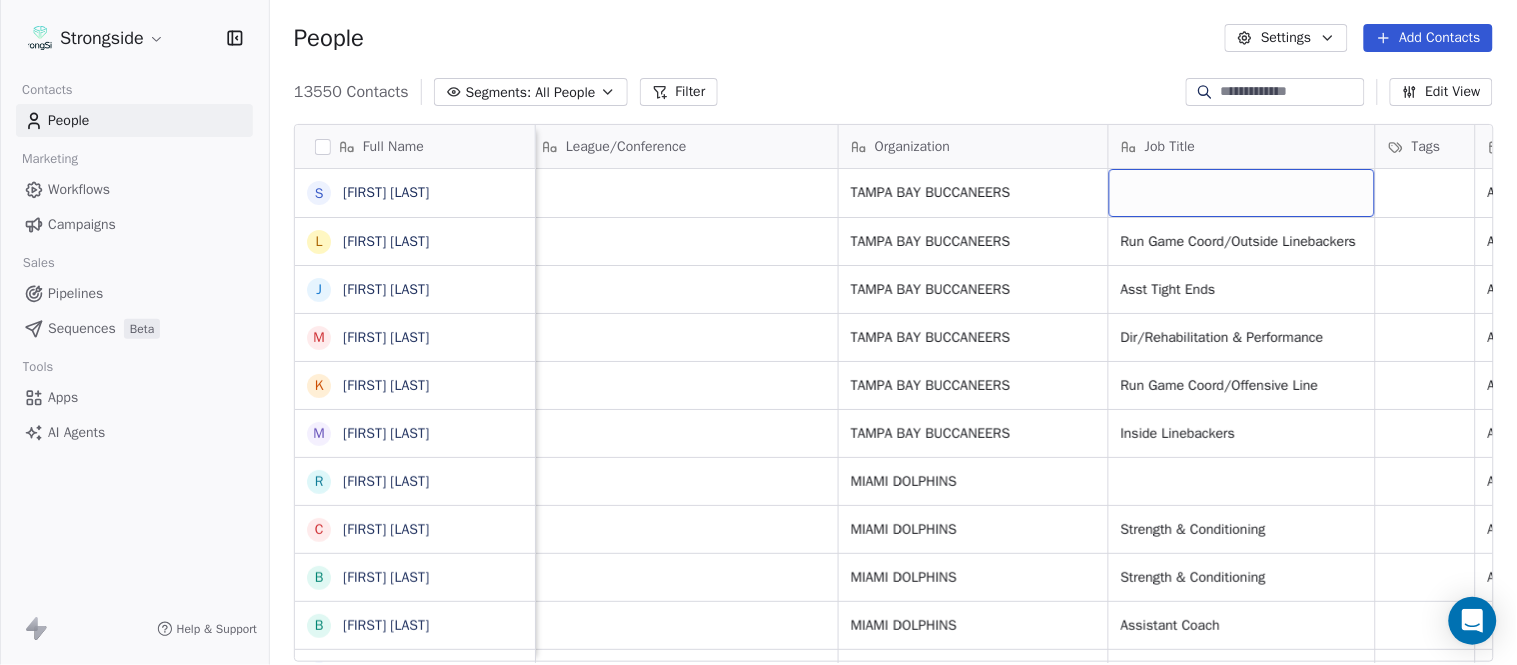 click at bounding box center (1242, 193) 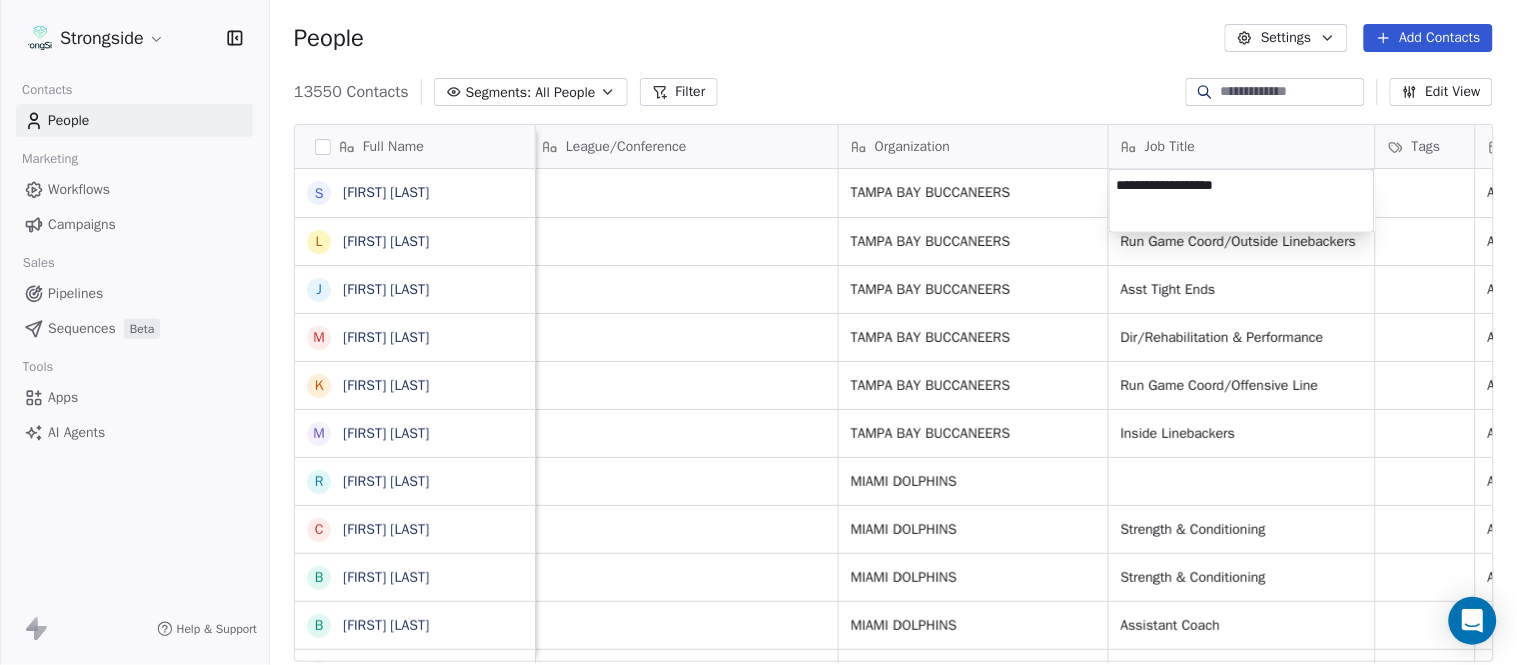 click on "Strongside Contacts People Marketing Workflows Campaigns Sales Pipelines Sequences Beta Tools Apps AI Agents Help & Support People Settings  Add Contacts 13550 Contacts Segments: All People Filter  Edit View Tag Add to Sequence Export Full Name S Sarah Evans L Larry Foote J Jeff Kastl M Maral Javadifar K Kevin Carberry M Mike Caldwell R Robert Prince C Craig Aukerman B Brent Callaway B Butch Barry F Frank Smith A Austin Clark A Anthony Weaver M Mike McDaniel J Jonathan Krause B Bobby Slowik M Matthew O'Donnell D Deshawn Shead R Ronnie Bradford B Brian Duker K Kynjee Cotton T Todd Nielson E Eric Studesville D Darrell Bevell R Ryan Crow L Lemuel Jeanpierre M Mathieu Araujo J Jon Embree C Chandler Henley J Joe Barry S Sean Ryan Email Phone Number Level League/Conference Organization Job Title Tags Created Date BST Status Priority Emails Auto Clicked sevans@buccaneers.nfl.com NFL TAMPA BAY BUCCANEERS Aug 03, 2025 09:49 PM lfoote@buccaneers.nfl.com NFL TAMPA BAY BUCCANEERS Run Game Coord/Outside Linebackers NFL" at bounding box center (758, 332) 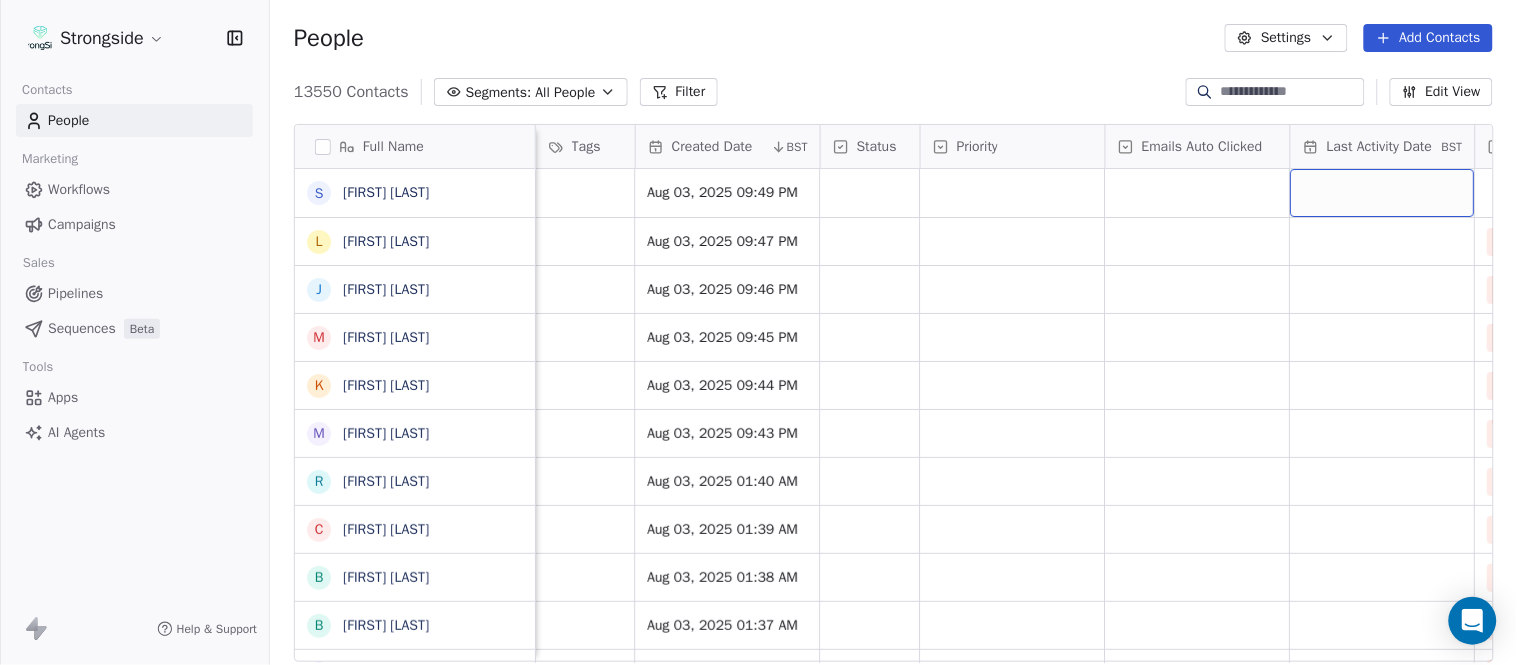 scroll, scrollTop: 0, scrollLeft: 1677, axis: horizontal 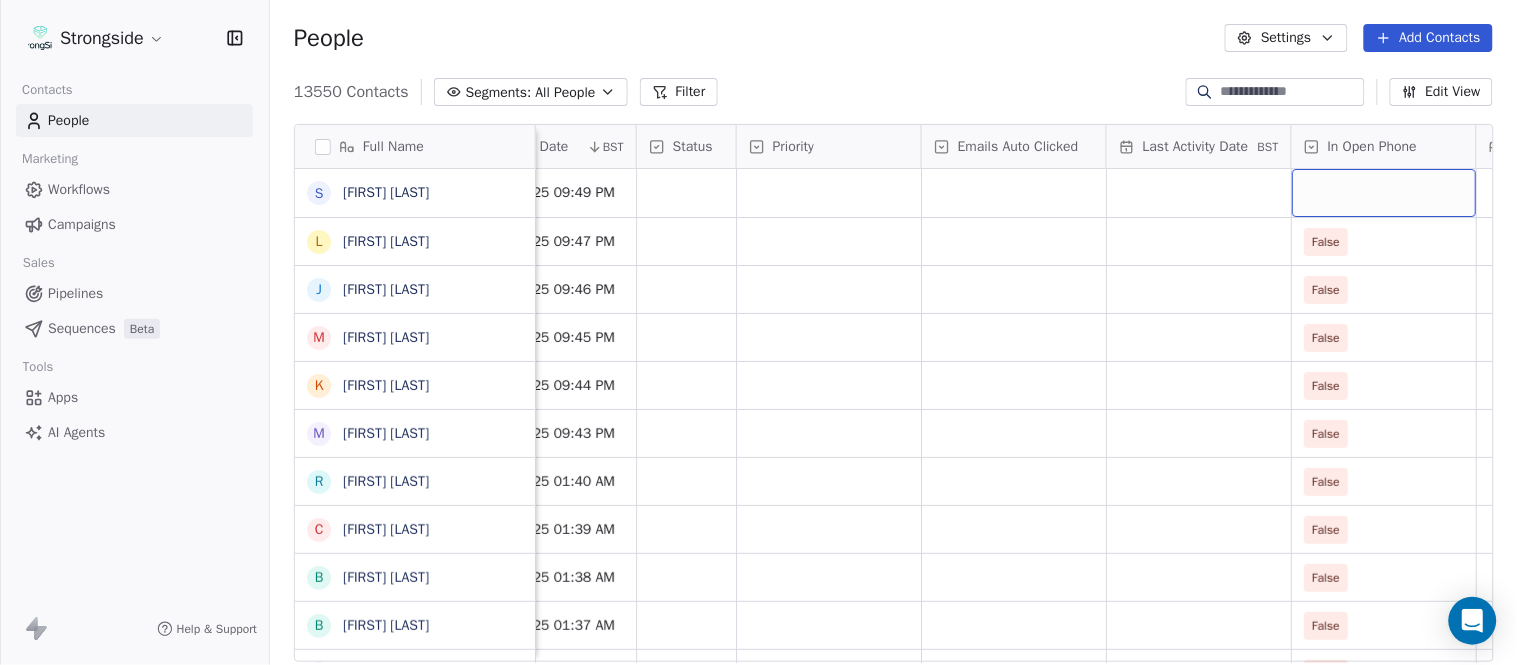 click at bounding box center (1384, 193) 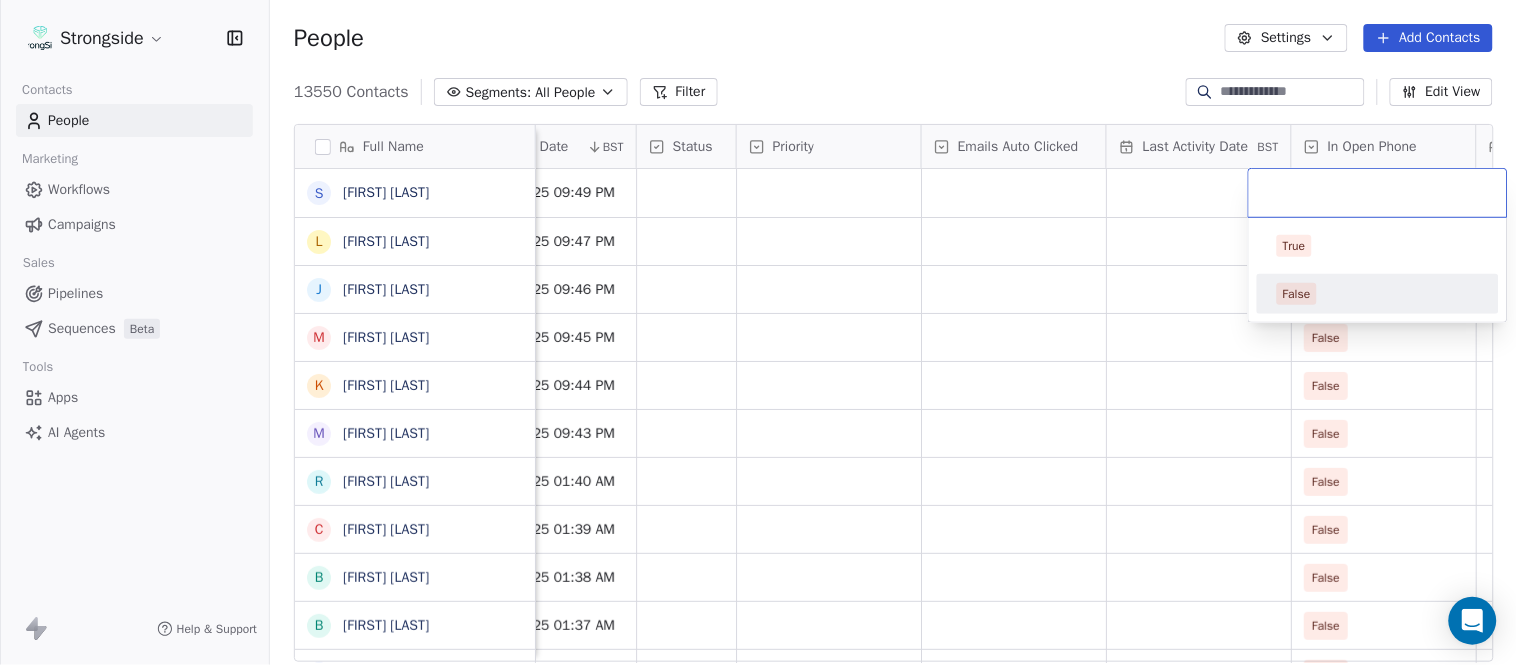 click on "False" at bounding box center [1378, 294] 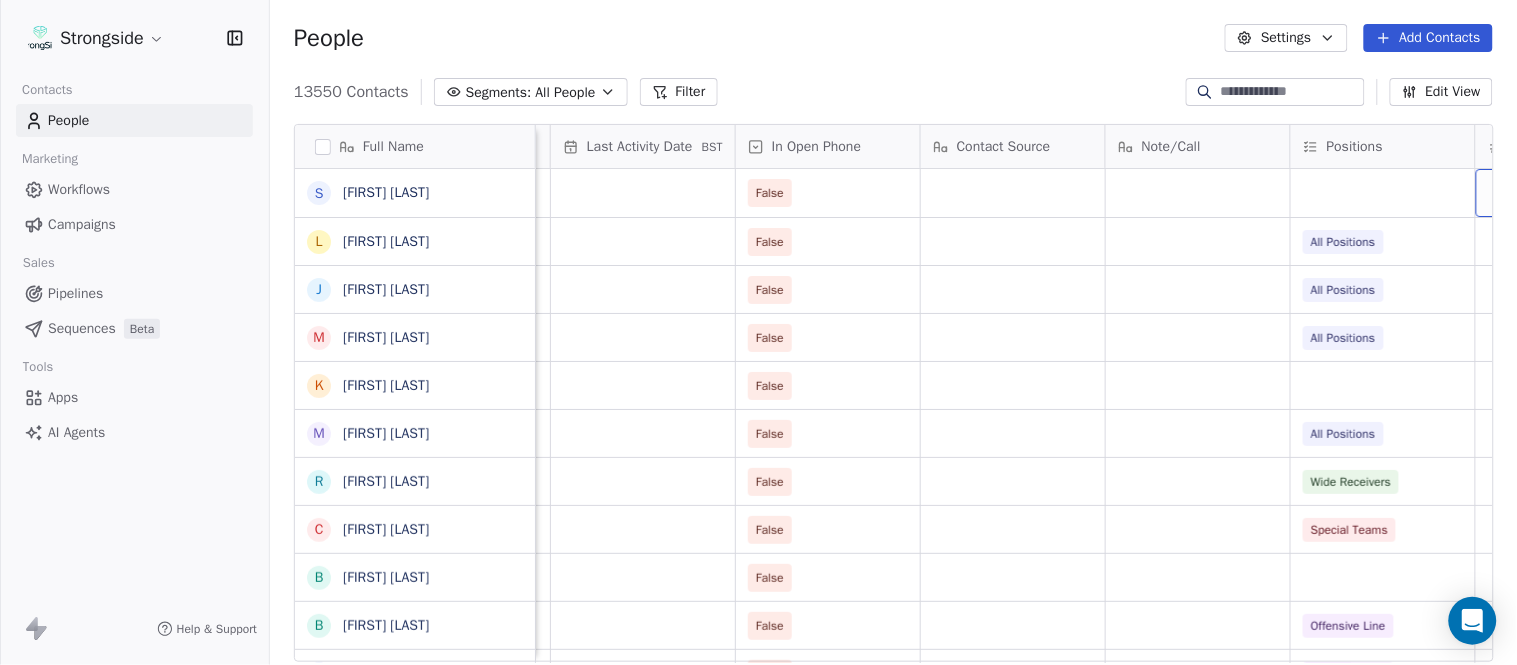 scroll, scrollTop: 0, scrollLeft: 2417, axis: horizontal 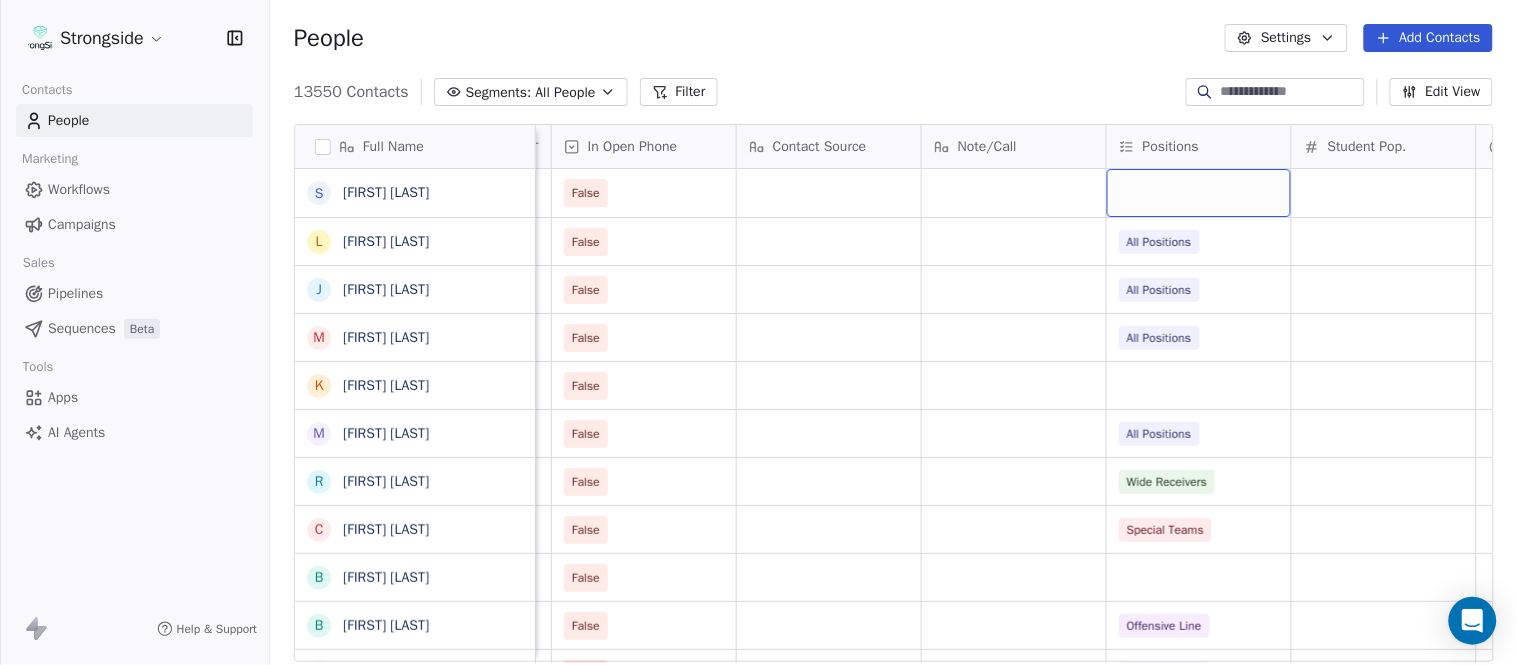 click at bounding box center [1199, 193] 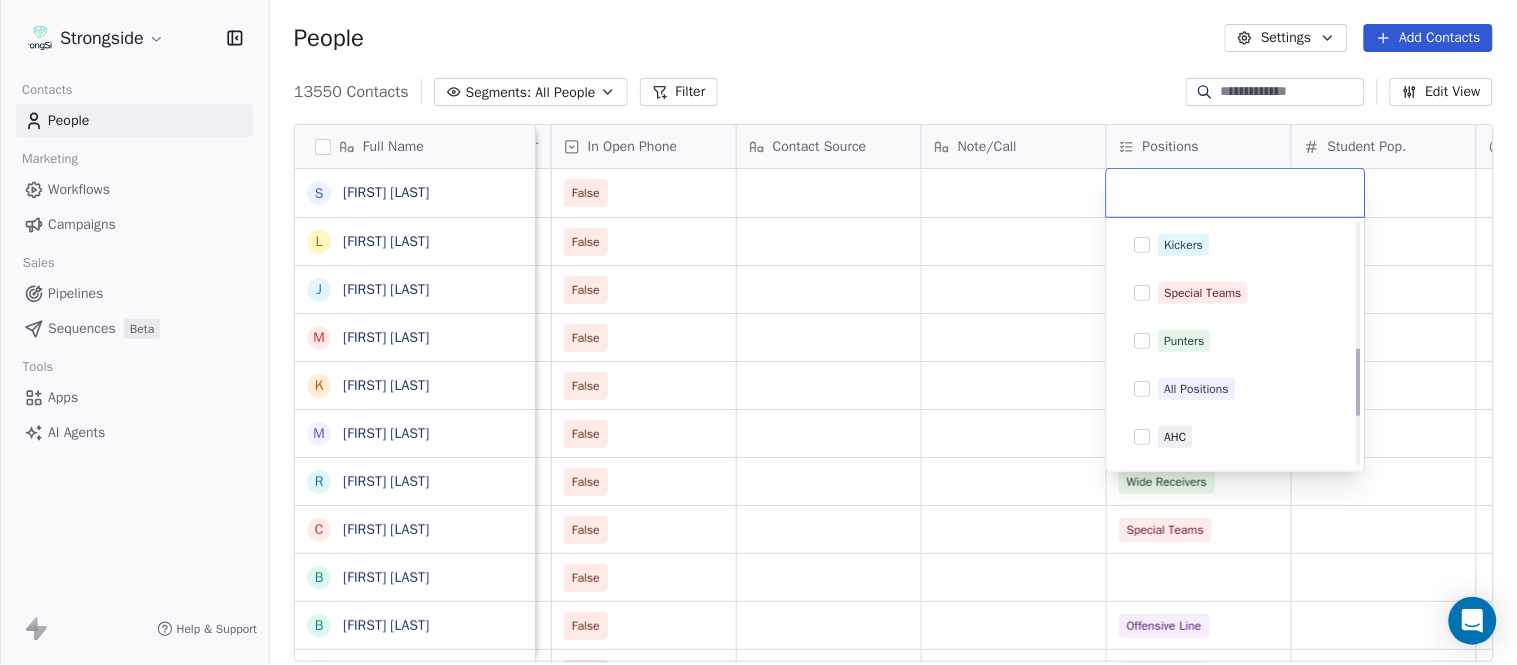 scroll, scrollTop: 333, scrollLeft: 0, axis: vertical 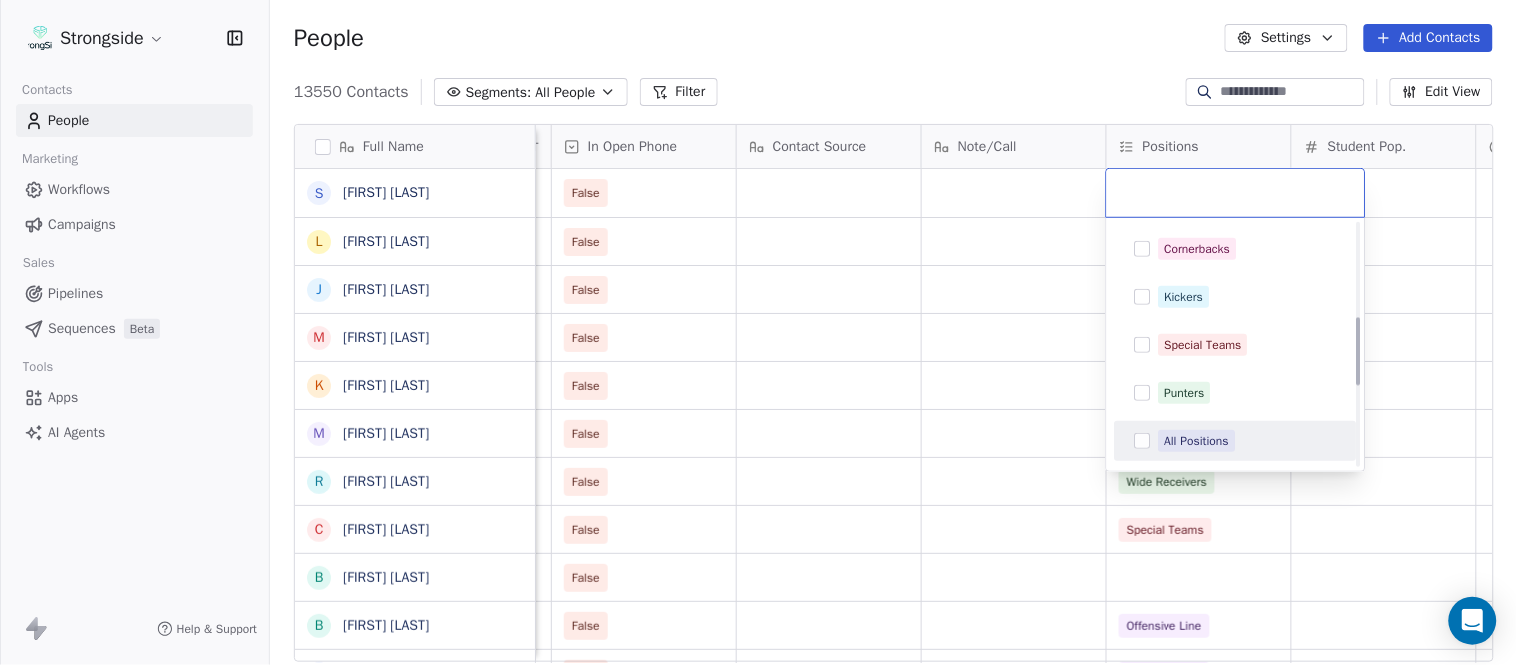 click on "All Positions" at bounding box center [1197, 441] 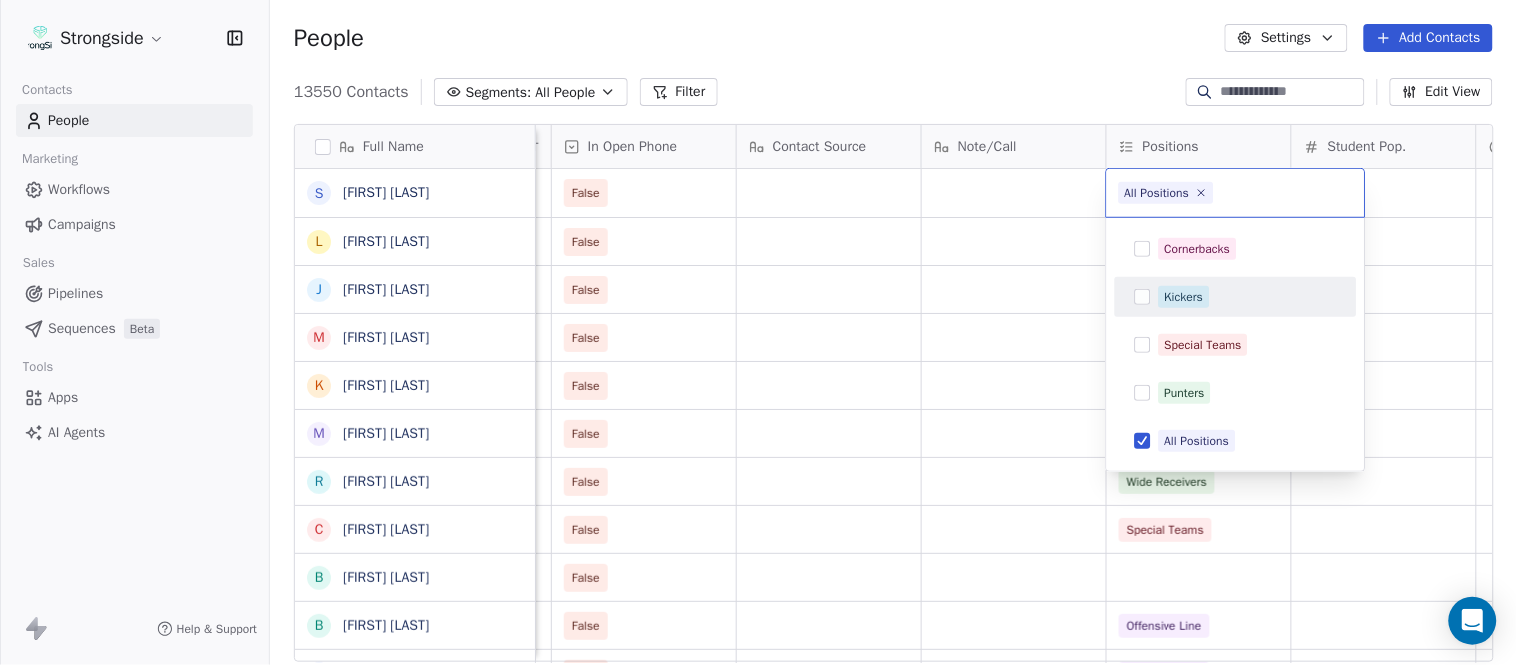 click on "Strongside Contacts People Marketing Workflows Campaigns Sales Pipelines Sequences Beta Tools Apps AI Agents Help & Support People Settings  Add Contacts 13550 Contacts Segments: All People Filter  Edit View Tag Add to Sequence Export Full Name S Sarah Evans L Larry Foote J Jeff Kastl M Maral Javadifar K Kevin Carberry M Mike Caldwell R Robert Prince C Craig Aukerman B Brent Callaway B Butch Barry F Frank Smith A Austin Clark A Anthony Weaver M Mike McDaniel J Jonathan Krause B Bobby Slowik M Matthew O'Donnell D Deshawn Shead R Ronnie Bradford B Brian Duker K Kynjee Cotton T Todd Nielson E Eric Studesville D Darrell Bevell R Ryan Crow L Lemuel Jeanpierre M Mathieu Araujo J Jon Embree C Chandler Henley J Joe Barry S Sean Ryan Status Priority Emails Auto Clicked Last Activity Date BST In Open Phone Contact Source Note/Call Positions Student Pop. Lead Account   False   False All Positions   False All Positions   False All Positions   False   False All Positions   False Wide Receivers   False Special Teams" at bounding box center [758, 332] 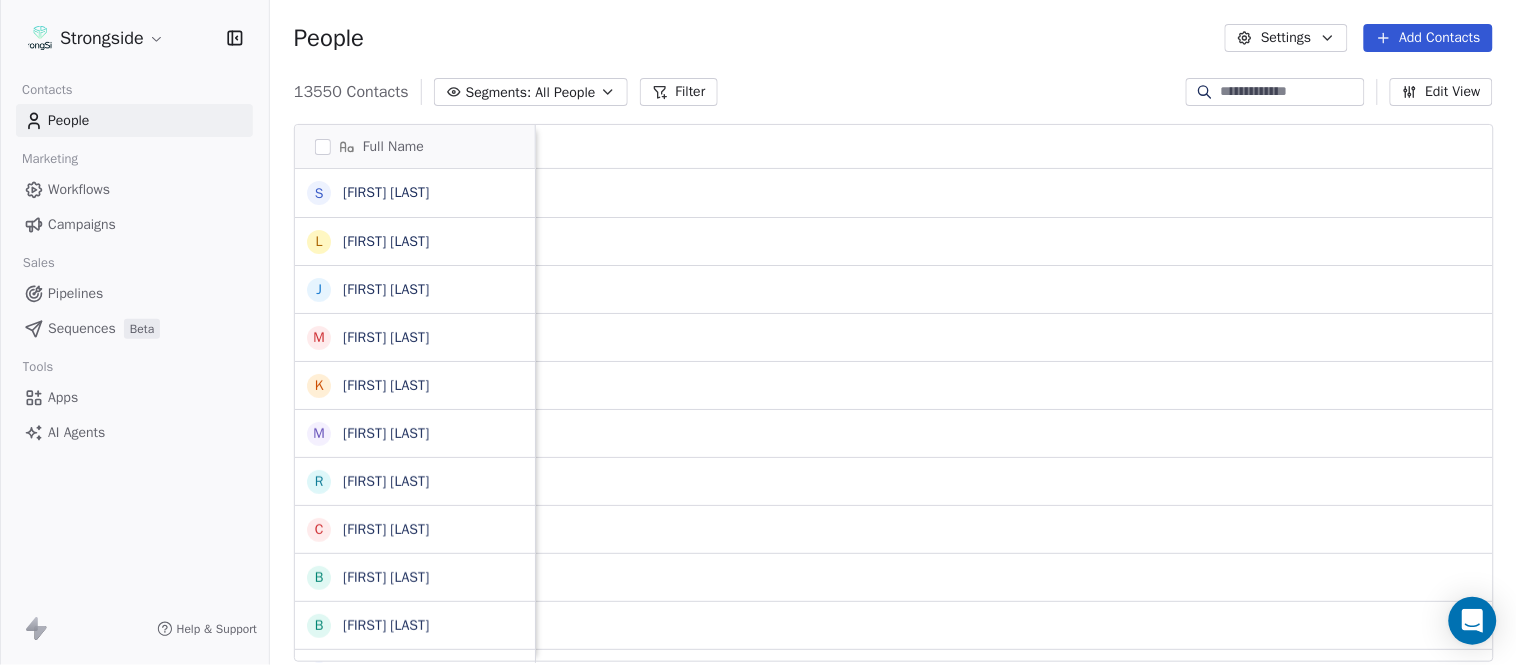 scroll, scrollTop: 0, scrollLeft: 0, axis: both 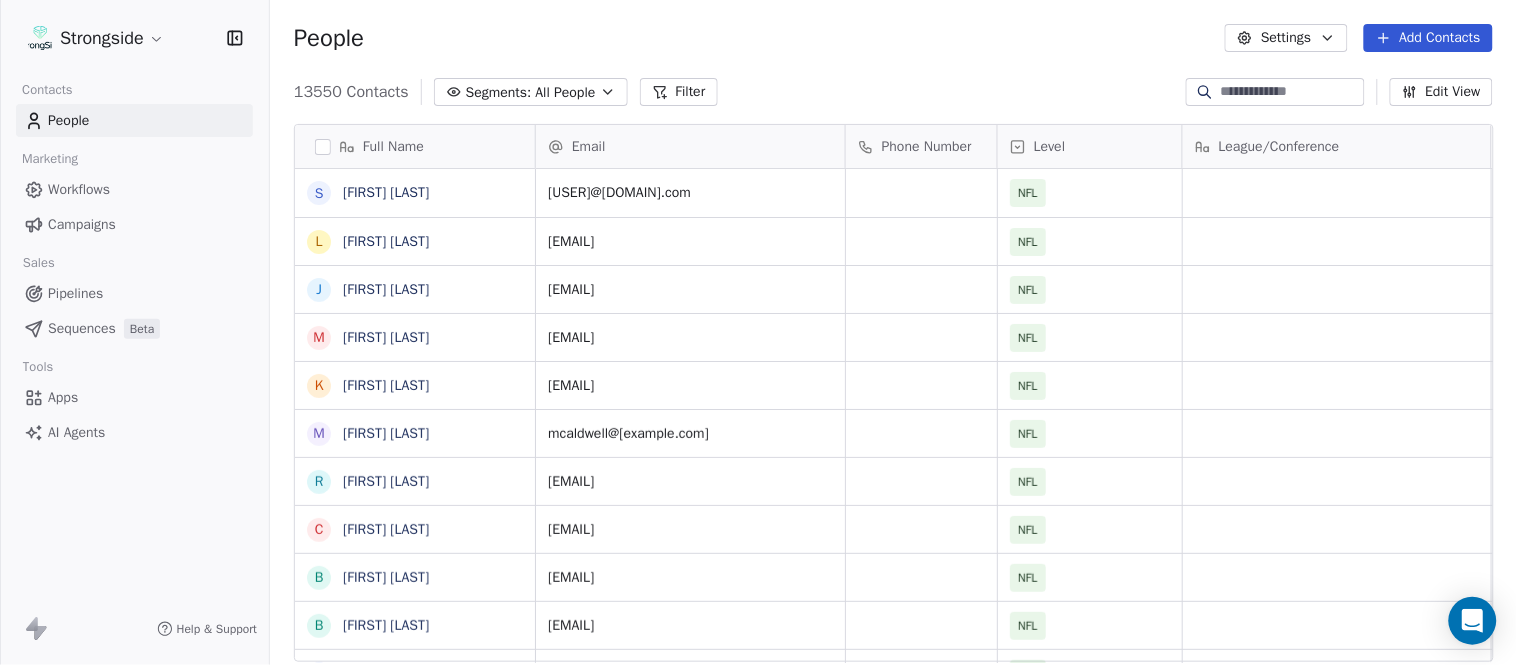 click on "Add Contacts" at bounding box center [1428, 38] 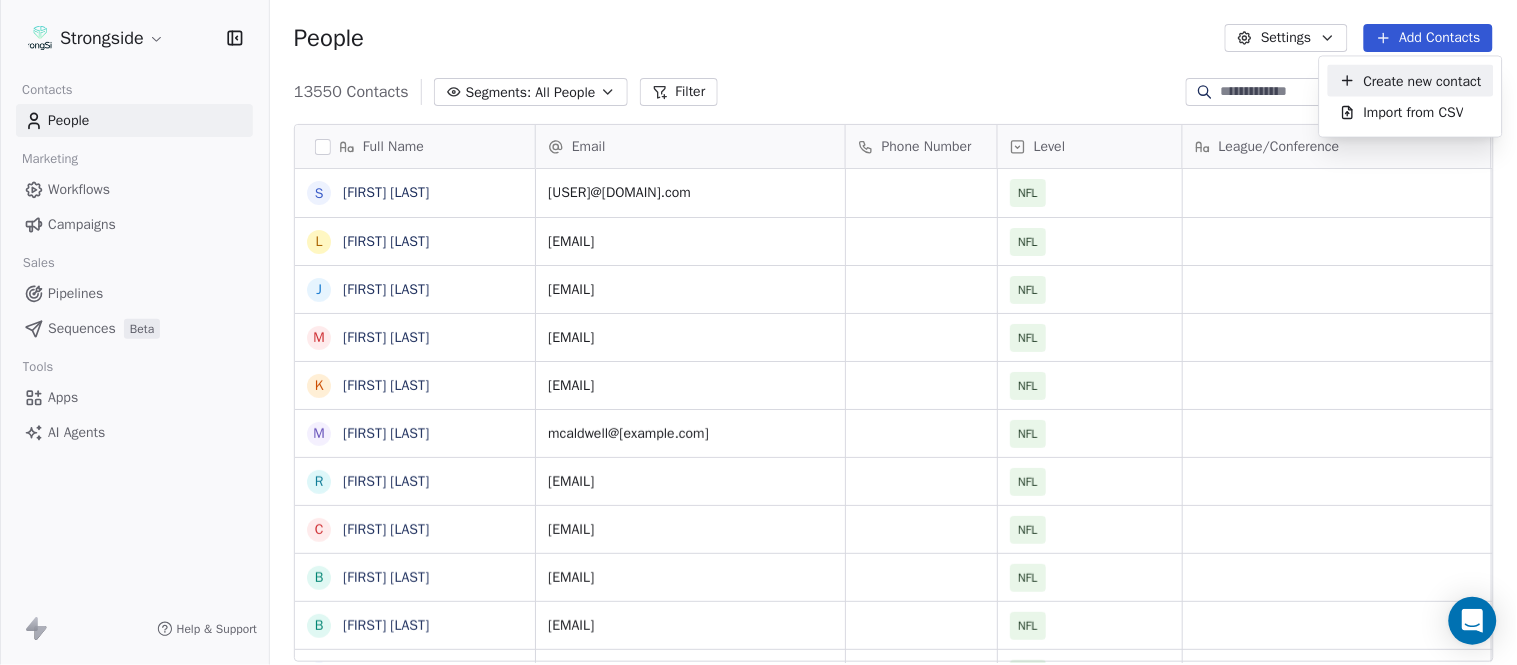 click on "Create new contact" at bounding box center [1411, 81] 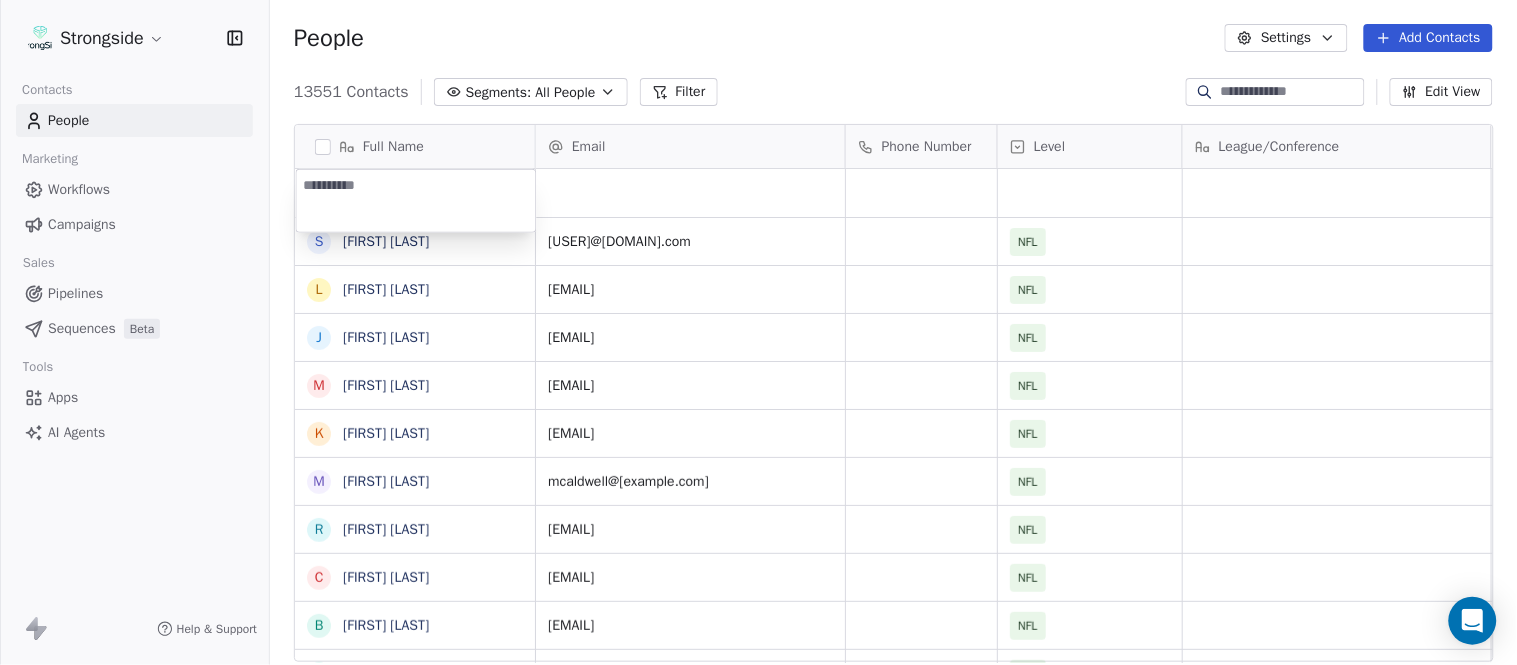type on "**********" 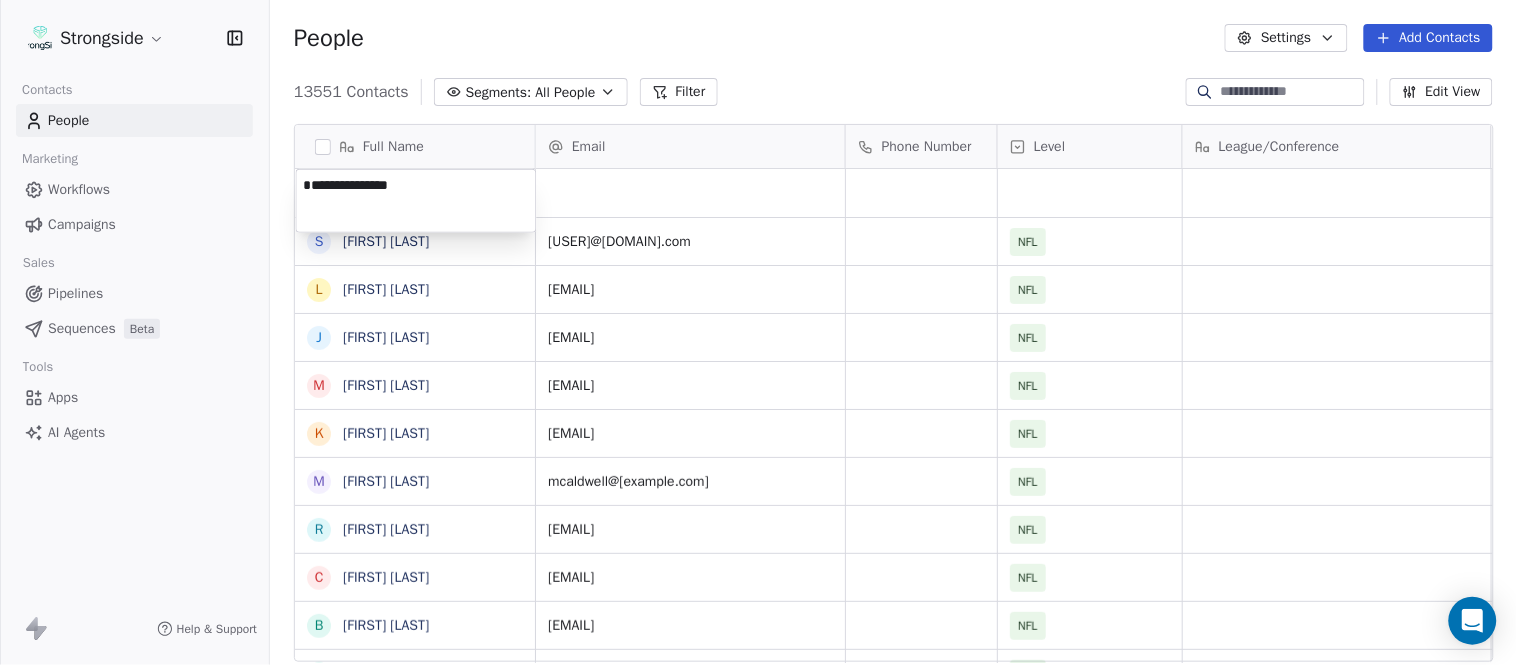 click on "Strongside Contacts People Marketing Workflows Campaigns Sales Pipelines Sequences Beta Tools Apps AI Agents Help & Support People Settings  Add Contacts 13551 Contacts Segments: All People Filter  Edit View Tag Add to Sequence Export Full Name S Sarah Evans L Larry Foote J Jeff Kastl M Maral Javadifar K Kevin Carberry M Mike Caldwell R Robert Prince C Craig Aukerman B Brent Callaway B Butch Barry F Frank Smith A Austin Clark A Anthony Weaver M Mike McDaniel J Jonathan Krause B Bobby Slowik M Matthew O'Donnell D Deshawn Shead R Ronnie Bradford B Brian Duker K Kynjee Cotton T Todd Nielson E Eric Studesville D Darrell Bevell R Ryan Crow L Lemuel Jeanpierre M Mathieu Araujo J Jon Embree C Chandler Henley J Joe Barry Email Phone Number Level League/Conference Organization Job Title Tags Created Date BST Aug 03, 2025 09:49 PM sevans@buccaneers.nfl.com NFL TAMPA BAY BUCCANEERS Sr Mgr/Coaching Ops Aug 03, 2025 09:49 PM lfoote@buccaneers.nfl.com NFL TAMPA BAY BUCCANEERS Run Game Coord/Outside Linebackers NFL NFL" at bounding box center [758, 332] 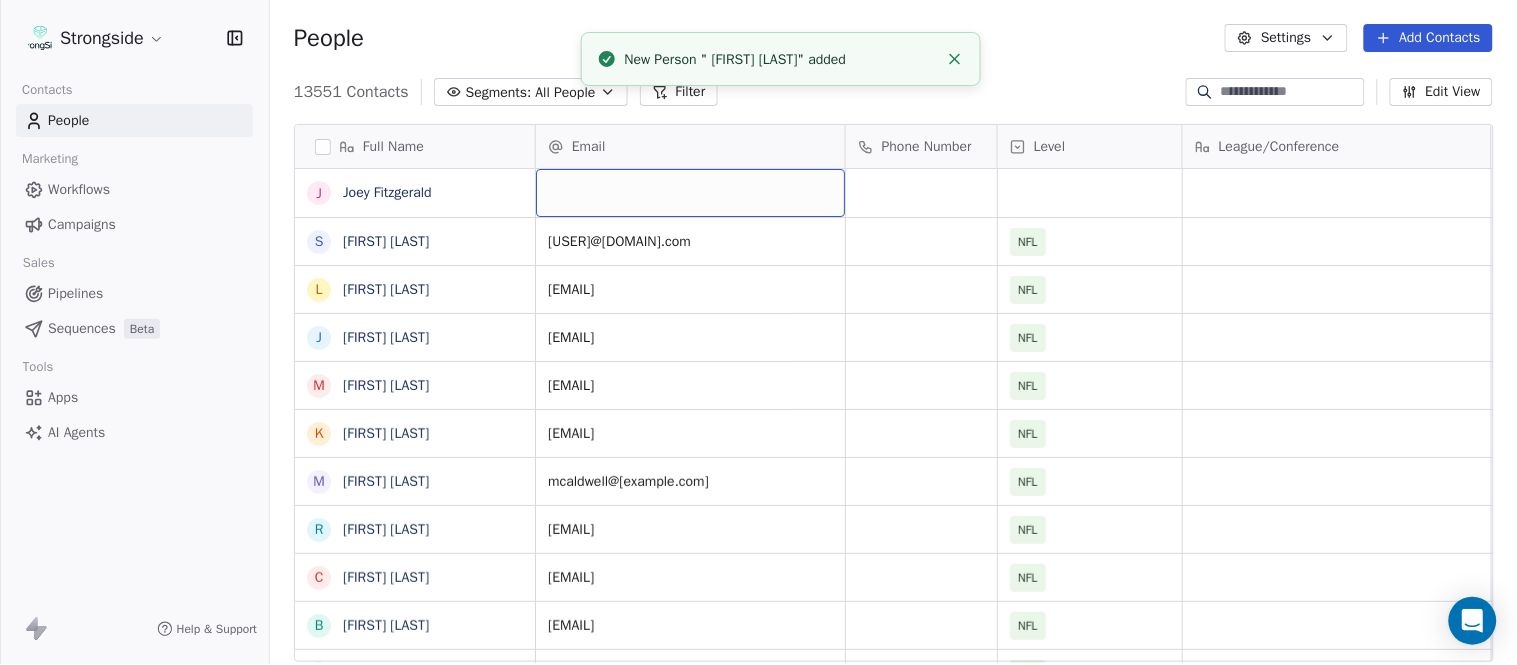 click at bounding box center (690, 193) 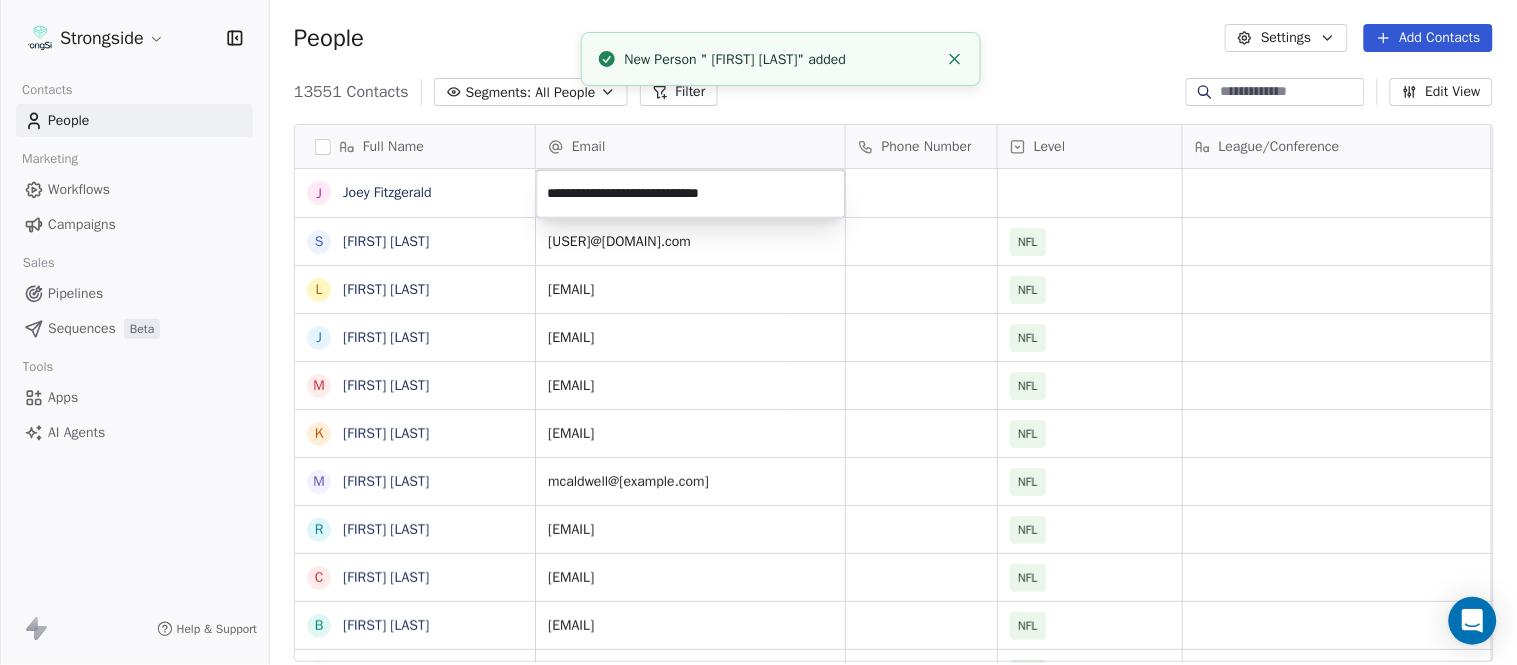 click on "Strongside Contacts People Marketing Workflows Campaigns Sales Pipelines Sequences Beta Tools Apps AI Agents Help & Support People Settings  Add Contacts 13551 Contacts Segments: All People Filter  Edit View Tag Add to Sequence Export Full Name J Joey Fitzgerald S Sarah Evans L Larry Foote J Jeff Kastl M Maral Javadifar K Kevin Carberry M Mike Caldwell R Robert Prince C Craig Aukerman B Brent Callaway B Butch Barry F Frank Smith A Austin Clark A Anthony Weaver M Mike McDaniel J Jonathan Krause B Bobby Slowik M Matthew O'Donnell D Deshawn Shead R Ronnie Bradford B Brian Duker K Kynjee Cotton T Todd Nielson E Eric Studesville D Darrell Bevell R Ryan Crow L Lemuel Jeanpierre M Mathieu Araujo J Jon Embree C Chandler Henley J Joe Barry Email Phone Number Level League/Conference Organization Job Title Tags Created Date BST Aug 03, 2025 09:49 PM sevans@buccaneers.nfl.com NFL TAMPA BAY BUCCANEERS Sr Mgr/Coaching Ops Aug 03, 2025 09:49 PM lfoote@buccaneers.nfl.com NFL TAMPA BAY BUCCANEERS Aug 03, 2025 09:47 PM NFL" at bounding box center (758, 332) 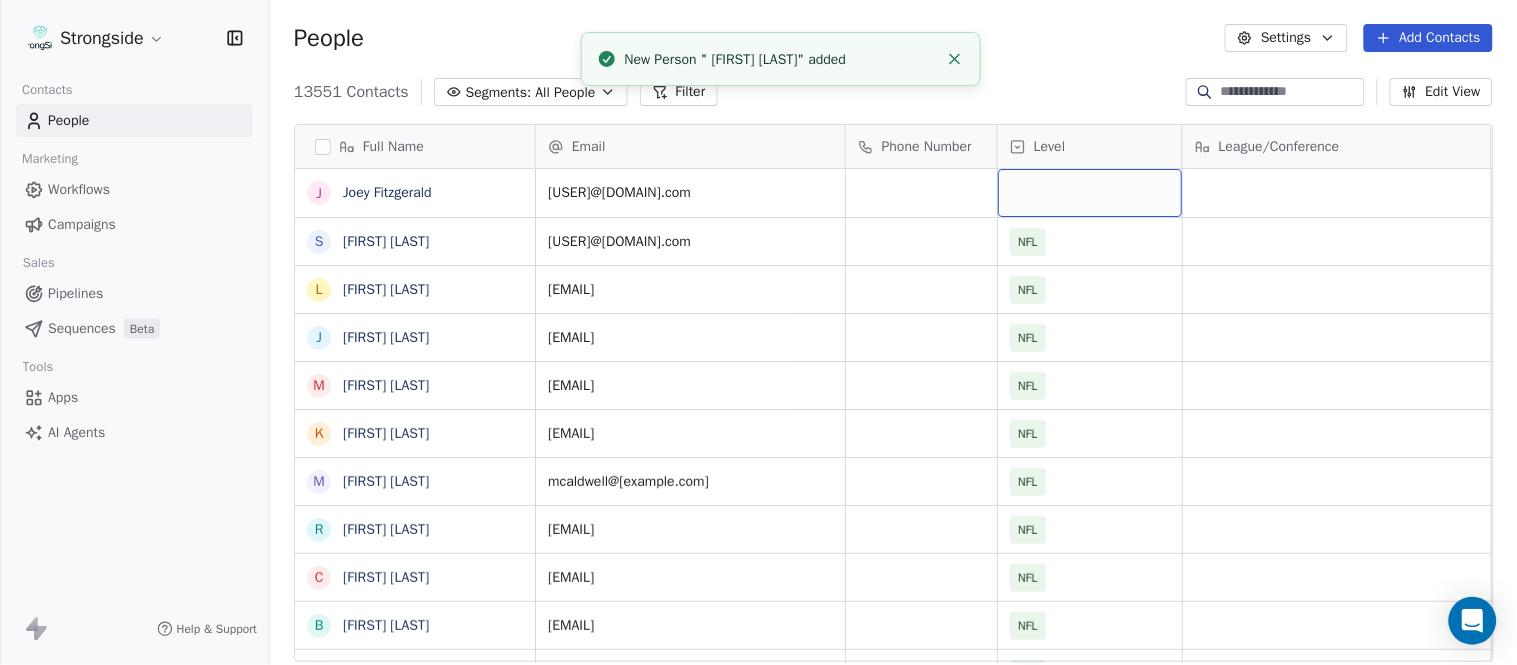 click at bounding box center [1090, 193] 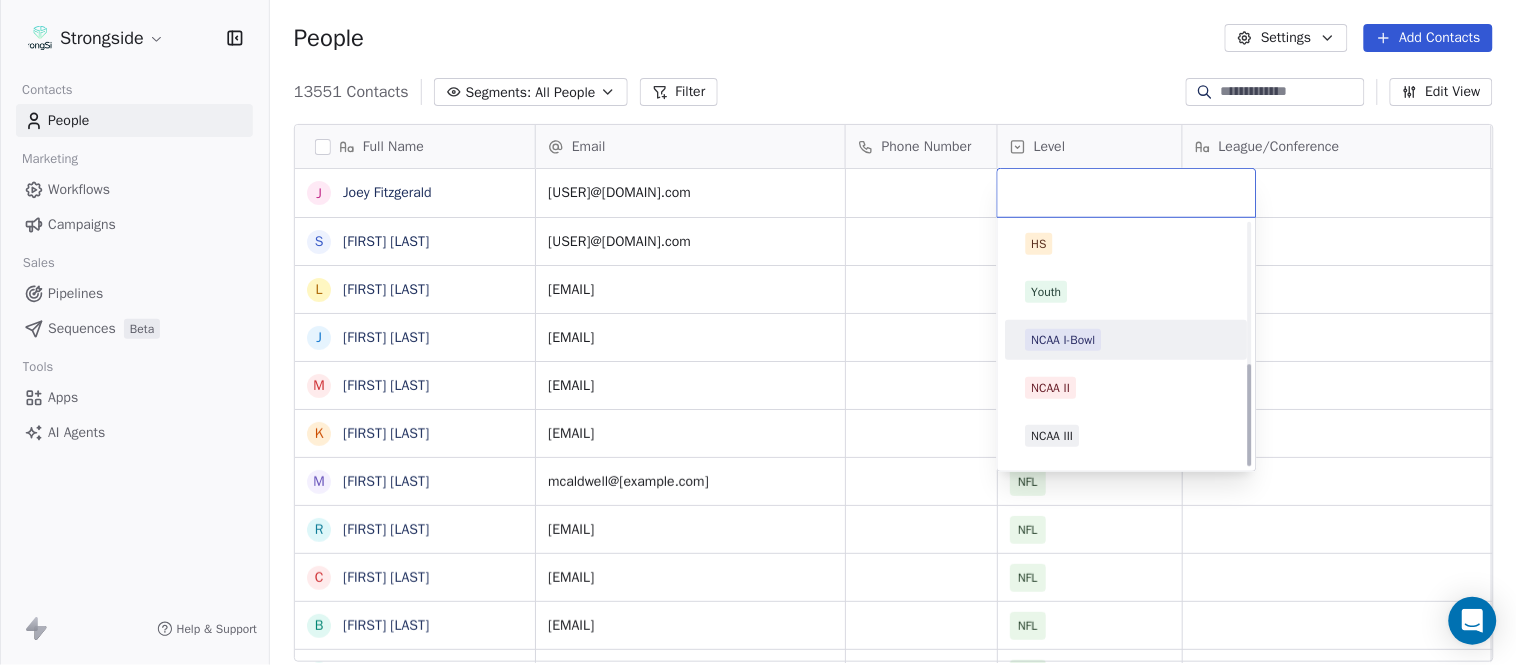 scroll, scrollTop: 330, scrollLeft: 0, axis: vertical 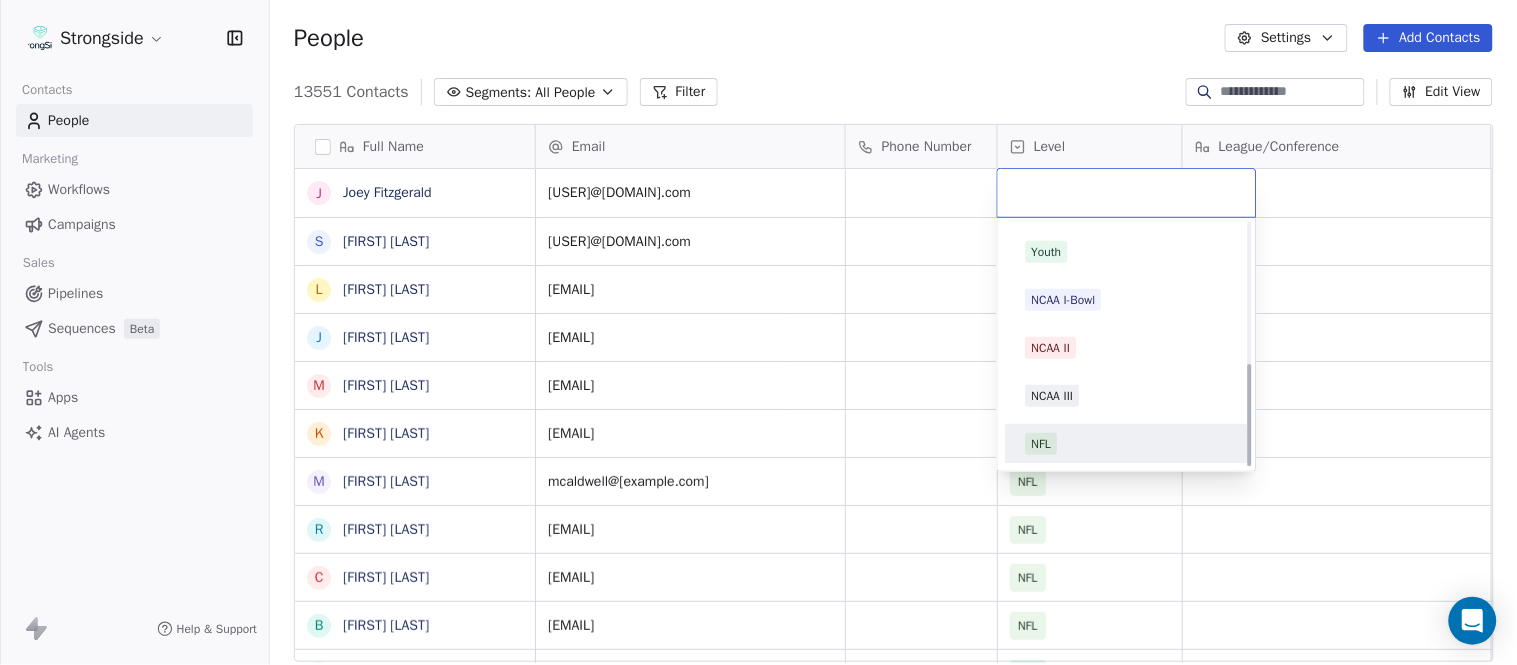click on "NFL" at bounding box center [1127, 444] 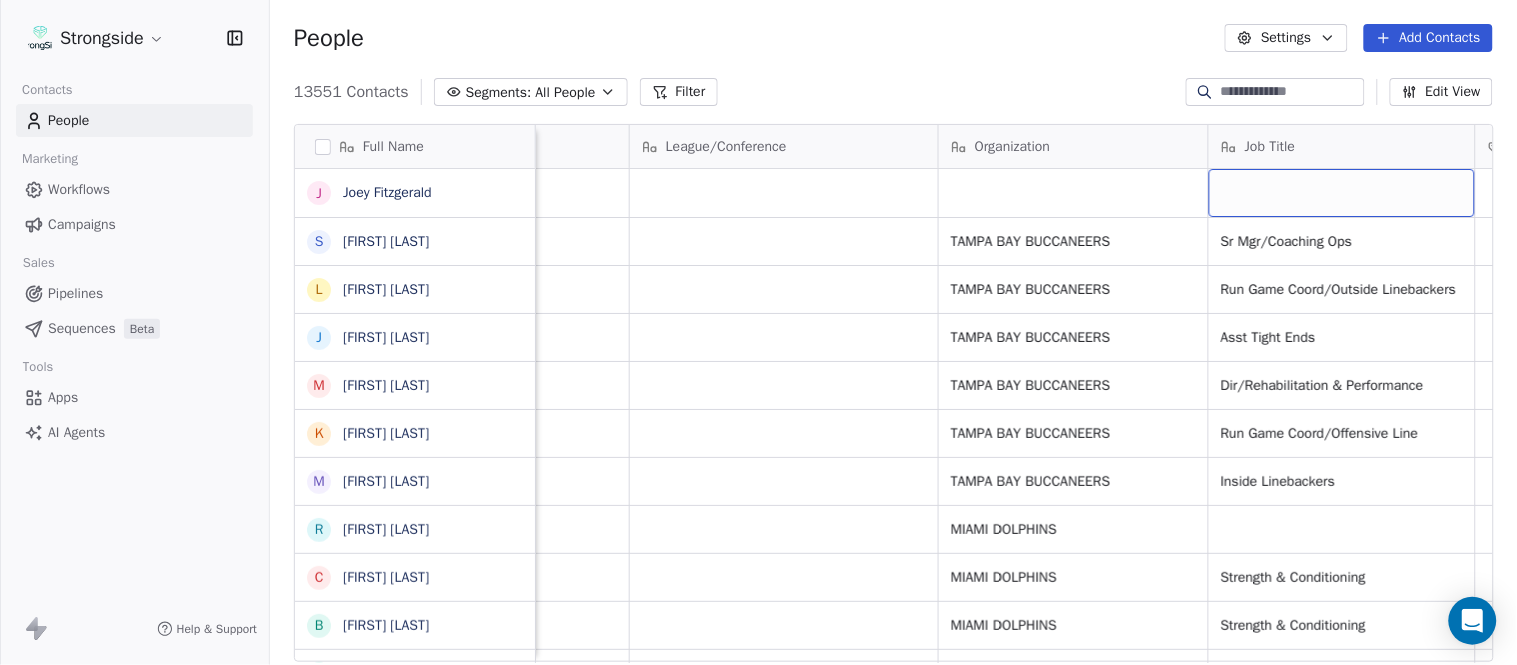 scroll, scrollTop: 0, scrollLeft: 653, axis: horizontal 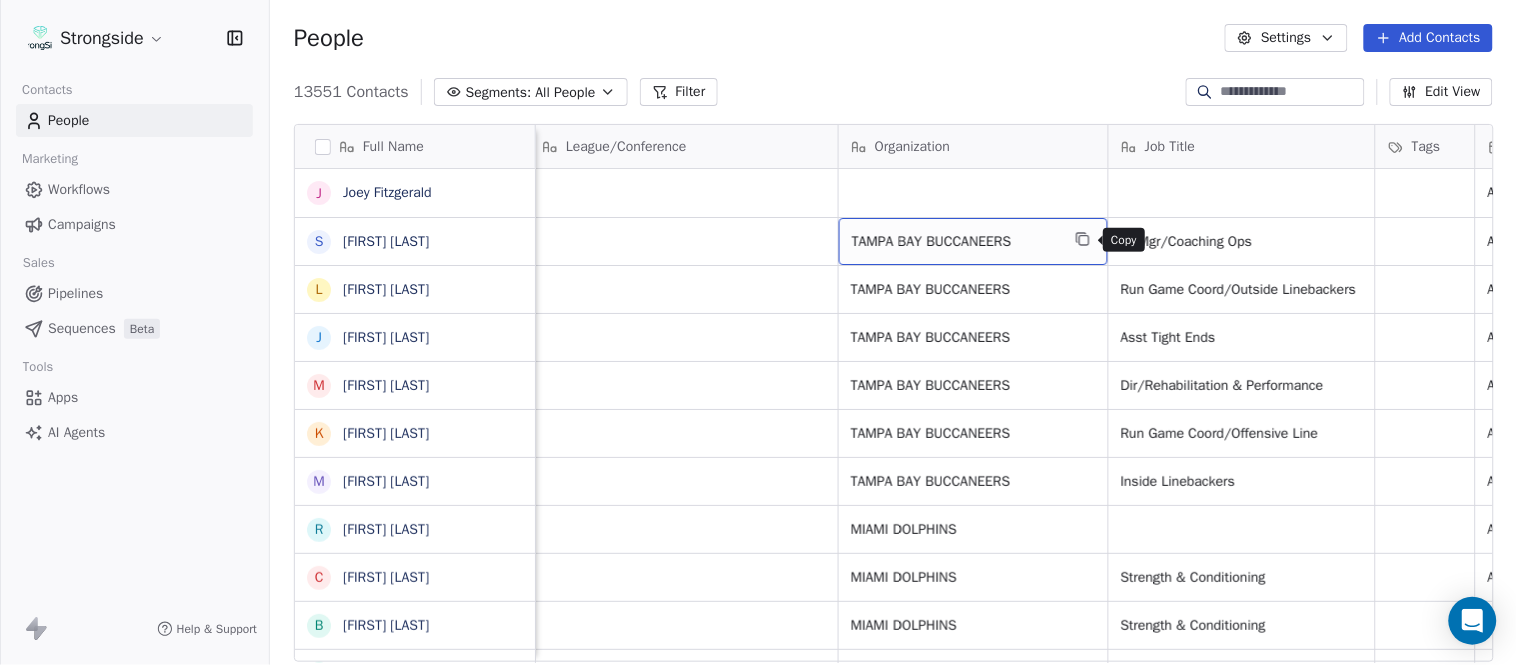 click 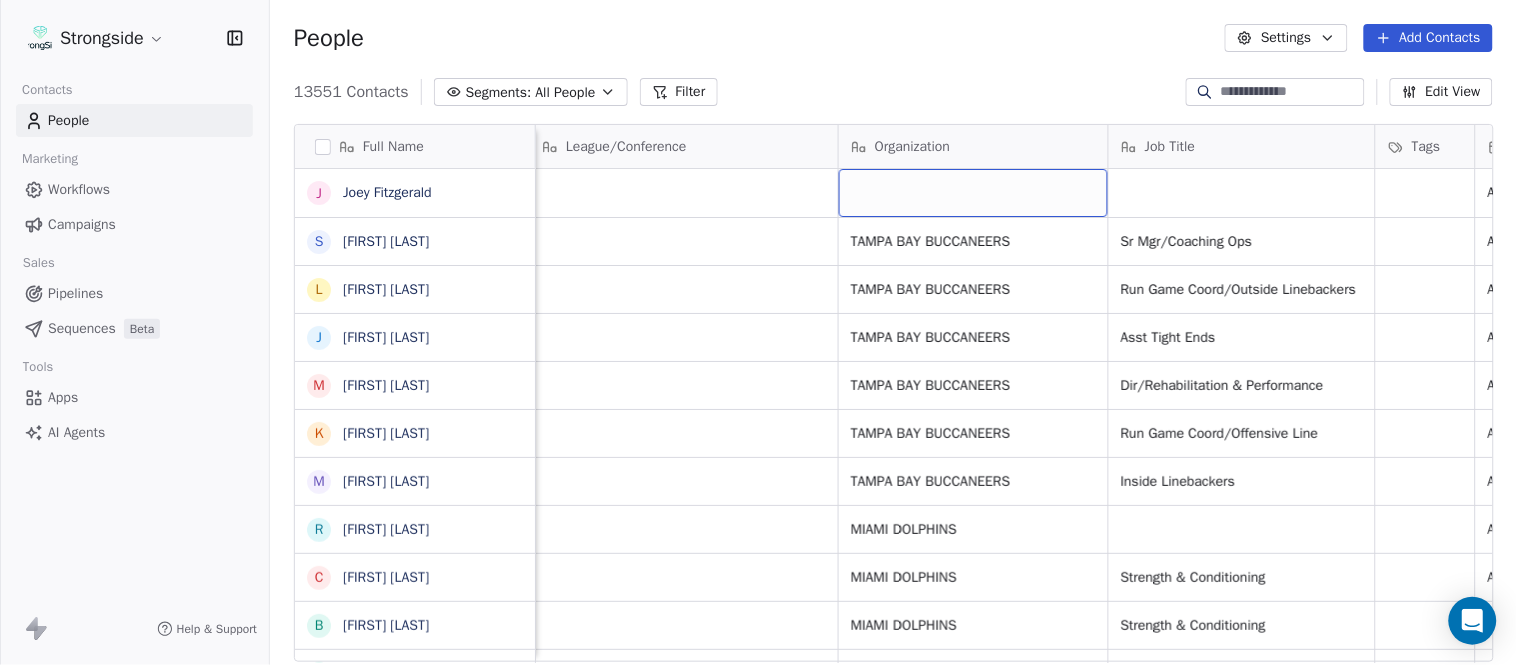 click at bounding box center [973, 193] 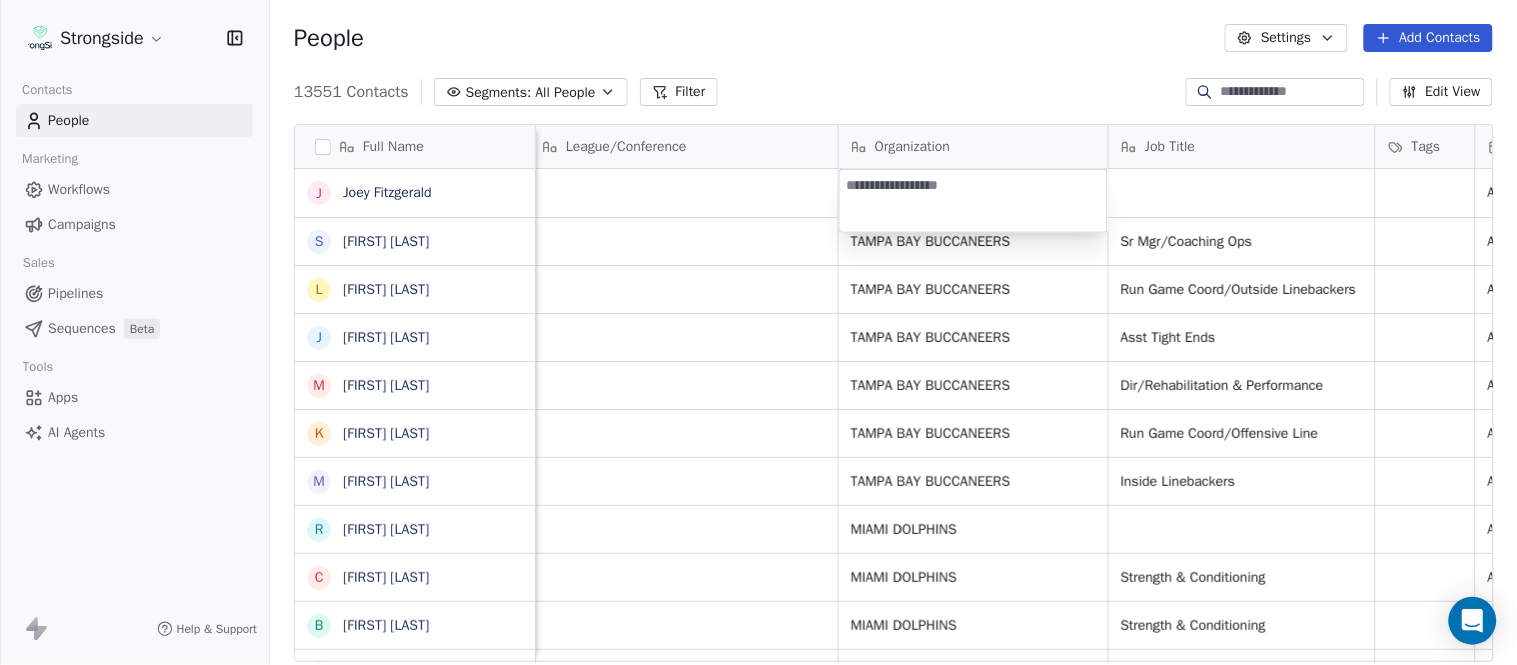 type on "**********" 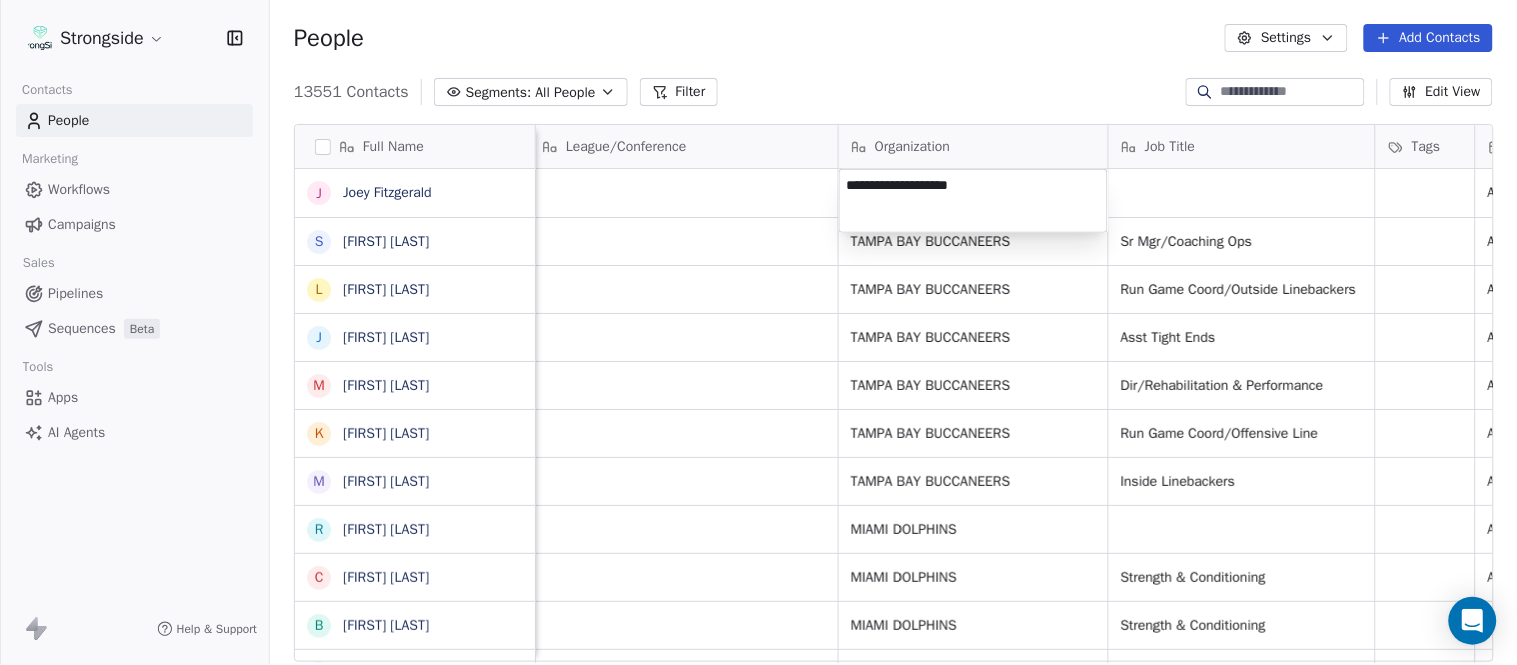 click on "Strongside Contacts People Marketing Workflows Campaigns Sales Pipelines Sequences Beta Tools Apps AI Agents Help & Support People Settings  Add Contacts 13551 Contacts Segments: All People Filter  Edit View Tag Add to Sequence Export Full Name J Joey Fitzgerald S Sarah Evans L Larry Foote J Jeff Kastl M Maral Javadifar K Kevin Carberry M Mike Caldwell R Robert Prince C Craig Aukerman B Brent Callaway B Butch Barry F Frank Smith A Austin Clark A Anthony Weaver M Mike McDaniel J Jonathan Krause B Bobby Slowik M Matthew O'Donnell D Deshawn Shead R Ronnie Bradford B Brian Duker K Kynjee Cotton T Todd Nielson E Eric Studesville D Darrell Bevell R Ryan Crow L Lemuel Jeanpierre M Mathieu Araujo J Jon Embree C Chandler Henley J Joe Barry Email Phone Number Level League/Conference Organization Job Title Tags Created Date BST Status Priority Emails Auto Clicked jfitzgerald@buccaneers.nfl.com NFL Aug 03, 2025 09:49 PM sevans@buccaneers.nfl.com NFL TAMPA BAY BUCCANEERS Sr Mgr/Coaching Ops Aug 03, 2025 09:49 PM NFL NFL" at bounding box center [758, 332] 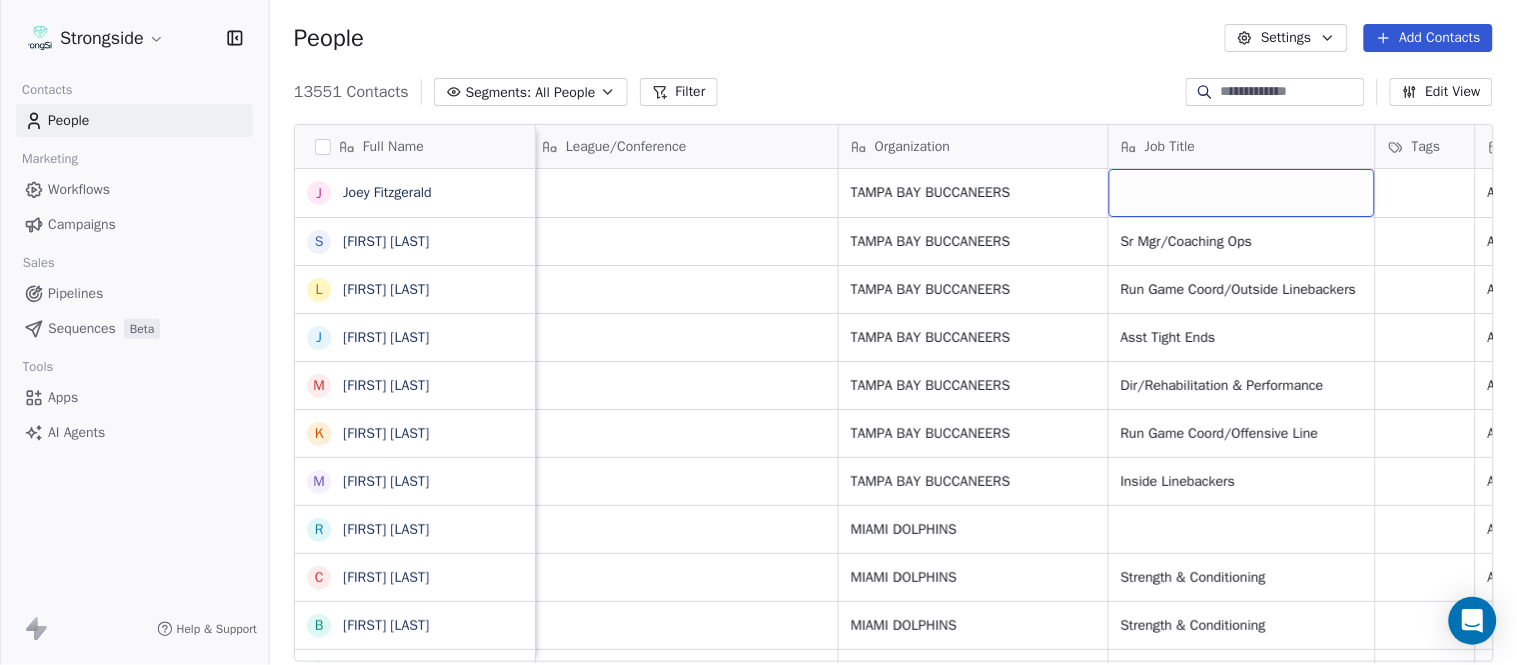 click at bounding box center (1242, 193) 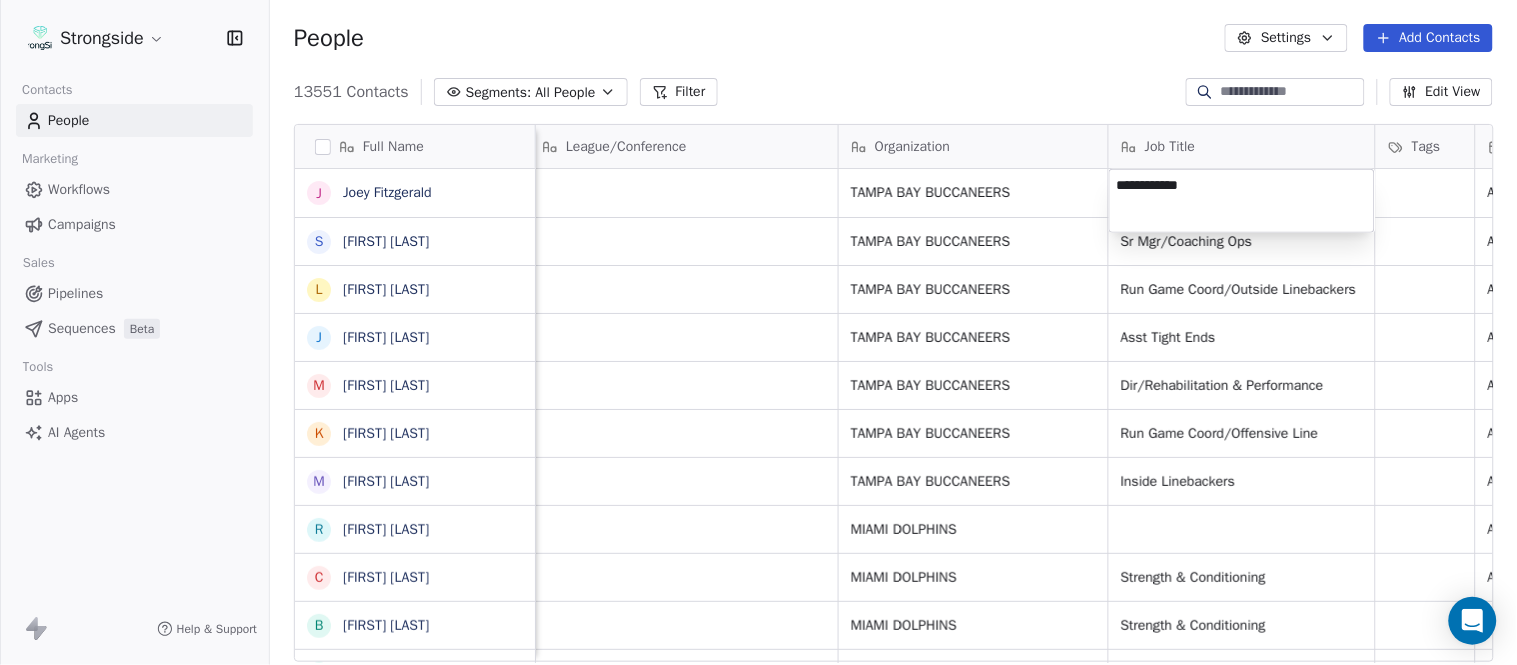 click on "Strongside Contacts People Marketing Workflows Campaigns Sales Pipelines Sequences Beta Tools Apps AI Agents Help & Support People Settings  Add Contacts 13551 Contacts Segments: All People Filter  Edit View Tag Add to Sequence Export Full Name J Joey Fitzgerald S Sarah Evans L Larry Foote J Jeff Kastl M Maral Javadifar K Kevin Carberry M Mike Caldwell R Robert Prince C Craig Aukerman B Brent Callaway B Butch Barry F Frank Smith A Austin Clark A Anthony Weaver M Mike McDaniel J Jonathan Krause B Bobby Slowik M Matthew O'Donnell D Deshawn Shead R Ronnie Bradford B Brian Duker K Kynjee Cotton T Todd Nielson E Eric Studesville D Darrell Bevell R Ryan Crow L Lemuel Jeanpierre M Mathieu Araujo J Jon Embree C Chandler Henley J Joe Barry Email Phone Number Level League/Conference Organization Job Title Tags Created Date BST Status Priority Emails Auto Clicked jfitzgerald@buccaneers.nfl.com NFL TAMPA BAY BUCCANEERS Aug 03, 2025 09:49 PM sevans@buccaneers.nfl.com NFL TAMPA BAY BUCCANEERS Sr Mgr/Coaching Ops NFL NFL" at bounding box center [758, 332] 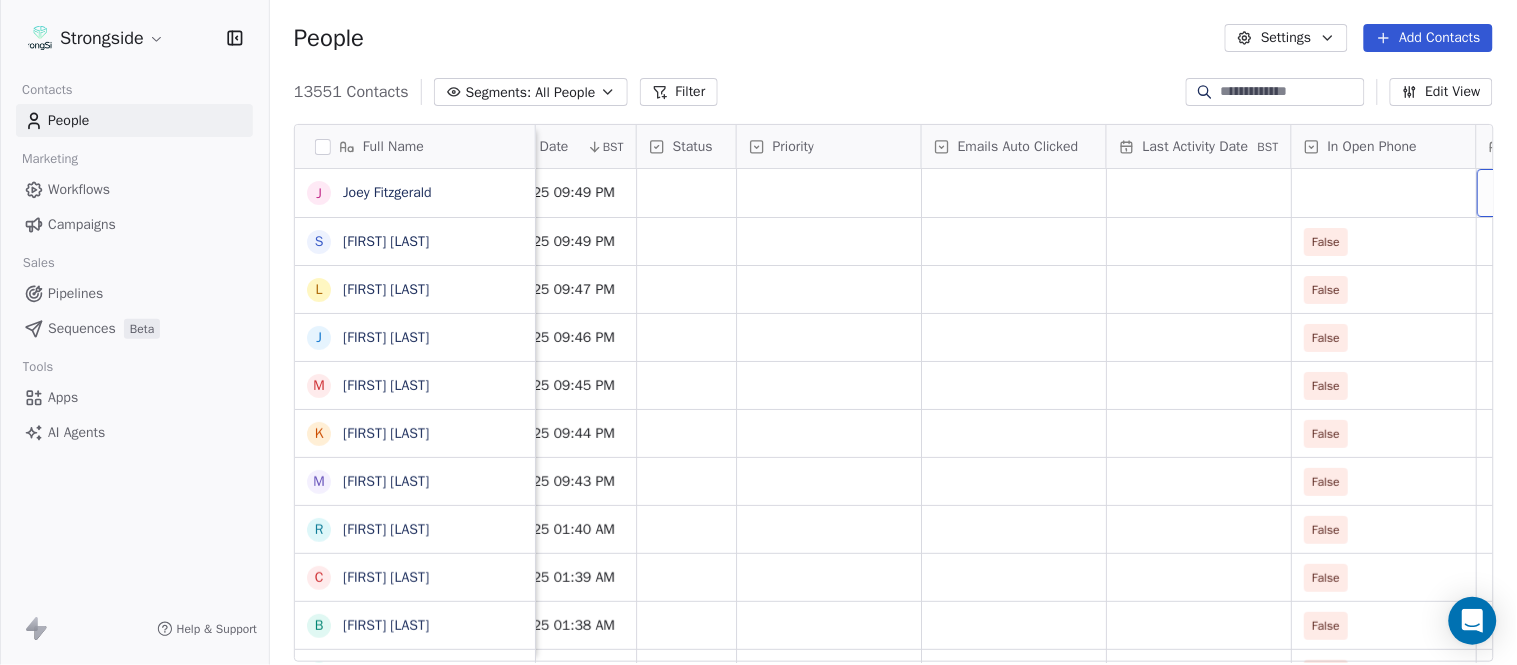 scroll, scrollTop: 0, scrollLeft: 1863, axis: horizontal 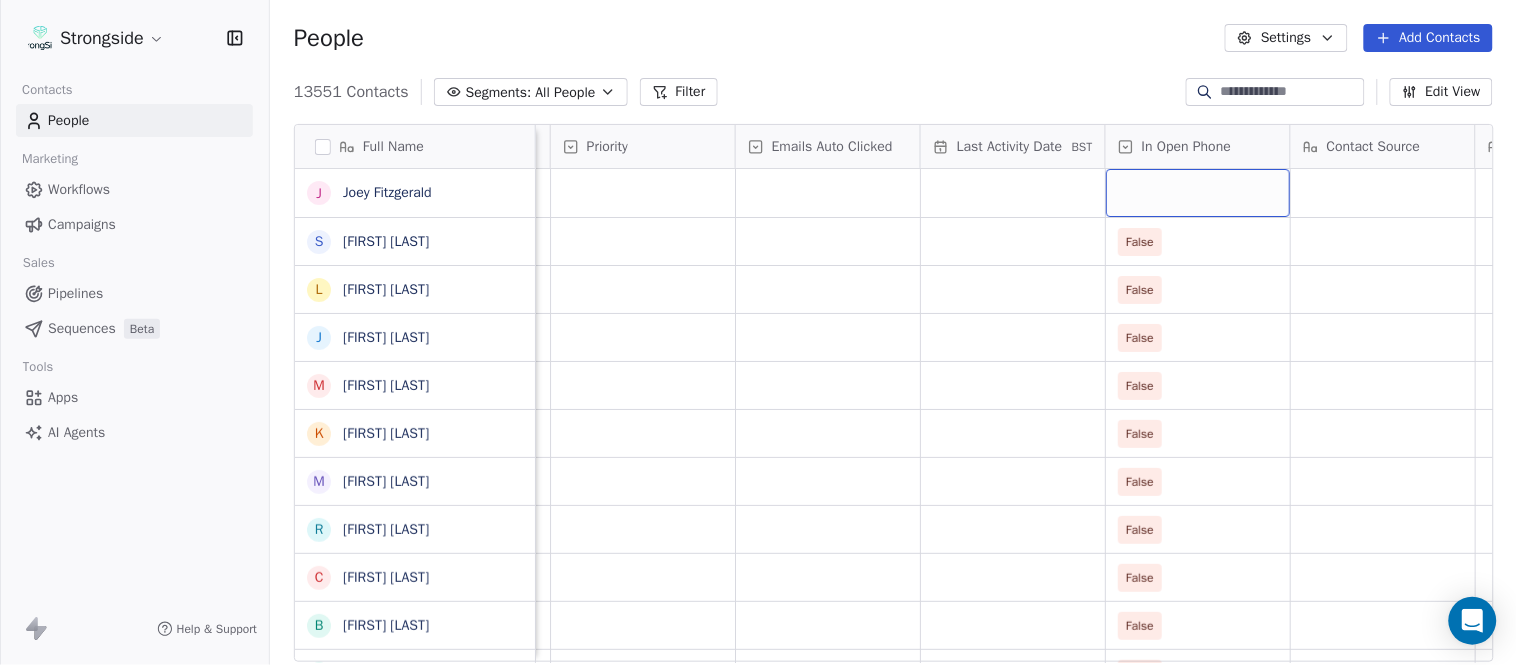 click at bounding box center (1198, 193) 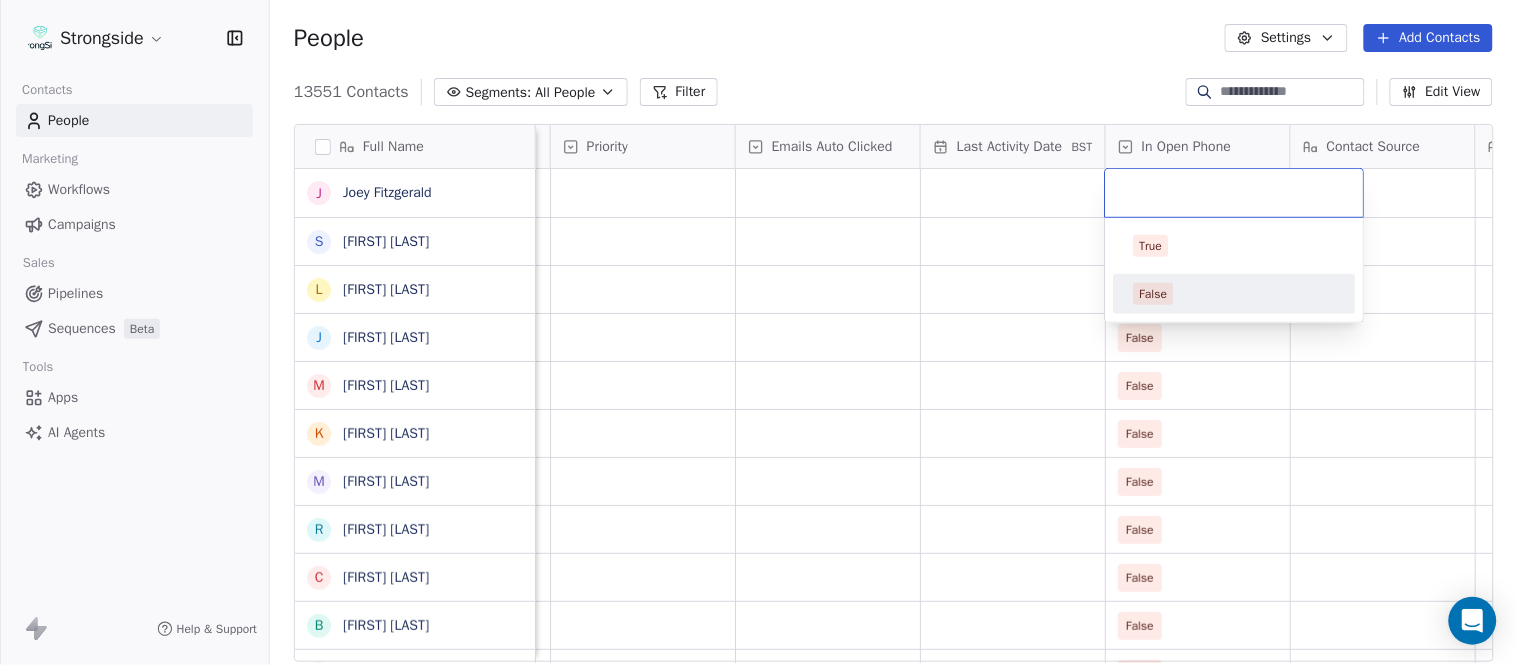 click on "False" at bounding box center (1235, 294) 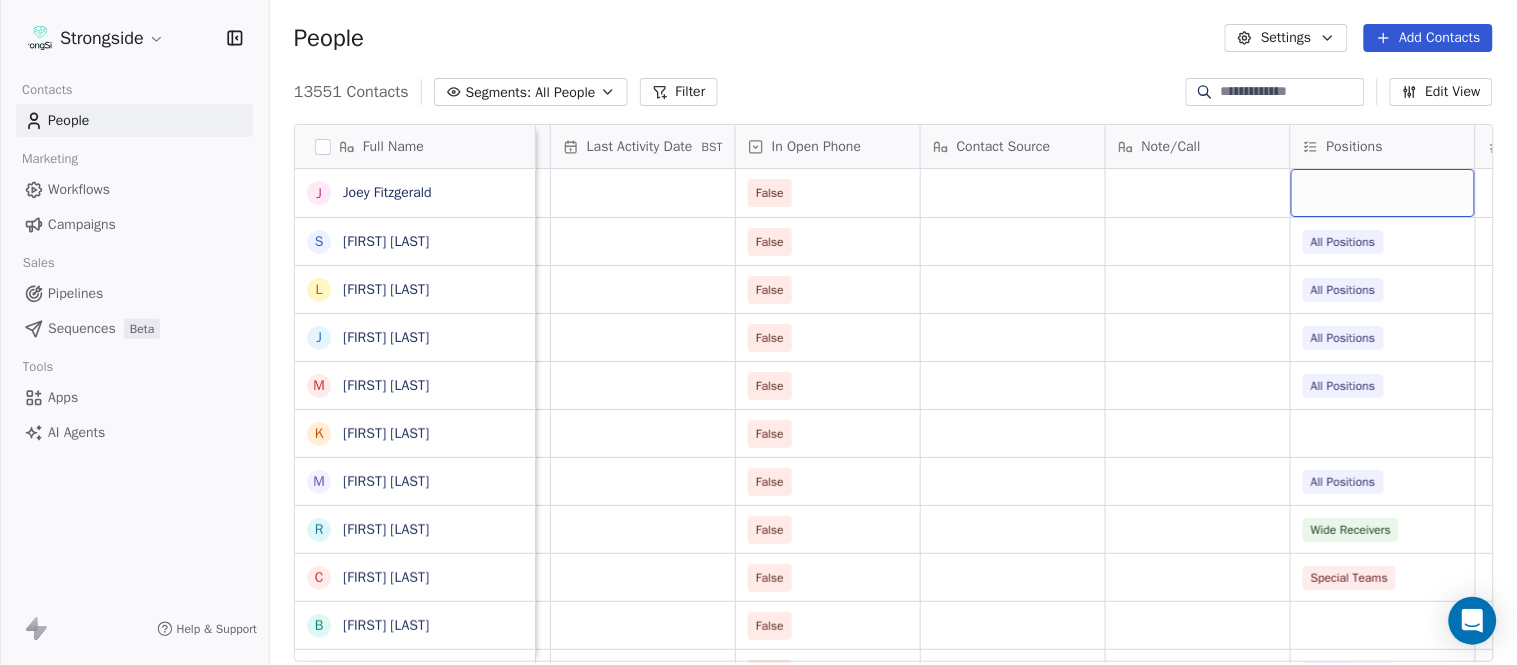 scroll, scrollTop: 0, scrollLeft: 2417, axis: horizontal 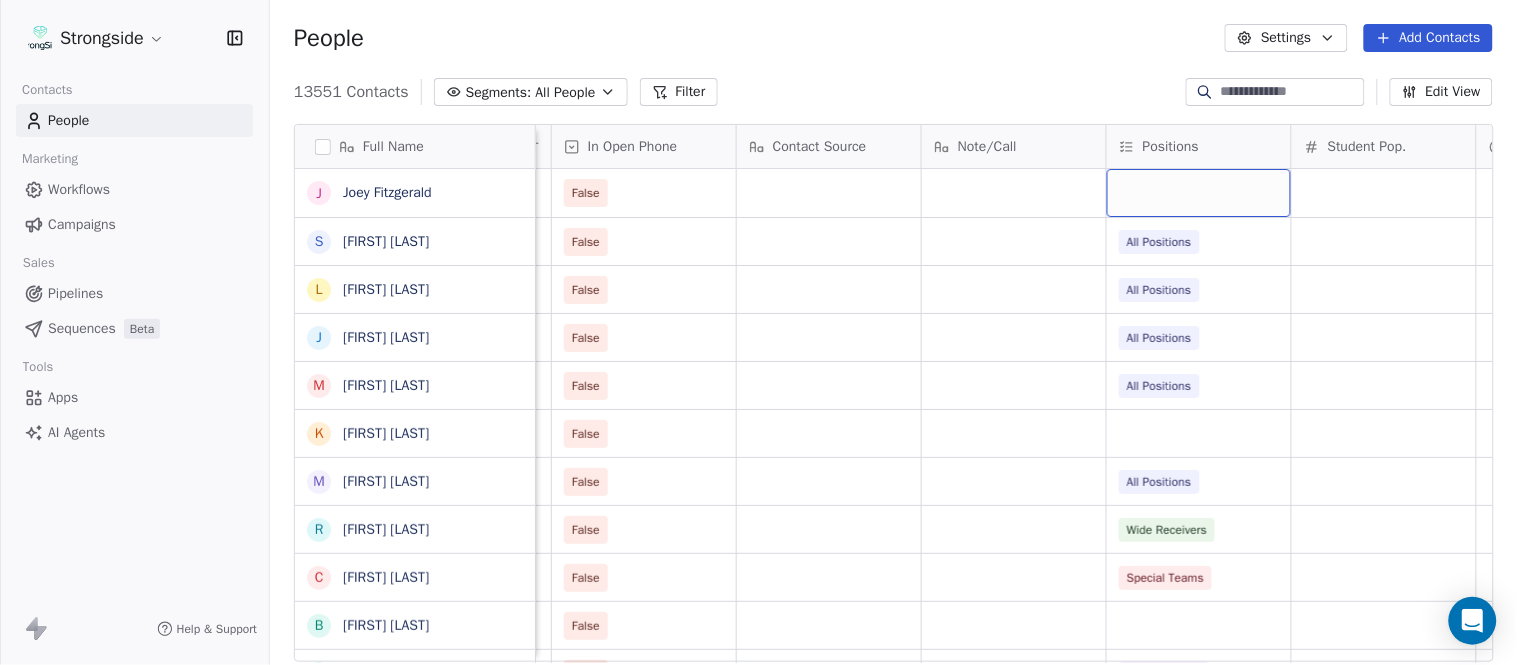 click at bounding box center (1199, 193) 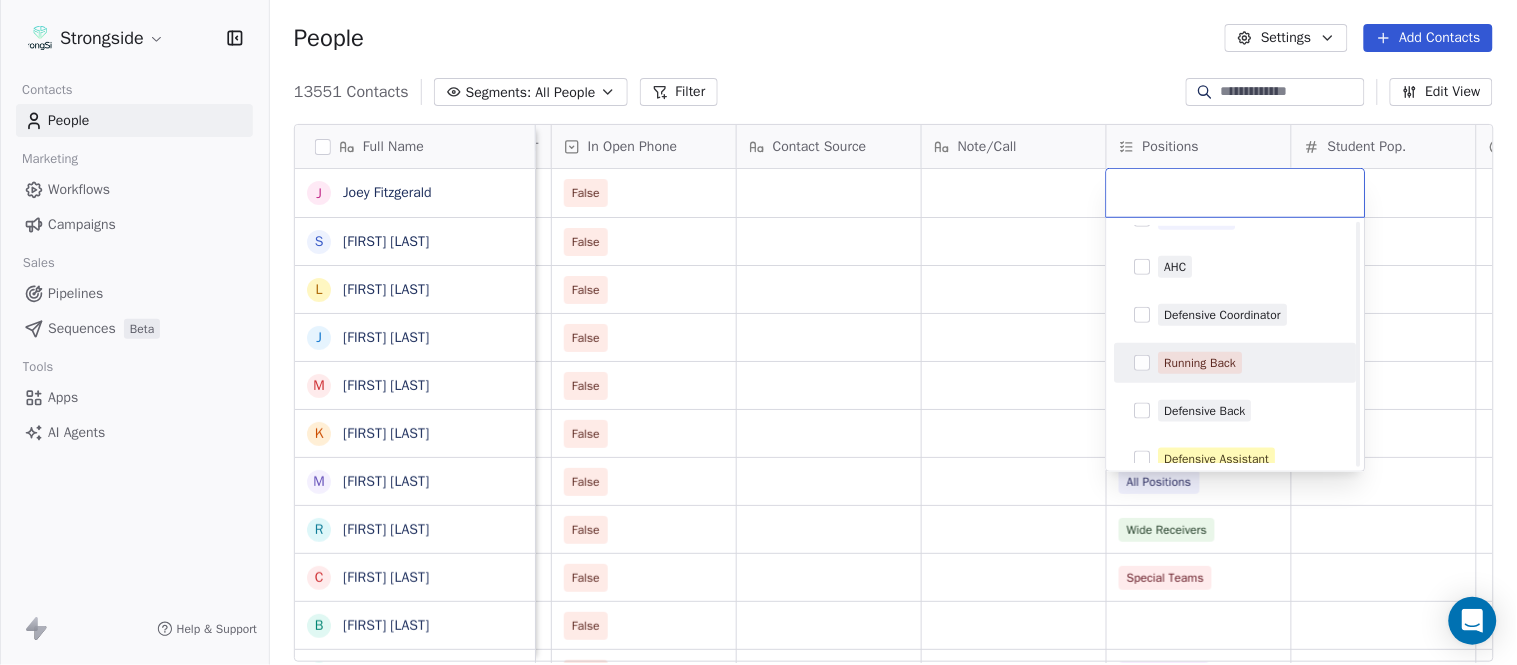 scroll, scrollTop: 444, scrollLeft: 0, axis: vertical 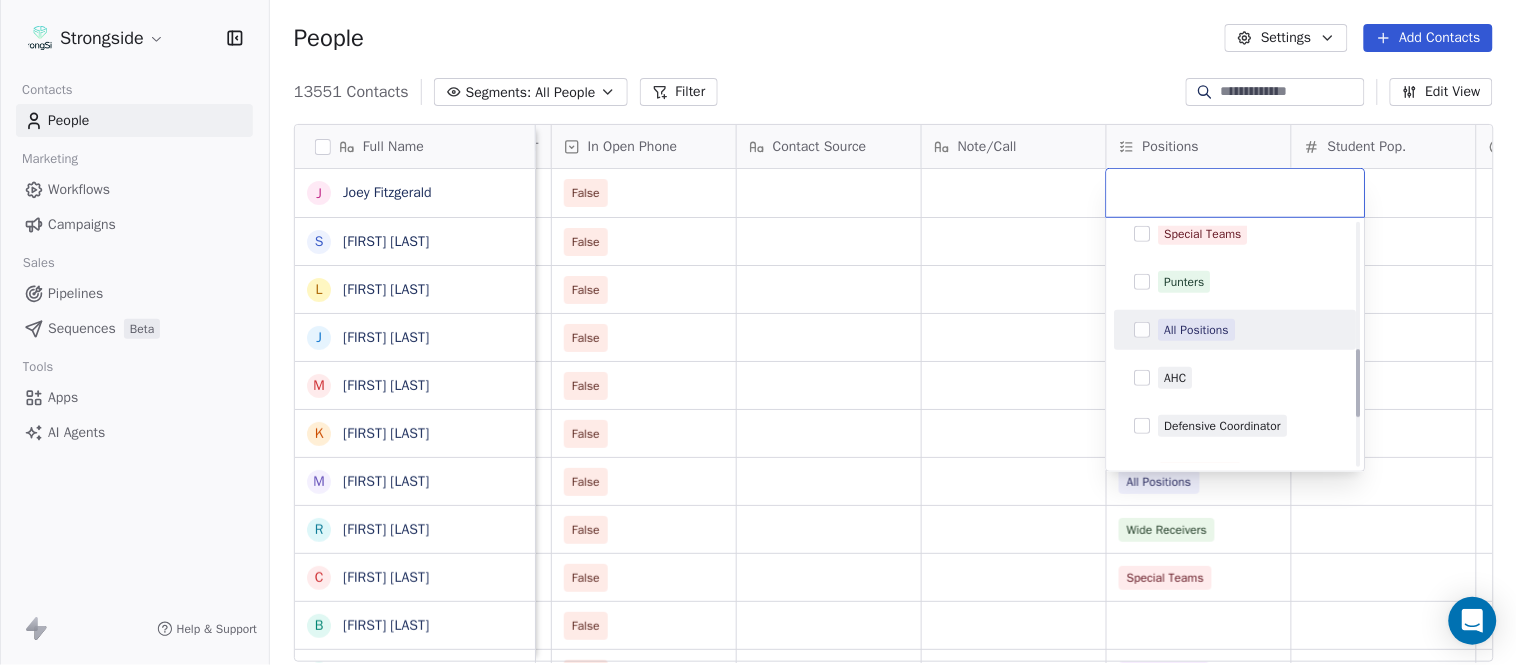 click on "All Positions" at bounding box center [1197, 330] 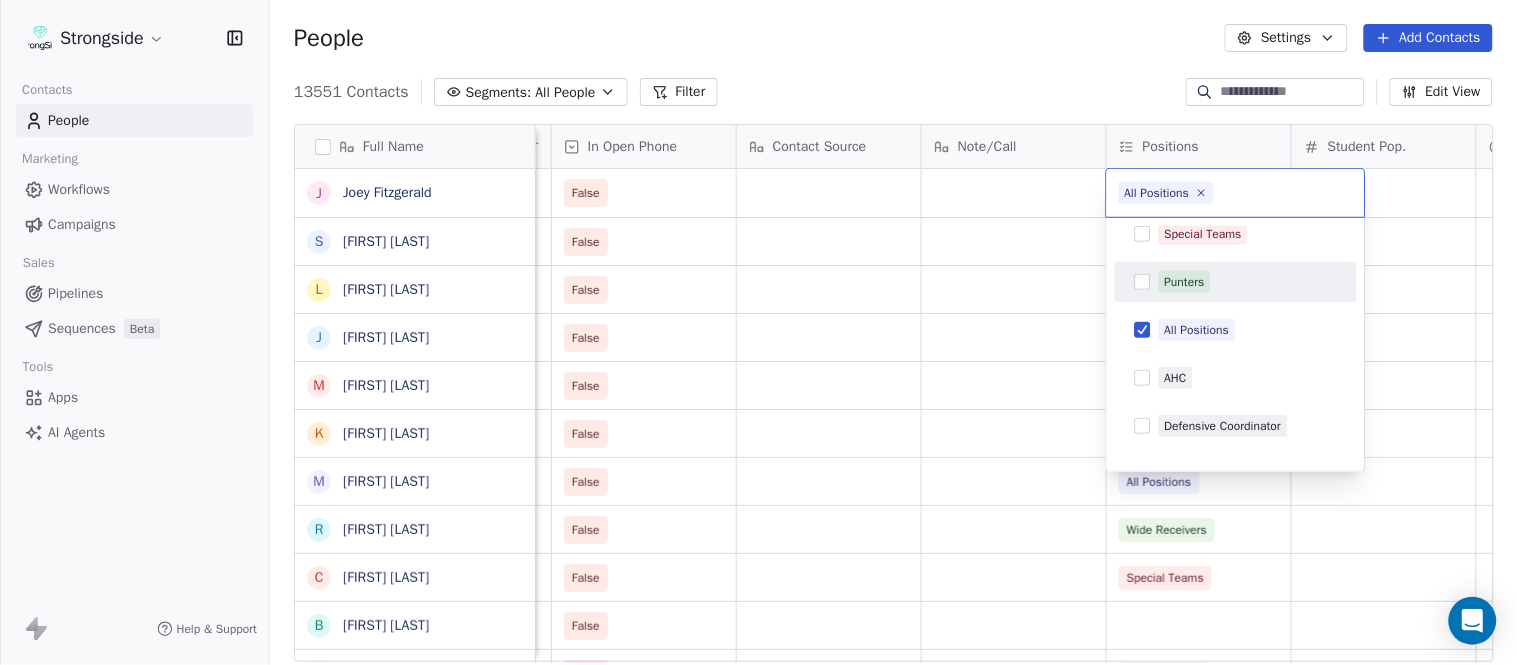 click on "Strongside Contacts People Marketing Workflows Campaigns Sales Pipelines Sequences Beta Tools Apps AI Agents Help & Support People Settings  Add Contacts 13551 Contacts Segments: All People Filter  Edit View Tag Add to Sequence Export Full Name J Joey Fitzgerald S Sarah Evans L Larry Foote J Jeff Kastl M Maral Javadifar K Kevin Carberry M Mike Caldwell R Robert Prince C Craig Aukerman B Brent Callaway B Butch Barry F Frank Smith A Austin Clark A Anthony Weaver M Mike McDaniel J Jonathan Krause B Bobby Slowik M Matthew O'Donnell D Deshawn Shead R Ronnie Bradford B Brian Duker K Kynjee Cotton T Todd Nielson E Eric Studesville D Darrell Bevell R Ryan Crow L Lemuel Jeanpierre M Mathieu Araujo J Jon Embree C Chandler Henley J Joe Barry Status Priority Emails Auto Clicked Last Activity Date BST In Open Phone Contact Source Note/Call Positions Student Pop. Lead Account   False   False All Positions   False All Positions   False All Positions   False All Positions   False   False All Positions   False   False" at bounding box center [758, 332] 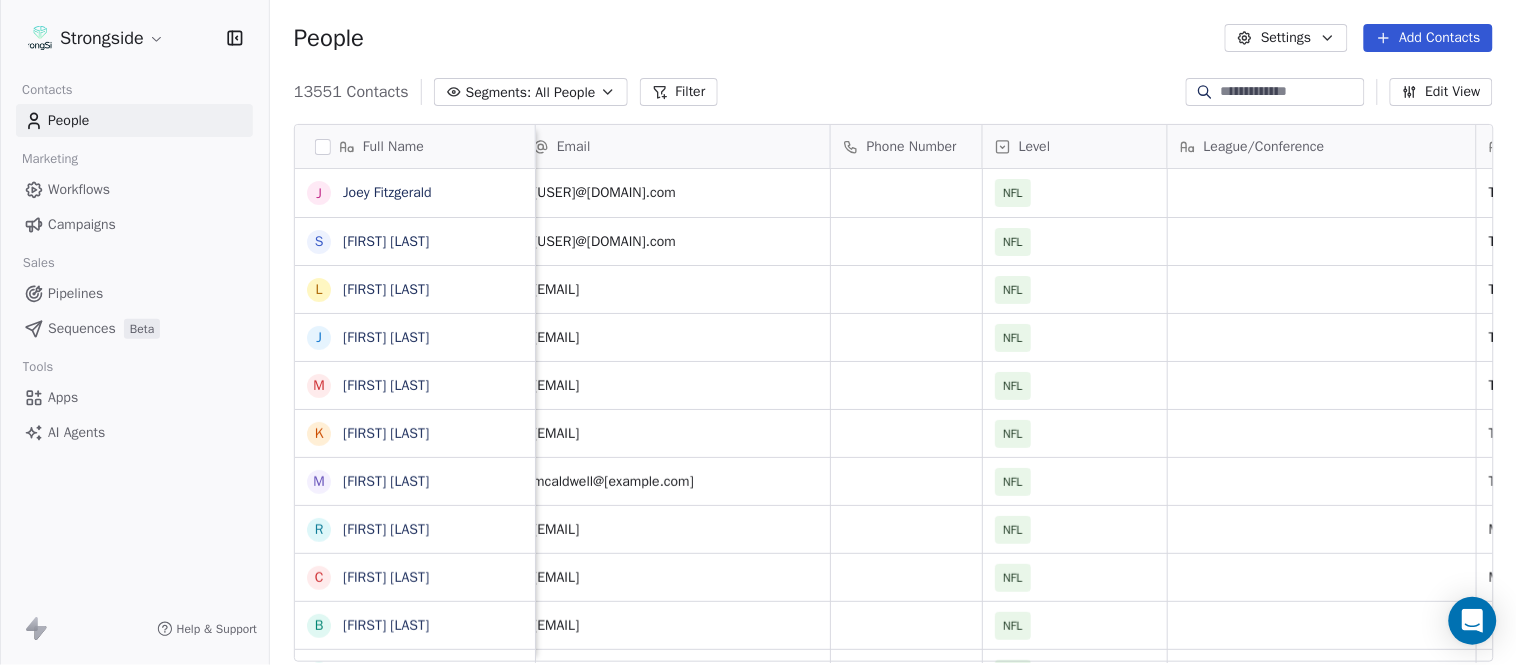 scroll, scrollTop: 0, scrollLeft: 0, axis: both 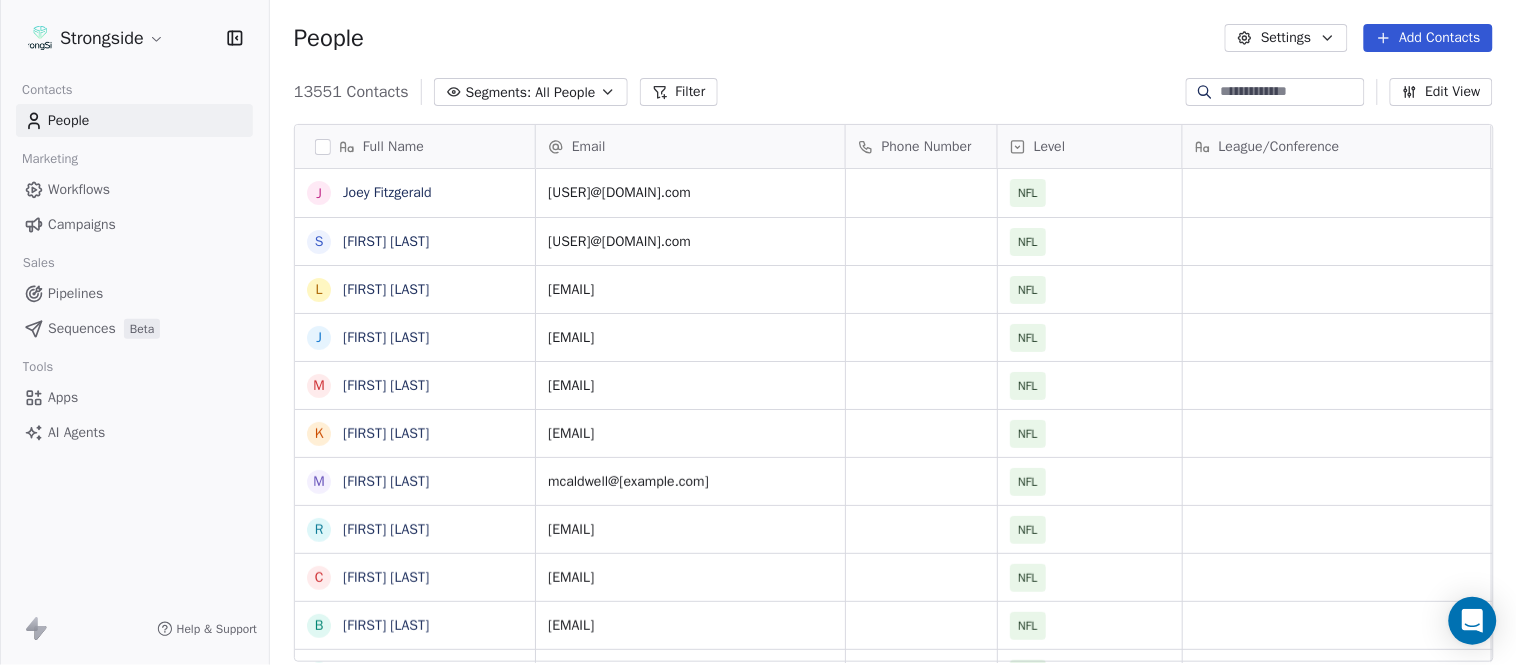click on "Add Contacts" at bounding box center (1428, 38) 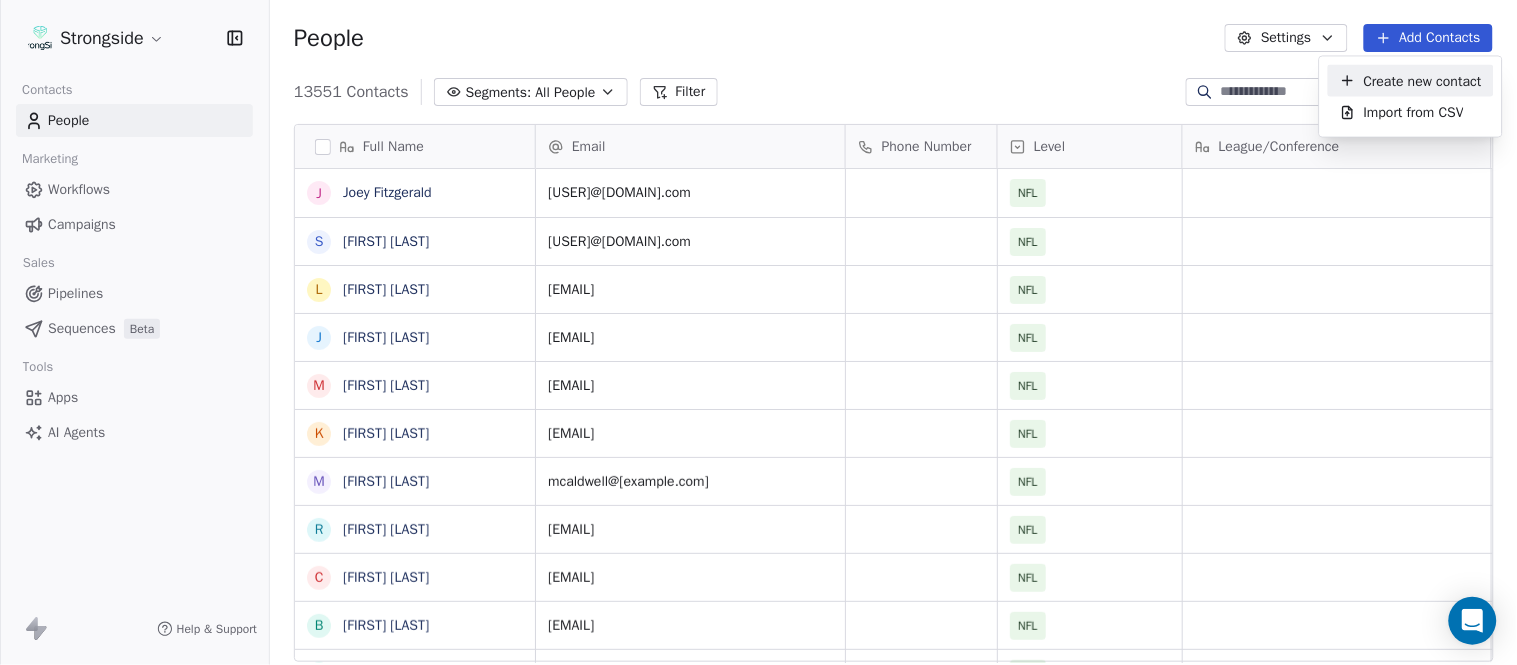 click on "Create new contact" at bounding box center [1423, 80] 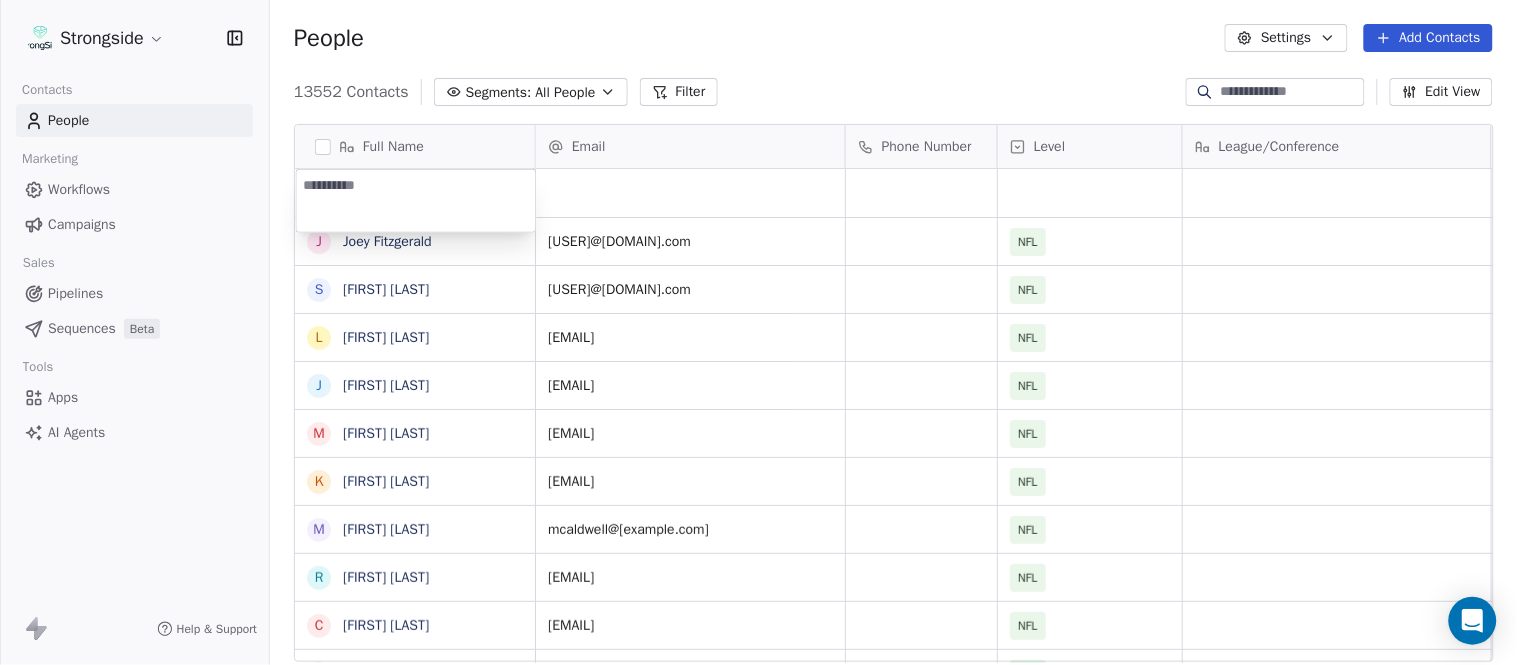 type on "**********" 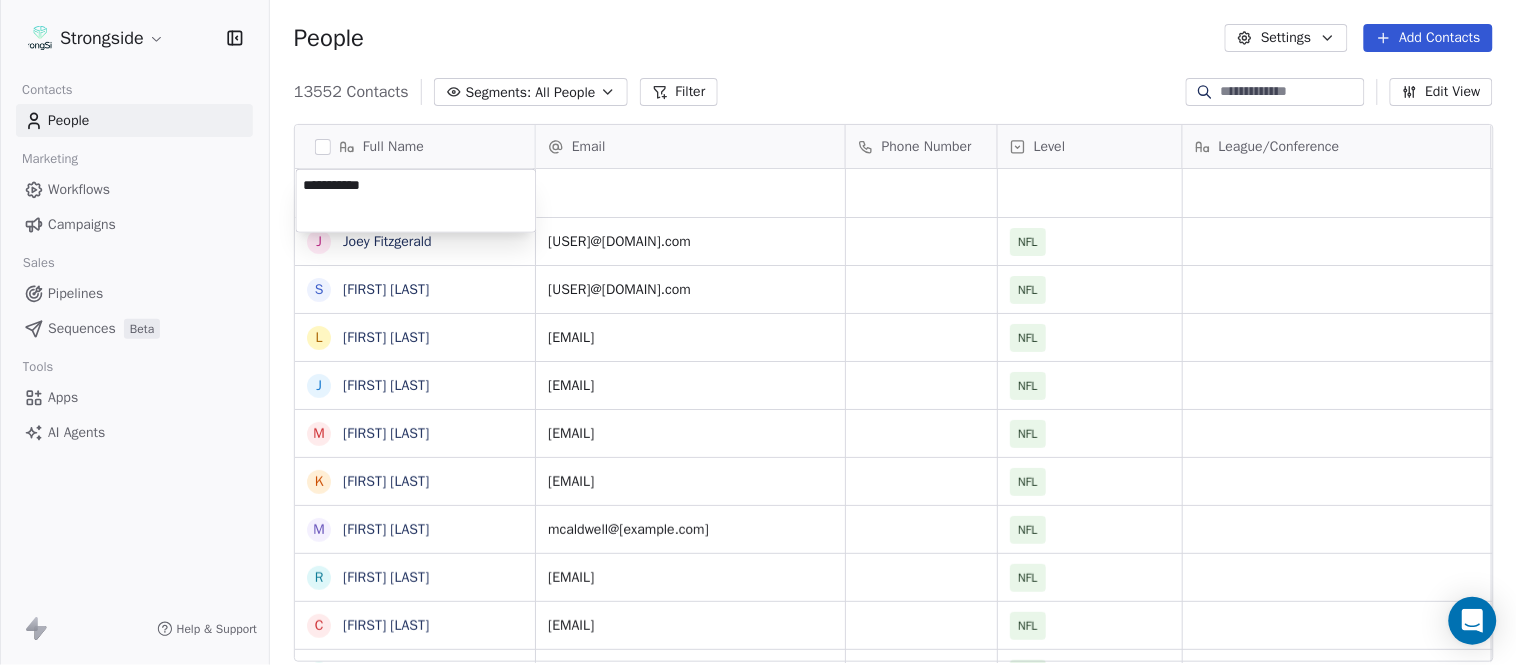 click on "Strongside Contacts People Marketing Workflows Campaigns Sales Pipelines Sequences Beta Tools Apps AI Agents Help & Support People Settings  Add Contacts 13552 Contacts Segments: All People Filter  Edit View Tag Add to Sequence Export Full Name J Joey Fitzgerald S Sarah Evans L Larry Foote J Jeff Kastl M Maral Javadifar K Kevin Carberry M Mike Caldwell R Robert Prince C Craig Aukerman B Brent Callaway B Butch Barry F Frank Smith A Austin Clark A Anthony Weaver M Mike McDaniel J Jonathan Krause B Bobby Slowik M Matthew O'Donnell D Deshawn Shead R Ronnie Bradford B Brian Duker K Kynjee Cotton T Todd Nielson E Eric Studesville D Darrell Bevell R Ryan Crow L Lemuel Jeanpierre M Mathieu Araujo J Jon Embree C Chandler Henley Email Phone Number Level League/Conference Organization Job Title Tags Created Date BST Aug 03, 2025 10:03 PM jfitzgerald@buccaneers.nfl.com NFL TAMPA BAY BUCCANEERS Defensive QC Aug 03, 2025 09:49 PM sevans@buccaneers.nfl.com NFL TAMPA BAY BUCCANEERS Sr Mgr/Coaching Ops Aug 03, 2025 09:49 PM" at bounding box center [758, 332] 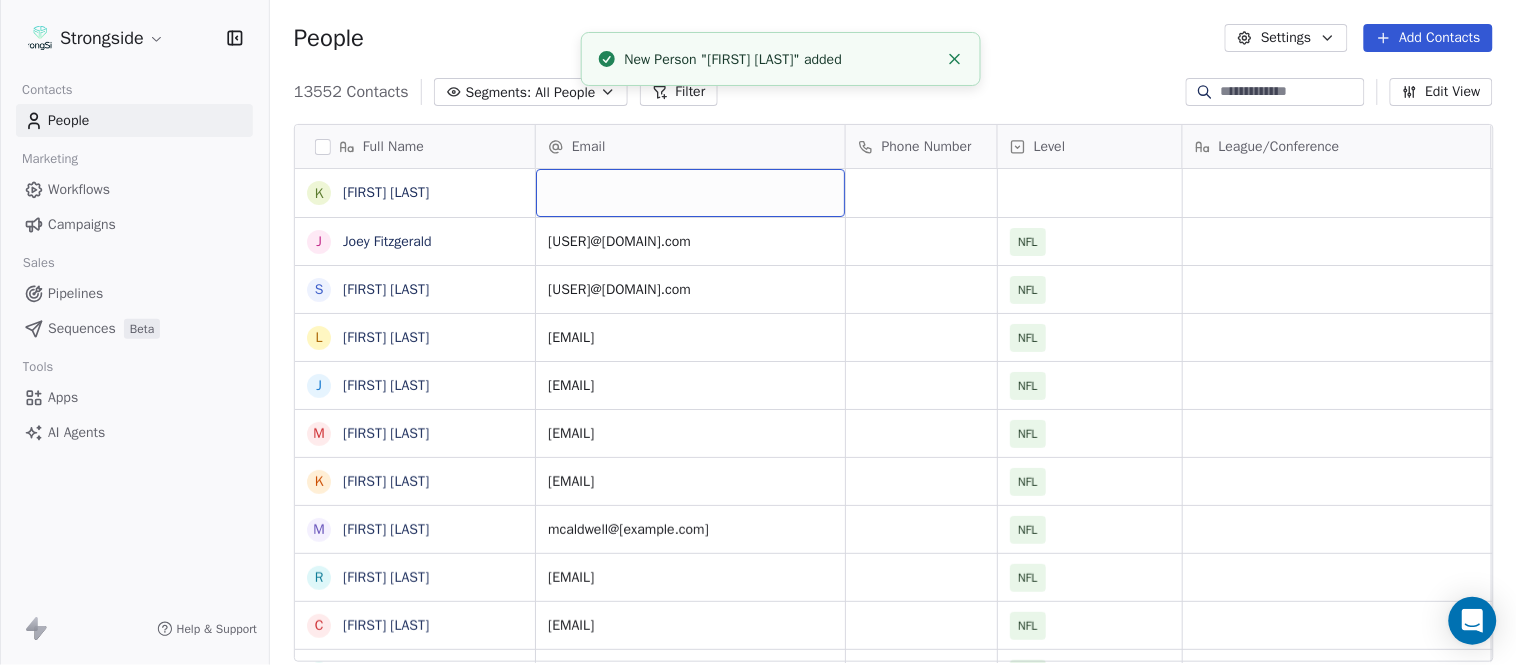 click at bounding box center (690, 193) 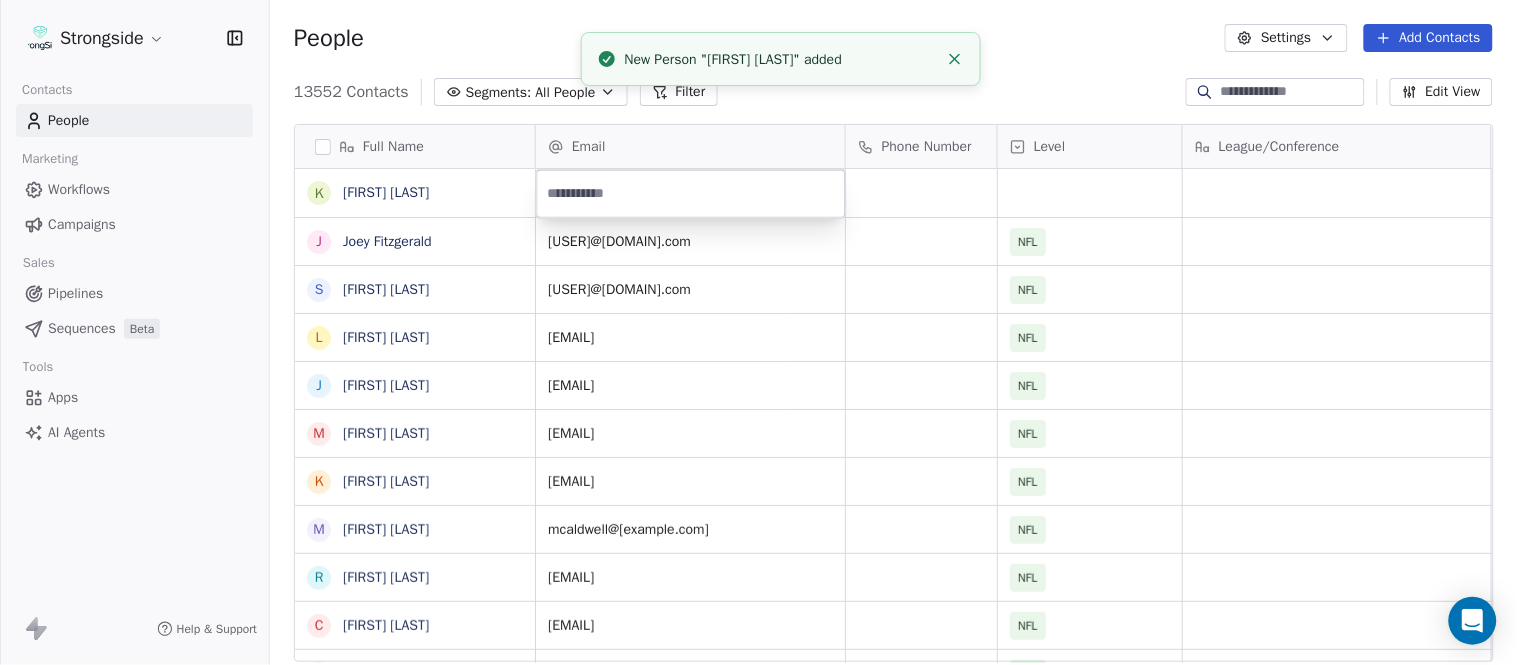 type on "**********" 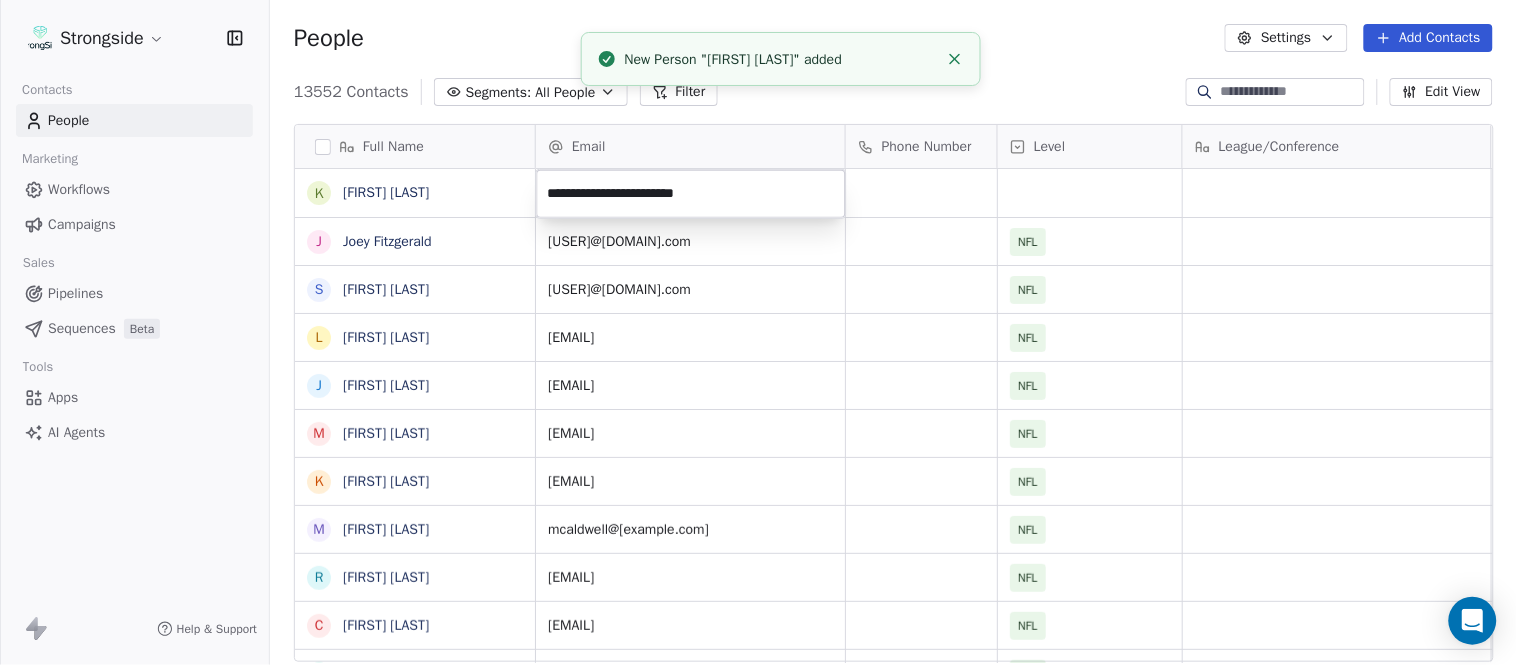 click on "Strongside Contacts People Marketing Workflows Campaigns Sales Pipelines Sequences Beta Tools Apps AI Agents Help & Support People Settings  Add Contacts 13552 Contacts Segments: All People Filter  Edit View Tag Add to Sequence Export Full Name K Keith Tandy J Joey Fitzgerald S Sarah Evans L Larry Foote J Jeff Kastl M Maral Javadifar K Kevin Carberry M Mike Caldwell R Robert Prince C Craig Aukerman B Brent Callaway B Butch Barry F Frank Smith A Austin Clark A Anthony Weaver M Mike McDaniel J Jonathan Krause B Bobby Slowik M Matthew O'Donnell D Deshawn Shead R Ronnie Bradford B Brian Duker K Kynjee Cotton T Todd Nielson E Eric Studesville D Darrell Bevell R Ryan Crow L Lemuel Jeanpierre M Mathieu Araujo J Jon Embree C Chandler Henley Email Phone Number Level League/Conference Organization Job Title Tags Created Date BST Aug 03, 2025 10:03 PM jfitzgerald@buccaneers.nfl.com NFL TAMPA BAY BUCCANEERS Defensive QC Aug 03, 2025 09:49 PM sevans@buccaneers.nfl.com NFL TAMPA BAY BUCCANEERS Sr Mgr/Coaching Ops NFL NFL" at bounding box center (758, 332) 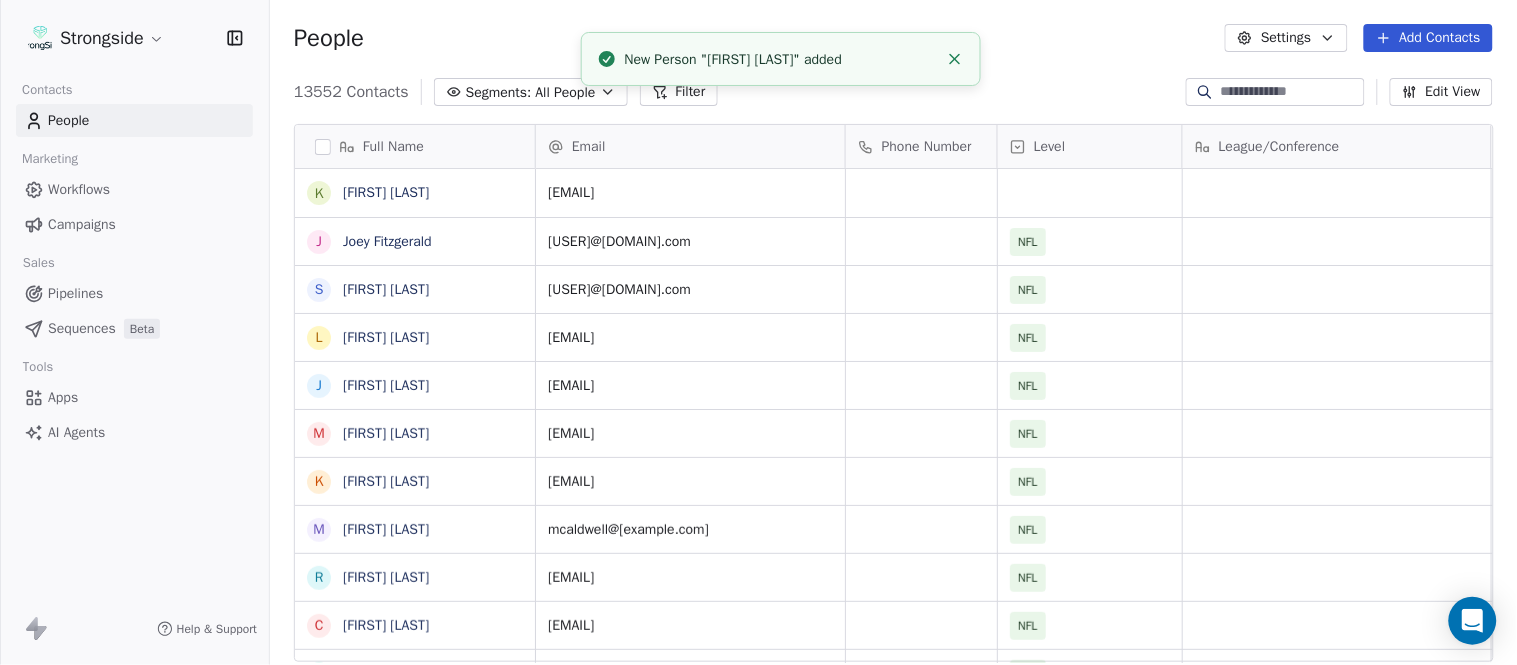 click on "New Person "Keith Tandy" added" at bounding box center [781, 59] 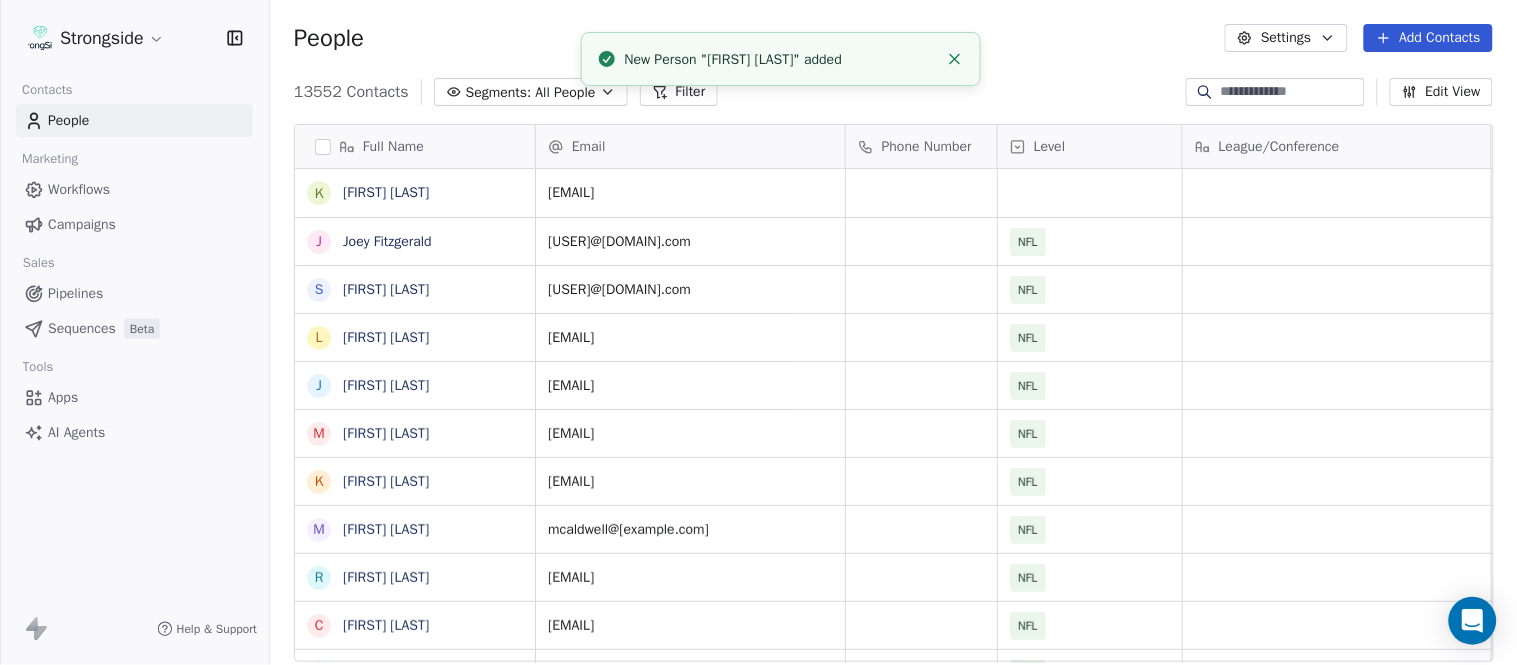 click 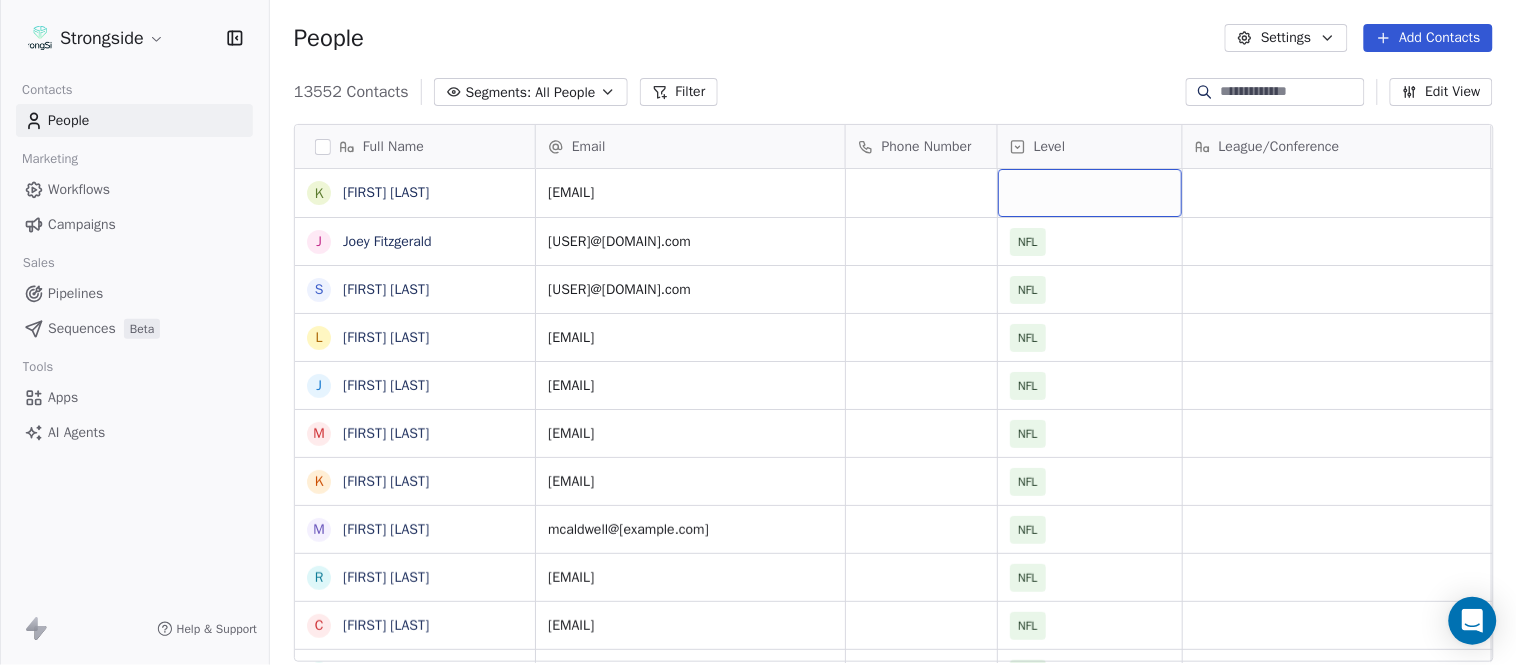 click at bounding box center (1090, 193) 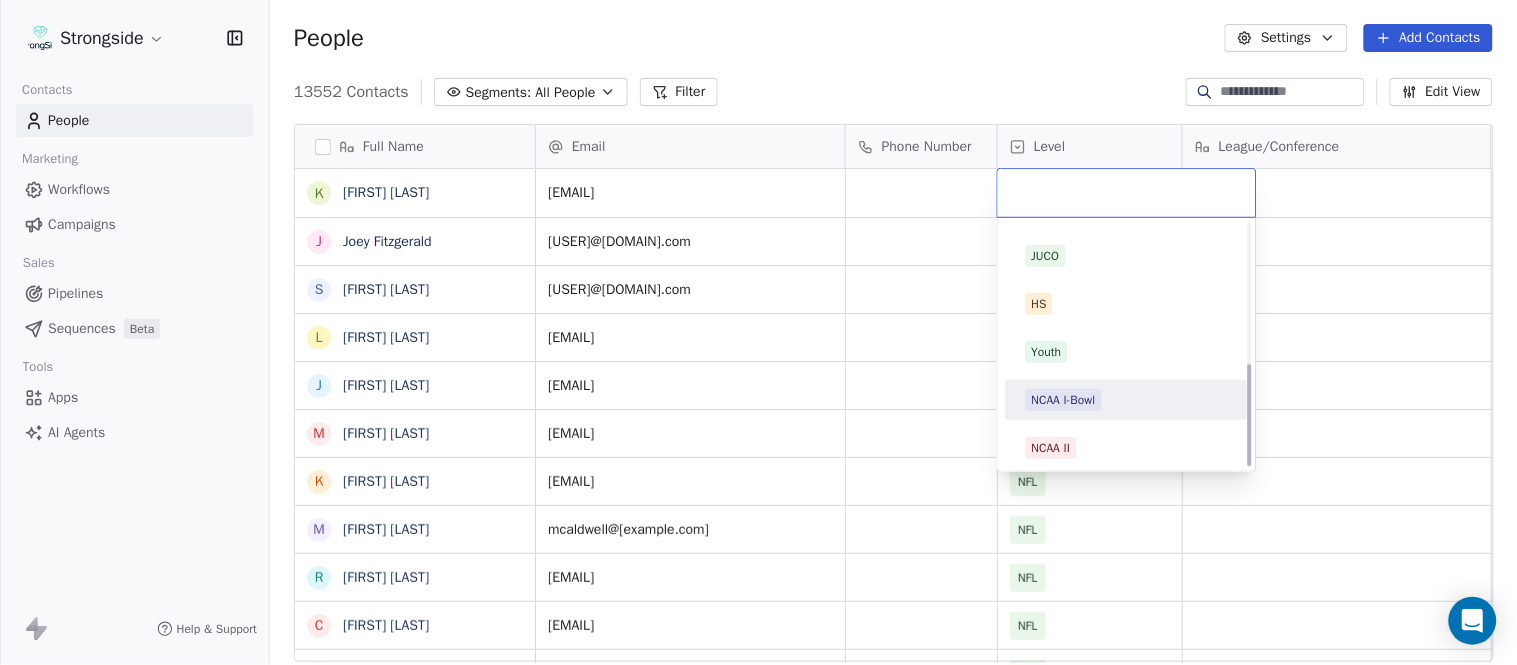 scroll, scrollTop: 330, scrollLeft: 0, axis: vertical 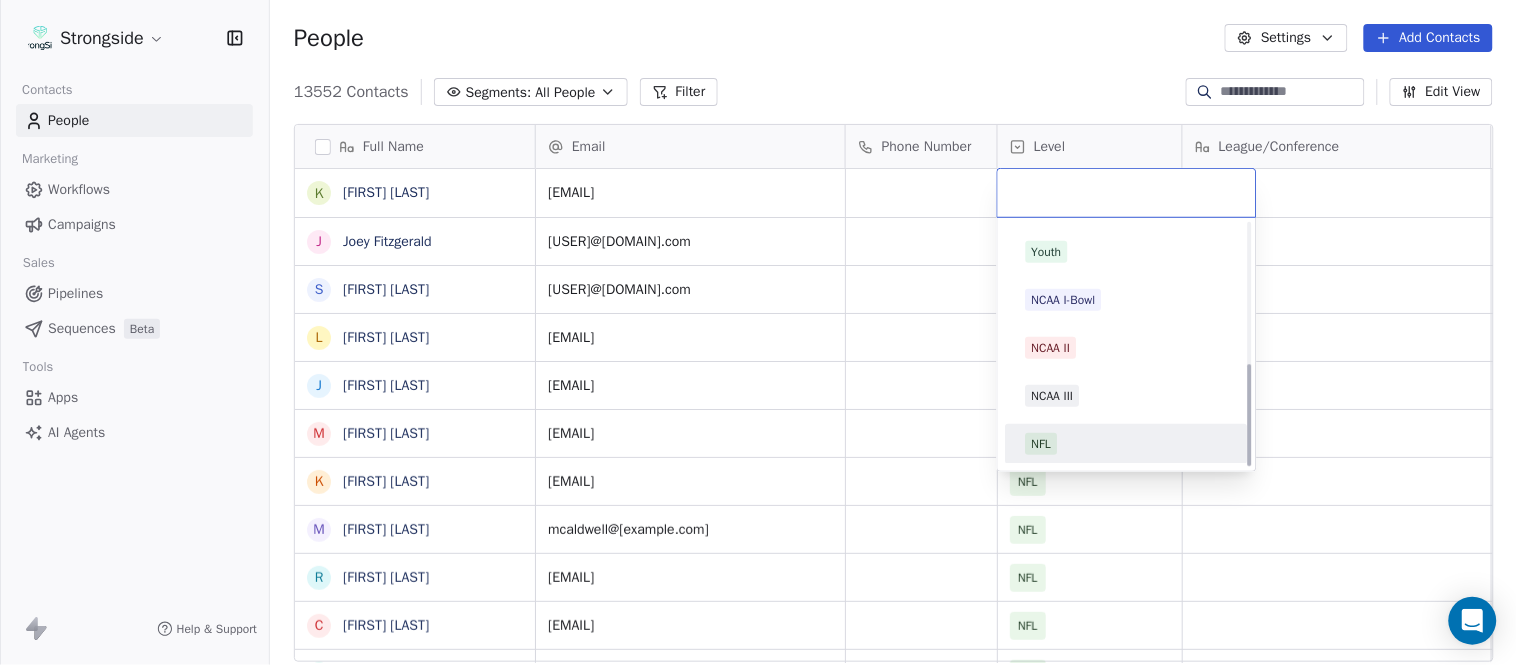 click on "NFL" at bounding box center (1127, 444) 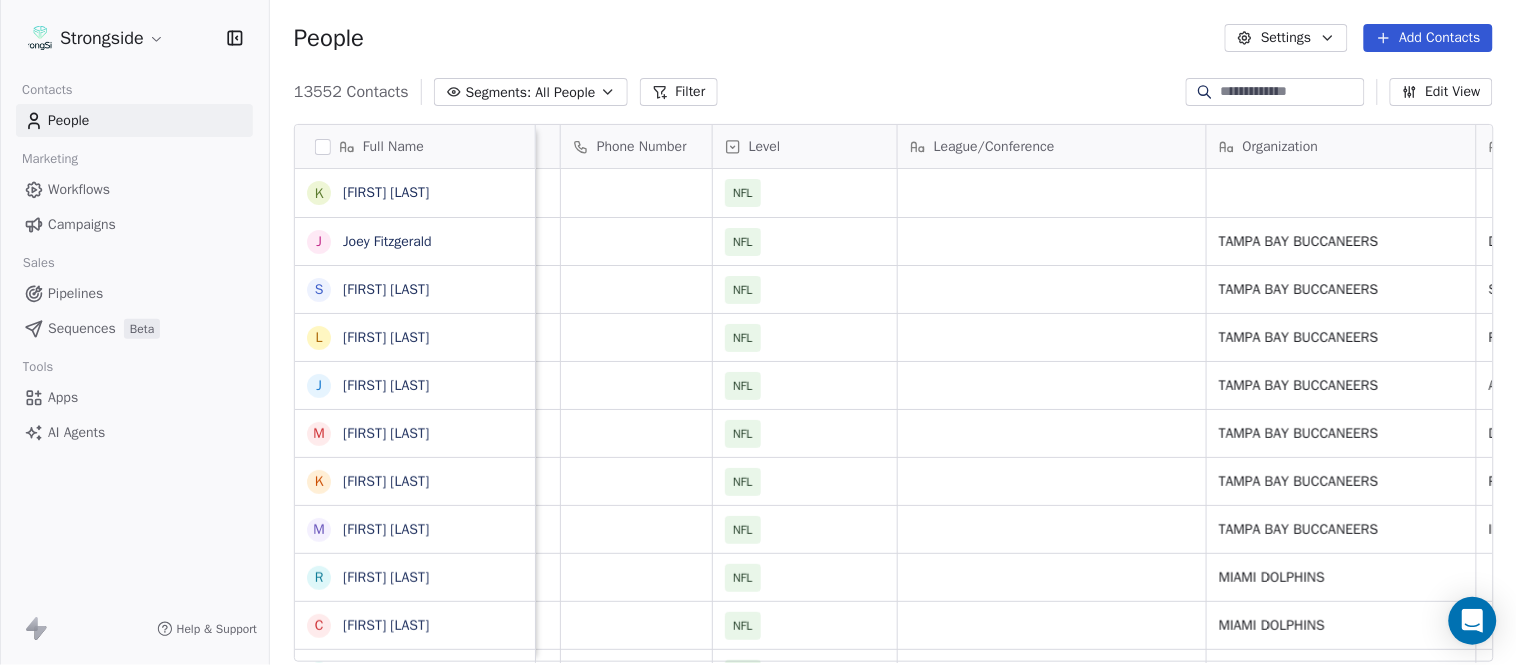 scroll, scrollTop: 0, scrollLeft: 653, axis: horizontal 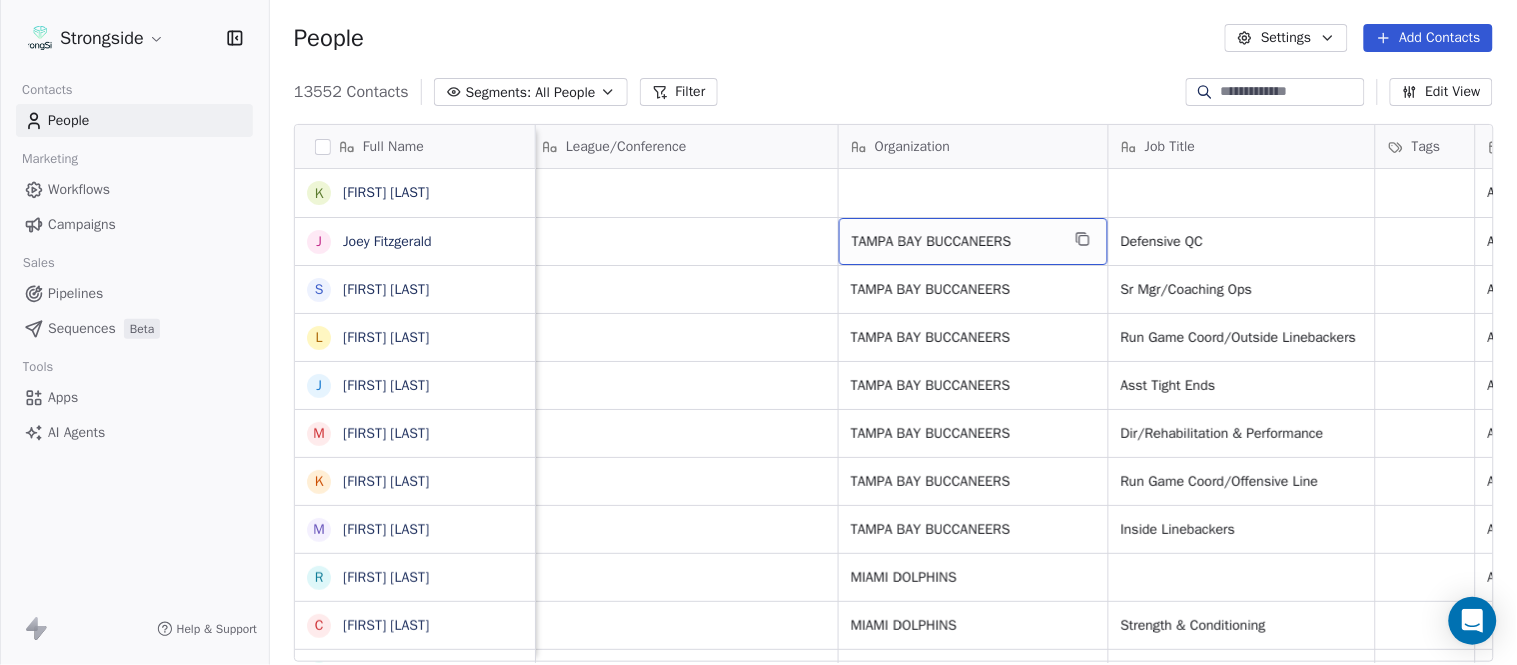 drag, startPoint x: 1035, startPoint y: 253, endPoint x: 1071, endPoint y: 241, distance: 37.94733 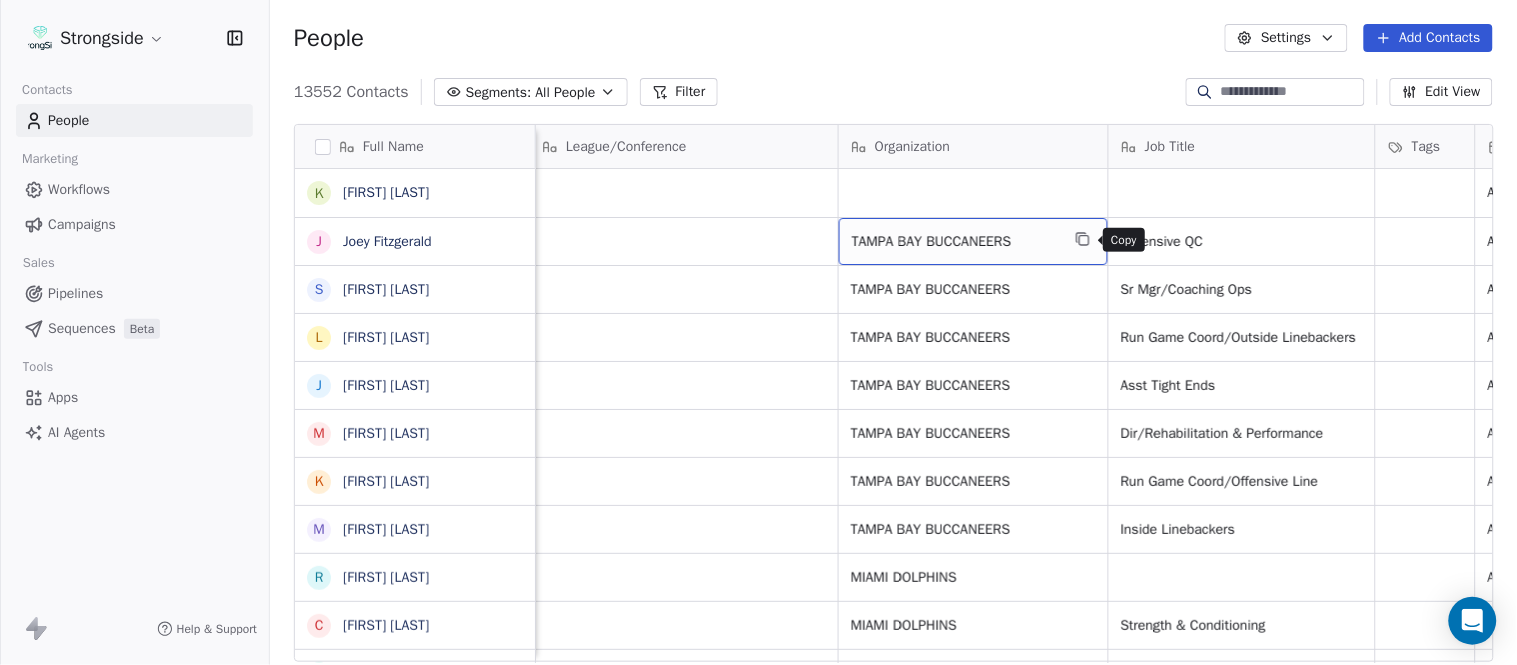click 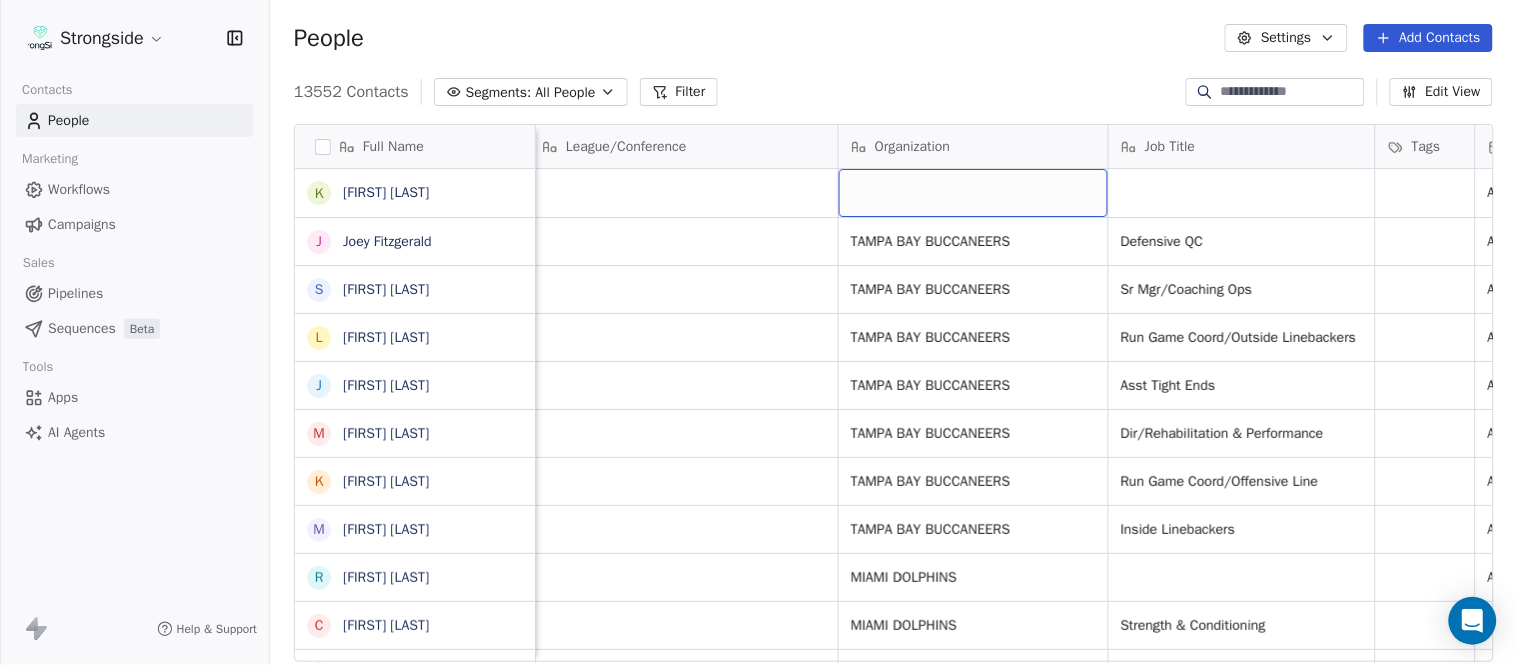 click at bounding box center [973, 193] 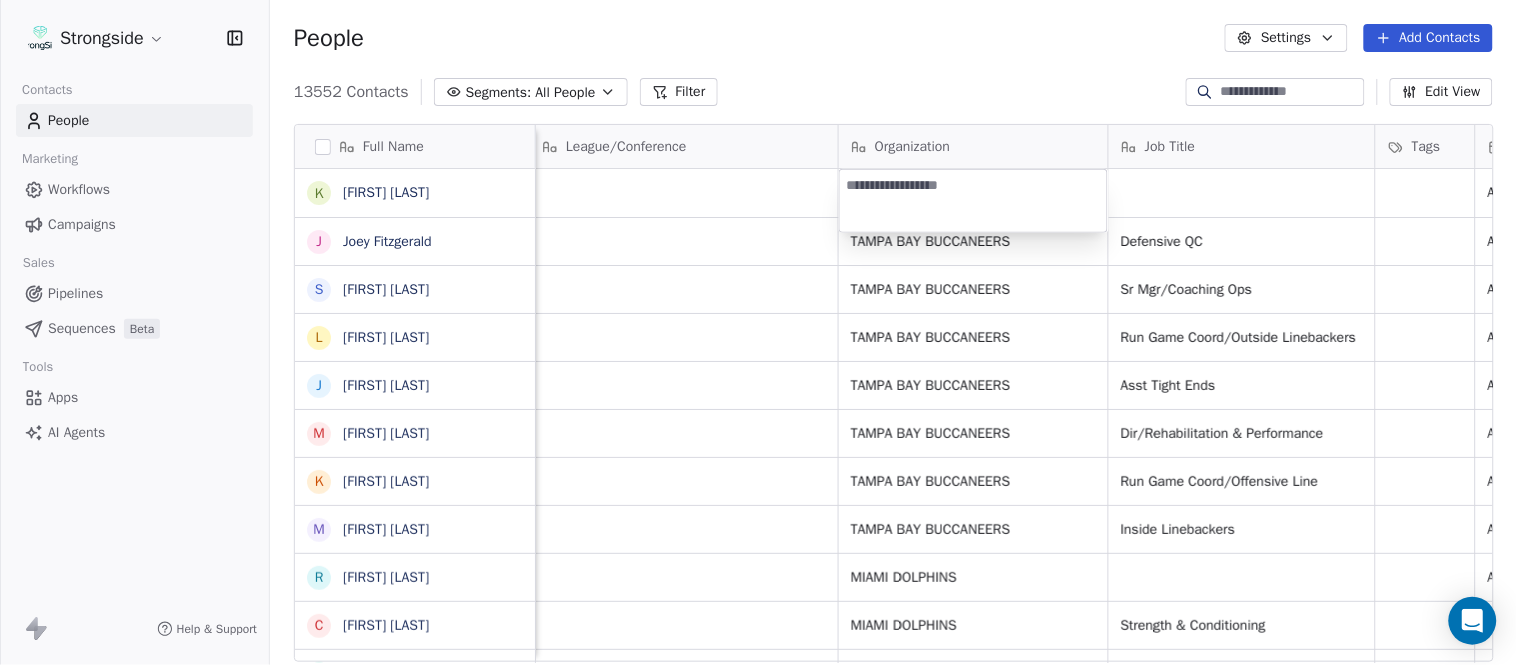 type on "**********" 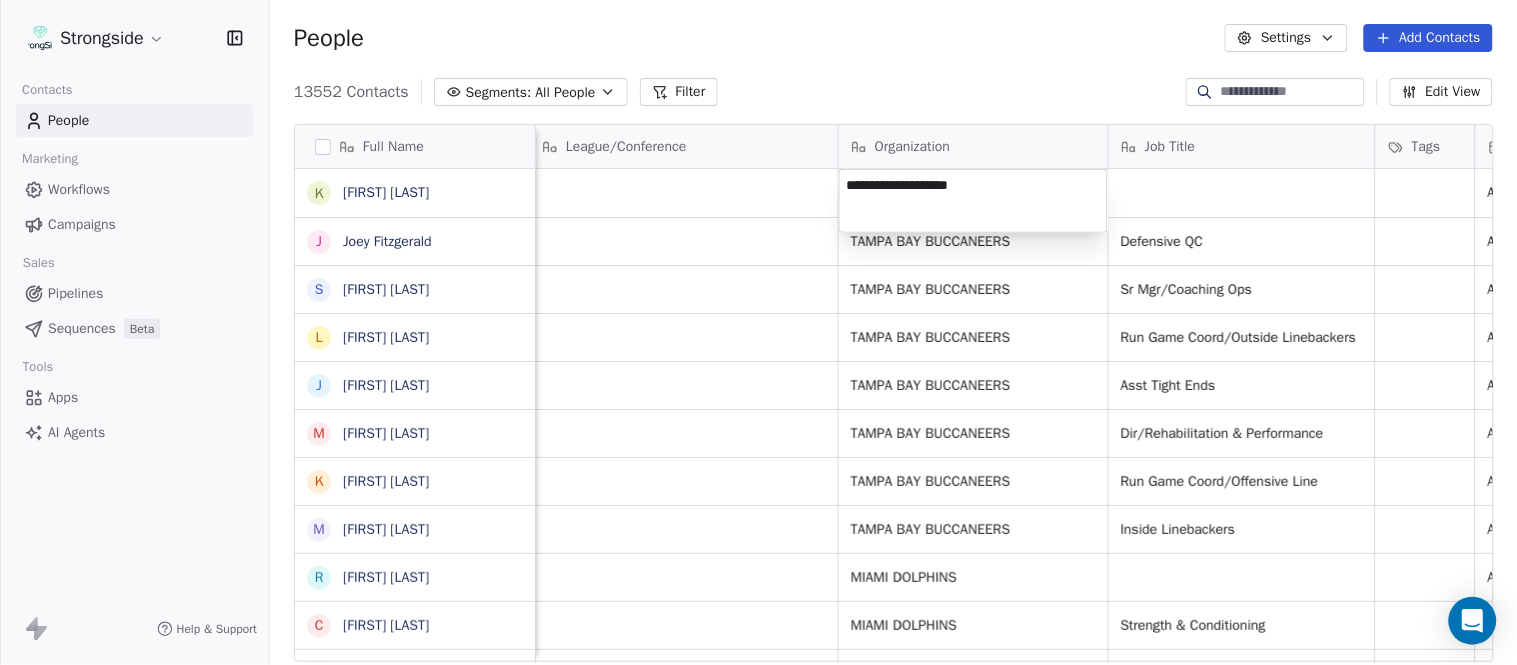click on "Strongside Contacts People Marketing Workflows Campaigns Sales Pipelines Sequences Beta Tools Apps AI Agents Help & Support People Settings  Add Contacts 13552 Contacts Segments: All People Filter  Edit View Tag Add to Sequence Export Full Name K Keith Tandy J Joey Fitzgerald S Sarah Evans L Larry Foote J Jeff Kastl M Maral Javadifar K Kevin Carberry M Mike Caldwell R Robert Prince C Craig Aukerman B Brent Callaway B Butch Barry F Frank Smith A Austin Clark A Anthony Weaver M Mike McDaniel J Jonathan Krause B Bobby Slowik M Matthew O'Donnell D Deshawn Shead R Ronnie Bradford B Brian Duker K Kynjee Cotton T Todd Nielson E Eric Studesville D Darrell Bevell R Ryan Crow L Lemuel Jeanpierre M Mathieu Araujo J Jon Embree C Chandler Henley Email Phone Number Level League/Conference Organization Job Title Tags Created Date BST Status Priority Emails Auto Clicked ktandy@buccaneers.nfl.com NFL Aug 03, 2025 10:03 PM jfitzgerald@buccaneers.nfl.com NFL TAMPA BAY BUCCANEERS Defensive QC Aug 03, 2025 09:49 PM NFL NFL NFL" at bounding box center [758, 332] 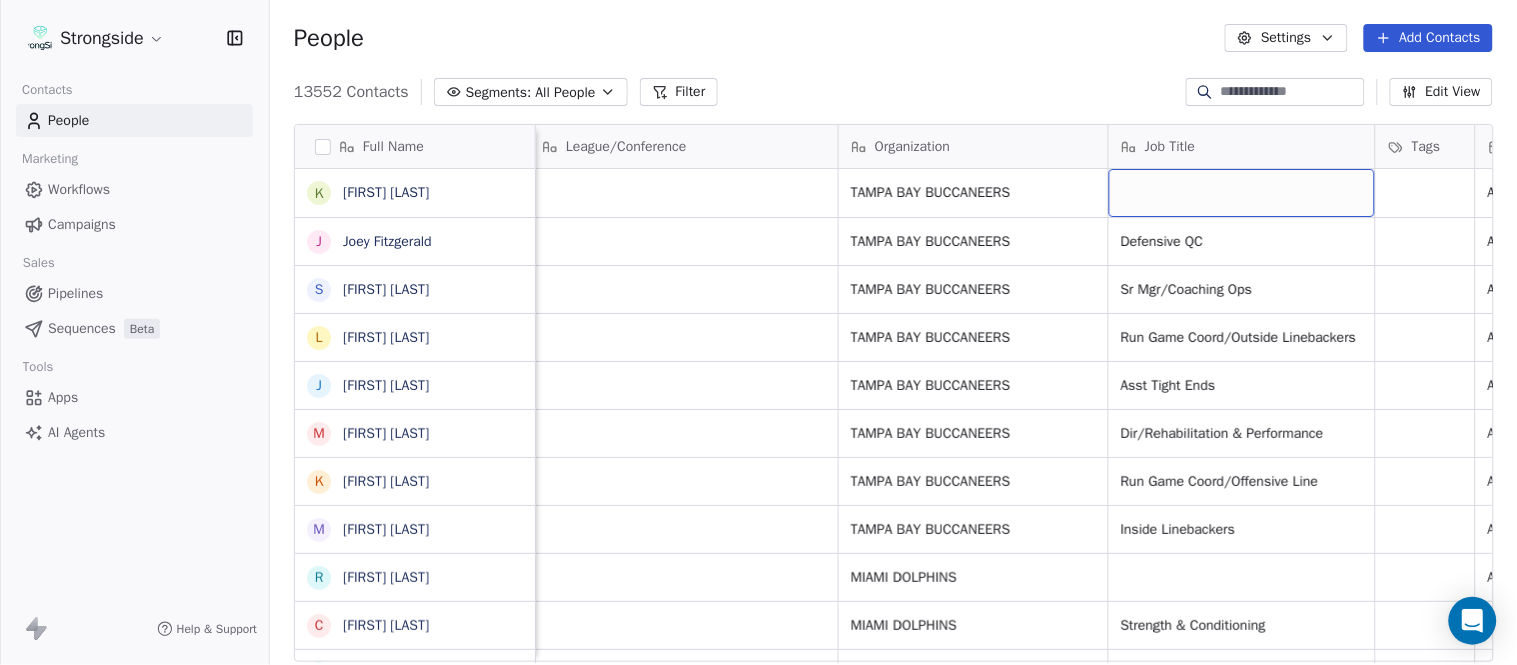 click at bounding box center (1242, 193) 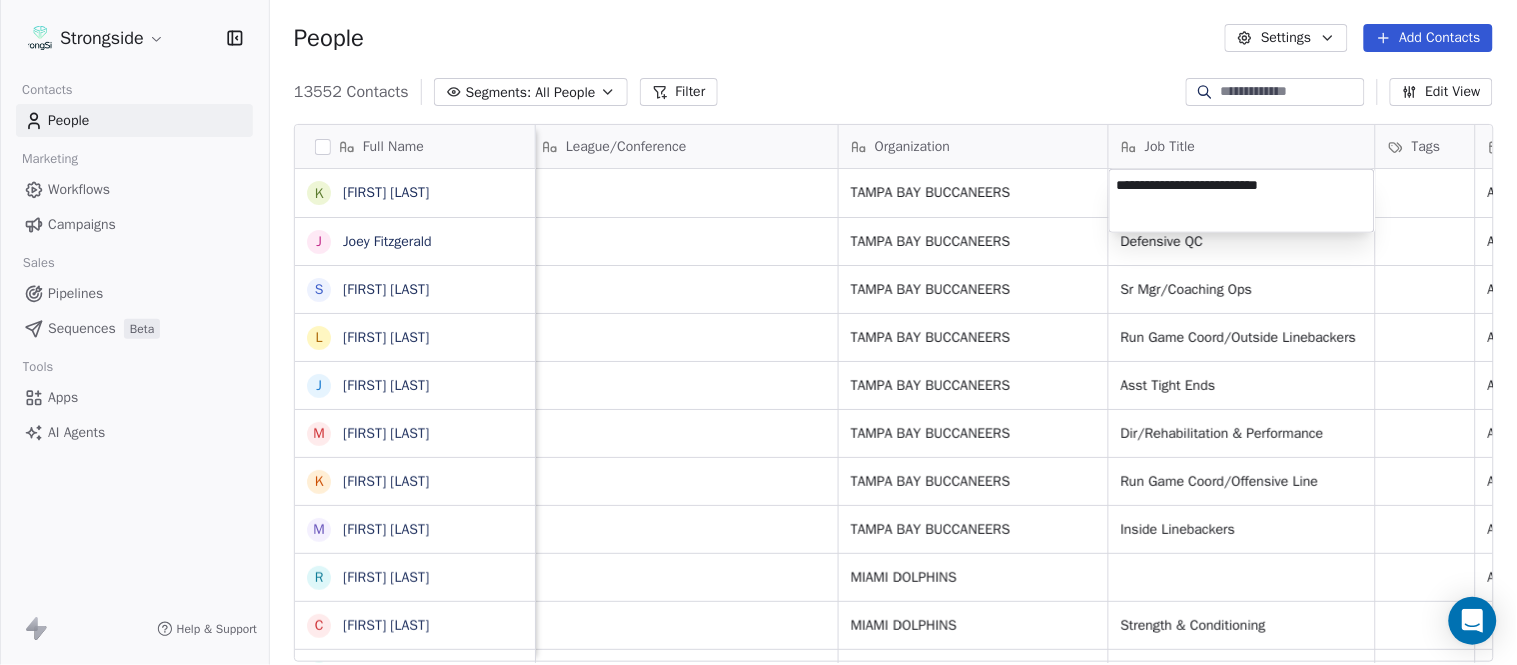 click on "Strongside Contacts People Marketing Workflows Campaigns Sales Pipelines Sequences Beta Tools Apps AI Agents Help & Support People Settings  Add Contacts 13552 Contacts Segments: All People Filter  Edit View Tag Add to Sequence Export Full Name K Keith Tandy J Joey Fitzgerald S Sarah Evans L Larry Foote J Jeff Kastl M Maral Javadifar K Kevin Carberry M Mike Caldwell R Robert Prince C Craig Aukerman B Brent Callaway B Butch Barry F Frank Smith A Austin Clark A Anthony Weaver M Mike McDaniel J Jonathan Krause B Bobby Slowik M Matthew O'Donnell D Deshawn Shead R Ronnie Bradford B Brian Duker K Kynjee Cotton T Todd Nielson E Eric Studesville D Darrell Bevell R Ryan Crow L Lemuel Jeanpierre M Mathieu Araujo J Jon Embree C Chandler Henley Email Phone Number Level League/Conference Organization Job Title Tags Created Date BST Status Priority Emails Auto Clicked ktandy@buccaneers.nfl.com NFL TAMPA BAY BUCCANEERS Aug 03, 2025 10:03 PM jfitzgerald@buccaneers.nfl.com NFL TAMPA BAY BUCCANEERS Defensive QC NFL NFL NFL" at bounding box center (758, 332) 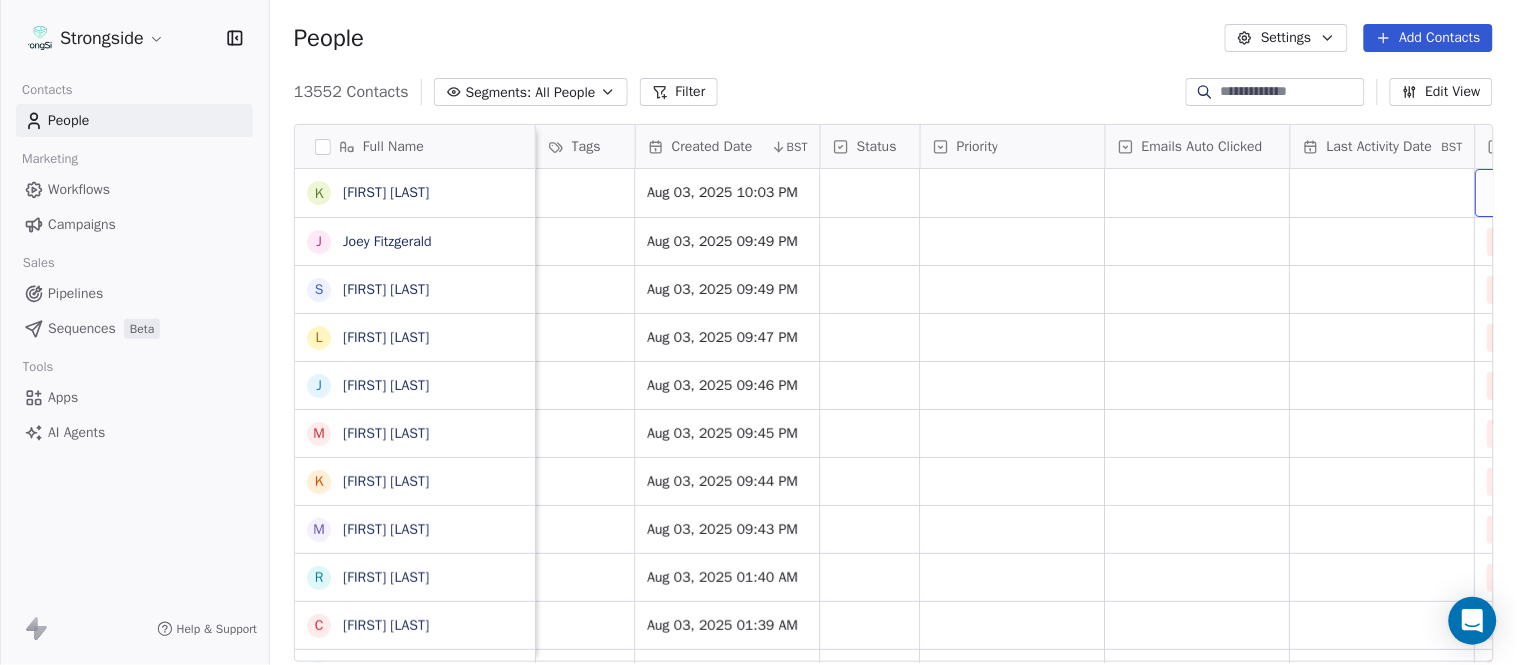 scroll, scrollTop: 0, scrollLeft: 1677, axis: horizontal 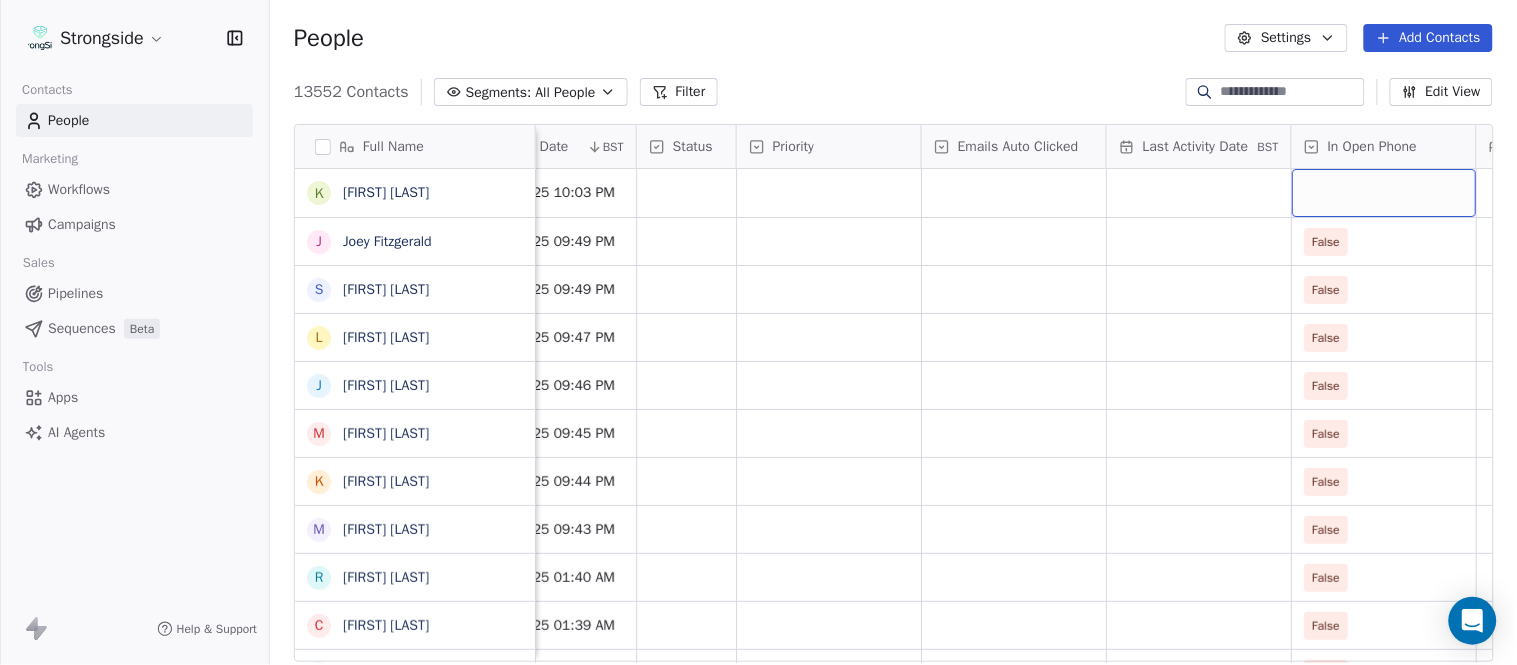 click at bounding box center (1384, 193) 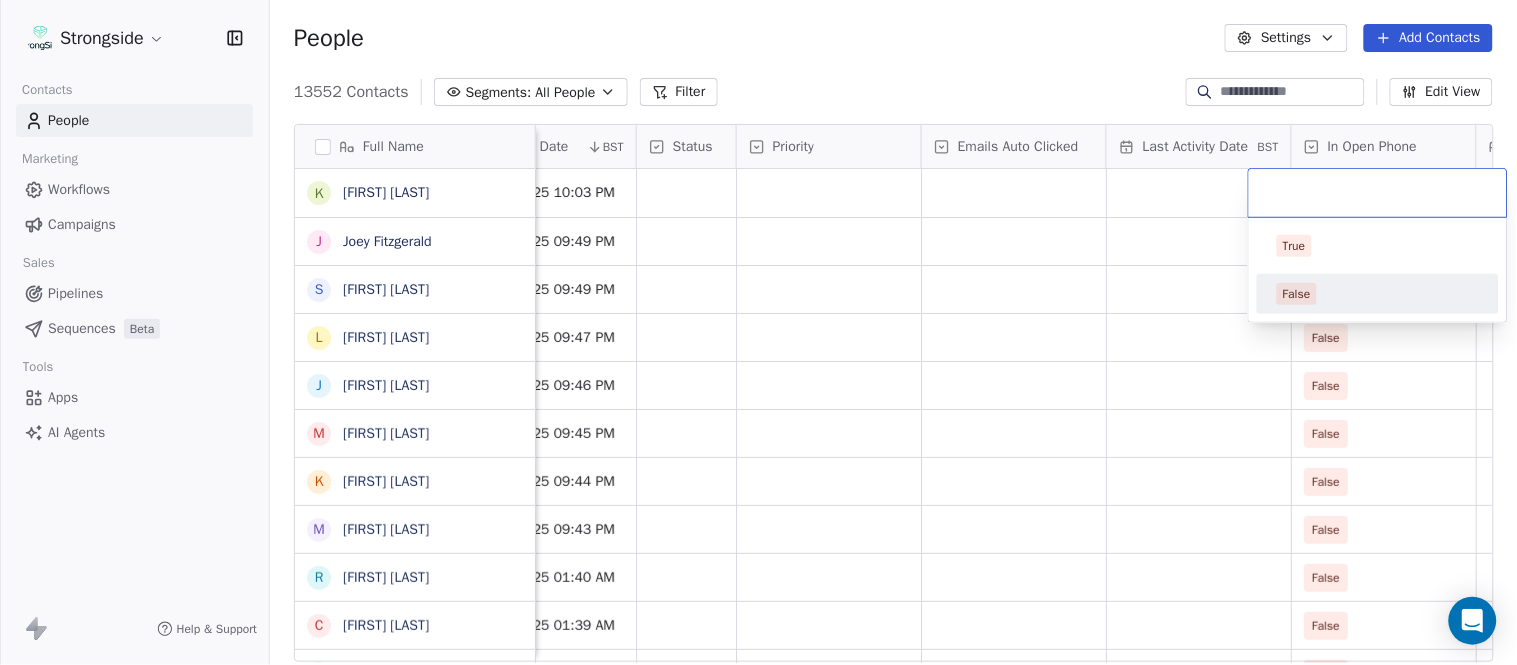 click on "False" at bounding box center [1378, 294] 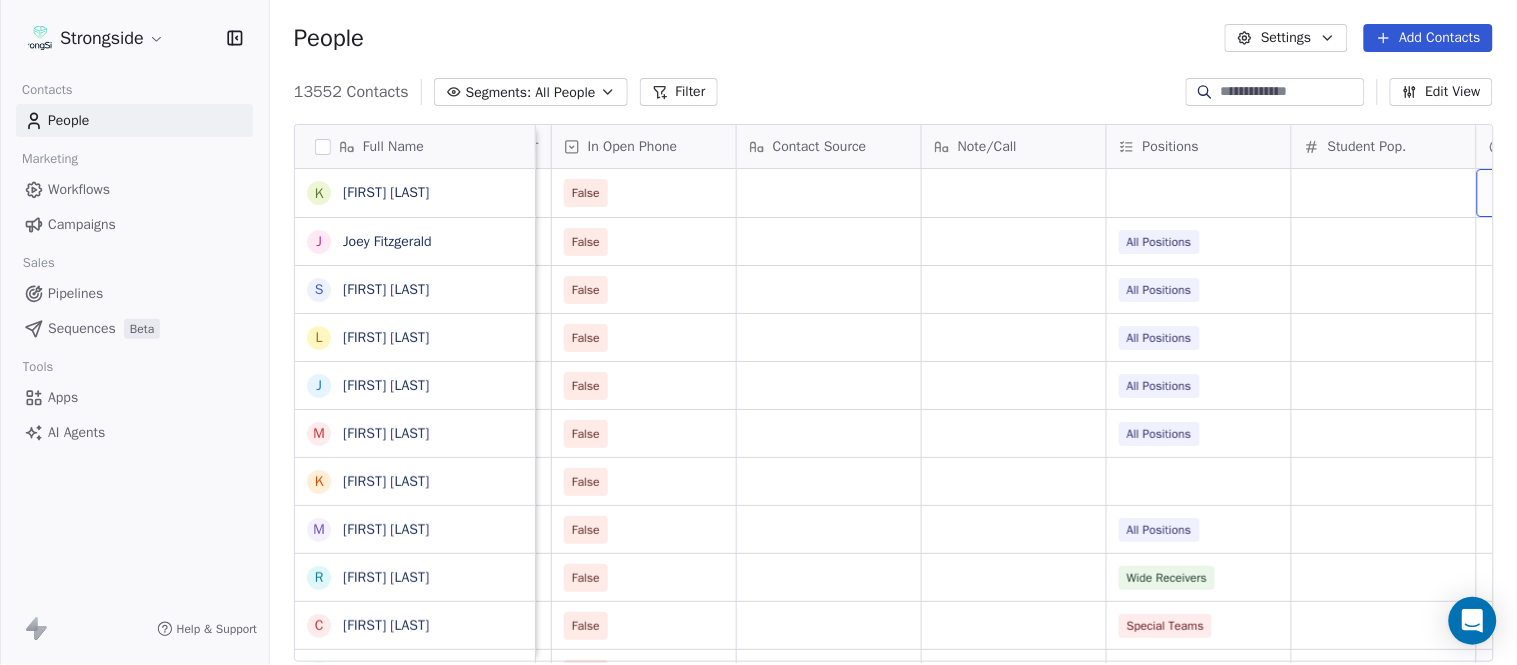 scroll, scrollTop: 0, scrollLeft: 2603, axis: horizontal 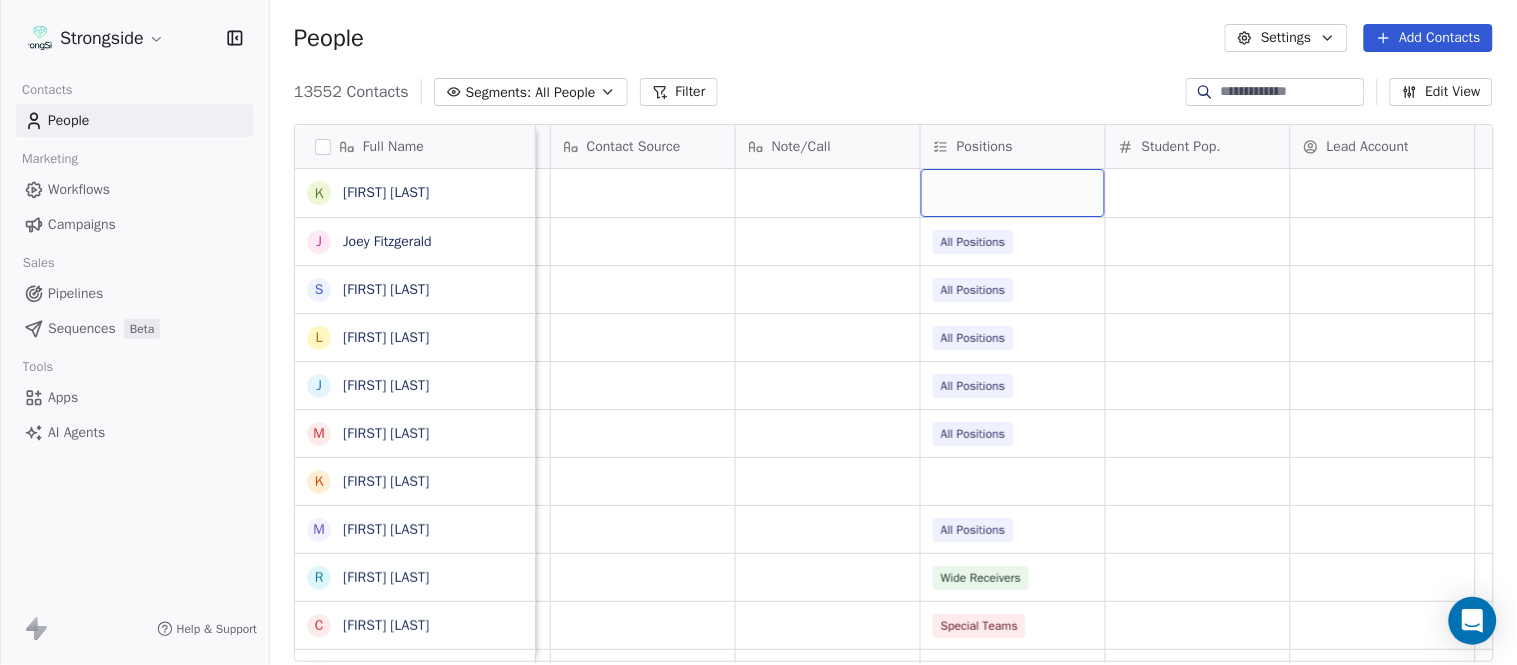 click at bounding box center [1013, 193] 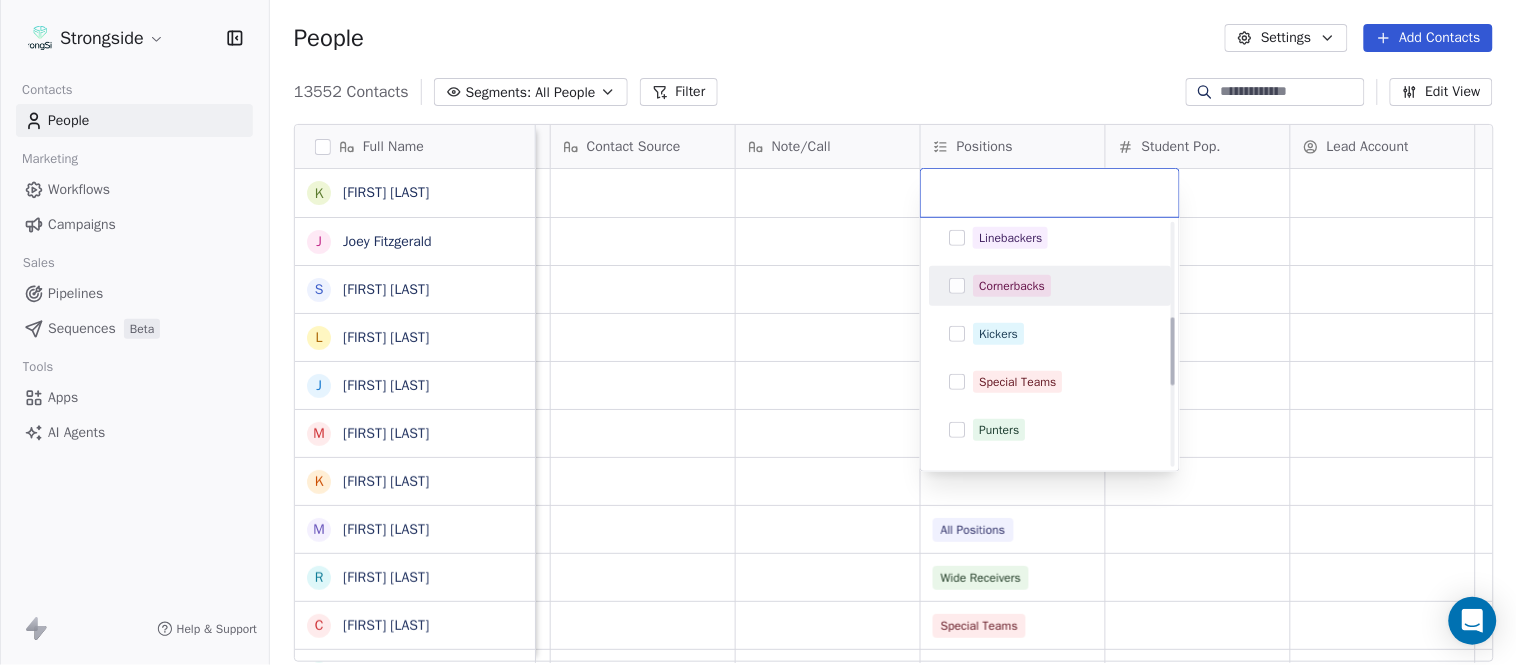 scroll, scrollTop: 333, scrollLeft: 0, axis: vertical 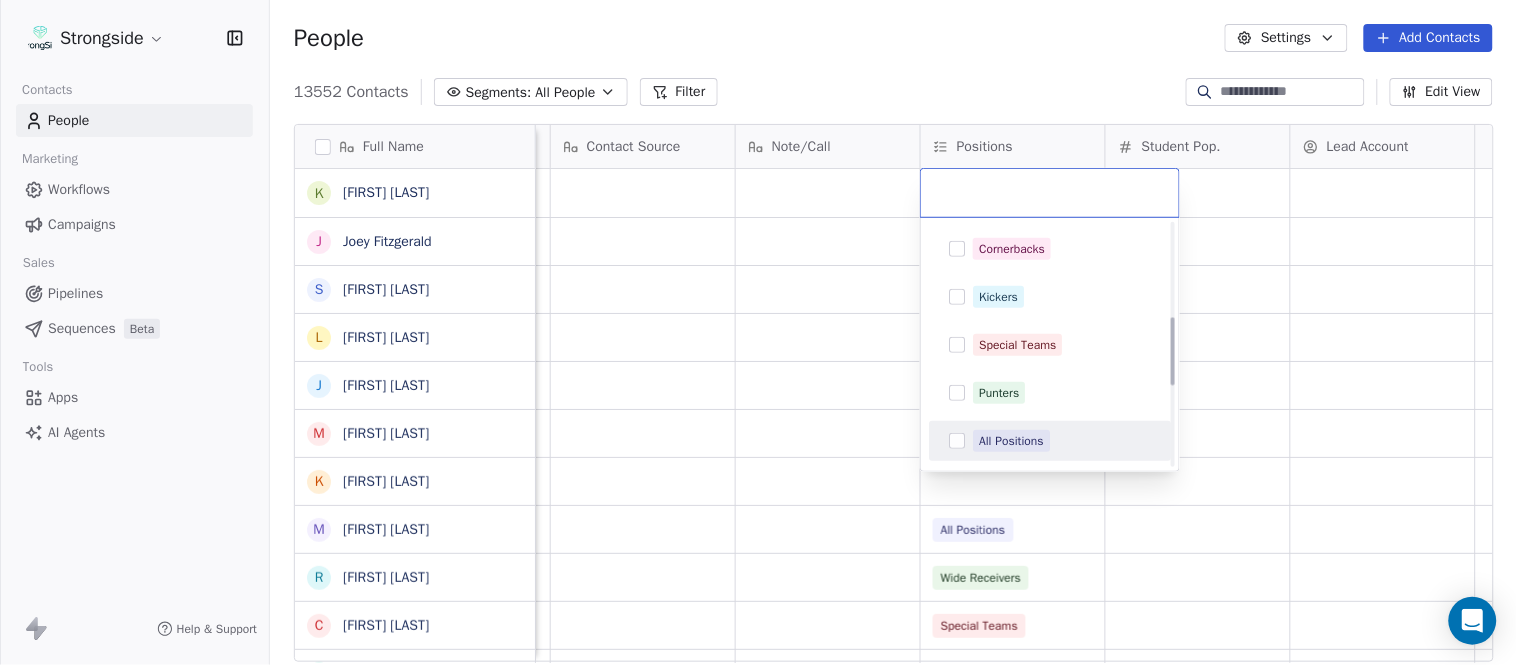 click on "All Positions" at bounding box center (1011, 441) 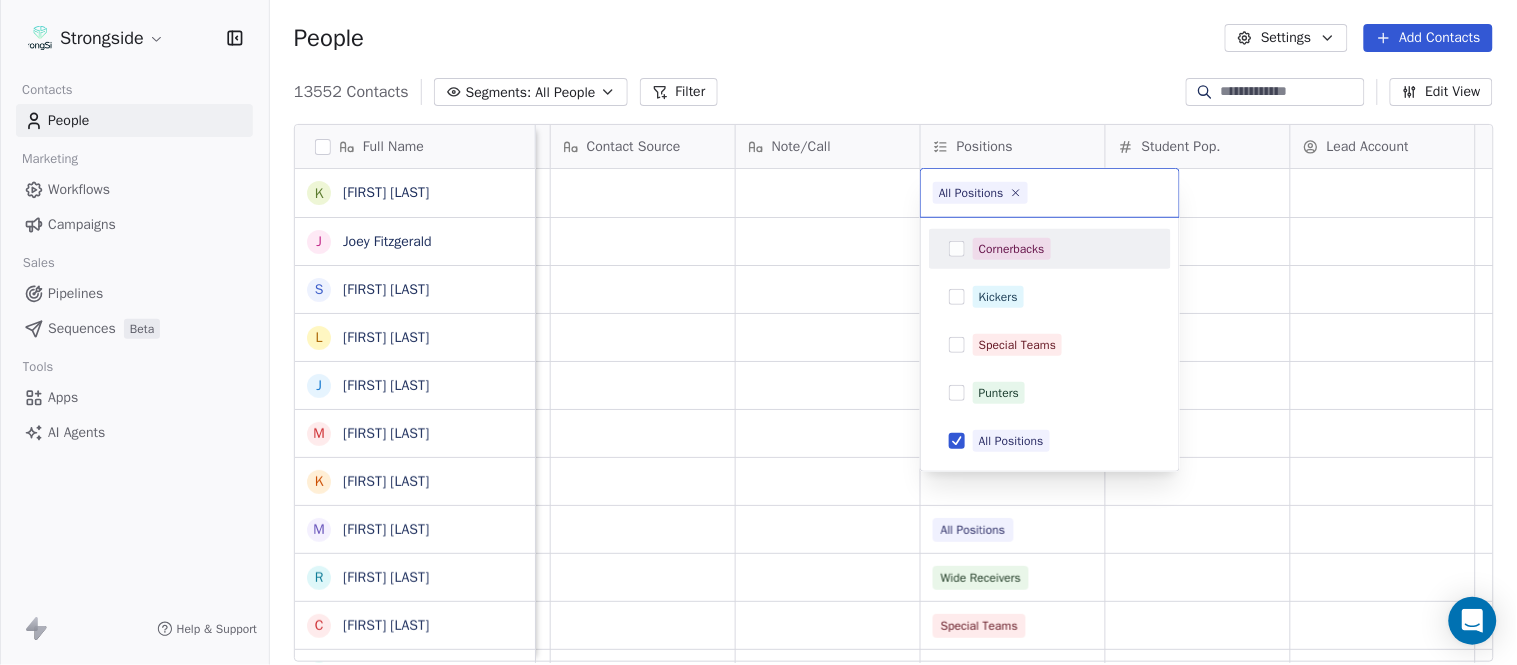 click on "Strongside Contacts People Marketing Workflows Campaigns Sales Pipelines Sequences Beta Tools Apps AI Agents Help & Support People Settings  Add Contacts 13552 Contacts Segments: All People Filter  Edit View Tag Add to Sequence Export Full Name K Keith Tandy J Joey Fitzgerald S Sarah Evans L Larry Foote J Jeff Kastl M Maral Javadifar K Kevin Carberry M Mike Caldwell R Robert Prince C Craig Aukerman B Brent Callaway B Butch Barry F Frank Smith A Austin Clark A Anthony Weaver M Mike McDaniel J Jonathan Krause B Bobby Slowik M Matthew O'Donnell D Deshawn Shead R Ronnie Bradford B Brian Duker K Kynjee Cotton T Todd Nielson E Eric Studesville D Darrell Bevell R Ryan Crow L Lemuel Jeanpierre M Mathieu Araujo J Jon Embree C Chandler Henley Priority Emails Auto Clicked Last Activity Date BST In Open Phone Contact Source Note/Call Positions Student Pop. Lead Account   False   False All Positions   False All Positions   False All Positions   False All Positions   False All Positions   False   False All Positions" at bounding box center (758, 332) 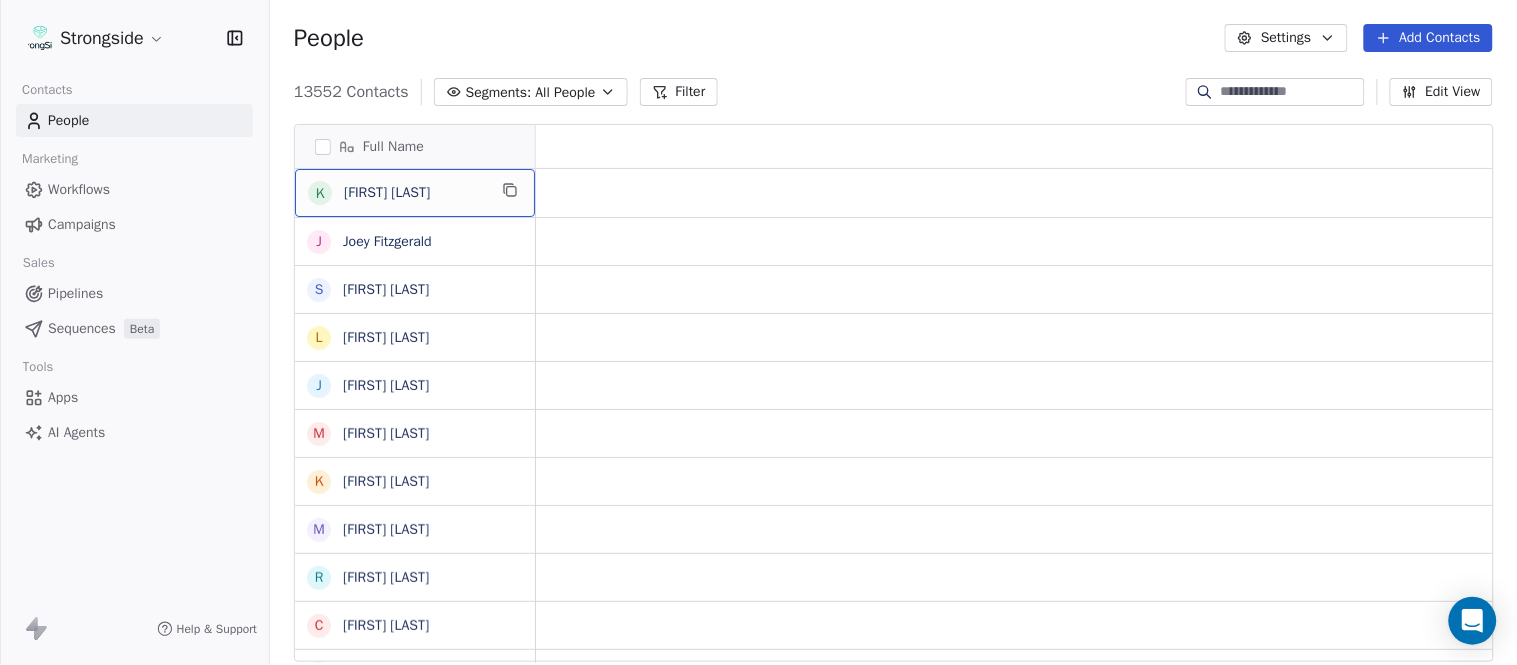 scroll, scrollTop: 0, scrollLeft: 0, axis: both 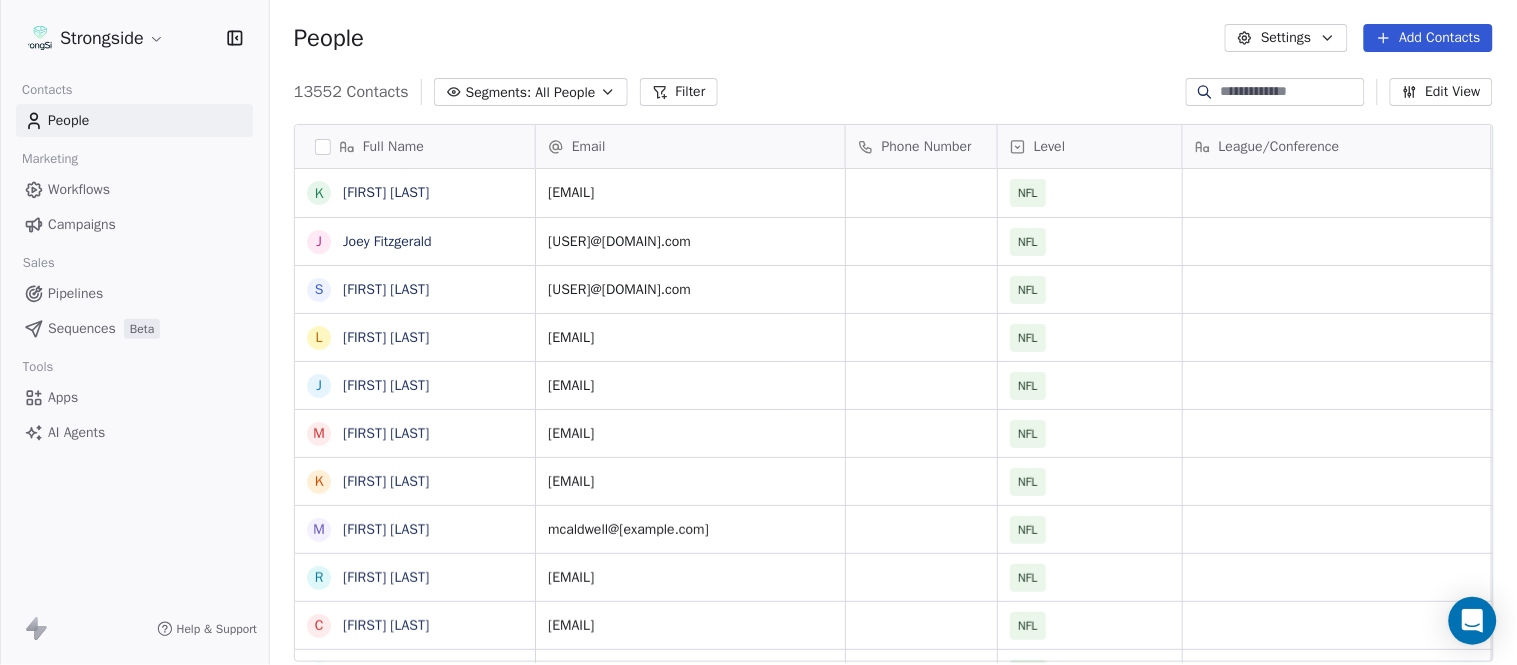 click on "People Settings  Add Contacts" at bounding box center (893, 38) 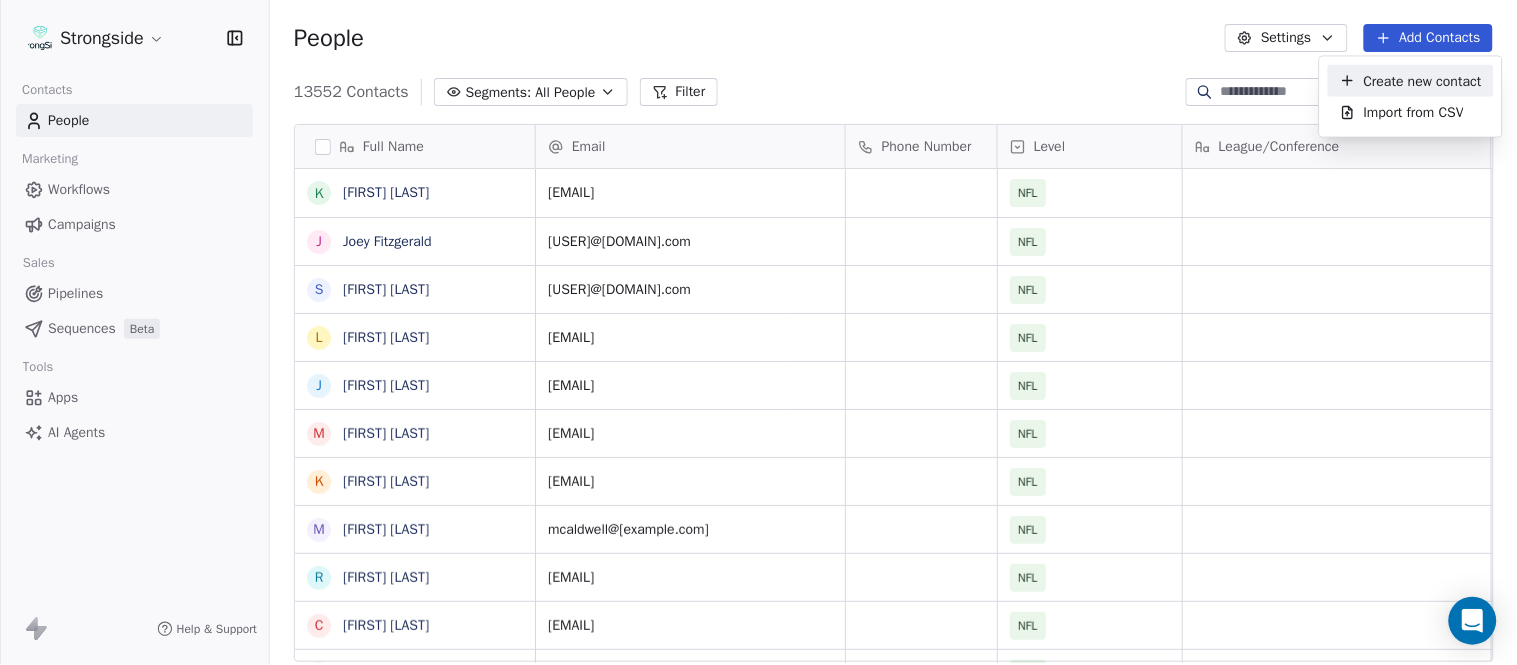 click on "Create new contact" at bounding box center [1411, 80] 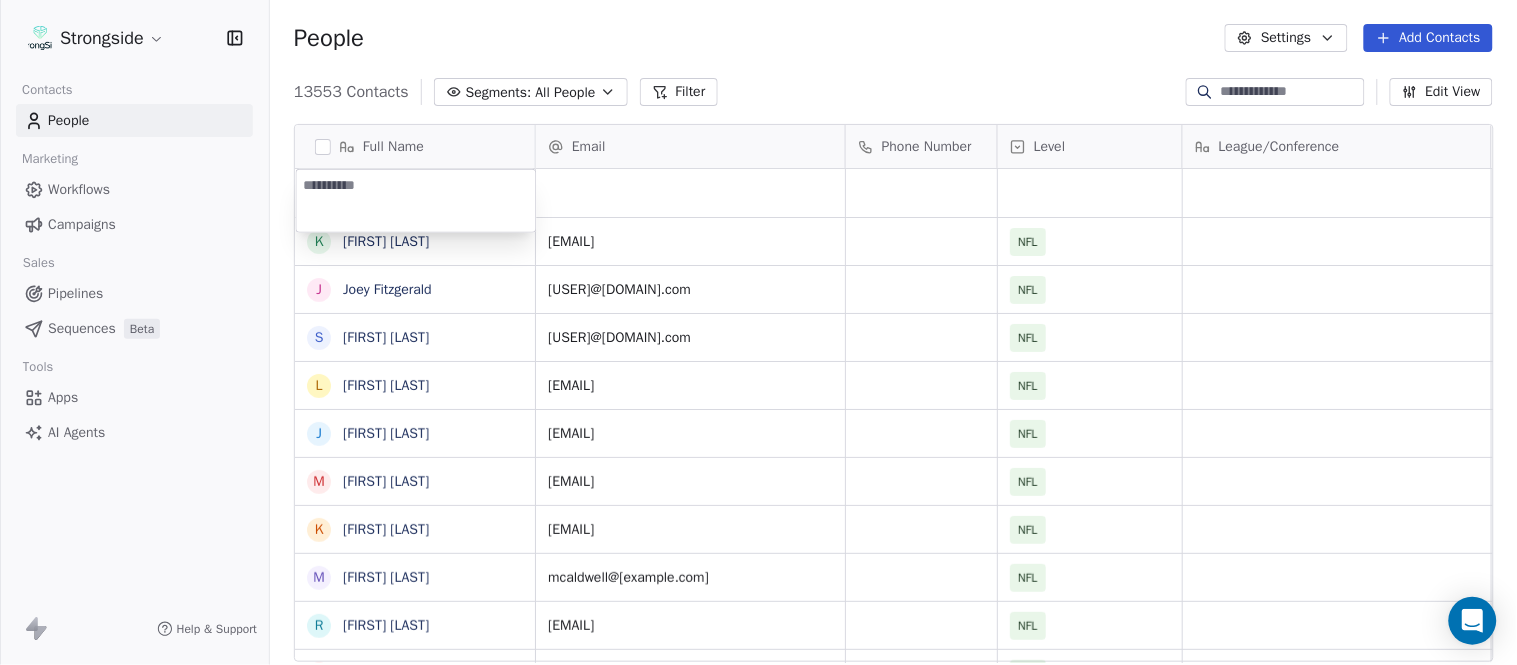 type on "**********" 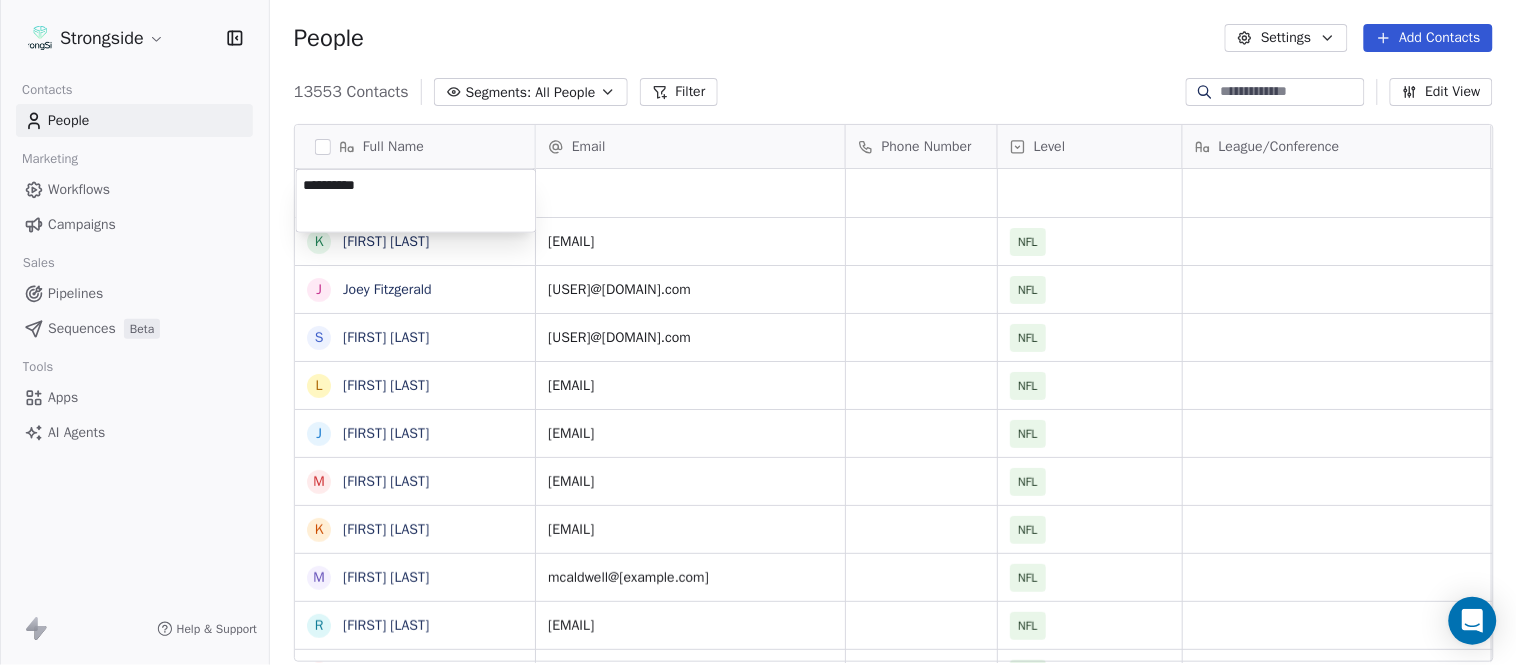 click on "Strongside Contacts People Marketing Workflows Campaigns Sales Pipelines Sequences Beta Tools Apps AI Agents Help & Support People Settings  Add Contacts 13553 Contacts Segments: All People Filter  Edit View Tag Add to Sequence Export Full Name K Keith Tandy J Joey Fitzgerald S Sarah Evans L Larry Foote J Jeff Kastl M Maral Javadifar K Kevin Carberry M Mike Caldwell R Robert Prince C Craig Aukerman B Brent Callaway B Butch Barry F Frank Smith A Austin Clark A Anthony Weaver M Mike McDaniel J Jonathan Krause B Bobby Slowik M Matthew O'Donnell D Deshawn Shead R Ronnie Bradford B Brian Duker K Kynjee Cotton T Todd Nielson E Eric Studesville D Darrell Bevell R Ryan Crow L Lemuel Jeanpierre M Mathieu Araujo J Jon Embree Email Phone Number Level League/Conference Organization Job Title Tags Created Date BST Aug 03, 2025 10:03 PM ktandy@buccaneers.nfl.com NFL TAMPA BAY BUCCANEERS Defensive/Asst Special Teams Aug 03, 2025 10:03 PM jfitzgerald@buccaneers.nfl.com NFL TAMPA BAY BUCCANEERS Defensive QC NFL NFL NFL NFL" at bounding box center (758, 332) 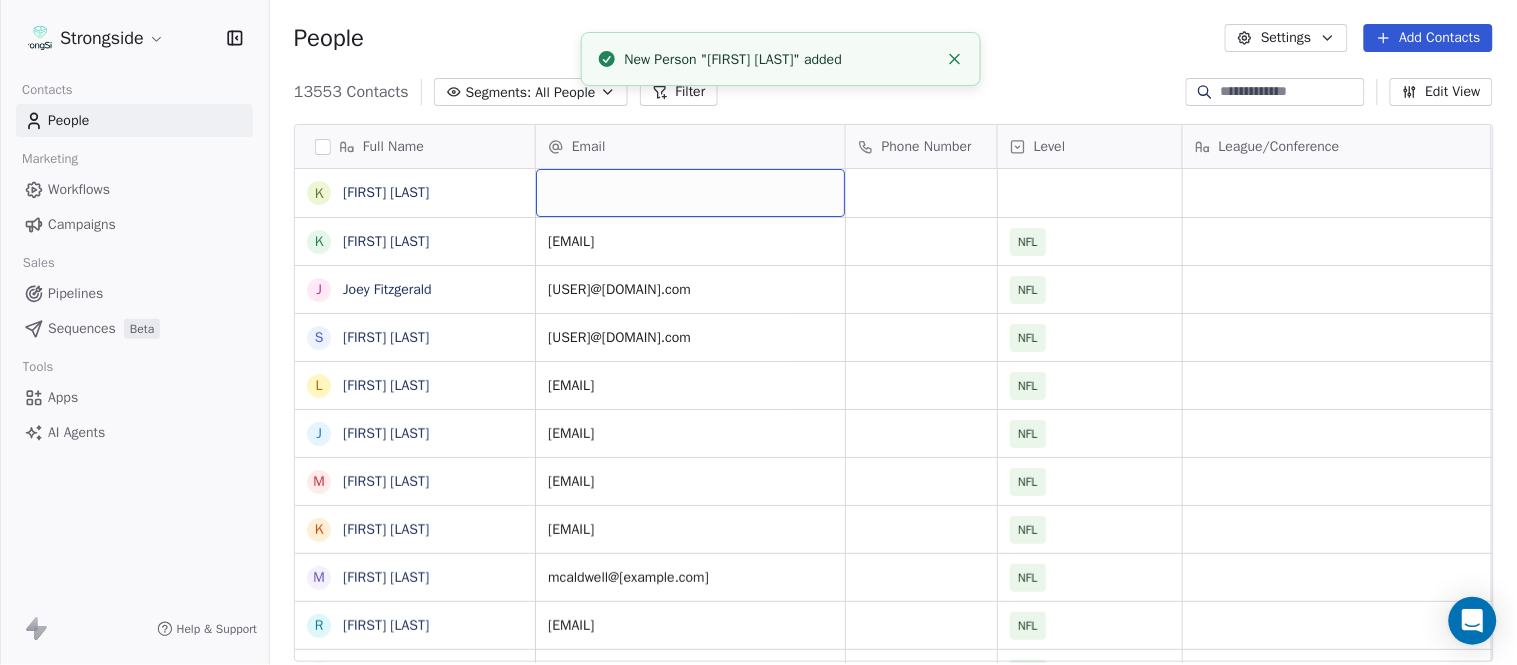 click at bounding box center [690, 193] 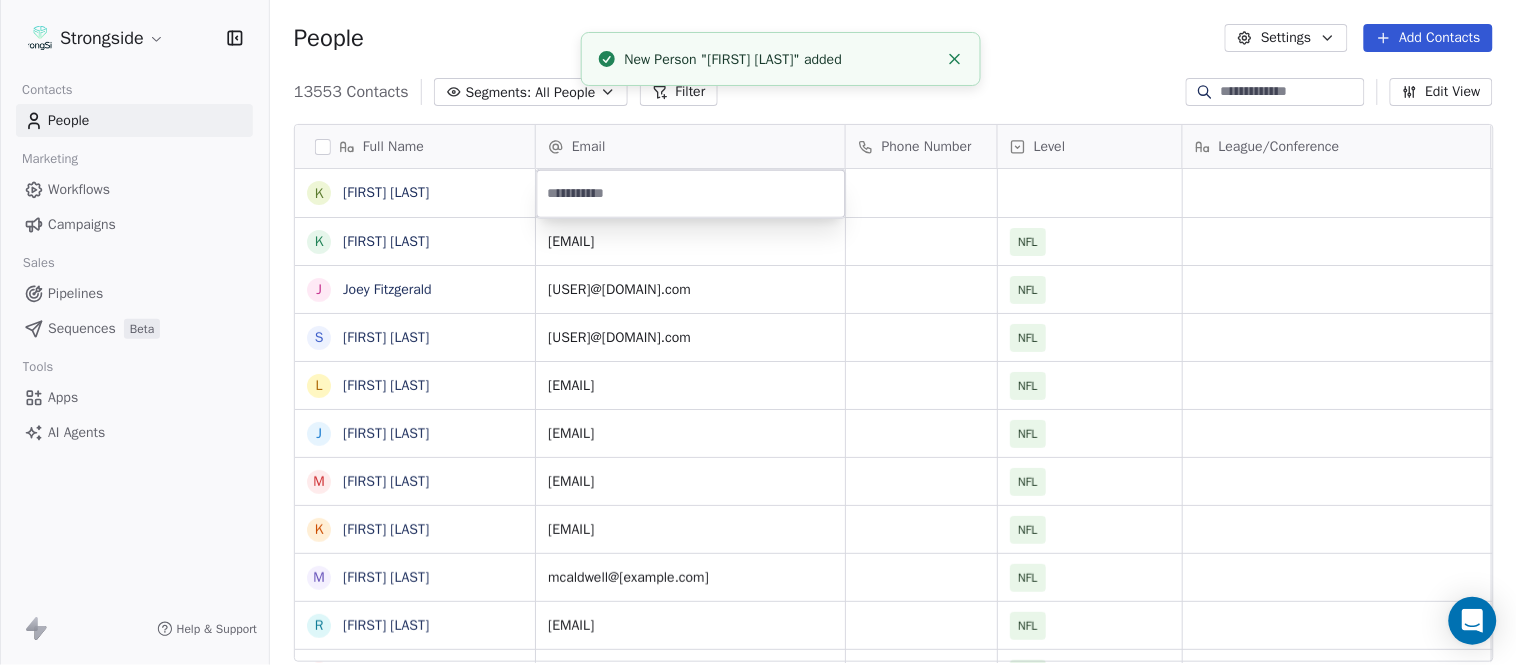 type on "**********" 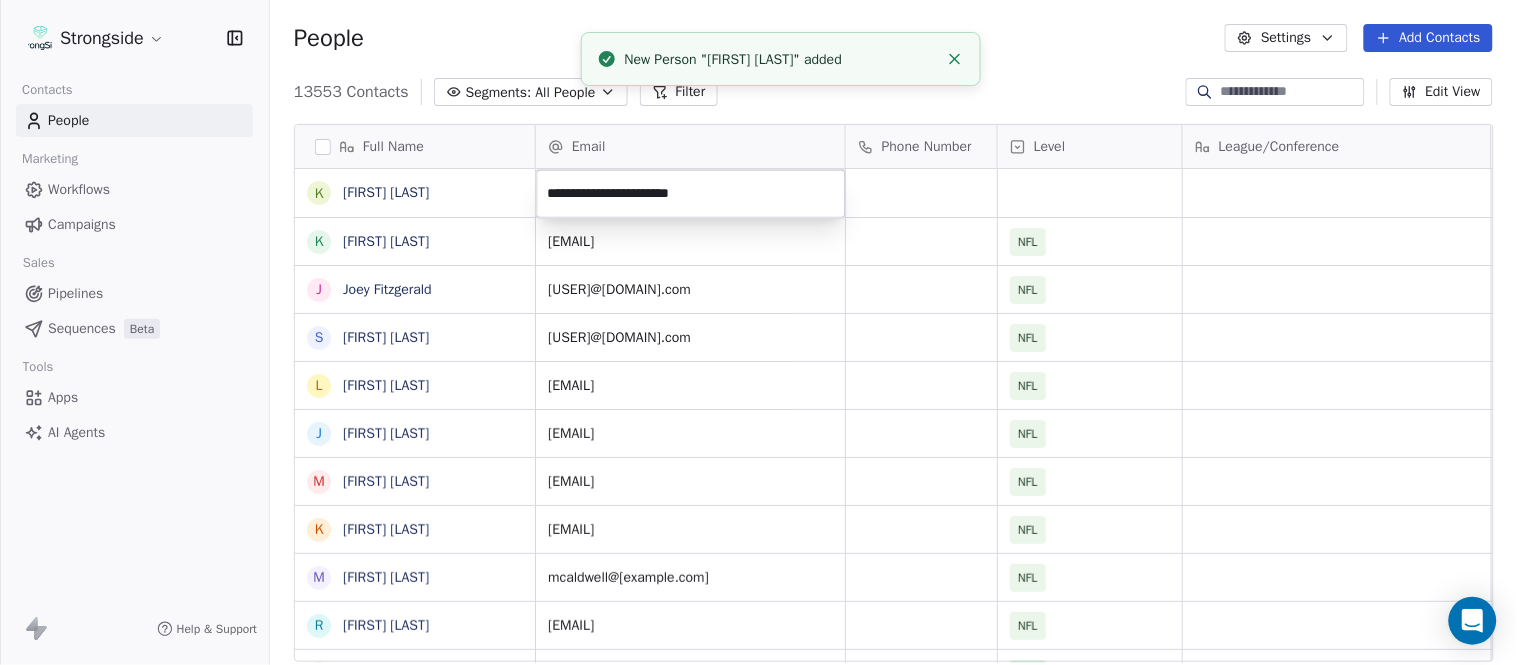click on "Strongside Contacts People Marketing Workflows Campaigns Sales Pipelines Sequences Beta Tools Apps AI Agents Help & Support People Settings  Add Contacts 13553 Contacts Segments: All People Filter  Edit View Tag Add to Sequence Export Full Name K Kevin Ross K Keith Tandy J Joey Fitzgerald S Sarah Evans L Larry Foote J Jeff Kastl M Maral Javadifar K Kevin Carberry M Mike Caldwell R Robert Prince C Craig Aukerman B Brent Callaway B Butch Barry F Frank Smith A Austin Clark A Anthony Weaver M Mike McDaniel J Jonathan Krause B Bobby Slowik M Matthew O'Donnell D Deshawn Shead R Ronnie Bradford B Brian Duker K Kynjee Cotton T Todd Nielson E Eric Studesville D Darrell Bevell R Ryan Crow L Lemuel Jeanpierre M Mathieu Araujo J Jon Embree Email Phone Number Level League/Conference Organization Job Title Tags Created Date BST Aug 03, 2025 10:03 PM ktandy@buccaneers.nfl.com NFL TAMPA BAY BUCCANEERS Defensive/Asst Special Teams Aug 03, 2025 10:03 PM jfitzgerald@buccaneers.nfl.com NFL TAMPA BAY BUCCANEERS Defensive QC NFL" at bounding box center (758, 332) 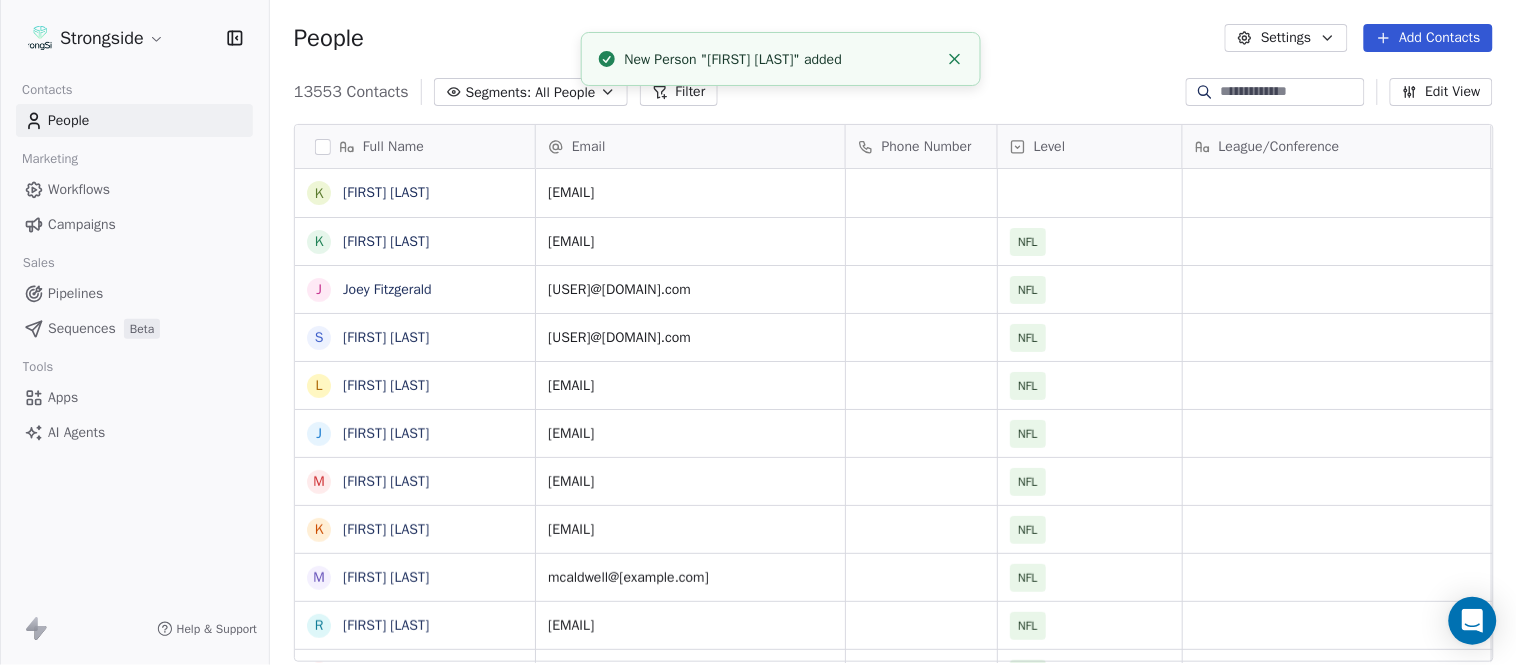 click 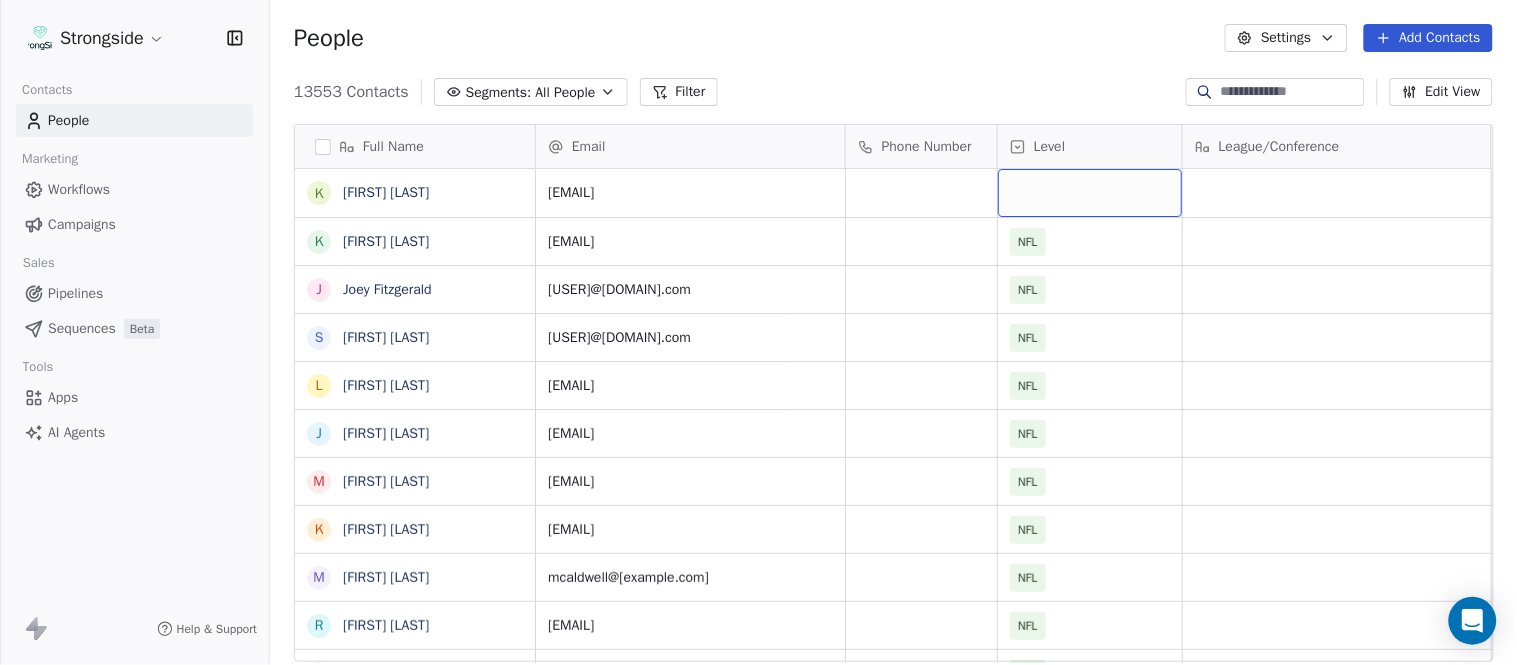 click at bounding box center (1090, 193) 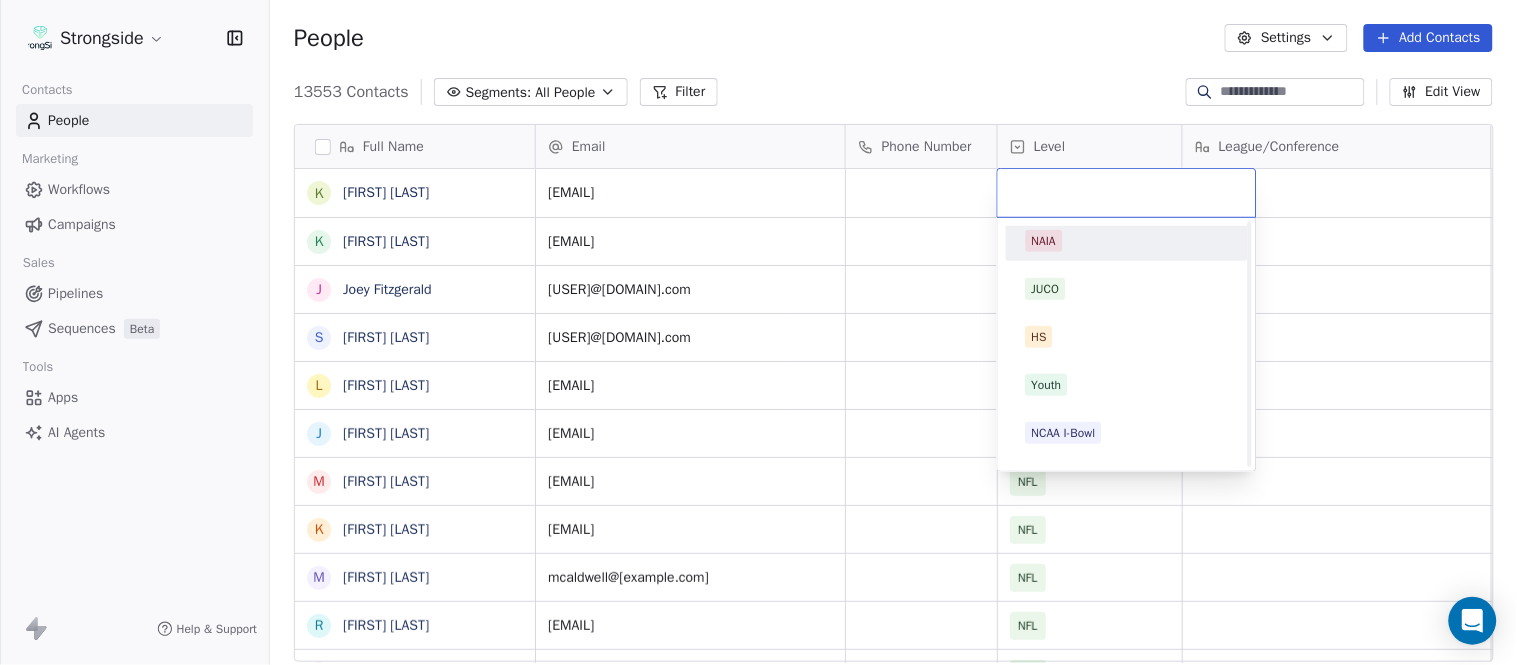 scroll, scrollTop: 330, scrollLeft: 0, axis: vertical 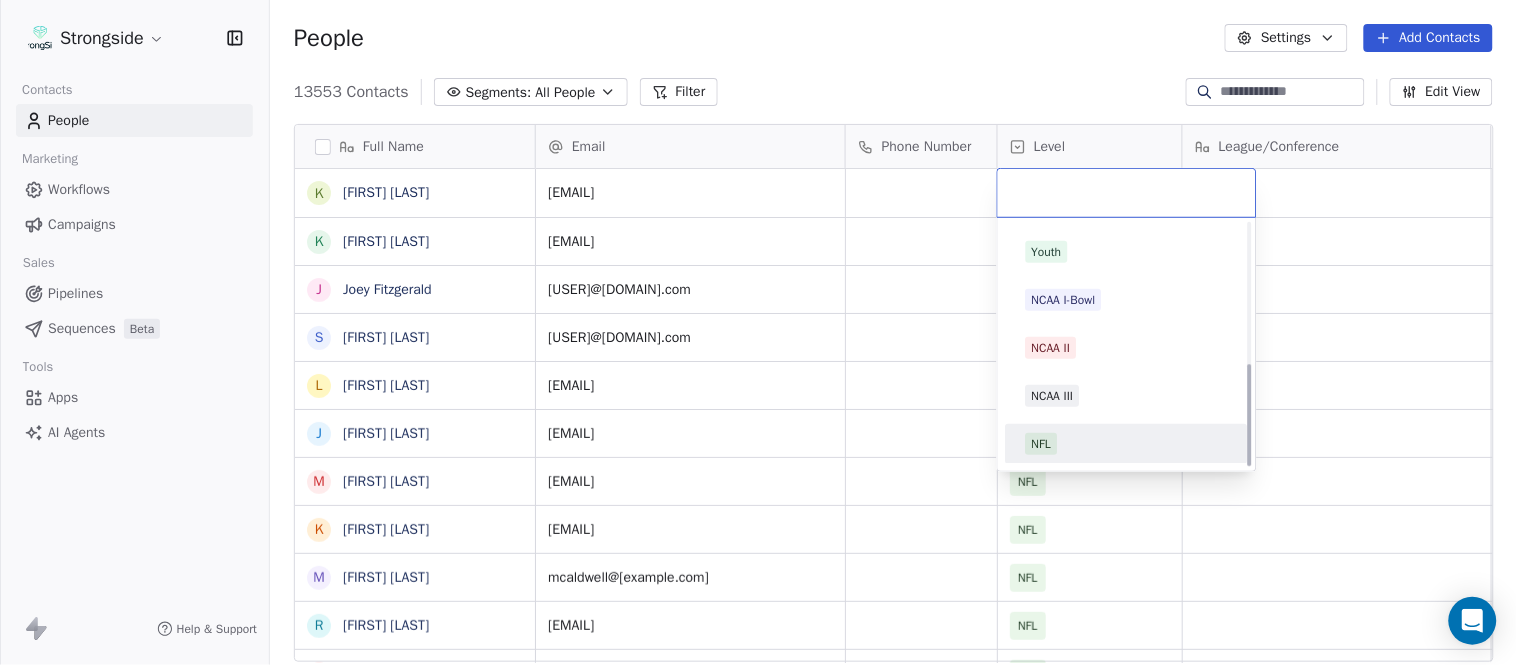 click on "NFL" at bounding box center (1127, 444) 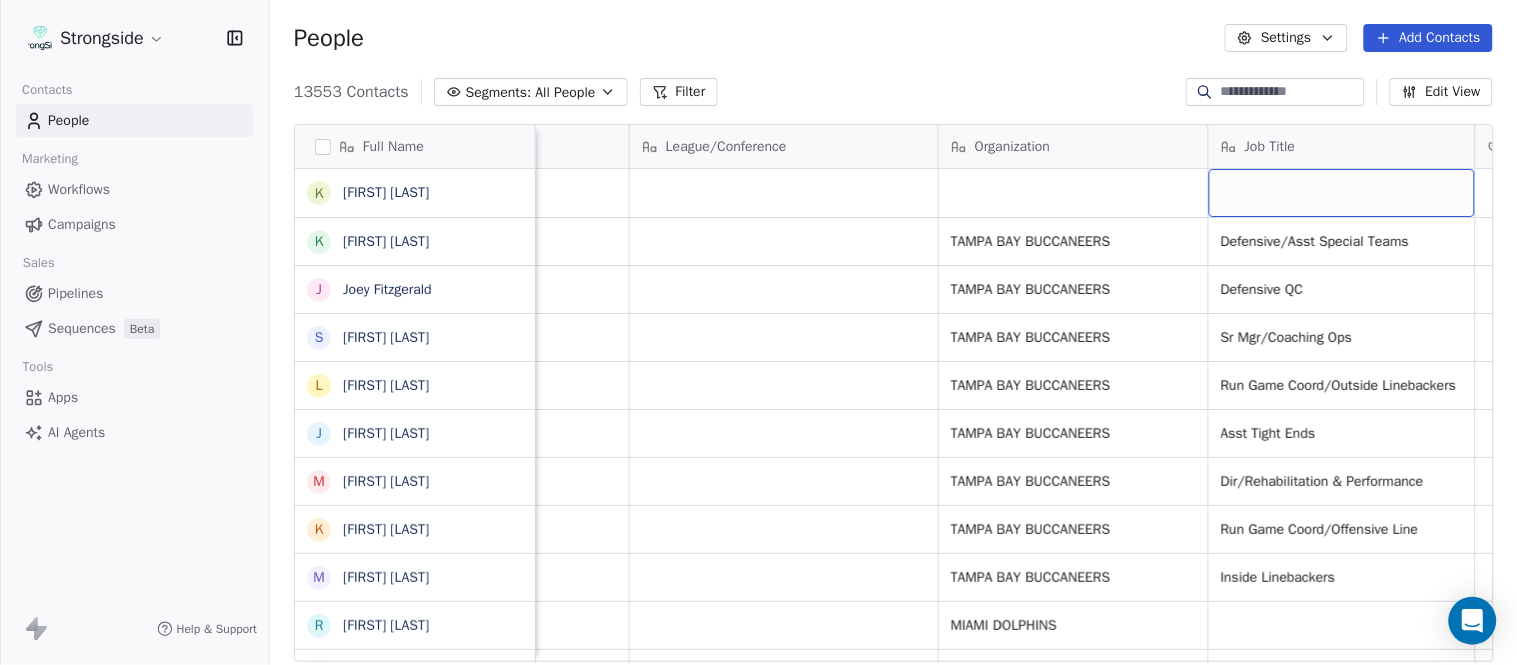scroll, scrollTop: 0, scrollLeft: 653, axis: horizontal 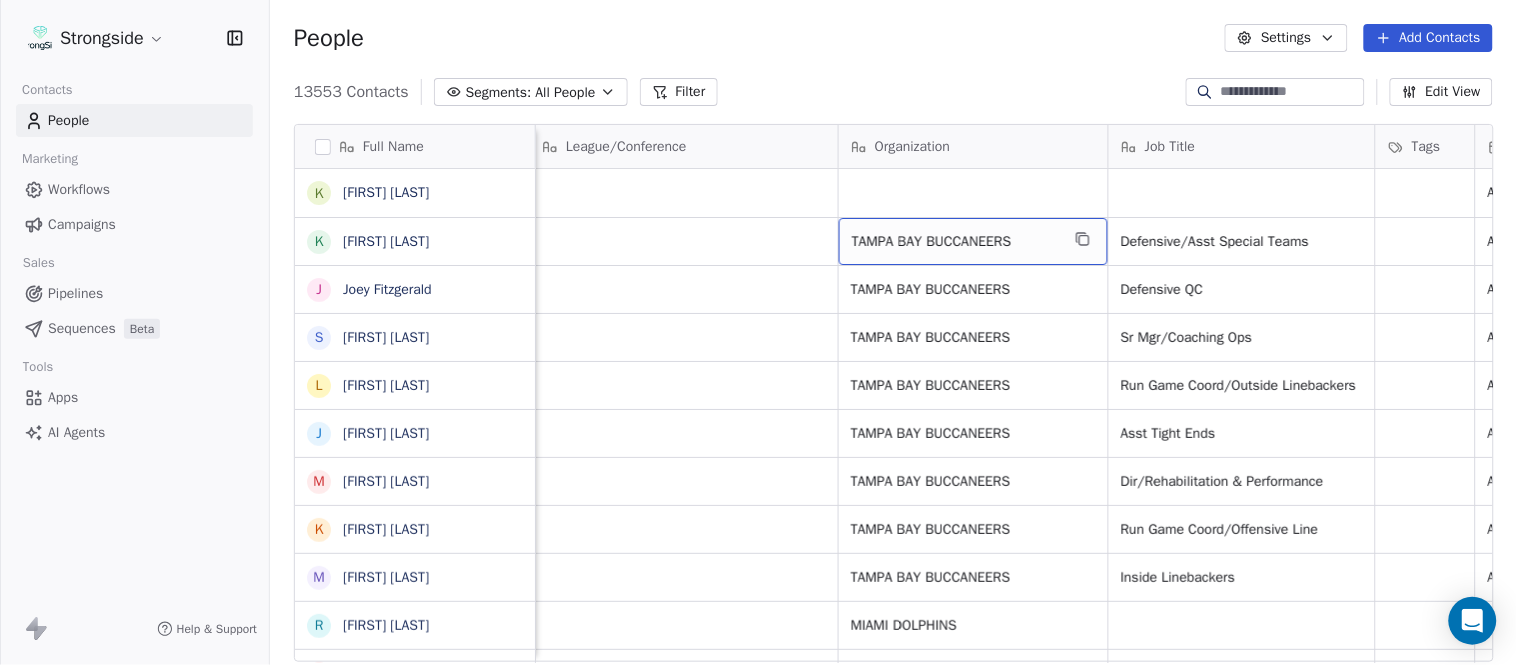 click 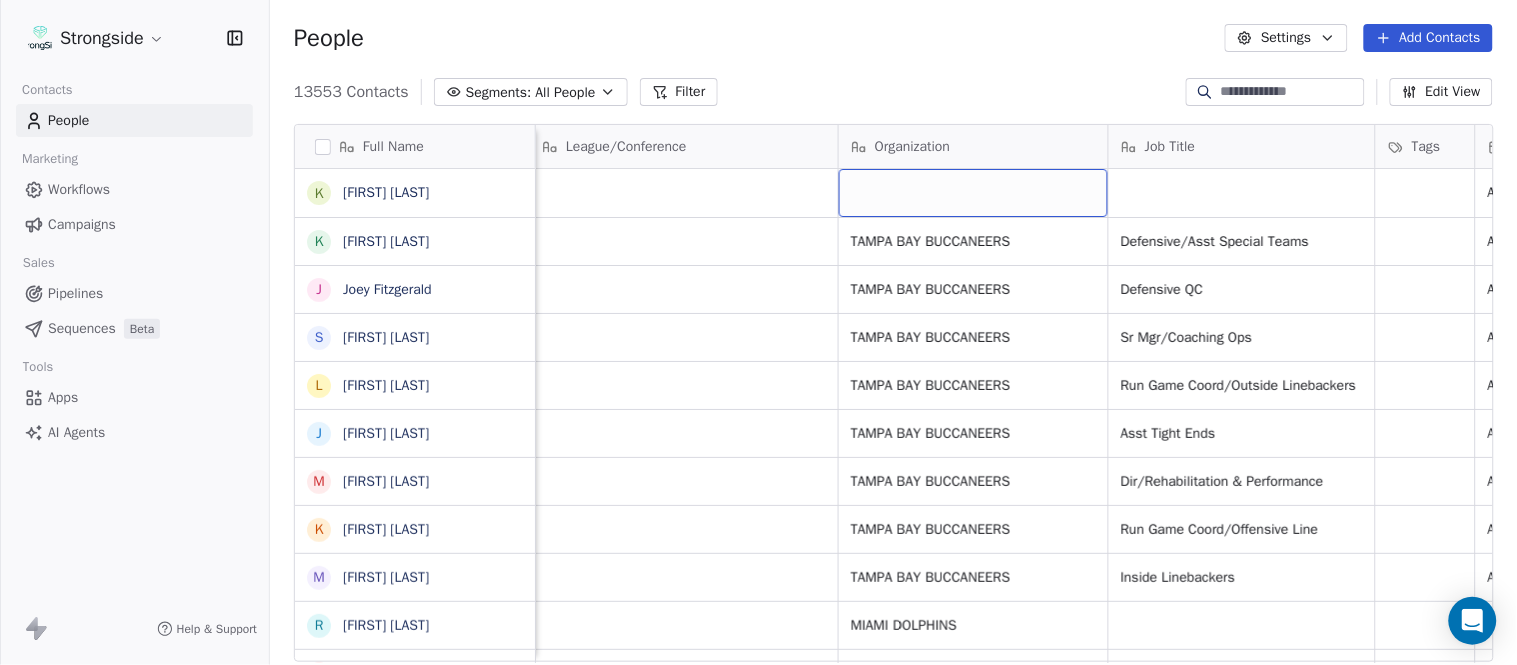 click at bounding box center (973, 193) 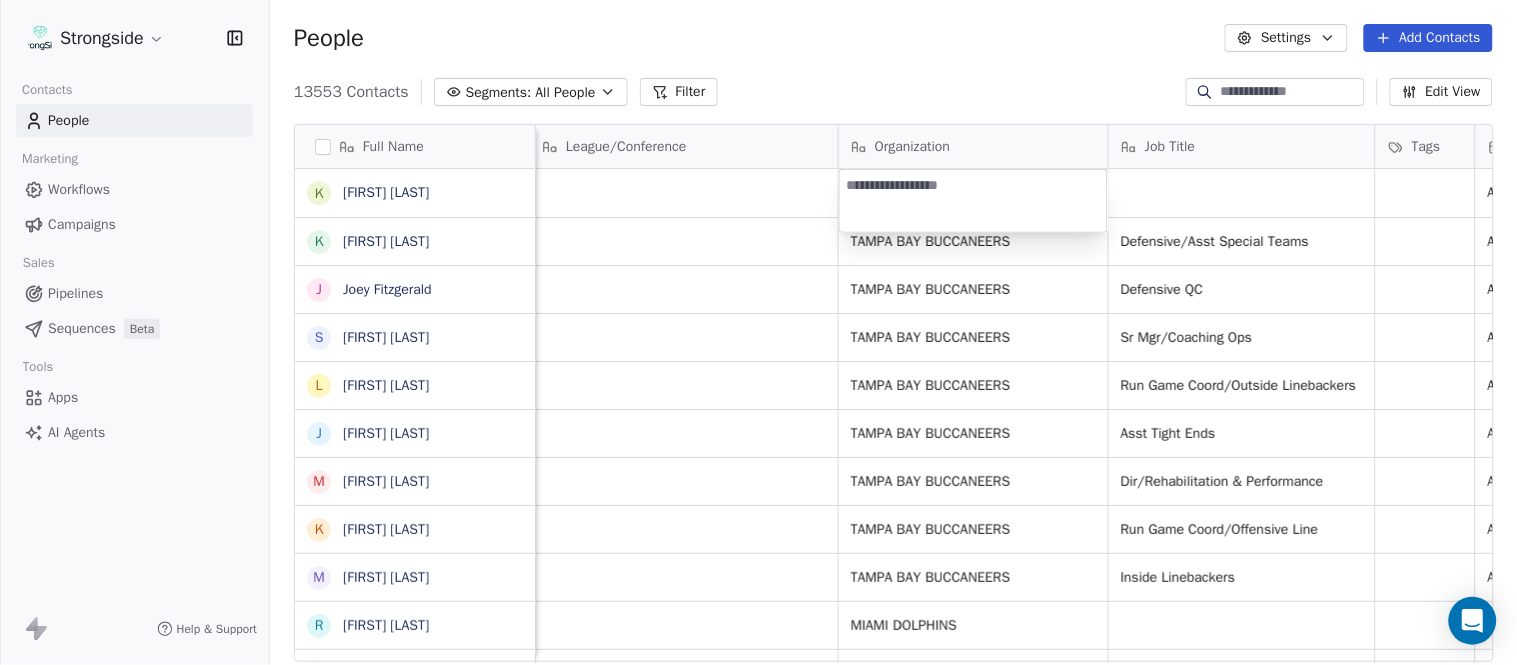 type on "**********" 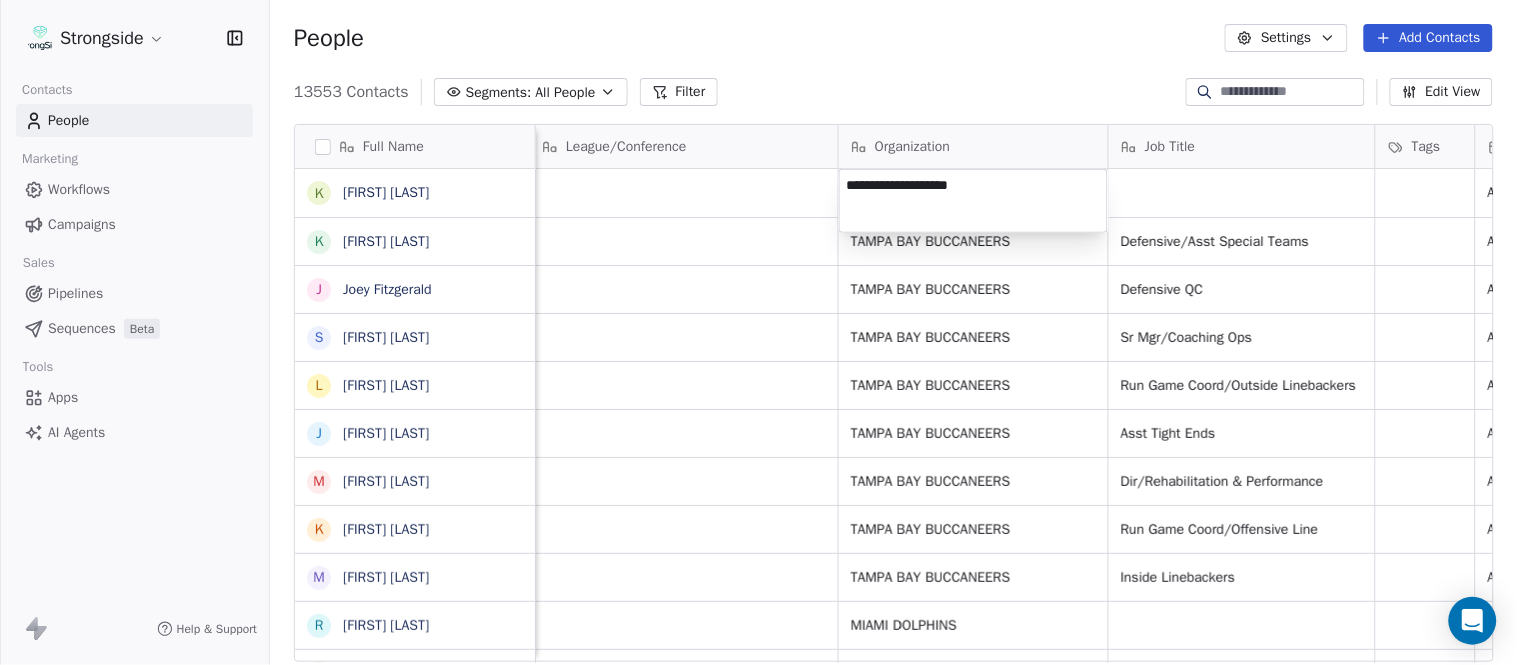 click on "Strongside Contacts People Marketing Workflows Campaigns Sales Pipelines Sequences Beta Tools Apps AI Agents Help & Support People Settings  Add Contacts 13553 Contacts Segments: All People Filter  Edit View Tag Add to Sequence Export Full Name K Kevin Ross K Keith Tandy J Joey Fitzgerald S Sarah Evans L Larry Foote J Jeff Kastl M Maral Javadifar K Kevin Carberry M Mike Caldwell R Robert Prince C Craig Aukerman B Brent Callaway B Butch Barry F Frank Smith A Austin Clark A Anthony Weaver M Mike McDaniel J Jonathan Krause B Bobby Slowik M Matthew O'Donnell D Deshawn Shead R Ronnie Bradford B Brian Duker K Kynjee Cotton T Todd Nielson E Eric Studesville D Darrell Bevell R Ryan Crow L Lemuel Jeanpierre M Mathieu Araujo J Jon Embree Email Phone Number Level League/Conference Organization Job Title Tags Created Date BST Status Priority Emails Auto Clicked kross@buccaneers.nfl.com NFL Aug 03, 2025 10:03 PM ktandy@buccaneers.nfl.com NFL TAMPA BAY BUCCANEERS Defensive/Asst Special Teams Aug 03, 2025 10:03 PM NFL NFL" at bounding box center (758, 332) 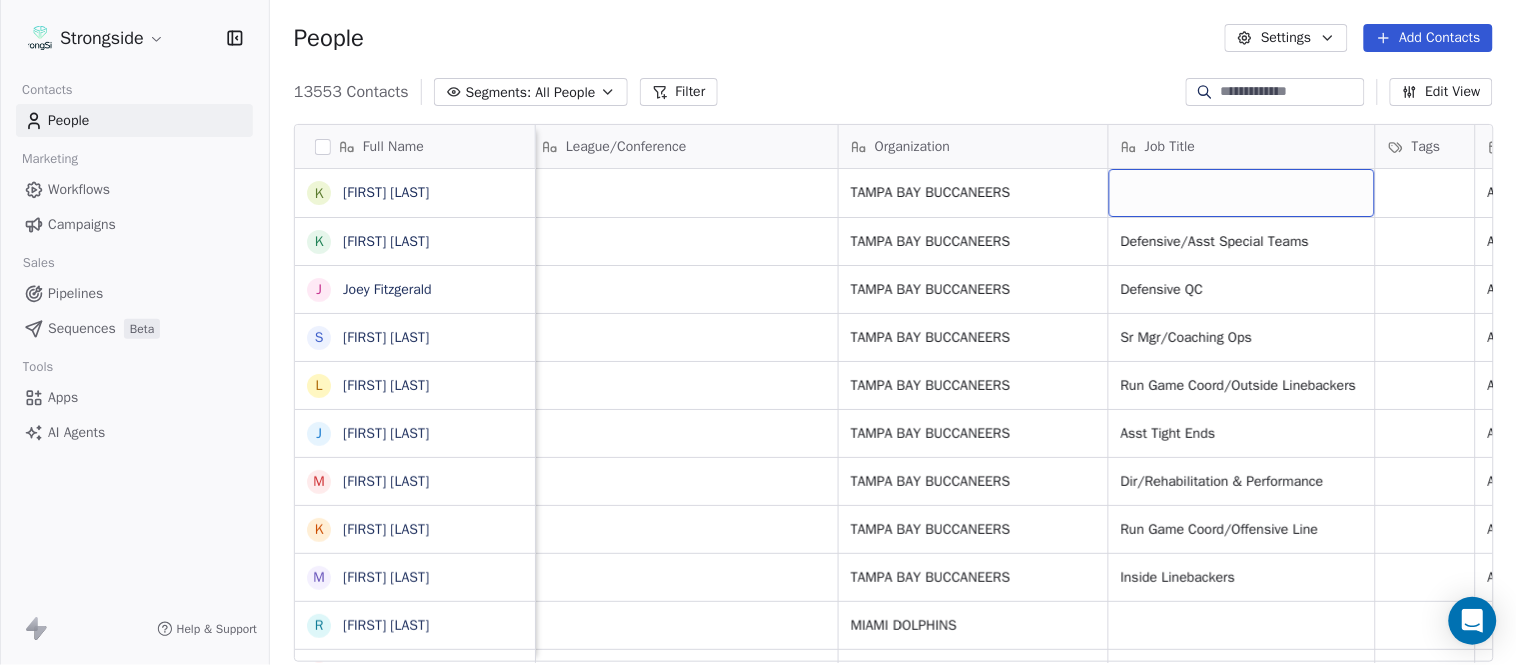 click at bounding box center [1242, 193] 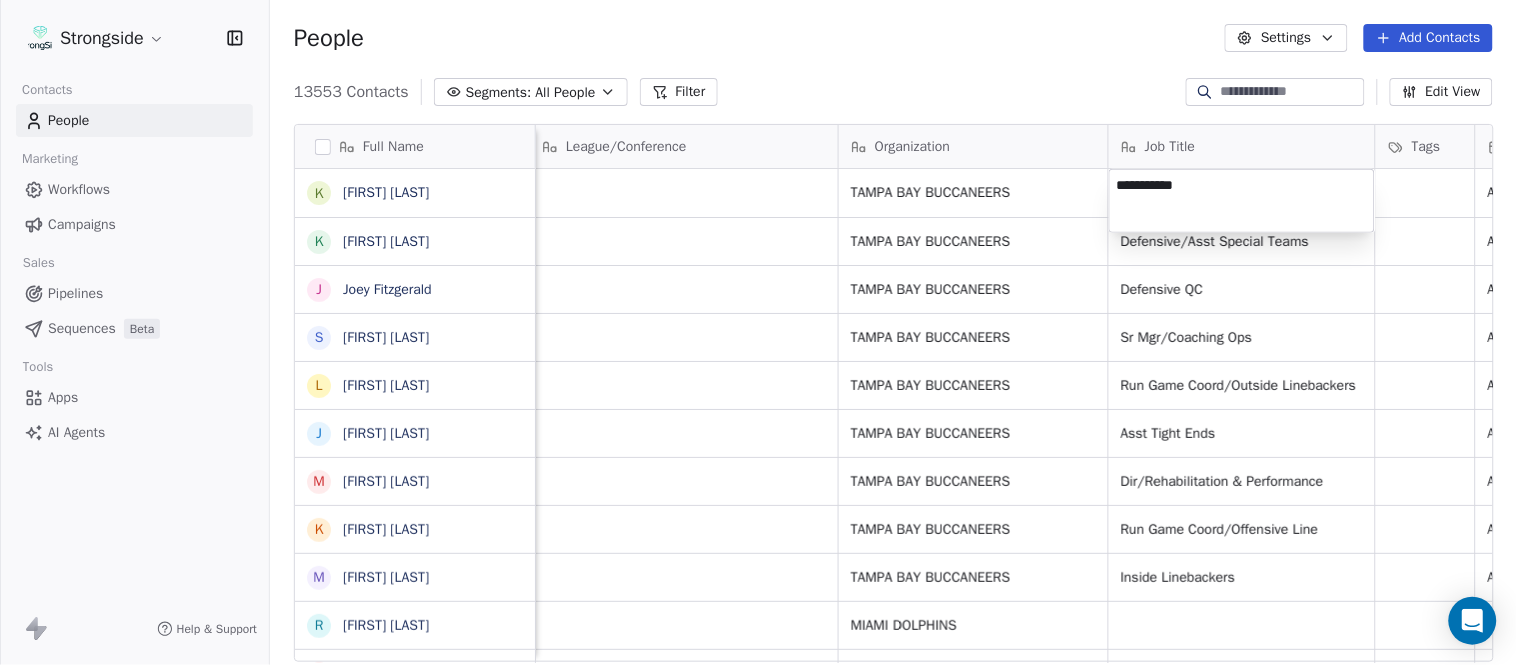 click on "Strongside Contacts People Marketing Workflows Campaigns Sales Pipelines Sequences Beta Tools Apps AI Agents Help & Support People Settings  Add Contacts 13553 Contacts Segments: All People Filter  Edit View Tag Add to Sequence Export Full Name K Kevin Ross K Keith Tandy J Joey Fitzgerald S Sarah Evans L Larry Foote J Jeff Kastl M Maral Javadifar K Kevin Carberry M Mike Caldwell R Robert Prince C Craig Aukerman B Brent Callaway B Butch Barry F Frank Smith A Austin Clark A Anthony Weaver M Mike McDaniel J Jonathan Krause B Bobby Slowik M Matthew O'Donnell D Deshawn Shead R Ronnie Bradford B Brian Duker K Kynjee Cotton T Todd Nielson E Eric Studesville D Darrell Bevell R Ryan Crow L Lemuel Jeanpierre M Mathieu Araujo J Jon Embree Email Phone Number Level League/Conference Organization Job Title Tags Created Date BST Status Priority Emails Auto Clicked kross@buccaneers.nfl.com NFL TAMPA BAY BUCCANEERS Aug 03, 2025 10:03 PM ktandy@buccaneers.nfl.com NFL TAMPA BAY BUCCANEERS Defensive/Asst Special Teams NFL NFL" at bounding box center (758, 332) 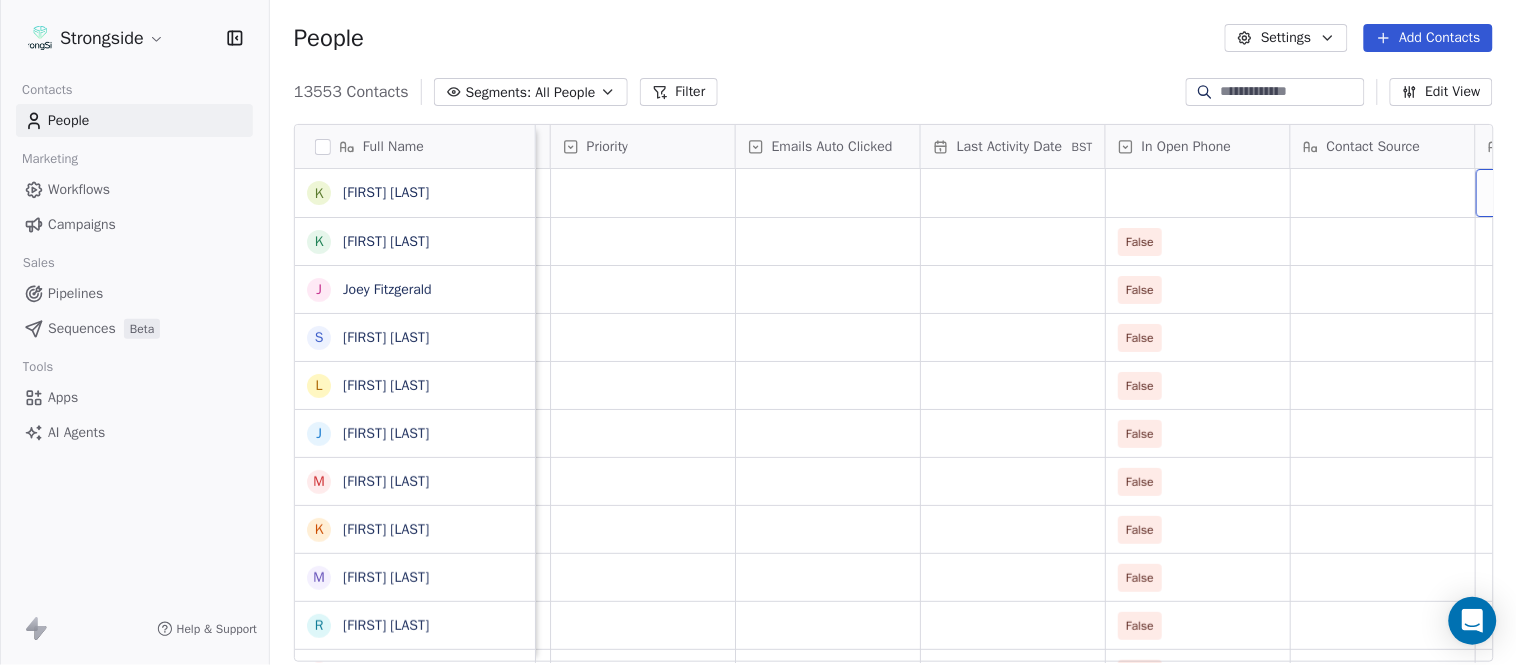 scroll, scrollTop: 0, scrollLeft: 2047, axis: horizontal 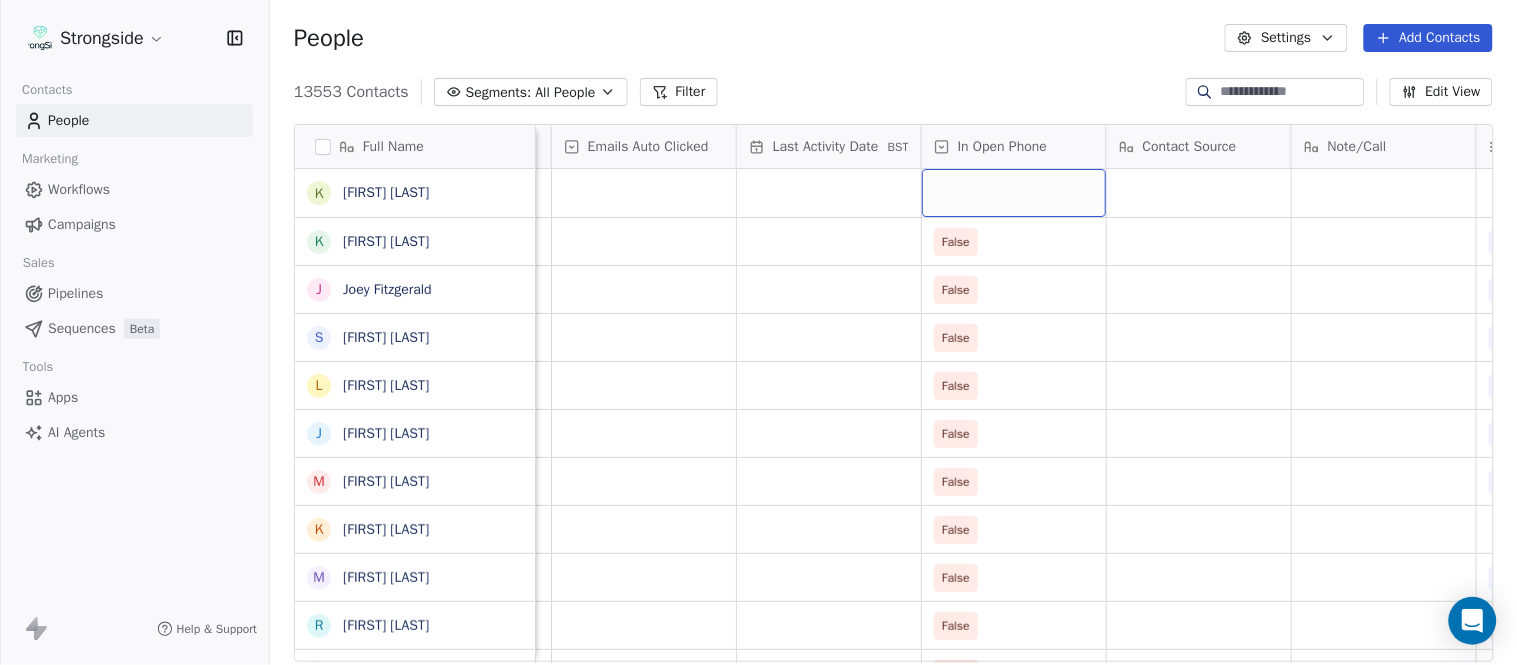 click at bounding box center [1014, 193] 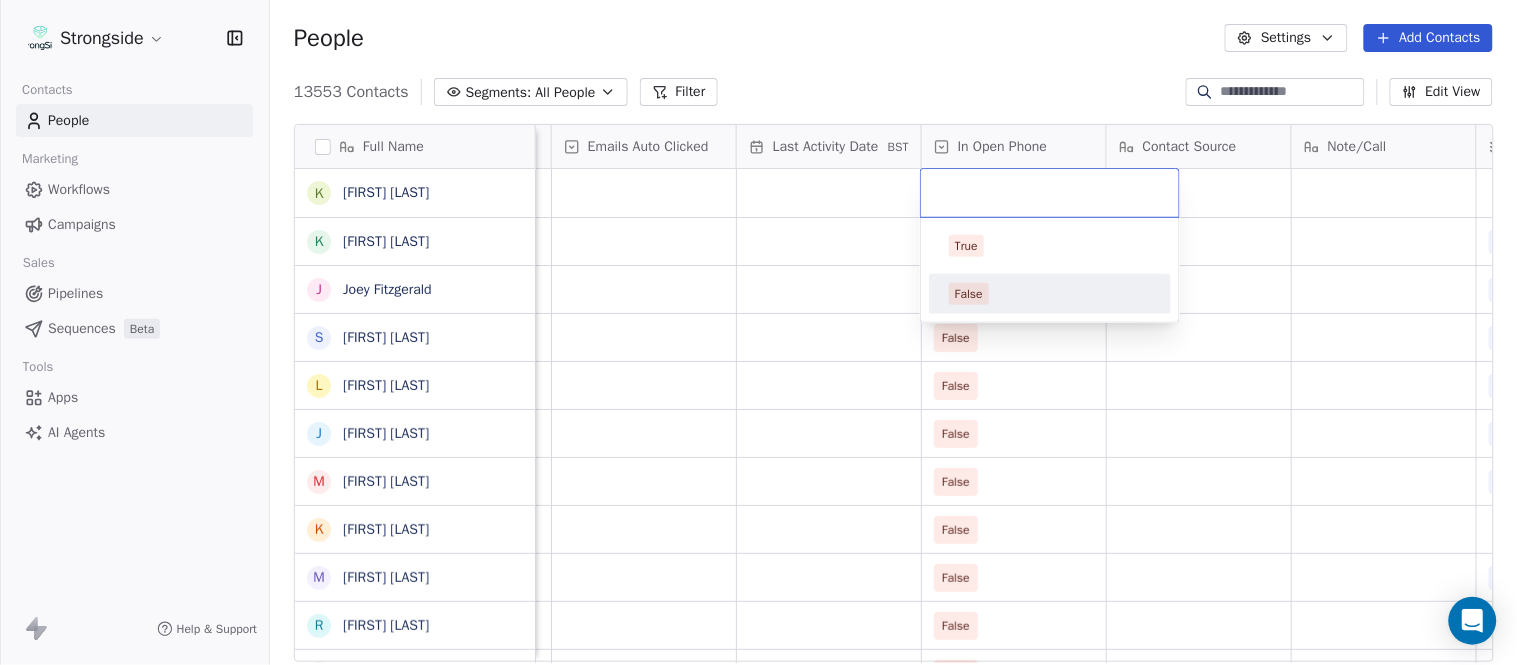 click on "False" at bounding box center [1050, 294] 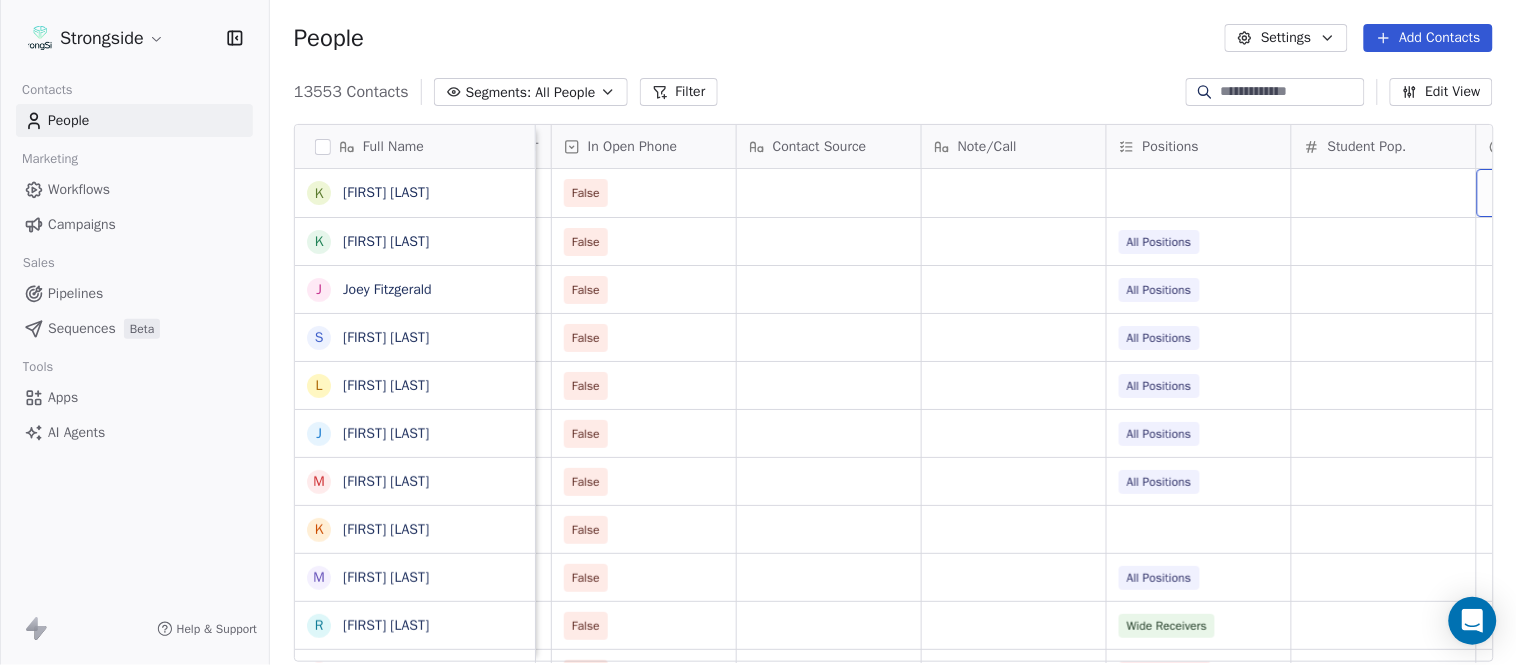 scroll, scrollTop: 0, scrollLeft: 2603, axis: horizontal 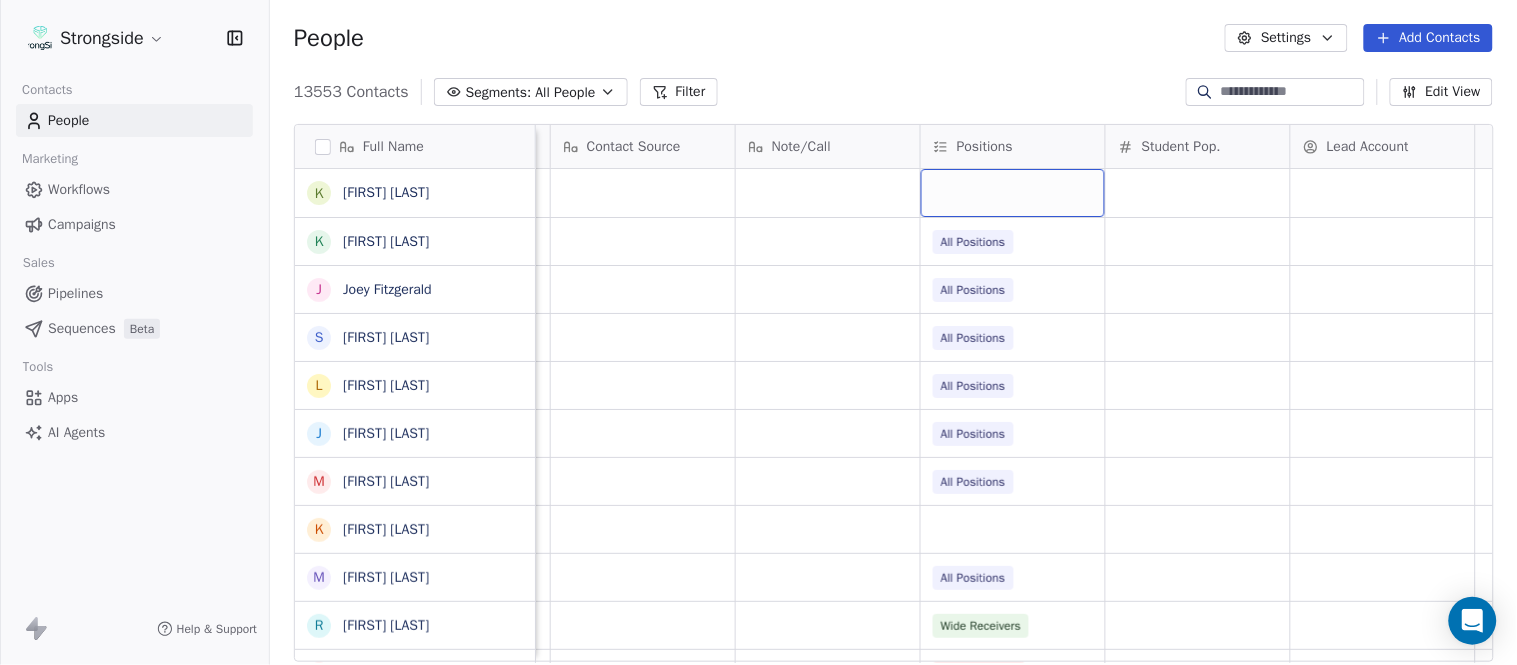 click at bounding box center (1013, 193) 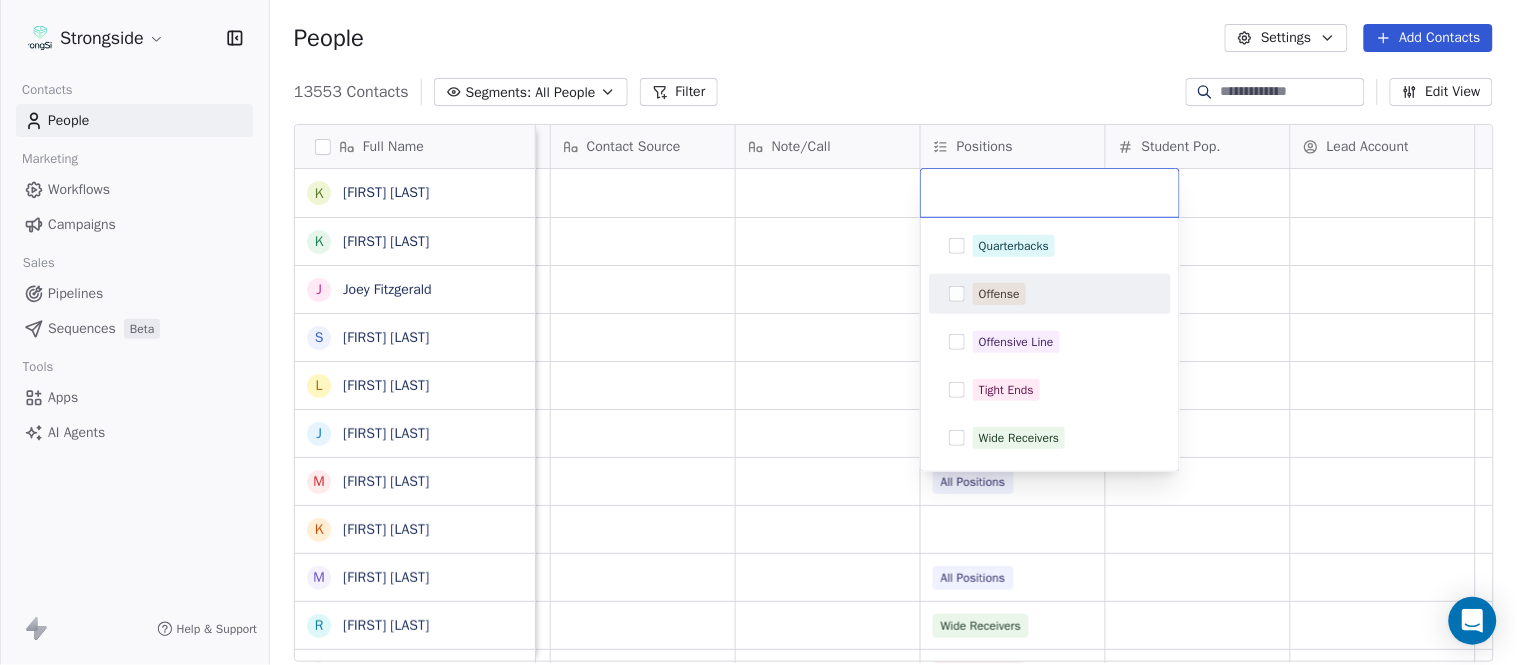 click on "Offense" at bounding box center (1062, 294) 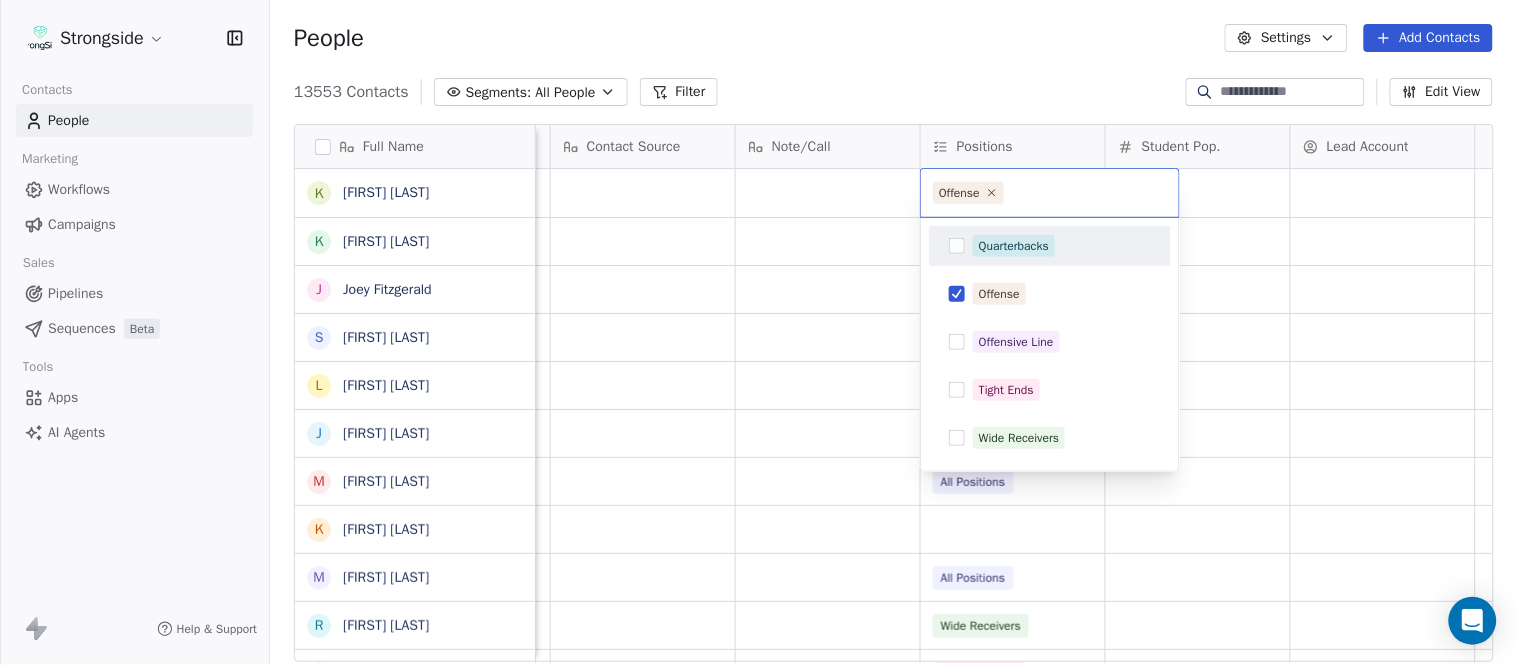 click on "Strongside Contacts People Marketing Workflows Campaigns Sales Pipelines Sequences Beta Tools Apps AI Agents Help & Support People Settings  Add Contacts 13553 Contacts Segments: All People Filter  Edit View Tag Add to Sequence Export Full Name K Kevin Ross K Keith Tandy J Joey Fitzgerald S Sarah Evans L Larry Foote J Jeff Kastl M Maral Javadifar K Kevin Carberry M Mike Caldwell R Robert Prince C Craig Aukerman B Brent Callaway B Butch Barry F Frank Smith A Austin Clark A Anthony Weaver M Mike McDaniel J Jonathan Krause B Bobby Slowik M Matthew O'Donnell D Deshawn Shead R Ronnie Bradford B Brian Duker K Kynjee Cotton T Todd Nielson E Eric Studesville D Darrell Bevell R Ryan Crow L Lemuel Jeanpierre M Mathieu Araujo J Jon Embree Priority Emails Auto Clicked Last Activity Date BST In Open Phone Contact Source Note/Call Positions Student Pop. Lead Account   False   False All Positions   False All Positions   False All Positions   False All Positions   False All Positions   False All Positions   False   False" at bounding box center [758, 332] 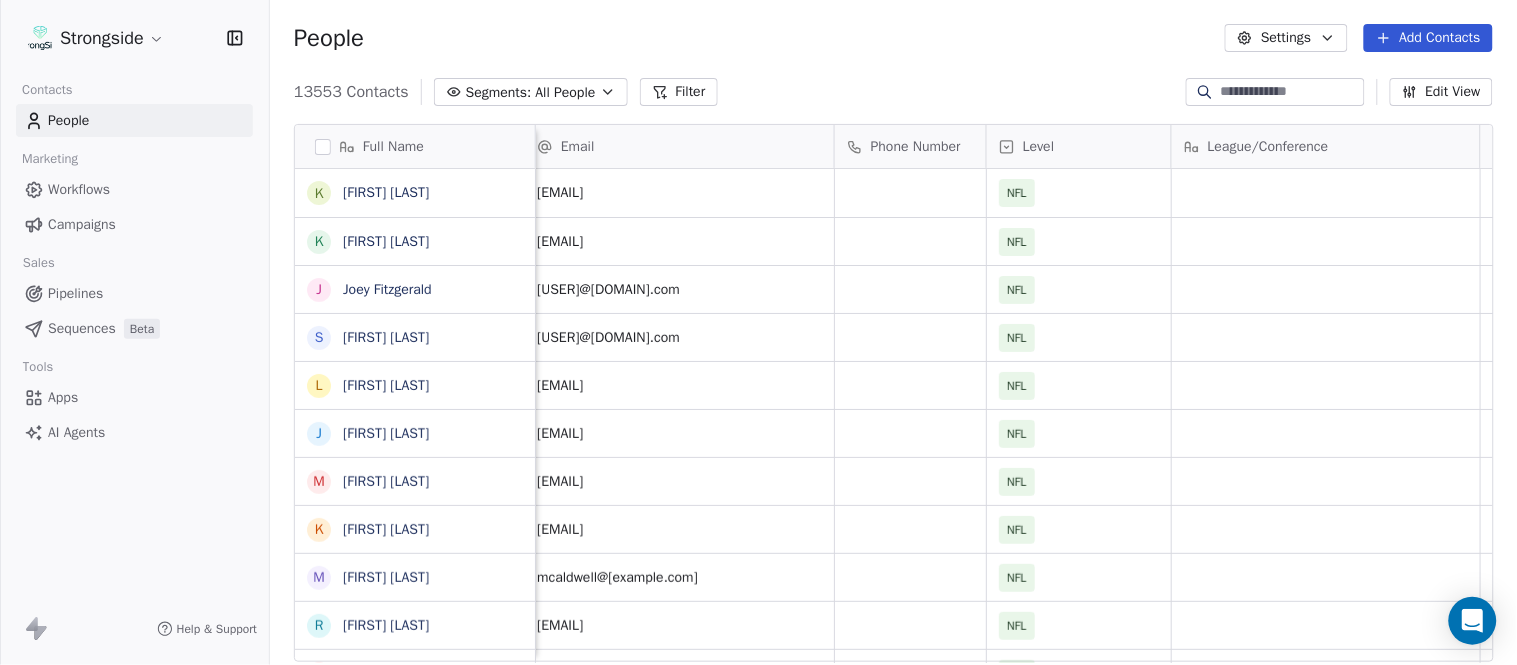 scroll, scrollTop: 0, scrollLeft: 0, axis: both 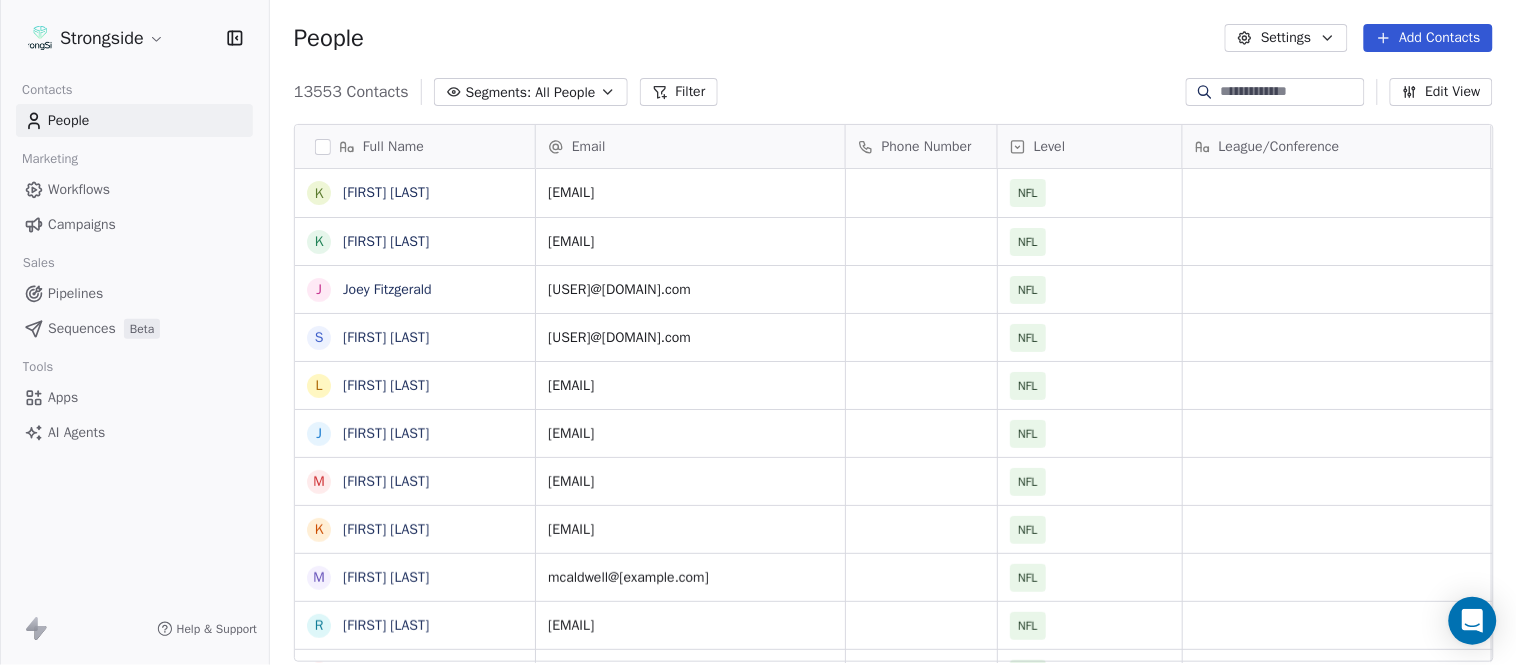click on "Add Contacts" at bounding box center [1428, 38] 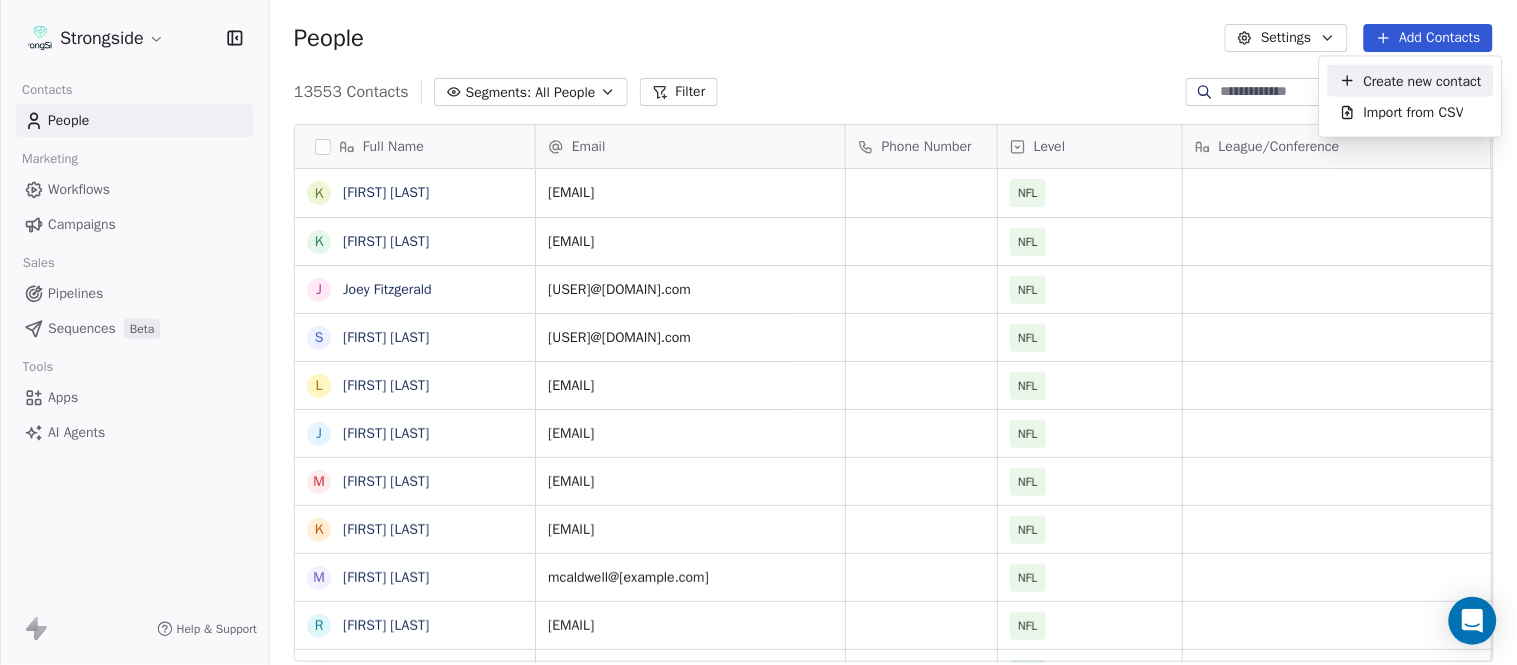 click on "Create new contact" at bounding box center [1423, 80] 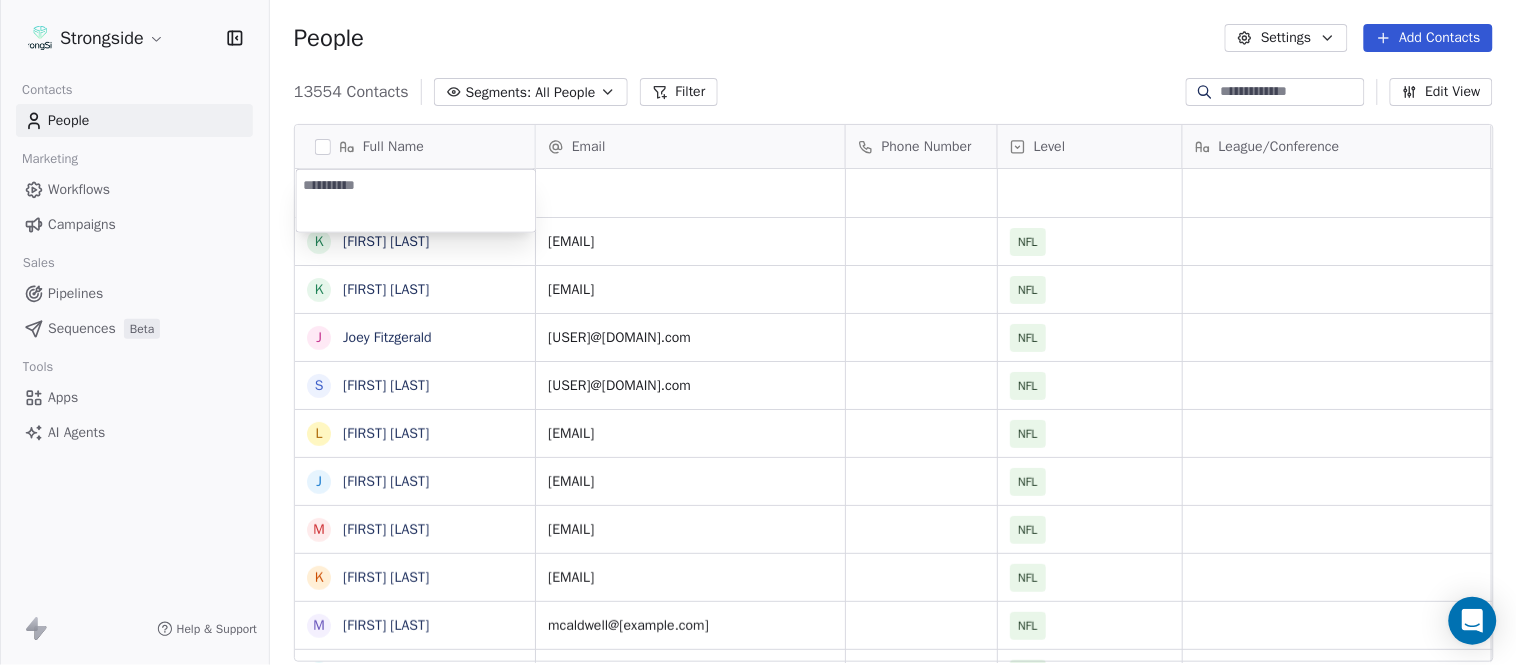 type on "**********" 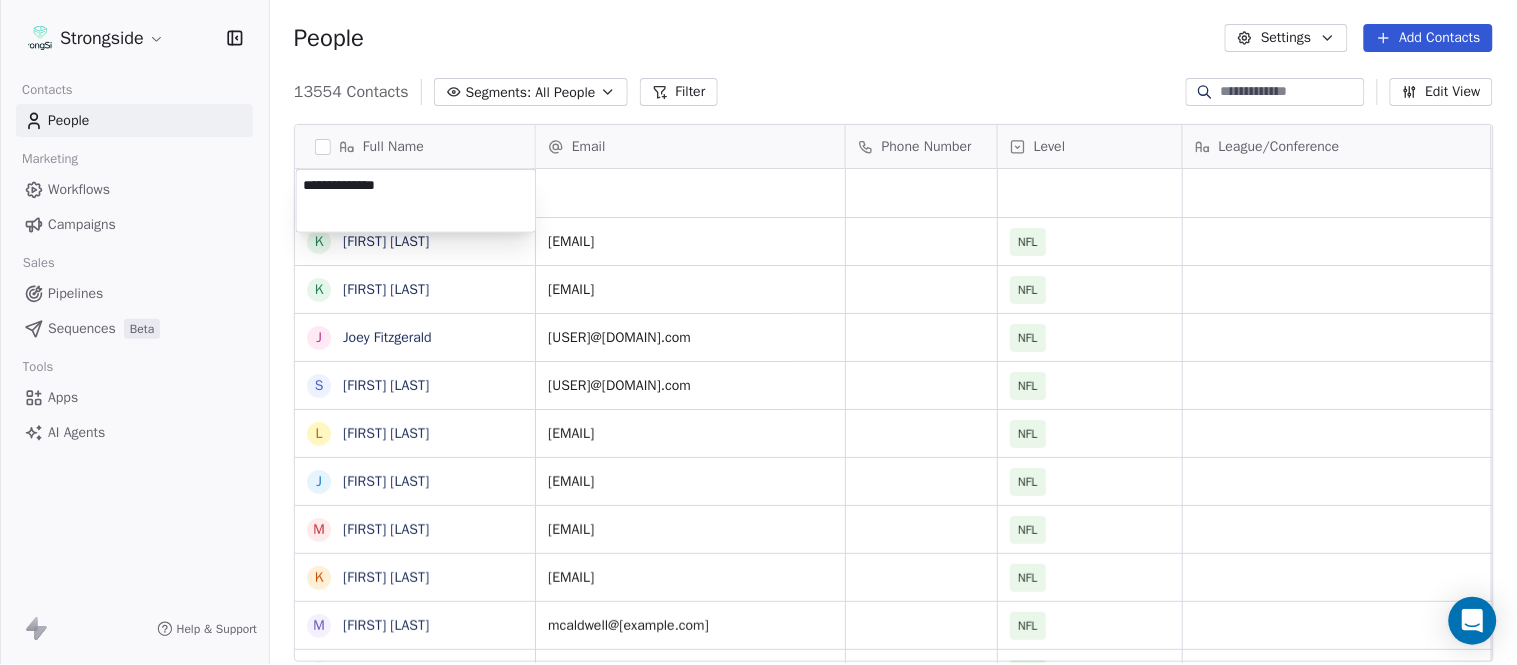 click on "Strongside Contacts People Marketing Workflows Campaigns Sales Pipelines Sequences Beta Tools Apps AI Agents Help & Support People Settings  Add Contacts 13554 Contacts Segments: All People Filter  Edit View Tag Add to Sequence Export Full Name K Kevin Ross K Keith Tandy J Joey Fitzgerald S Sarah Evans L Larry Foote J Jeff Kastl M Maral Javadifar K Kevin Carberry M Mike Caldwell R Robert Prince C Craig Aukerman B Brent Callaway B Butch Barry F Frank Smith A Austin Clark A Anthony Weaver M Mike McDaniel J Jonathan Krause B Bobby Slowik M Matthew O'Donnell D Deshawn Shead R Ronnie Bradford B Brian Duker K Kynjee Cotton T Todd Nielson E Eric Studesville D Darrell Bevell R Ryan Crow L Lemuel Jeanpierre M Mathieu Araujo Email Phone Number Level League/Conference Organization Job Title Tags Created Date BST Aug 03, 2025 10:05 PM kross@buccaneers.nfl.com NFL TAMPA BAY BUCCANEERS Cornerbacks Aug 03, 2025 10:03 PM ktandy@buccaneers.nfl.com NFL TAMPA BAY BUCCANEERS Defensive/Asst Special Teams Aug 03, 2025 10:03 PM" at bounding box center [758, 332] 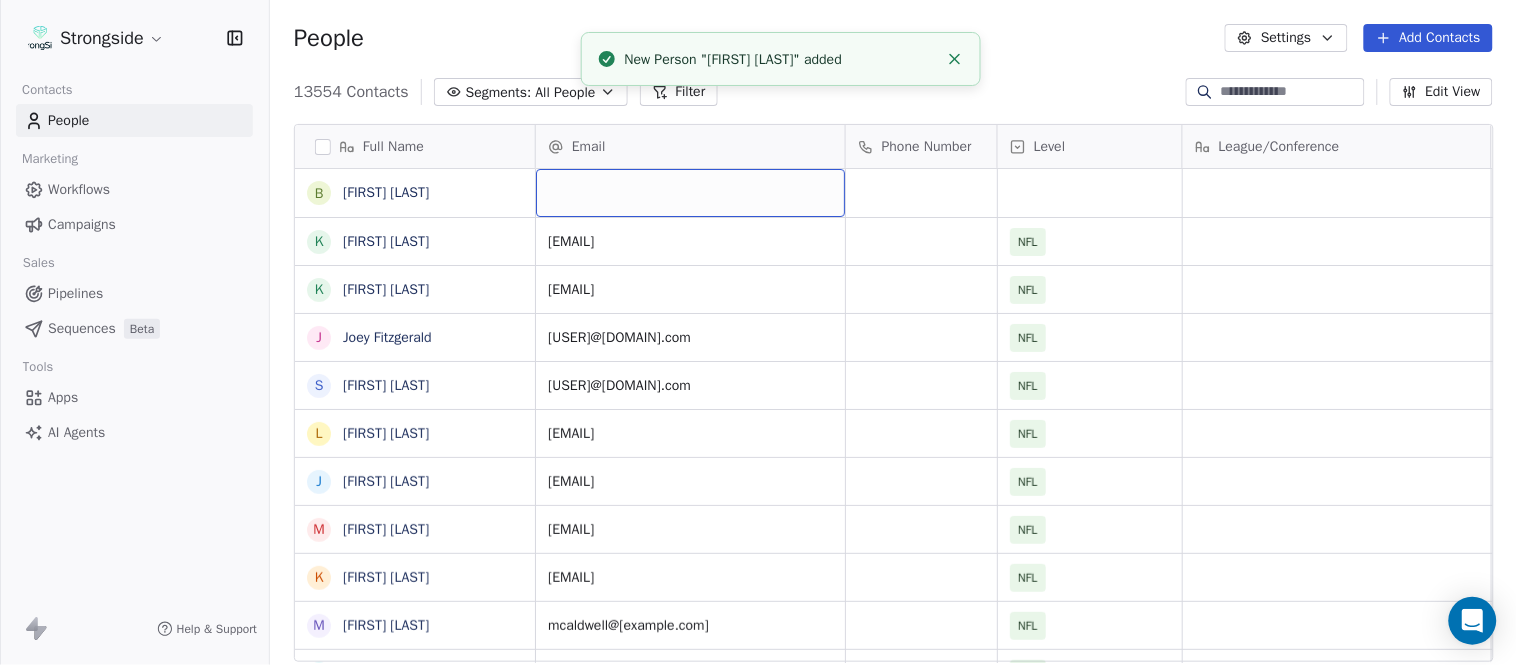 click at bounding box center [690, 193] 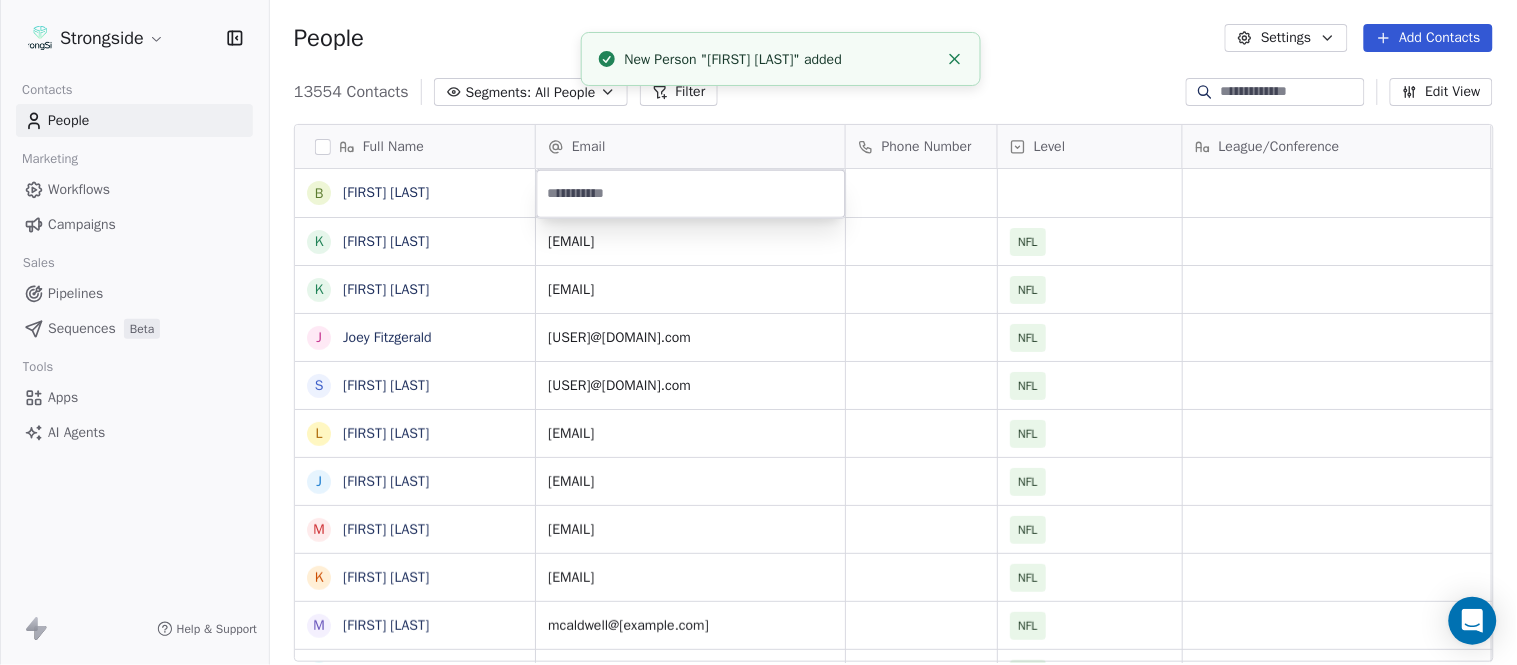 type on "**********" 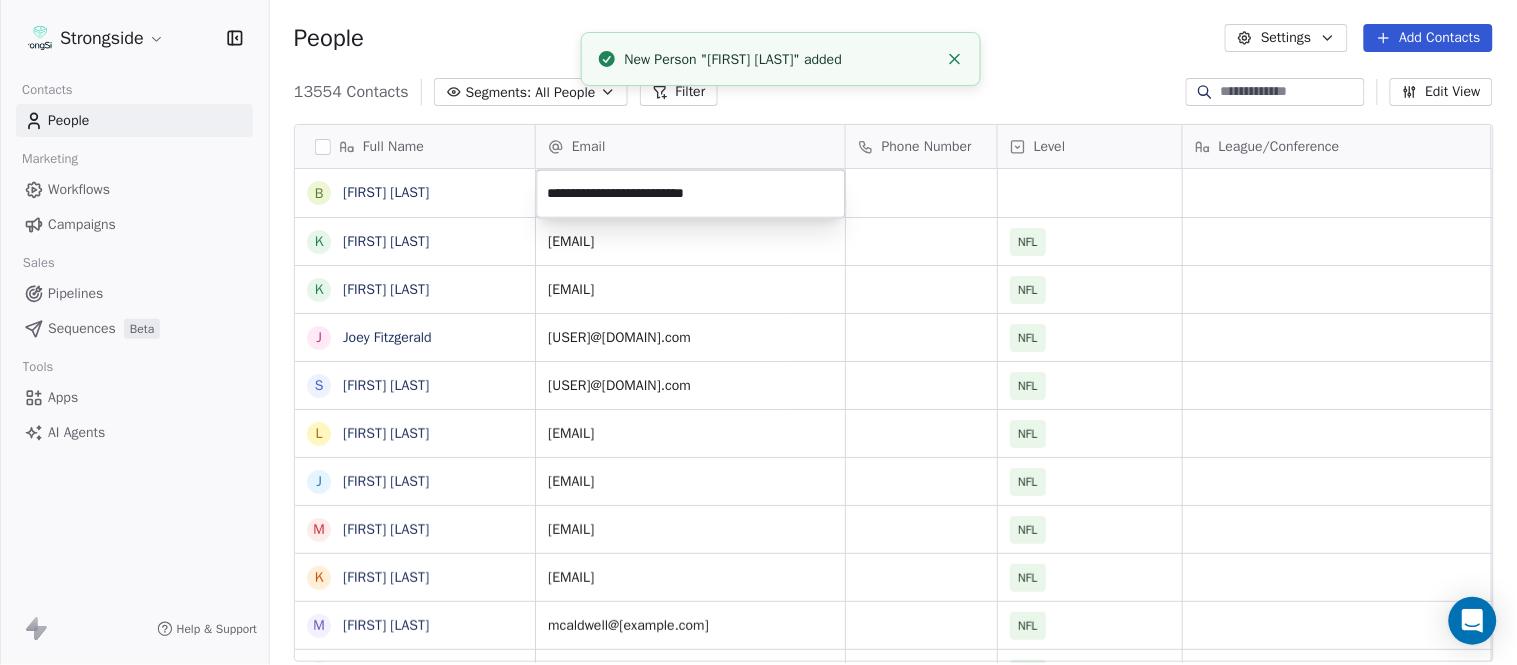 click on "Strongside Contacts People Marketing Workflows Campaigns Sales Pipelines Sequences Beta Tools Apps AI Agents Help & Support People Settings  Add Contacts 13554 Contacts Segments: All People Filter  Edit View Tag Add to Sequence Export Full Name B Blaine Stewart K Kevin Ross K Keith Tandy J Joey Fitzgerald S Sarah Evans L Larry Foote J Jeff Kastl M Maral Javadifar K Kevin Carberry M Mike Caldwell R Robert Prince C Craig Aukerman B Brent Callaway B Butch Barry F Frank Smith A Austin Clark A Anthony Weaver M Mike McDaniel J Jonathan Krause B Bobby Slowik M Matthew O'Donnell D Deshawn Shead R Ronnie Bradford B Brian Duker K Kynjee Cotton T Todd Nielson E Eric Studesville D Darrell Bevell R Ryan Crow L Lemuel Jeanpierre M Mathieu Araujo Email Phone Number Level League/Conference Organization Job Title Tags Created Date BST Aug 03, 2025 10:05 PM kross@buccaneers.nfl.com NFL TAMPA BAY BUCCANEERS Cornerbacks Aug 03, 2025 10:03 PM ktandy@buccaneers.nfl.com NFL TAMPA BAY BUCCANEERS Defensive/Asst Special Teams NFL" at bounding box center [758, 332] 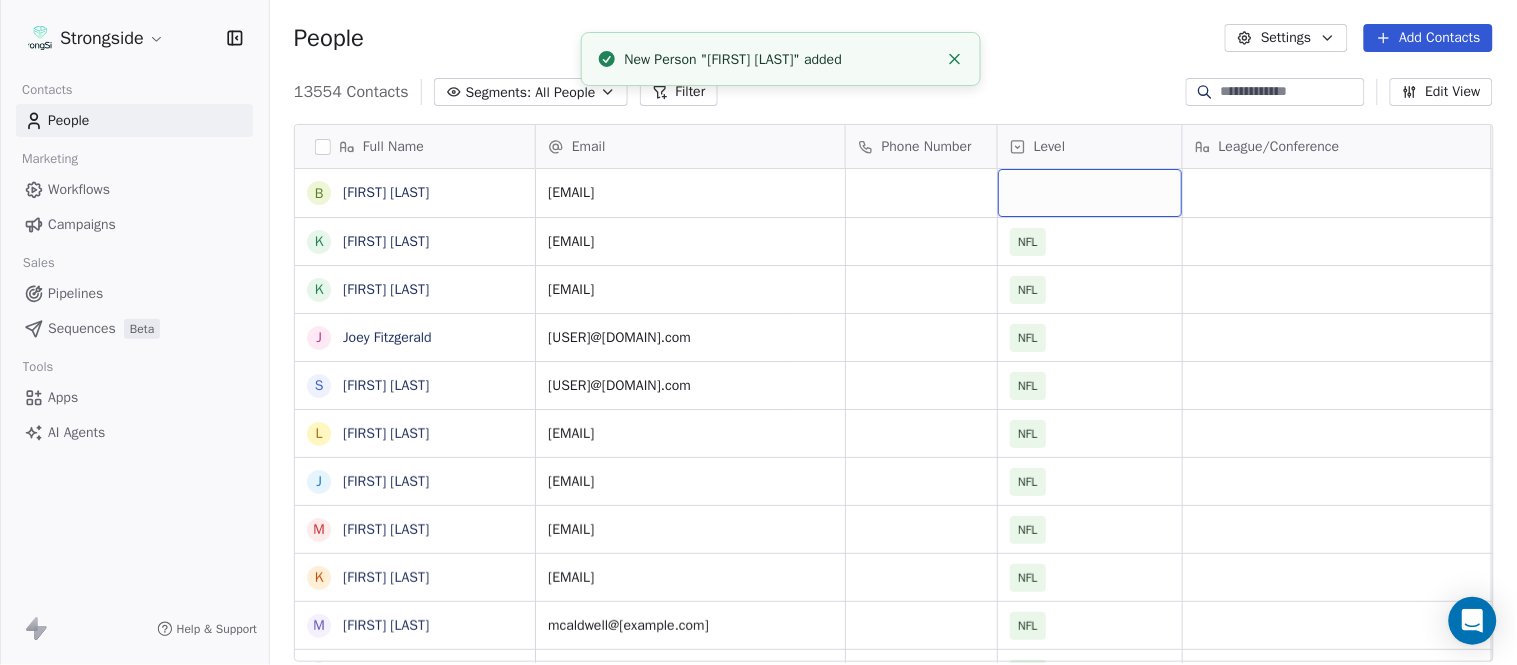 click at bounding box center [1090, 193] 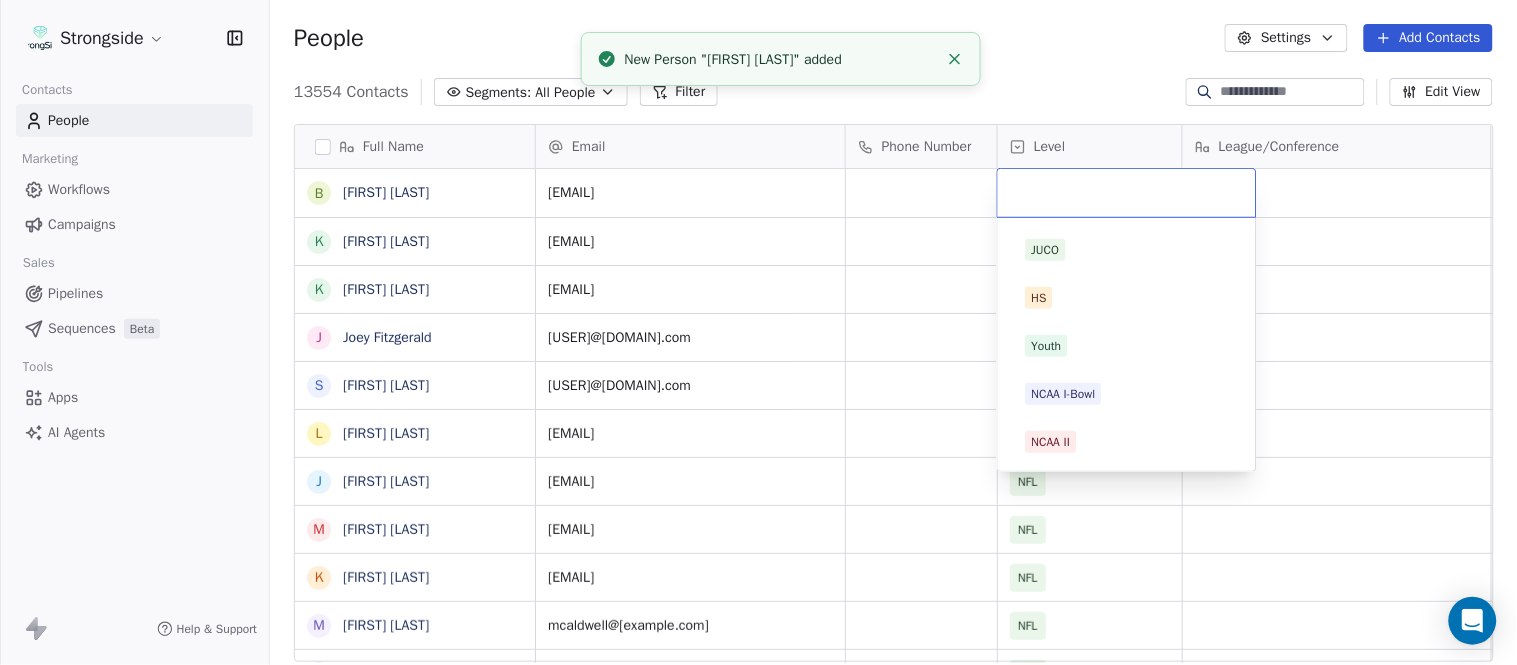scroll, scrollTop: 330, scrollLeft: 0, axis: vertical 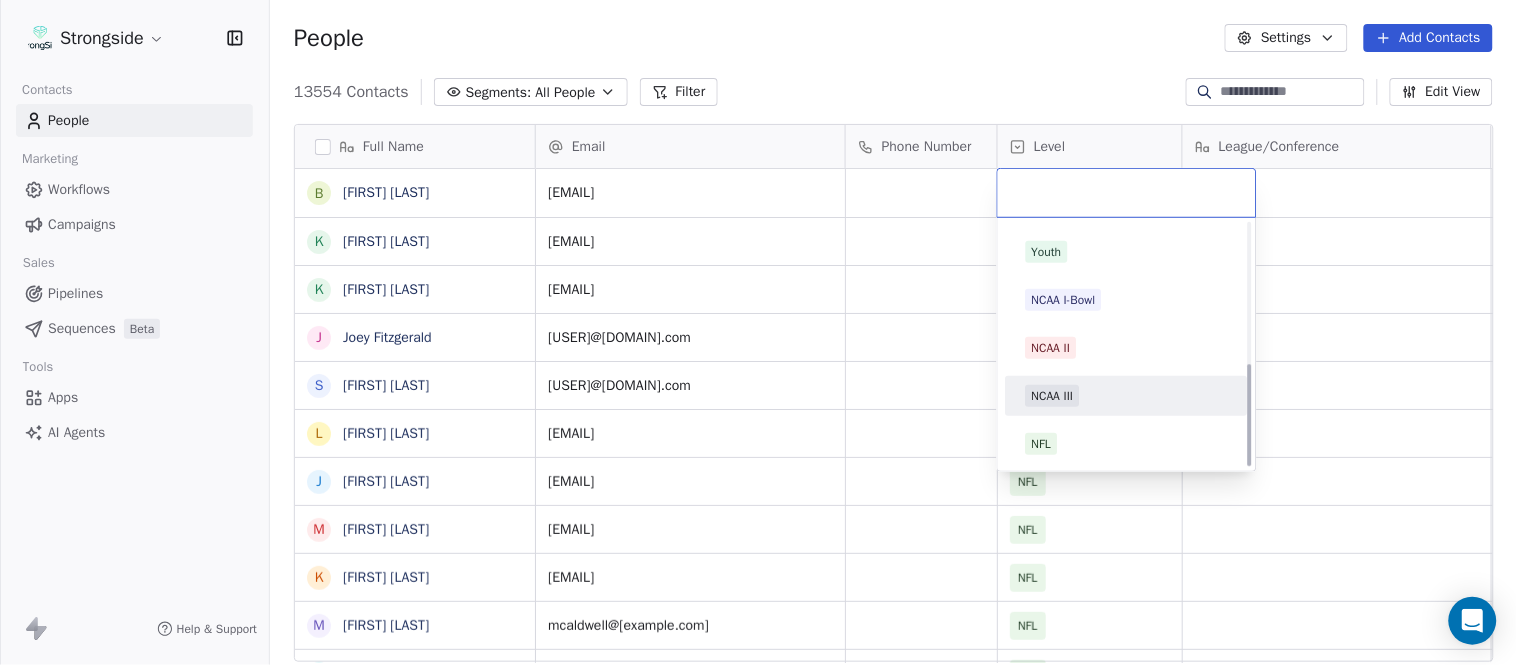 click on "D1 D1 FCS D2 D3 NAIA JUCO HS Youth NCAA I-Bowl NCAA II NCAA III NFL" at bounding box center (1127, 180) 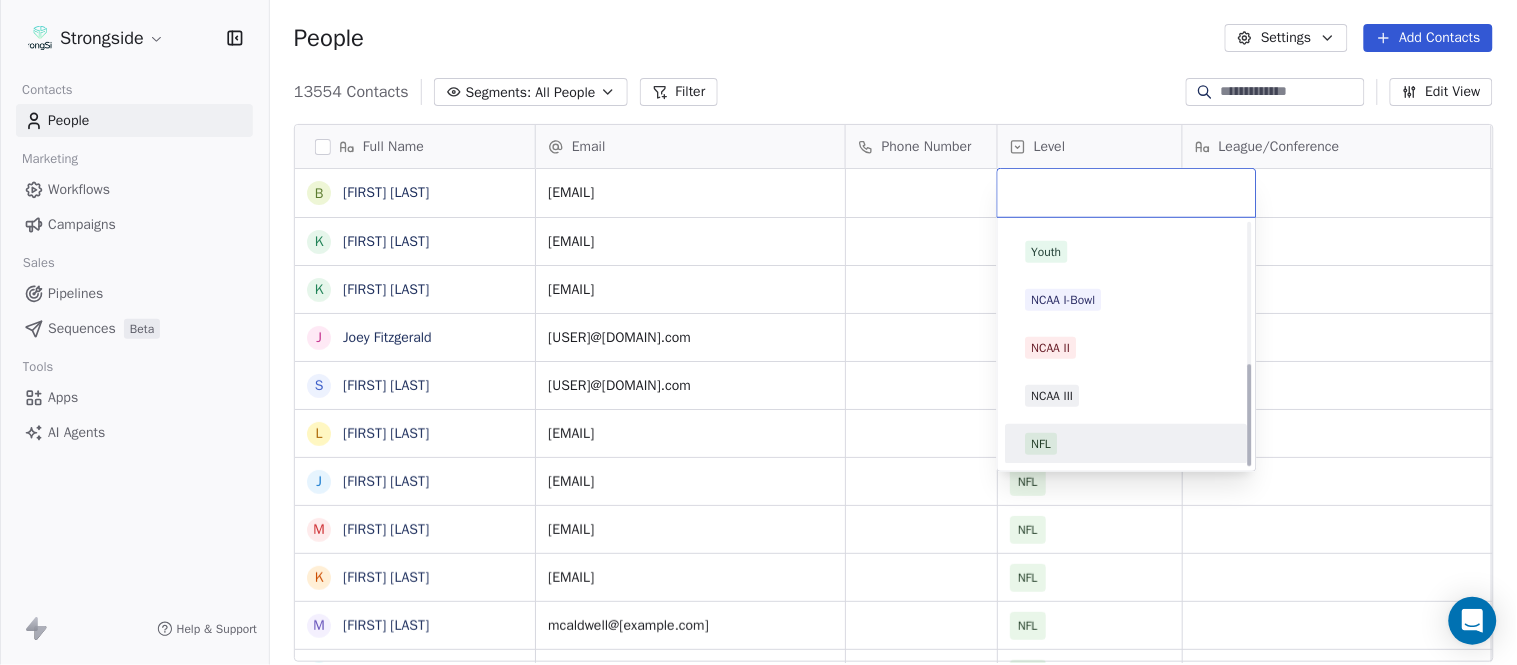 click on "NFL" at bounding box center [1127, 444] 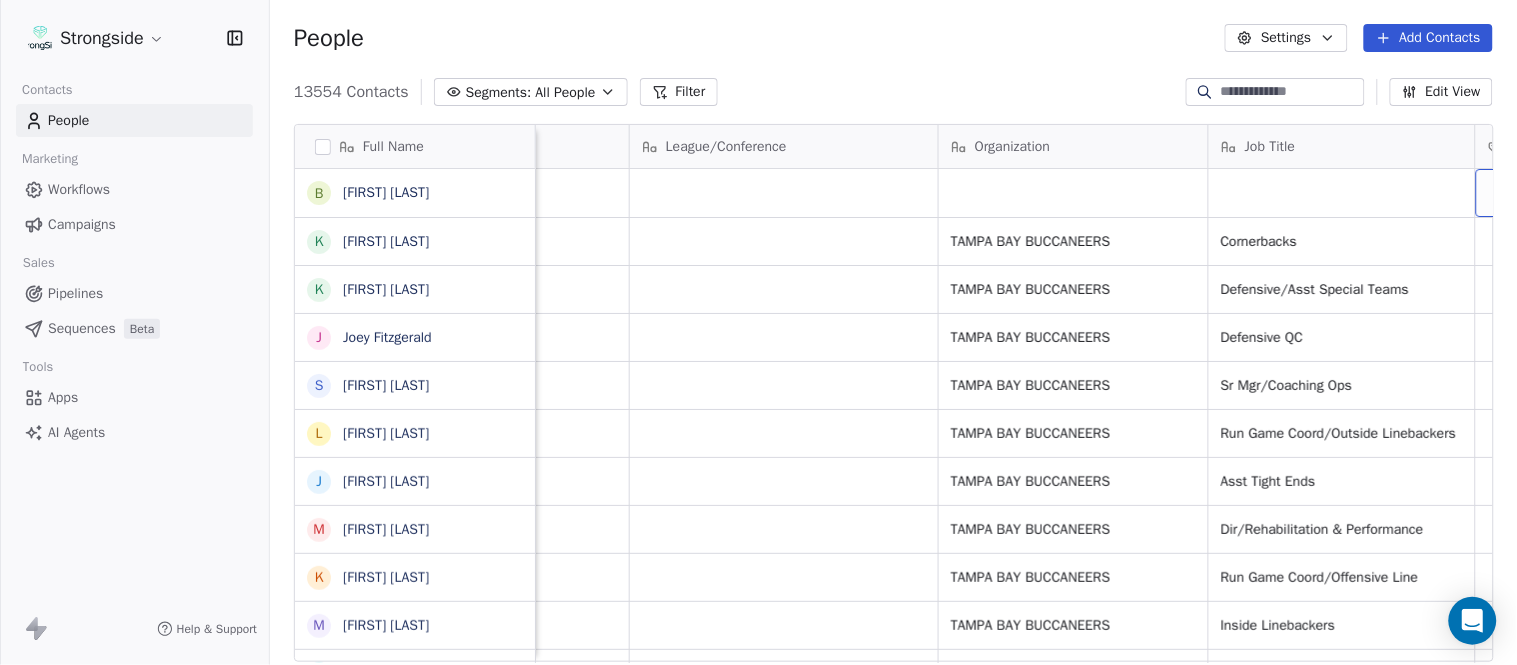 scroll, scrollTop: 0, scrollLeft: 653, axis: horizontal 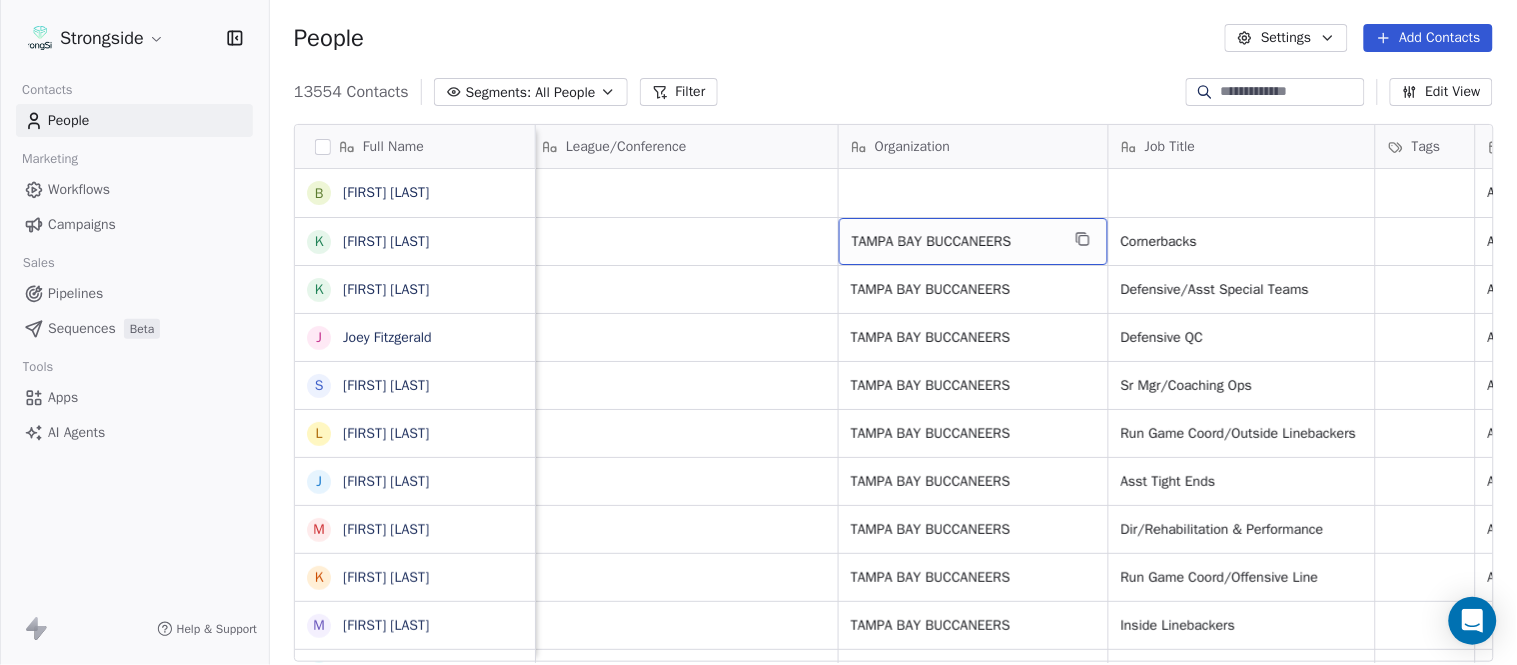 drag, startPoint x: 1027, startPoint y: 243, endPoint x: 1085, endPoint y: 236, distance: 58.420887 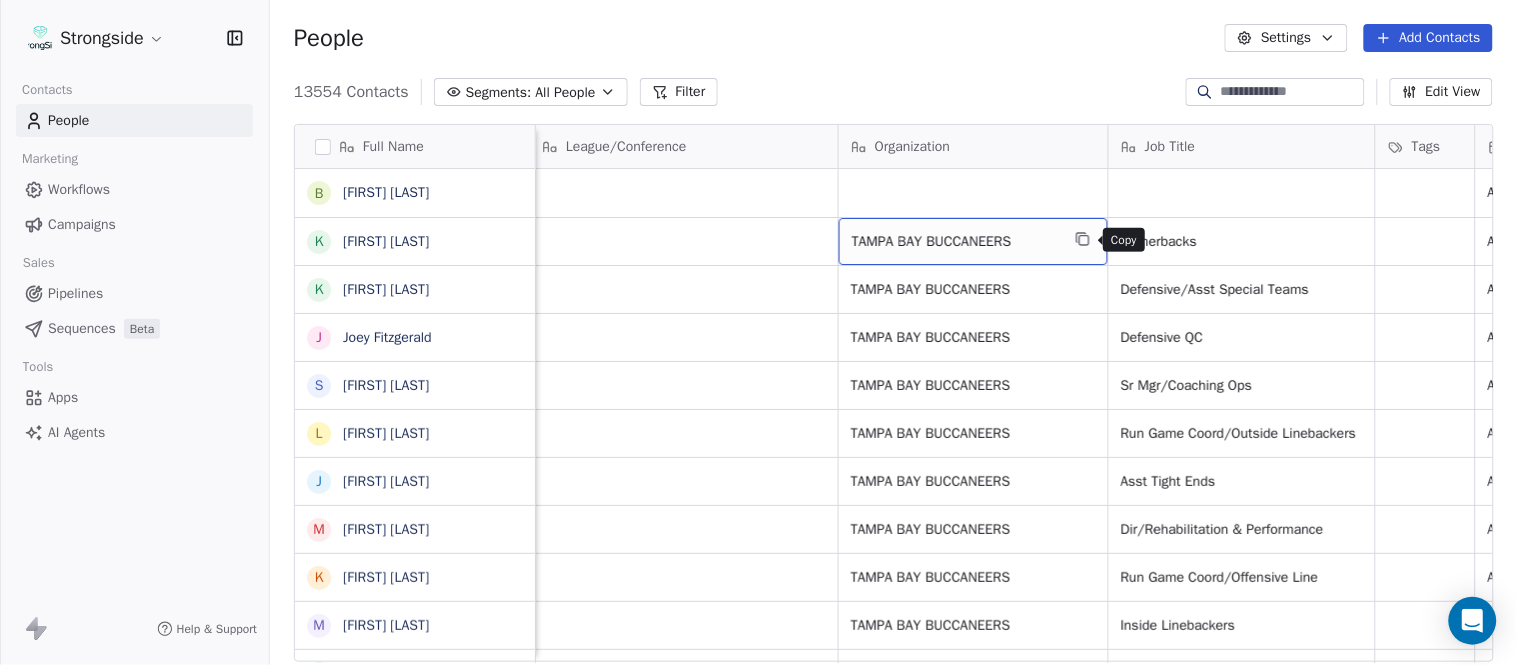 click 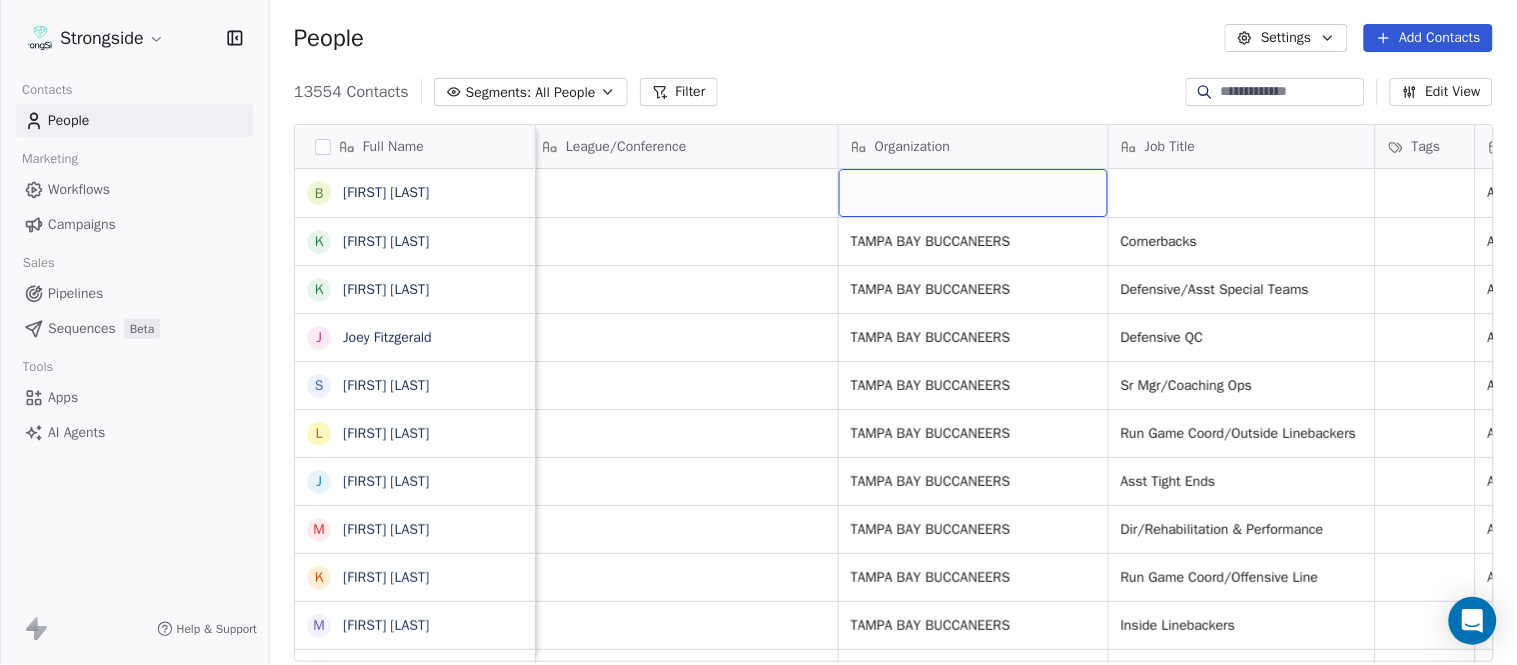 click at bounding box center (973, 193) 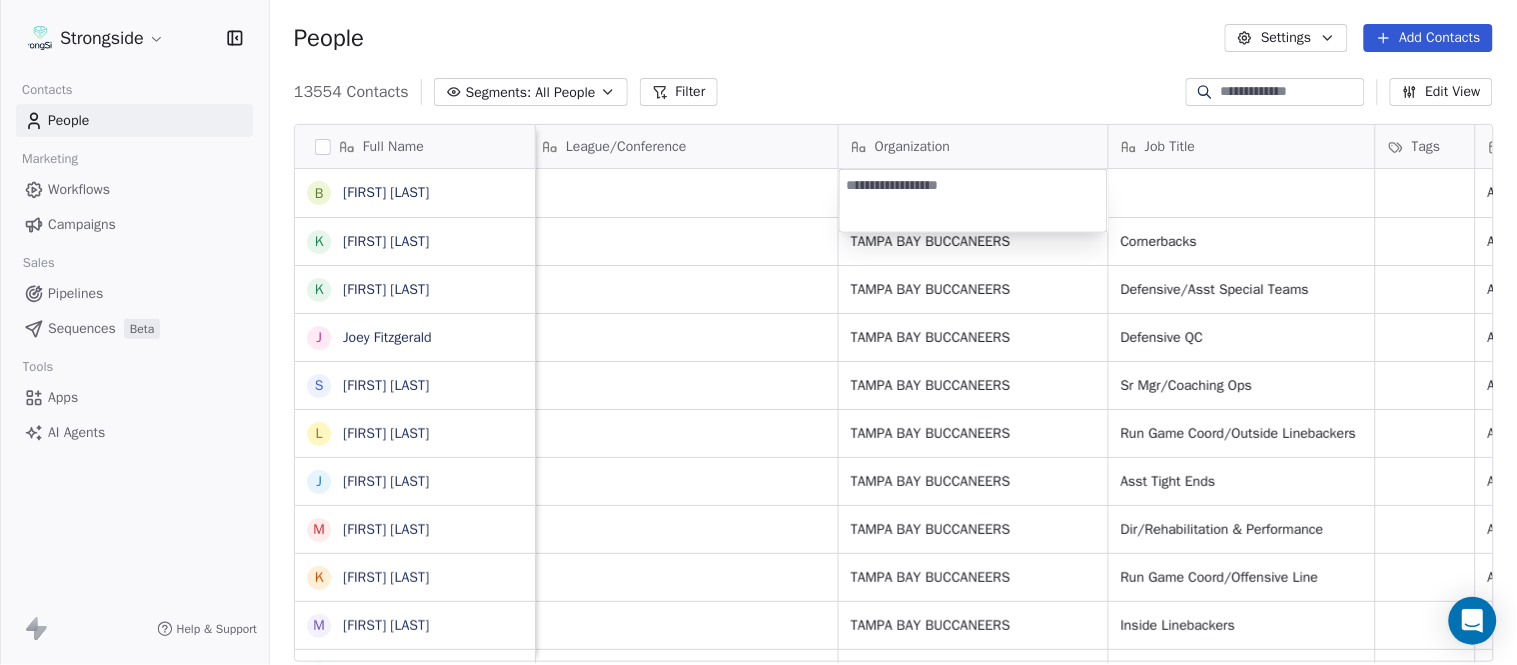 type on "**********" 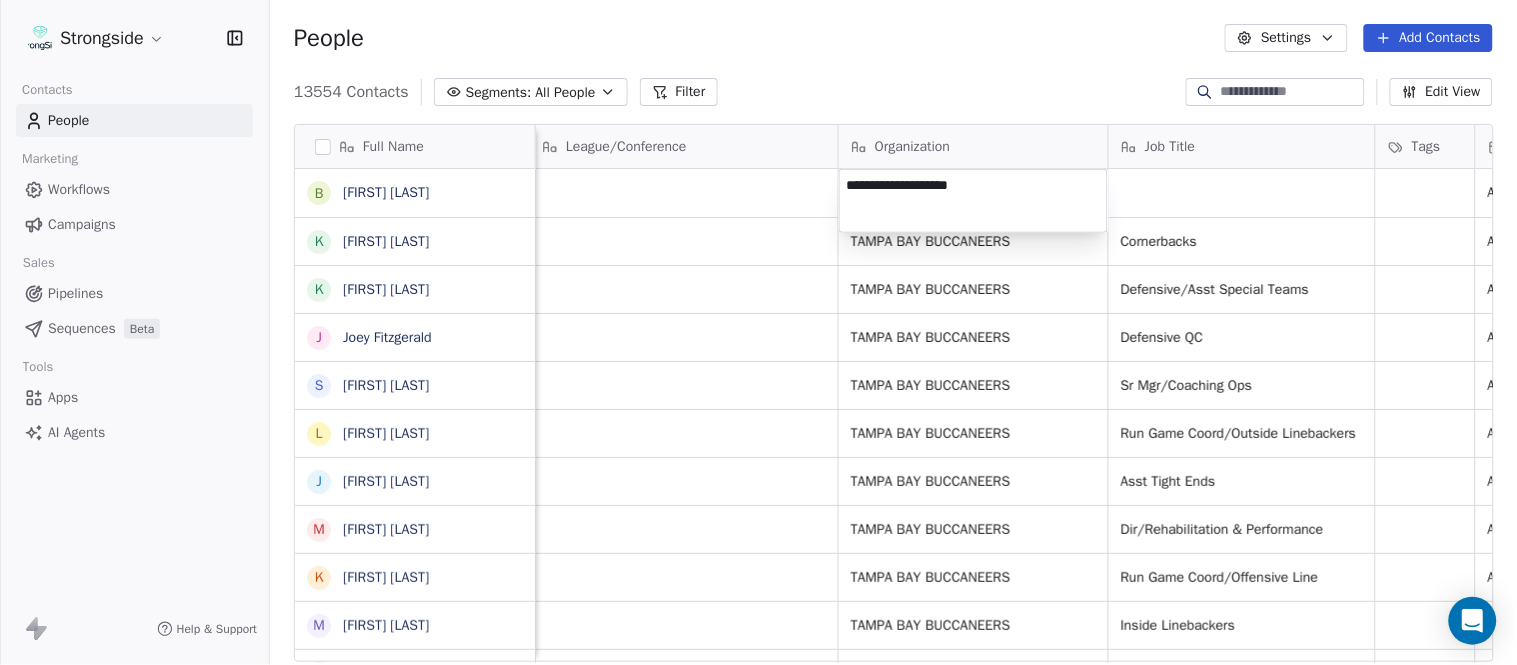 click on "Strongside Contacts People Marketing Workflows Campaigns Sales Pipelines Sequences Beta Tools Apps AI Agents Help & Support People Settings  Add Contacts 13554 Contacts Segments: All People Filter  Edit View Tag Add to Sequence Export Full Name B Blaine Stewart K Kevin Ross K Keith Tandy J Joey Fitzgerald S Sarah Evans L Larry Foote J Jeff Kastl M Maral Javadifar K Kevin Carberry M Mike Caldwell R Robert Prince C Craig Aukerman B Brent Callaway B Butch Barry F Frank Smith A Austin Clark A Anthony Weaver M Mike McDaniel J Jonathan Krause B Bobby Slowik M Matthew O'Donnell D Deshawn Shead R Ronnie Bradford B Brian Duker K Kynjee Cotton T Todd Nielson E Eric Studesville D Darrell Bevell R Ryan Crow L Lemuel Jeanpierre M Mathieu Araujo Email Phone Number Level League/Conference Organization Job Title Tags Created Date BST Status Priority Emails Auto Clicked bstewart@buccaneers.nfl.com NFL Aug 03, 2025 10:05 PM kross@buccaneers.nfl.com NFL TAMPA BAY BUCCANEERS Cornerbacks Aug 03, 2025 10:03 PM NFL NFL NFL NFL" at bounding box center (758, 332) 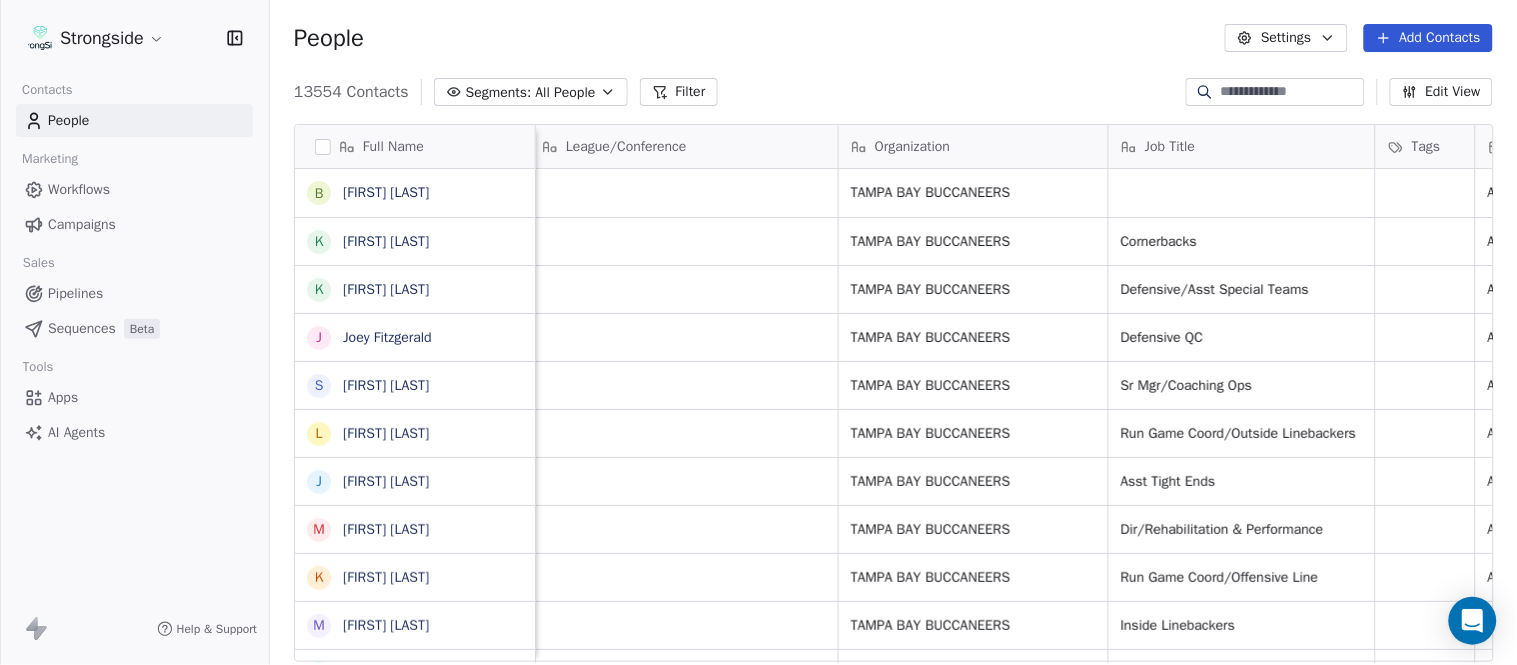 click on "Job Title" at bounding box center (1242, 146) 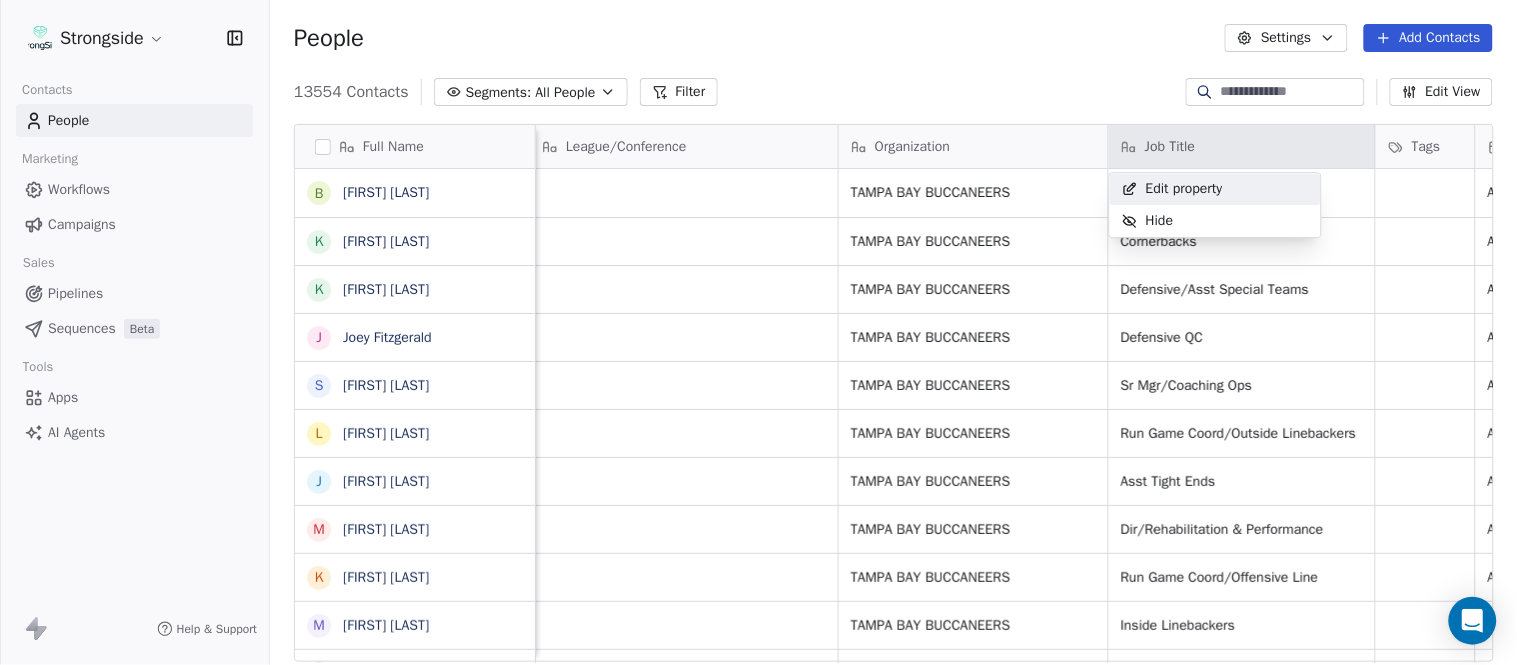 click on "Strongside Contacts People Marketing Workflows Campaigns Sales Pipelines Sequences Beta Tools Apps AI Agents Help & Support People Settings  Add Contacts 13554 Contacts Segments: All People Filter  Edit View Tag Add to Sequence Export Full Name B Blaine Stewart K Kevin Ross K Keith Tandy J Joey Fitzgerald S Sarah Evans L Larry Foote J Jeff Kastl M Maral Javadifar K Kevin Carberry M Mike Caldwell R Robert Prince C Craig Aukerman B Brent Callaway B Butch Barry F Frank Smith A Austin Clark A Anthony Weaver M Mike McDaniel J Jonathan Krause B Bobby Slowik M Matthew O'Donnell D Deshawn Shead R Ronnie Bradford B Brian Duker K Kynjee Cotton T Todd Nielson E Eric Studesville D Darrell Bevell R Ryan Crow L Lemuel Jeanpierre M Mathieu Araujo Email Phone Number Level League/Conference Organization Job Title Tags Created Date BST Status Priority Emails Auto Clicked bstewart@buccaneers.nfl.com NFL TAMPA BAY BUCCANEERS Aug 03, 2025 10:05 PM kross@buccaneers.nfl.com NFL TAMPA BAY BUCCANEERS Cornerbacks NFL NFL NFL NFL NFL" at bounding box center (758, 332) 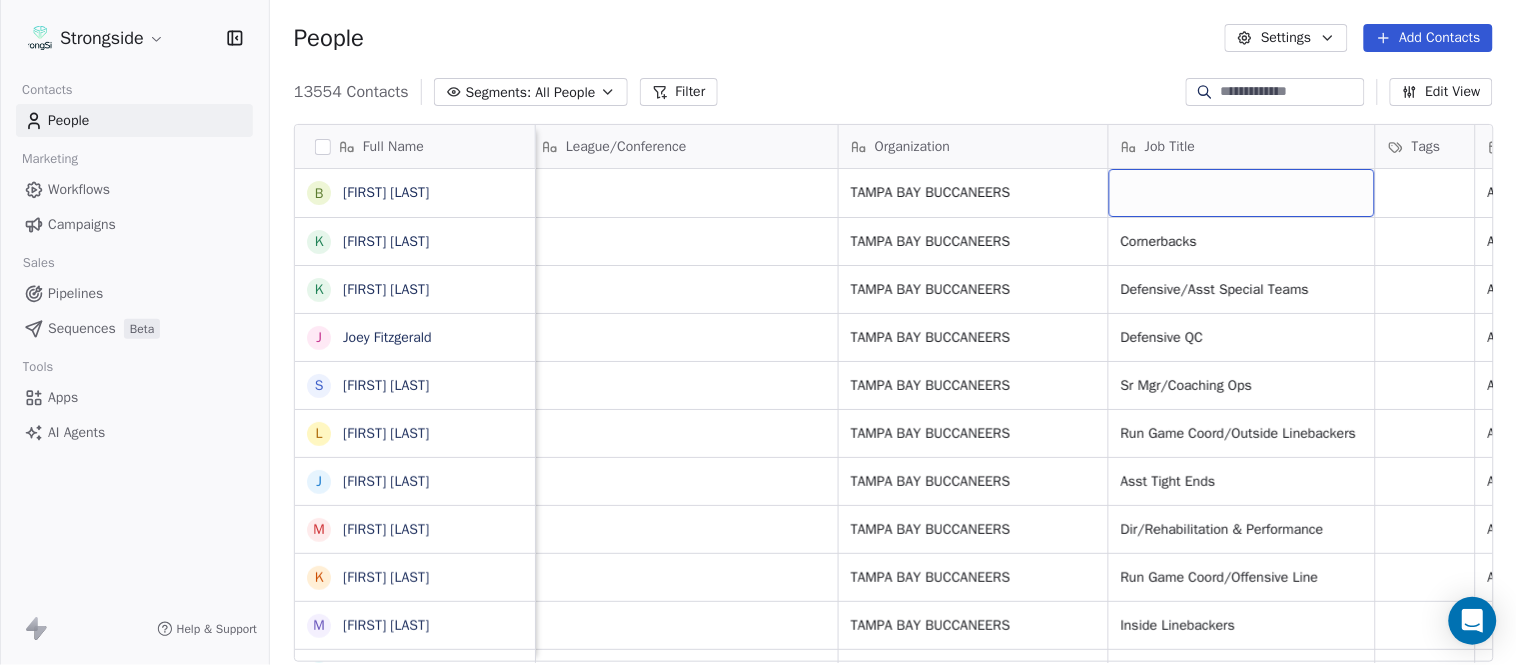 click at bounding box center (1242, 193) 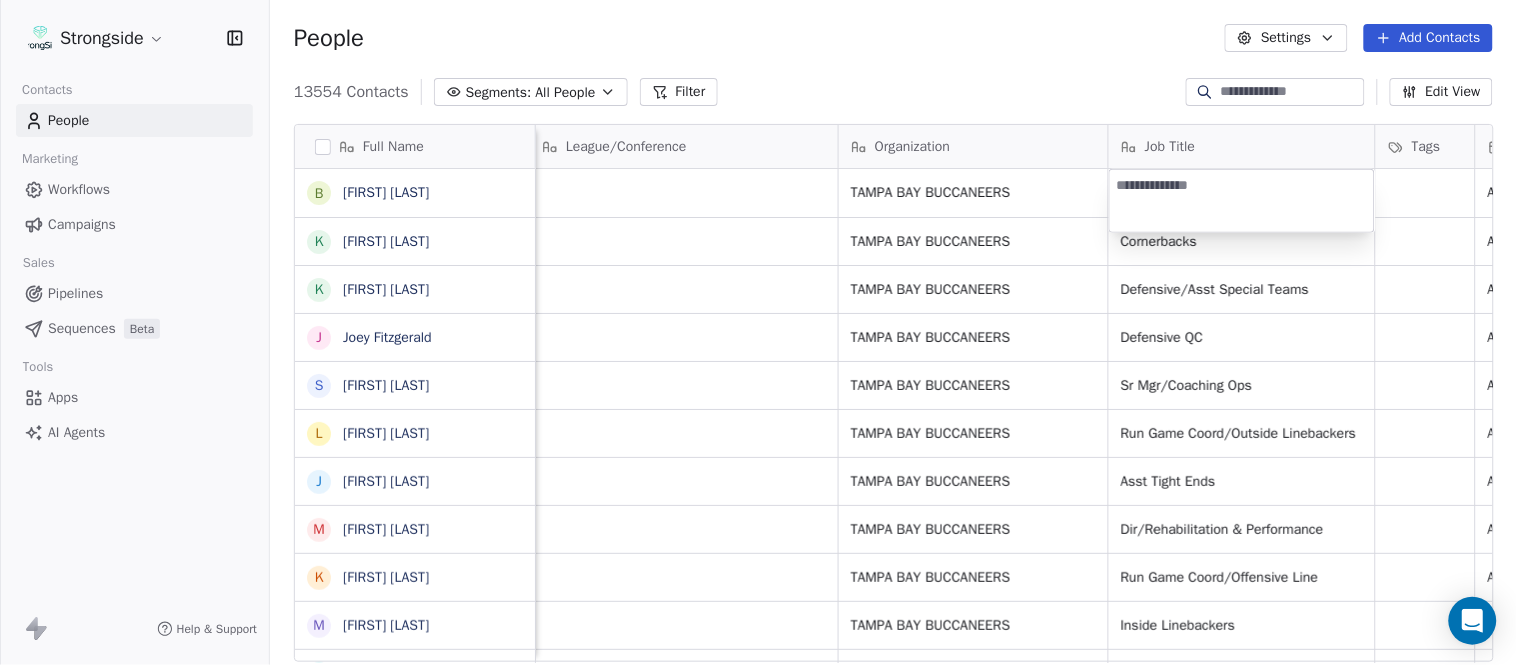 click at bounding box center [1242, 201] 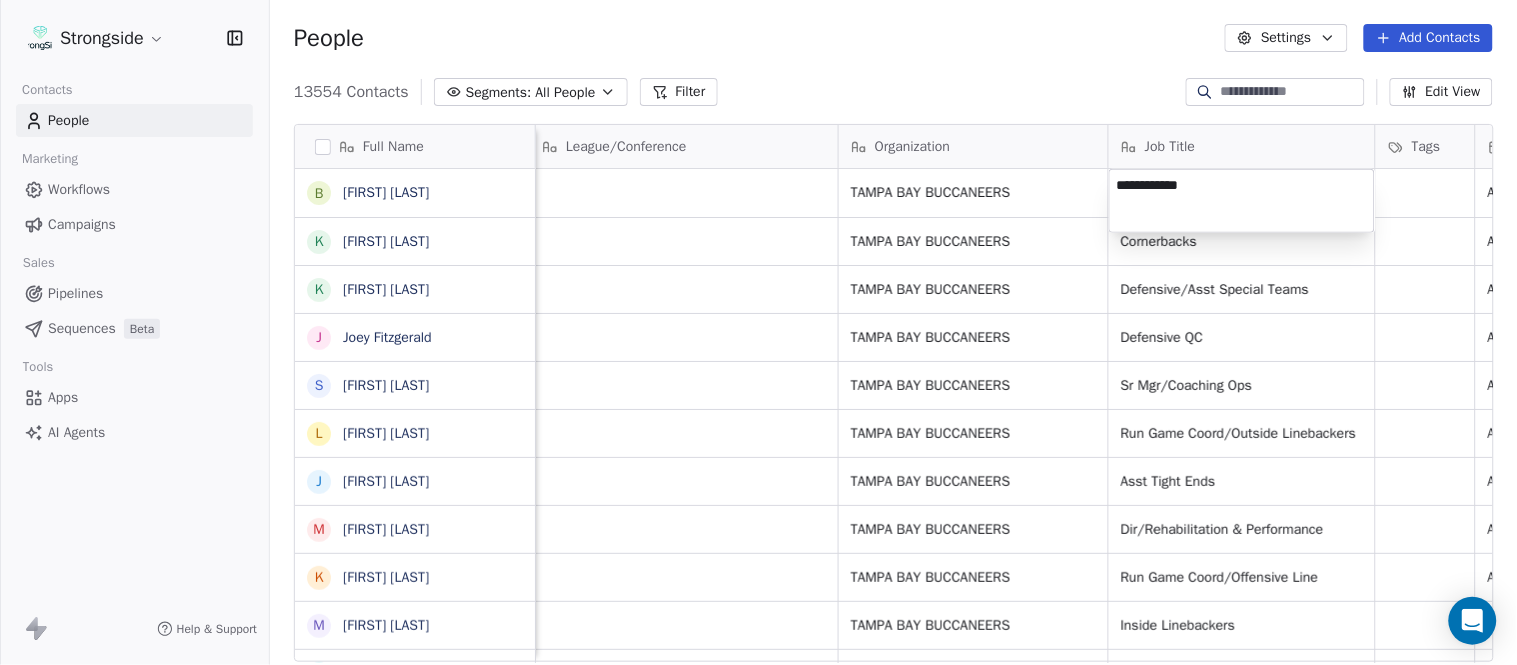 click on "Strongside Contacts People Marketing Workflows Campaigns Sales Pipelines Sequences Beta Tools Apps AI Agents Help & Support People Settings  Add Contacts 13554 Contacts Segments: All People Filter  Edit View Tag Add to Sequence Export Full Name B Blaine Stewart K Kevin Ross K Keith Tandy J Joey Fitzgerald S Sarah Evans L Larry Foote J Jeff Kastl M Maral Javadifar K Kevin Carberry M Mike Caldwell R Robert Prince C Craig Aukerman B Brent Callaway B Butch Barry F Frank Smith A Austin Clark A Anthony Weaver M Mike McDaniel J Jonathan Krause B Bobby Slowik M Matthew O'Donnell D Deshawn Shead R Ronnie Bradford B Brian Duker K Kynjee Cotton T Todd Nielson E Eric Studesville D Darrell Bevell R Ryan Crow L Lemuel Jeanpierre M Mathieu Araujo Email Phone Number Level League/Conference Organization Job Title Tags Created Date BST Status Priority Emails Auto Clicked bstewart@buccaneers.nfl.com NFL TAMPA BAY BUCCANEERS Aug 03, 2025 10:05 PM kross@buccaneers.nfl.com NFL TAMPA BAY BUCCANEERS Cornerbacks NFL NFL NFL NFL NFL" at bounding box center [758, 332] 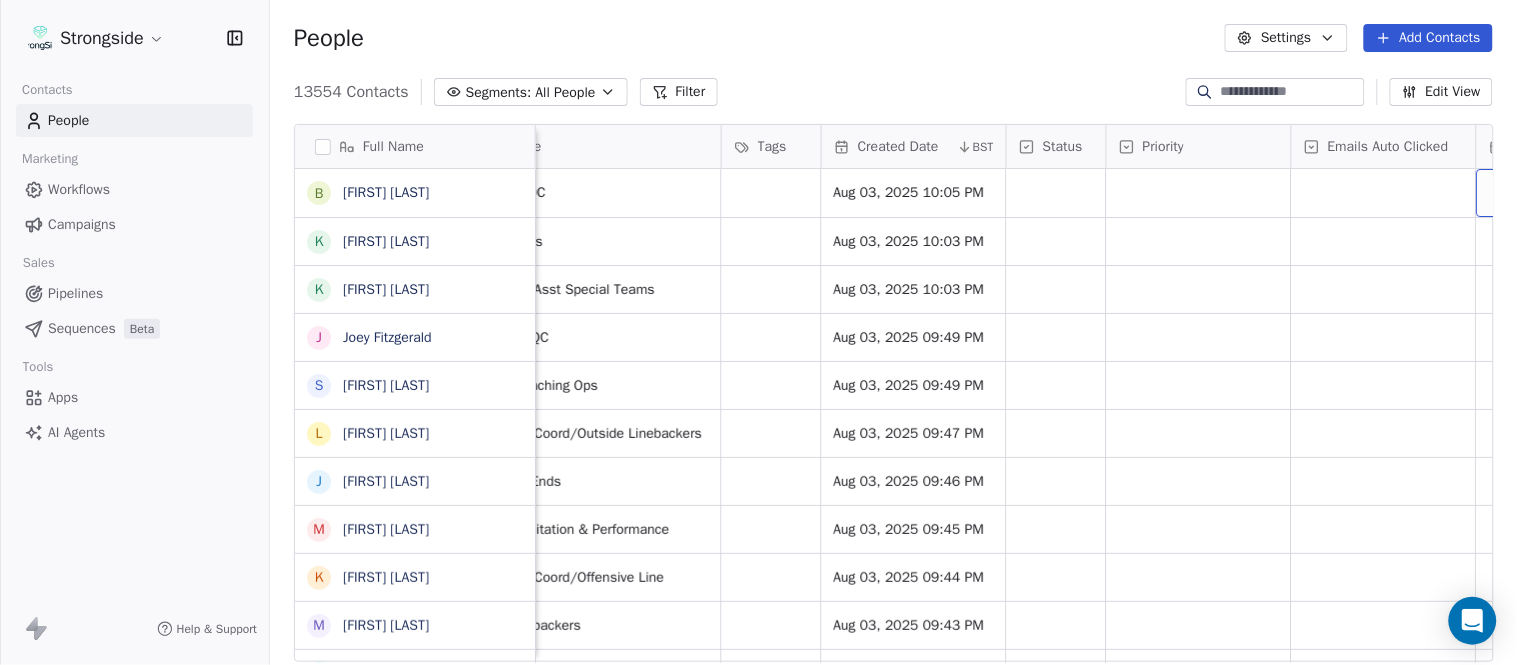 scroll, scrollTop: 0, scrollLeft: 1677, axis: horizontal 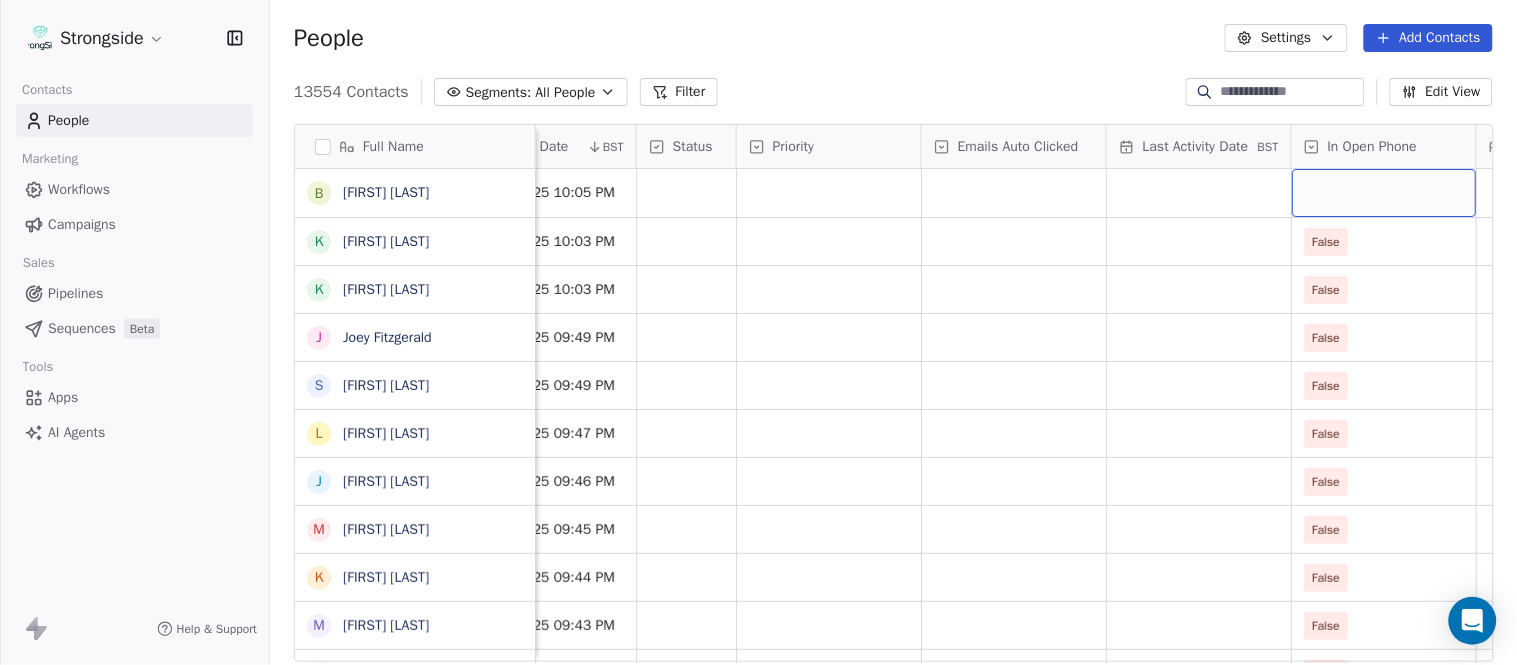 click at bounding box center [1384, 193] 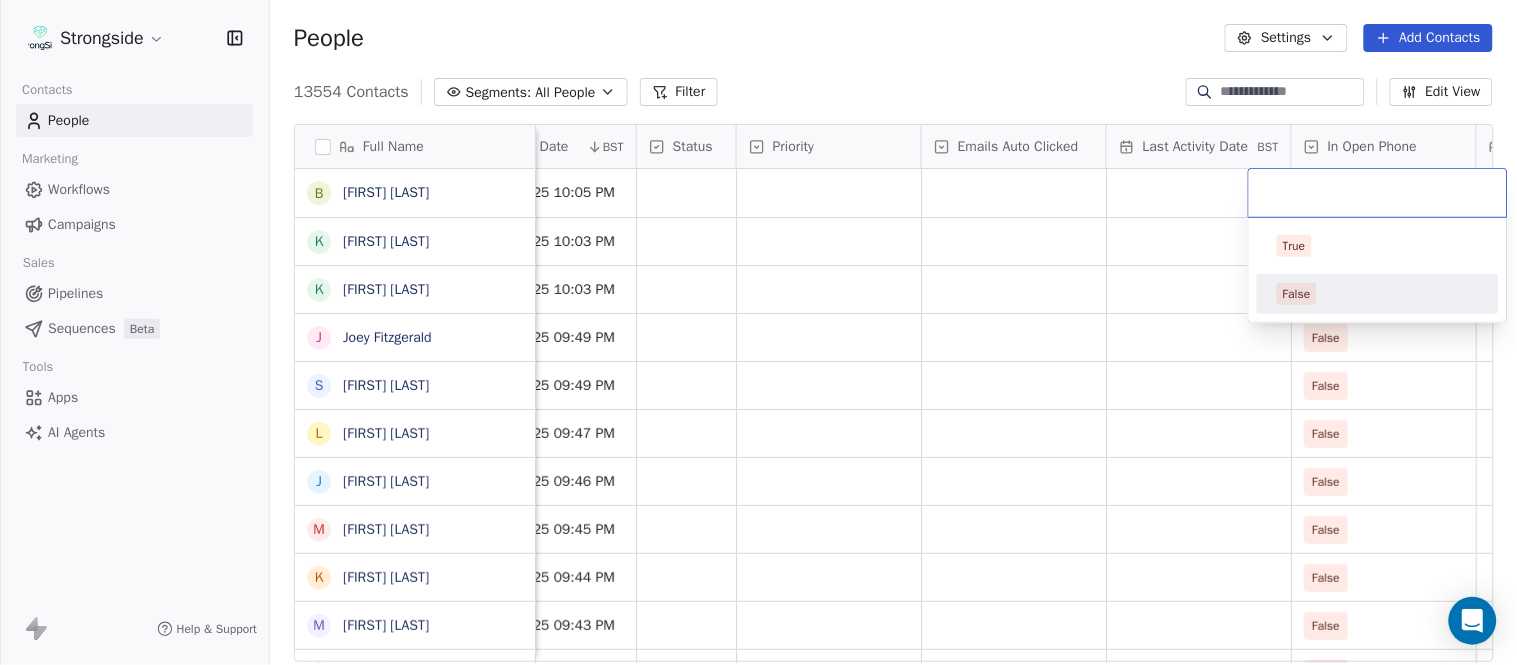 click on "False" at bounding box center (1378, 294) 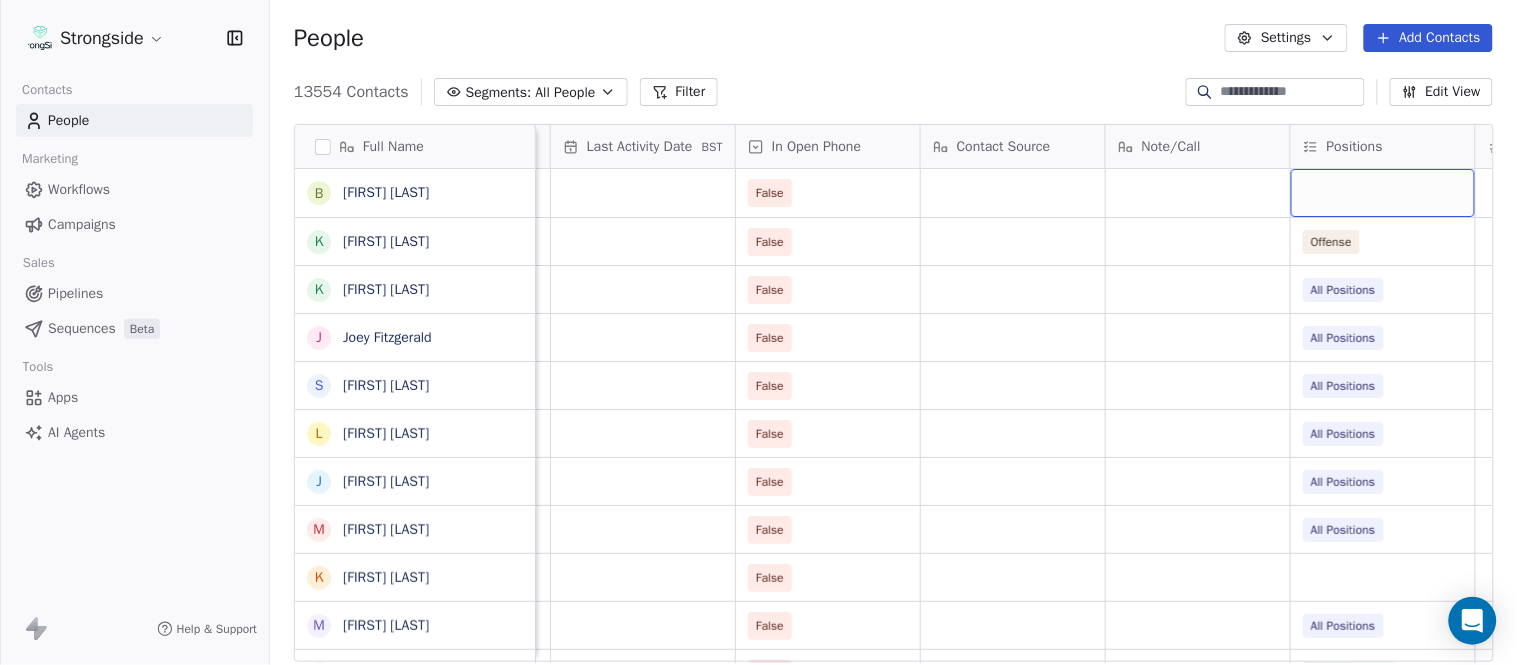 scroll, scrollTop: 0, scrollLeft: 2417, axis: horizontal 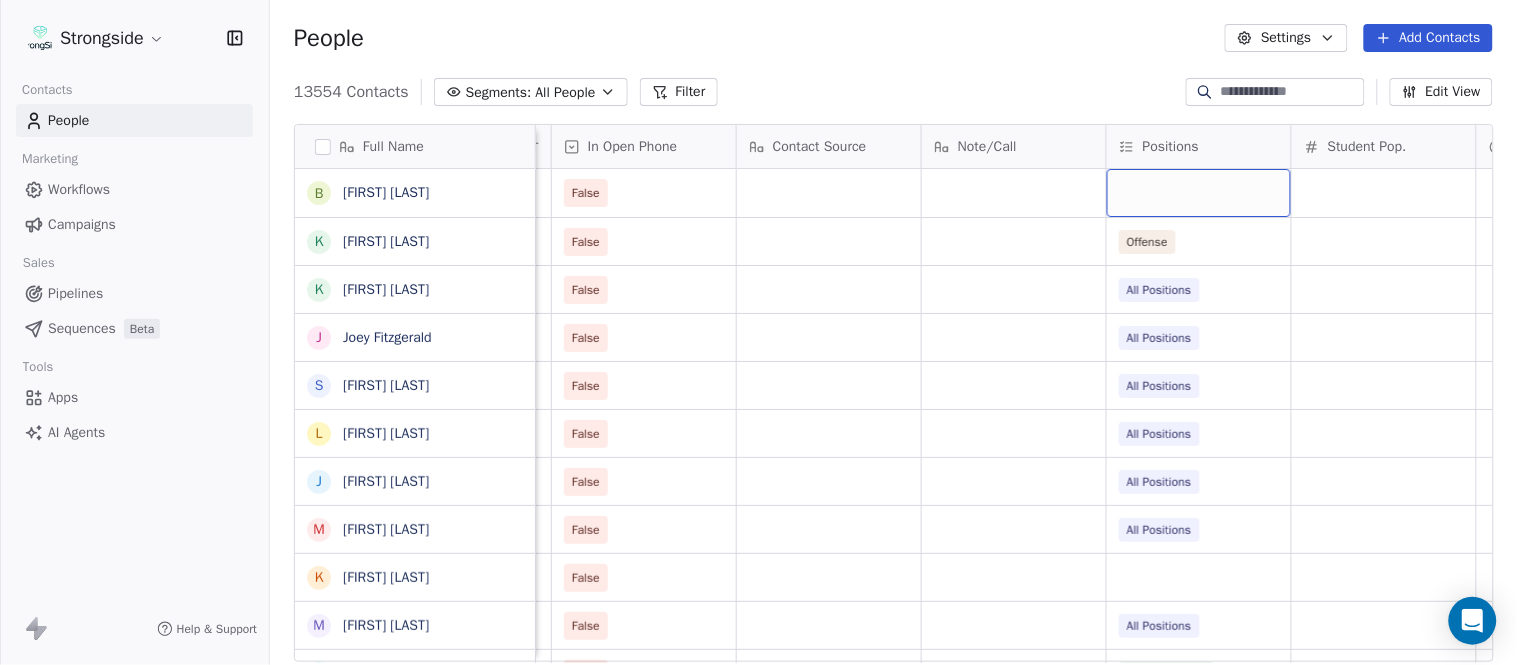 click at bounding box center (1199, 193) 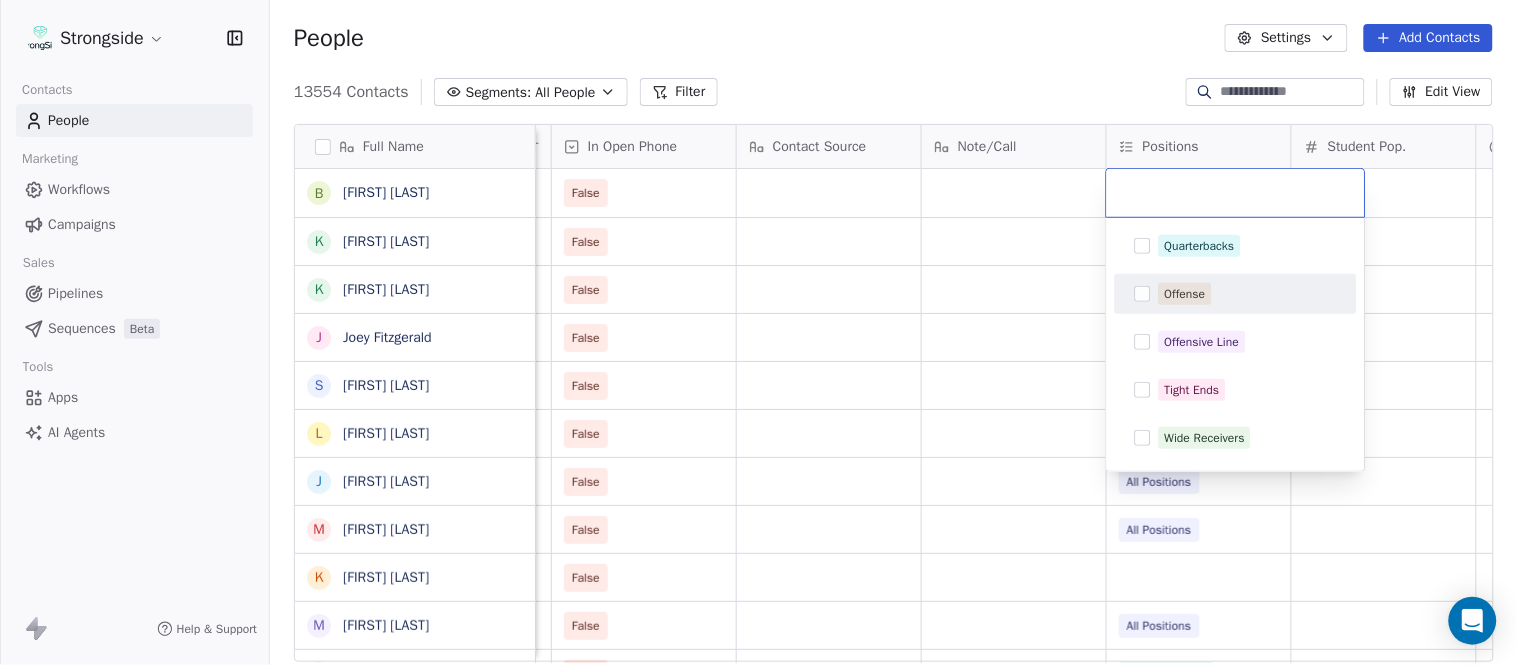 click on "Offense" at bounding box center [1248, 294] 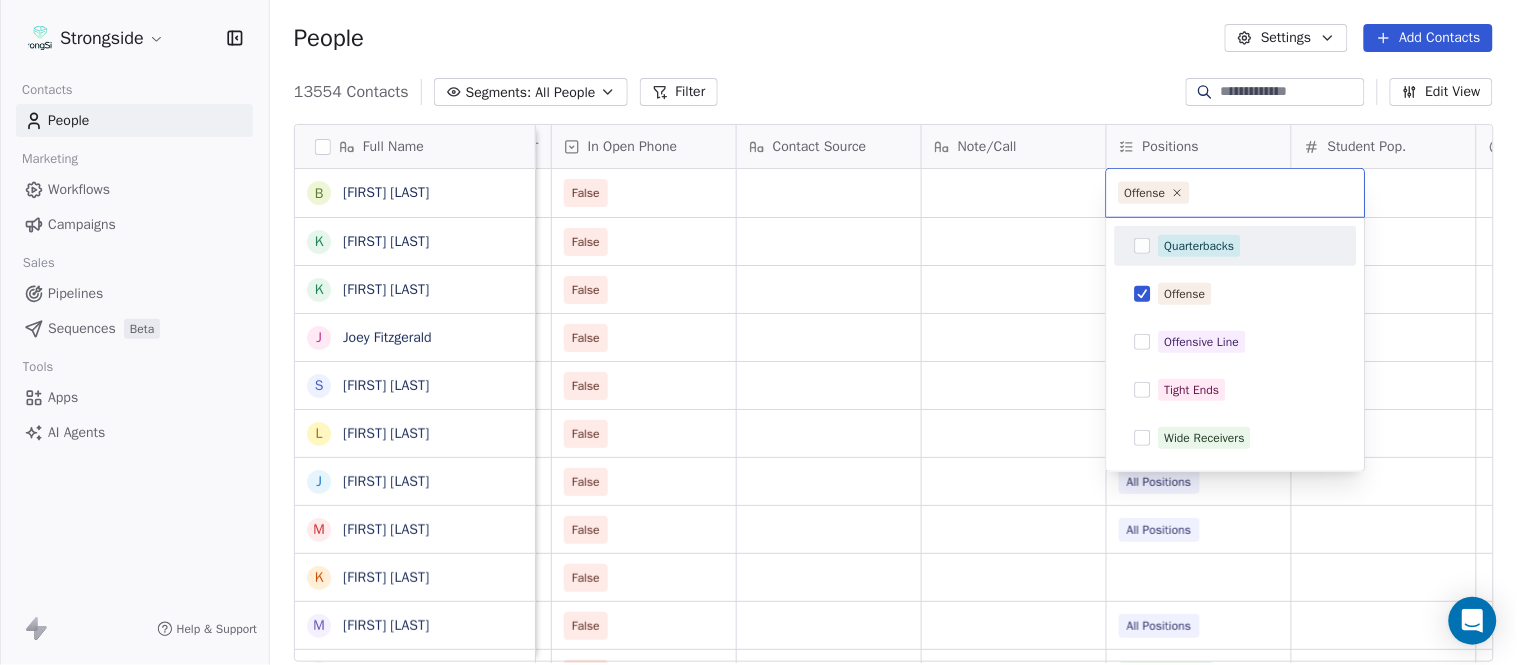 click at bounding box center [1273, 193] 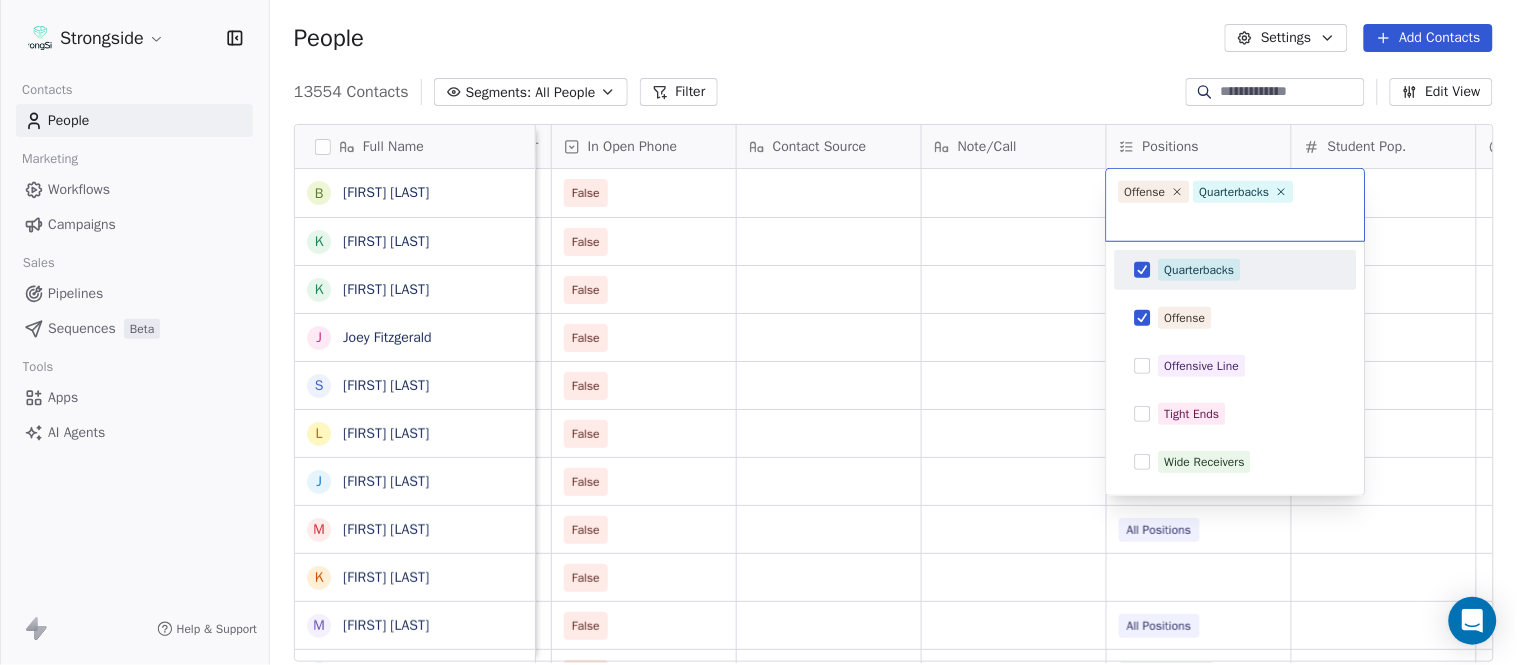 click on "Strongside Contacts People Marketing Workflows Campaigns Sales Pipelines Sequences Beta Tools Apps AI Agents Help & Support People Settings  Add Contacts 13554 Contacts Segments: All People Filter  Edit View Tag Add to Sequence Export Full Name B Blaine Stewart K Kevin Ross K Keith Tandy J Joey Fitzgerald S Sarah Evans L Larry Foote J Jeff Kastl M Maral Javadifar K Kevin Carberry M Mike Caldwell R Robert Prince C Craig Aukerman B Brent Callaway B Butch Barry F Frank Smith A Austin Clark A Anthony Weaver M Mike McDaniel J Jonathan Krause B Bobby Slowik M Matthew O'Donnell D Deshawn Shead R Ronnie Bradford B Brian Duker K Kynjee Cotton T Todd Nielson E Eric Studesville D Darrell Bevell R Ryan Crow L Lemuel Jeanpierre M Mathieu Araujo Status Priority Emails Auto Clicked Last Activity Date BST In Open Phone Contact Source Note/Call Positions Student Pop. Lead Account   False   False Offense   False All Positions   False All Positions   False All Positions   False All Positions   False All Positions   False" at bounding box center [758, 332] 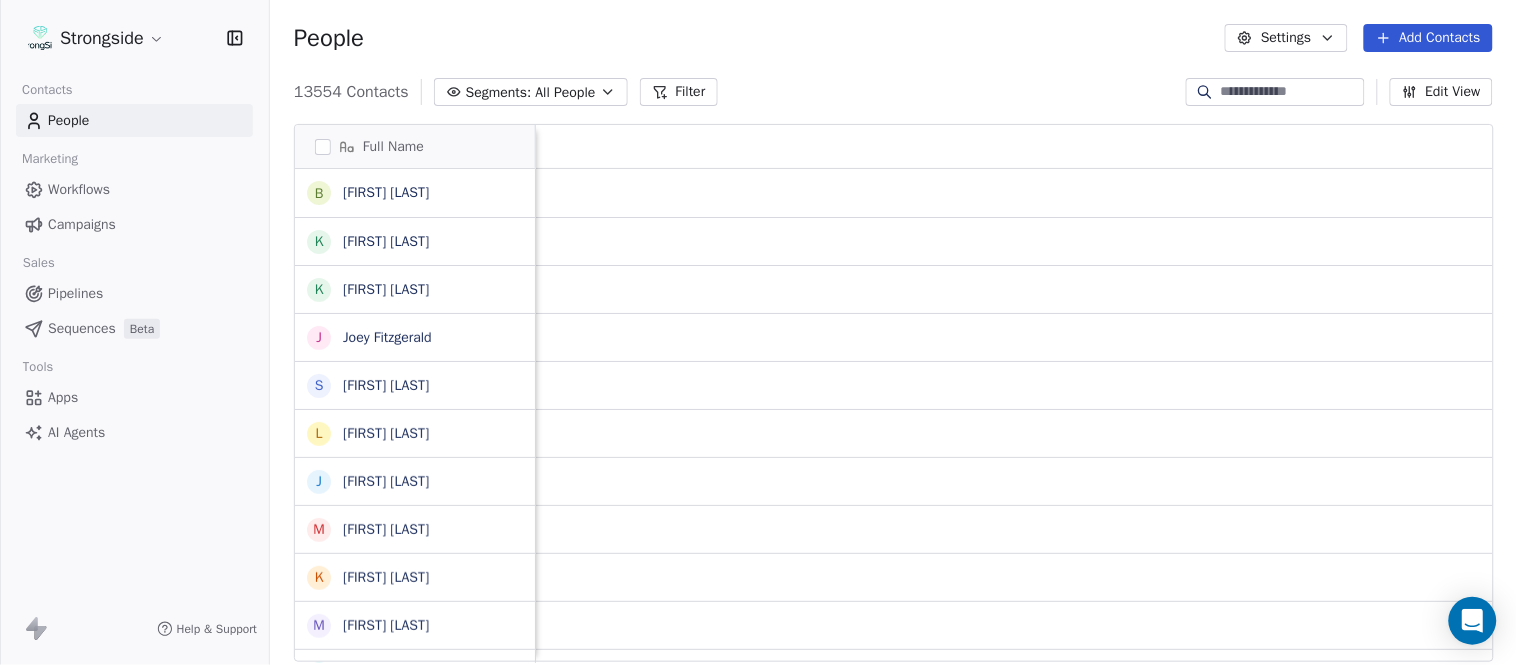 scroll, scrollTop: 0, scrollLeft: 0, axis: both 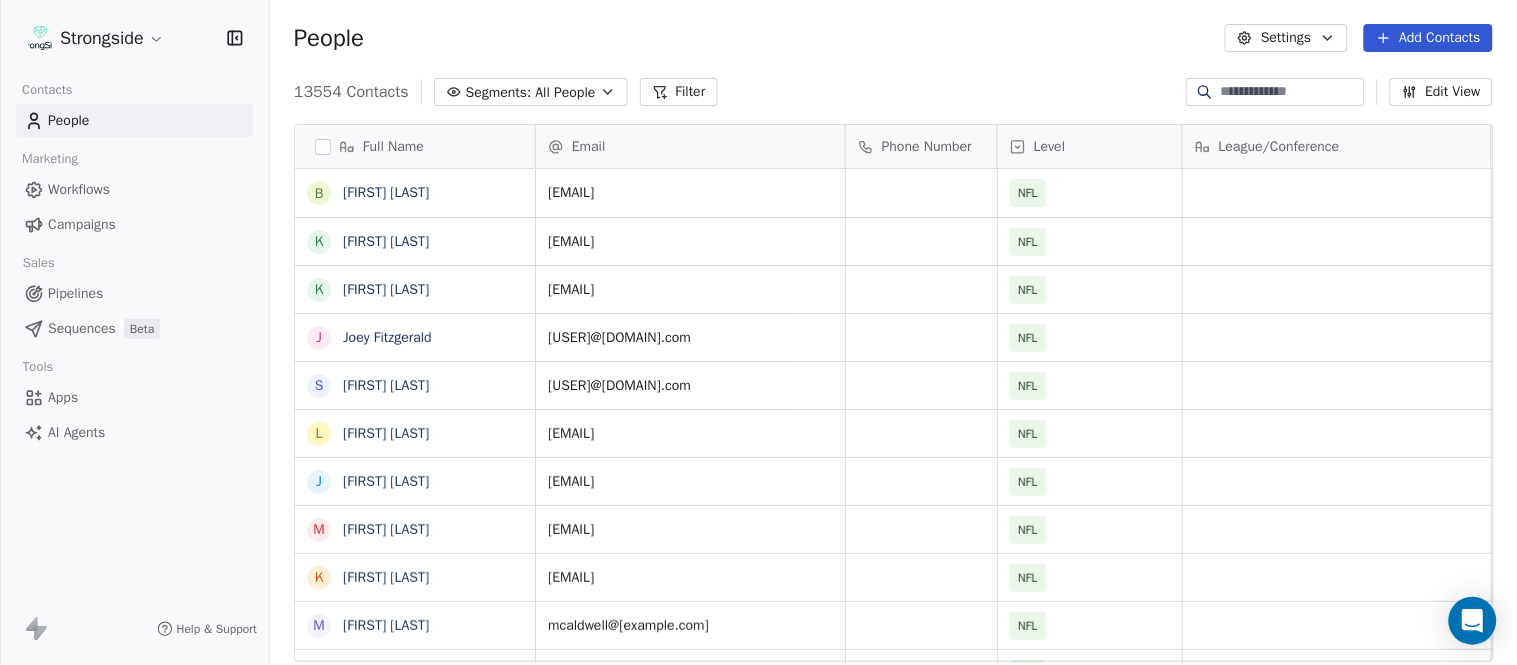 click on "Add Contacts" at bounding box center (1428, 38) 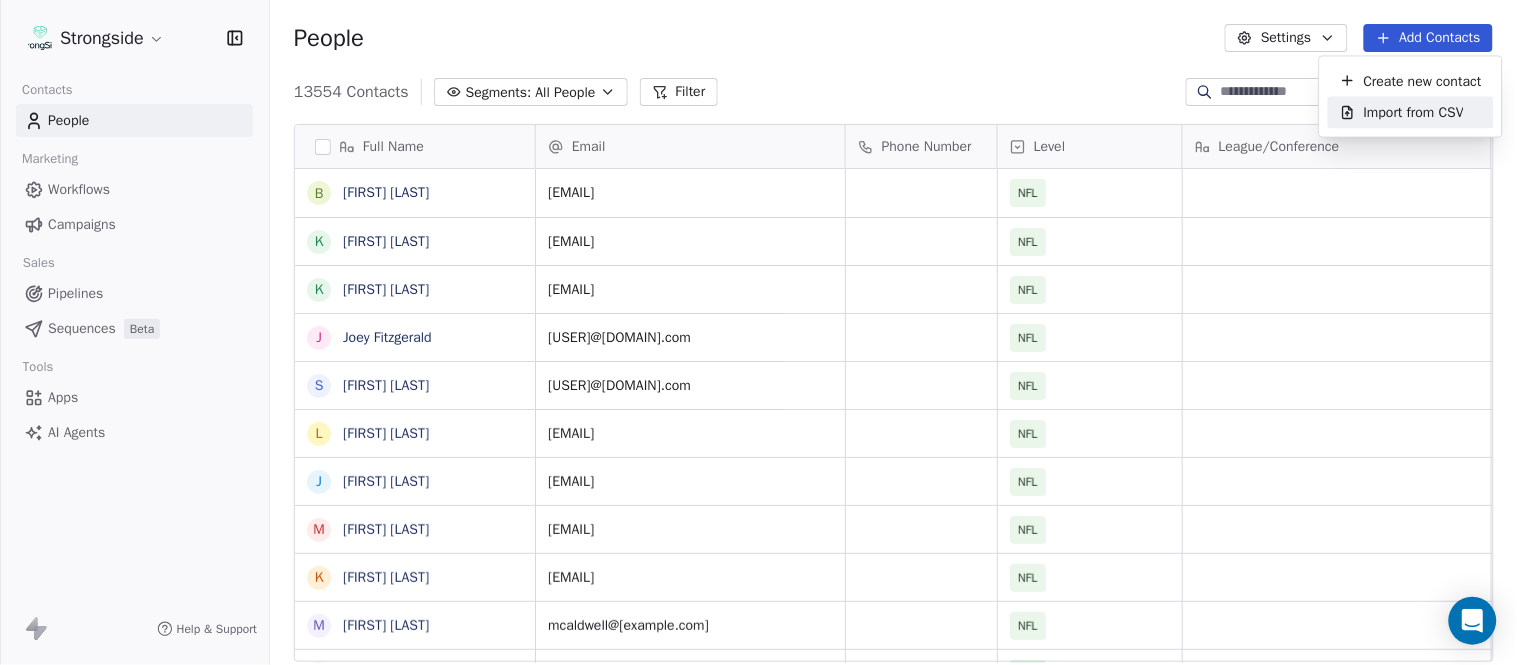 click on "Import from CSV" at bounding box center [1411, 113] 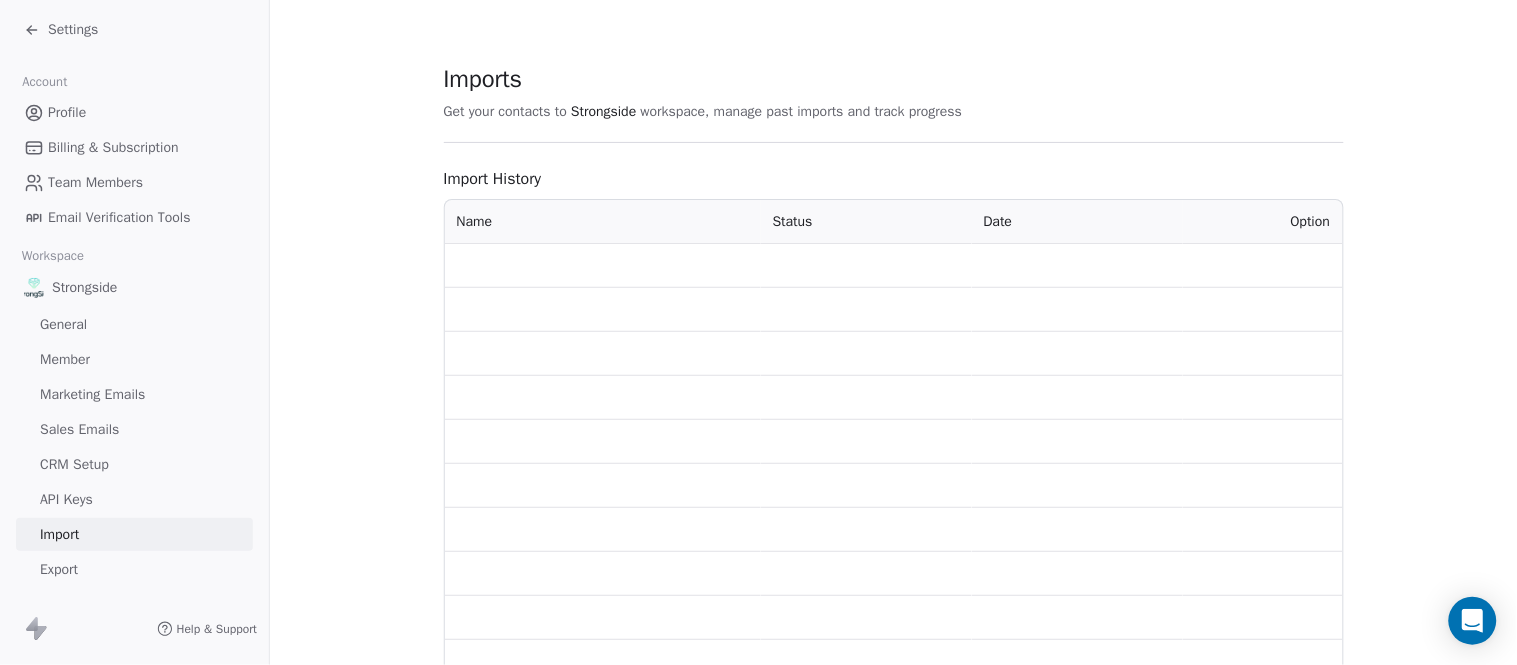 click on "Imports Get your contacts to Strongside workspace, manage past imports and track progress" at bounding box center (894, 103) 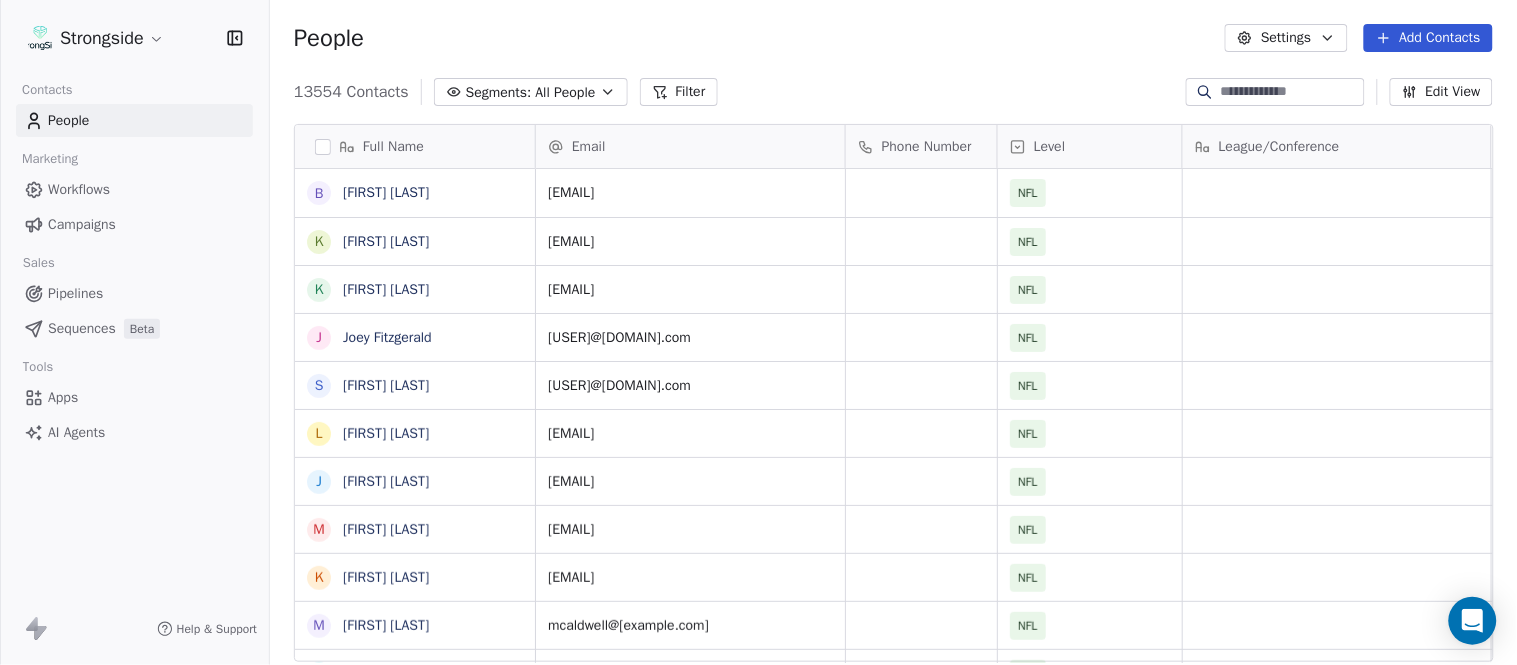 scroll, scrollTop: 17, scrollLeft: 17, axis: both 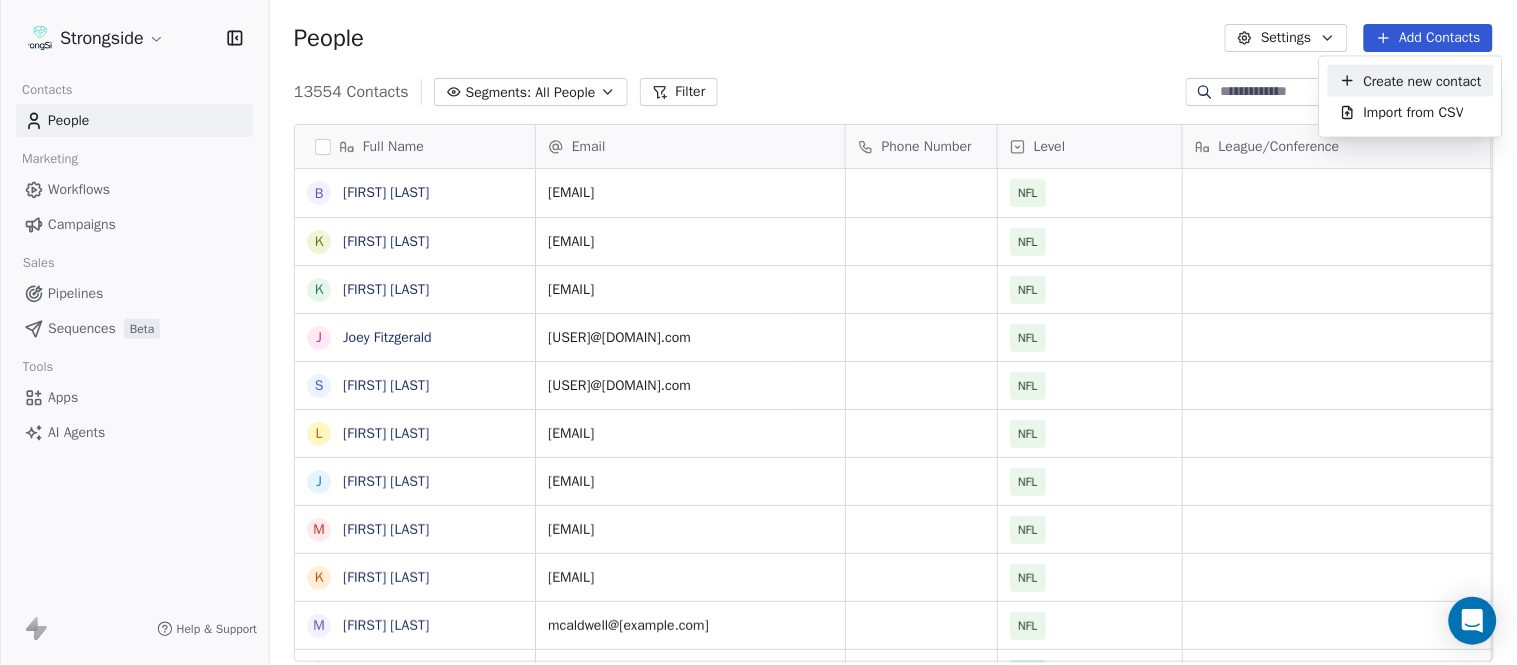 click on "Create new contact" at bounding box center (1411, 81) 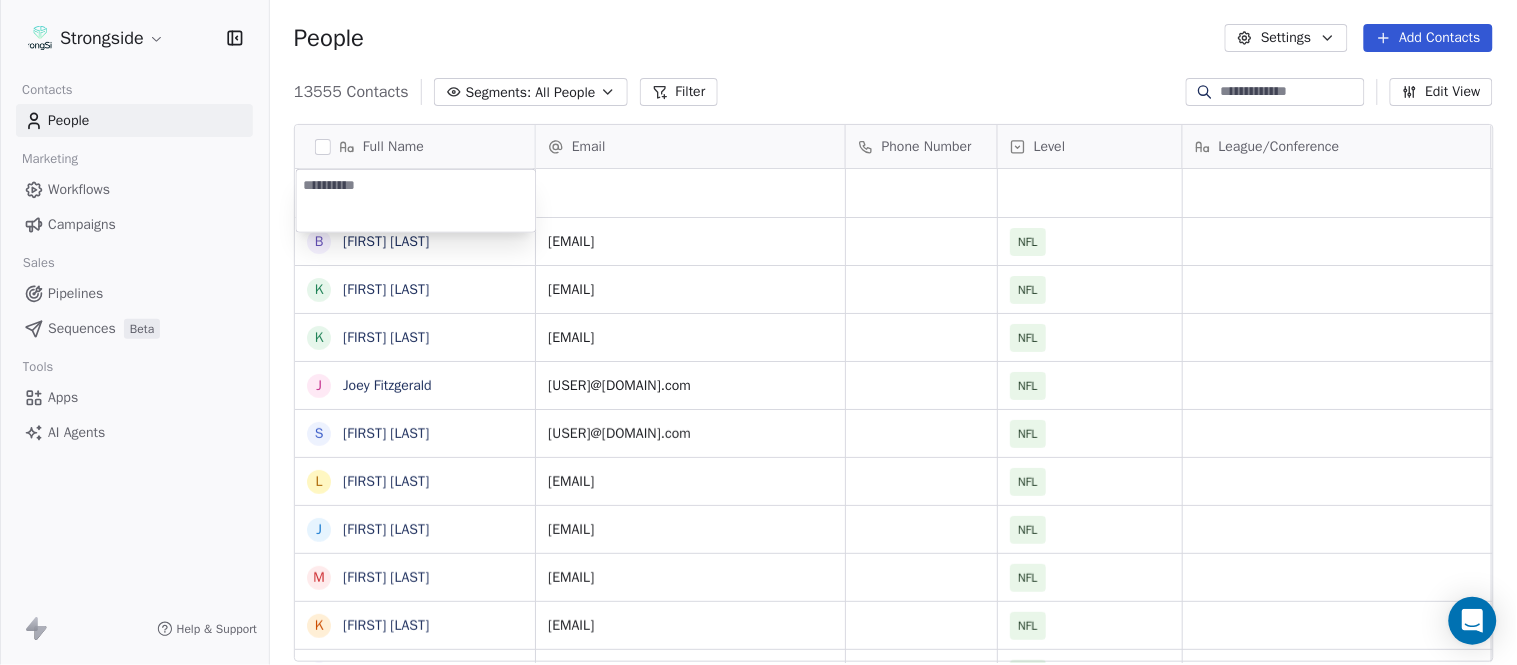 type on "**********" 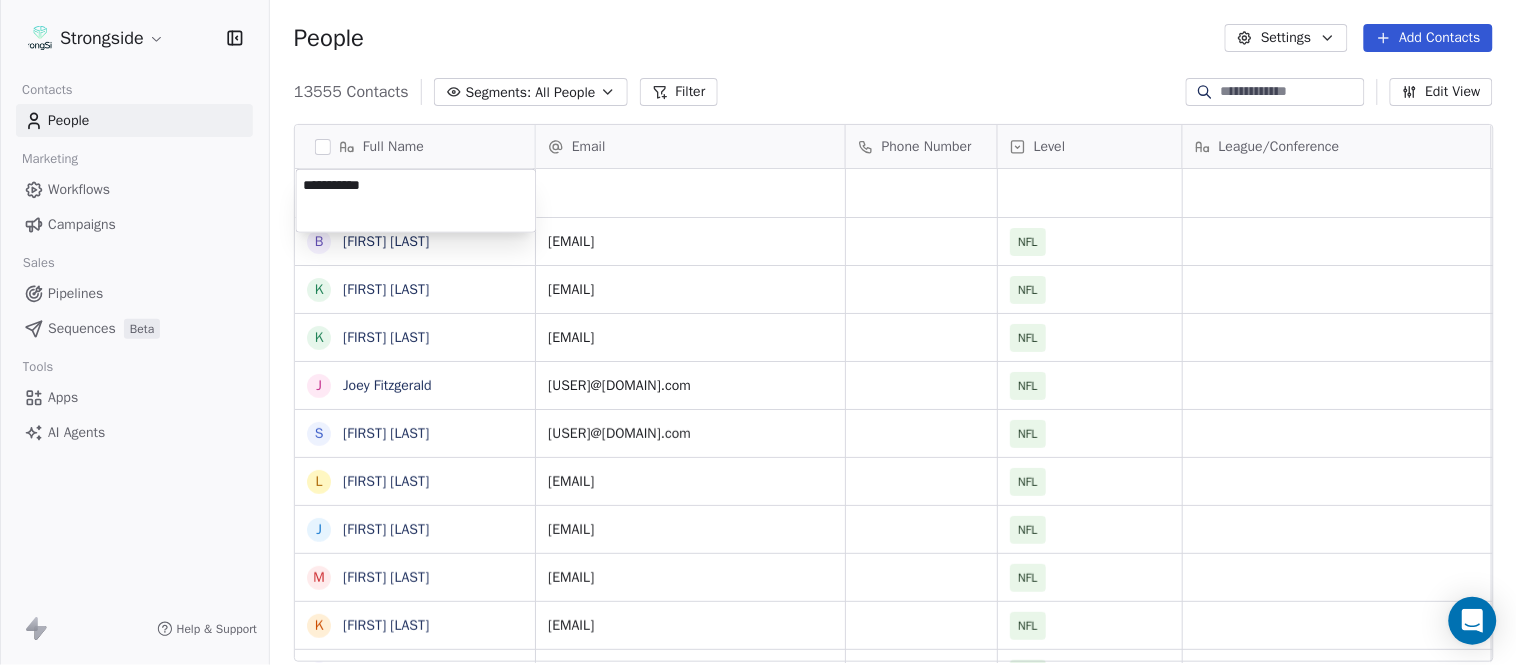 click on "Strongside Contacts People Marketing Workflows Campaigns Sales Pipelines Sequences Beta Tools Apps AI Agents Help & Support People Settings  Add Contacts 13555 Contacts Segments: All People Filter  Edit View Tag Add to Sequence Export Full Name B Blaine Stewart K Kevin Ross K Keith Tandy J Joey Fitzgerald S Sarah Evans L Larry Foote J Jeff Kastl M Maral Javadifar K Kevin Carberry M Mike Caldwell R Robert Prince C Craig Aukerman B Brent Callaway B Butch Barry F Frank Smith A Austin Clark A Anthony Weaver M Mike McDaniel J Jonathan Krause B Bobby Slowik M Matthew O'Donnell D Deshawn Shead R Ronnie Bradford B Brian Duker K Kynjee Cotton T Todd Nielson E Eric Studesville D Darrell Bevell R Ryan Crow L Lemuel Jeanpierre Email Phone Number Level League/Conference Organization Job Title Tags Created Date BST Aug 03, 2025 10:06 PM bstewart@buccaneers.nfl.com NFL TAMPA BAY BUCCANEERS Offensive QC Aug 03, 2025 10:05 PM kross@buccaneers.nfl.com NFL TAMPA BAY BUCCANEERS Cornerbacks Aug 03, 2025 10:03 PM NFL NFL NFL NFL" at bounding box center (758, 332) 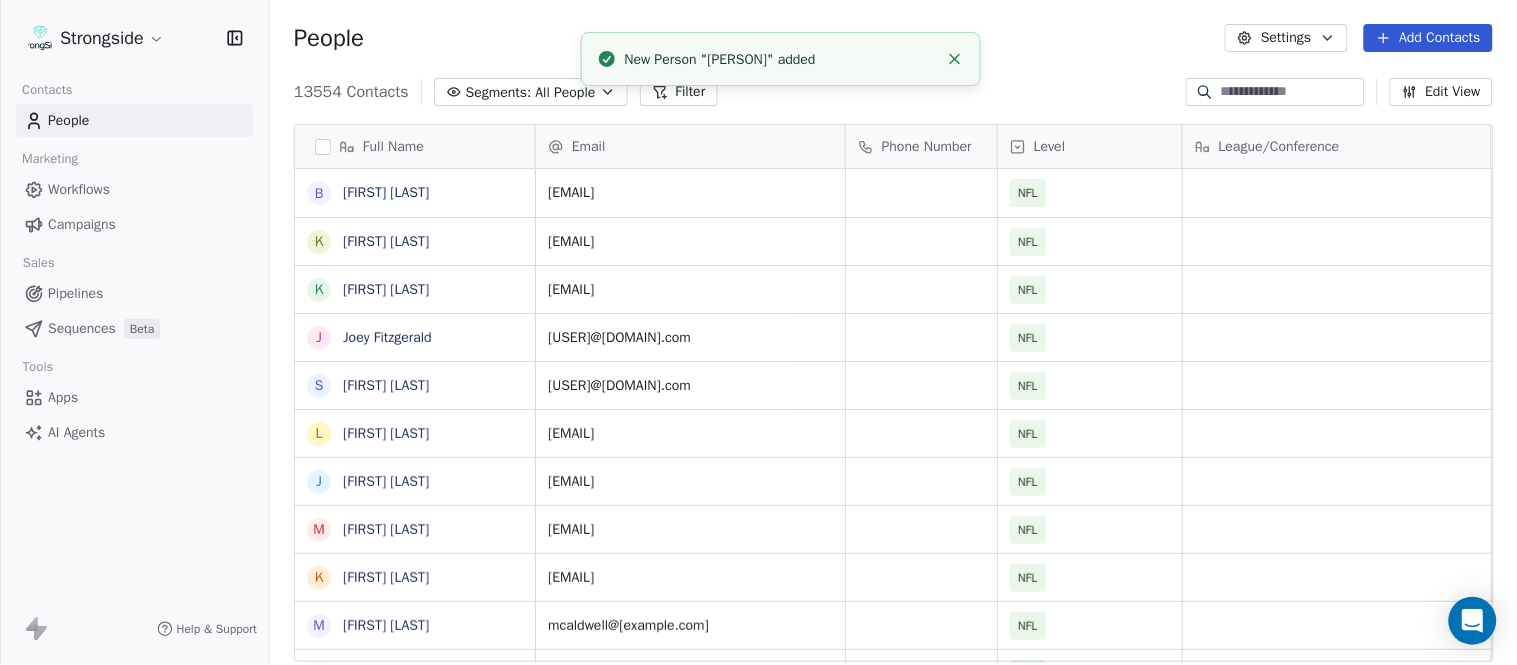 click 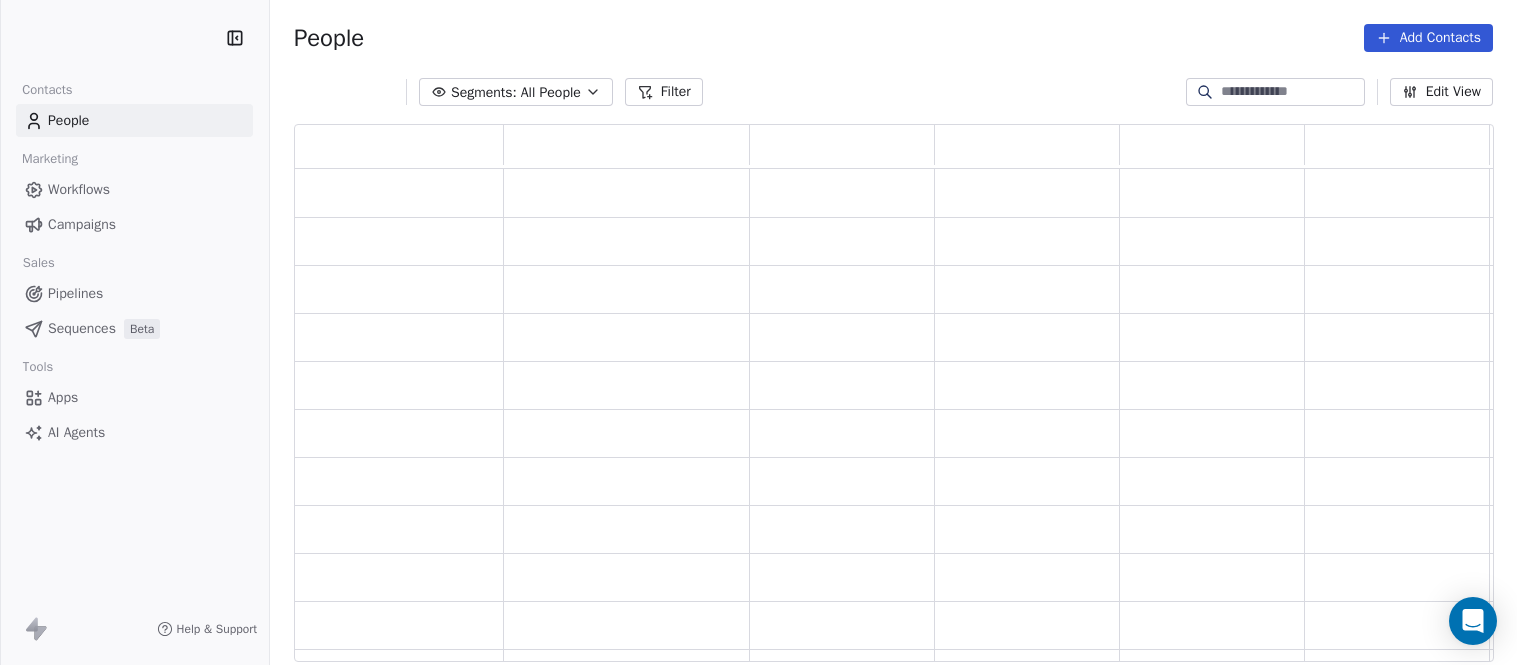 scroll, scrollTop: 0, scrollLeft: 0, axis: both 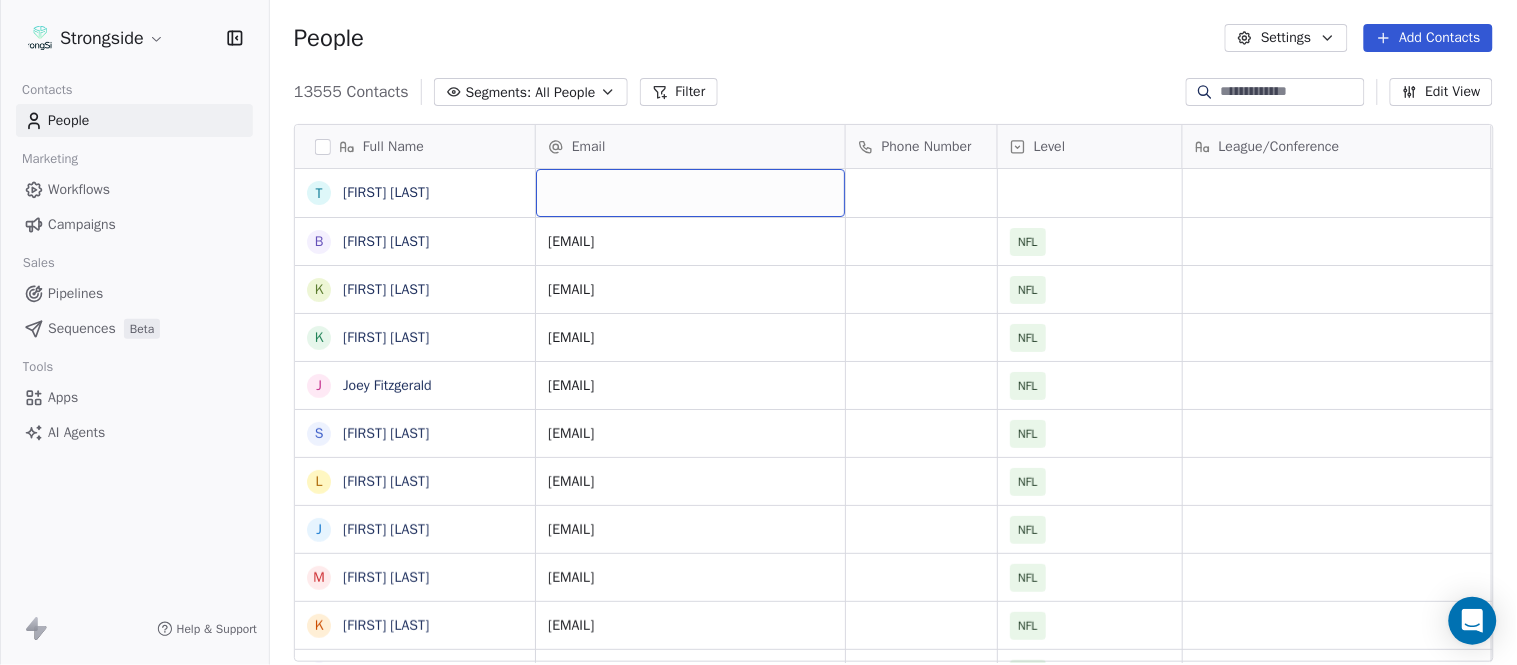 click at bounding box center (690, 193) 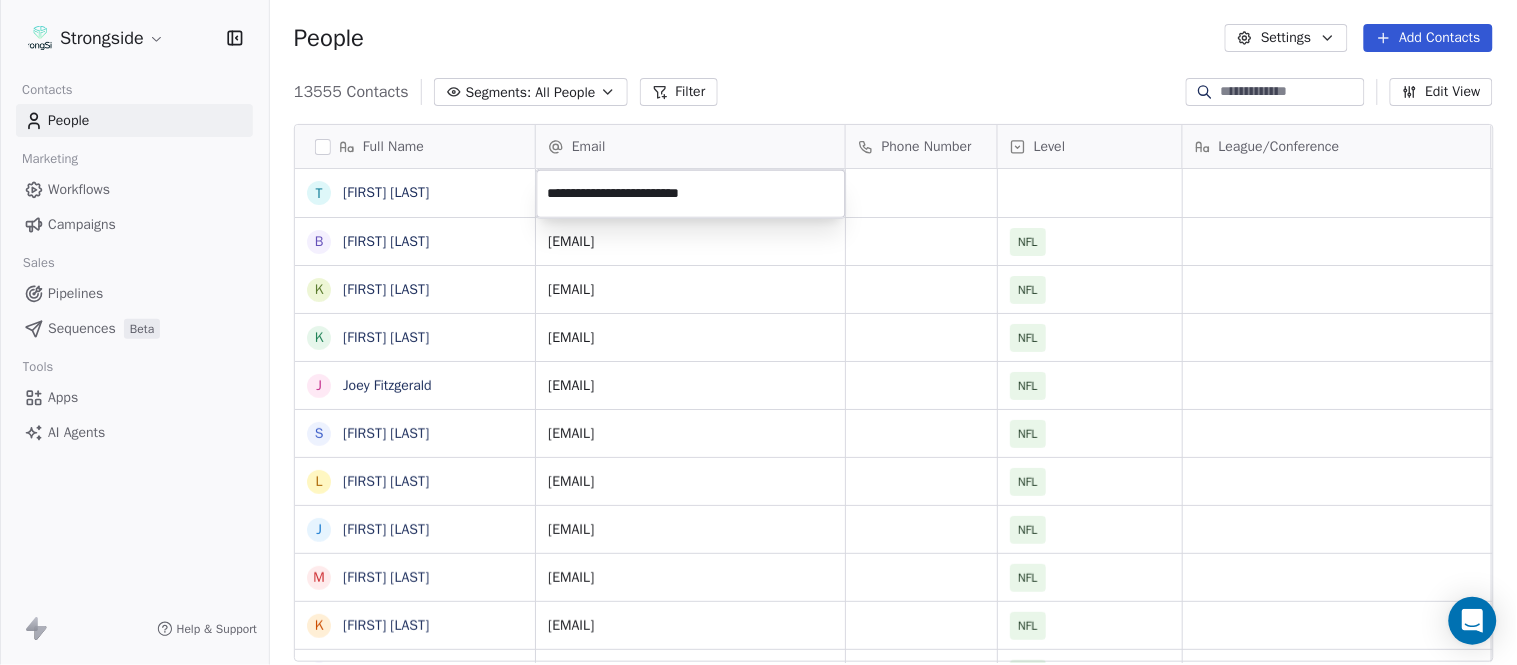click on "Strongside Contacts People Marketing Workflows Campaigns Sales Pipelines Sequences Beta Tools Apps AI Agents Help & Support People Settings  Add Contacts 13555 Contacts Segments: All People Filter  Edit View Tag Add to Sequence Export Full Name T Todd Bowles B Blaine Stewart K Kevin Ross K Keith Tandy J Joey Fitzgerald S Sarah Evans L Larry Foote J Jeff Kastl M Maral Javadifar K Kevin Carberry M Mike Caldwell R Robert Prince C Craig Aukerman B Brent Callaway B Butch Barry F Frank Smith A Austin Clark A Anthony Weaver M Mike McDaniel J Jonathan Krause B Bobby Slowik M Matthew O'Donnell D Deshawn Shead R Ronnie Bradford B Brian Duker K Kynjee Cotton T Todd Nielson E Eric Studesville D Darrell Bevell R Ryan Crow L Lemuel Jeanpierre Email Phone Number Level League/Conference Organization Job Title Tags Created Date BST Aug 03, 2025 10:06 PM bstewart@buccaneers.nfl.com NFL TAMPA BAY BUCCANEERS Offensive QC Aug 03, 2025 10:05 PM kross@buccaneers.nfl.com NFL TAMPA BAY BUCCANEERS Cornerbacks Aug 03, 2025 10:03 PM" at bounding box center (758, 332) 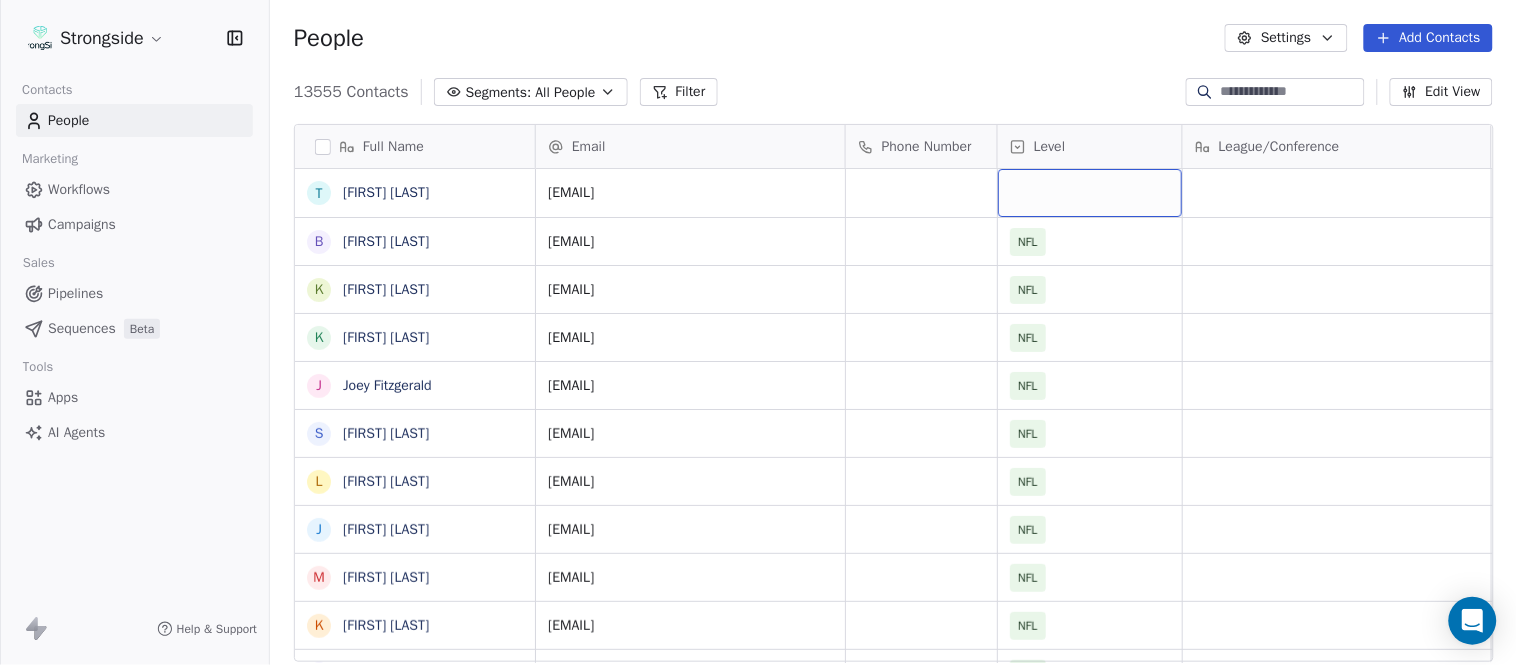 click at bounding box center [1090, 193] 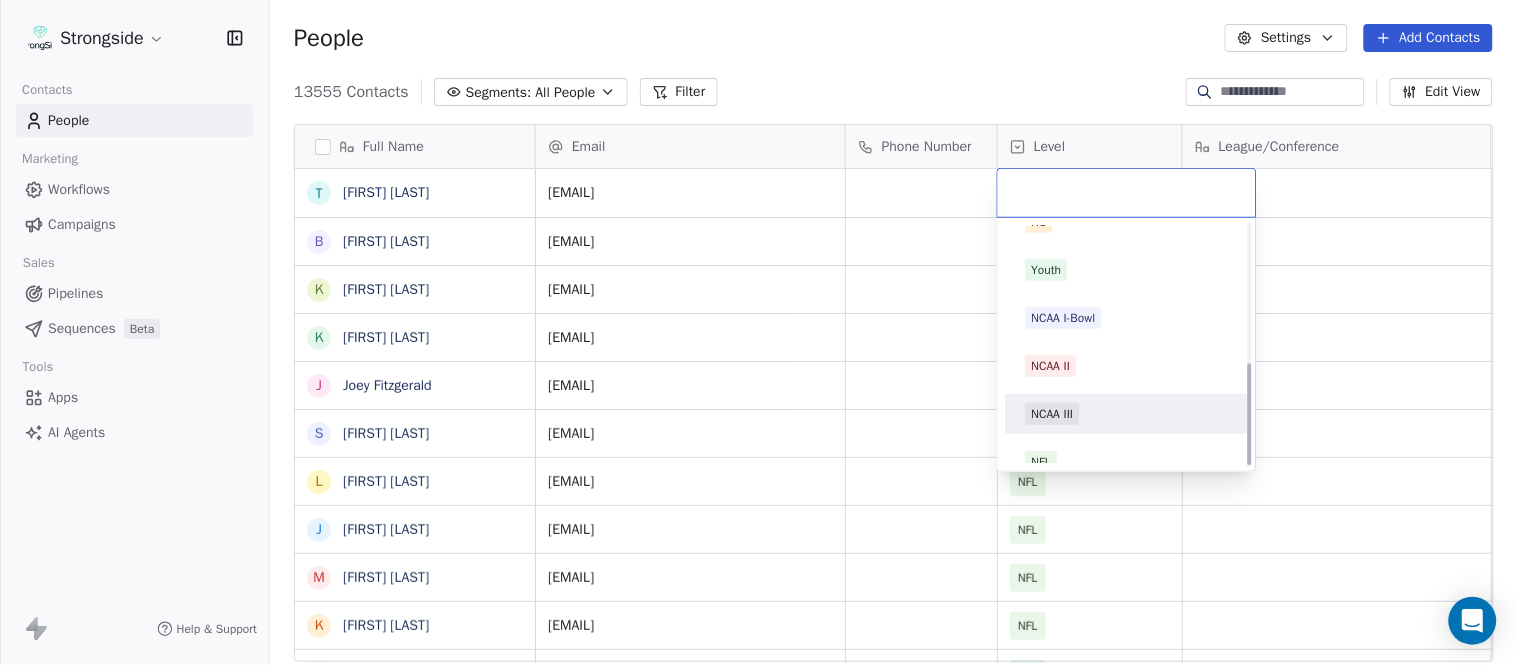 scroll, scrollTop: 330, scrollLeft: 0, axis: vertical 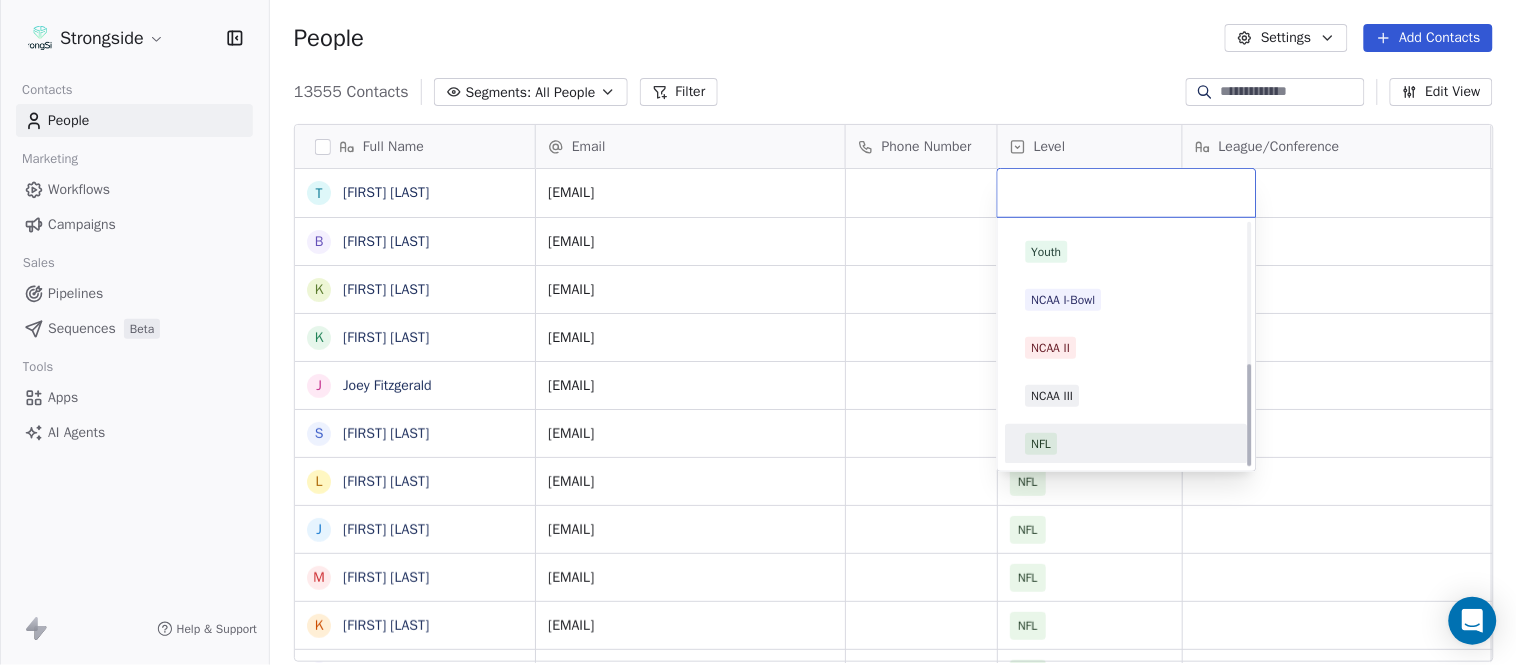 drag, startPoint x: 1107, startPoint y: 440, endPoint x: 1086, endPoint y: 327, distance: 114.93476 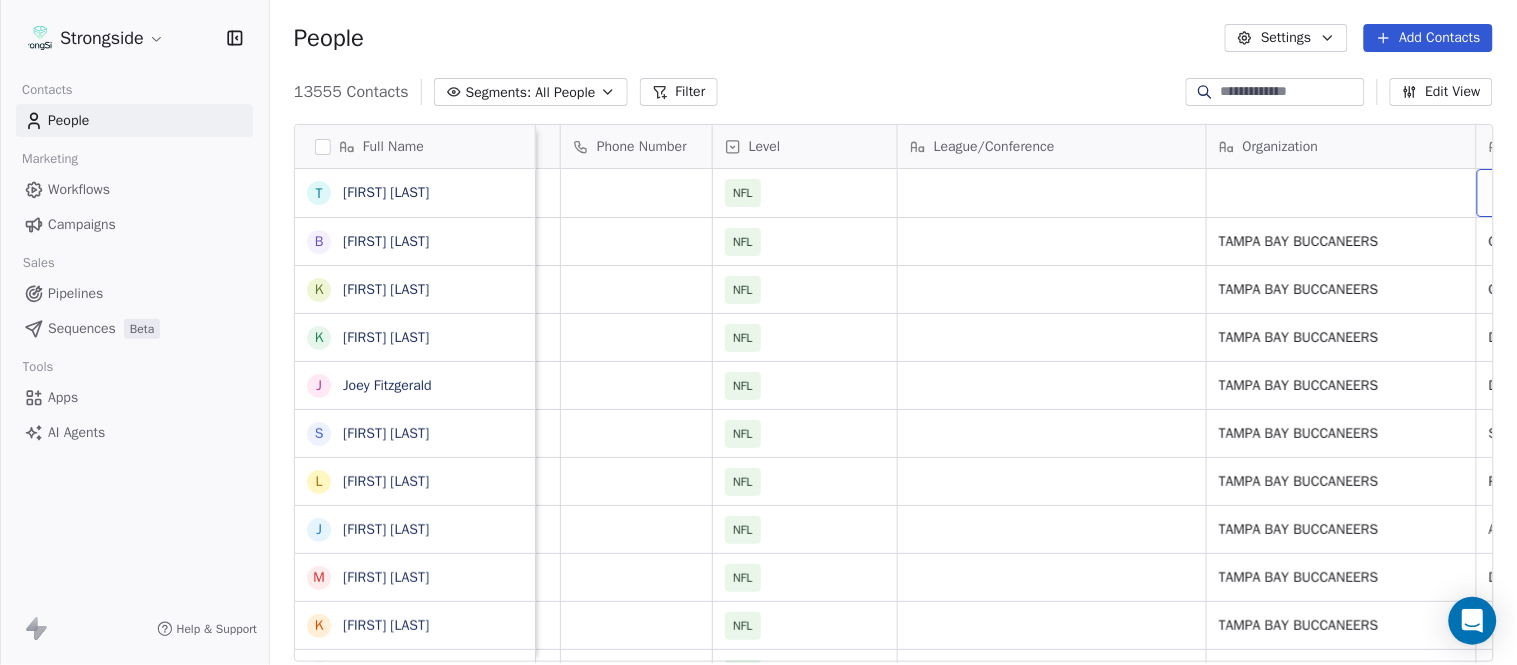 scroll, scrollTop: 0, scrollLeft: 653, axis: horizontal 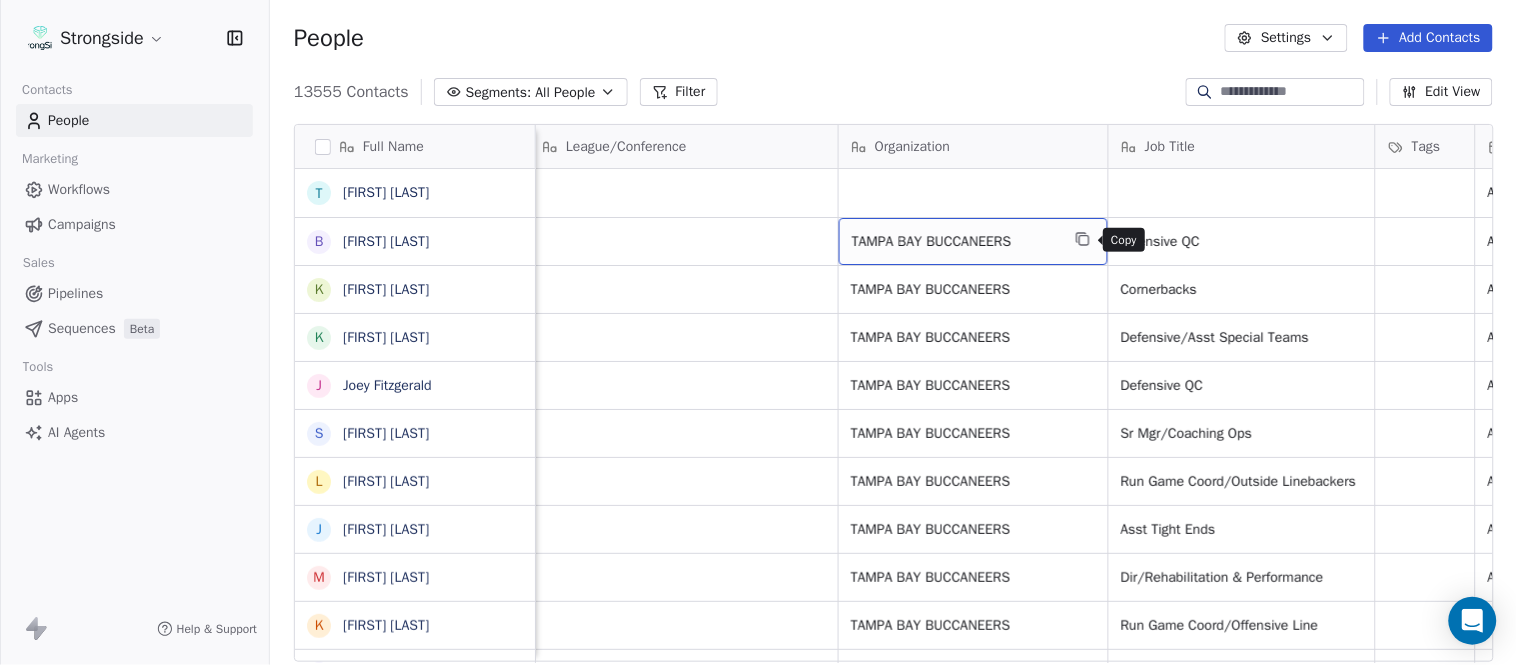 click at bounding box center [1083, 239] 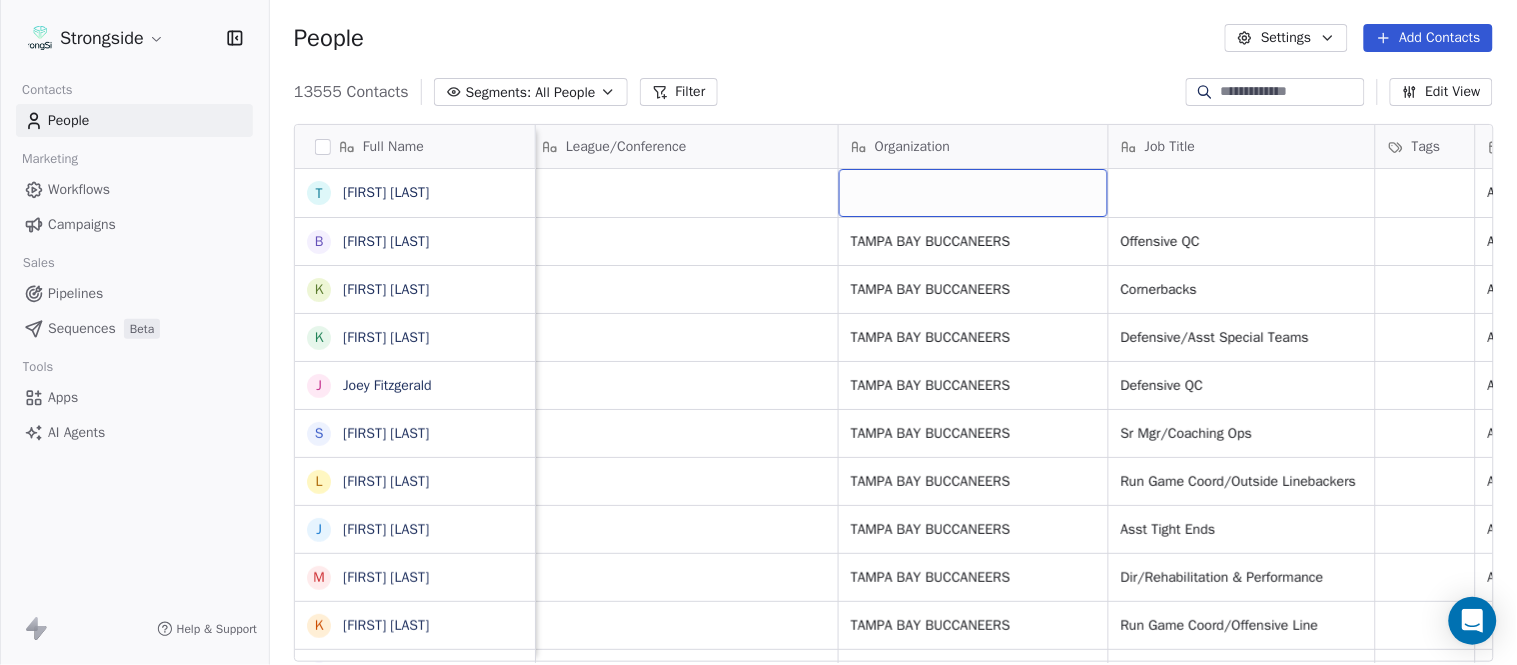 click at bounding box center [973, 193] 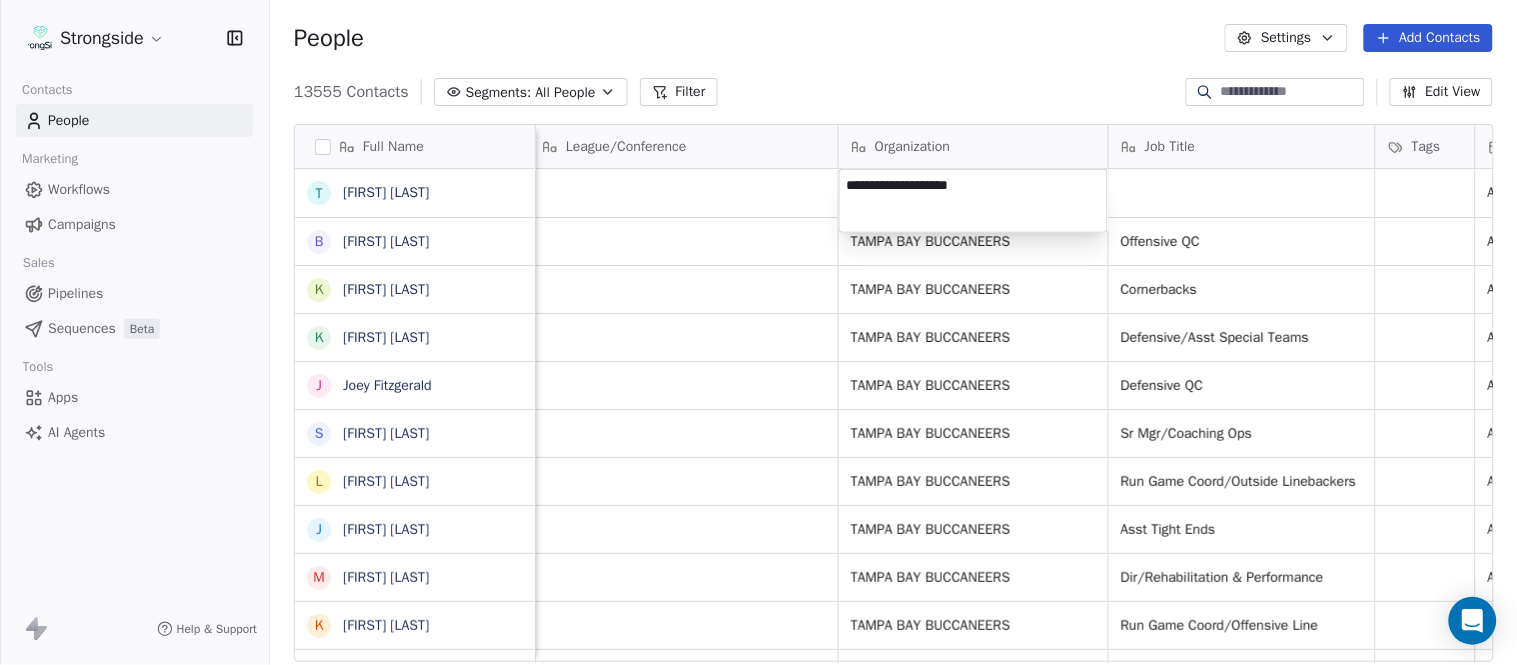 click on "Strongside Contacts People Marketing Workflows Campaigns Sales Pipelines Sequences Beta Tools Apps AI Agents Help & Support People Settings  Add Contacts 13555 Contacts Segments: All People Filter  Edit View Tag Add to Sequence Export Full Name T Todd Bowles B Blaine Stewart K Kevin Ross K Keith Tandy J Joey Fitzgerald S Sarah Evans L Larry Foote J Jeff Kastl M Maral Javadifar K Kevin Carberry M Mike Caldwell R Robert Prince C Craig Aukerman B Brent Callaway B Butch Barry F Frank Smith A Austin Clark A Anthony Weaver M Mike McDaniel J Jonathan Krause B Bobby Slowik M Matthew O'Donnell D Deshawn Shead R Ronnie Bradford B Brian Duker K Kynjee Cotton T Todd Nielson E Eric Studesville D Darrell Bevell R Ryan Crow L Lemuel Jeanpierre Email Phone Number Level League/Conference Organization Job Title Tags Created Date BST Status Priority Emails Auto Clicked tbowles@buccaneers.nfl.com NFL Aug 03, 2025 10:06 PM bstewart@buccaneers.nfl.com NFL TAMPA BAY BUCCANEERS Offensive QC Aug 03, 2025 10:05 PM NFL Cornerbacks" at bounding box center [758, 332] 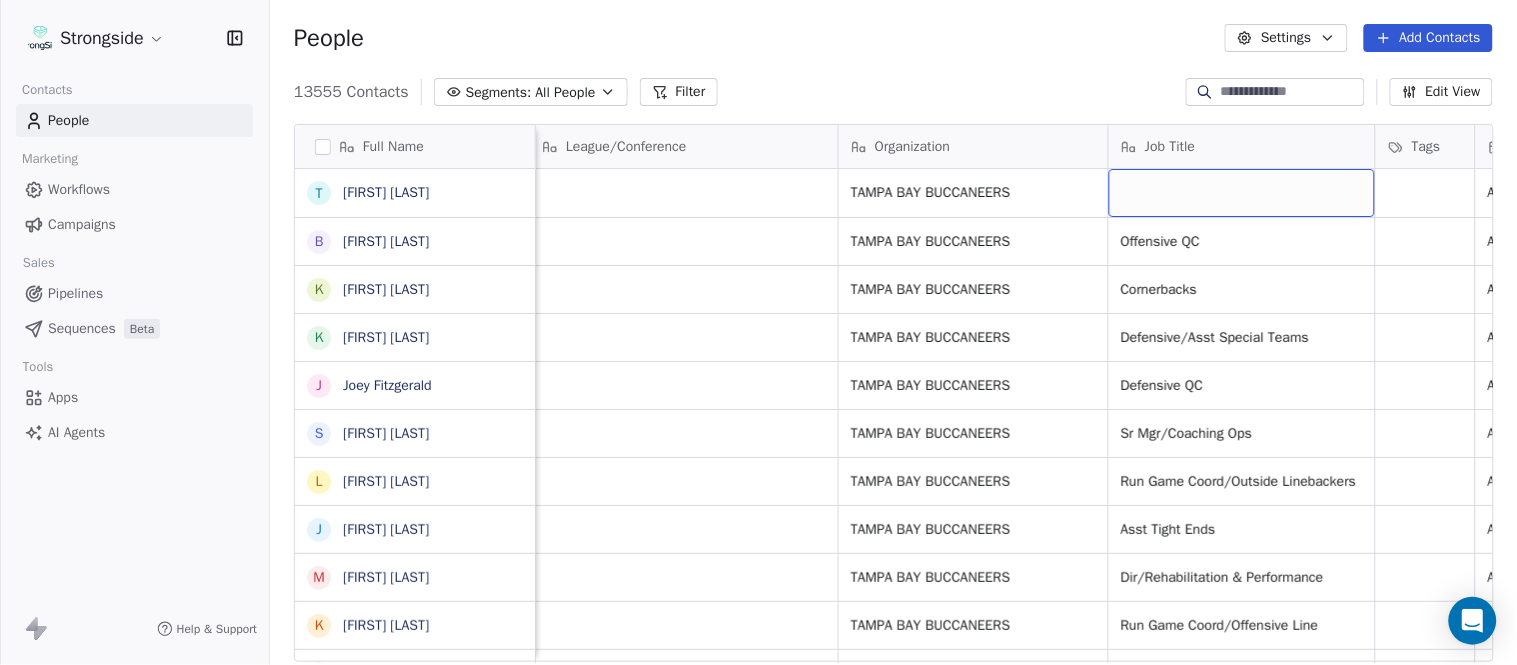 click at bounding box center (1242, 193) 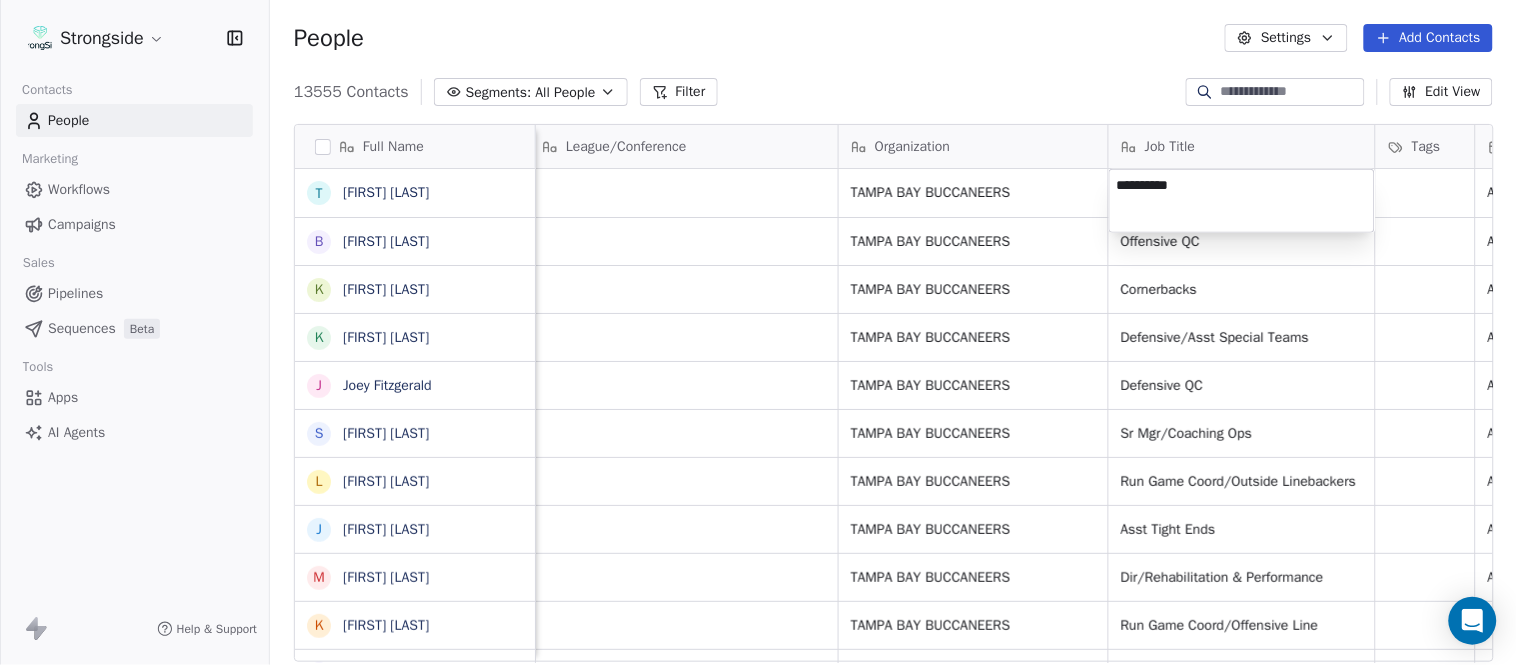 click on "Strongside Contacts People Marketing Workflows Campaigns Sales Pipelines Sequences Beta Tools Apps AI Agents Help & Support People Settings  Add Contacts 13555 Contacts Segments: All People Filter  Edit View Tag Add to Sequence Export Full Name T Todd Bowles B Blaine Stewart K Kevin Ross K Keith Tandy J Joey Fitzgerald S Sarah Evans L Larry Foote J Jeff Kastl M Maral Javadifar K Kevin Carberry M Mike Caldwell R Robert Prince C Craig Aukerman B Brent Callaway B Butch Barry F Frank Smith A Austin Clark A Anthony Weaver M Mike McDaniel J Jonathan Krause B Bobby Slowik M Matthew O'Donnell D Deshawn Shead R Ronnie Bradford B Brian Duker K Kynjee Cotton T Todd Nielson E Eric Studesville D Darrell Bevell R Ryan Crow L Lemuel Jeanpierre Email Phone Number Level League/Conference Organization Job Title Tags Created Date BST Status Priority Emails Auto Clicked tbowles@buccaneers.nfl.com NFL TAMPA BAY BUCCANEERS Aug 03, 2025 10:06 PM bstewart@buccaneers.nfl.com NFL TAMPA BAY BUCCANEERS Offensive QC NFL Cornerbacks NFL" at bounding box center (758, 332) 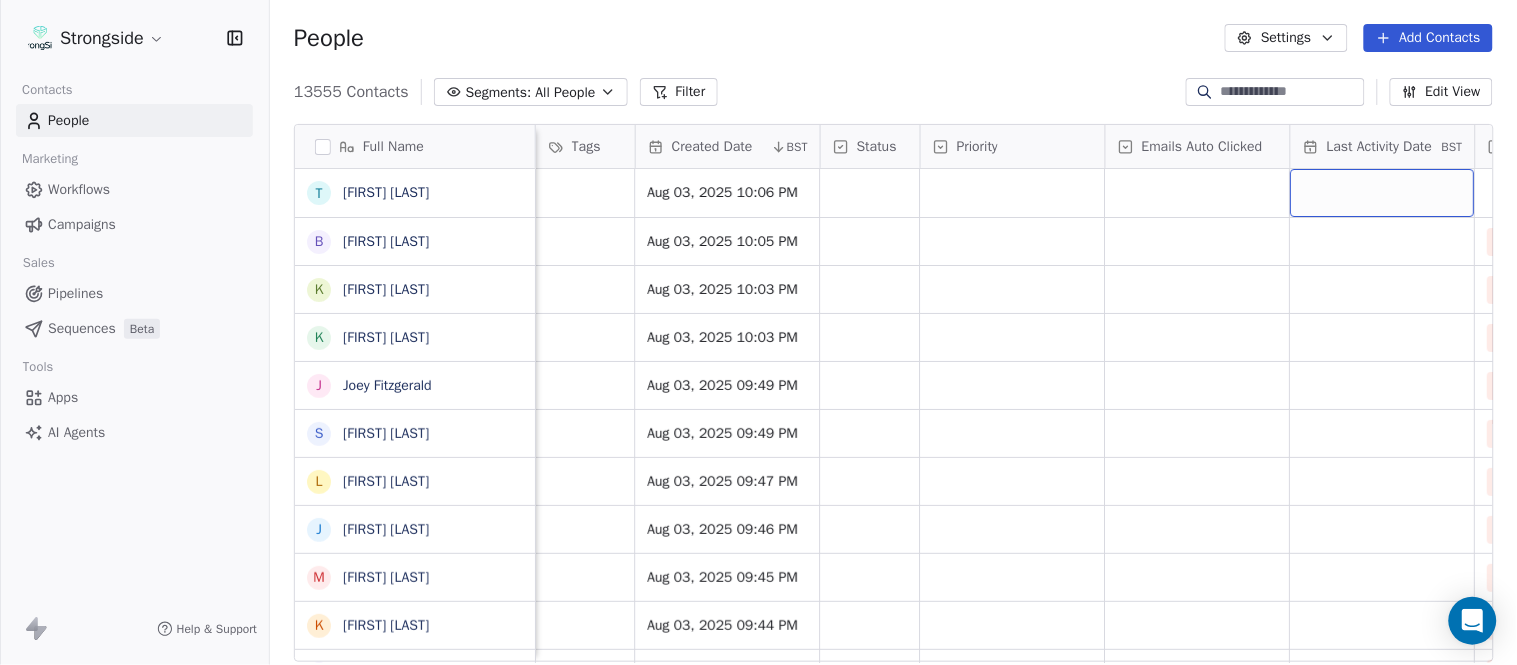 scroll, scrollTop: 0, scrollLeft: 1677, axis: horizontal 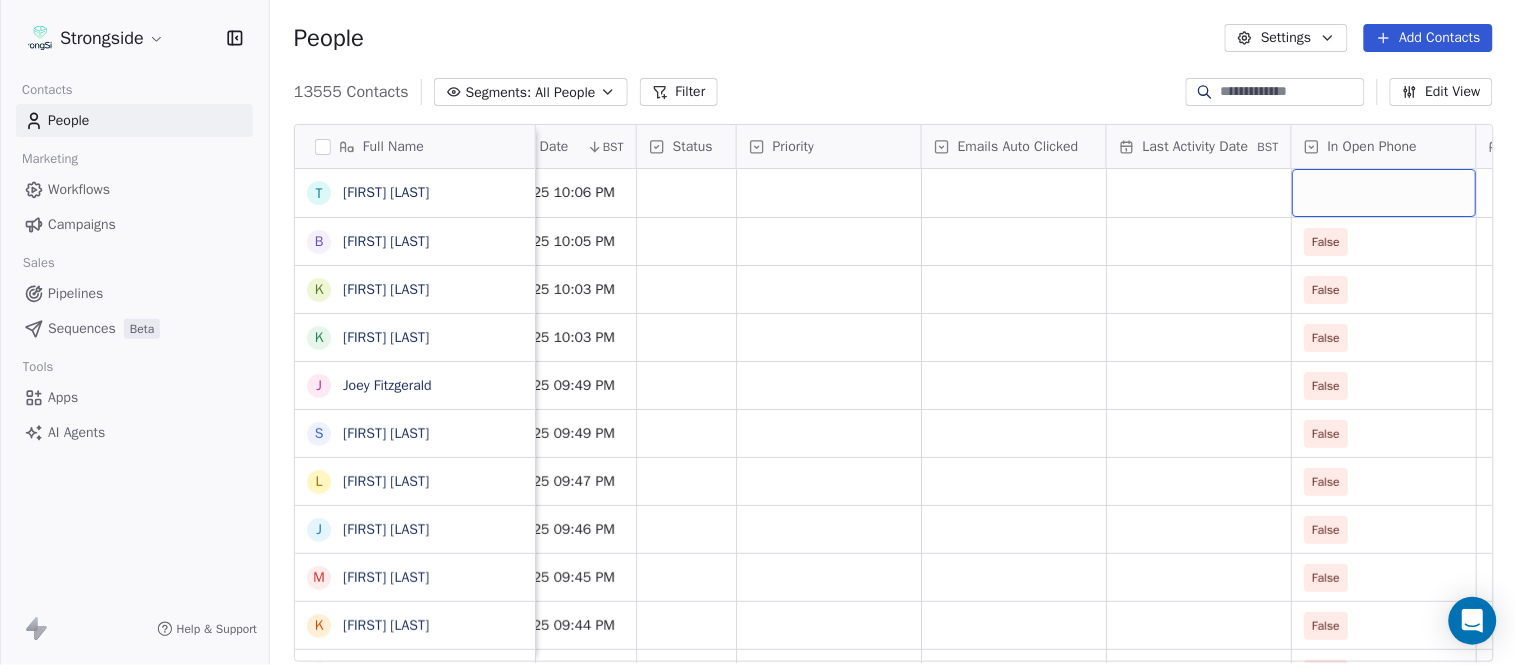 click at bounding box center [1384, 193] 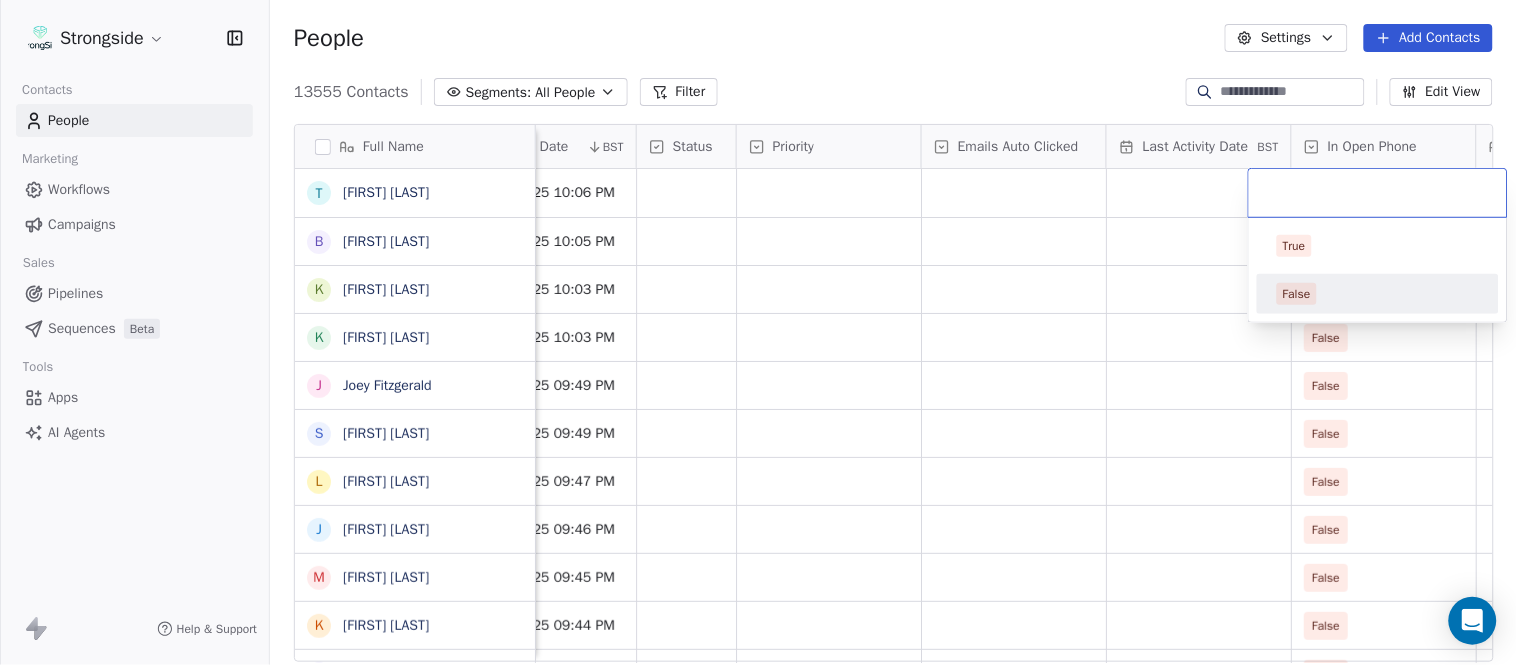 click on "False" at bounding box center (1378, 294) 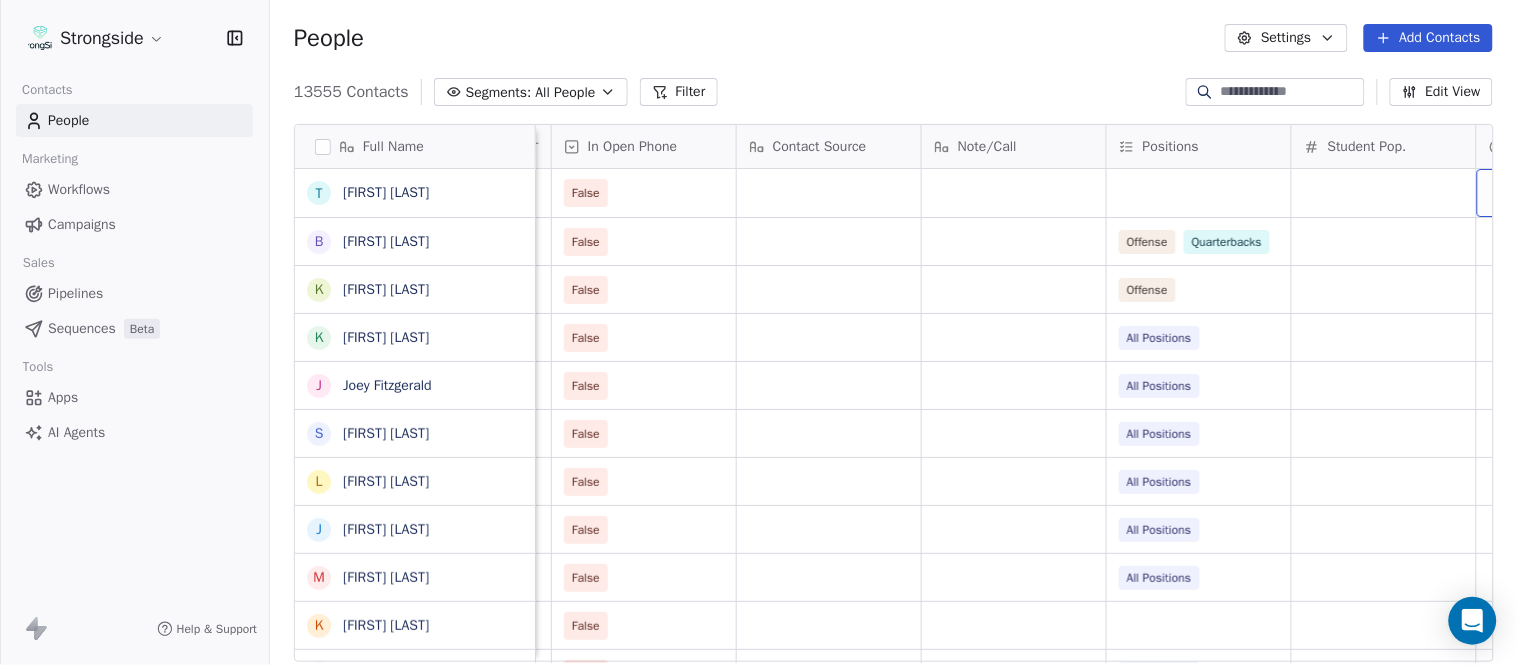 scroll, scrollTop: 0, scrollLeft: 2603, axis: horizontal 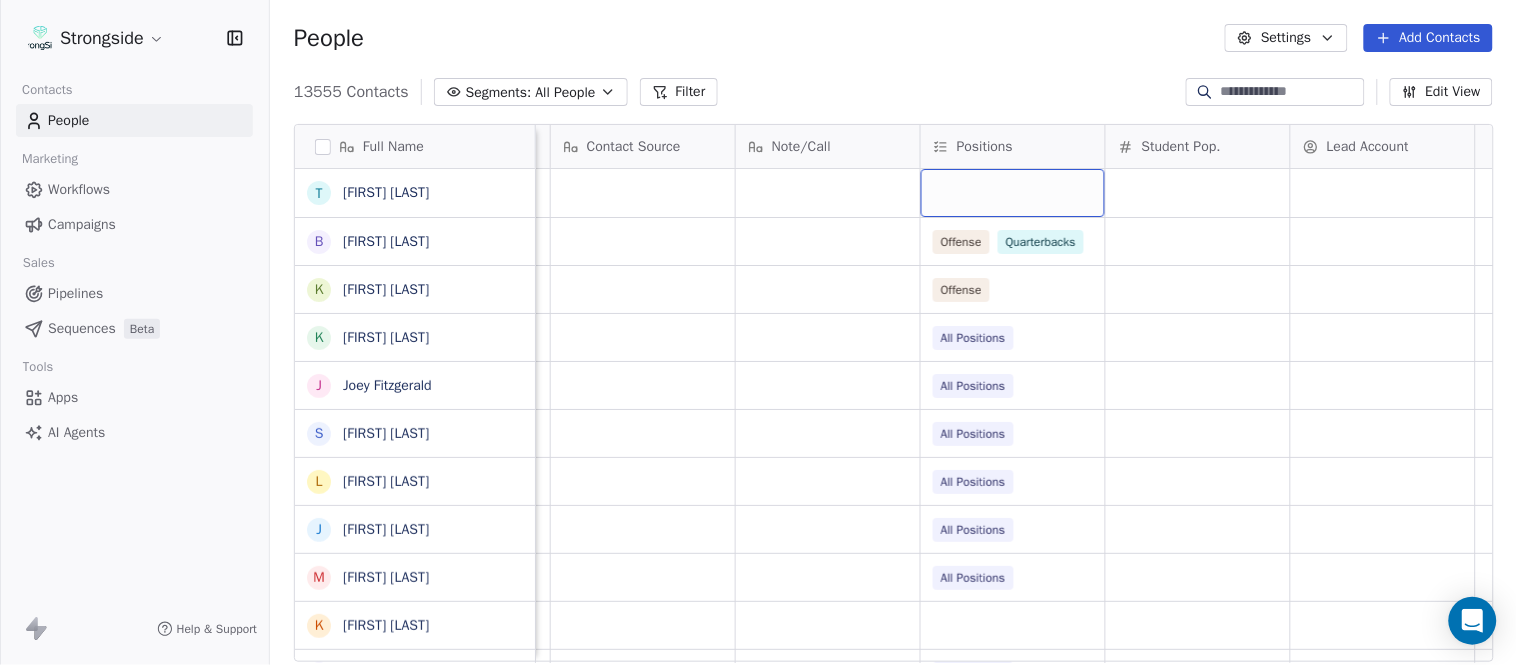 click at bounding box center [1013, 193] 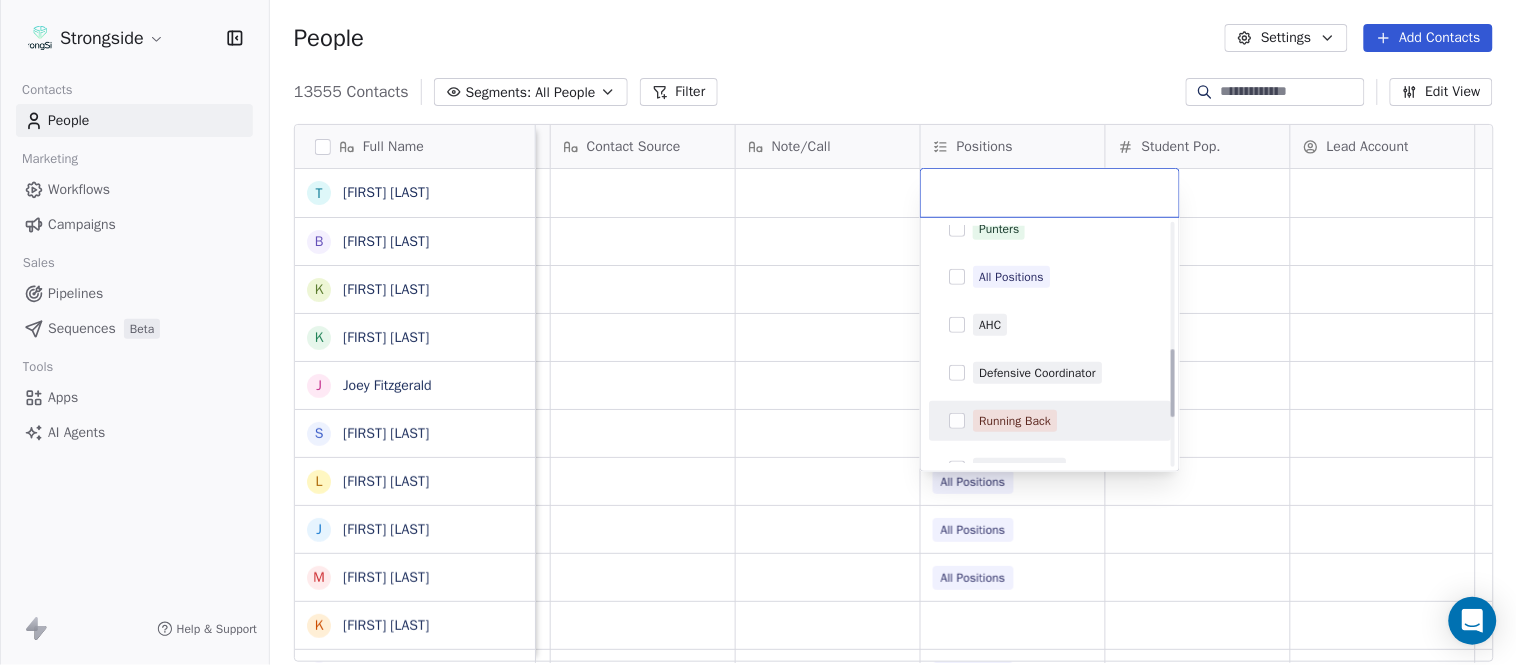scroll, scrollTop: 444, scrollLeft: 0, axis: vertical 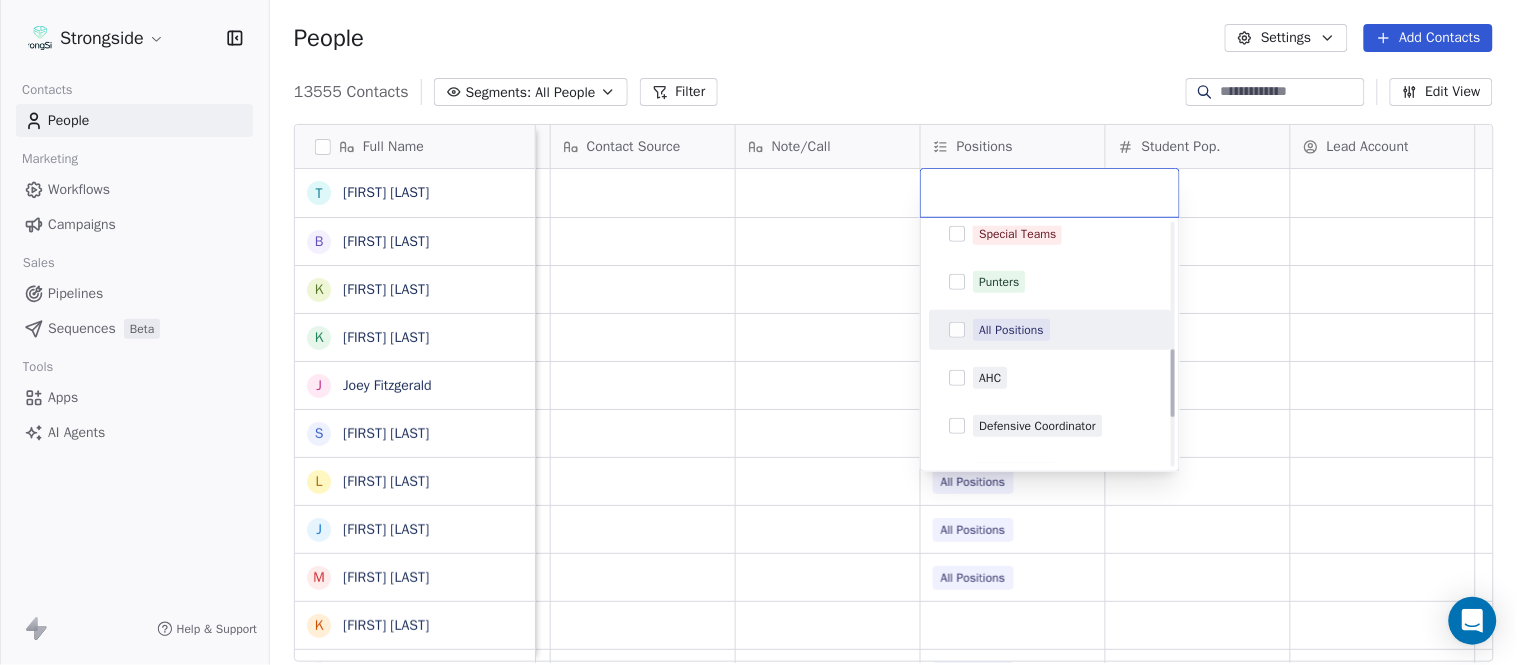 click on "All Positions" at bounding box center (1011, 330) 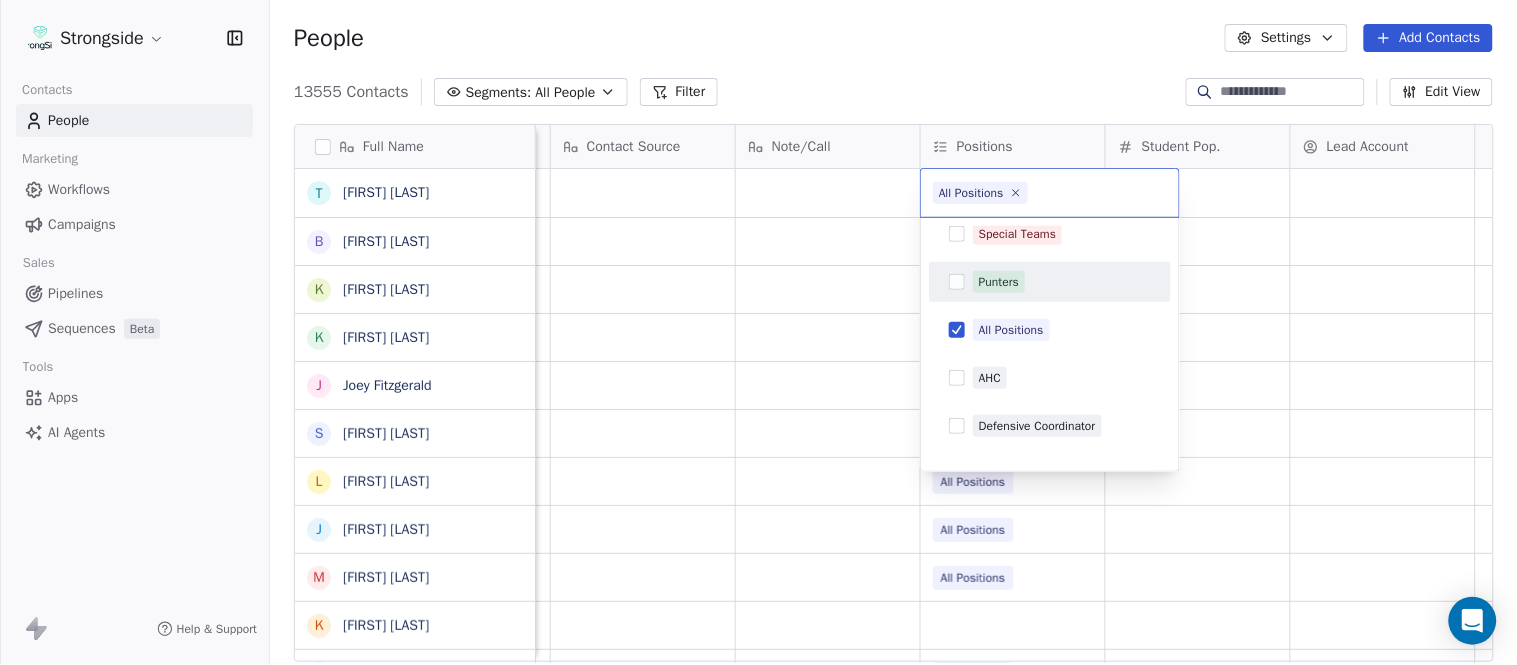 click on "Strongside Contacts People Marketing Workflows Campaigns Sales Pipelines Sequences Beta Tools Apps AI Agents Help & Support People Settings  Add Contacts 13555 Contacts Segments: All People Filter  Edit View Tag Add to Sequence Export Full Name T Todd Bowles B Blaine Stewart K Kevin Ross K Keith Tandy J Joey Fitzgerald S Sarah Evans L Larry Foote J Jeff Kastl M Maral Javadifar K Kevin Carberry M Mike Caldwell R Robert Prince C Craig Aukerman B Brent Callaway B Butch Barry F Frank Smith A Austin Clark A Anthony Weaver M Mike McDaniel J Jonathan Krause B Bobby Slowik M Matthew O'Donnell D Deshawn Shead R Ronnie Bradford B Brian Duker K Kynjee Cotton T Todd Nielson E Eric Studesville D Darrell Bevell R Ryan Crow L Lemuel Jeanpierre Priority Emails Auto Clicked Last Activity Date BST In Open Phone Contact Source Note/Call Positions Student Pop. Lead Account   False   False Offense Quarterbacks   False Offense   False All Positions   False All Positions   False All Positions   False All Positions   False   False" at bounding box center [758, 332] 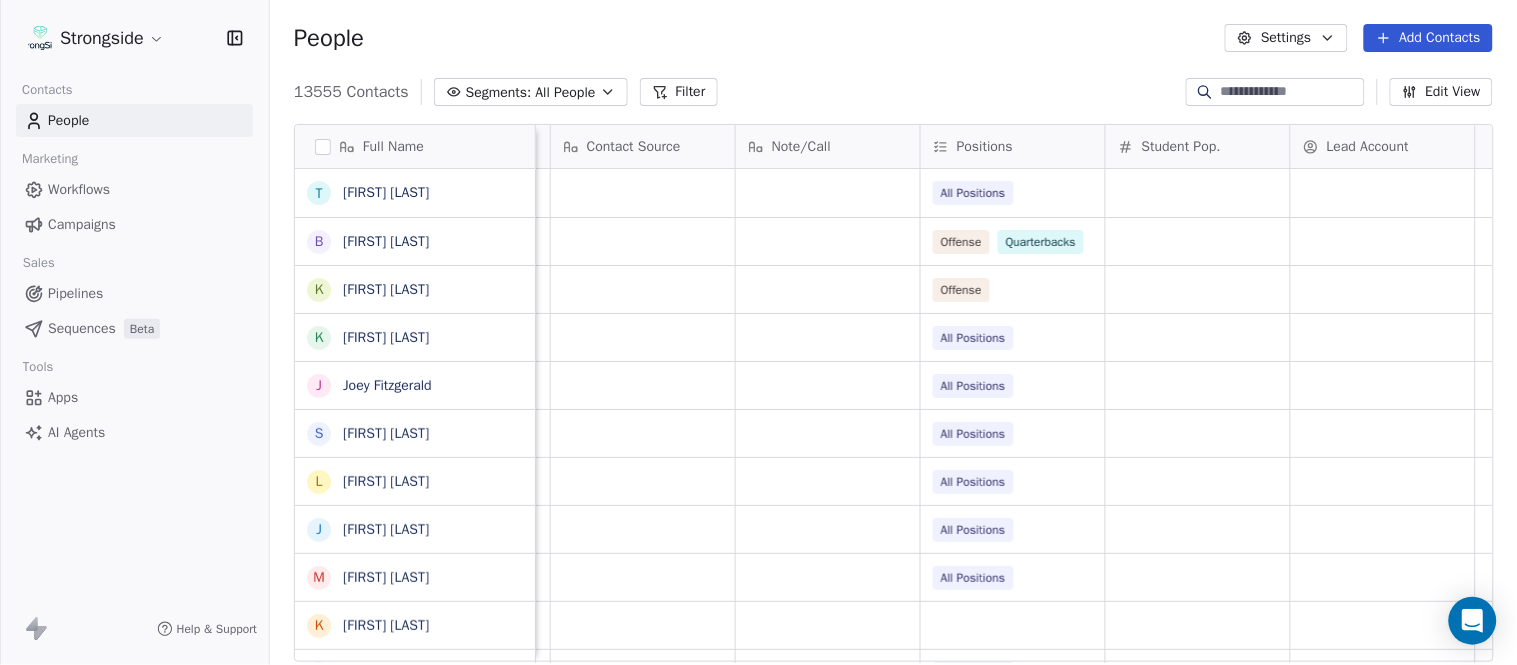 scroll, scrollTop: 0, scrollLeft: 0, axis: both 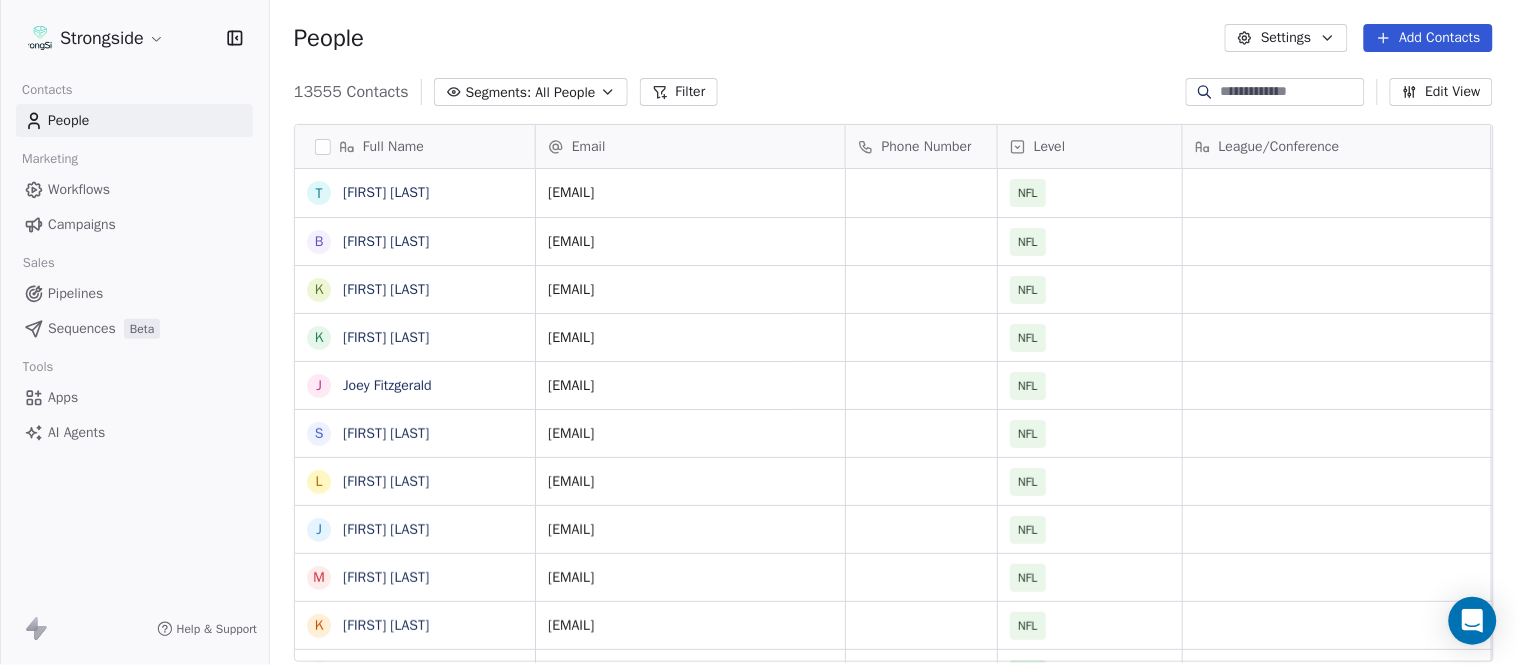 click on "People Settings  Add Contacts" at bounding box center (893, 38) 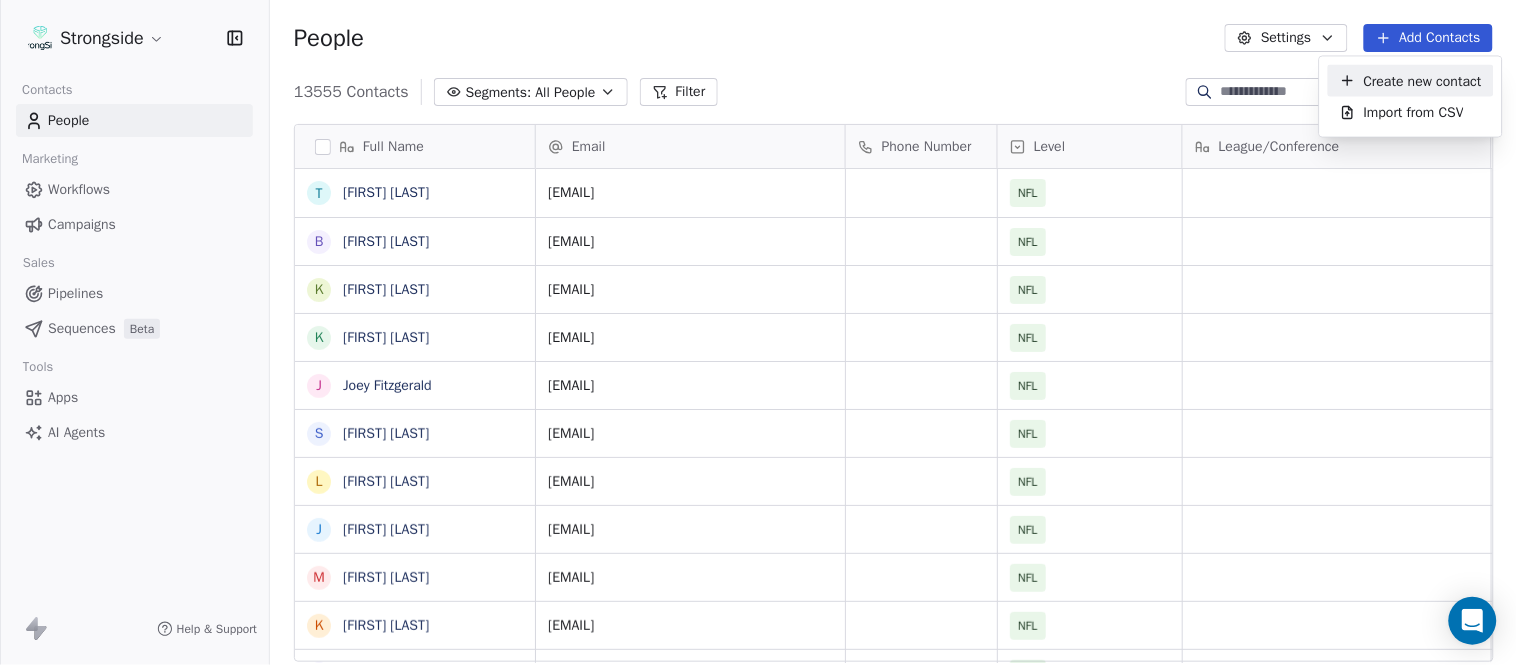 click on "Create new contact" at bounding box center [1423, 80] 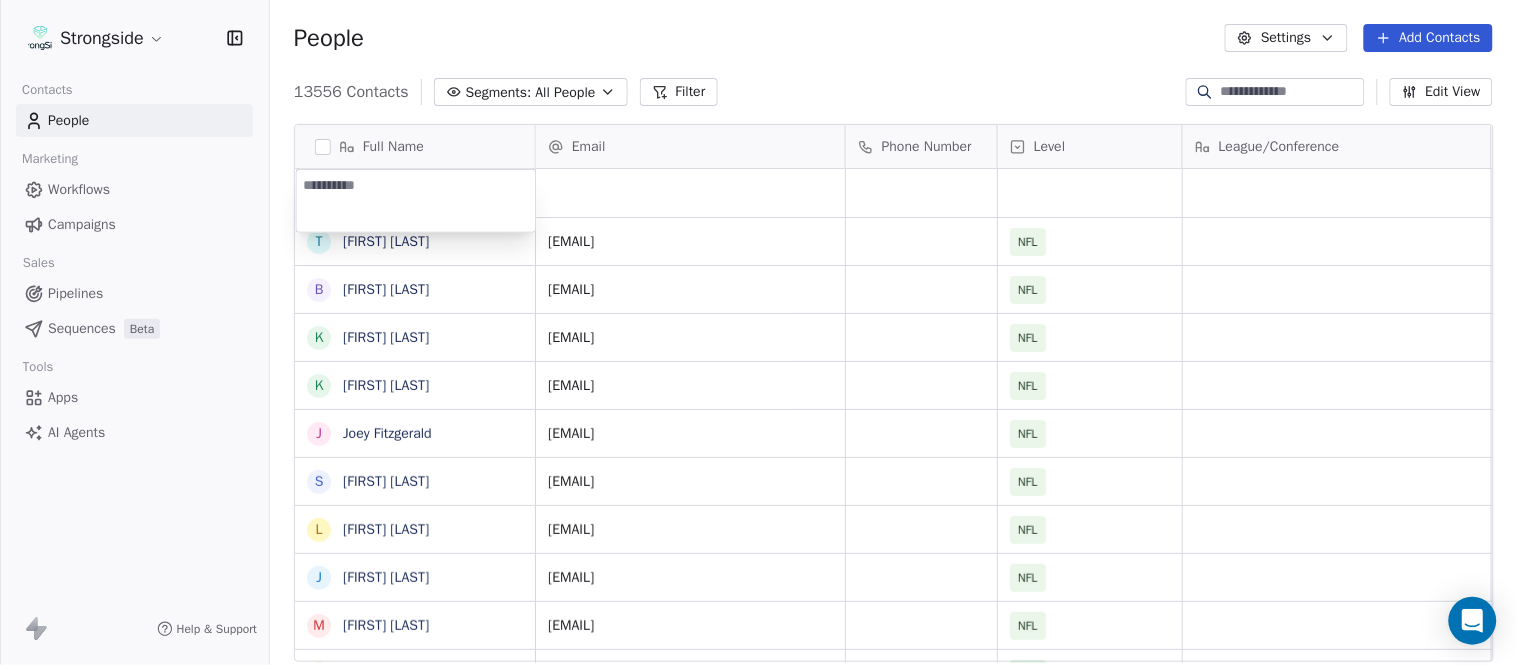 type on "**********" 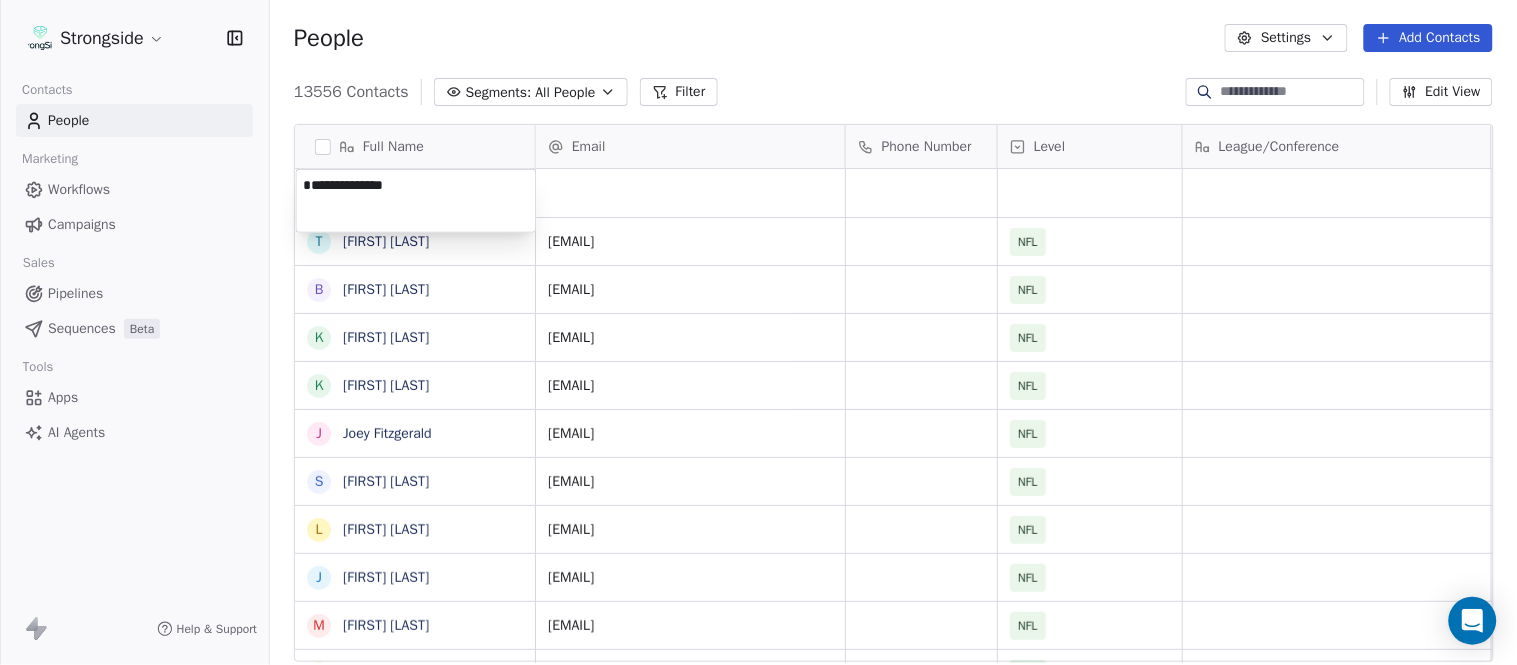 click on "Strongside Contacts People Marketing Workflows Campaigns Sales Pipelines Sequences Beta Tools Apps AI Agents Help & Support People Settings  Add Contacts 13556 Contacts Segments: All People Filter  Edit View Tag Add to Sequence Export Full Name T Todd Bowles B Blaine Stewart K Kevin Ross K Keith Tandy J Joey Fitzgerald S Sarah Evans L Larry Foote J Jeff Kastl M Maral Javadifar K Kevin Carberry M Mike Caldwell R Robert Prince C Craig Aukerman B Brent Callaway B Butch Barry F Frank Smith A Austin Clark A Anthony Weaver M Mike McDaniel J Jonathan Krause B Bobby Slowik M Matthew O'Donnell D Deshawn Shead R Ronnie Bradford B Brian Duker K Kynjee Cotton T Todd Nielson E Eric Studesville D Darrell Bevell R Ryan Crow Email Phone Number Level League/Conference Organization Job Title Tags Created Date BST Aug 03, 2025 10:07 PM tbowles@buccaneers.nfl.com NFL TAMPA BAY BUCCANEERS Head Coach Aug 03, 2025 10:06 PM bstewart@buccaneers.nfl.com NFL TAMPA BAY BUCCANEERS Offensive QC Aug 03, 2025 10:05 PM NFL Cornerbacks NFL" at bounding box center (758, 332) 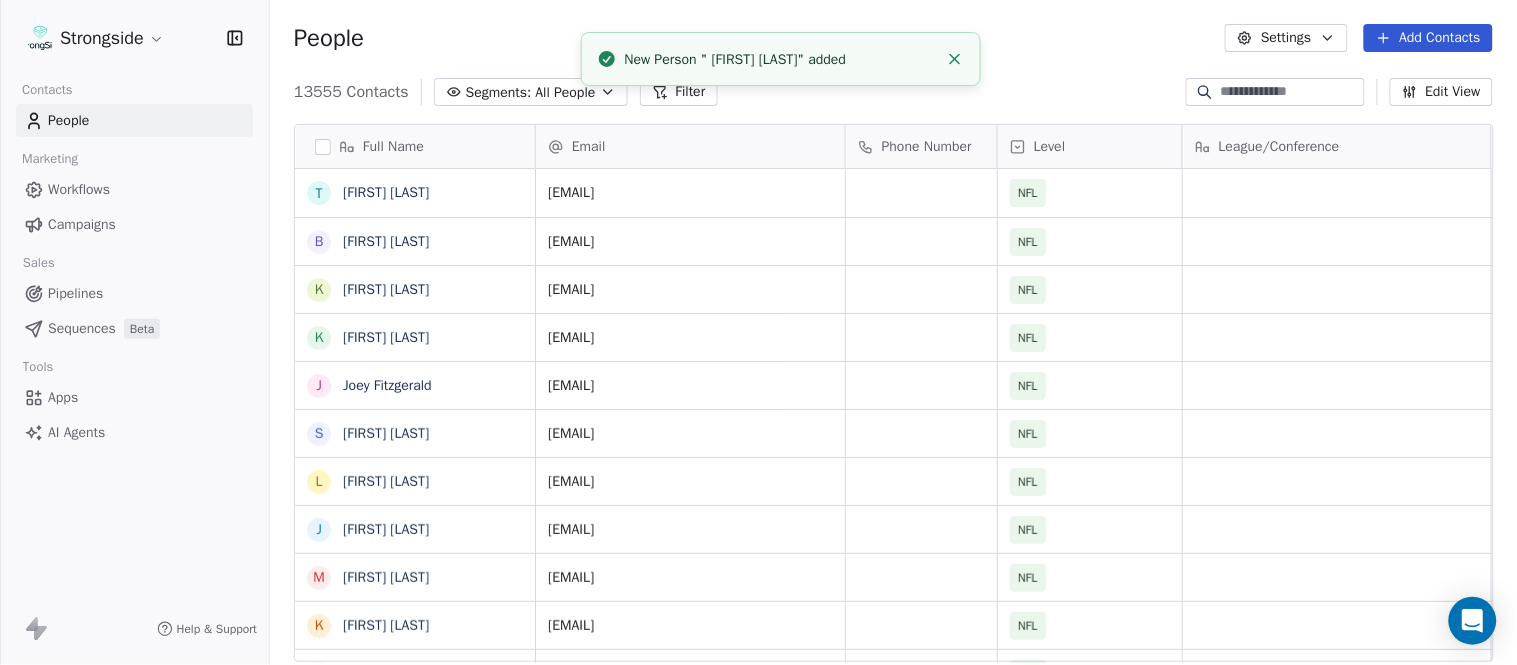 click 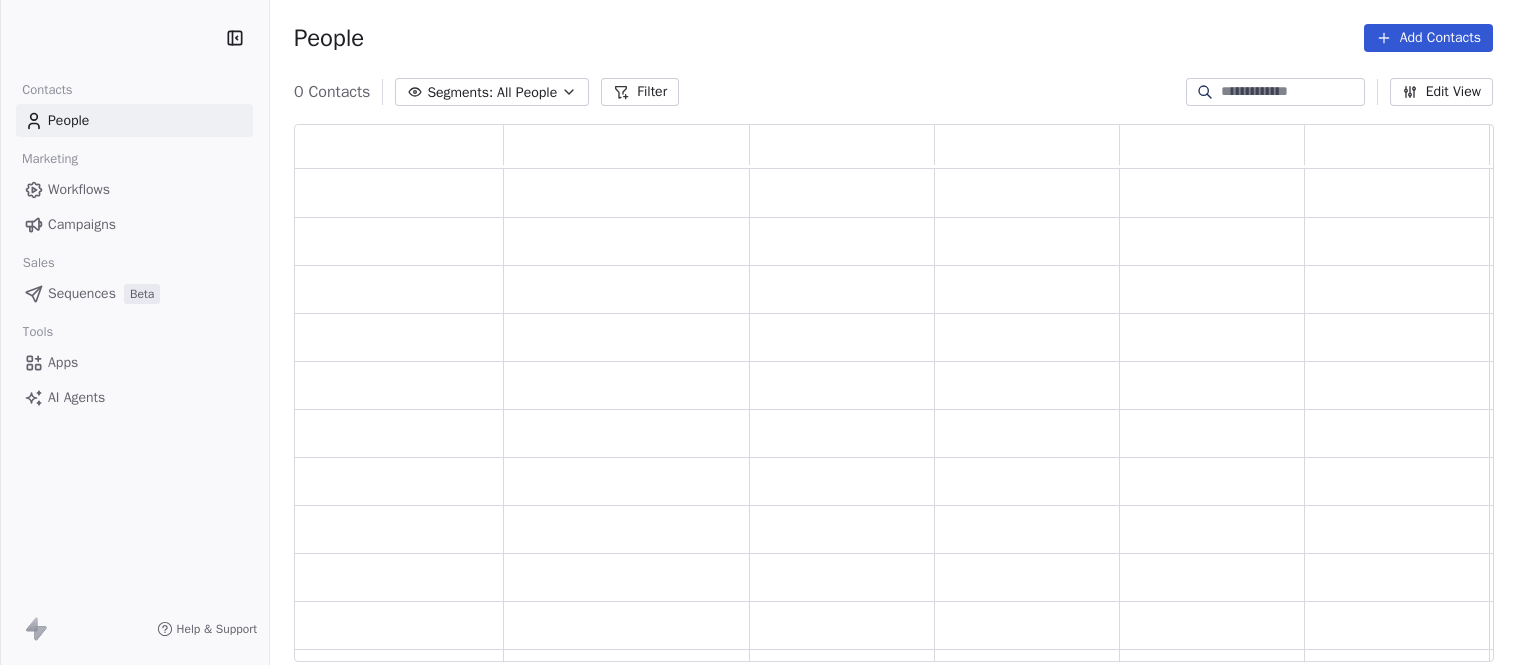 scroll, scrollTop: 0, scrollLeft: 0, axis: both 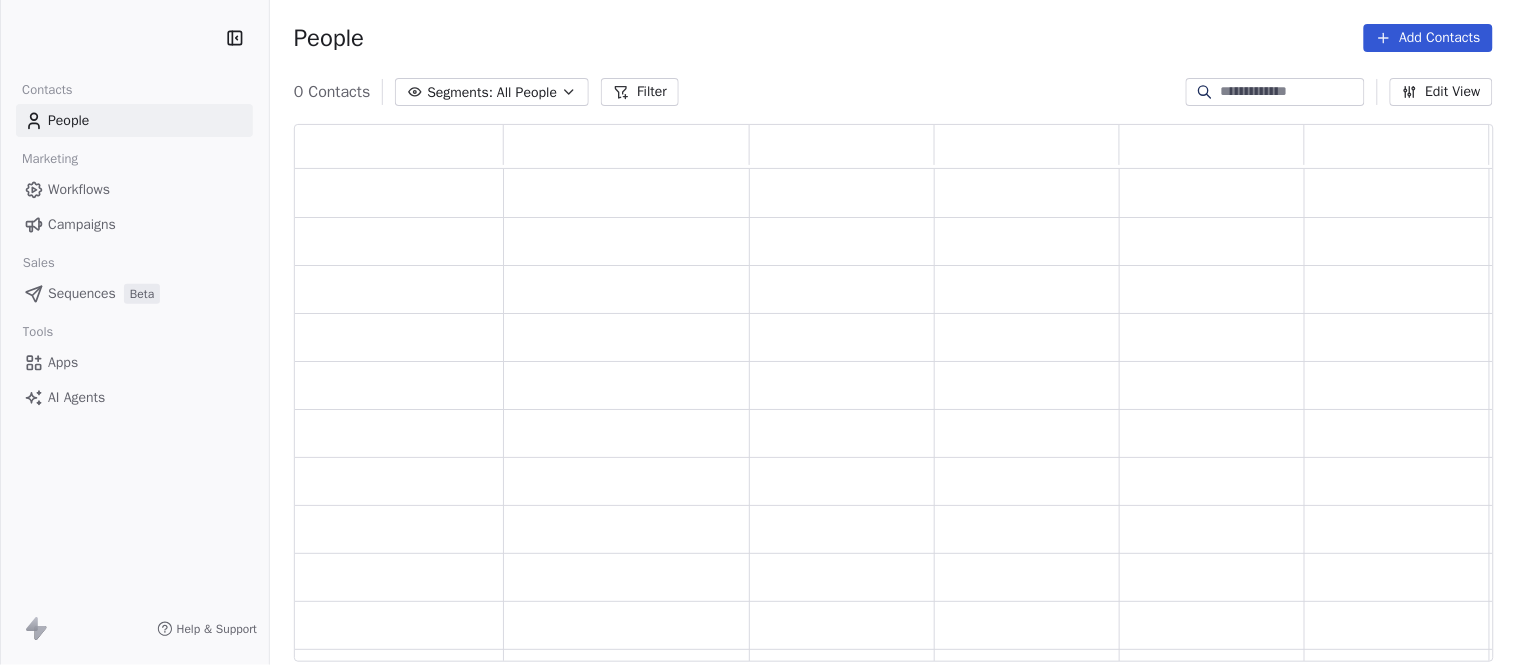 click on "People  Add Contacts" at bounding box center [893, 38] 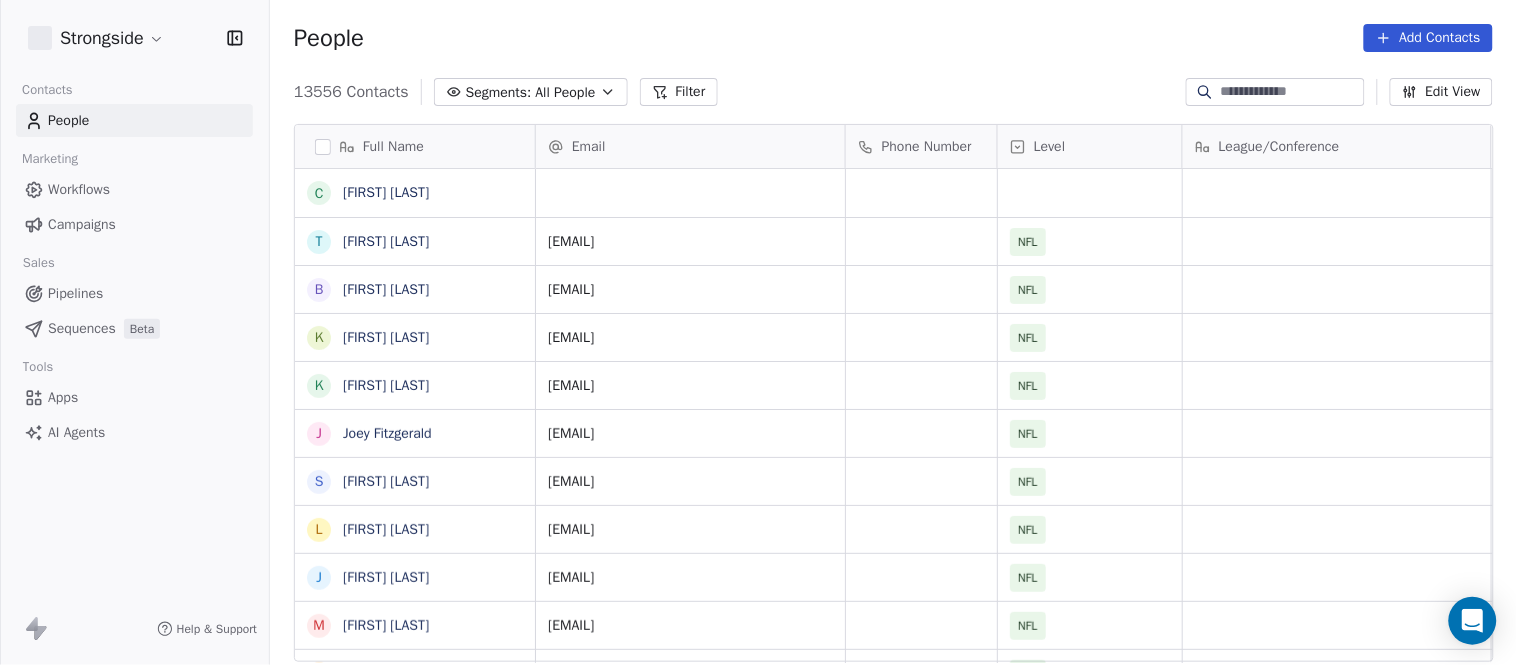 scroll, scrollTop: 17, scrollLeft: 17, axis: both 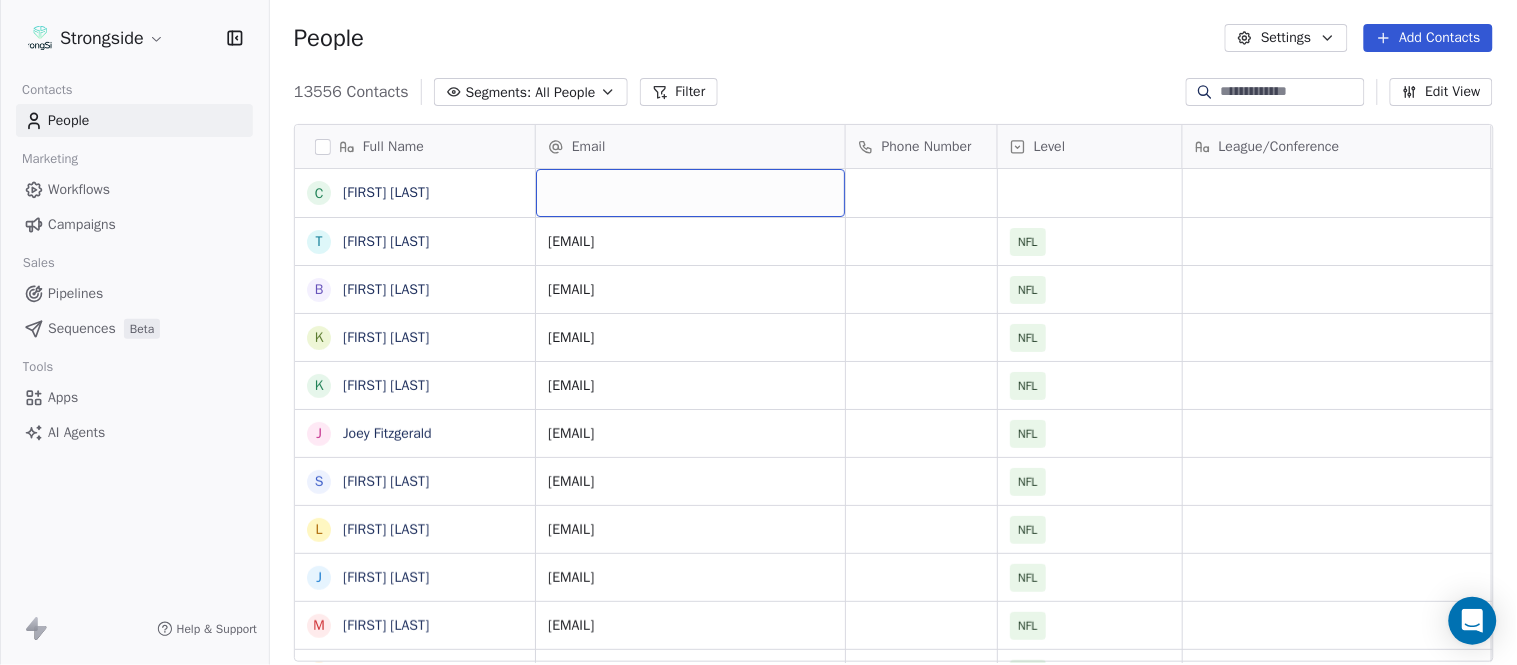 click at bounding box center [690, 193] 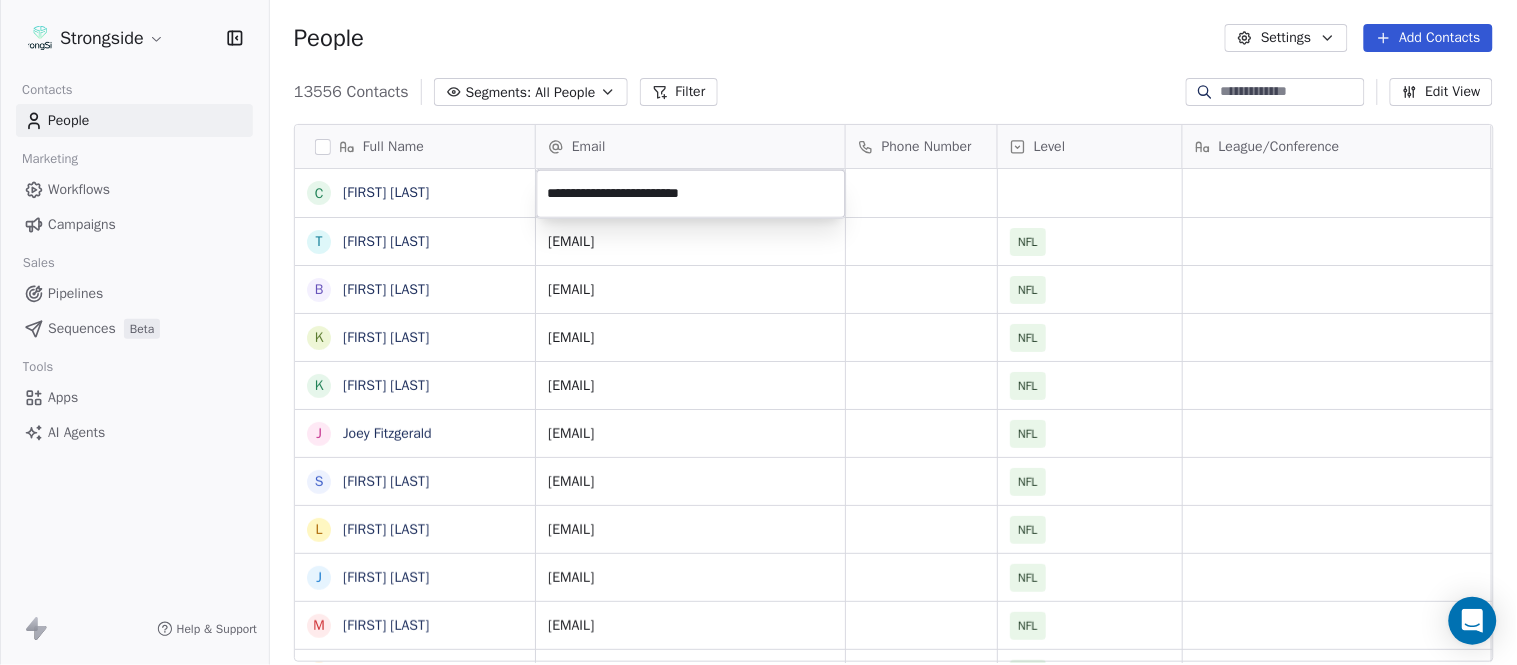 click on "Strongside Contacts People Marketing Workflows Campaigns Sales Pipelines Sequences Beta Tools Apps AI Agents Help & Support People Settings  Add Contacts 13556 Contacts Segments: All People Filter  Edit View Tag Add to Sequence Export Full Name C Charlie Strong T Todd Bowles B Blaine Stewart K Kevin Ross K Keith Tandy J Joey Fitzgerald S Sarah Evans L Larry Foote J Jeff Kastl M Maral Javadifar K Kevin Carberry M Mike Caldwell R Robert Prince C Craig Aukerman B Brent Callaway B Butch Barry F Frank Smith A Austin Clark A Anthony Weaver M Mike McDaniel J Jonathan Krause B Bobby Slowik M Matthew O'Donnell D Deshawn Shead R Ronnie Bradford B Brian Duker K Kynjee Cotton T Todd Nielson E Eric Studesville D Darrell Bevell R Ryan Crow Email Phone Number Level League/Conference Organization Job Title Tags Created Date BST Aug 03, 2025 10:07 PM tbowles@buccaneers.nfl.com NFL TAMPA BAY BUCCANEERS Head Coach Aug 03, 2025 10:06 PM bstewart@buccaneers.nfl.com NFL TAMPA BAY BUCCANEERS Offensive QC Aug 03, 2025 10:05 PM NFL" at bounding box center [758, 332] 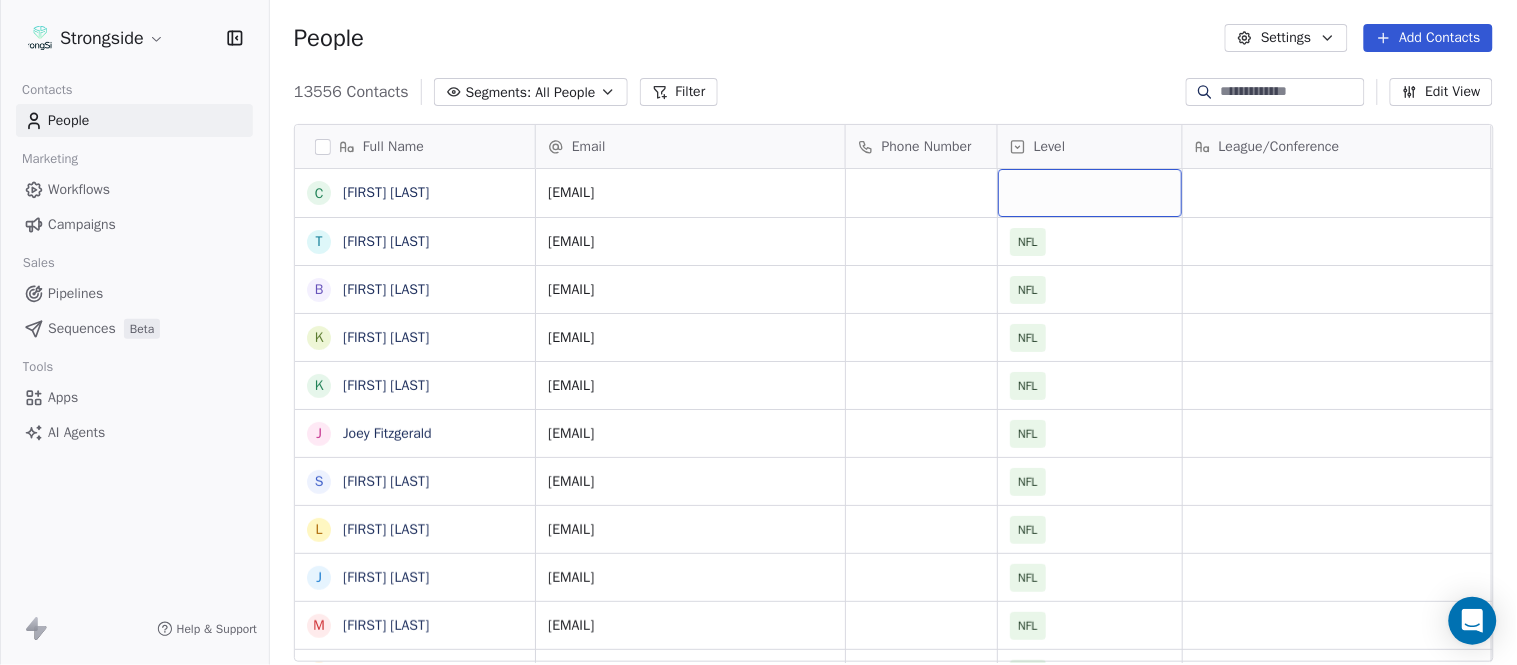 click at bounding box center (1090, 193) 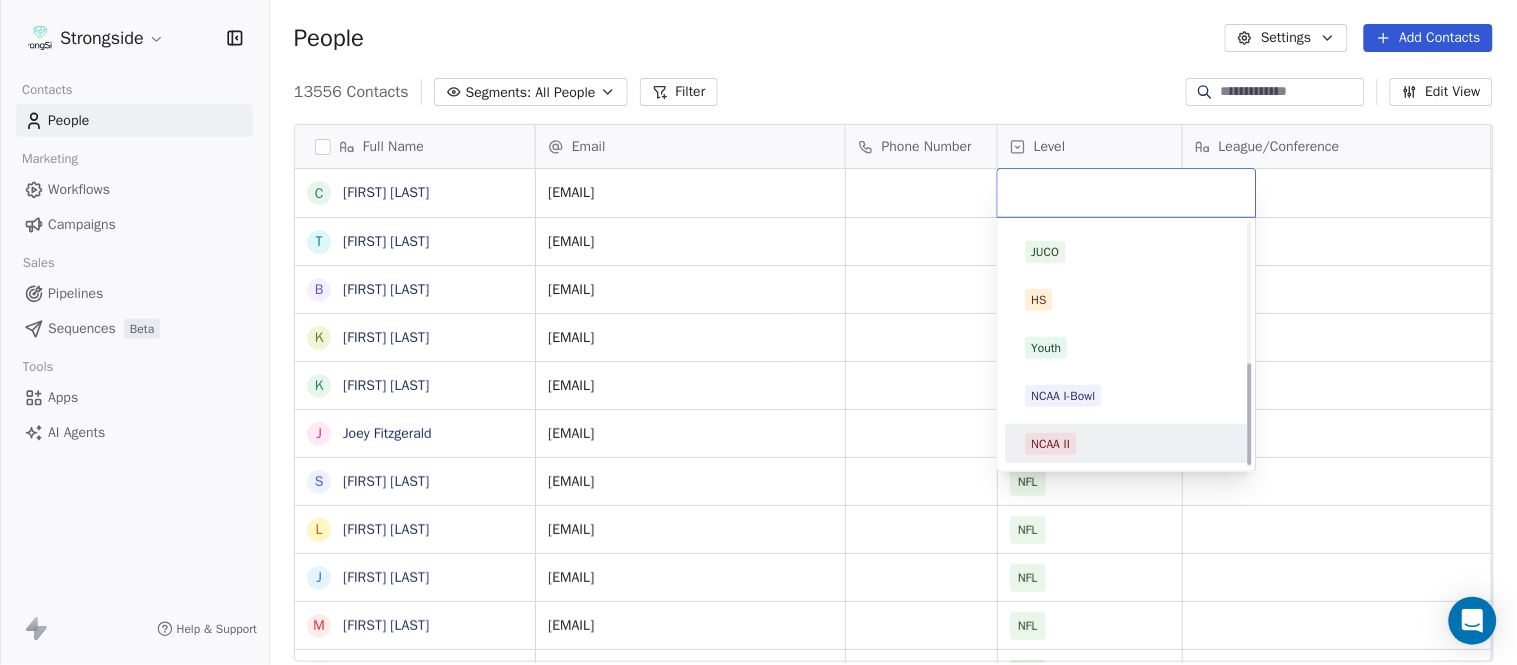 scroll, scrollTop: 330, scrollLeft: 0, axis: vertical 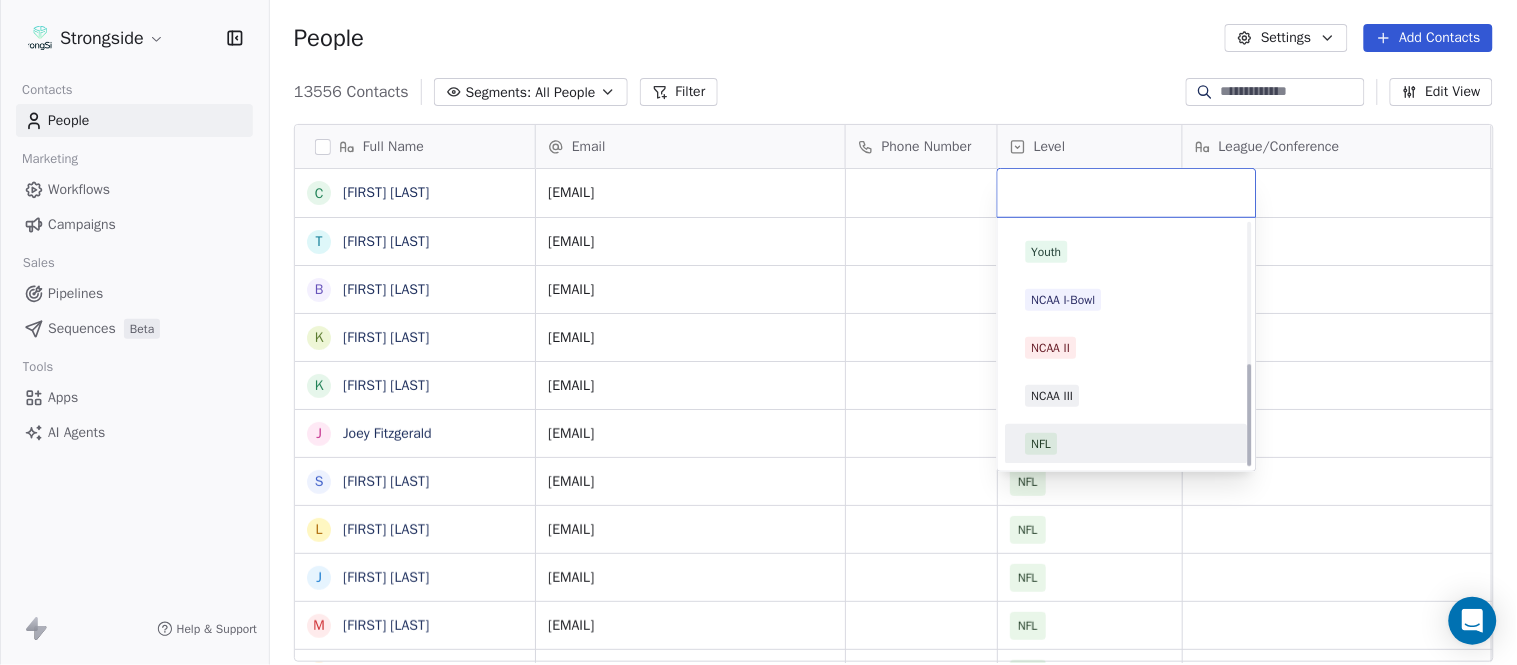 click on "NFL" at bounding box center [1042, 444] 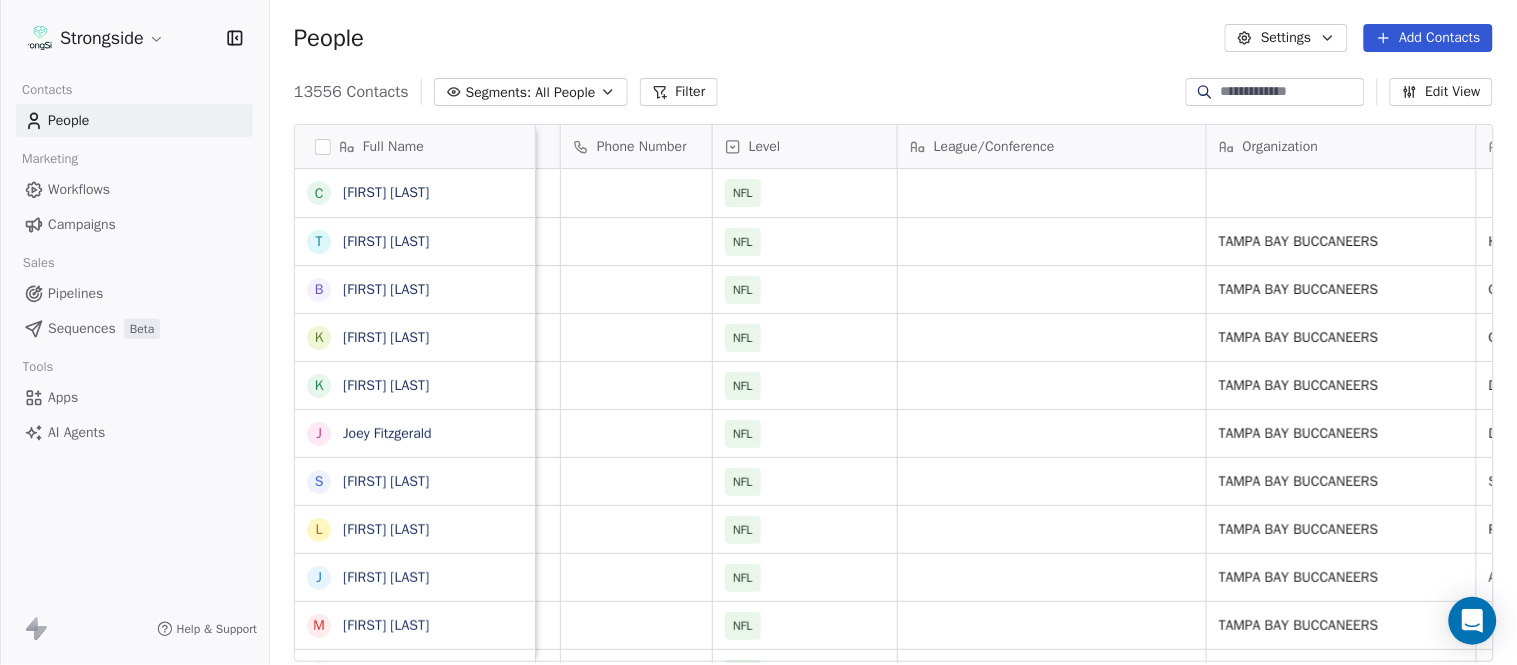 scroll, scrollTop: 0, scrollLeft: 653, axis: horizontal 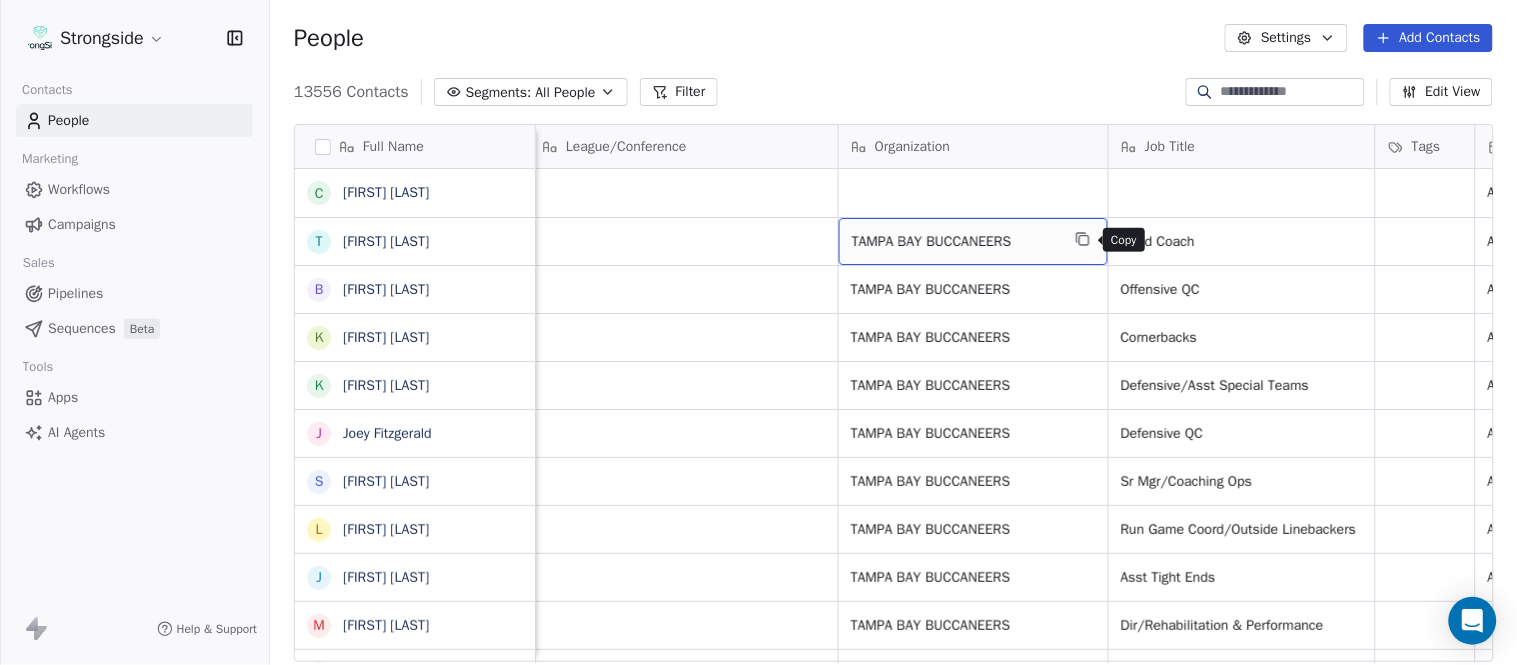 click 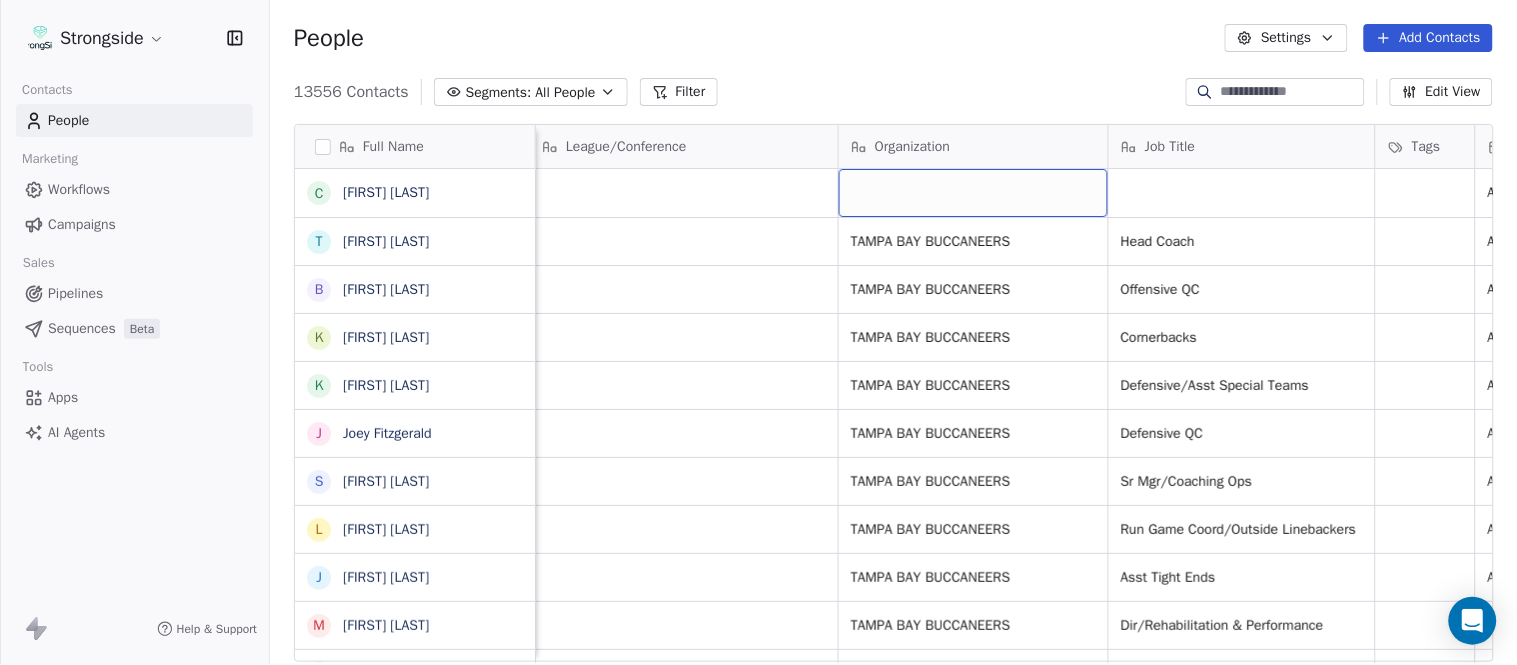 click at bounding box center (973, 193) 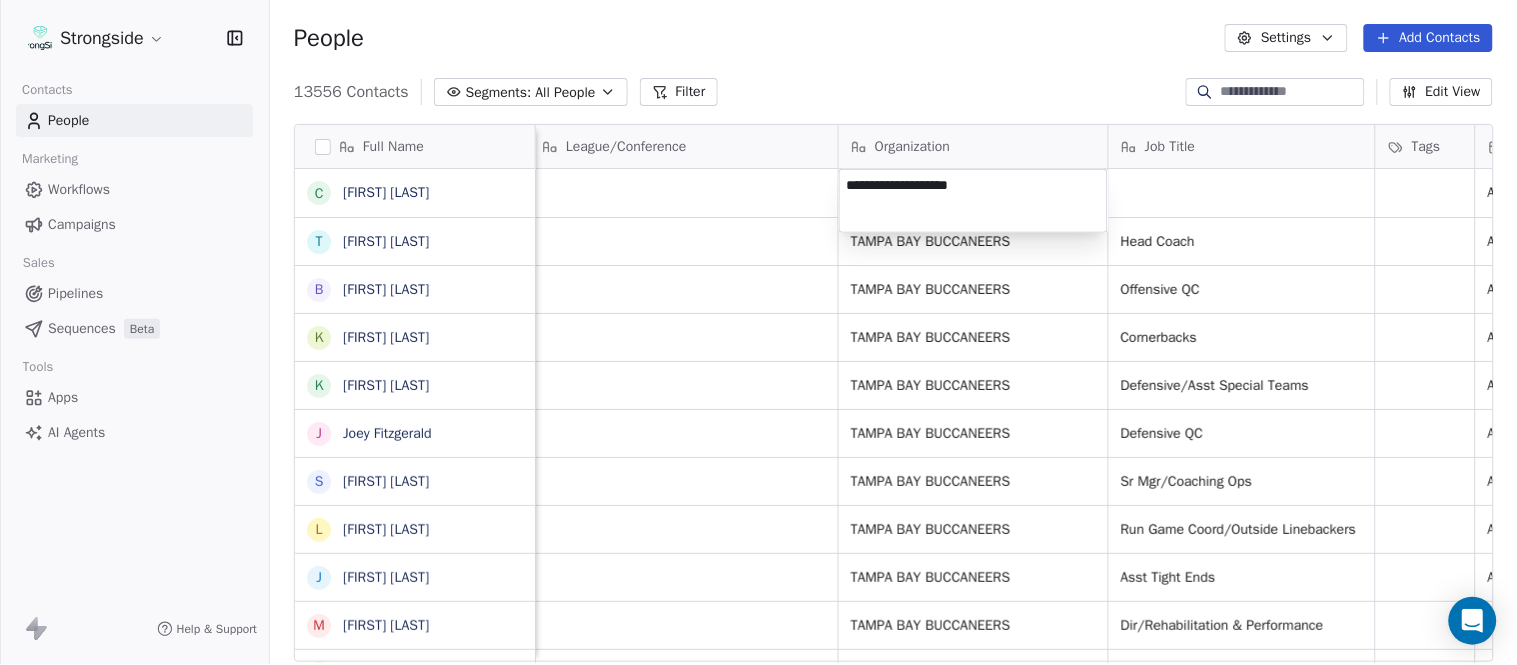 click on "Strongside Contacts People Marketing Workflows Campaigns Sales Pipelines Sequences Beta Tools Apps AI Agents Help & Support People Settings  Add Contacts 13556 Contacts Segments: All People Filter  Edit View Tag Add to Sequence Export Full Name C Charlie Strong T Todd Bowles B Blaine Stewart K Kevin Ross K Keith Tandy J Joey Fitzgerald S Sarah Evans L Larry Foote J Jeff Kastl M Maral Javadifar K Kevin Carberry M Mike Caldwell R Robert Prince C Craig Aukerman B Brent Callaway B Butch Barry F Frank Smith A Austin Clark A Anthony Weaver M Mike McDaniel J Jonathan Krause B Bobby Slowik M Matthew O'Donnell D Deshawn Shead R Ronnie Bradford B Brian Duker K Kynjee Cotton T Todd Nielson E Eric Studesville D Darrell Bevell R Ryan Crow Email Phone Number Level League/Conference Organization Job Title Tags Created Date BST Status Priority Emails Auto Clicked cstrong@buccaneers.nfl.com NFL Aug 03, 2025 10:07 PM tbowles@buccaneers.nfl.com NFL TAMPA BAY BUCCANEERS Head Coach Aug 03, 2025 10:06 PM NFL TAMPA BAY BUCCANEERS" at bounding box center (758, 332) 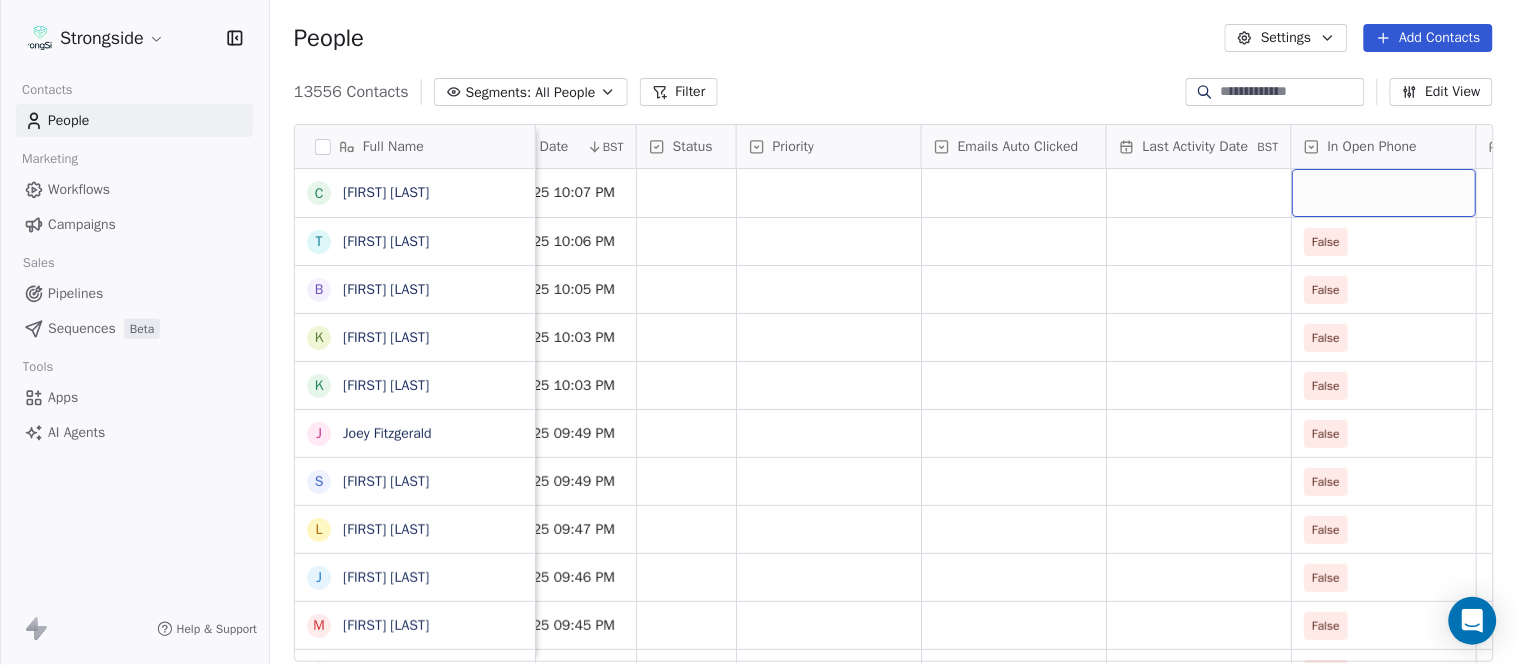 scroll, scrollTop: 0, scrollLeft: 1863, axis: horizontal 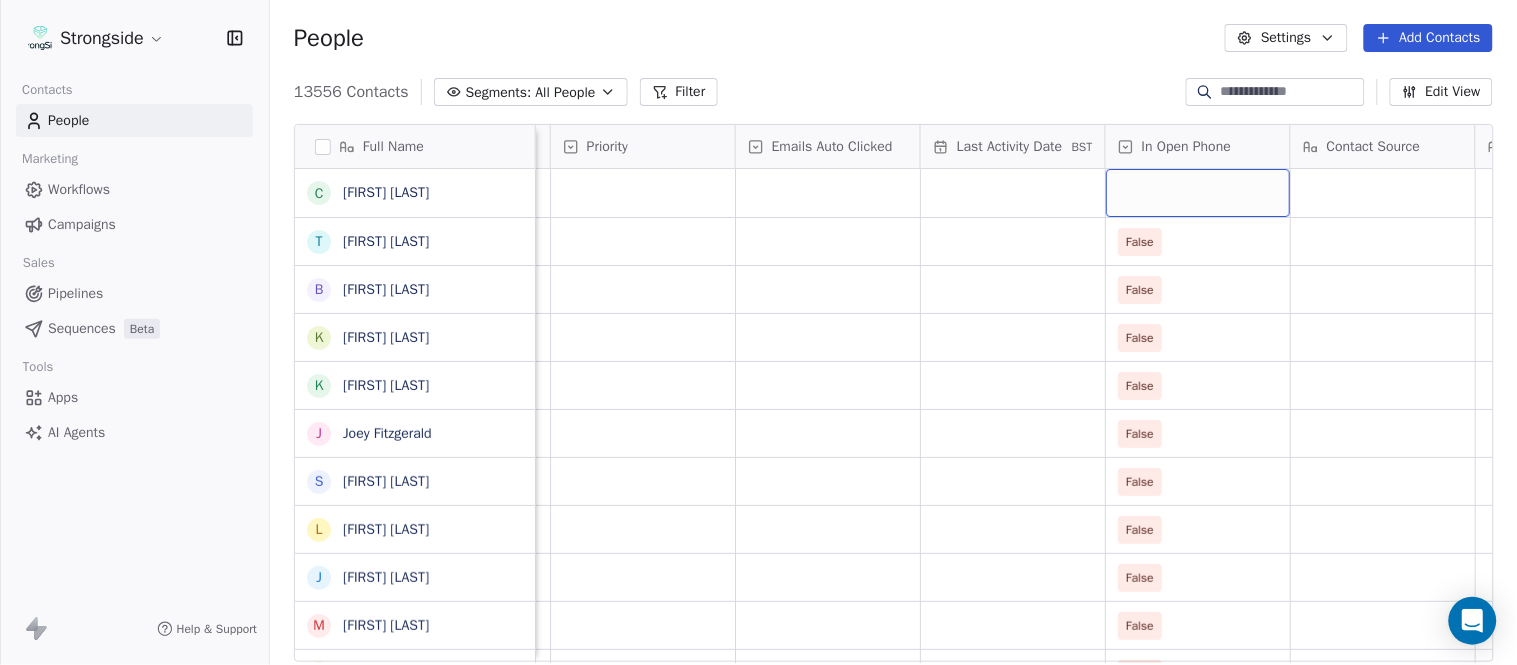 click at bounding box center [1198, 193] 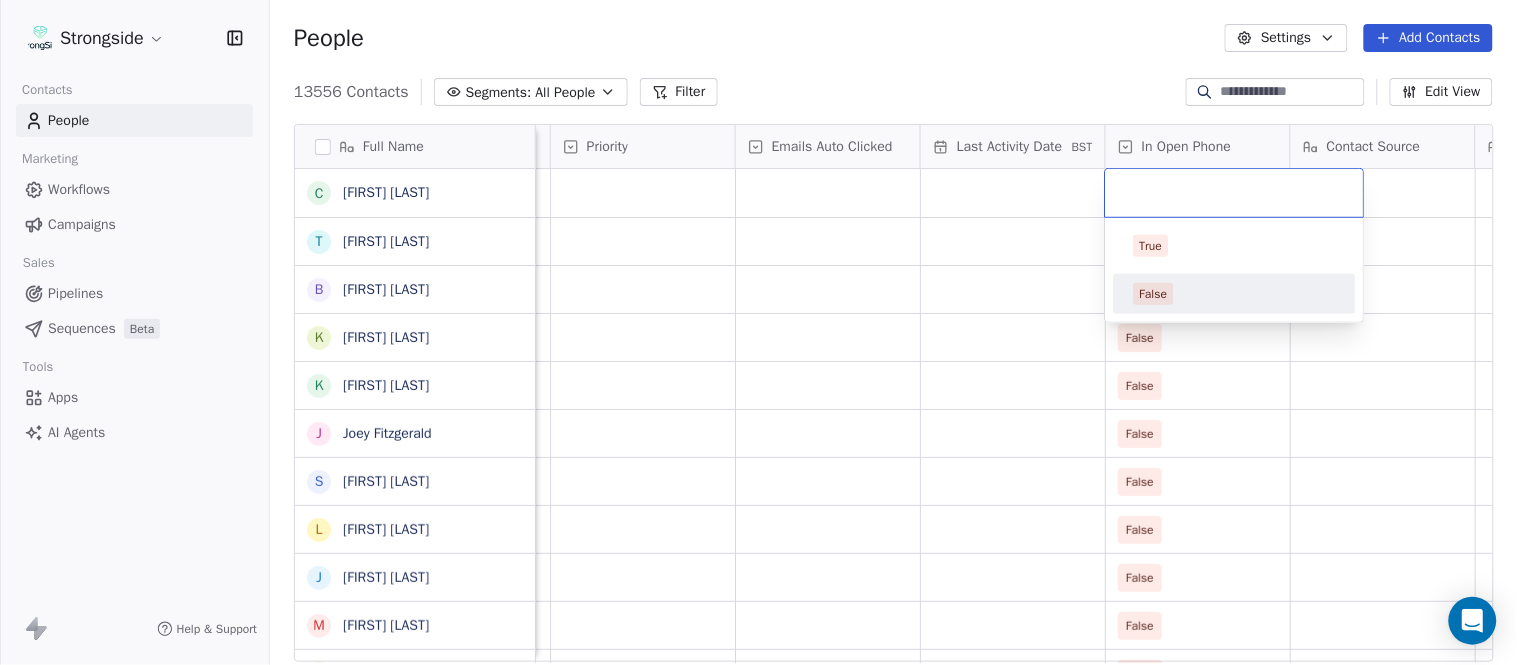 click on "False" at bounding box center (1235, 294) 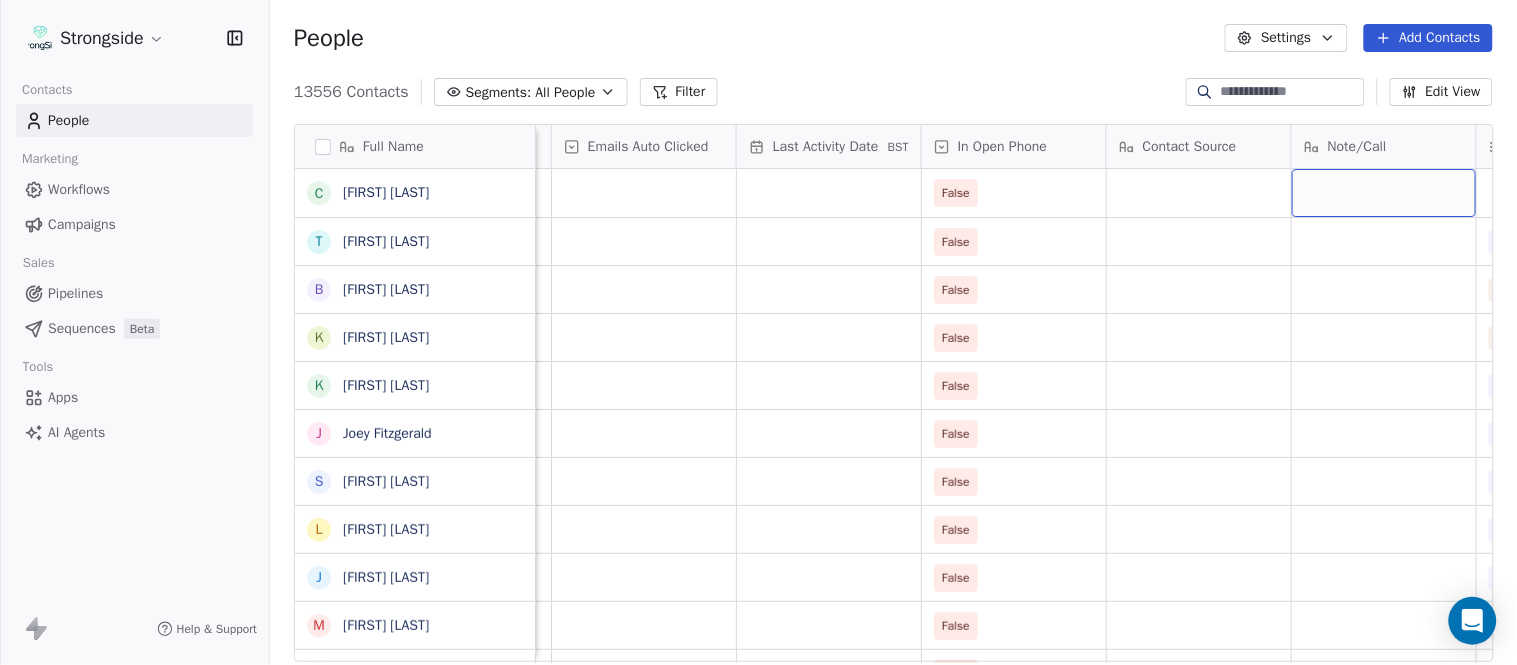 scroll, scrollTop: 0, scrollLeft: 2233, axis: horizontal 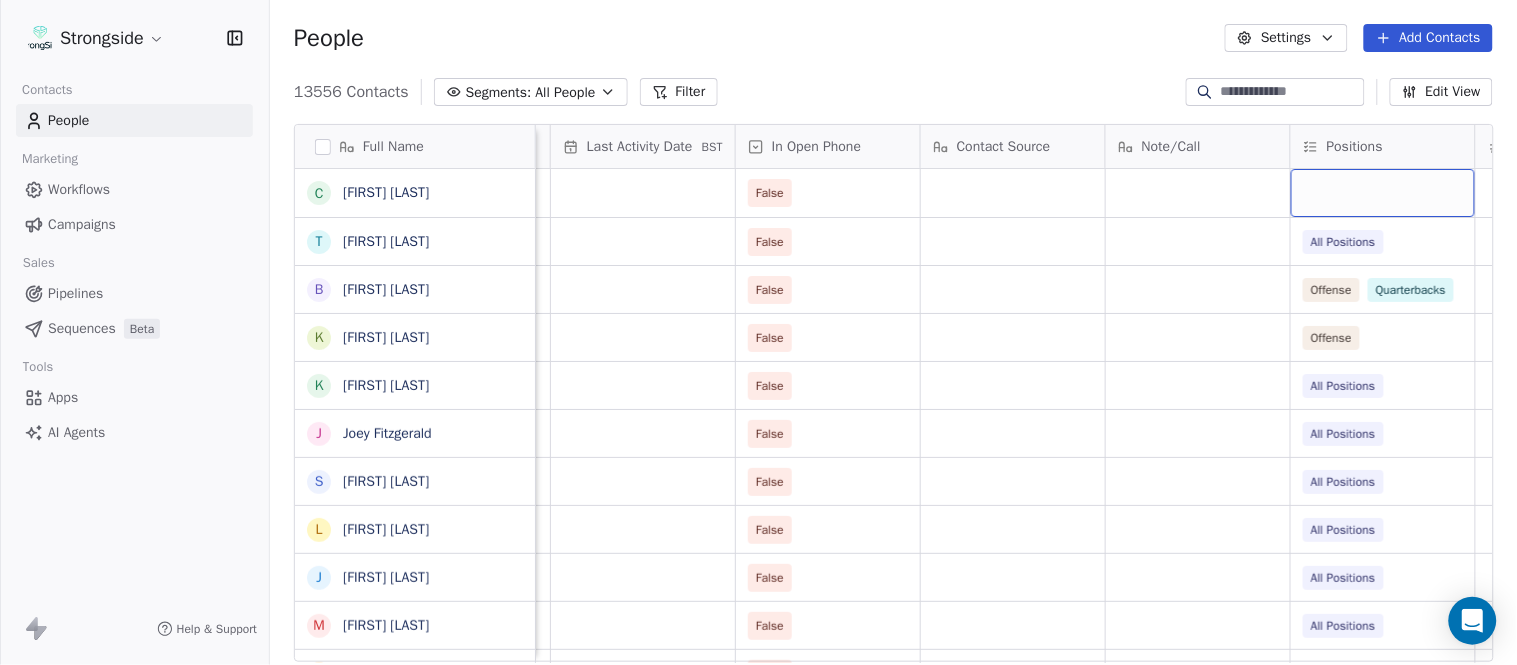 click at bounding box center (1383, 193) 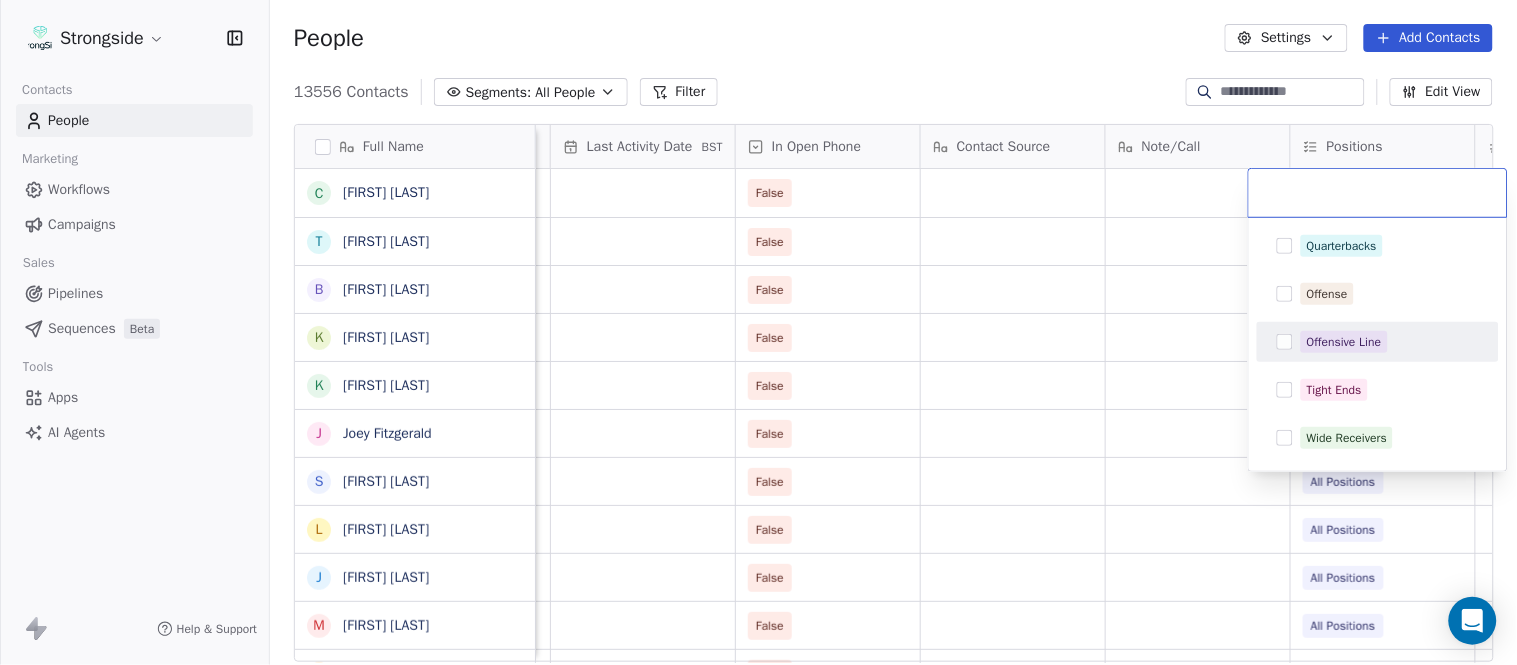 click on "Offensive Line" at bounding box center [1344, 342] 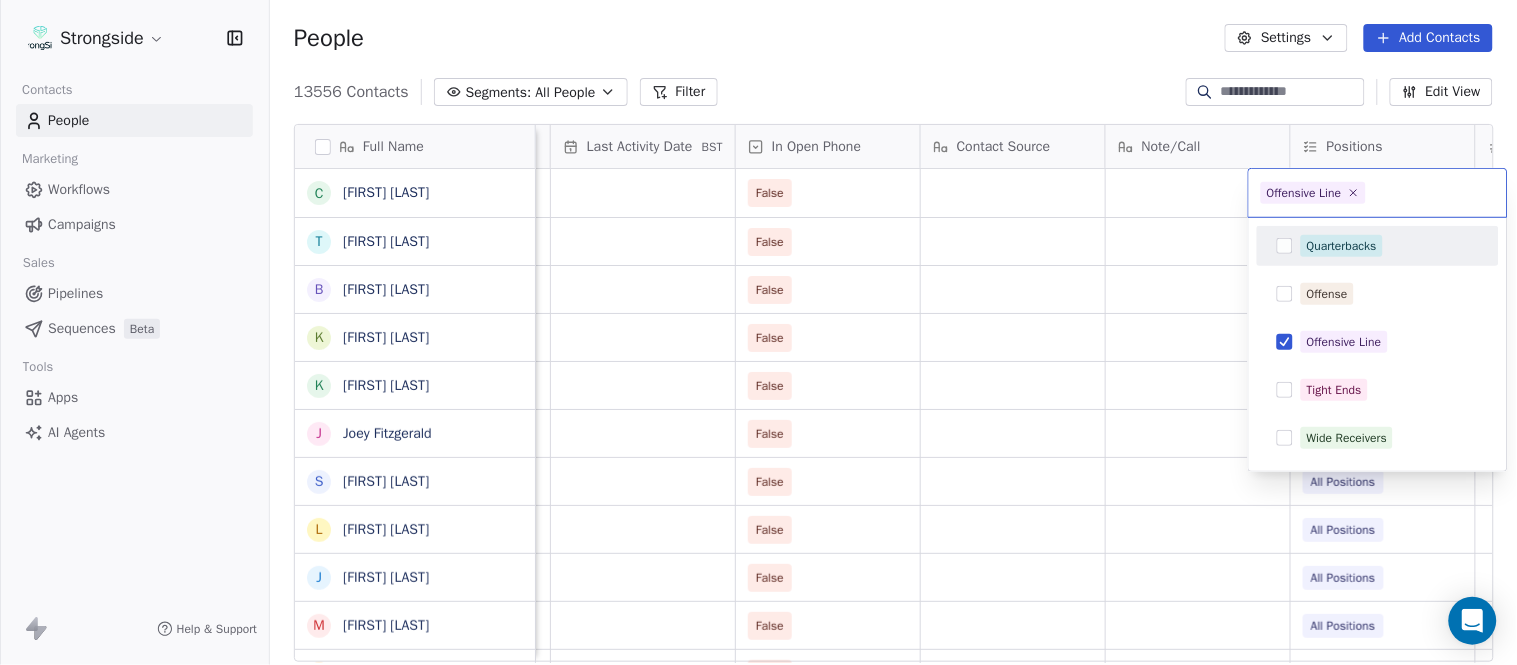 click on "Strongside Contacts People Marketing Workflows Campaigns Sales Pipelines Sequences Beta Tools Apps AI Agents Help & Support People Settings  Add Contacts 13556 Contacts Segments: All People Filter  Edit View Tag Add to Sequence Export Full Name C Charlie Strong T Todd Bowles B Blaine Stewart K Kevin Ross K Keith Tandy J Joey Fitzgerald S Sarah Evans L Larry Foote J Jeff Kastl M Maral Javadifar K Kevin Carberry M Mike Caldwell R Robert Prince C Craig Aukerman B Brent Callaway B Butch Barry F Frank Smith A Austin Clark A Anthony Weaver M Mike McDaniel J Jonathan Krause B Bobby Slowik M Matthew O'Donnell D Deshawn Shead R Ronnie Bradford B Brian Duker K Kynjee Cotton T Todd Nielson E Eric Studesville D Darrell Bevell R Ryan Crow Created Date BST Status Priority Emails Auto Clicked Last Activity Date BST In Open Phone Contact Source Note/Call Positions Student Pop. Lead Account   Aug 03, 2025 10:07 PM False   Aug 03, 2025 10:06 PM False All Positions   Aug 03, 2025 10:05 PM False Offense Quarterbacks   False" at bounding box center [758, 332] 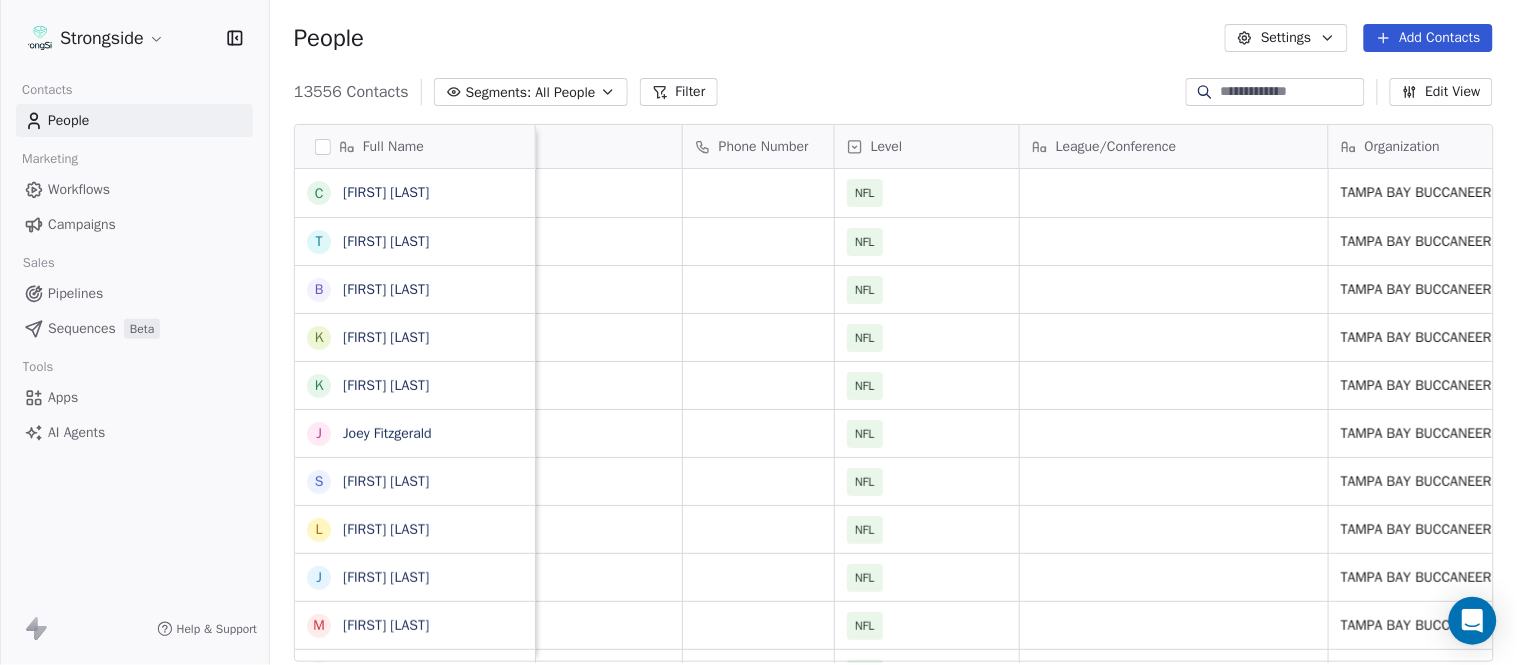 scroll, scrollTop: 0, scrollLeft: 0, axis: both 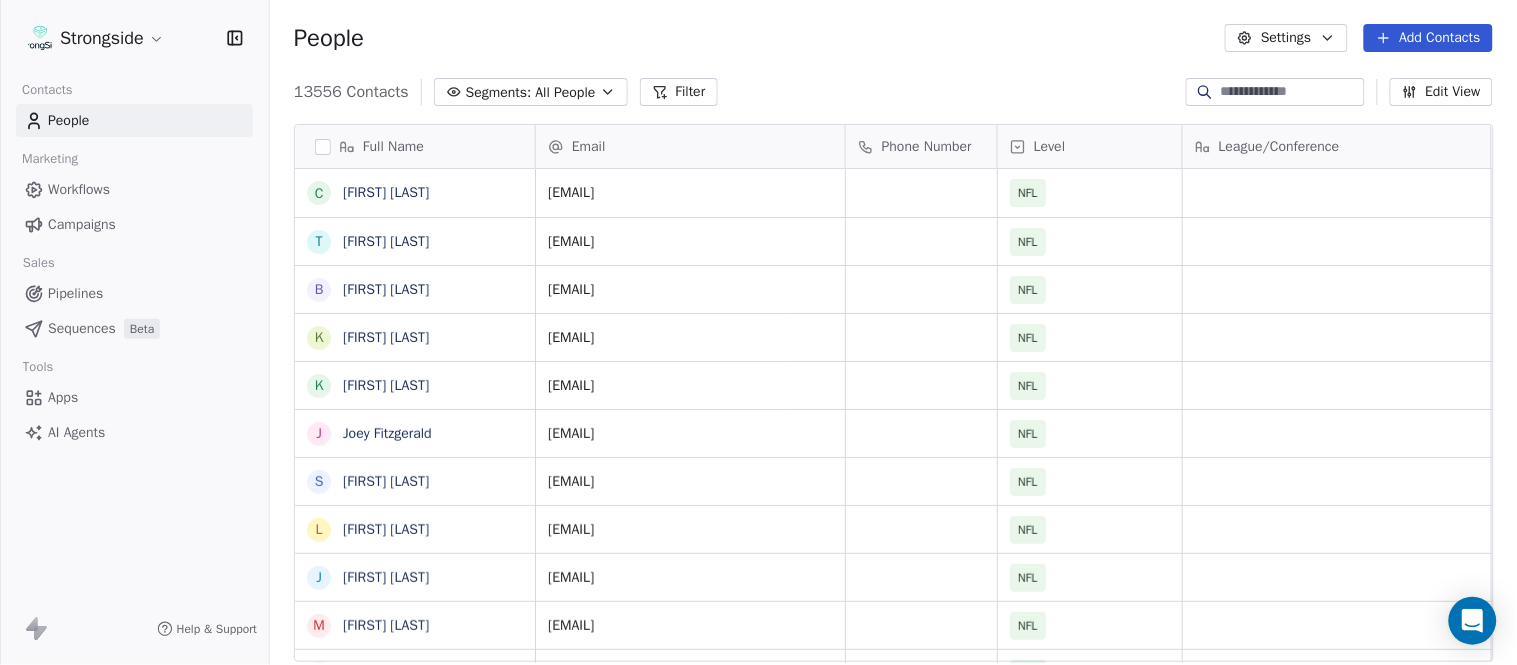 click on "Add Contacts" at bounding box center (1428, 38) 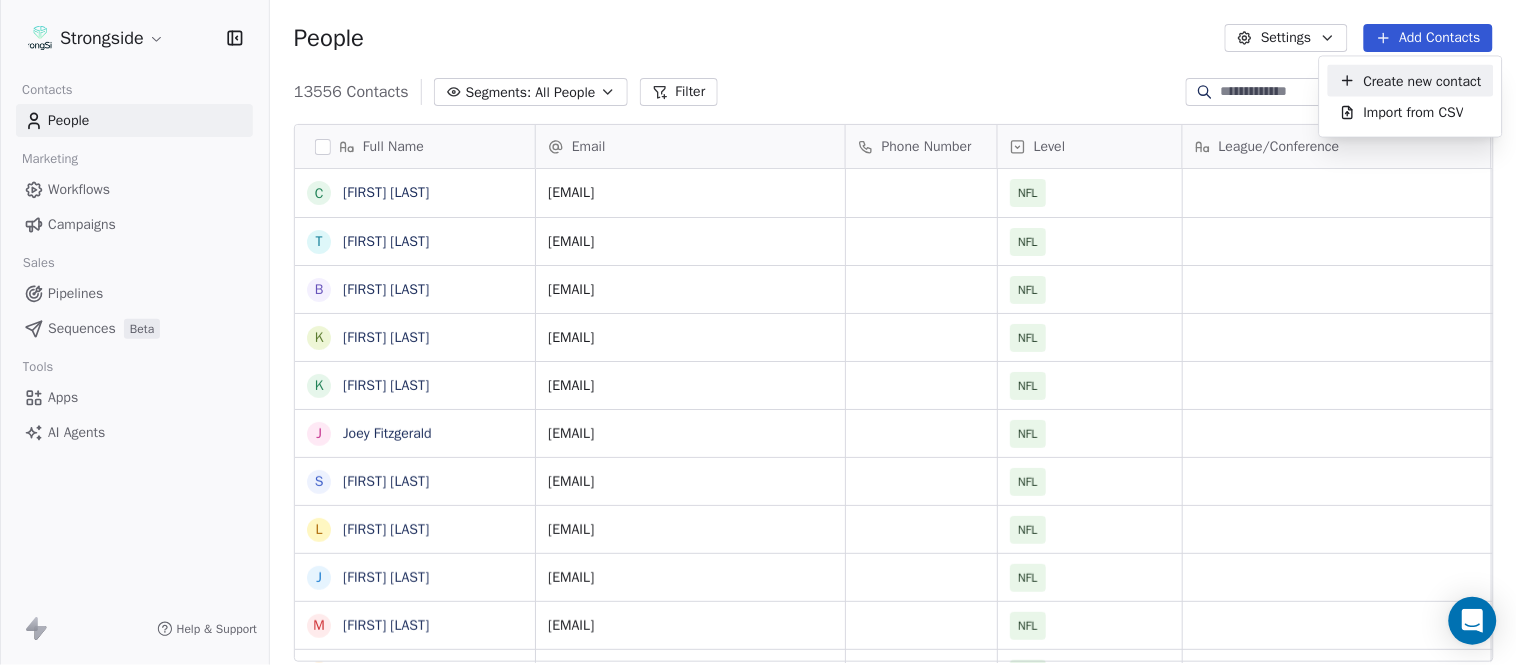 click on "Create new contact" at bounding box center (1423, 80) 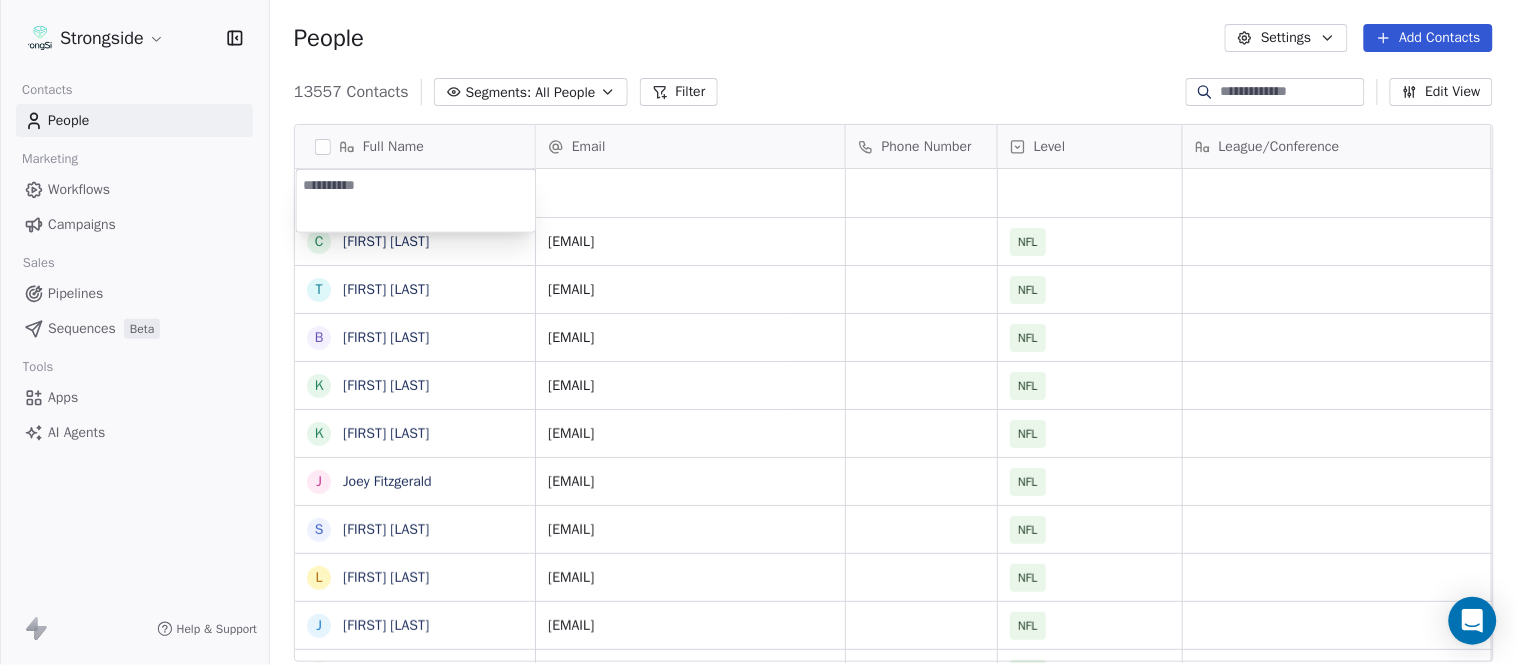type on "**********" 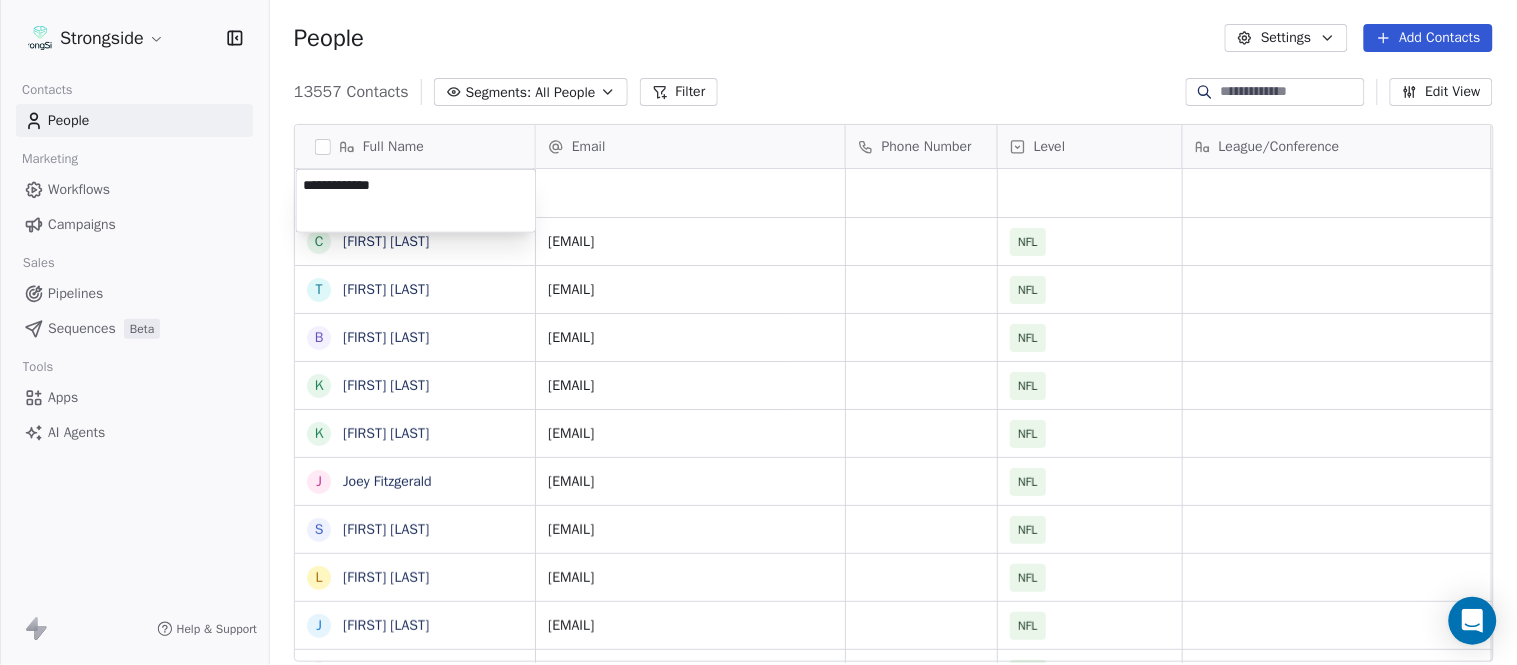 click on "Strongside Contacts People Marketing Workflows Campaigns Sales Pipelines Sequences Beta Tools Apps AI Agents Help & Support People Settings  Add Contacts 13557 Contacts Segments: All People Filter  Edit View Tag Add to Sequence Export Full Name C Charlie Strong T Todd Bowles B Blaine Stewart K Kevin Ross K Keith Tandy J Joey Fitzgerald S Sarah Evans L Larry Foote J Jeff Kastl M Maral Javadifar K Kevin Carberry M Mike Caldwell R Robert Prince C Craig Aukerman B Brent Callaway B Butch Barry F Frank Smith A Austin Clark A Anthony Weaver M Mike McDaniel J Jonathan Krause B Bobby Slowik M Matthew O'Donnell D Deshawn Shead R Ronnie Bradford B Brian Duker K Kynjee Cotton T Todd Nielson E Eric Studesville D Darrell Bevell Email Phone Number Level League/Conference Organization Job Title Tags Created Date BST Aug 03, 2025 10:10 PM cstrong@buccaneers.nfl.com NFL TAMPA BAY BUCCANEERS Aug 03, 2025 10:07 PM tbowles@buccaneers.nfl.com NFL TAMPA BAY BUCCANEERS Head Coach Aug 03, 2025 10:06 PM bstewart@buccaneers.nfl.com" at bounding box center (758, 332) 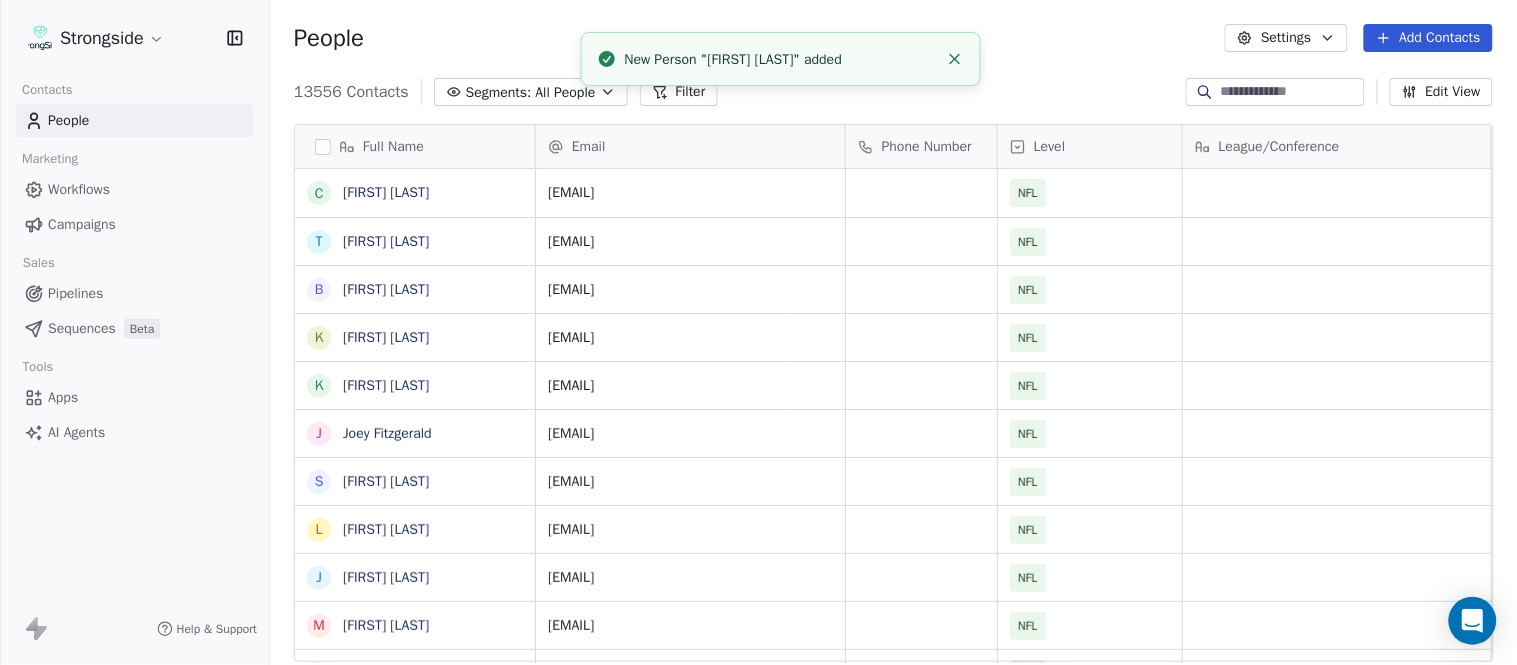 click 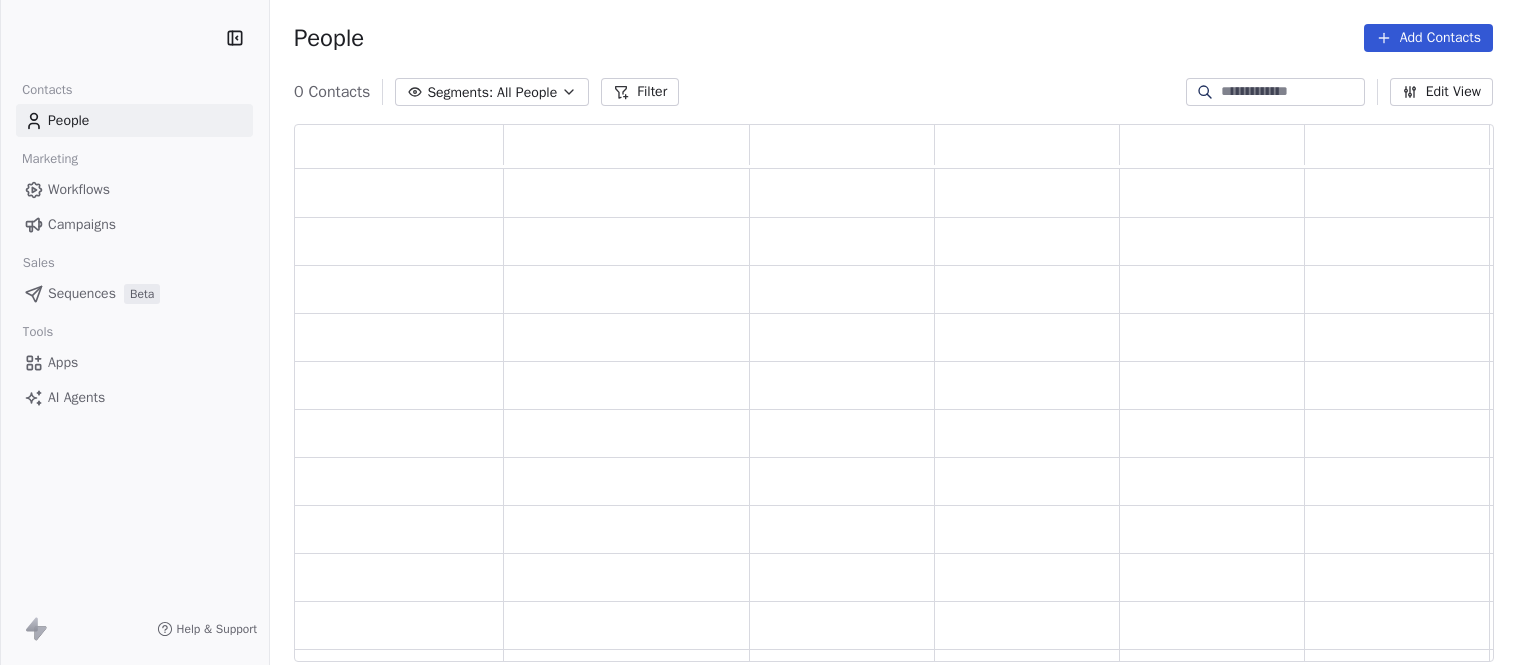scroll, scrollTop: 0, scrollLeft: 0, axis: both 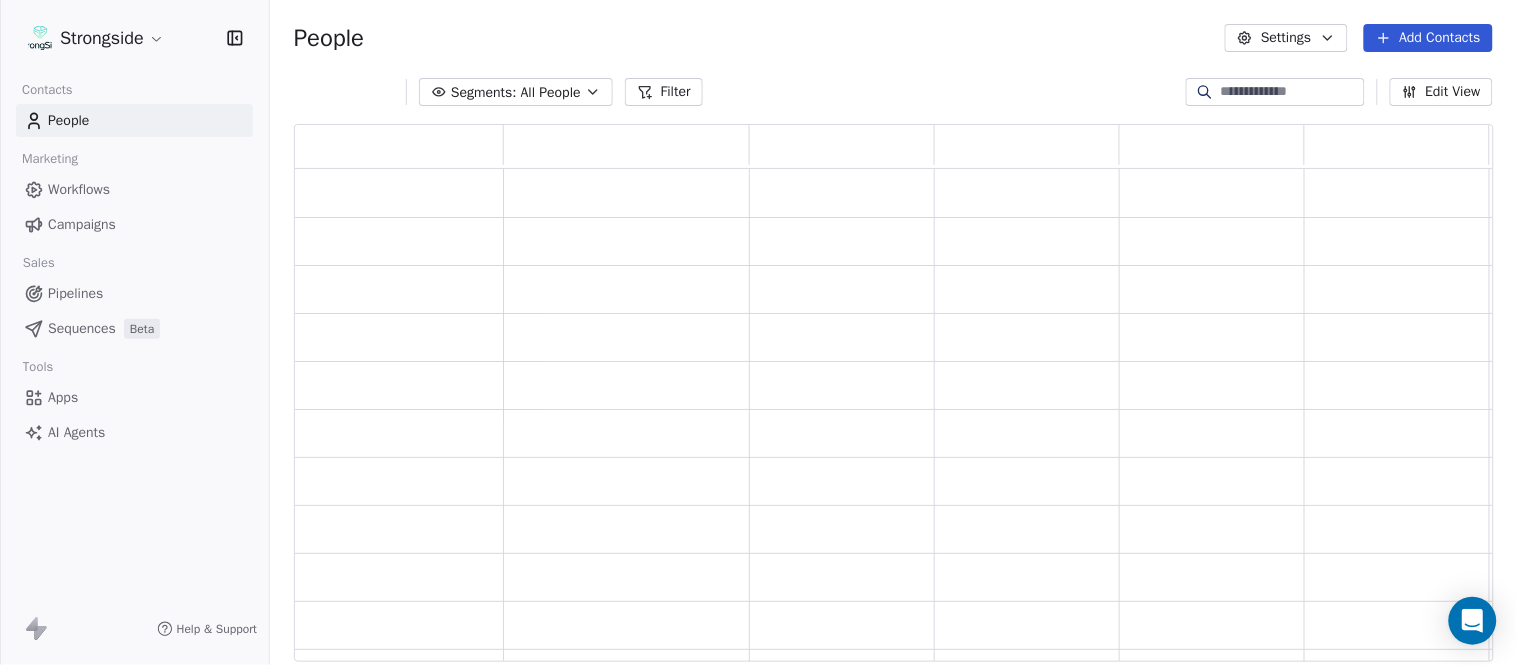 click on "Segments: All People Filter  Edit View" at bounding box center (893, 92) 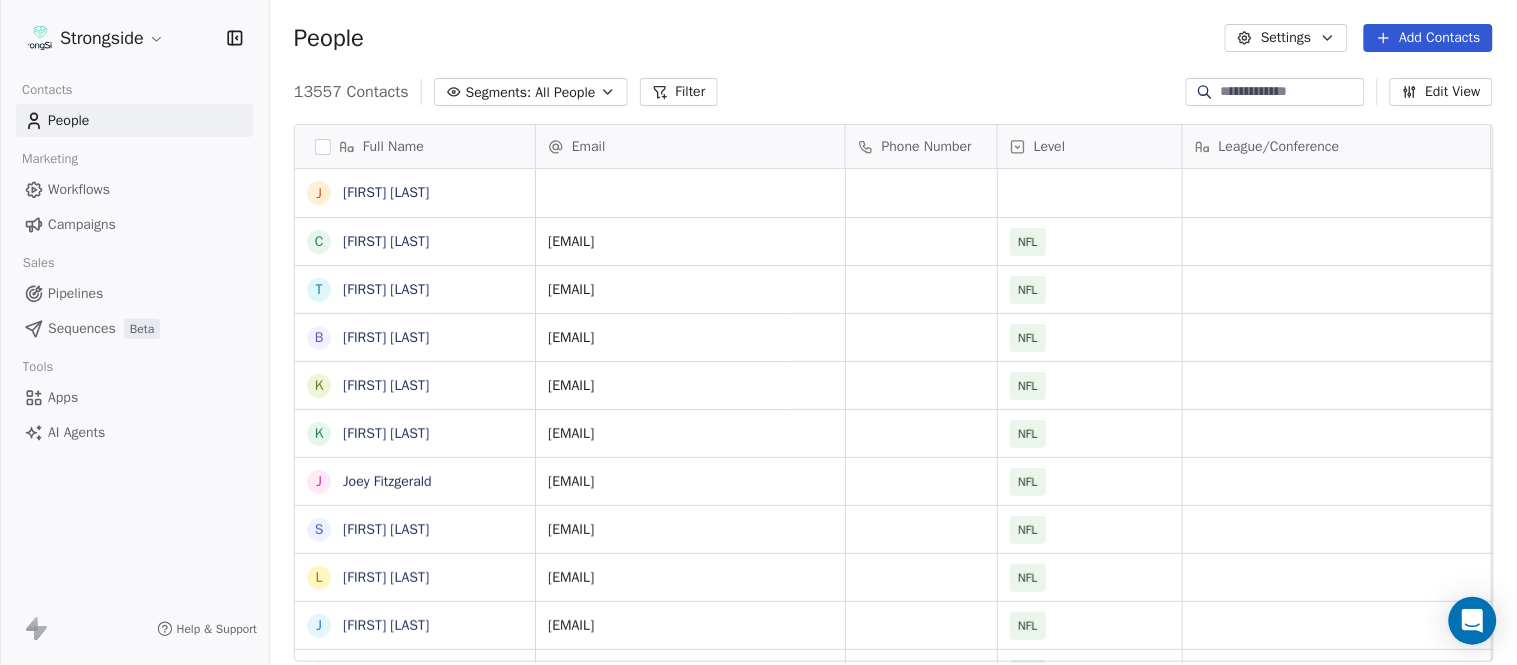 scroll, scrollTop: 17, scrollLeft: 17, axis: both 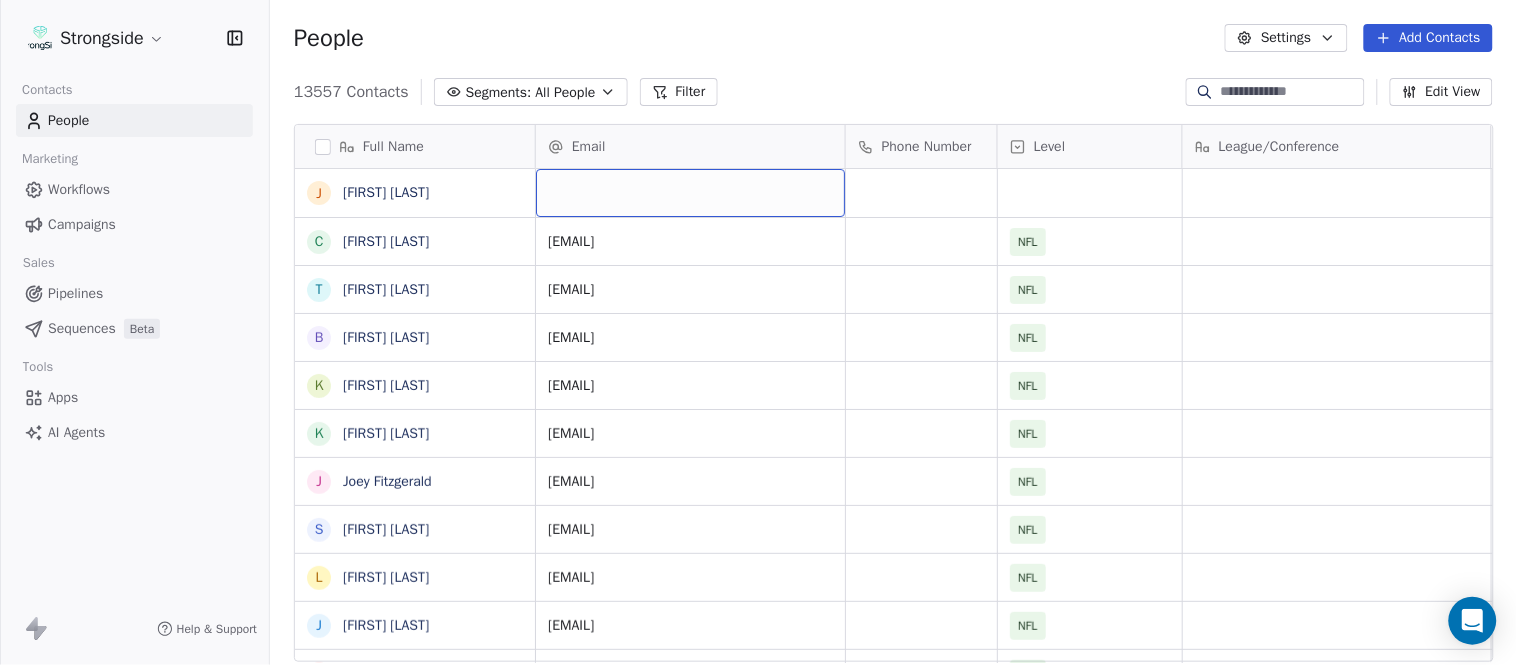 click at bounding box center [690, 193] 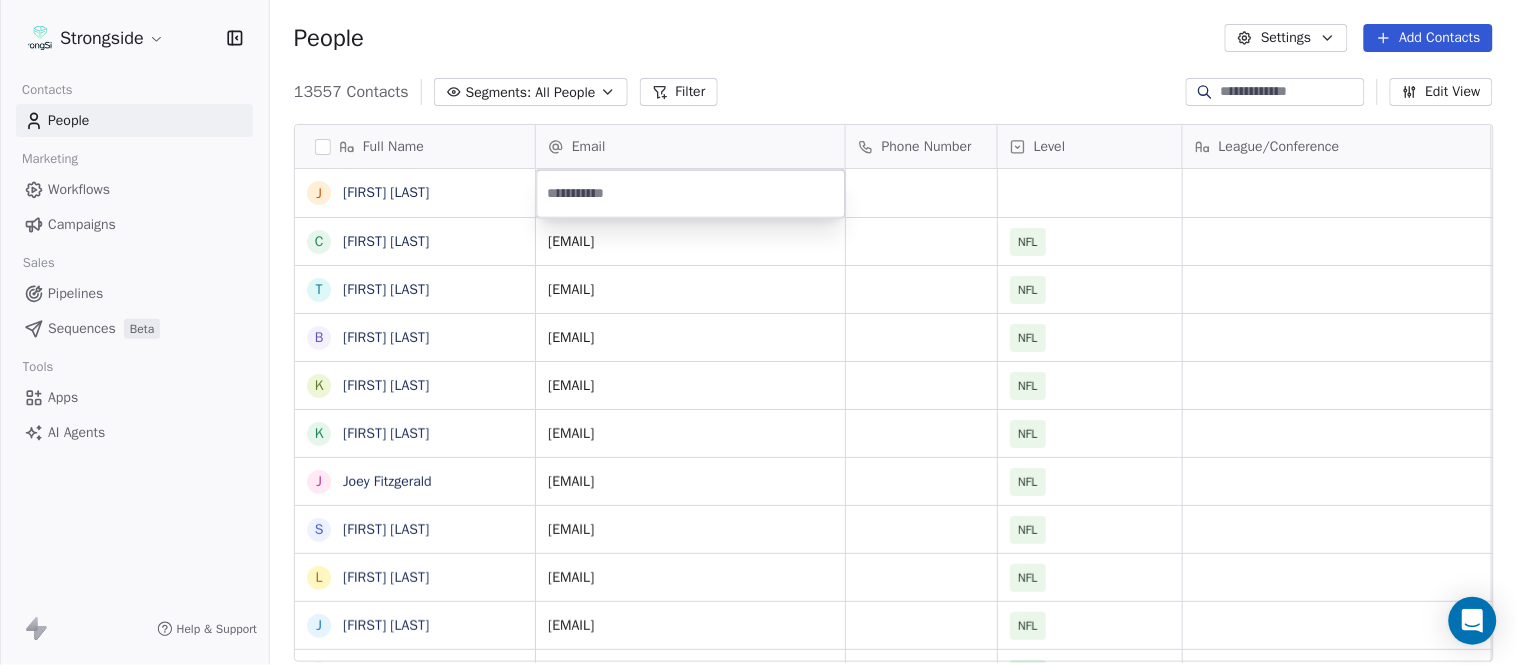type on "**********" 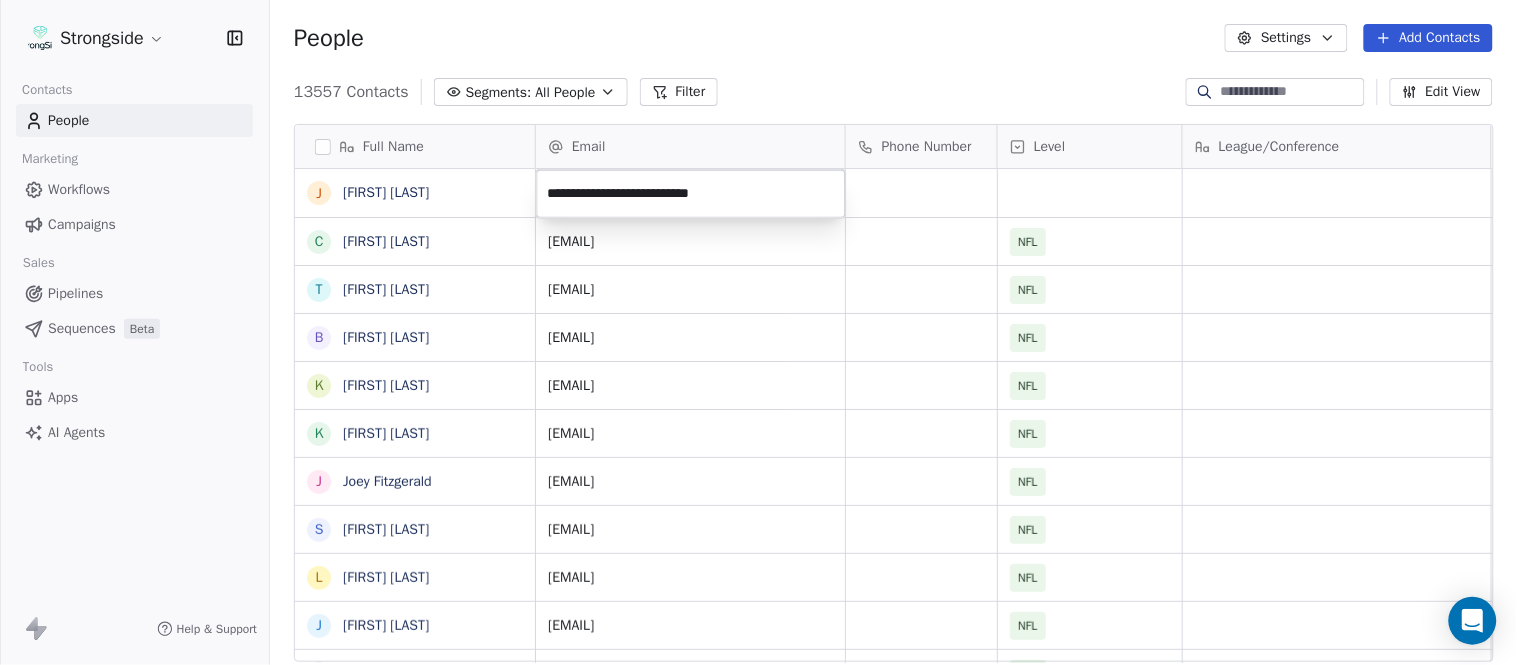 click on "Strongside Contacts People Marketing Workflows Campaigns Sales Pipelines Sequences Beta Tools Apps AI Agents Help & Support People Settings  Add Contacts 13557 Contacts Segments: All People Filter  Edit View Tag Add to Sequence Export Full Name J Josh Grizzard C Charlie Strong T Todd Bowles B Blaine Stewart K Kevin Ross K Keith Tandy J Joey Fitzgerald S Sarah Evans L Larry Foote J Jeff Kastl M Maral Javadifar K Kevin Carberry M Mike Caldwell R Robert Prince C Craig Aukerman B Brent Callaway B Butch Barry F Frank Smith A Austin Clark A Anthony Weaver M Mike McDaniel J Jonathan Krause B Bobby Slowik M Matthew O'Donnell D Deshawn Shead R Ronnie Bradford B Brian Duker K Kynjee Cotton T Todd Nielson E Eric Studesville D Darrell Bevell Email Phone Number Level League/Conference Organization Job Title Tags Created Date BST Aug 03, 2025 10:10 PM cstrong@buccaneers.nfl.com NFL TAMPA BAY BUCCANEERS Aug 03, 2025 10:07 PM tbowles@buccaneers.nfl.com NFL TAMPA BAY BUCCANEERS Head Coach Aug 03, 2025 10:06 PM NFL NFL NFL" at bounding box center (758, 332) 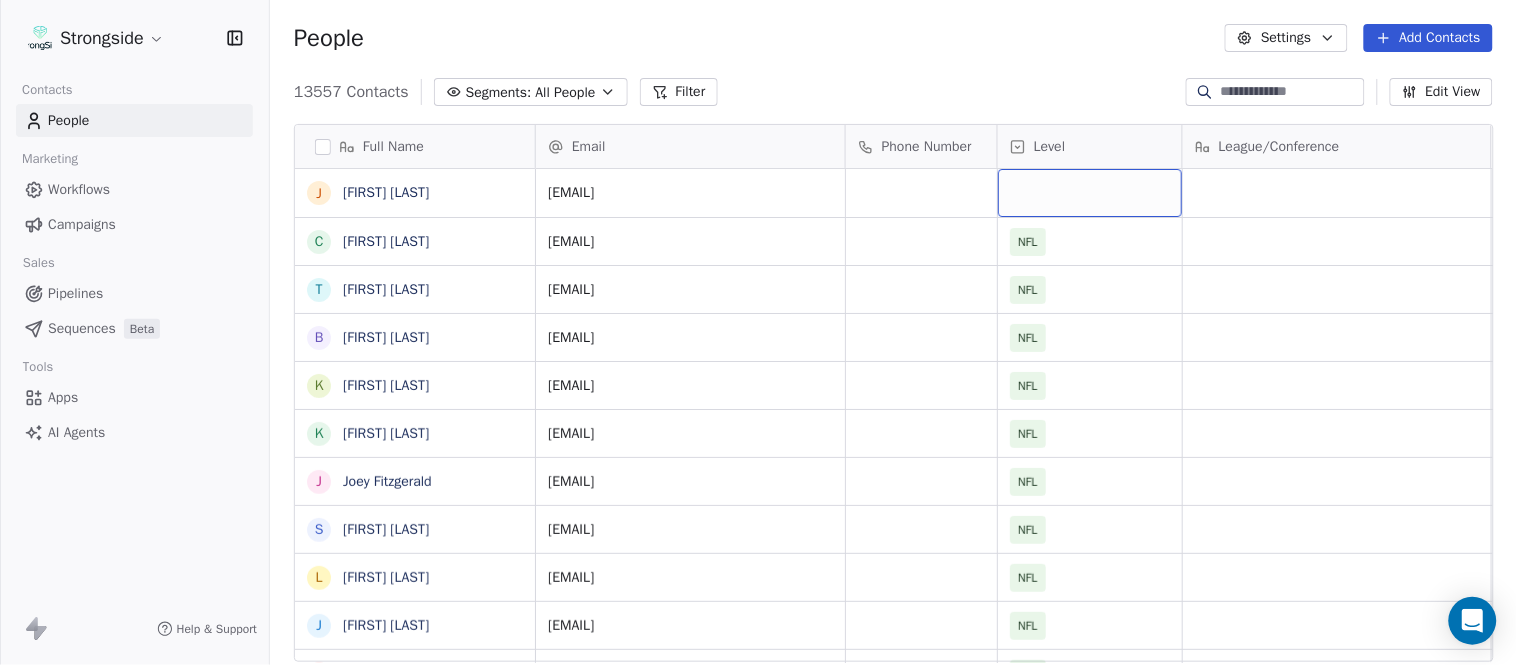 click at bounding box center (1090, 193) 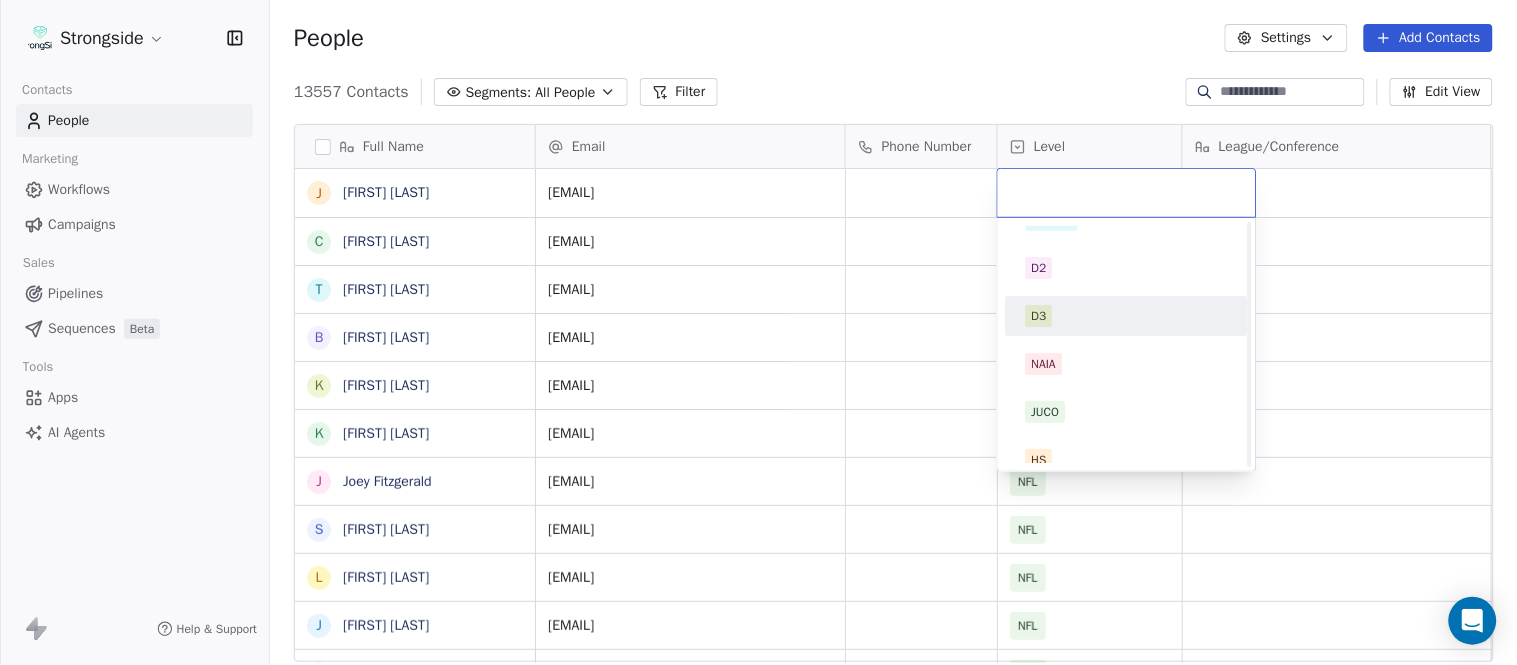 scroll, scrollTop: 330, scrollLeft: 0, axis: vertical 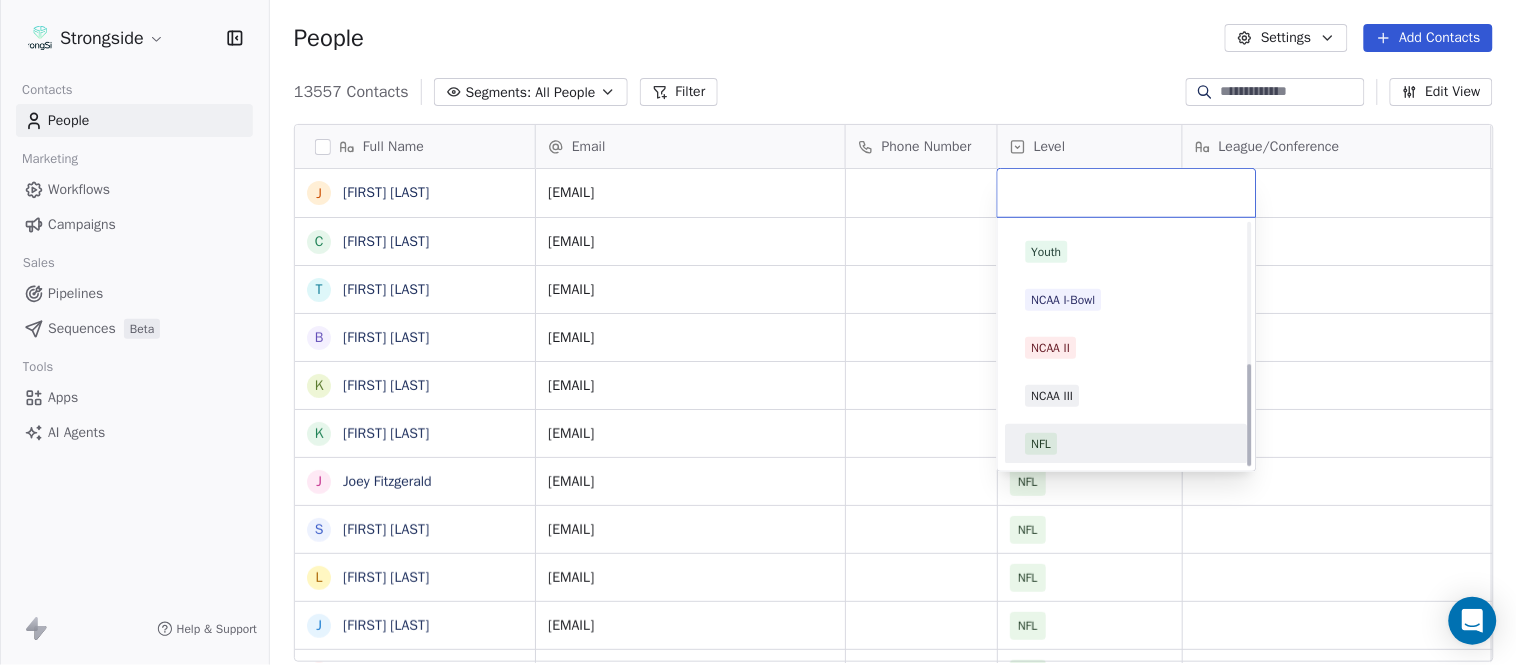 click on "NFL" at bounding box center [1127, 444] 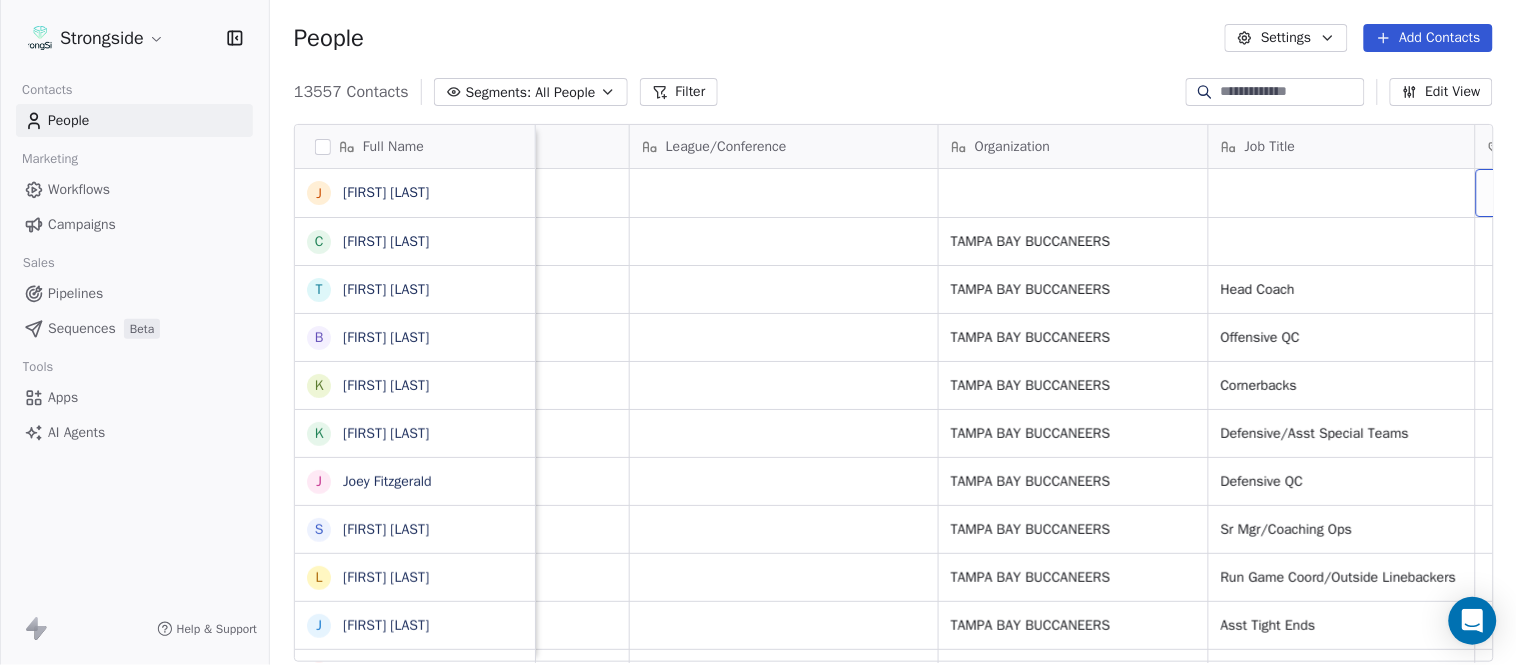 scroll, scrollTop: 0, scrollLeft: 653, axis: horizontal 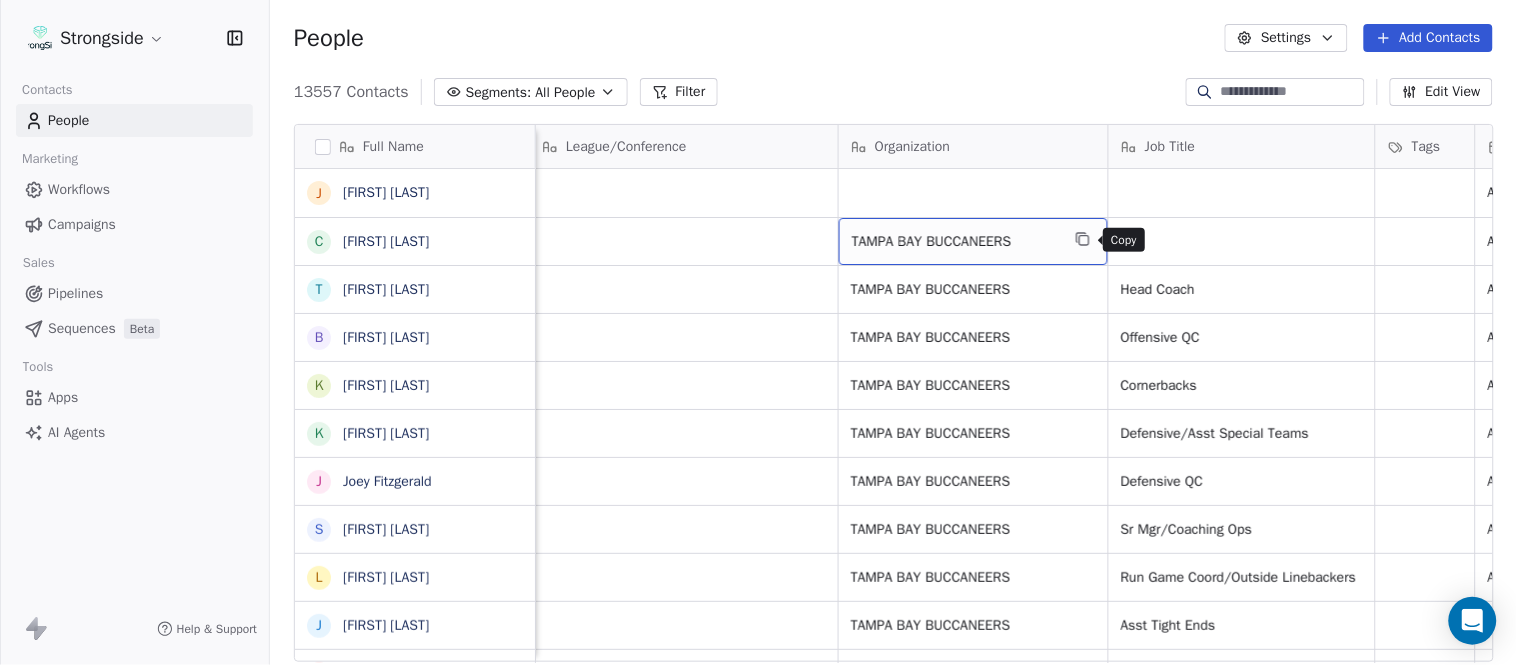 click 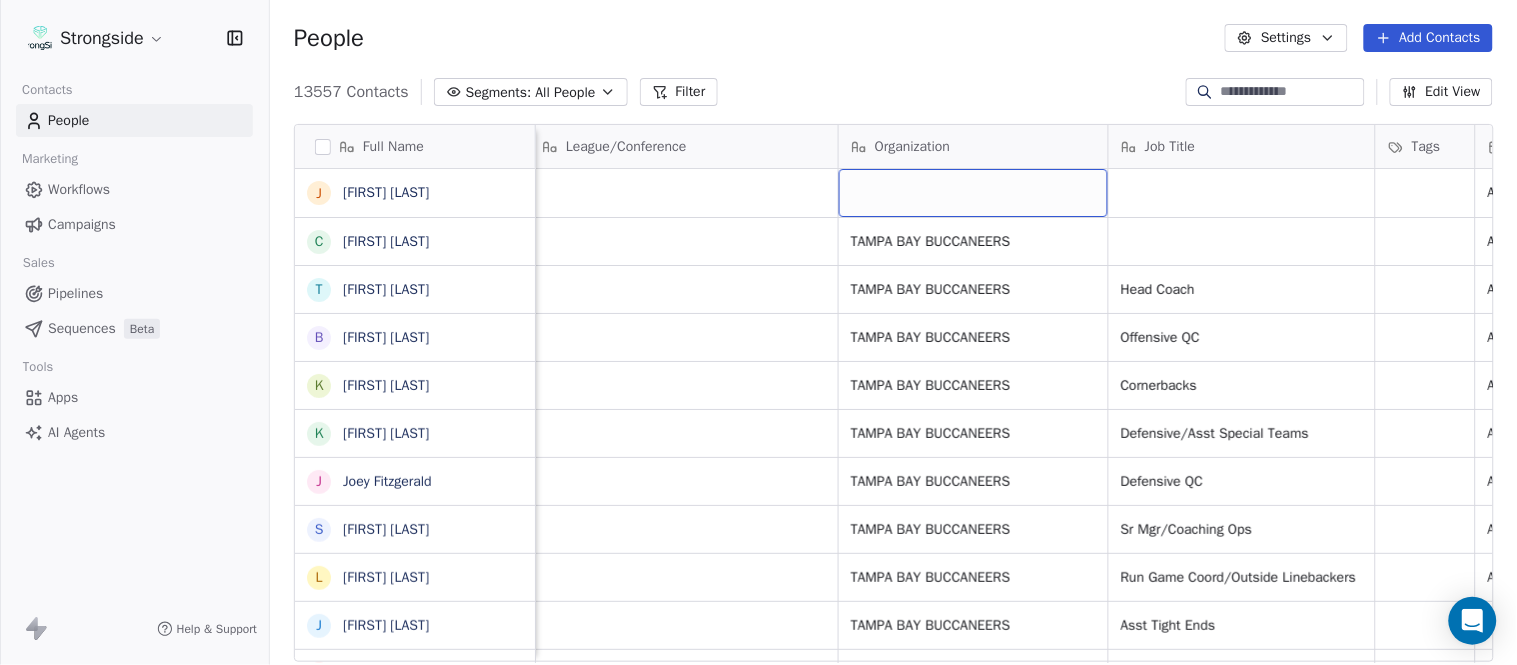 click at bounding box center [973, 193] 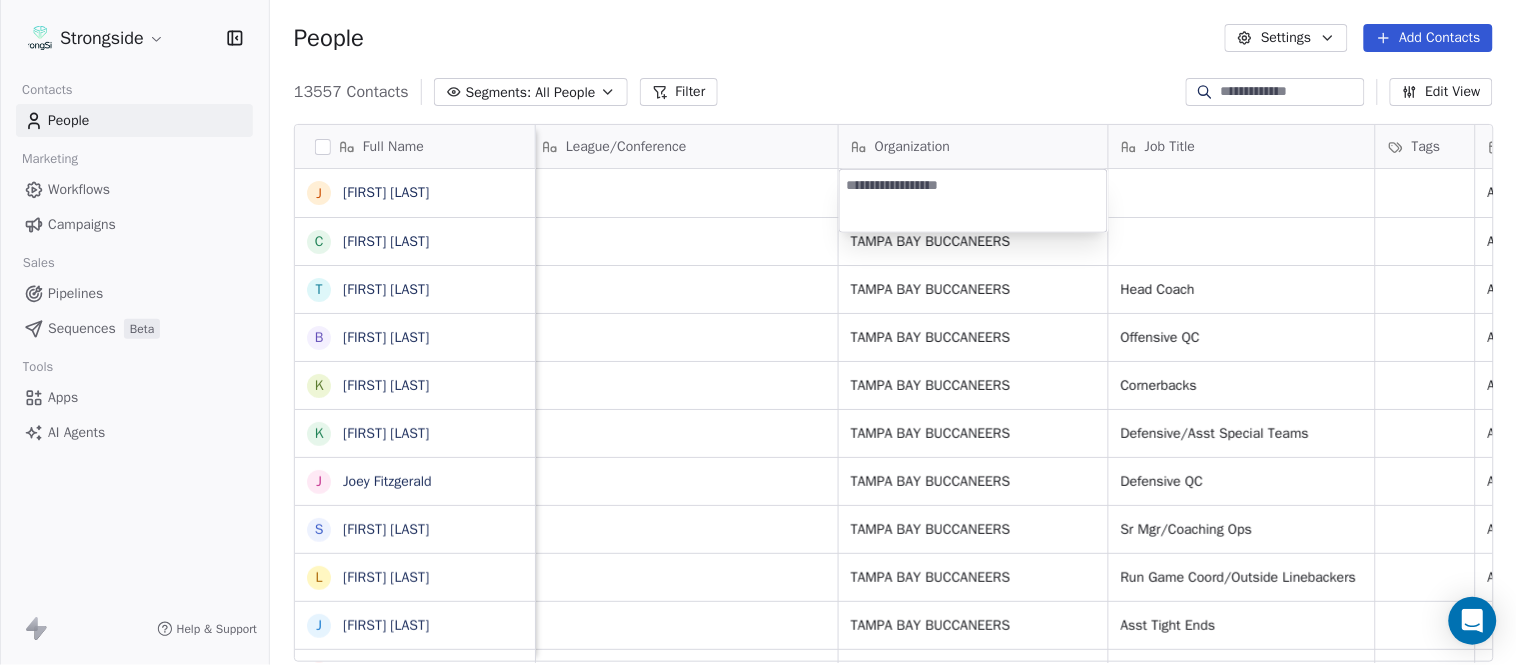 type on "**********" 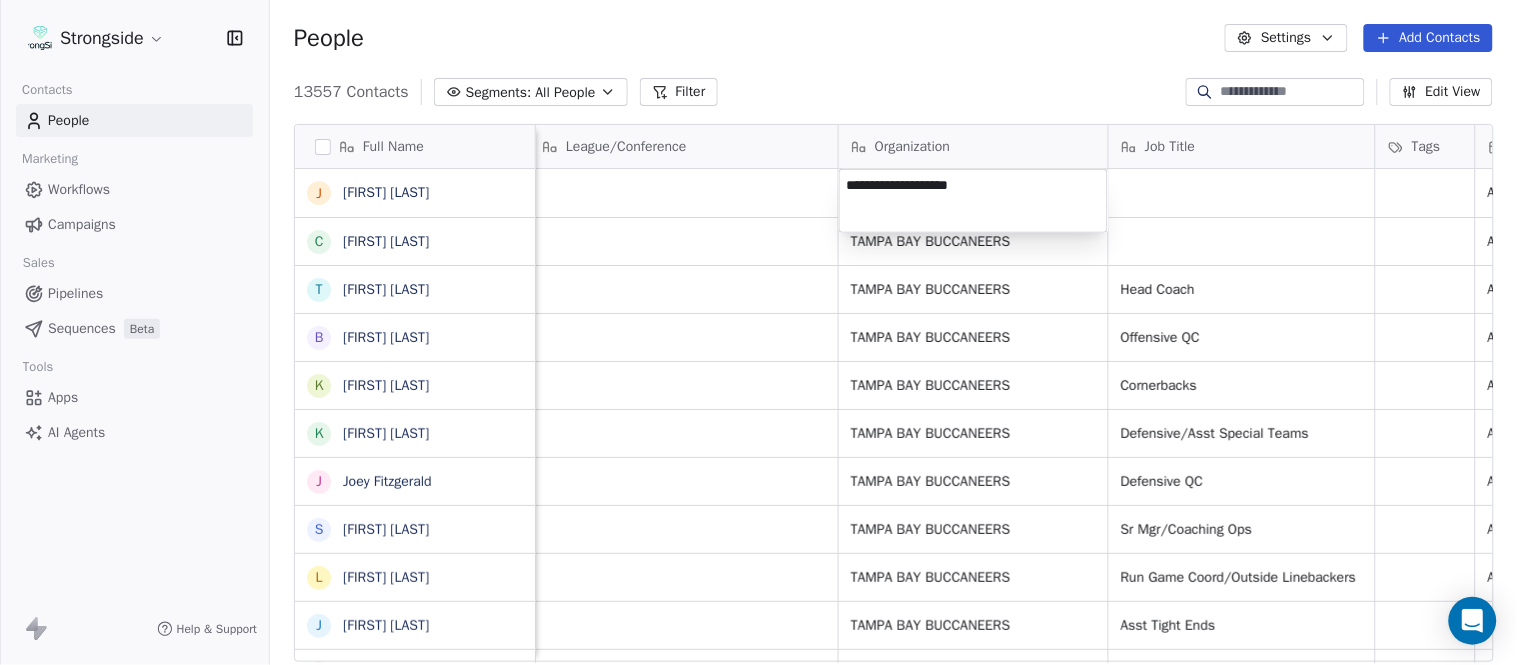 click on "Strongside Contacts People Marketing Workflows Campaigns Sales Pipelines Sequences Beta Tools Apps AI Agents Help & Support People Settings  Add Contacts 13557 Contacts Segments: All People Filter  Edit View Tag Add to Sequence Export Full Name J Josh Grizzard C Charlie Strong T Todd Bowles B Blaine Stewart K Kevin Ross K Keith Tandy J Joey Fitzgerald S Sarah Evans L Larry Foote J Jeff Kastl M Maral Javadifar K Kevin Carberry M Mike Caldwell R Robert Prince C Craig Aukerman B Brent Callaway B Butch Barry F Frank Smith A Austin Clark A Anthony Weaver M Mike McDaniel J Jonathan Krause B Bobby Slowik M Matthew O'Donnell D Deshawn Shead R Ronnie Bradford B Brian Duker K Kynjee Cotton T Todd Nielson E Eric Studesville D Darrell Bevell Email Phone Number Level League/Conference Organization Job Title Tags Created Date BST Status Priority Emails Auto Clicked jgrizzard@buccaneers.nfl.com NFL Aug 03, 2025 10:10 PM cstrong@buccaneers.nfl.com NFL TAMPA BAY BUCCANEERS Aug 03, 2025 10:07 PM tbowles@buccaneers.nfl.com" at bounding box center (758, 332) 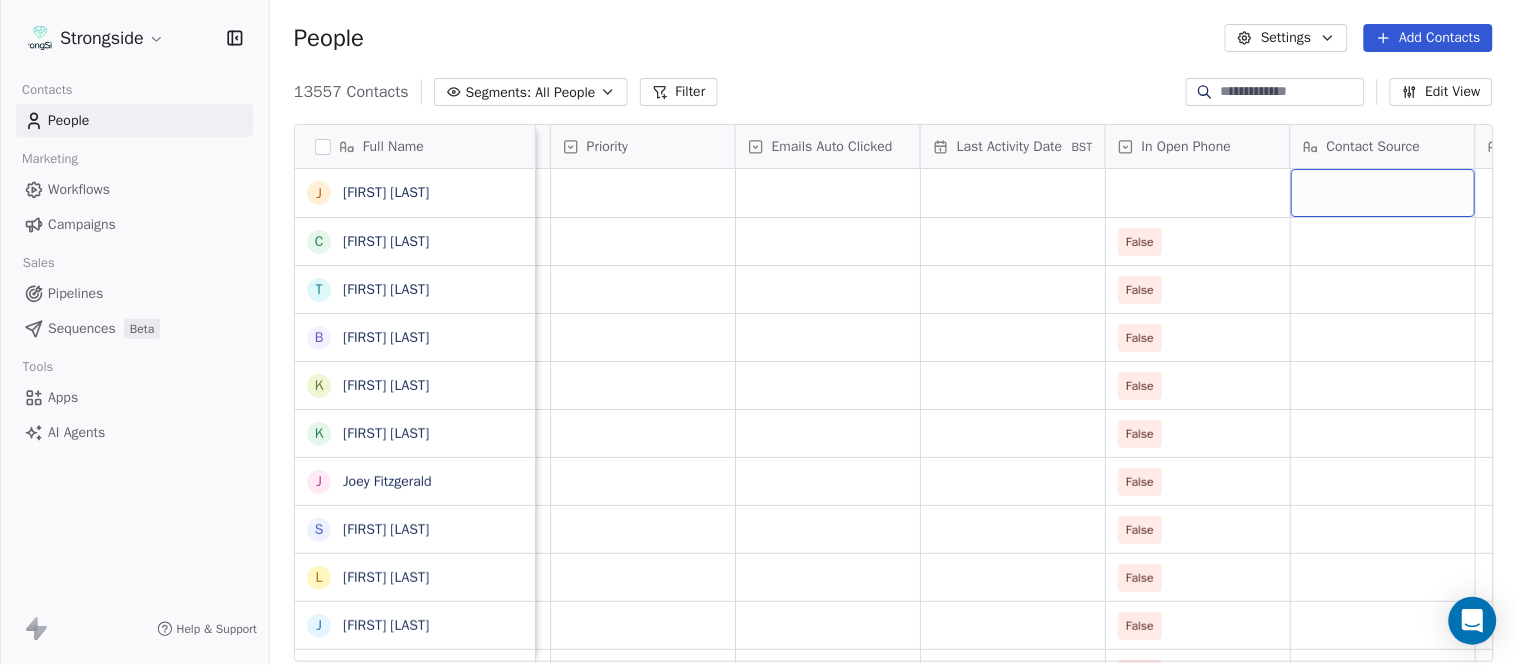 scroll, scrollTop: 0, scrollLeft: 2047, axis: horizontal 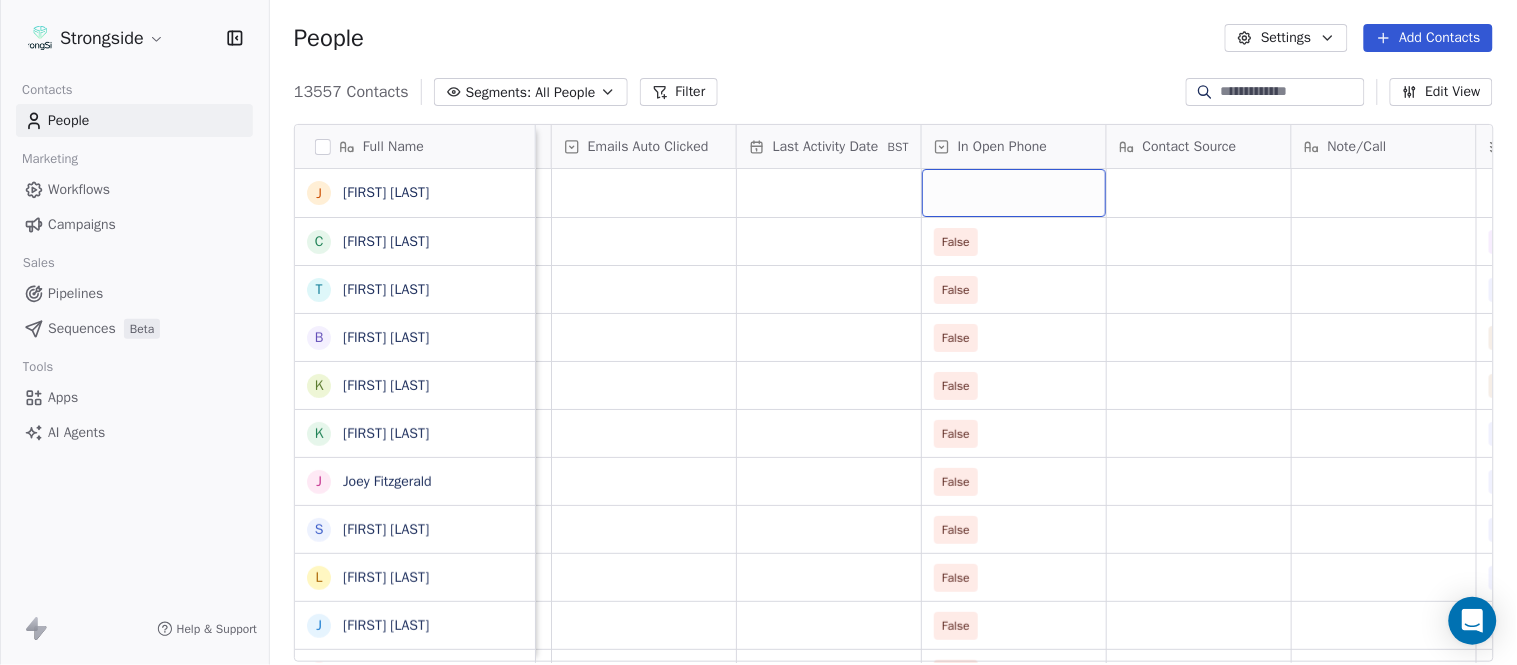 click at bounding box center [1014, 193] 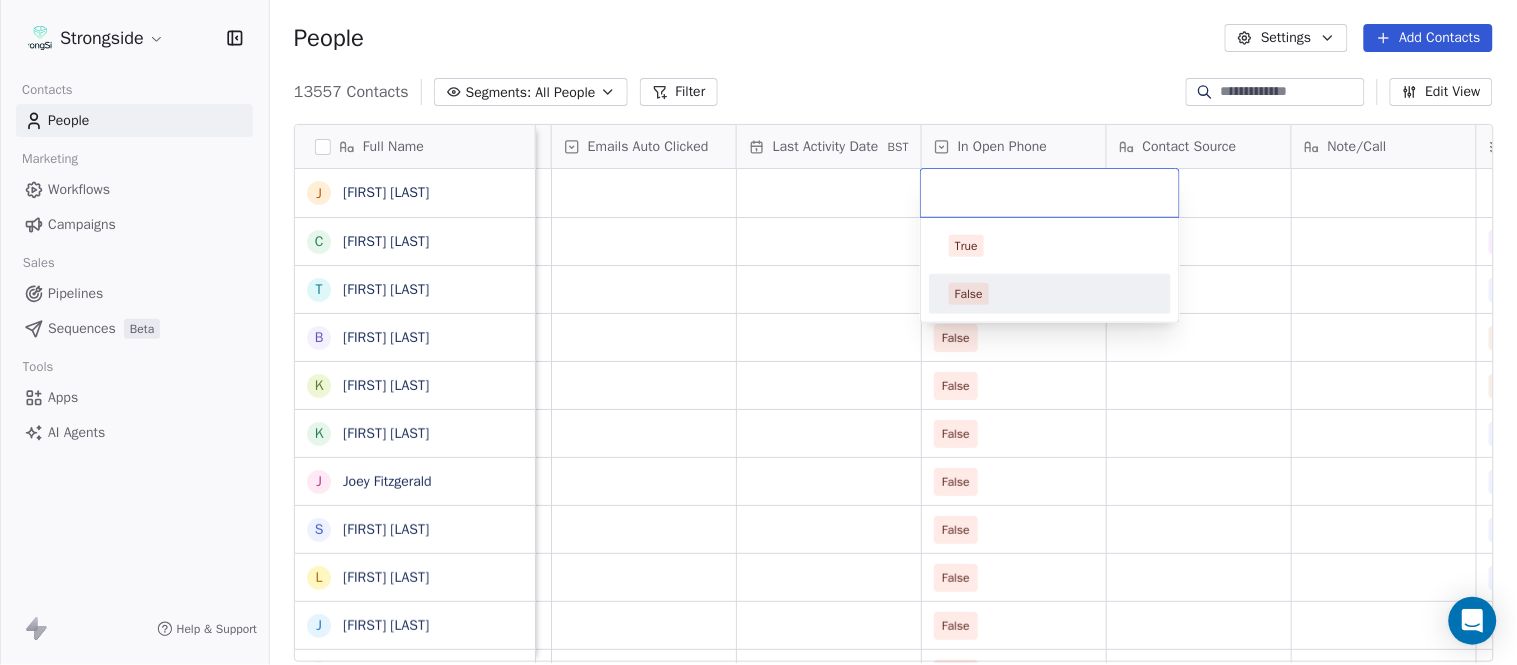 click on "False" at bounding box center (1050, 294) 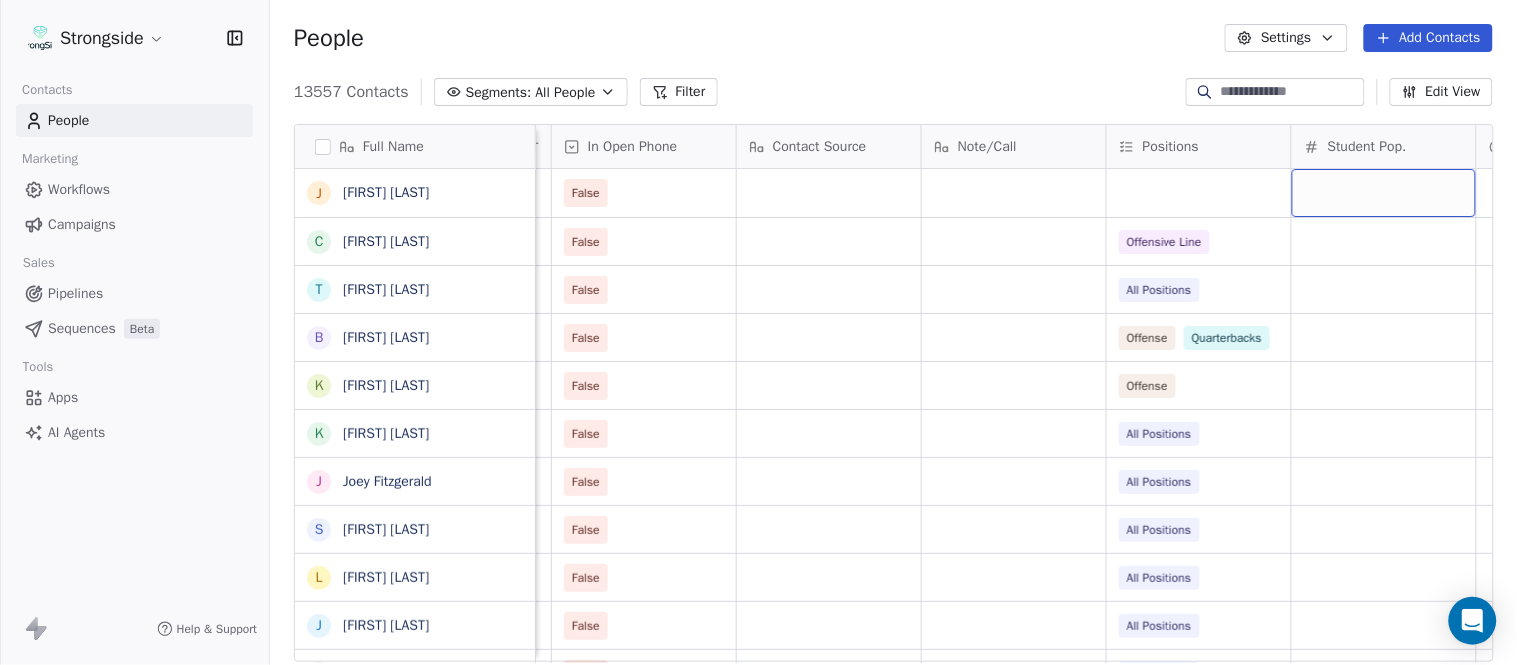 scroll, scrollTop: 0, scrollLeft: 2603, axis: horizontal 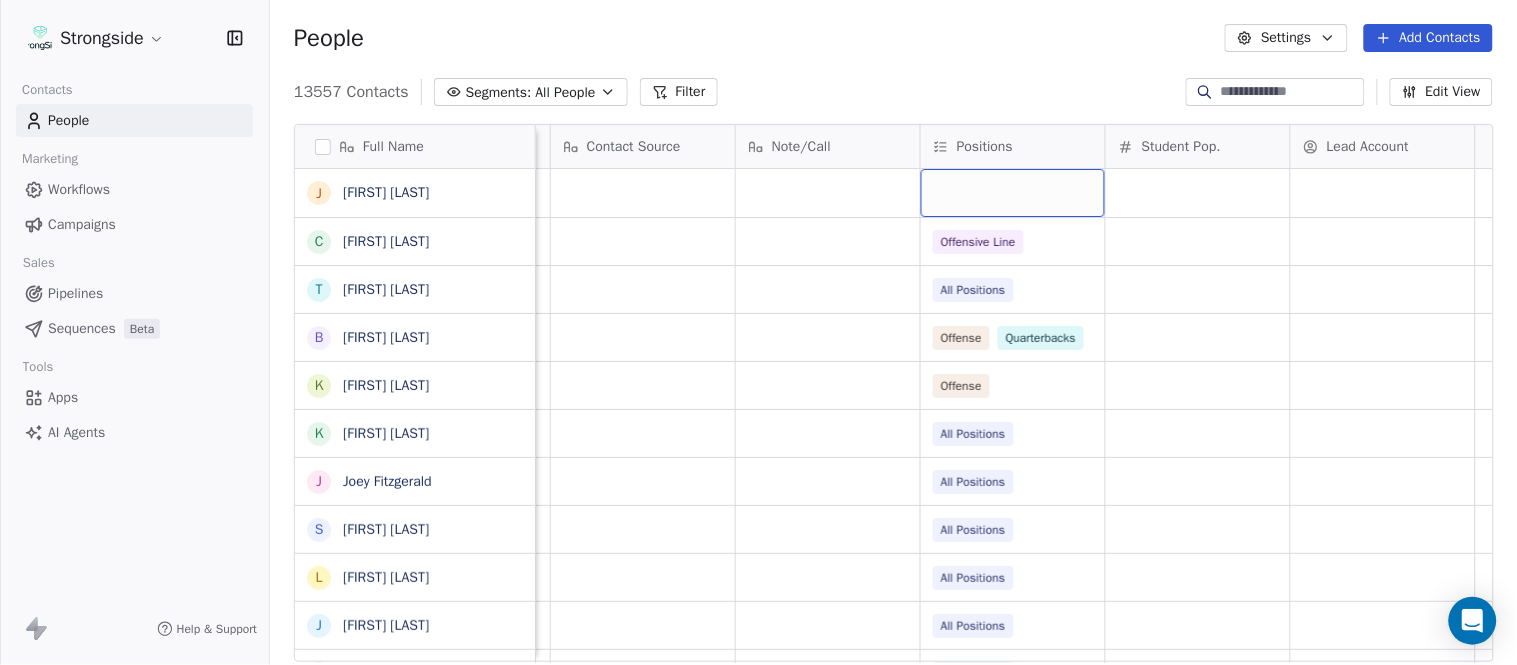 click at bounding box center [1013, 193] 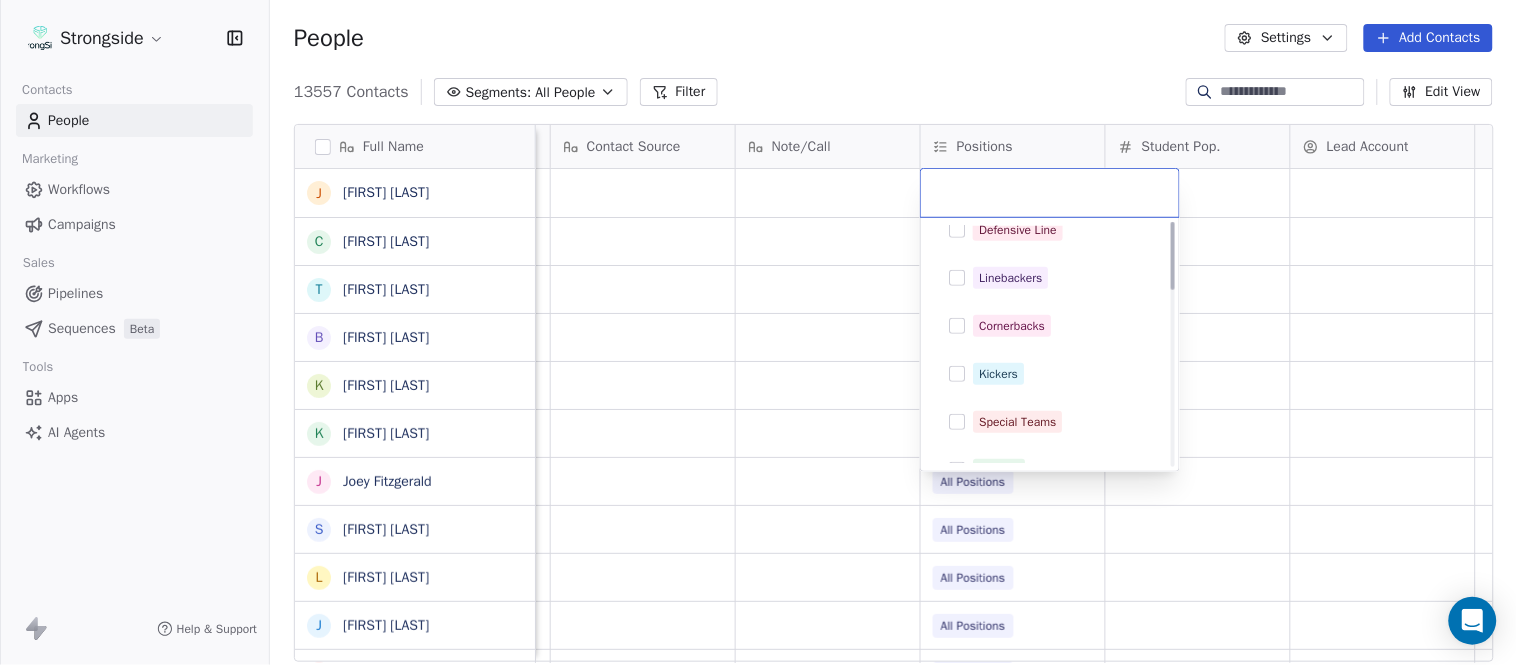 scroll, scrollTop: 0, scrollLeft: 0, axis: both 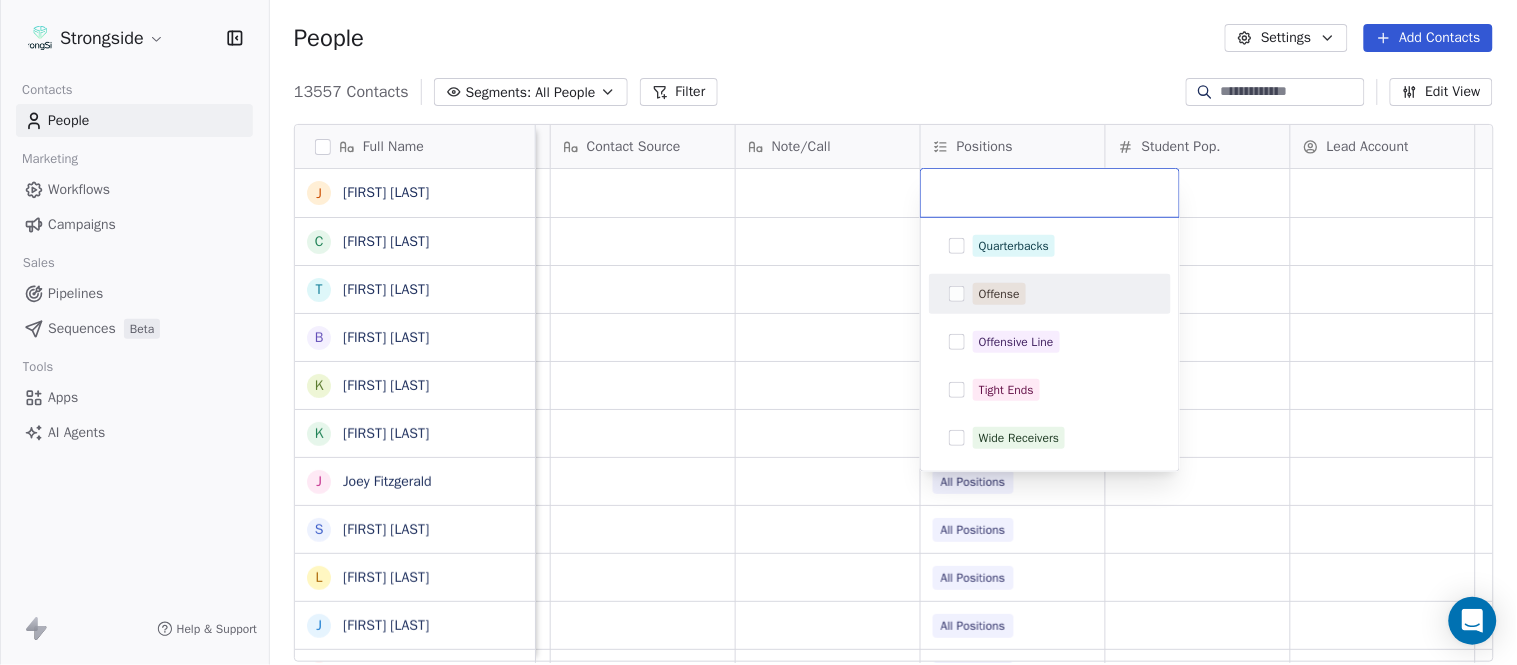 click on "Offense" at bounding box center [1062, 294] 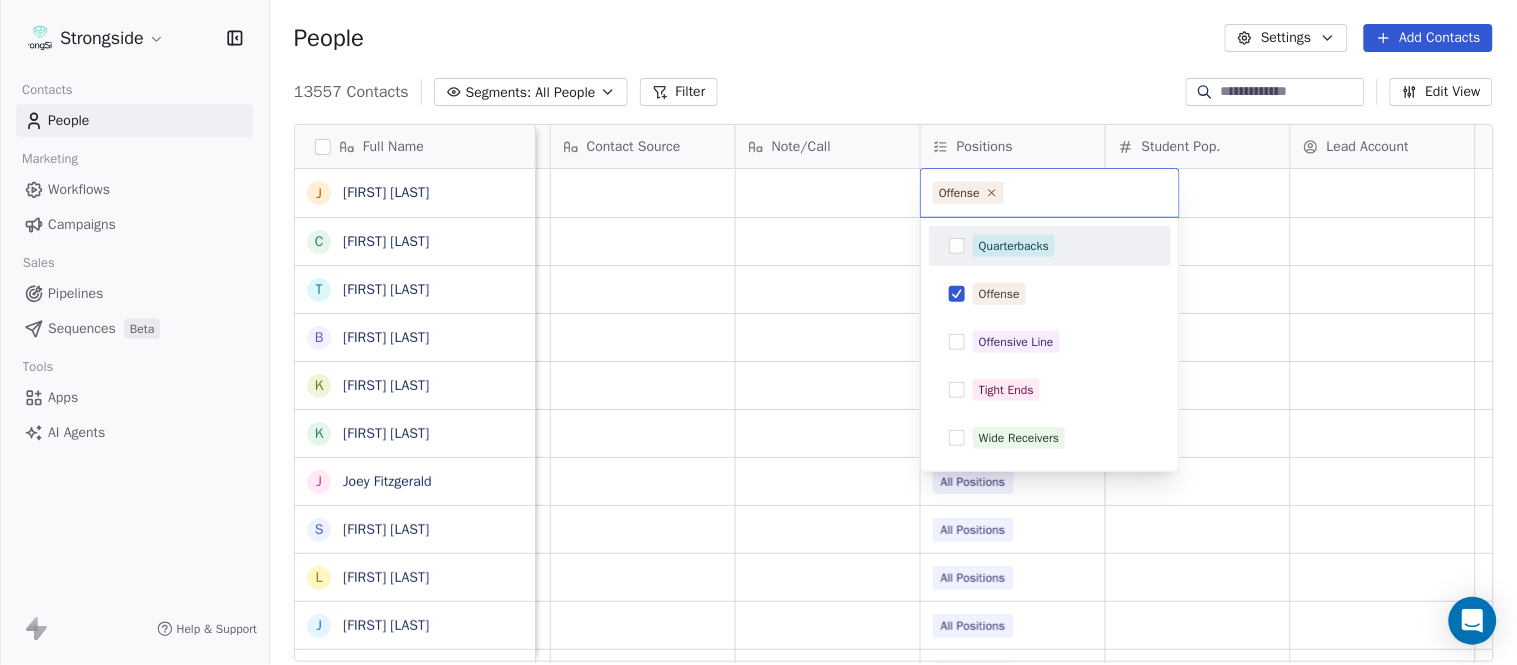 click on "Strongside Contacts People Marketing Workflows Campaigns Sales Pipelines Sequences Beta Tools Apps AI Agents Help & Support People Settings  Add Contacts 13557 Contacts Segments: All People Filter  Edit View Tag Add to Sequence Export Full Name J Josh Grizzard C Charlie Strong T Todd Bowles B Blaine Stewart K Kevin Ross K Keith Tandy J Joey Fitzgerald S Sarah Evans L Larry Foote J Jeff Kastl M Maral Javadifar K Kevin Carberry M Mike Caldwell R Robert Prince C Craig Aukerman B Brent Callaway B Butch Barry F Frank Smith A Austin Clark A Anthony Weaver M Mike McDaniel J Jonathan Krause B Bobby Slowik M Matthew O'Donnell D Deshawn Shead R Ronnie Bradford B Brian Duker K Kynjee Cotton T Todd Nielson E Eric Studesville D Darrell Bevell Priority Emails Auto Clicked Last Activity Date BST In Open Phone Contact Source Note/Call Positions Student Pop. Lead Account   False   False Offensive Line   False All Positions   False Offense Quarterbacks   False Offense   False All Positions   False All Positions   False" at bounding box center [758, 332] 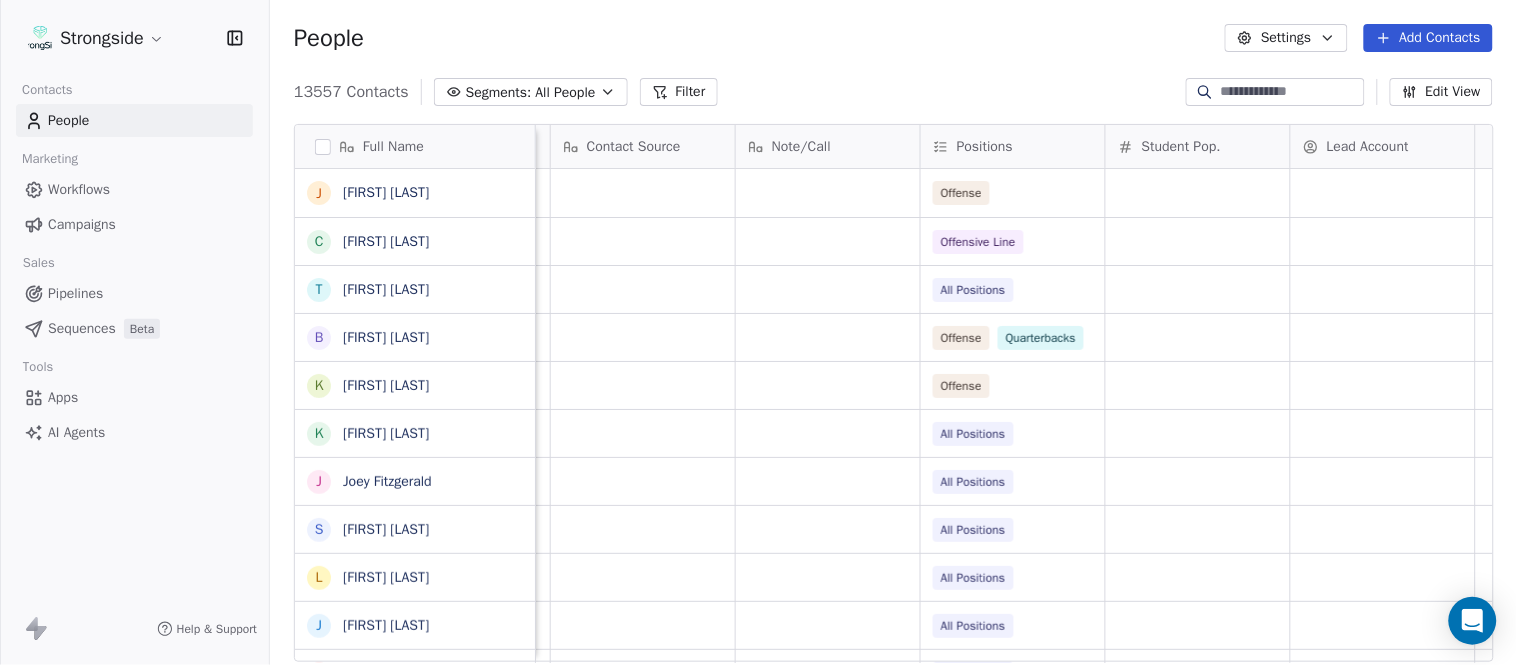 click on "Add Contacts" at bounding box center (1428, 38) 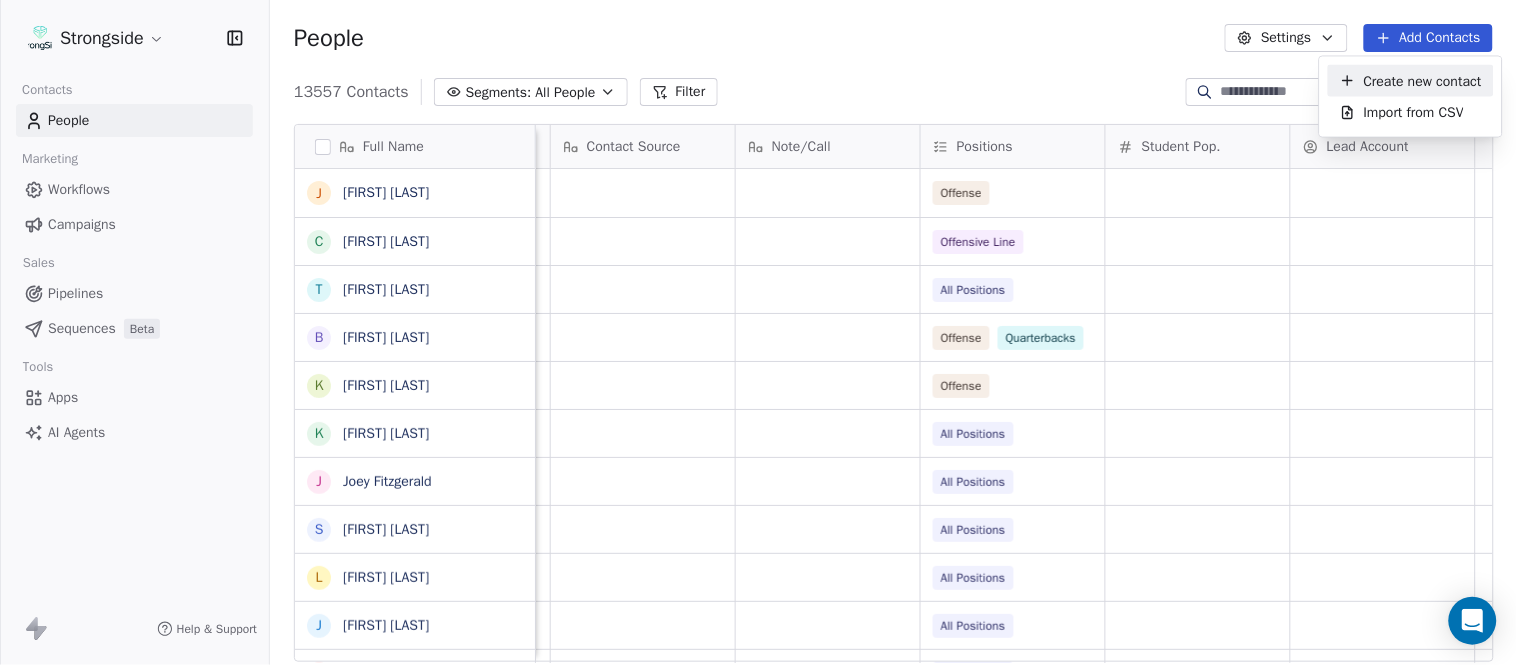 click on "Create new contact" at bounding box center (1423, 80) 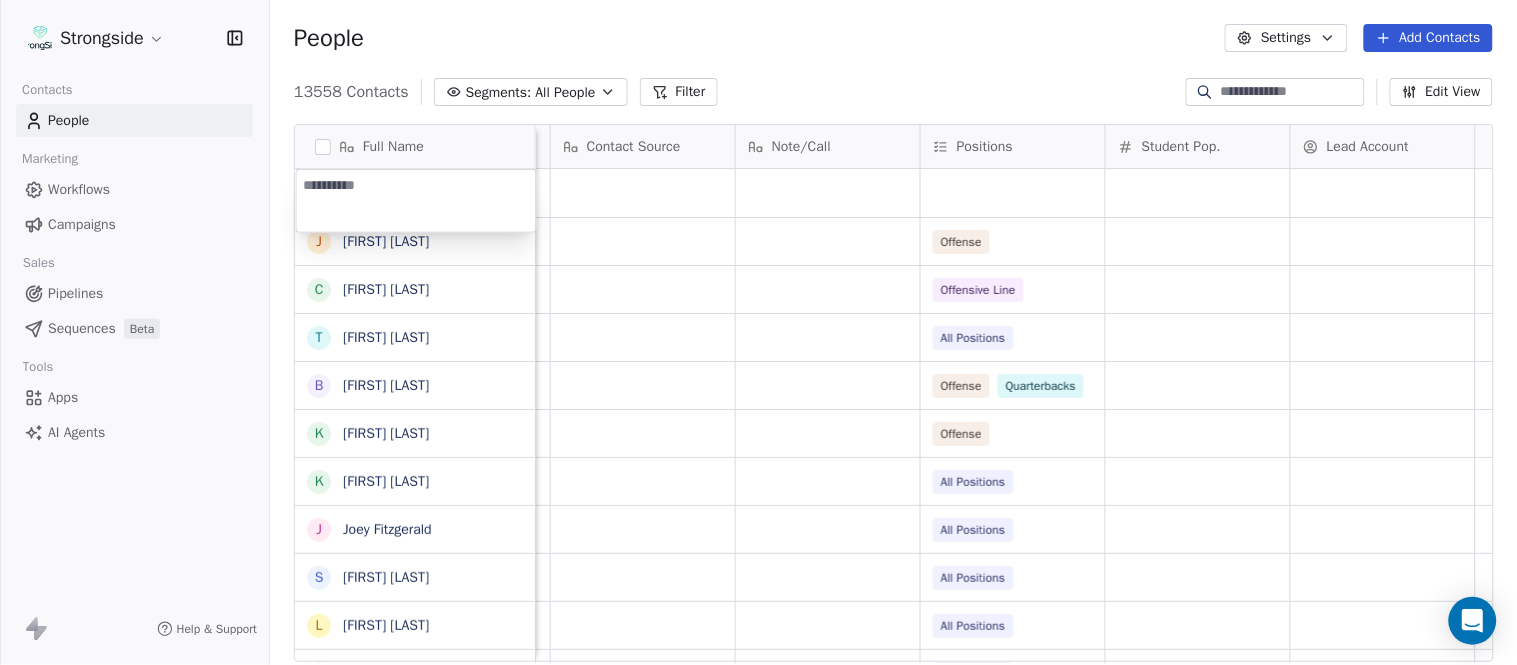 type on "**********" 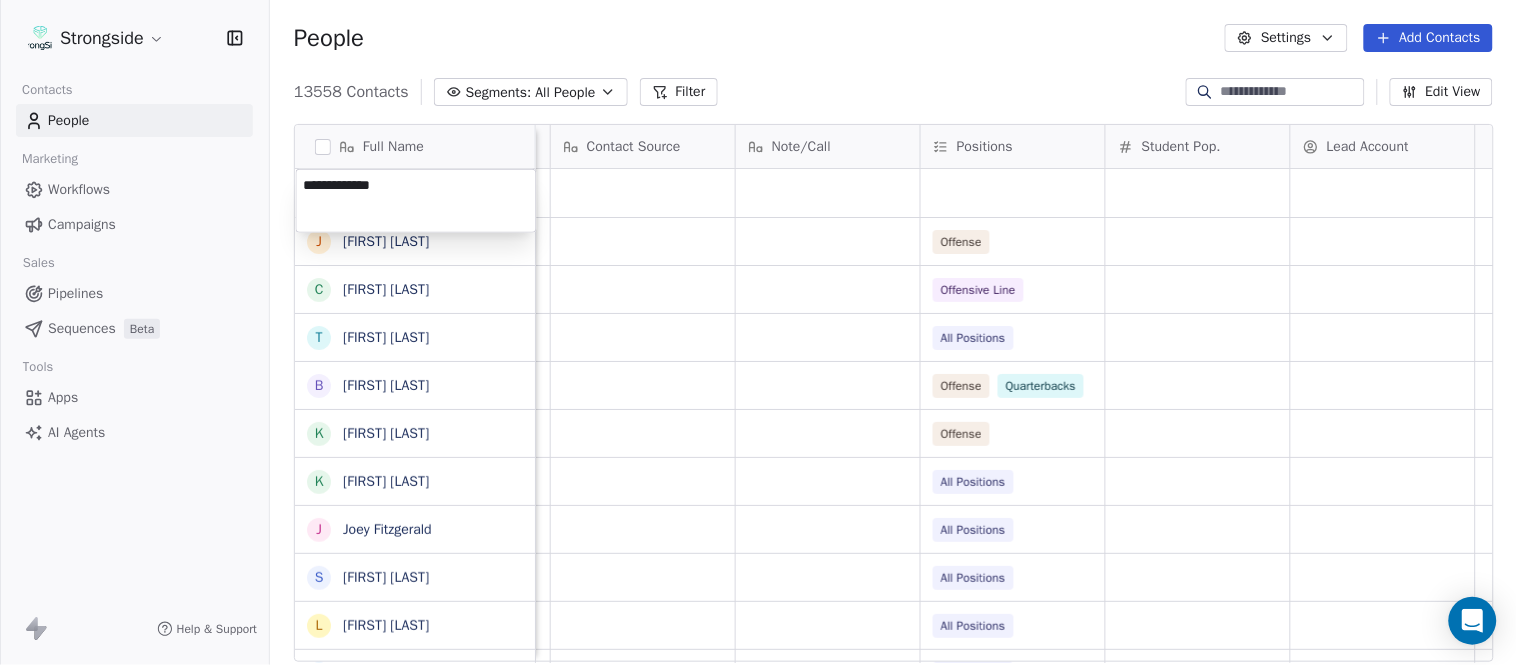 click on "Strongside Contacts People Marketing Workflows Campaigns Sales Pipelines Sequences Beta Tools Apps AI Agents Help & Support People Settings  Add Contacts 13558 Contacts Segments: All People Filter  Edit View Tag Add to Sequence Export Full Name J Josh Grizzard C Charlie Strong T Todd Bowles B Blaine Stewart K Kevin Ross K Keith Tandy J Joey Fitzgerald S Sarah Evans L Larry Foote J Jeff Kastl M Maral Javadifar K Kevin Carberry M Mike Caldwell R Robert Prince C Craig Aukerman B Brent Callaway B Butch Barry F Frank Smith A Austin Clark A Anthony Weaver M Mike McDaniel J Jonathan Krause B Bobby Slowik M Matthew O'Donnell D Deshawn Shead R Ronnie Bradford B Brian Duker K Kynjee Cotton T Todd Nielson E Eric Studesville Priority Emails Auto Clicked Last Activity Date BST In Open Phone Contact Source Note/Call Positions Student Pop. Lead Account     False Offense   False Offensive Line   False All Positions   False Offense Quarterbacks   False Offense   False All Positions   False All Positions   False   False" at bounding box center [758, 332] 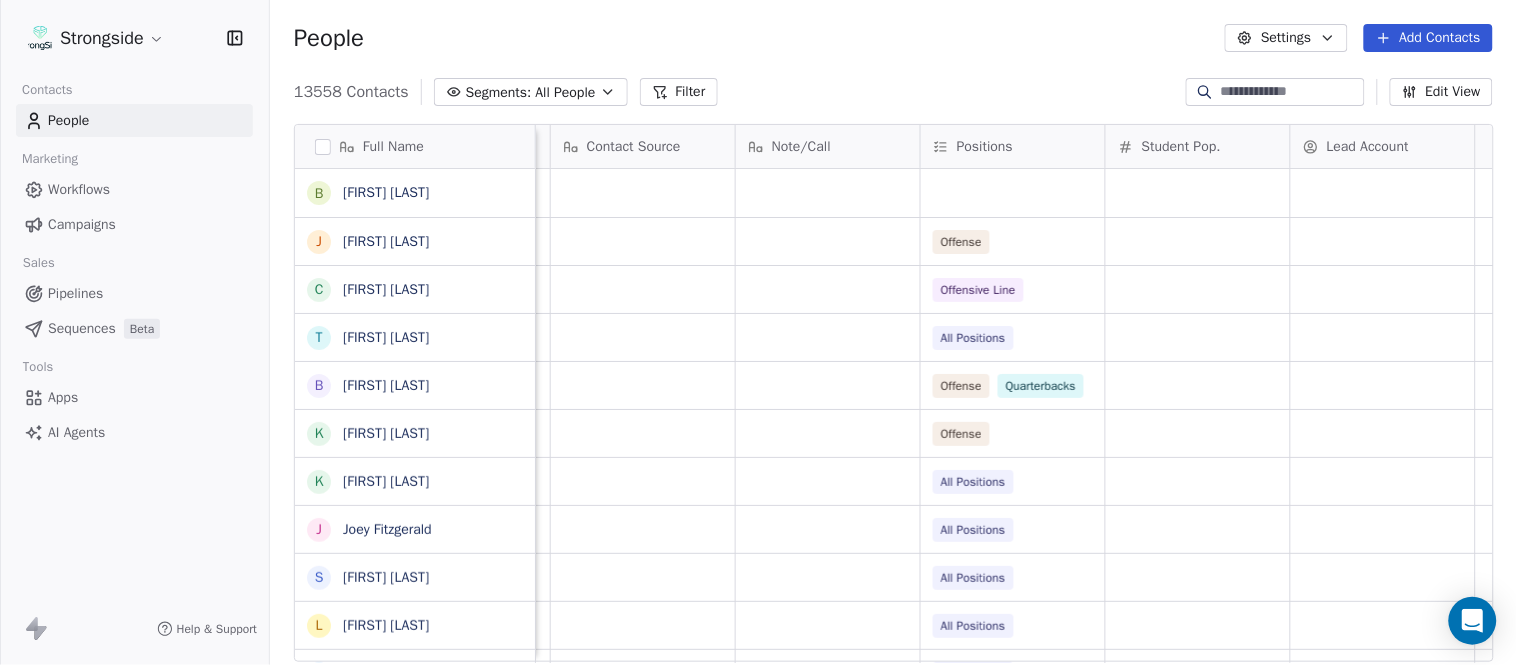 scroll, scrollTop: 0, scrollLeft: 0, axis: both 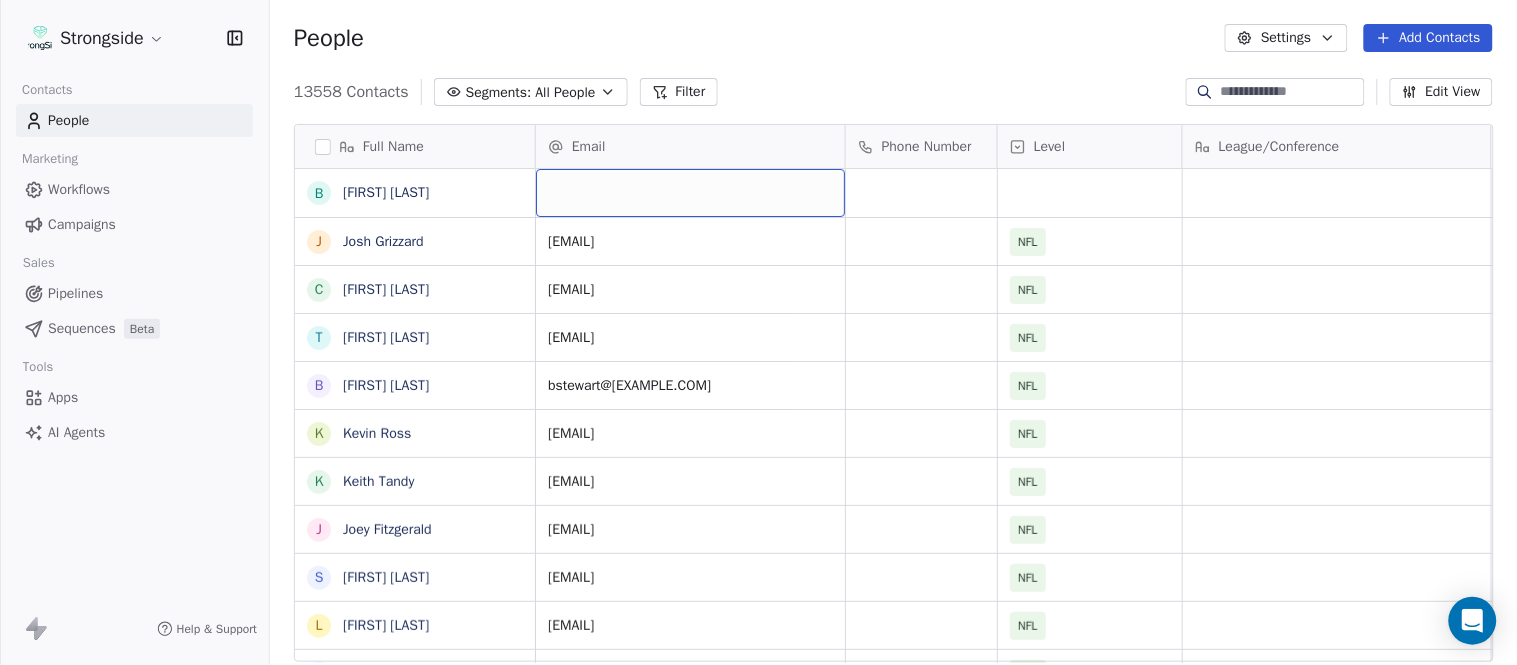 click at bounding box center [690, 193] 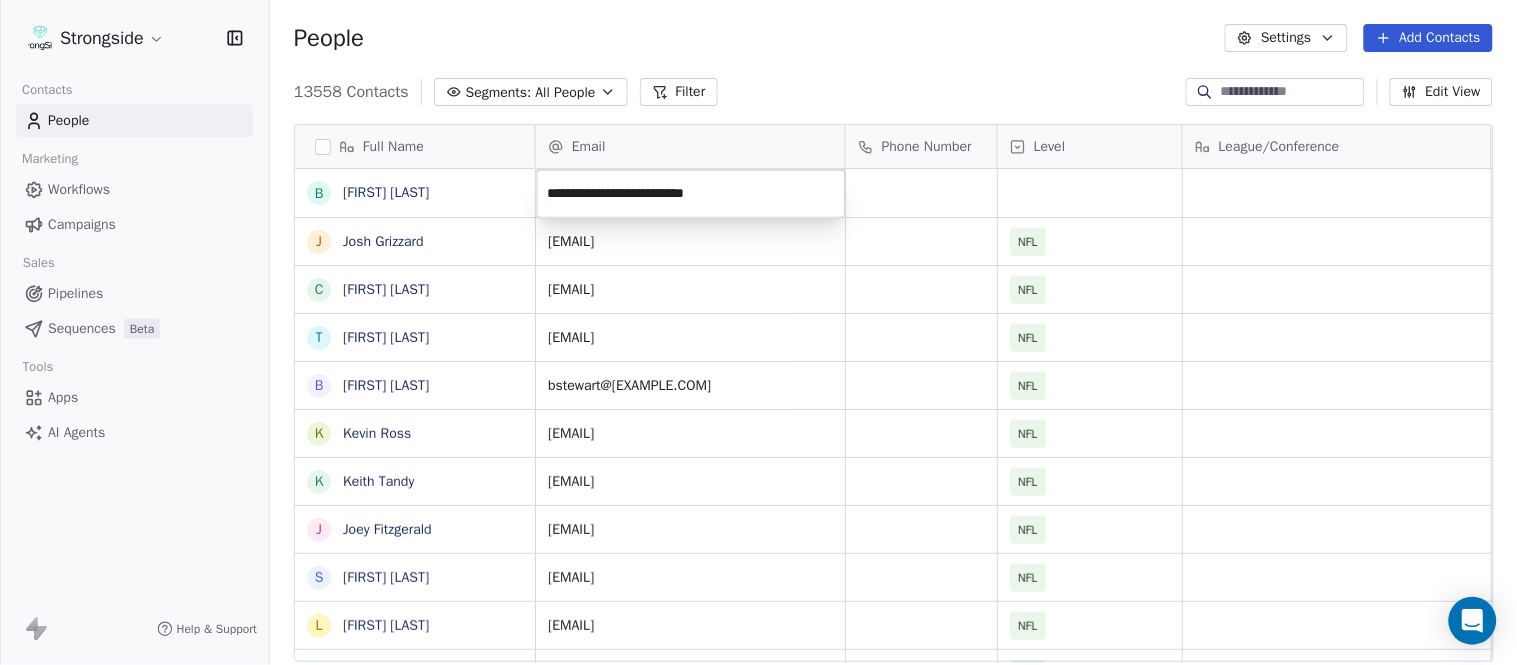 click on "Strongside Contacts People Marketing Workflows Campaigns Sales Pipelines Sequences Beta Tools Apps AI Agents Help & Support People Settings Add Contacts 13558 Contacts Segments: All People Filter Edit View Tag Add to Sequence Export Full Name B [LAST] J [LAST] A [LAST] T [LAST] N [LAST] S [LAST] T [LAST] B [LAST] J [LAST] C [LAST] T [LAST] B [LAST] K [LAST] K [LAST] J [LAST] S [LAST] L [LAST] J [LAST] M [LAST] K [LAST] M [LAST] R [LAST] C [LAST] B [LAST] B [LAST] F [LAST] A [LAST] A [LAST] M [LAST] J [LAST] B [LAST] D [LAST] R [LAST] B [LAST] K [LAST] T [LAST] E [LAST] Email Phone Number Level League/Conference Organization Job Title Tags Created Date BST Aug 03, 2025 10:11 PM [EMAIL] NFL [ORGANIZATION] Aug 03, 2025 10:10 PM [EMAIL] NFL [ORGANIZATION] Aug 03, 2025 10:07 PM NFL Head Coach NFL NFL" at bounding box center (758, 332) 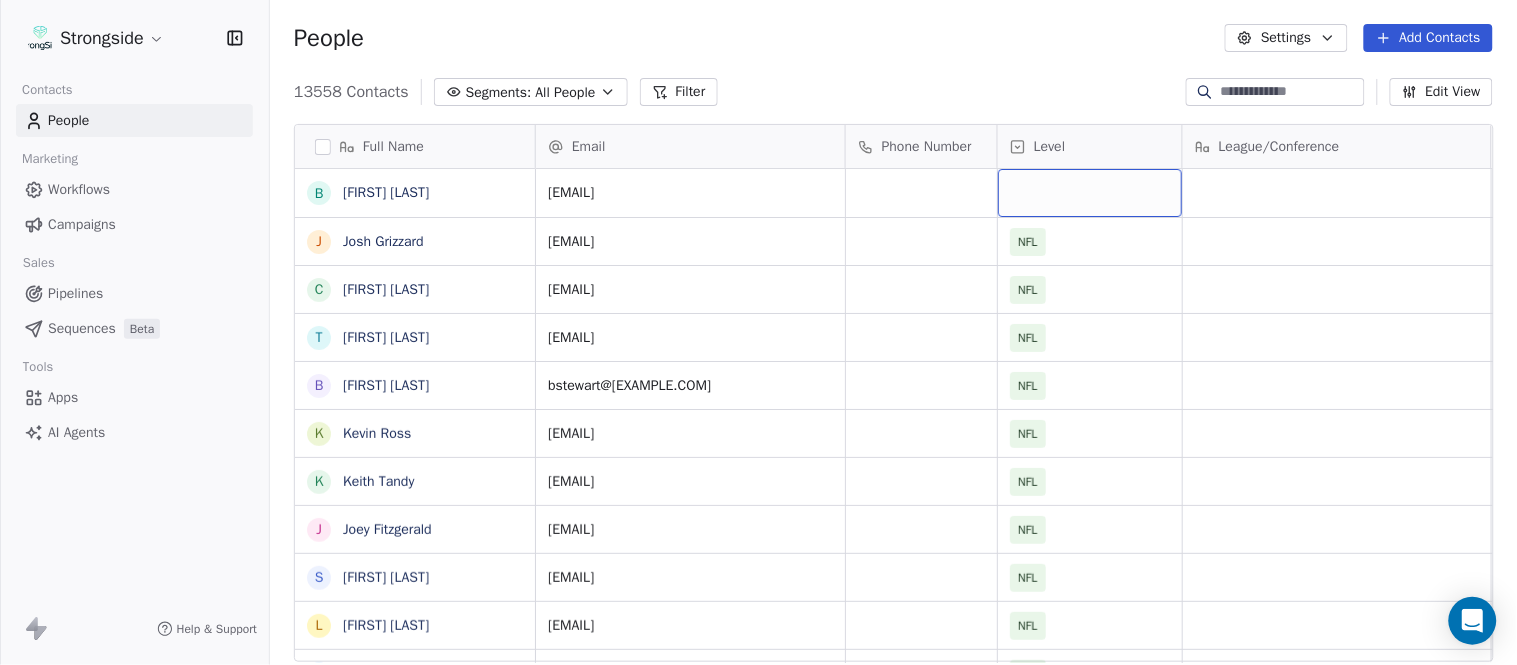 click at bounding box center [1090, 193] 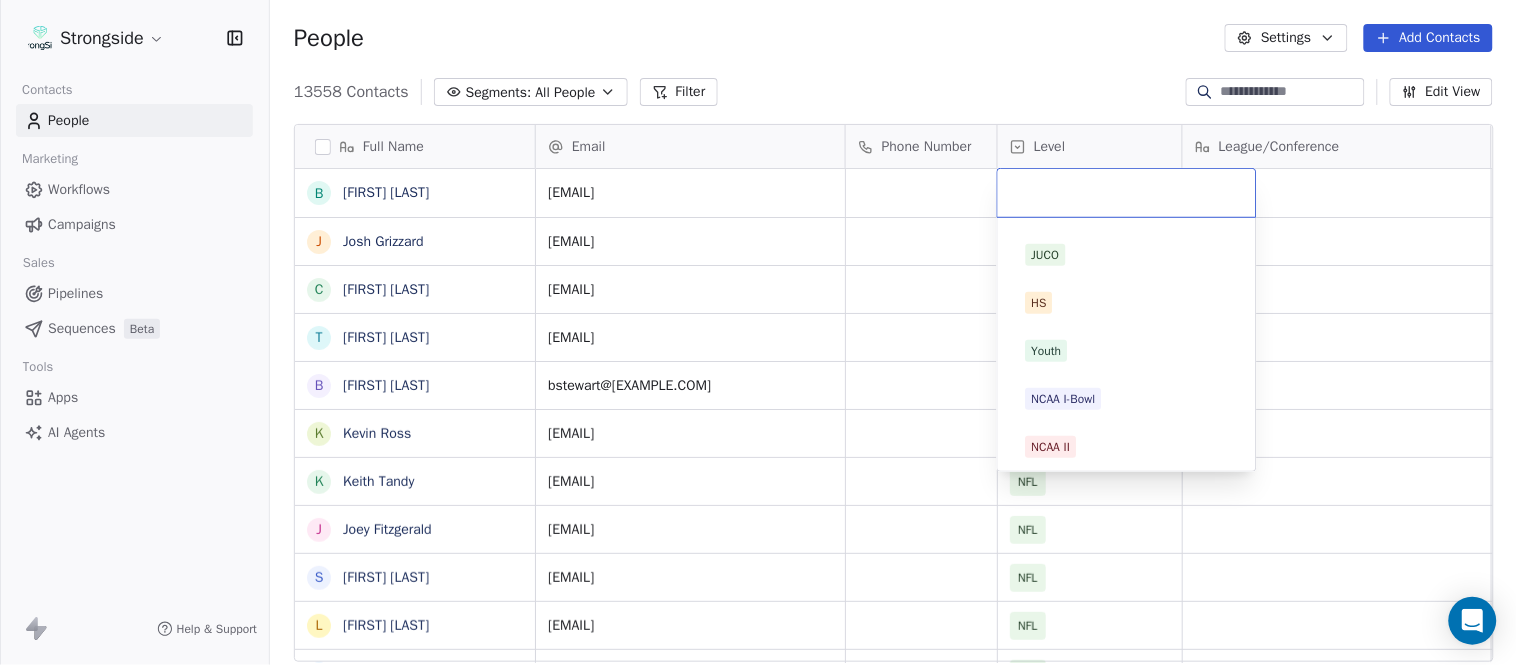 scroll, scrollTop: 330, scrollLeft: 0, axis: vertical 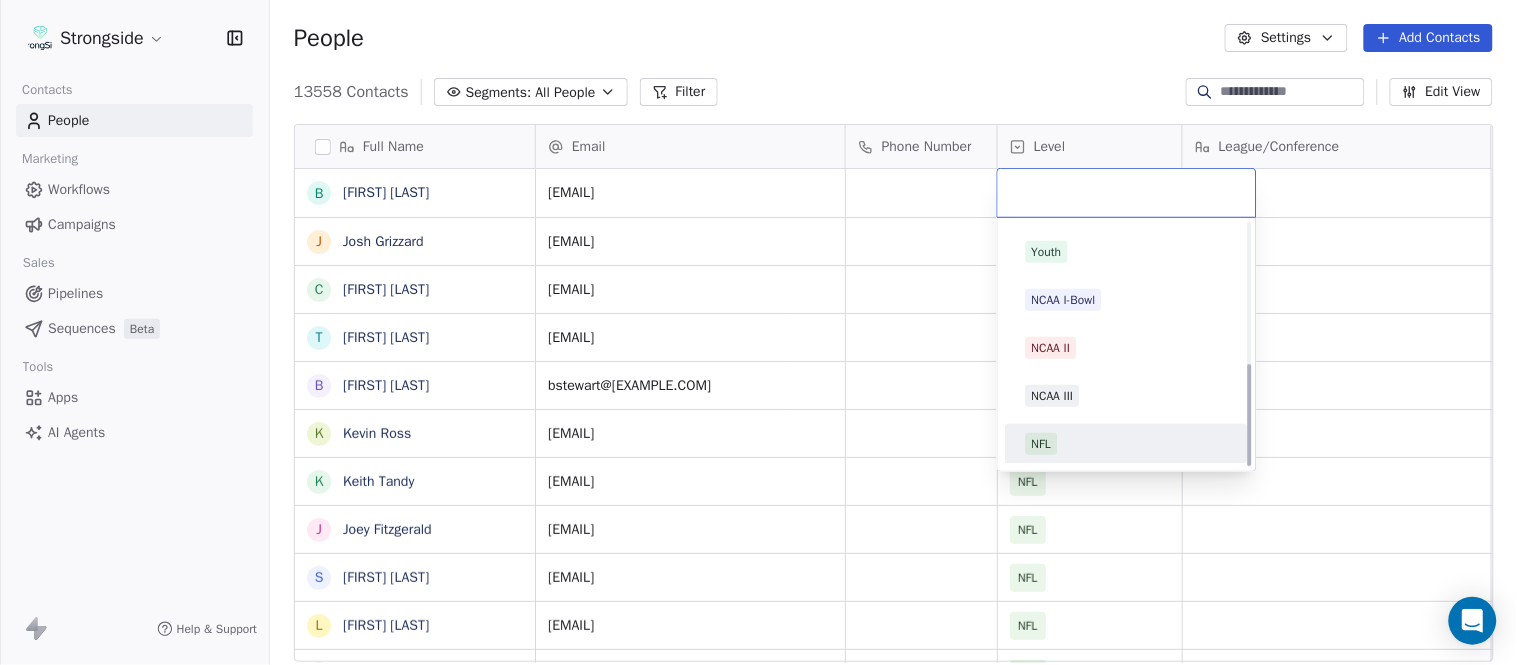 click on "NFL" at bounding box center (1127, 444) 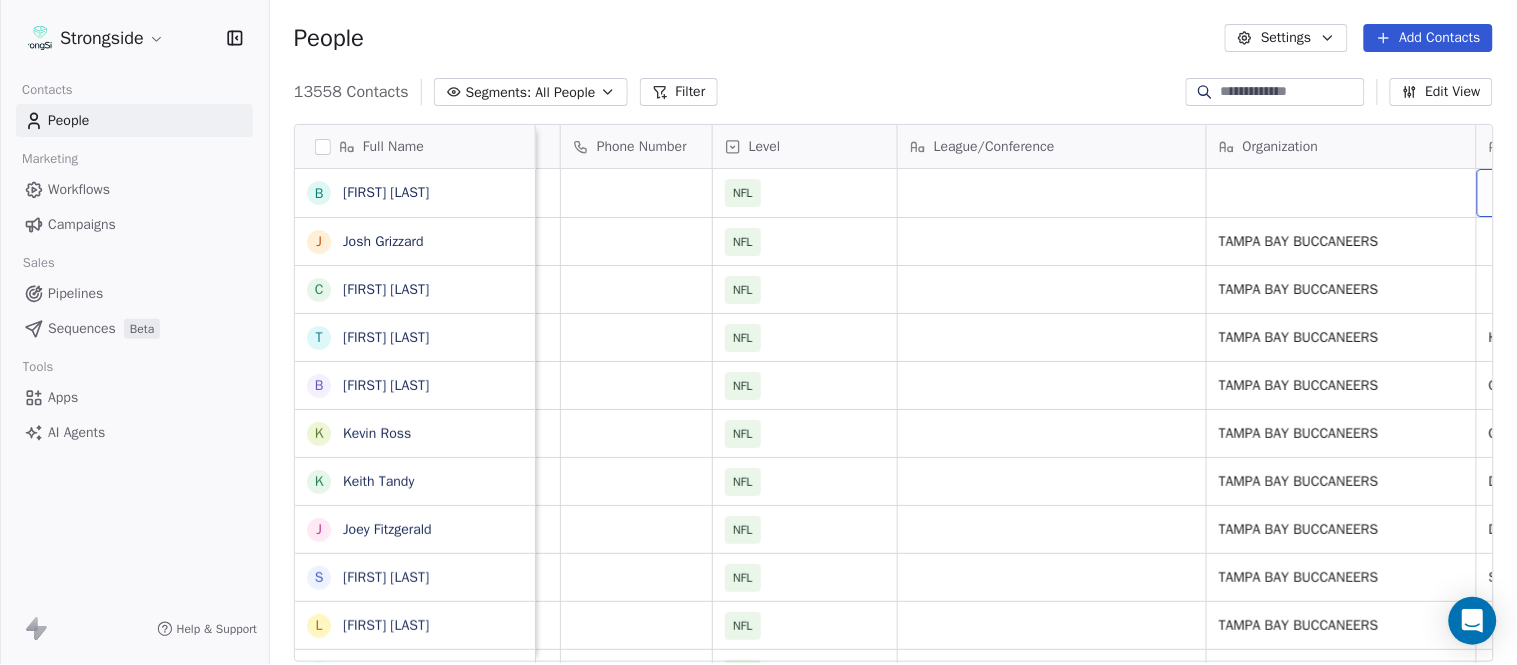 scroll, scrollTop: 0, scrollLeft: 553, axis: horizontal 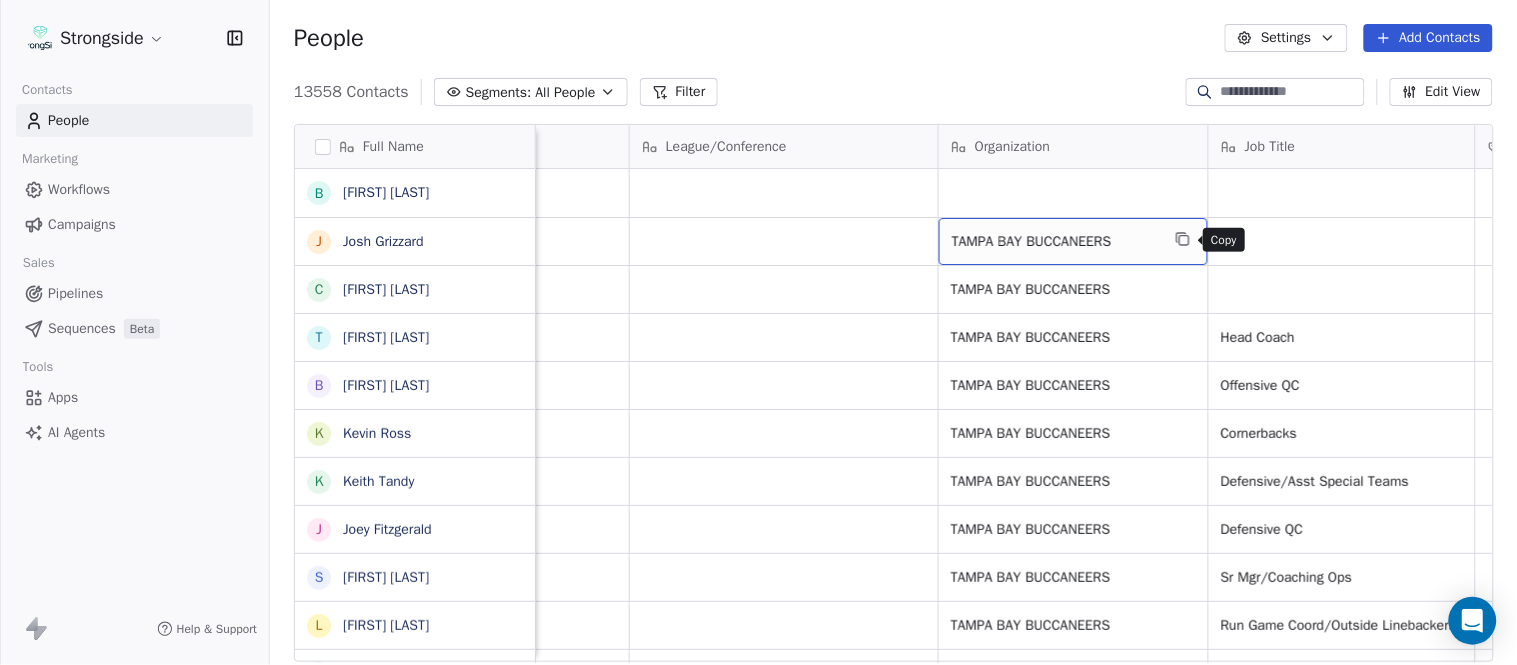 click 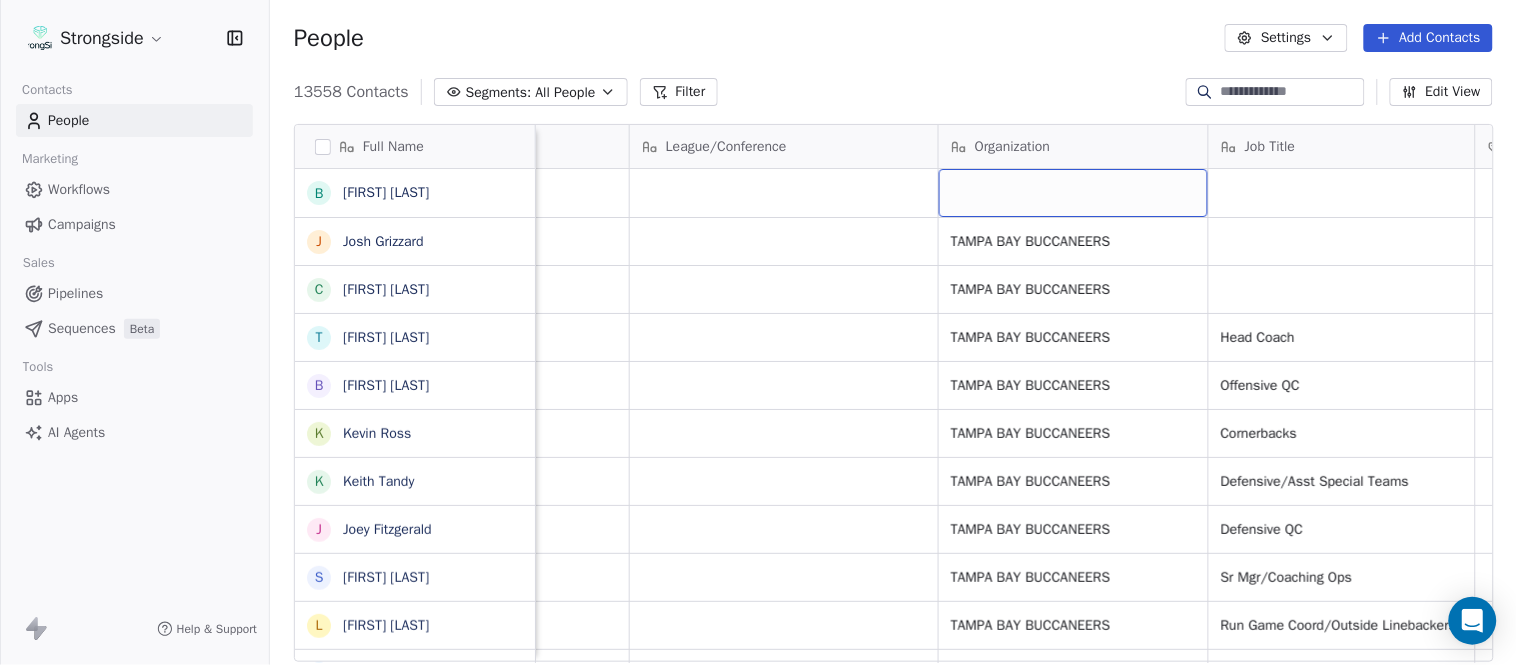 click at bounding box center [1073, 193] 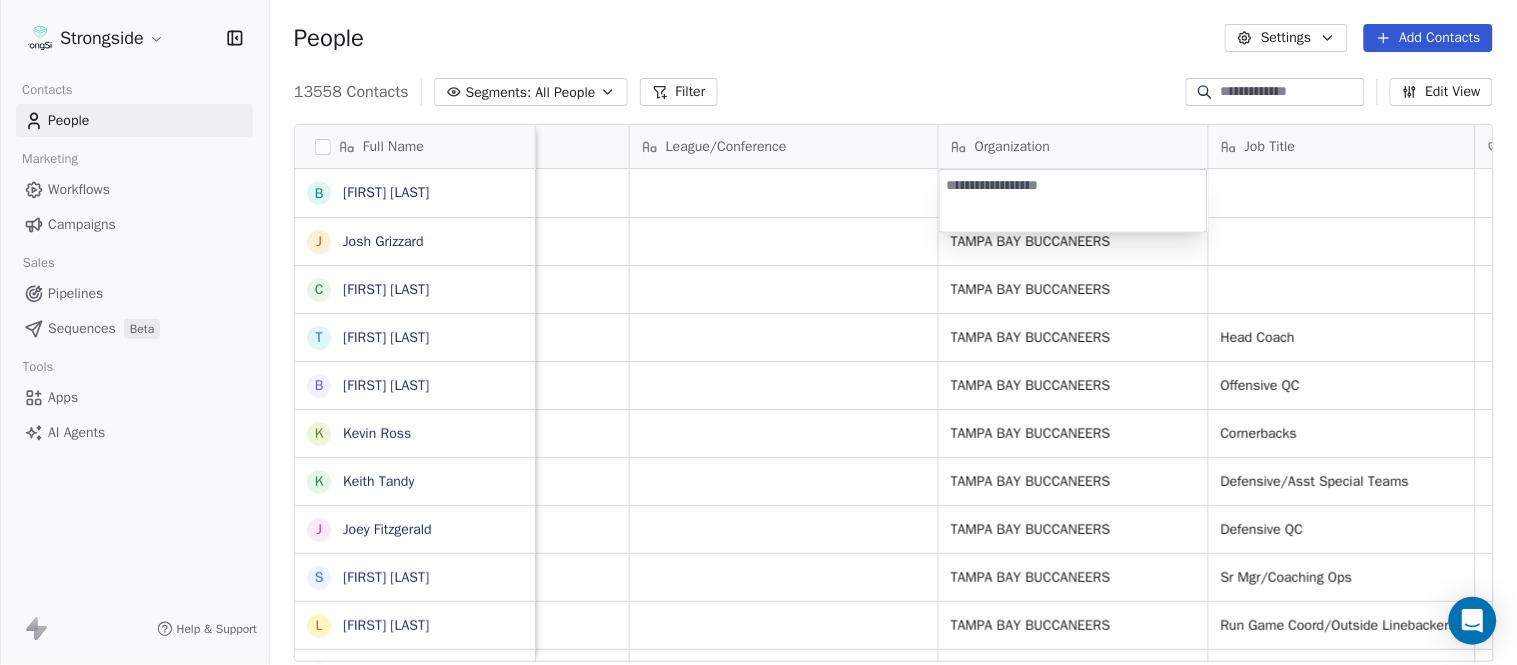 type on "**********" 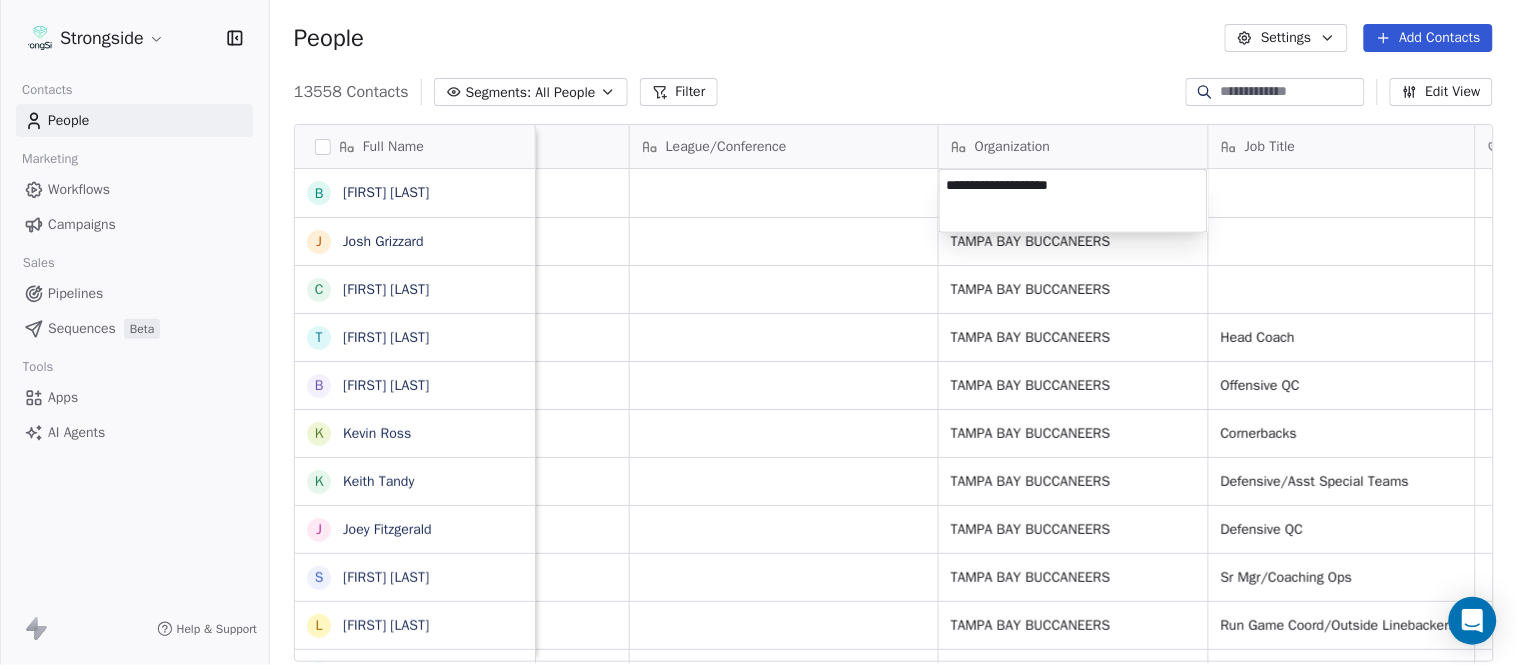 click on "Full Name B [FIRST] [LAST] J [FIRST] [LAST] C [FIRST] [LAST] T [FIRST] [LAST] B [FIRST] [LAST] K [FIRST] [LAST] K [FIRST] [LAST] J [FIRST] [LAST] S [FIRST] [LAST] L [FIRST] [LAST] J [FIRST] [LAST] M [FIRST] [LAST] K [FIRST] [LAST] M [FIRST] [LAST] R [FIRST] [LAST] C [FIRST] [LAST] B [FIRST] [LAST] B [FIRST] [LAST] F [FIRST] [LAST] A [FIRST] [LAST] A [FIRST] [LAST] M [FIRST] [LAST] J [FIRST] [LAST] B [FIRST] [LAST] M [FIRST] [LAST] D [FIRST] [LAST] R [FIRST] [LAST] B [FIRST] [LAST] K [FIRST] [LAST] T [FIRST] [LAST] E [FIRST] [LAST] Email Phone Number Level League/Conference Organization Job Title Tags Created Date BST Status Priority [EMAIL] NFL Aug 03, 2025 10:11 PM [EMAIL] NFL TAMPA BAY BUCCANEERS Aug 03, 2025 10:10 PM [EMAIL] NFL NFL Head Coach NFL" at bounding box center [758, 332] 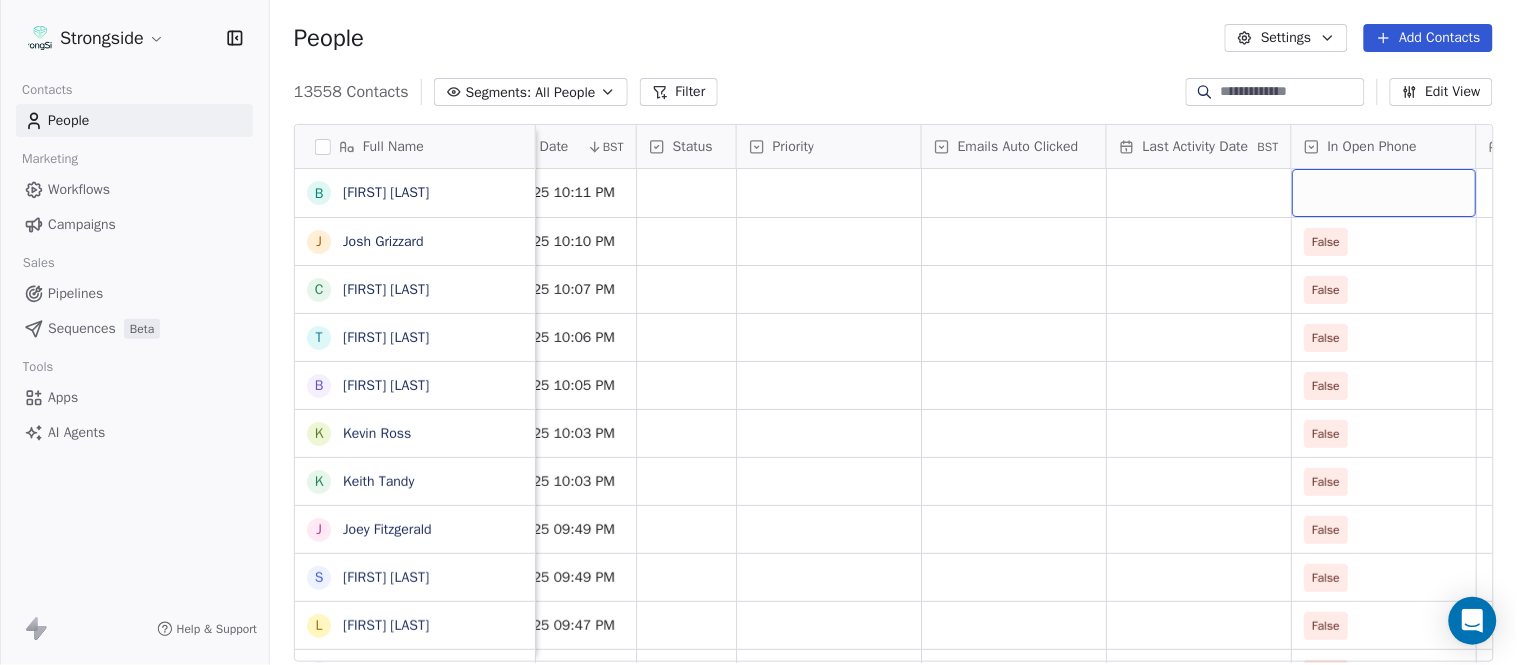 scroll, scrollTop: 0, scrollLeft: 1863, axis: horizontal 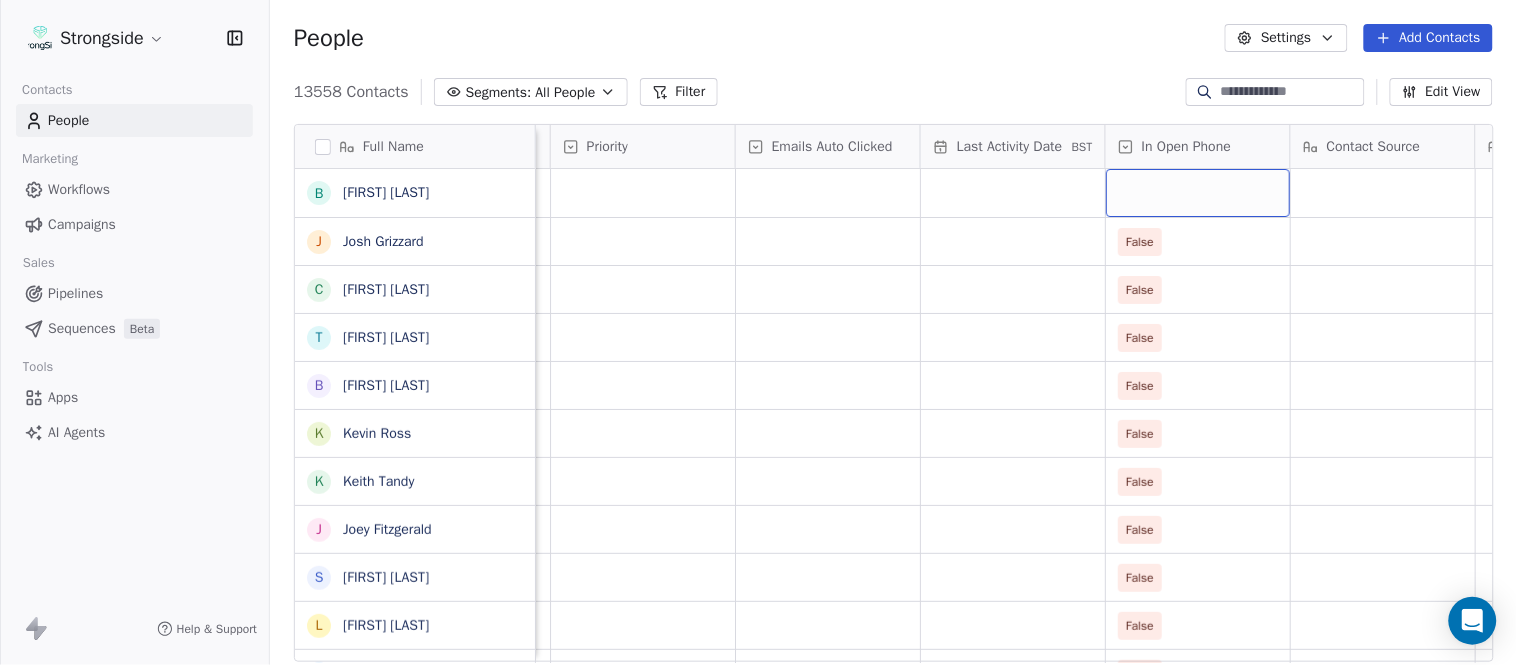 click at bounding box center [1198, 193] 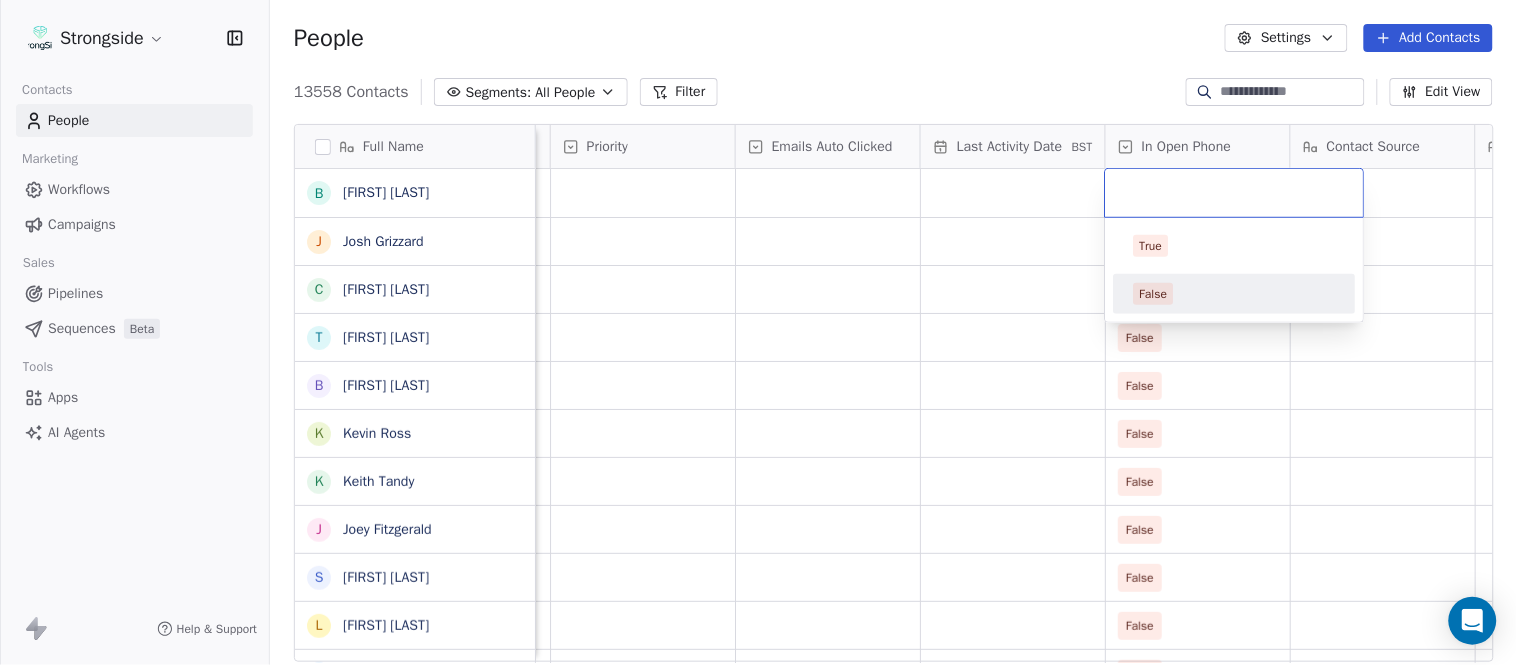 click on "False" at bounding box center [1235, 294] 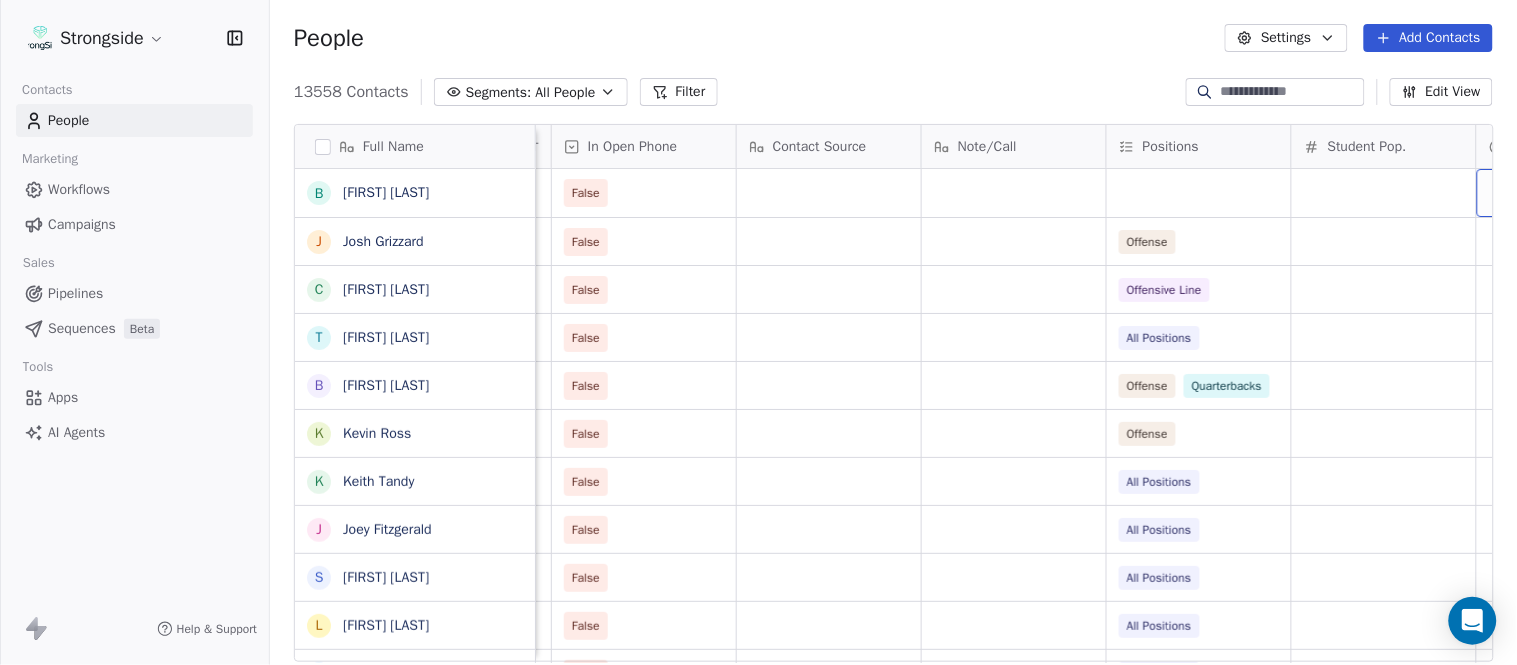 scroll, scrollTop: 0, scrollLeft: 2603, axis: horizontal 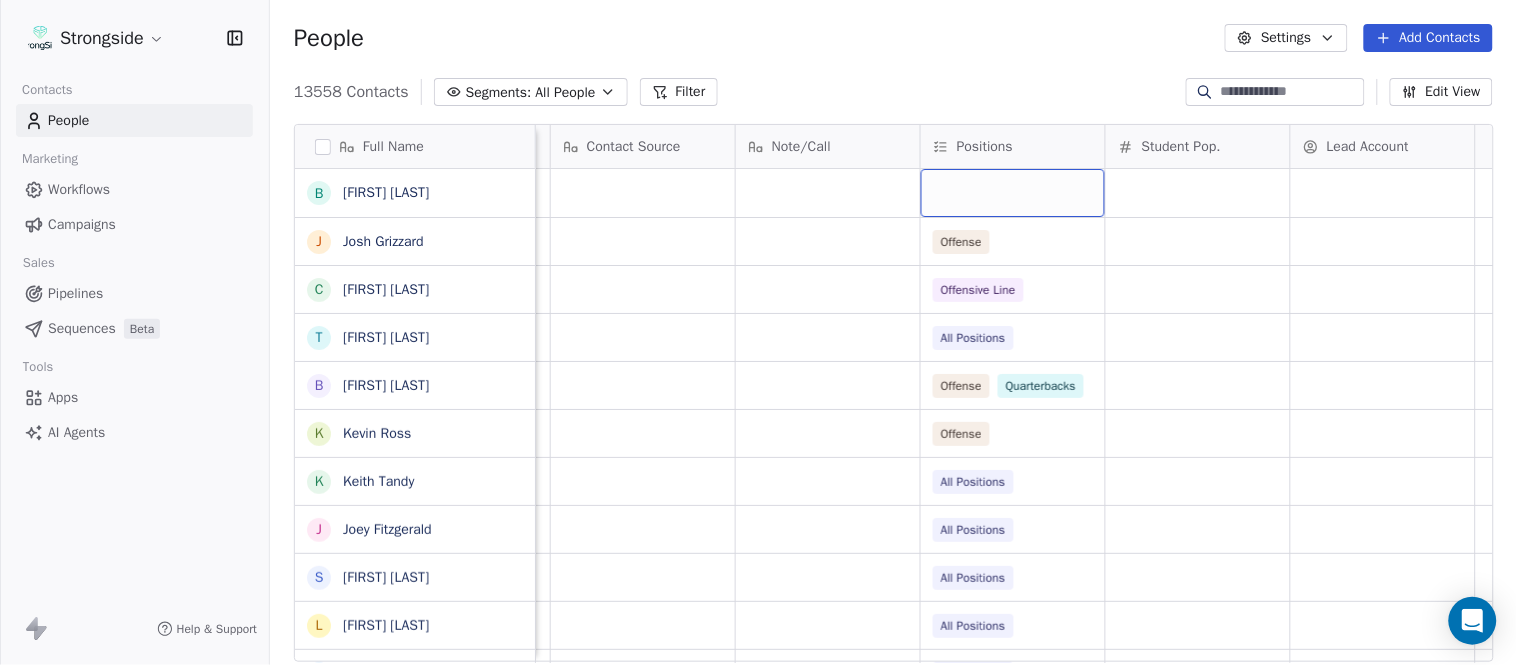 click at bounding box center [1013, 193] 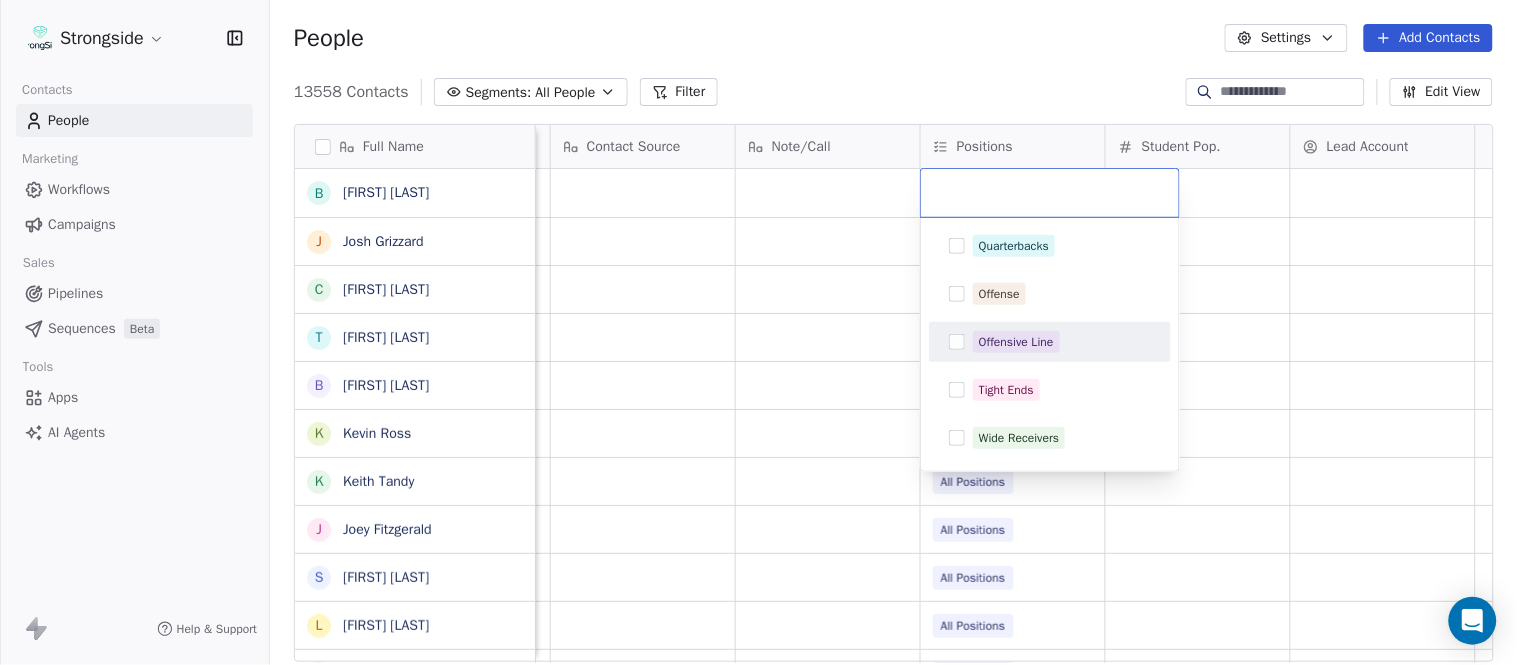 click on "Offensive Line" at bounding box center [1016, 342] 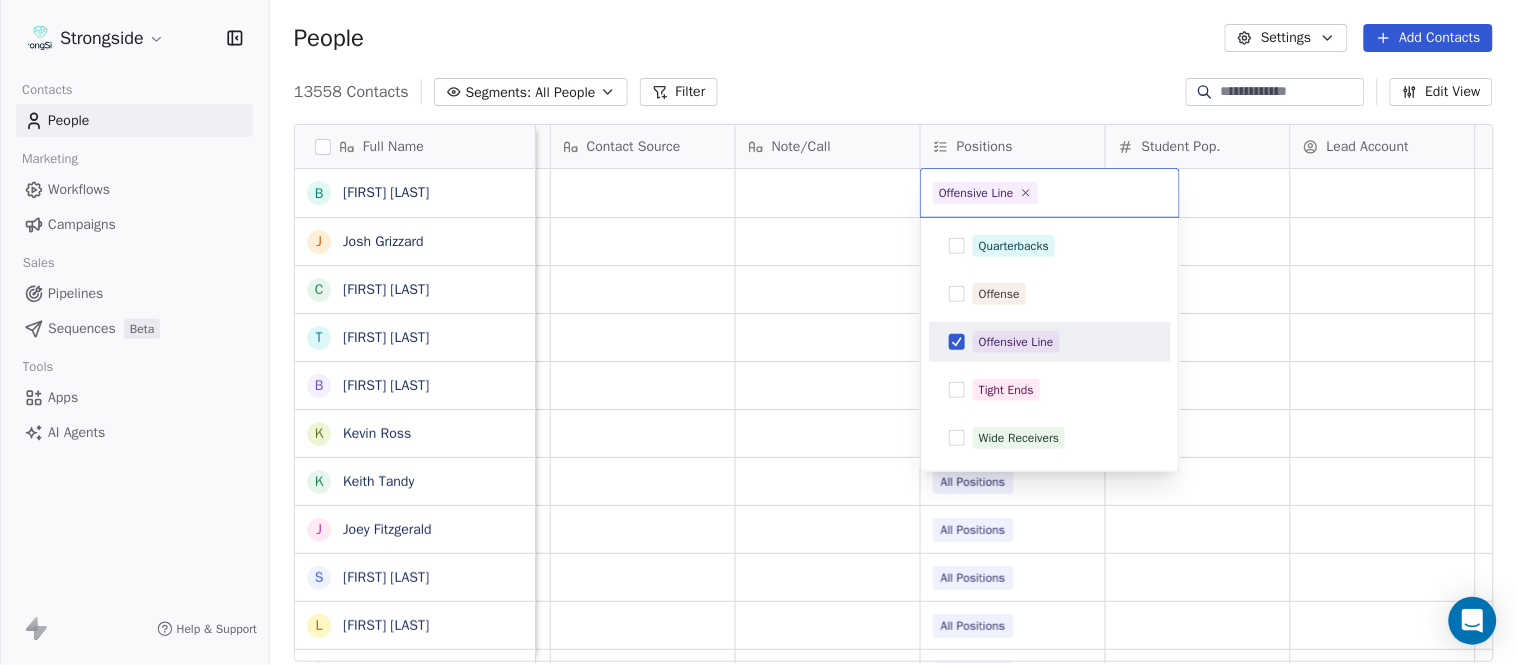 click on "Strongside Contacts People Marketing Workflows Campaigns Sales Pipelines Sequences Beta Tools Apps AI Agents Help & Support People Settings Add Contacts 13558 Contacts Segments: All People Filter Edit View Tag Add to Sequence Export Full Name B [FIRST] [LAST] J [FIRST] [LAST] C [FIRST] [LAST] T [FIRST] [LAST] B [FIRST] [LAST] K [FIRST] [LAST] K [FIRST] [LAST] J [FIRST] [LAST] S [FIRST] [LAST] L [FIRST] [LAST] J [FIRST] [LAST] M [FIRST] [LAST] K [FIRST] [LAST] M [FIRST] [LAST] R [FIRST] [LAST] C [FIRST] [LAST] B [FIRST] [LAST] B [FIRST] [LAST] F [FIRST] [LAST] A [FIRST] [LAST] A [FIRST] [LAST] M [FIRST] [LAST] J [FIRST] [LAST] B [FIRST] [LAST] M [FIRST] [LAST] D [LAST] [LAST] R [FIRST] [LAST] B [FIRST] [LAST] K [FIRST] [LAST] T [FIRST] [LAST] E [FIRST] [LAST] Priority Emails Auto Clicked Last Activity Date BST In Open Phone Contact Source Note/Call Positions Student Pop. Lead Account False False Offense False Offensive Line False All Positions False Offense Quarterbacks False Offense False All Positions False False" at bounding box center (758, 332) 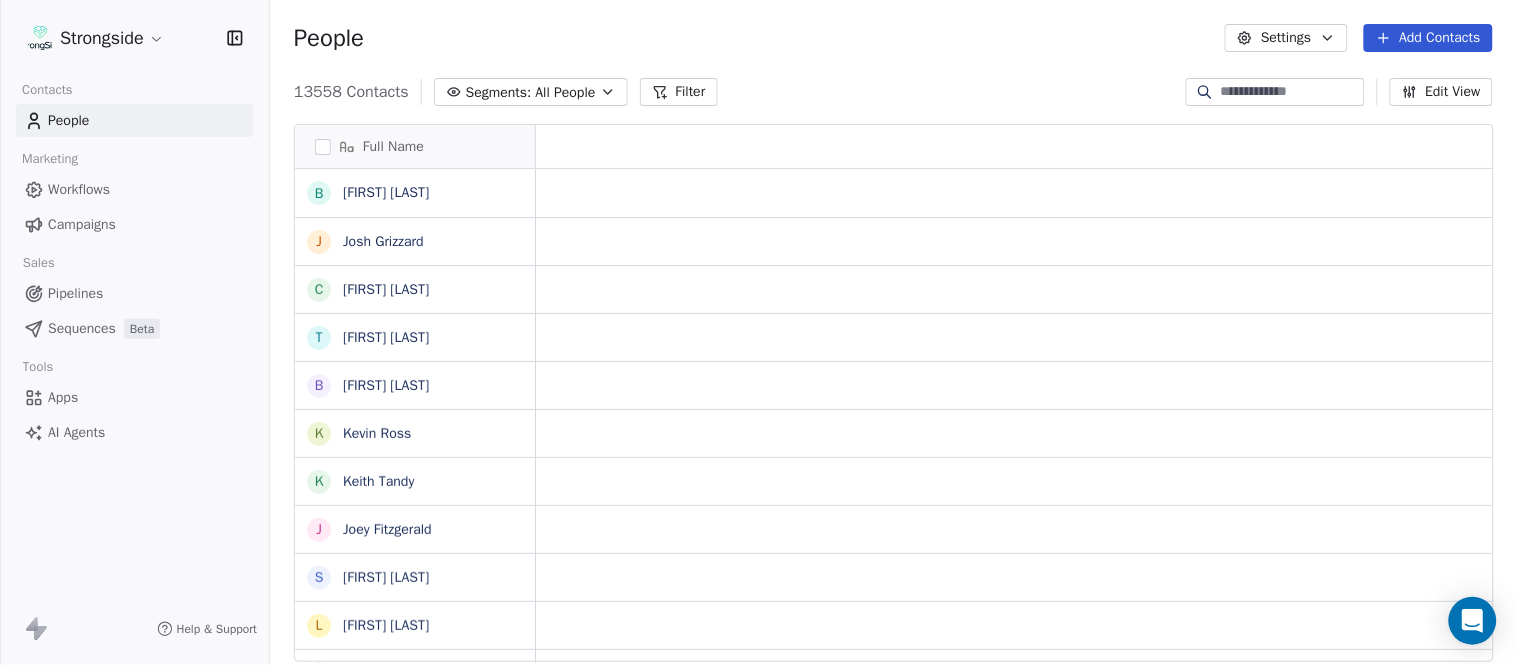 scroll, scrollTop: 0, scrollLeft: 0, axis: both 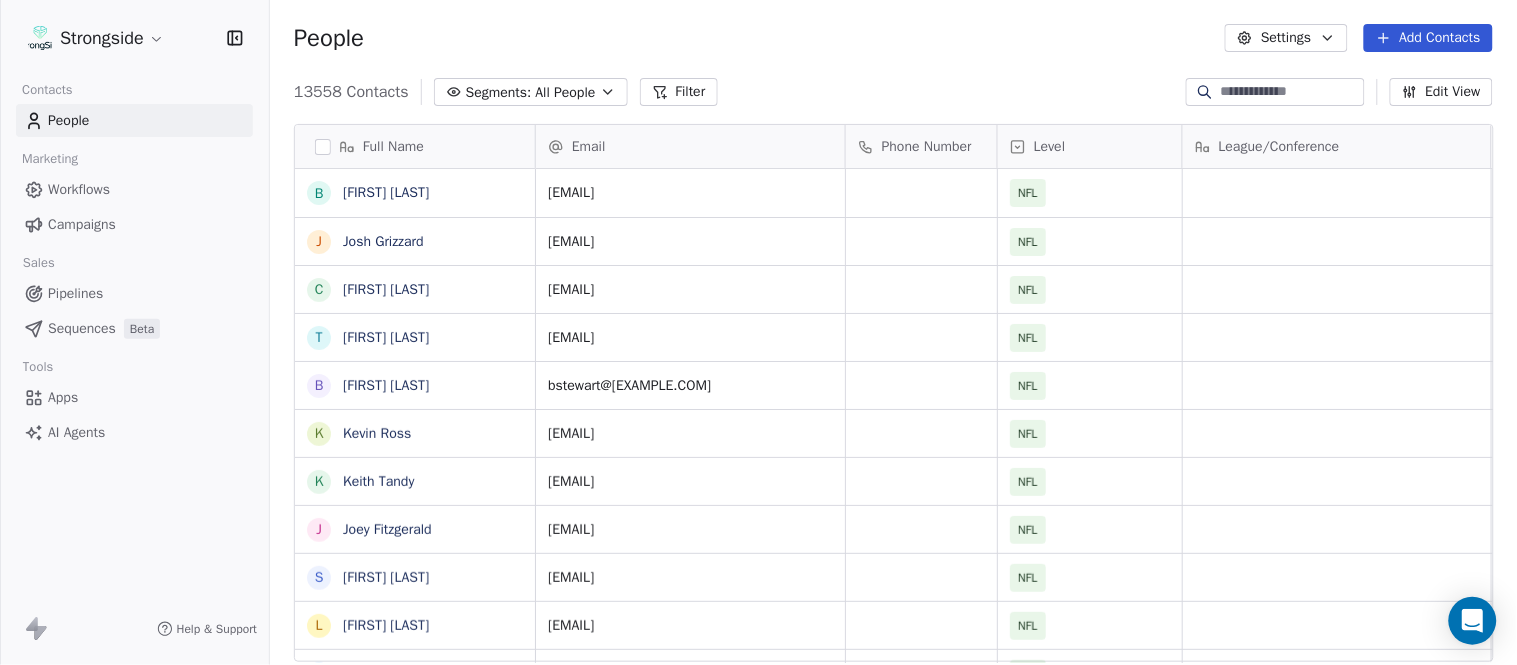 click on "Add Contacts" at bounding box center (1428, 38) 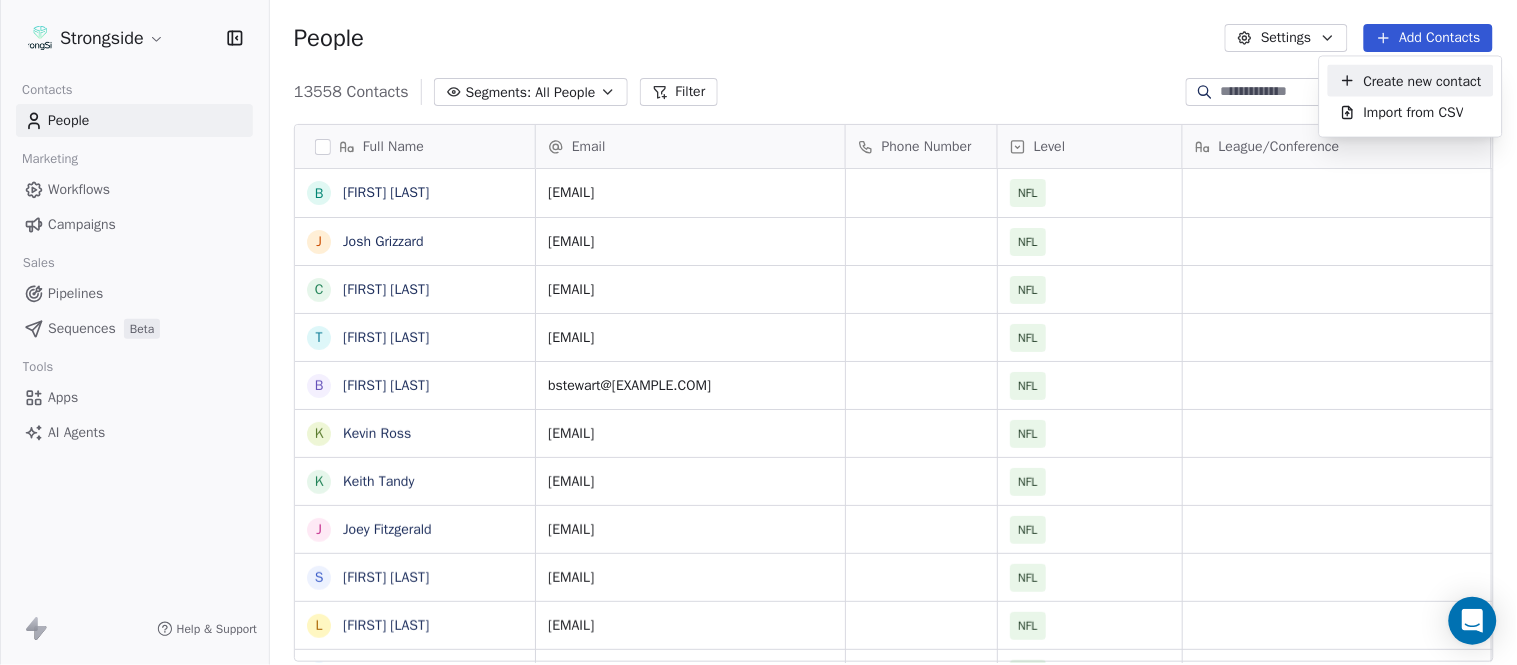 click on "Create new contact" at bounding box center (1423, 80) 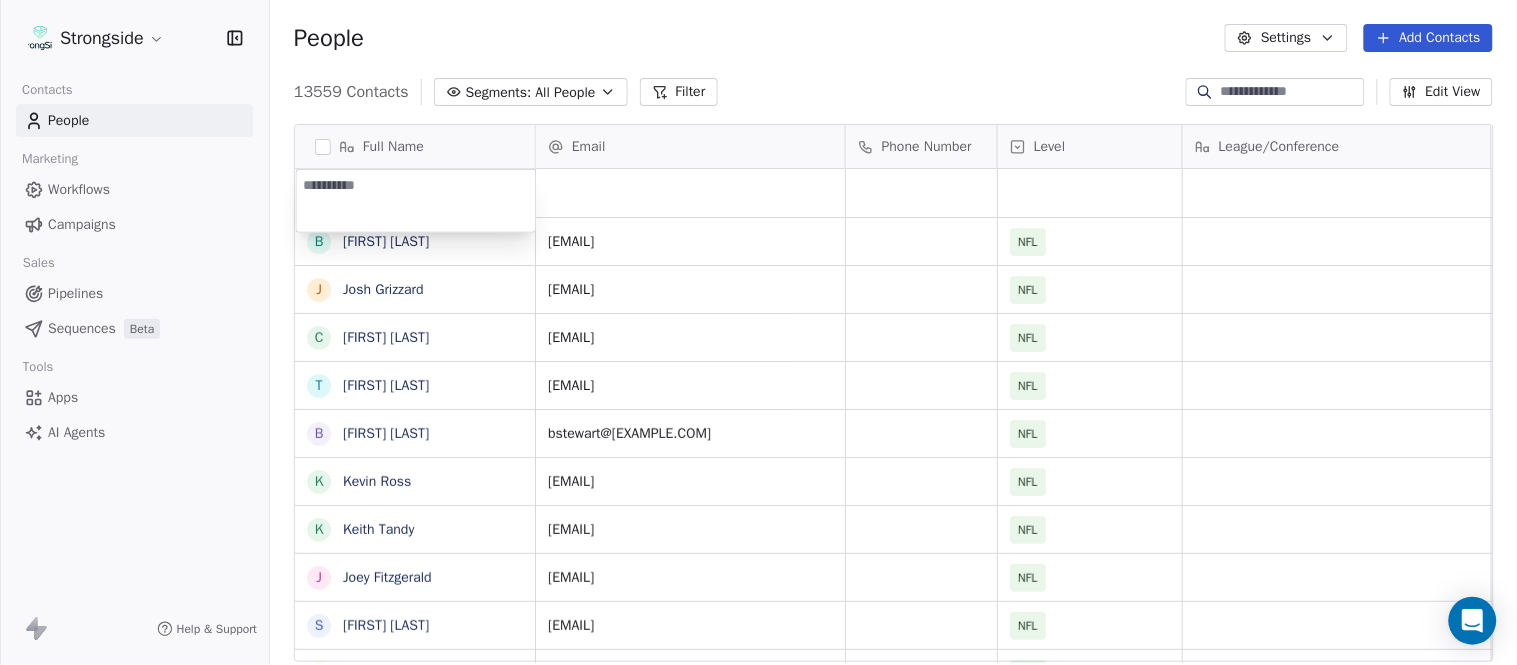 type on "**********" 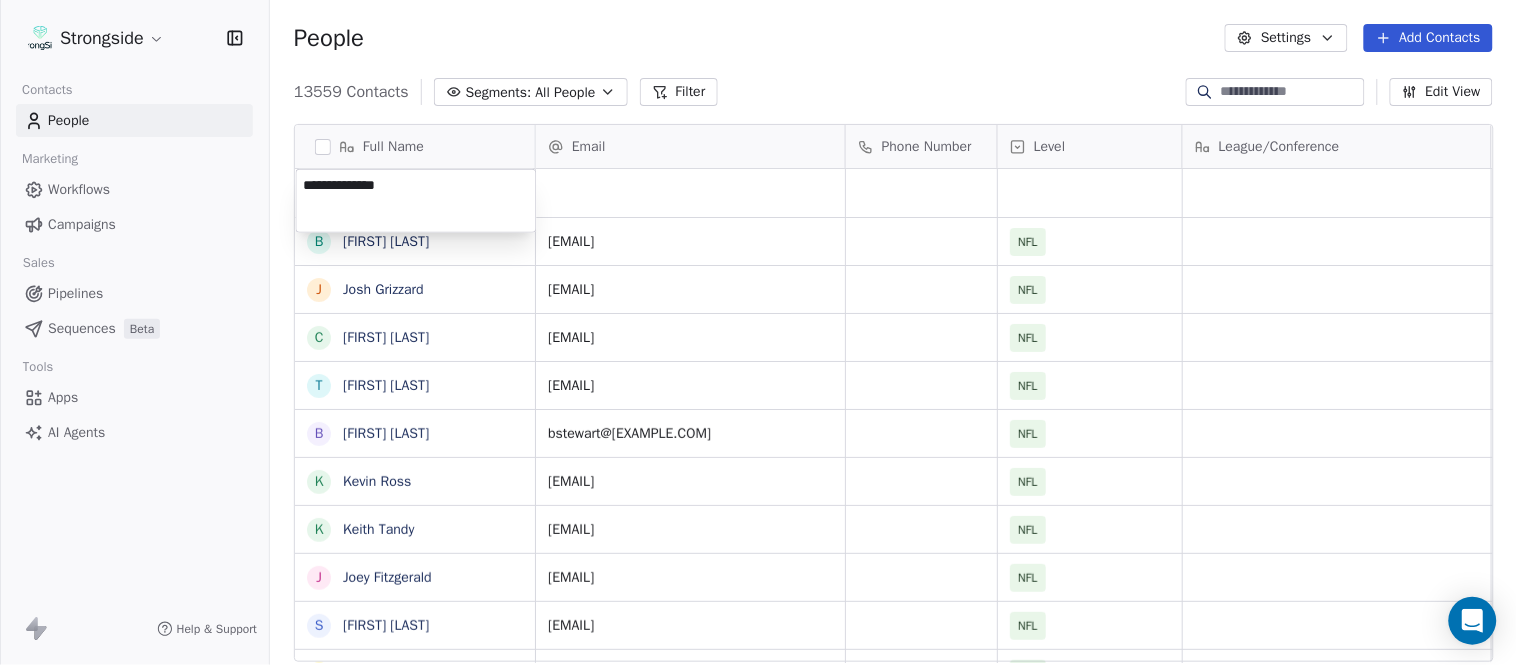 click on "Full Name B [FIRST] [LAST] J [FIRST] [LAST] C [FIRST] [LAST] T [FIRST] [LAST] B [FIRST] [LAST] K [FIRST] [LAST] K [FIRST] [LAST] J [FIRST] [LAST] S [FIRST] [LAST] L [FIRST] [LAST] J [FIRST] [LAST] M [FIRST] [LAST] K [FIRST] [LAST] M [FIRST] [LAST] R [FIRST] [LAST] C [FIRST] [LAST] B [FIRST] [LAST] B [FIRST] [LAST] F [FIRST] [LAST] A [FIRST] [LAST] A [FIRST] [LAST] M [FIRST] [LAST] J [FIRST] [LAST] B [FIRST] [LAST] M [FIRST] [LAST] D [FIRST] [LAST] R [FIRST] [LAST] B [FIRST] [LAST] K [FIRST] [LAST] T [FIRST] [LAST] Email Phone Number Level League/Conference Organization Job Title Tags Created Date BST Aug 03, 2025 10:12 PM [EMAIL] NFL TAMPA BAY BUCCANEERS Aug 03, 2025 10:11 PM [EMAIL] NFL TAMPA BAY BUCCANEERS Aug 03, 2025 10:10 PM [EMAIL] NFL NFL NFL" at bounding box center [758, 332] 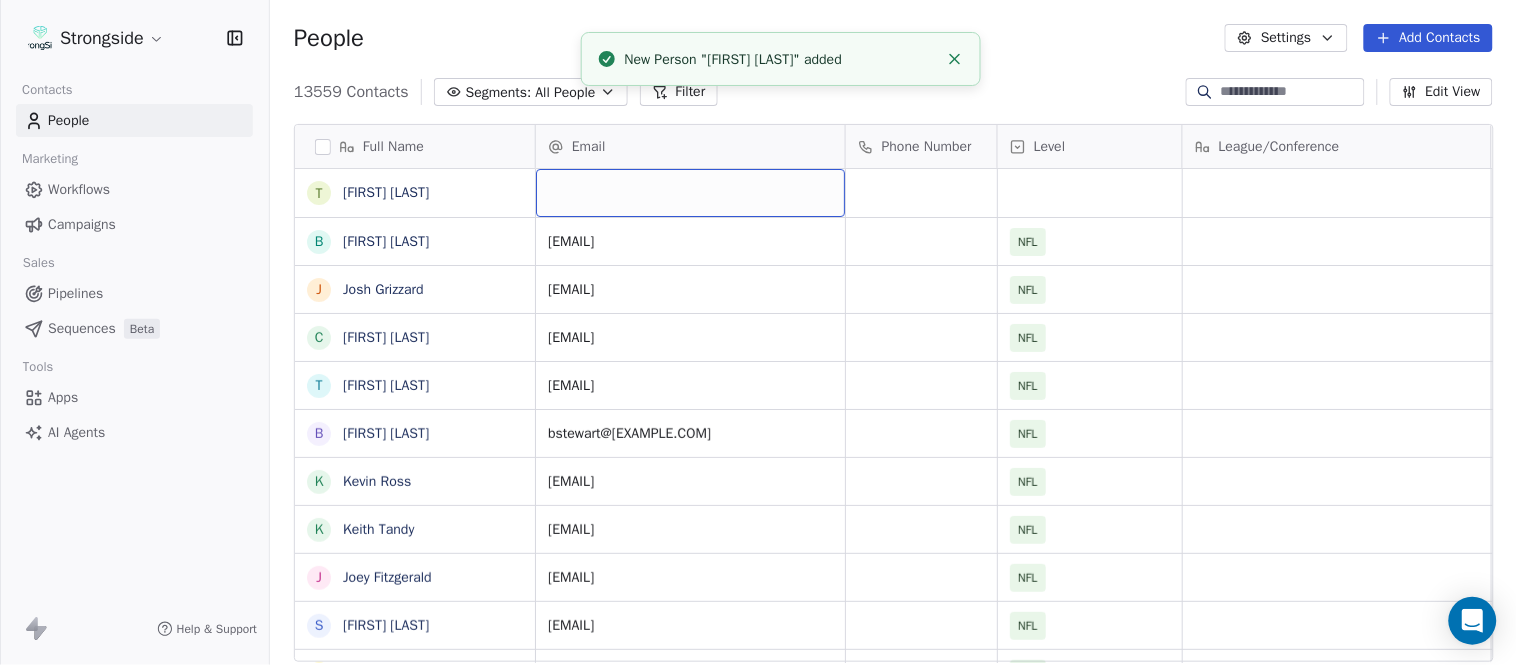 click at bounding box center [690, 193] 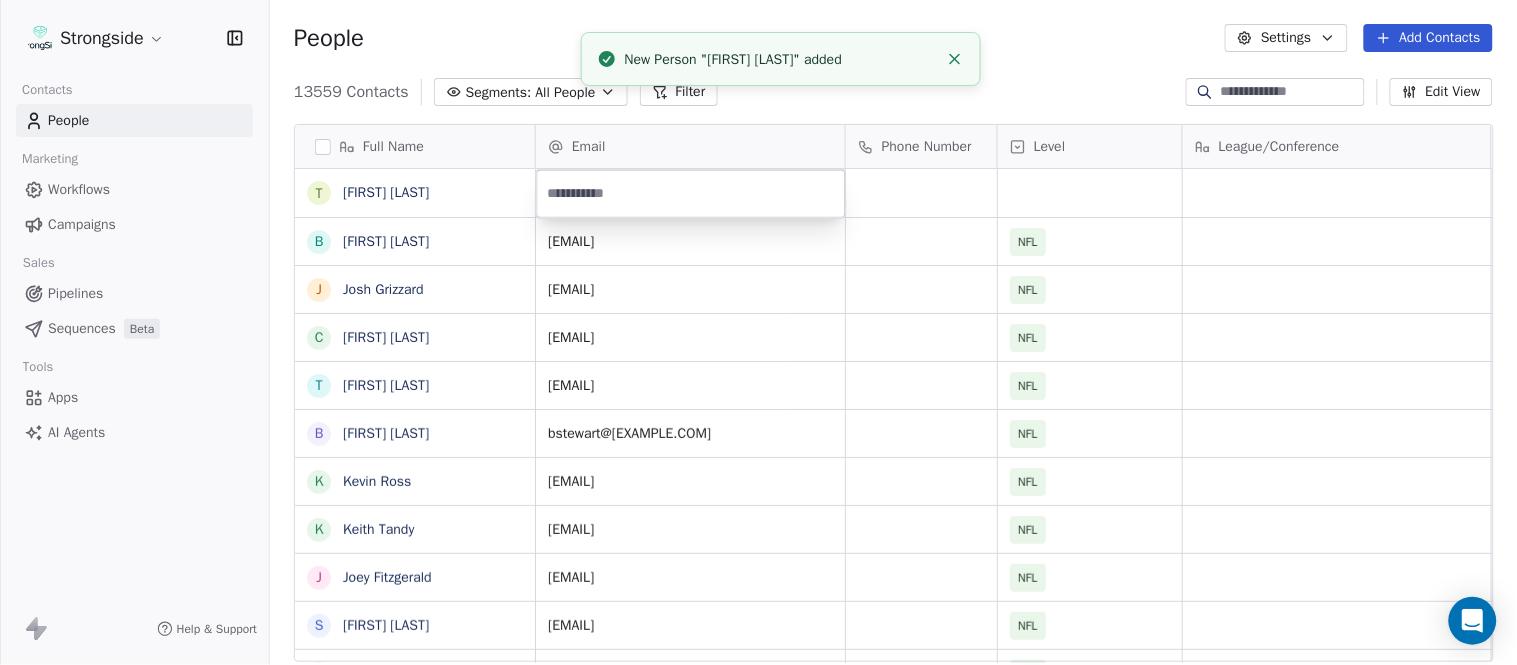 type on "**********" 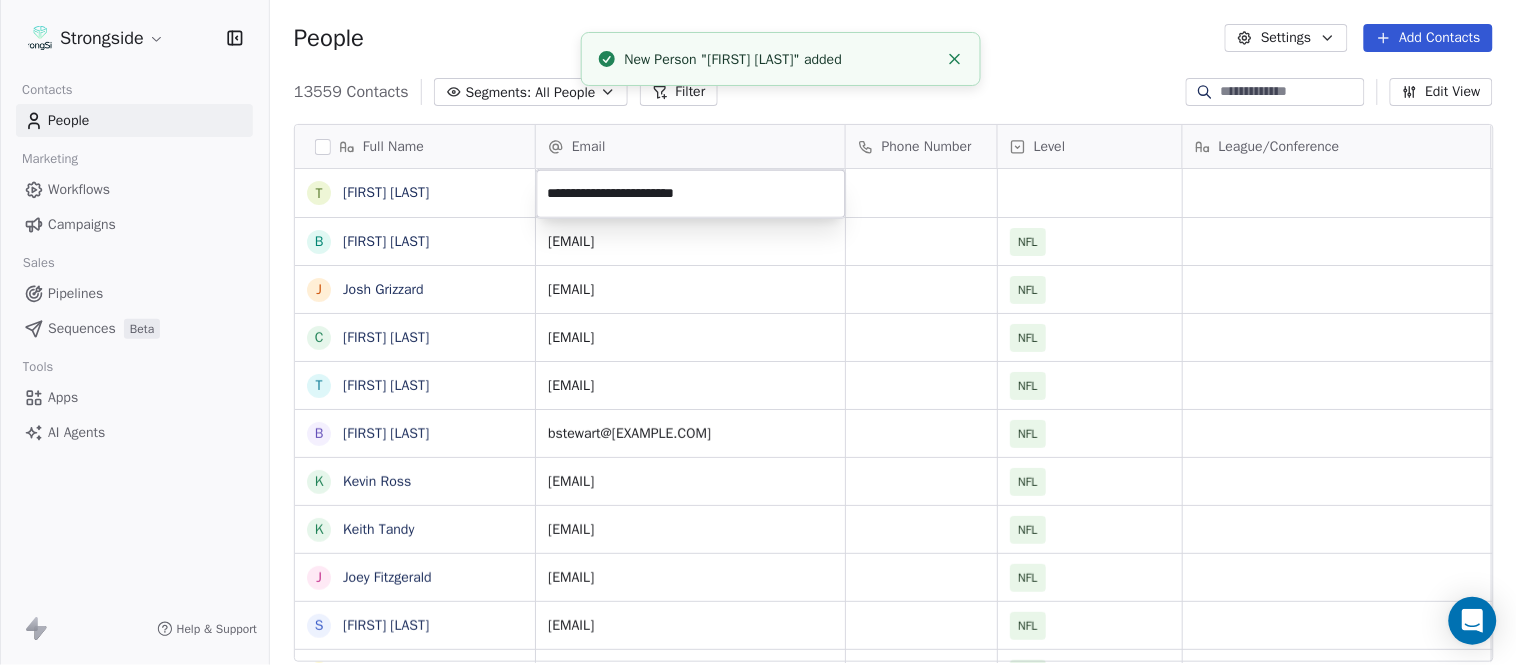 click 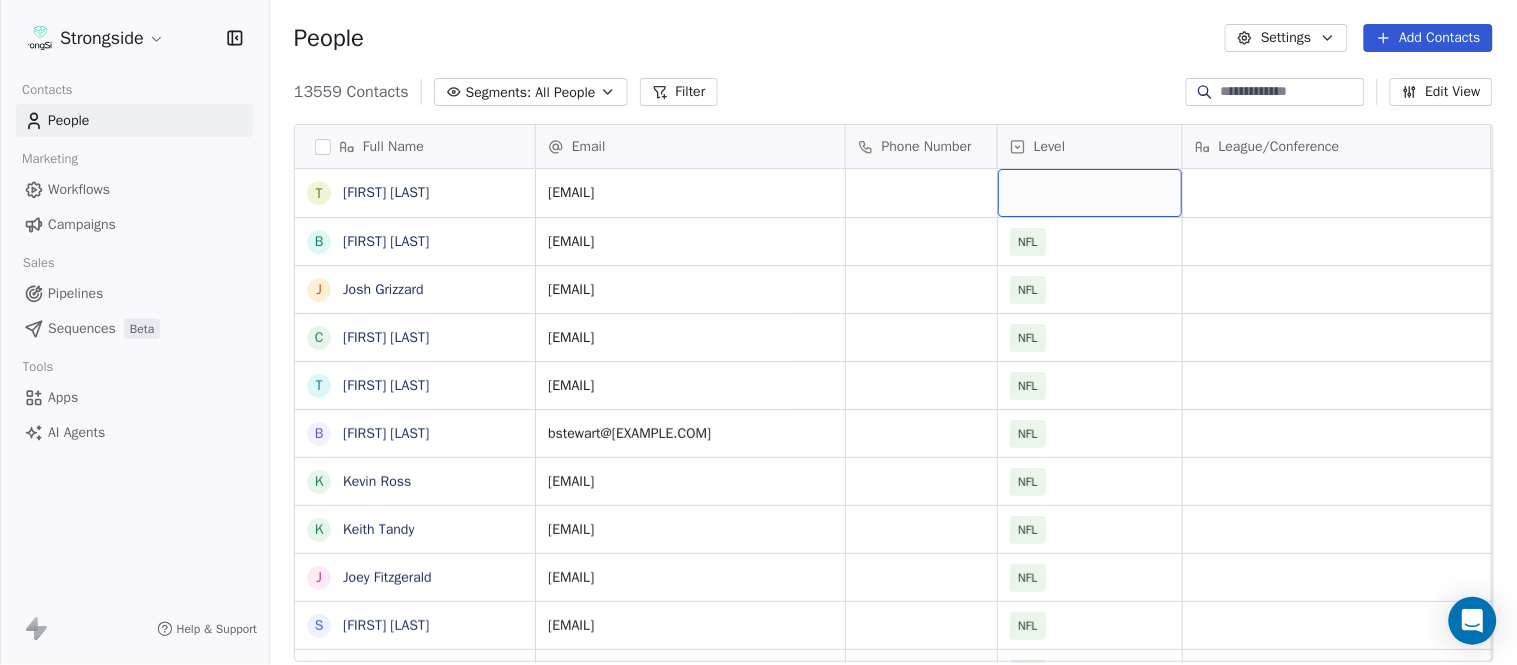 click at bounding box center (1090, 193) 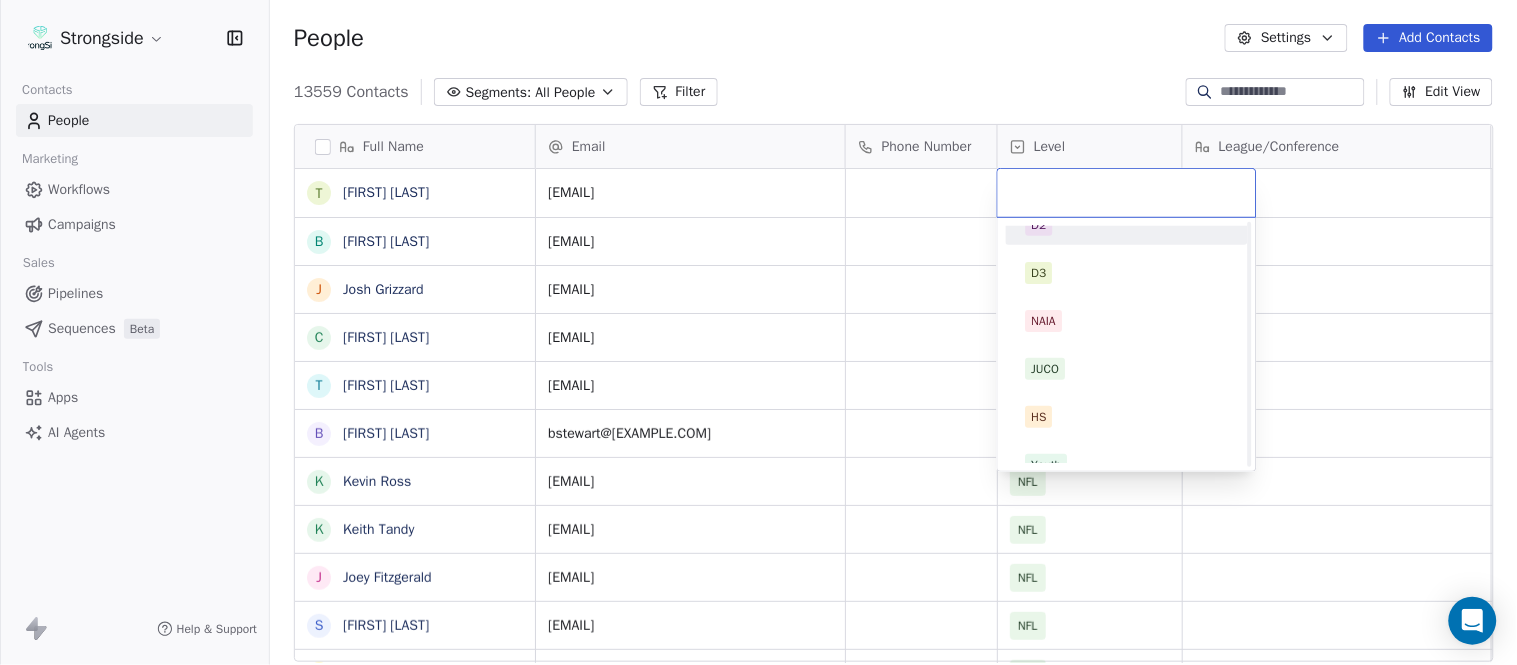 scroll, scrollTop: 330, scrollLeft: 0, axis: vertical 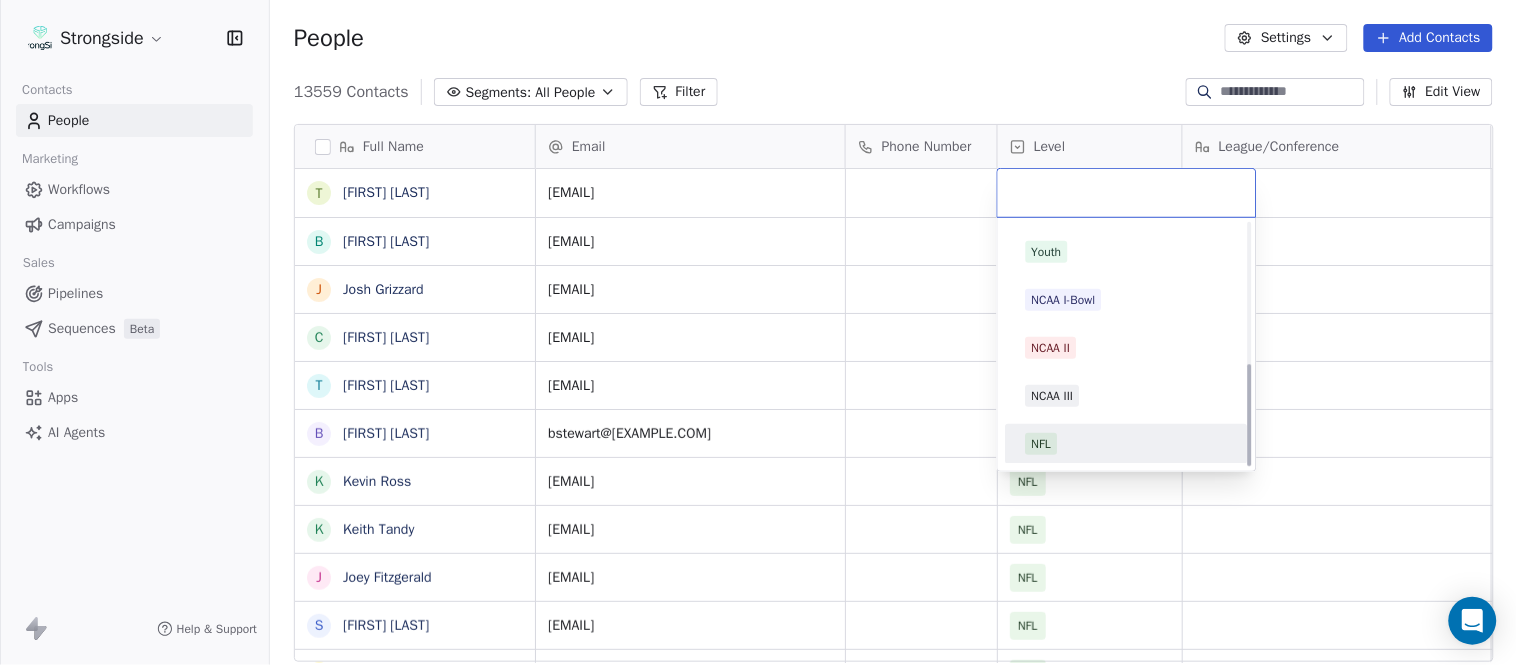 click on "NFL" at bounding box center (1127, 444) 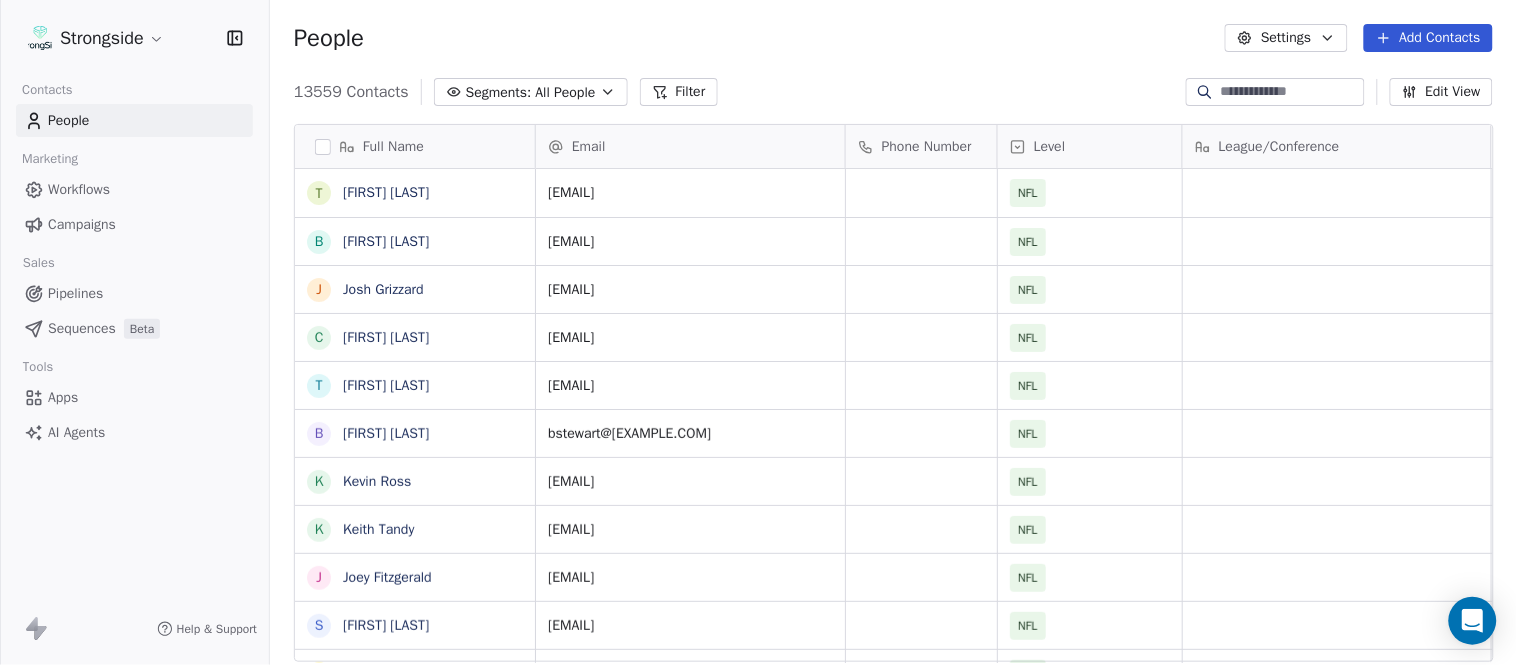 click on "13559 Contacts Segments: All People Filter  Edit View" at bounding box center (893, 92) 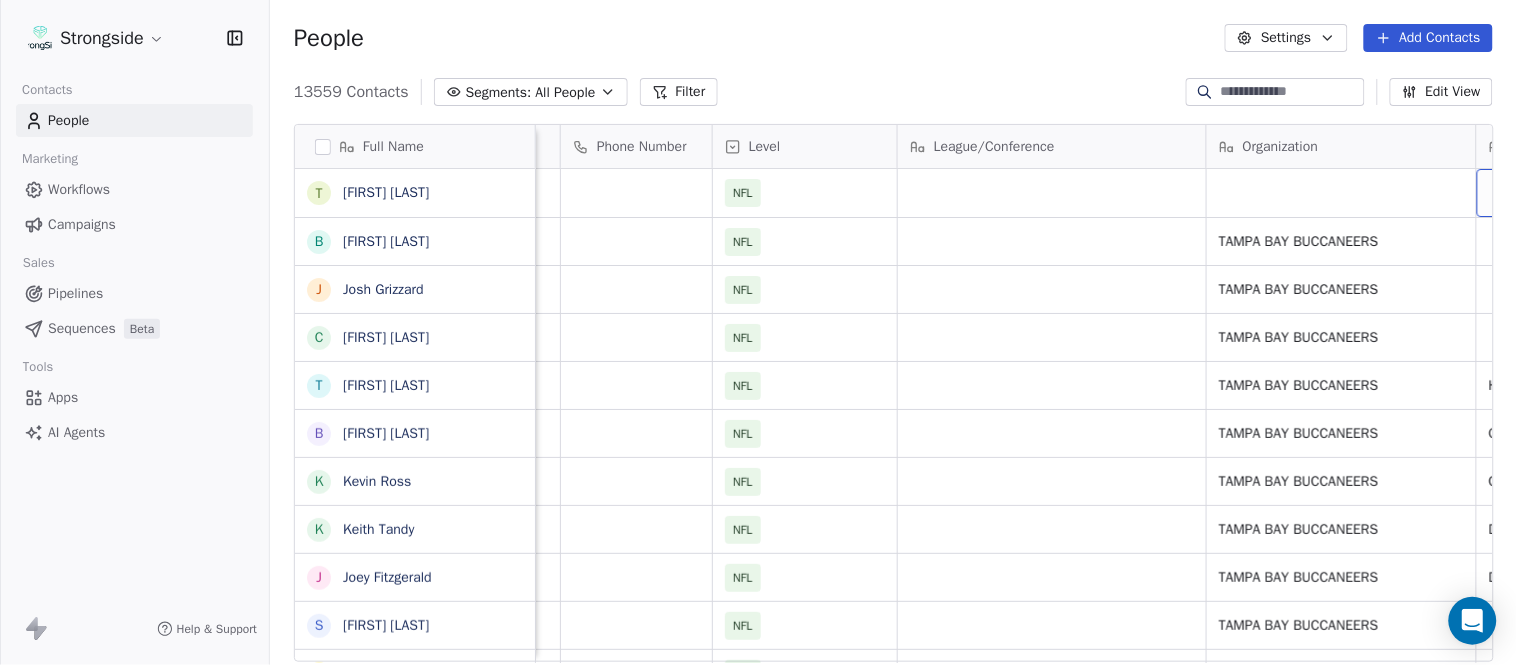 scroll, scrollTop: 0, scrollLeft: 653, axis: horizontal 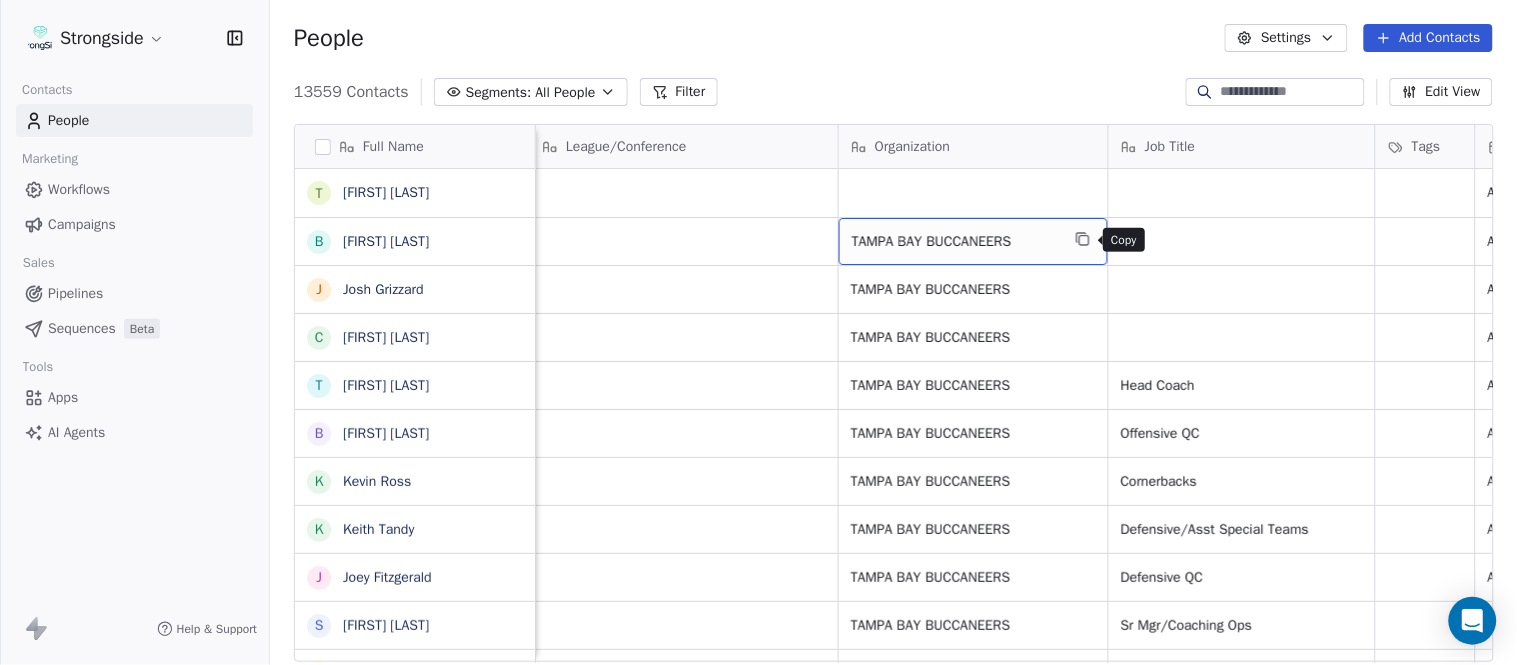 click 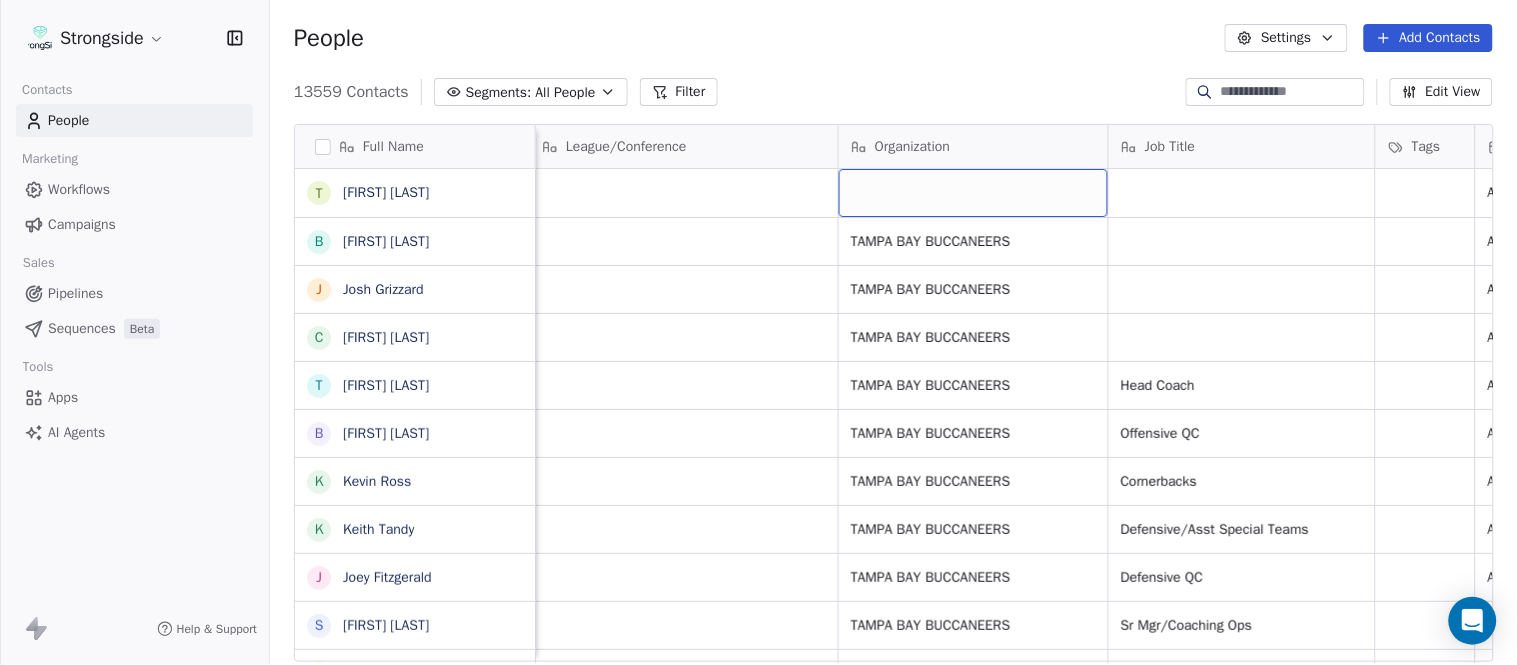 click at bounding box center [973, 193] 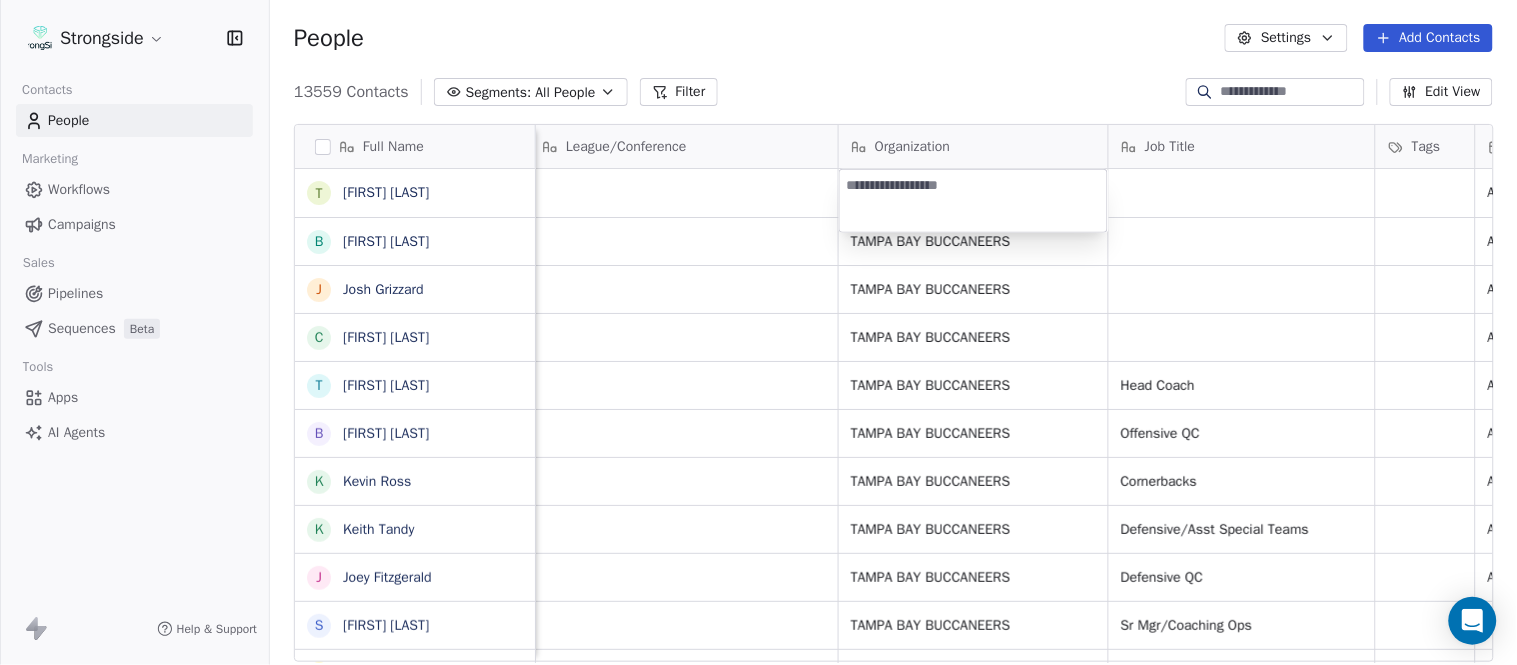 type on "**********" 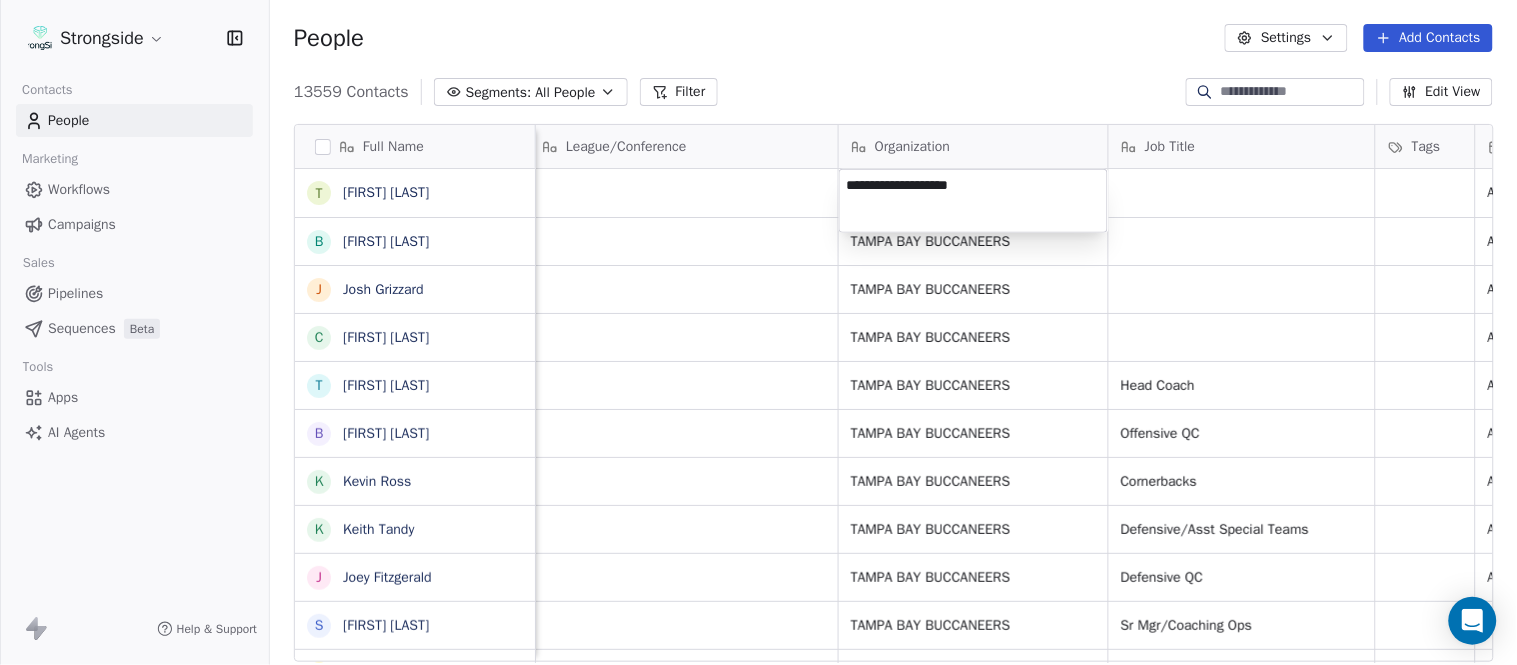click on "Strongside Contacts People Marketing Workflows Campaigns Sales Pipelines Sequences Beta Tools Apps AI Agents Help & Support People Settings Add Contacts 13559 Contacts Segments: All People Filter Edit View Tag Add to Sequence Export Full Name T [FIRST] [LAST] B [FIRST] [LAST] J [FIRST] [LAST] C [FIRST] [LAST] T [FIRST] [LAST] B [FIRST] [LAST] K [FIRST] [LAST] K [FIRST] [LAST] J [FIRST] [LAST] S [FIRST] [LAST] L [FIRST] [LAST] J [FIRST] [LAST] M [FIRST] [LAST] K [FIRST] [LAST] M [FIRST] [LAST] R [FIRST] [LAST] C [FIRST] [LAST] B [FIRST] [LAST] B [FIRST] [LAST] F [FIRST] [LAST] A [FIRST] [LAST] A [FIRST] [LAST] M [FIRST] [LAST] J [FIRST] [LAST] B [FIRST] [LAST] M [FIRST] [LAST] D [FIRST] [LAST] R [FIRST] [LAST] B [FIRST] [LAST] Email Phone Number Level League/Conference Organization Job Title Tags Created Date BST Status Priority Emails Auto Clicked [EMAIL] NFL Aug 03, 2025 10:12 PM [EMAIL] NFL [CITY] [STATE] Aug 03, 2025 10:11 PM [EMAIL] NFL" at bounding box center (758, 332) 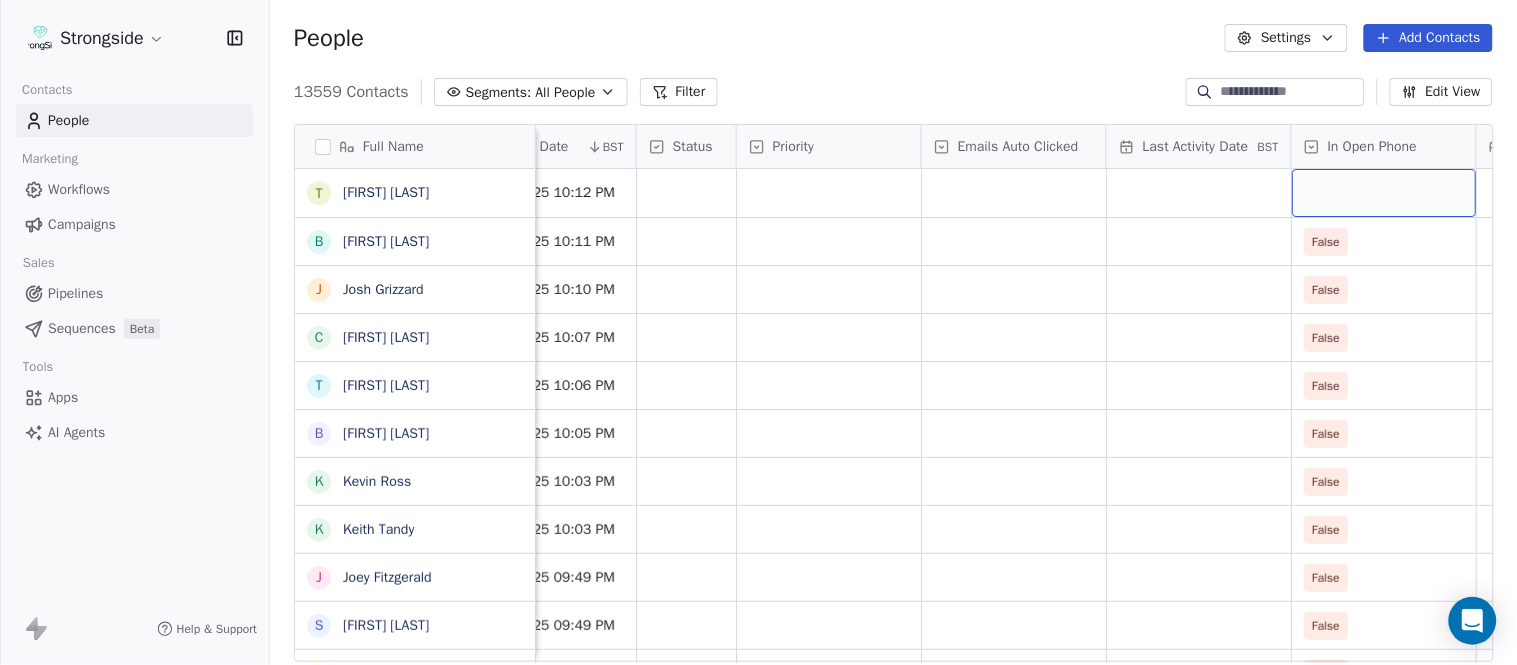 scroll, scrollTop: 0, scrollLeft: 1863, axis: horizontal 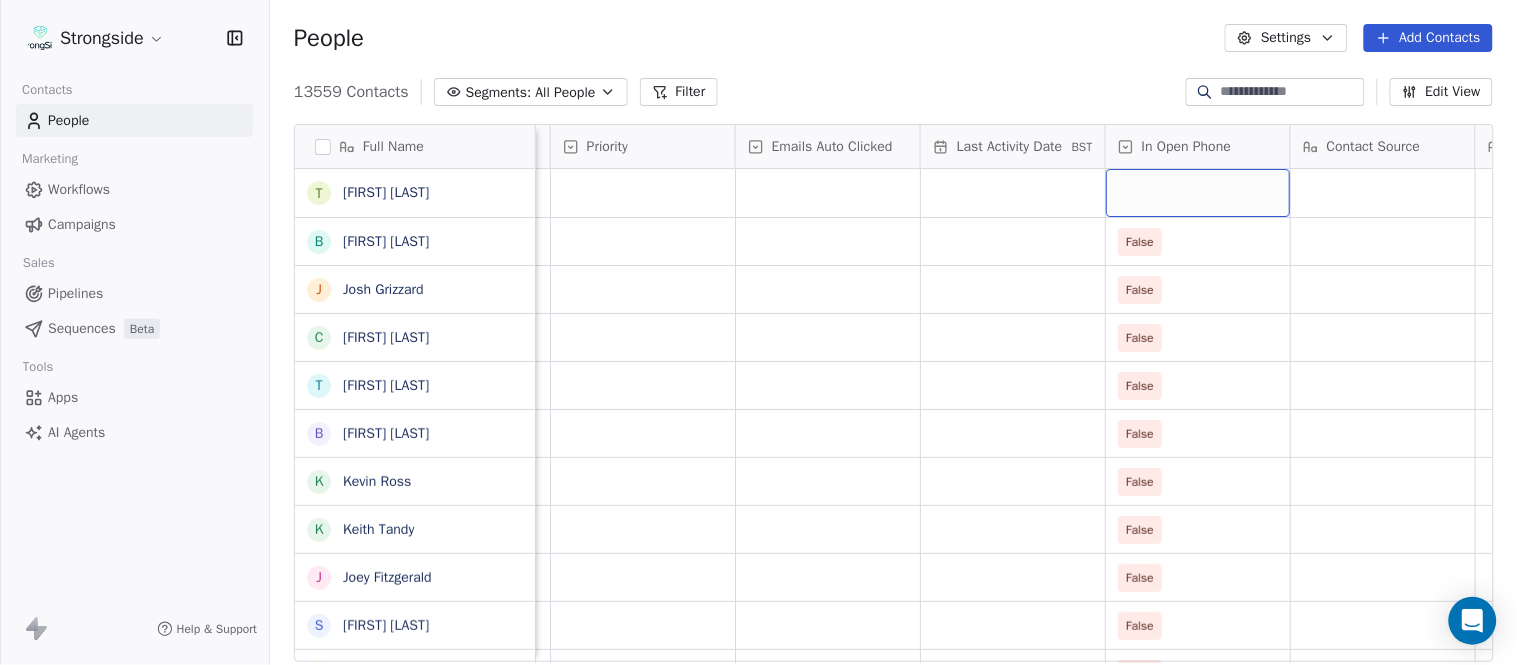 click at bounding box center (1198, 193) 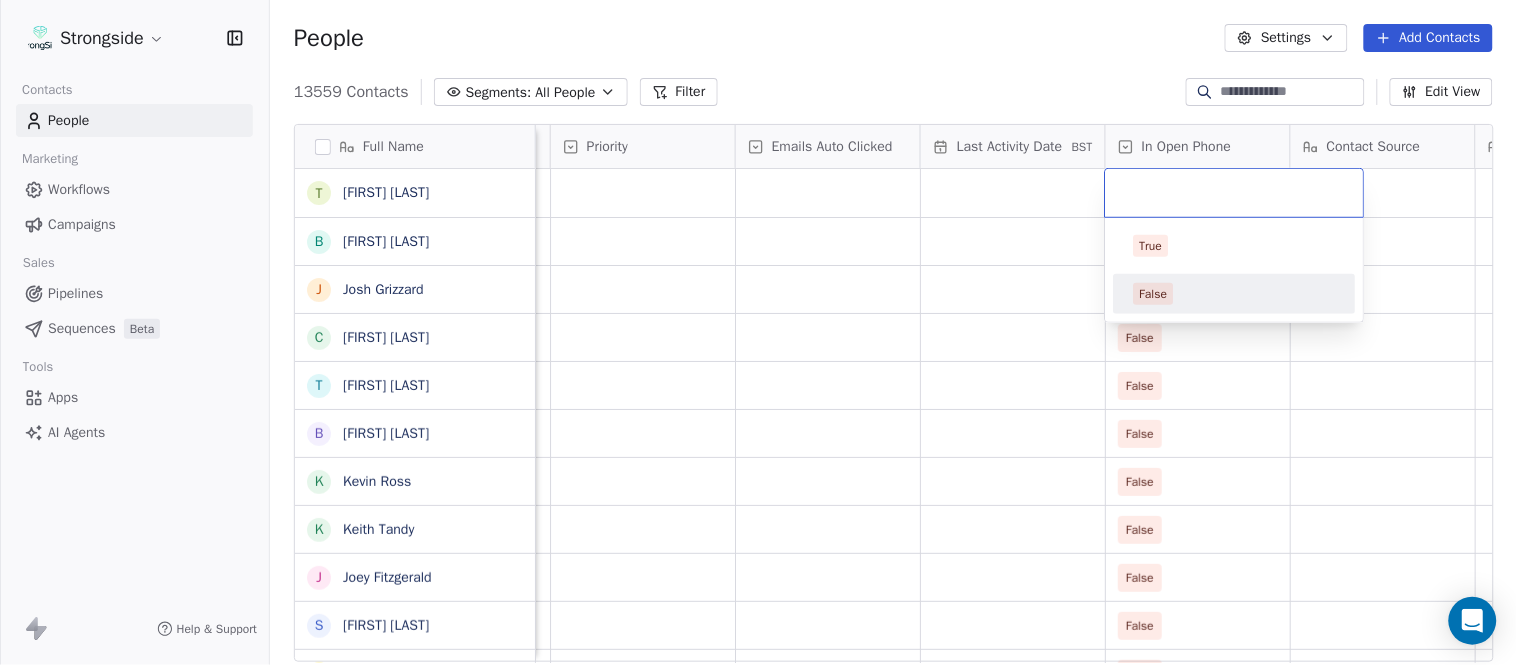 click on "False" at bounding box center (1235, 294) 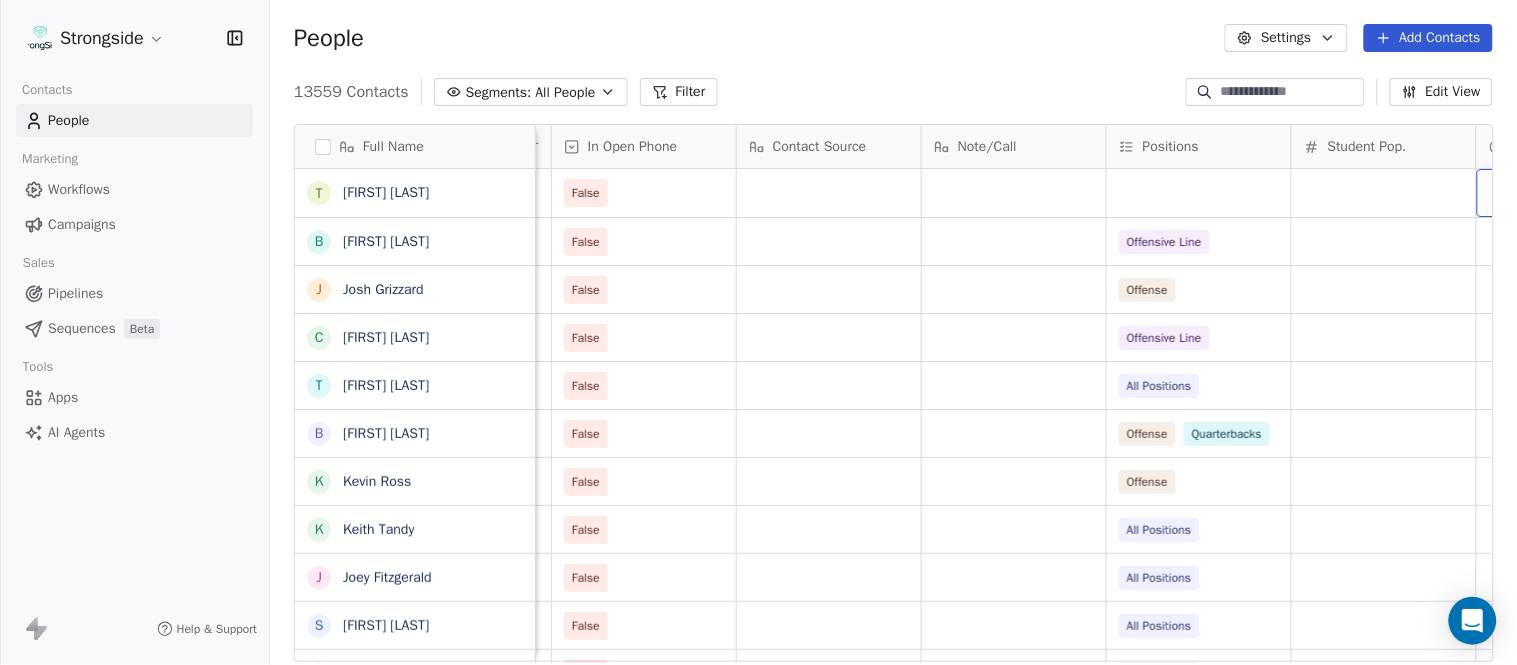 scroll, scrollTop: 0, scrollLeft: 2603, axis: horizontal 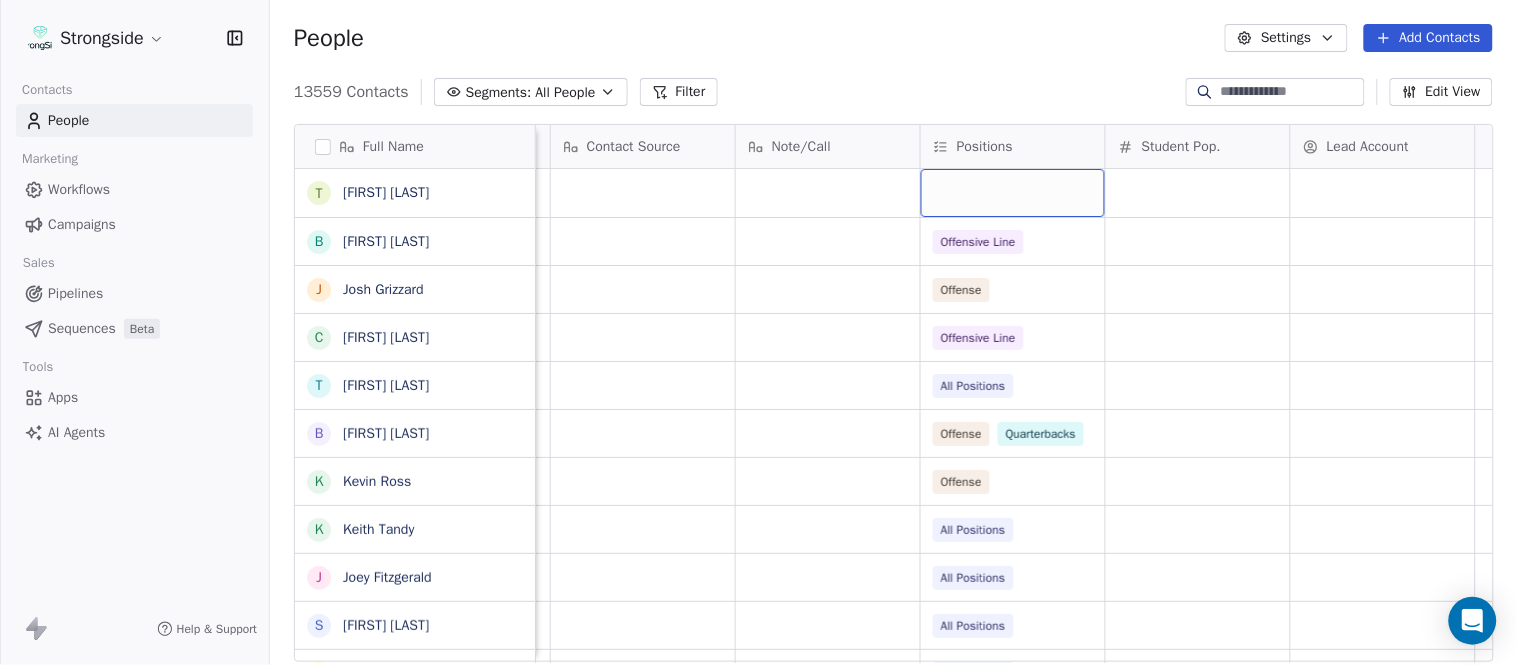 click at bounding box center [1013, 193] 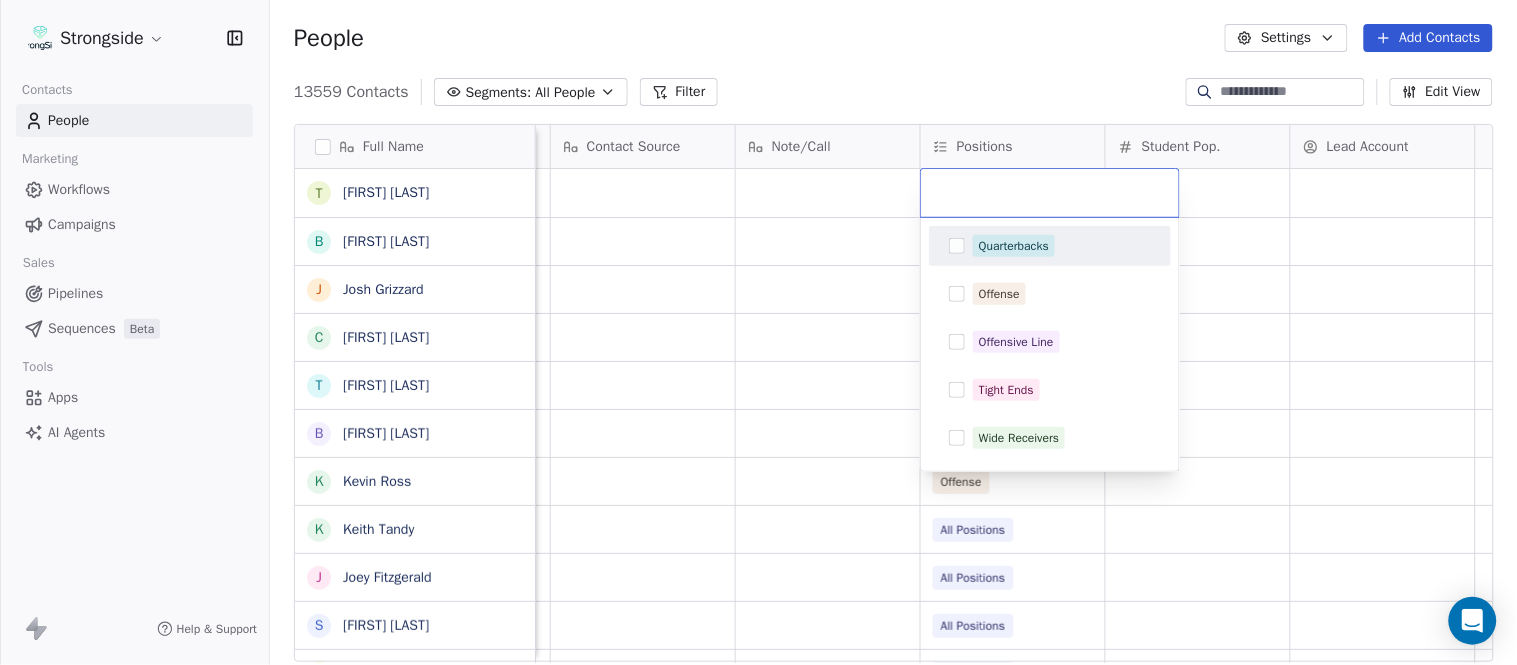 click on "Quarterbacks" at bounding box center (1014, 246) 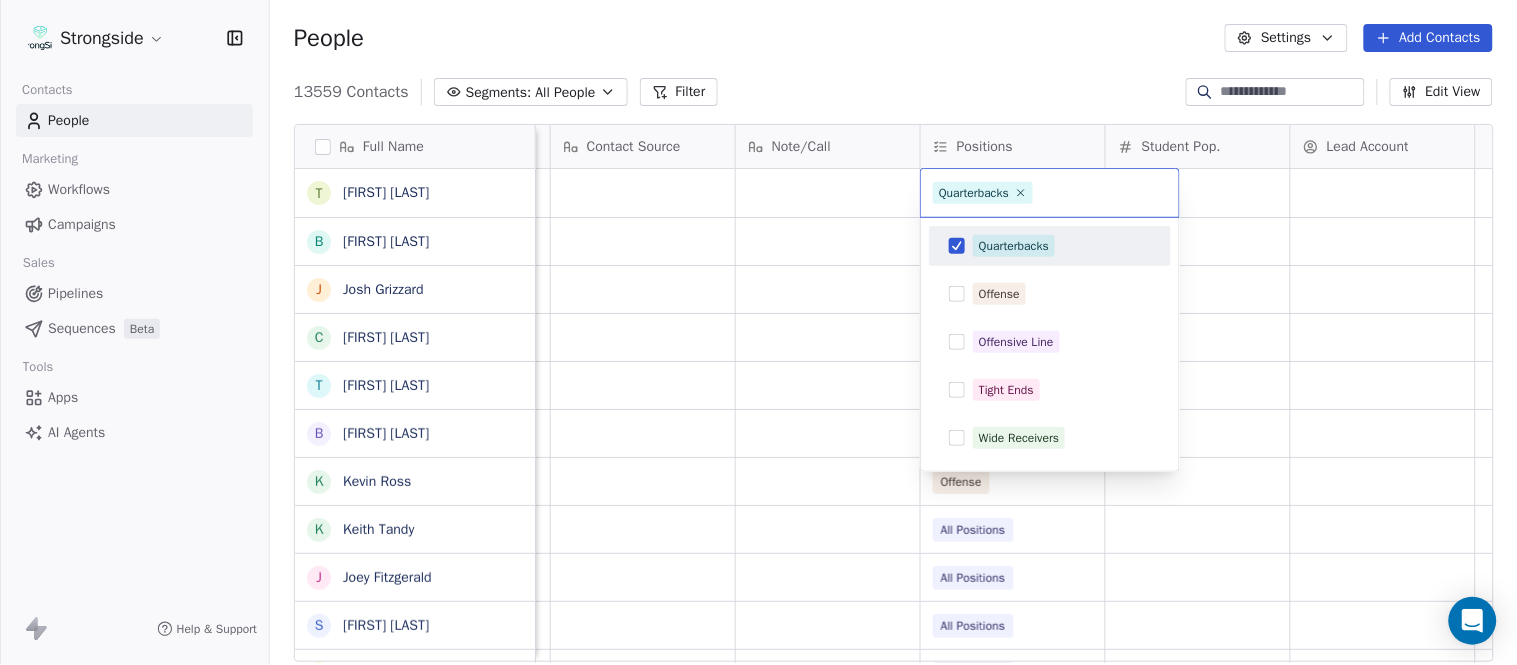 click on "Strongside Contacts People Marketing Workflows Campaigns Sales Pipelines Sequences Beta Tools Apps AI Agents Help & Support People Settings Add Contacts 13559 Contacts Segments: All People Filter Edit View Tag Add to Sequence Export Full Name T [FIRST] [LAST] B [FIRST] [LAST] J [FIRST] [LAST] C [FIRST] [LAST] T [FIRST] [LAST] B [FIRST] [LAST] K [FIRST] [LAST] K [FIRST] [LAST] J [FIRST] [LAST] S [FIRST] [LAST] L [FIRST] [LAST] J [FIRST] [LAST] M [FIRST] [LAST] K [FIRST] [LAST] M [FIRST] [LAST] R [FIRST] [LAST] C [FIRST] [LAST] B [FIRST] [LAST] B [FIRST] [LAST] F [FIRST] [LAST] A [FIRST] [LAST] A [FIRST] [LAST] M [FIRST] [LAST] J [FIRST] [LAST] B [FIRST] [LAST] M [FIRST] [LAST] D [FIRST] [LAST] R [FIRST] [LAST] B [FIRST] [LAST] K [FIRST] [LAST] T [FIRST] [LAST] Priority Emails Auto Clicked Last Activity Date BST In Open Phone Contact Source Note/Call Positions Student Pop. Lead Account False False Offensive Line False Offense False Offensive Line False All Positions False Offense Quarterbacks False Offense False All Positions" at bounding box center [758, 332] 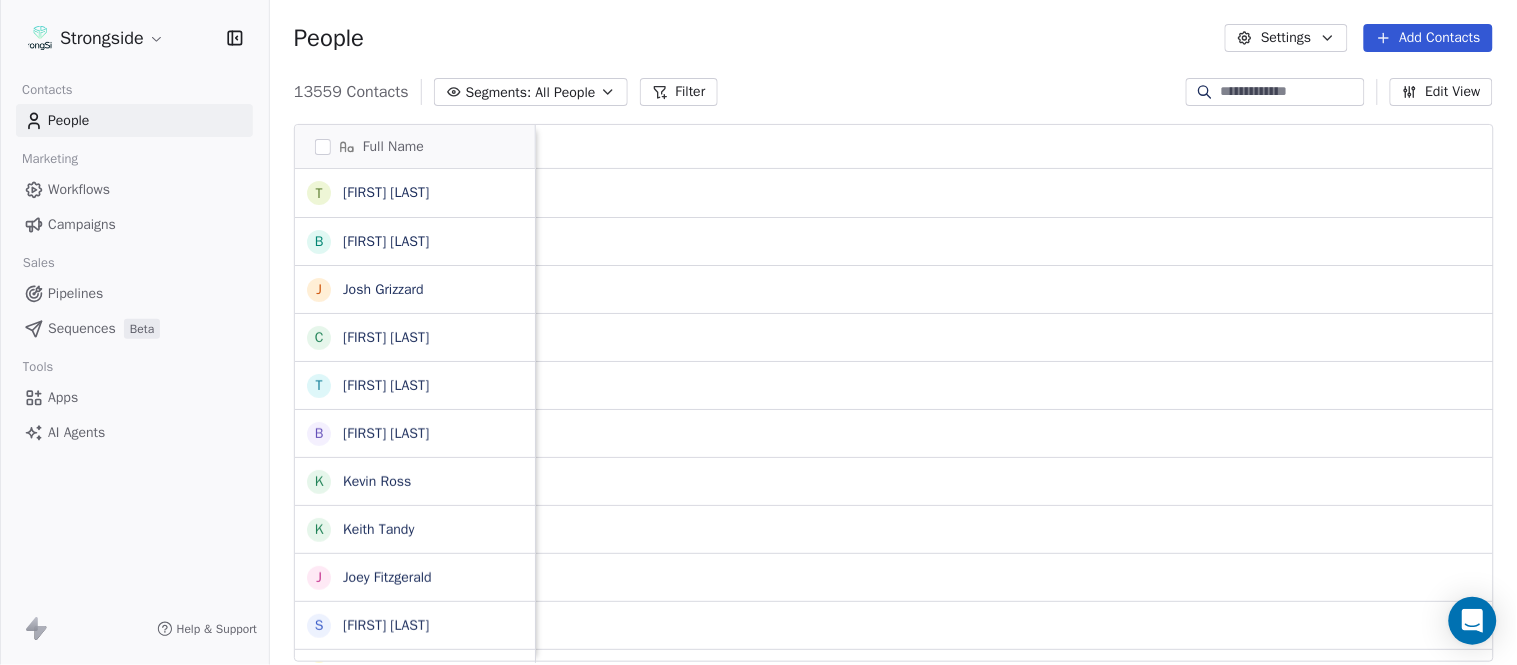 scroll, scrollTop: 0, scrollLeft: 0, axis: both 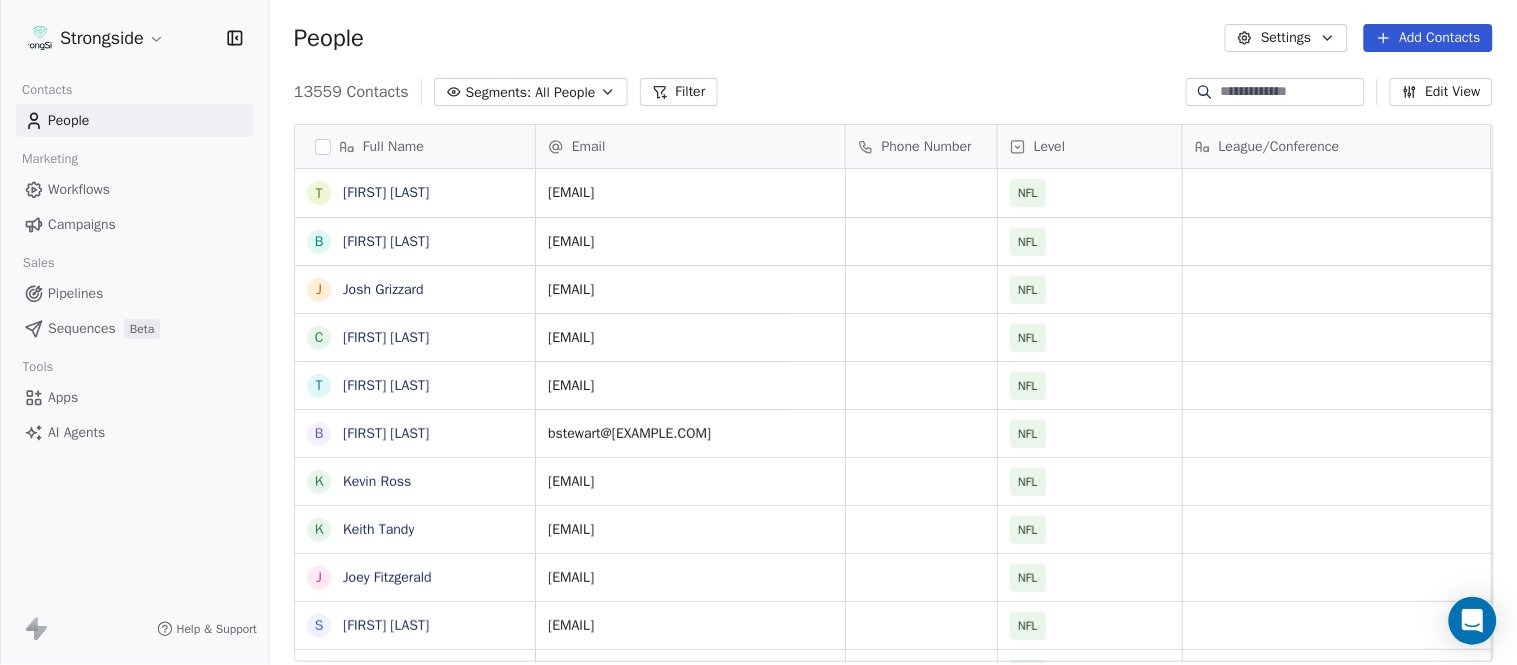 click on "Add Contacts" at bounding box center [1428, 38] 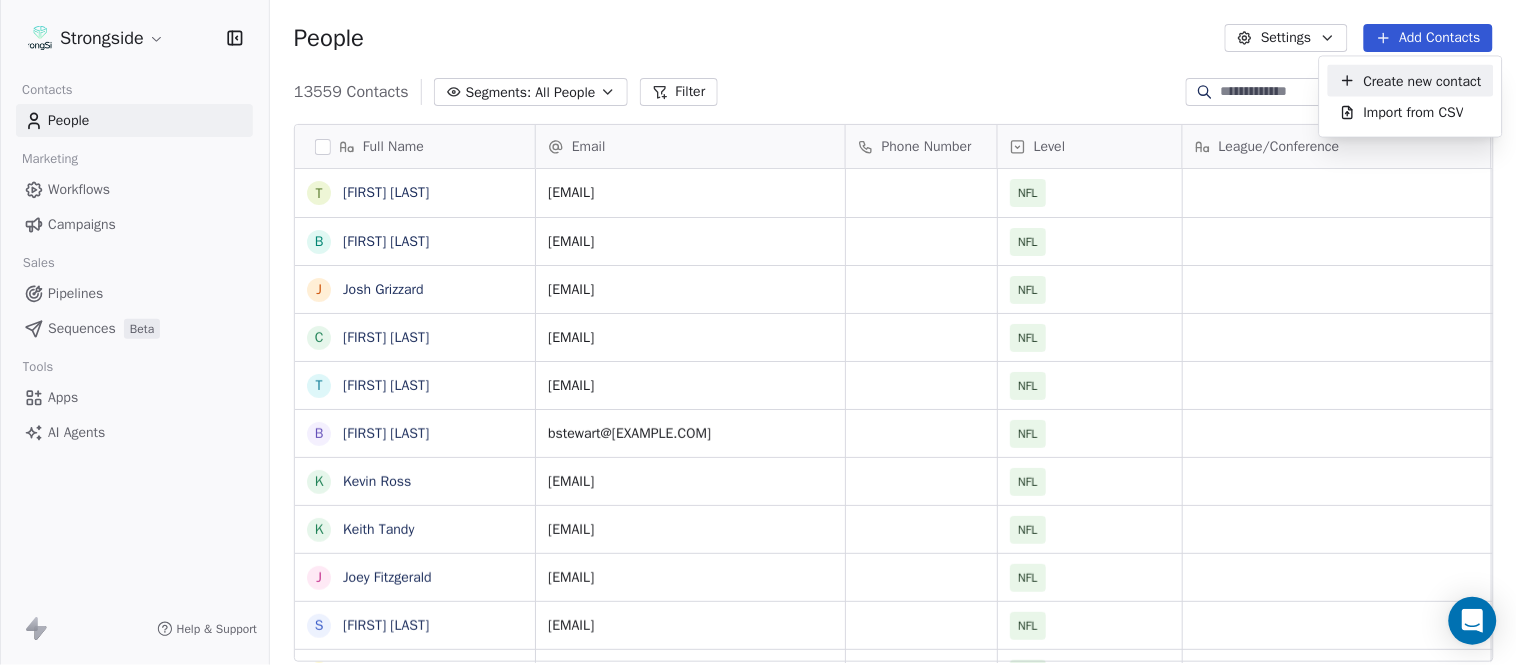 click on "Create new contact" at bounding box center [1423, 80] 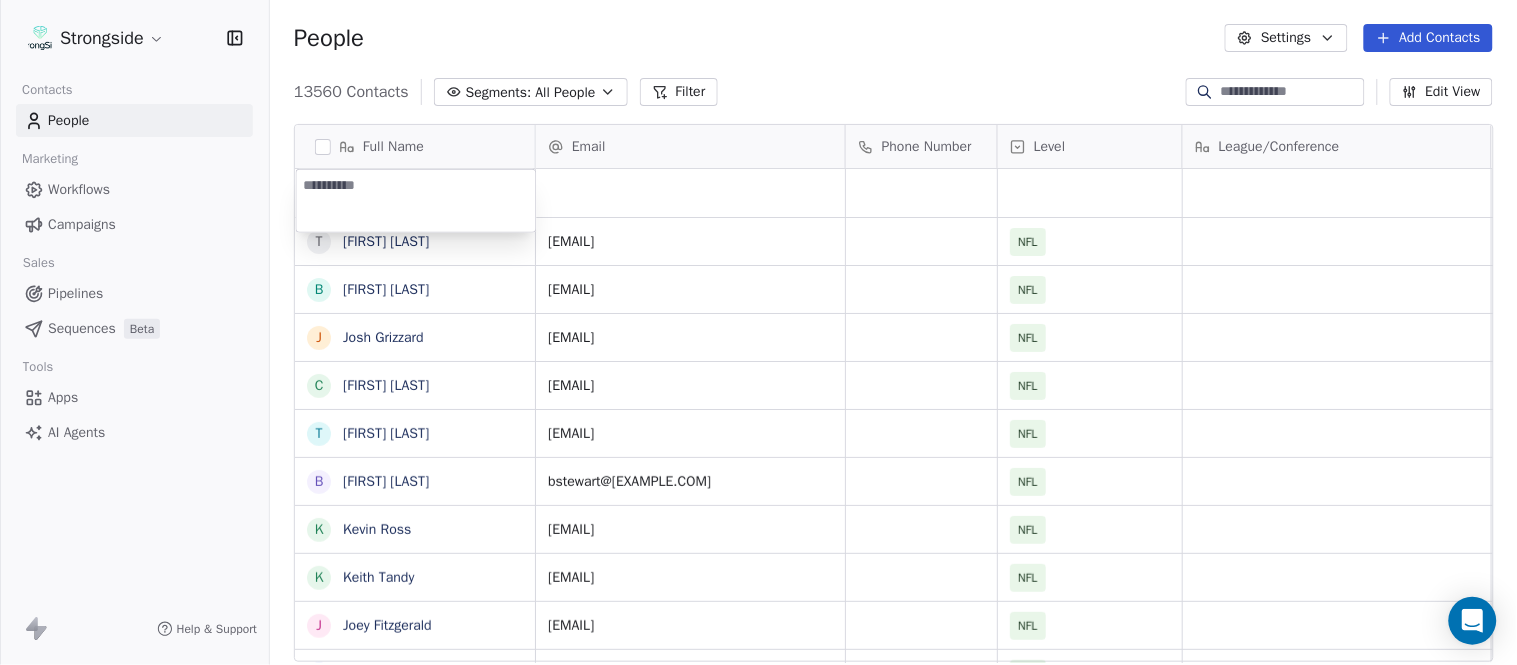 type on "**********" 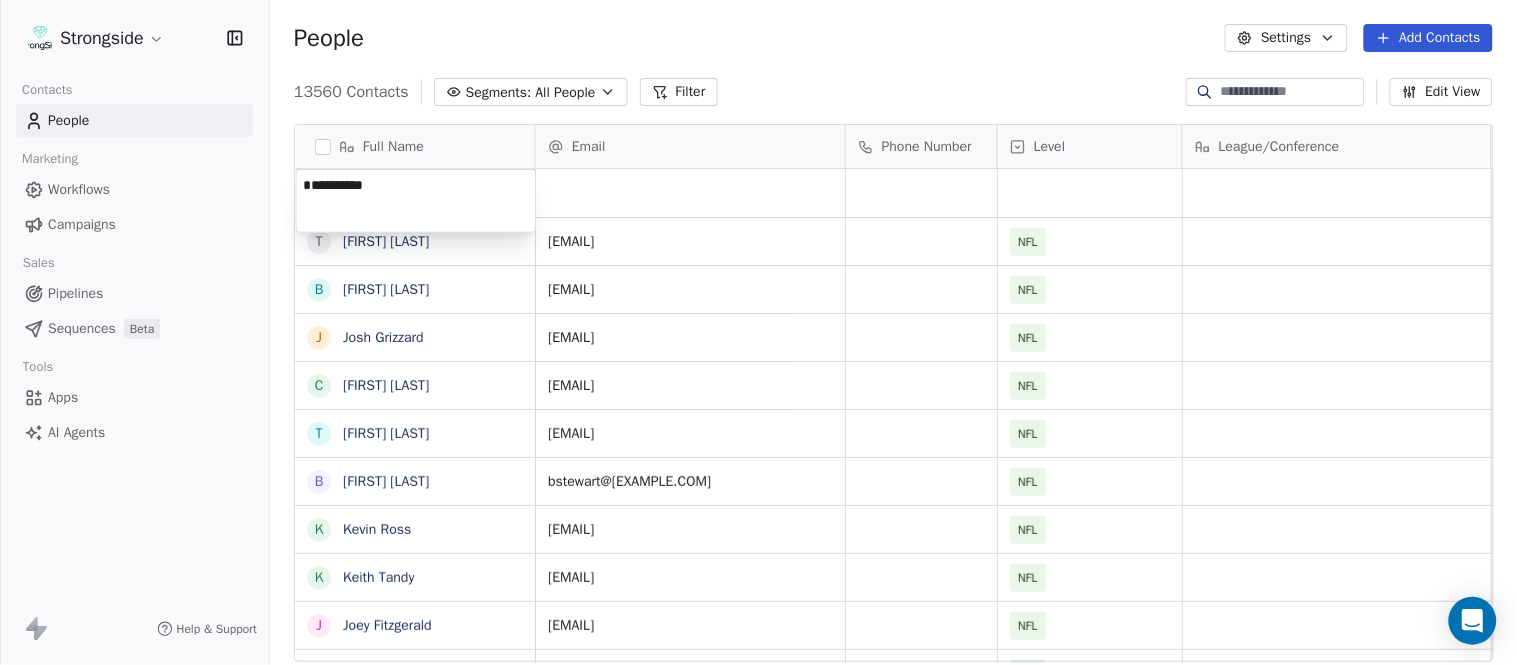 click on "Strongside Contacts People Marketing Workflows Campaigns Sales Pipelines Sequences Beta Tools Apps AI Agents Help & Support People Settings Add Contacts 13560 Contacts Segments: All People Filter Edit View Tag Add to Sequence Export Full Name T [FIRST] [LAST] B [FIRST] [LAST] J [FIRST] [LAST] C [FIRST] [LAST] T [FIRST] [LAST] B [FIRST] [LAST] K [FIRST] [LAST] K [FIRST] [LAST] J [FIRST] [LAST] S [FIRST] [LAST] L [FIRST] [LAST] J [FIRST] [LAST] M [FIRST] [LAST] K [FIRST] [LAST] M [FIRST] [LAST] R [FIRST] [LAST] C [FIRST] [LAST] B [FIRST] [LAST] B [FIRST] [LAST] F [FIRST] [LAST] A [FIRST] [LAST] A [FIRST] [LAST] M [FIRST] [LAST] J [FIRST] [LAST] B [FIRST] [LAST] M [FIRST] [LAST] D [LAST] [LAST] R [FIRST] [LAST] B [FIRST] [LAST] K [FIRST] [LAST] T [FIRST] [LAST] E [FIRST] [LAST] Email Phone Number Level League/Conference Organization Job Title Tags Created Date BST Aug 03, 2025 10:13 PM [EMAIL] NFL TAMPA BAY BUCCANEERS Aug 03, 2025 10:12 PM [EMAIL] NFL TAMPA BAY BUCCANEERS Aug 03, 2025 10:11 PM [EMAIL] NFL NFL NFL" at bounding box center (758, 332) 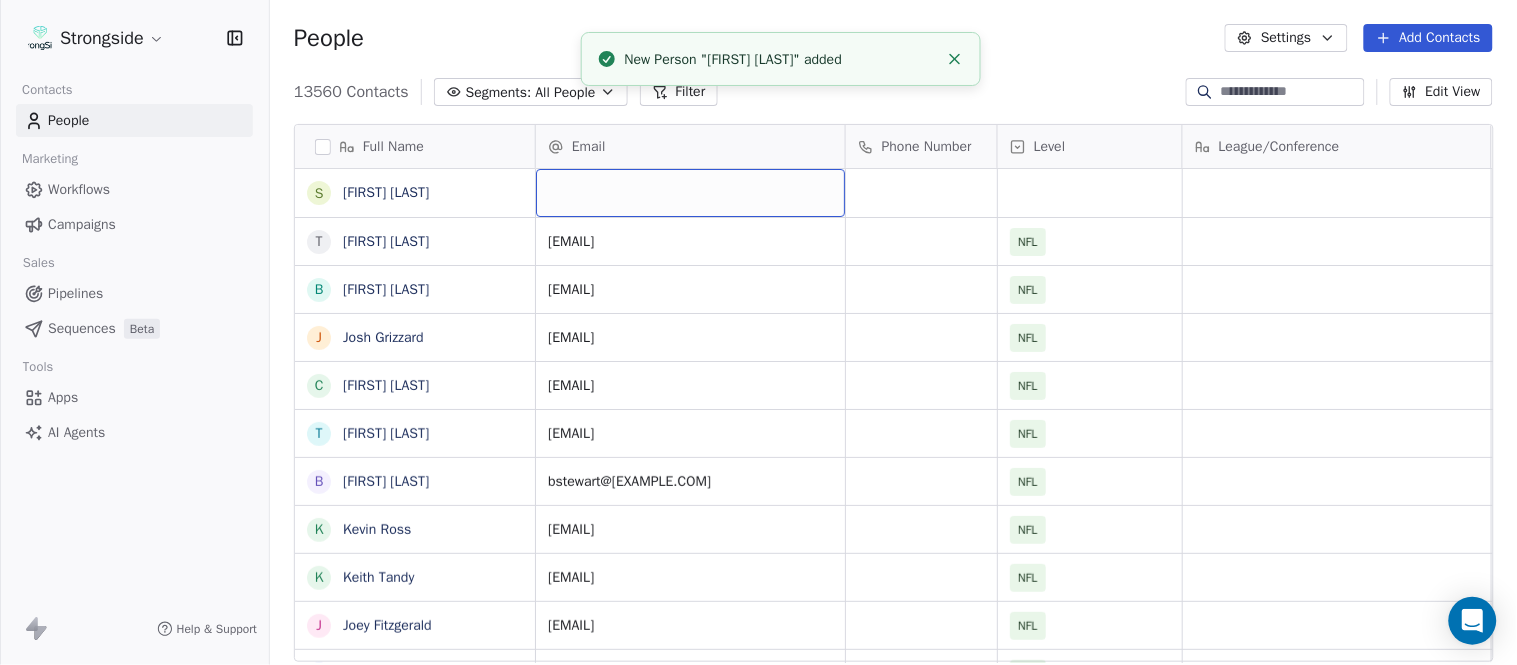 click at bounding box center (690, 193) 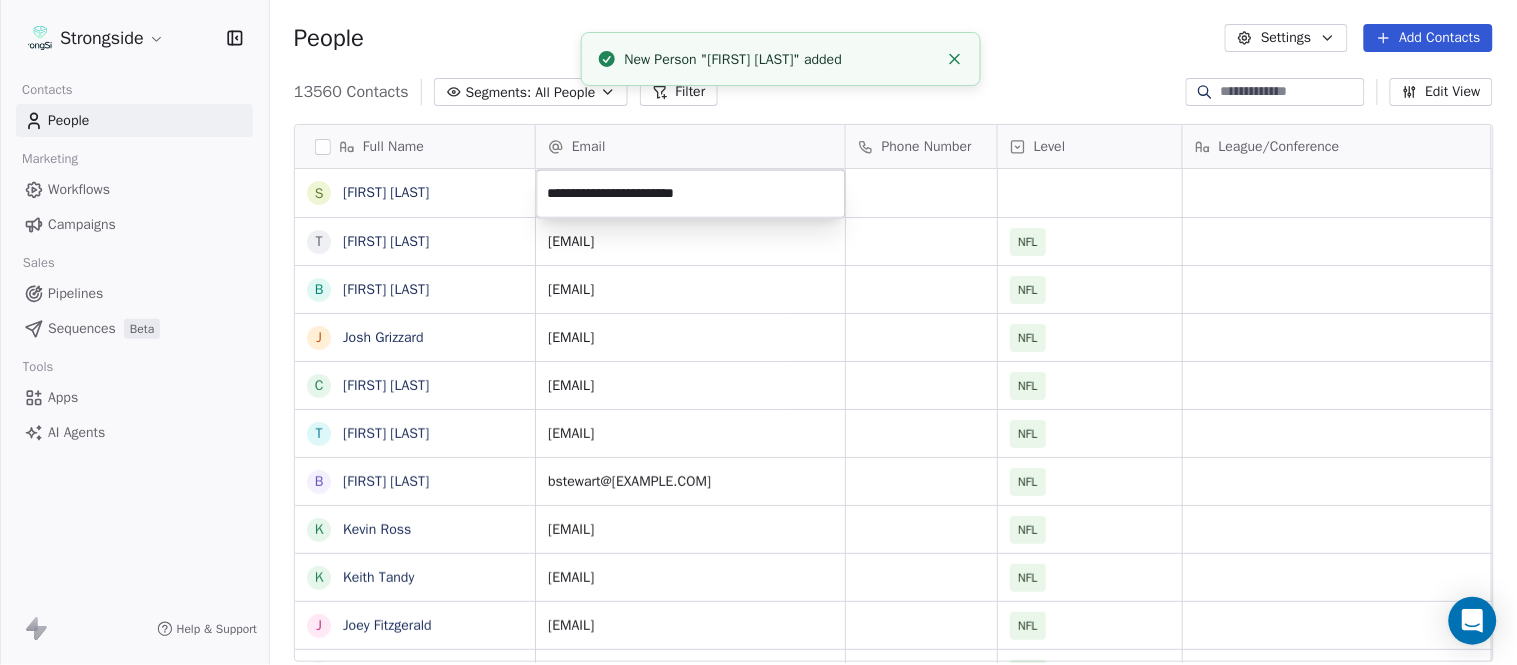 click on "Strongside Contacts People Marketing Workflows Campaigns Sales Pipelines Sequences Beta Tools Apps AI Agents Help & Support People Settings Add Contacts 13560 Contacts Segments: All People Filter Edit View Tag Add to Sequence Export Full Name S [LAST] T [LAST] B [LAST] J [LAST] C [LAST] T [LAST] B [LAST] K [LAST] K [LAST] J [LAST] S [LAST] L [LAST] J [LAST] M [LAST] K [LAST] M [LAST] R [LAST] C [LAST] B [LAST] B [LAST] F [LAST] A [LAST] A [LAST] M [LAST] J [LAST] B [LAST] D [LAST] R [LAST] B [LAST] K [LAST] Email Phone Number Level League/Conference Organization Job Title Tags Created Date BST Aug 03, 2025 10:13 PM [EMAIL] NFL [ORGANIZATION] Aug 03, 2025 10:12 PM [EMAIL] NFL [ORGANIZATION] Aug 03, 2025 10:11 PM [EMAIL]" at bounding box center [758, 332] 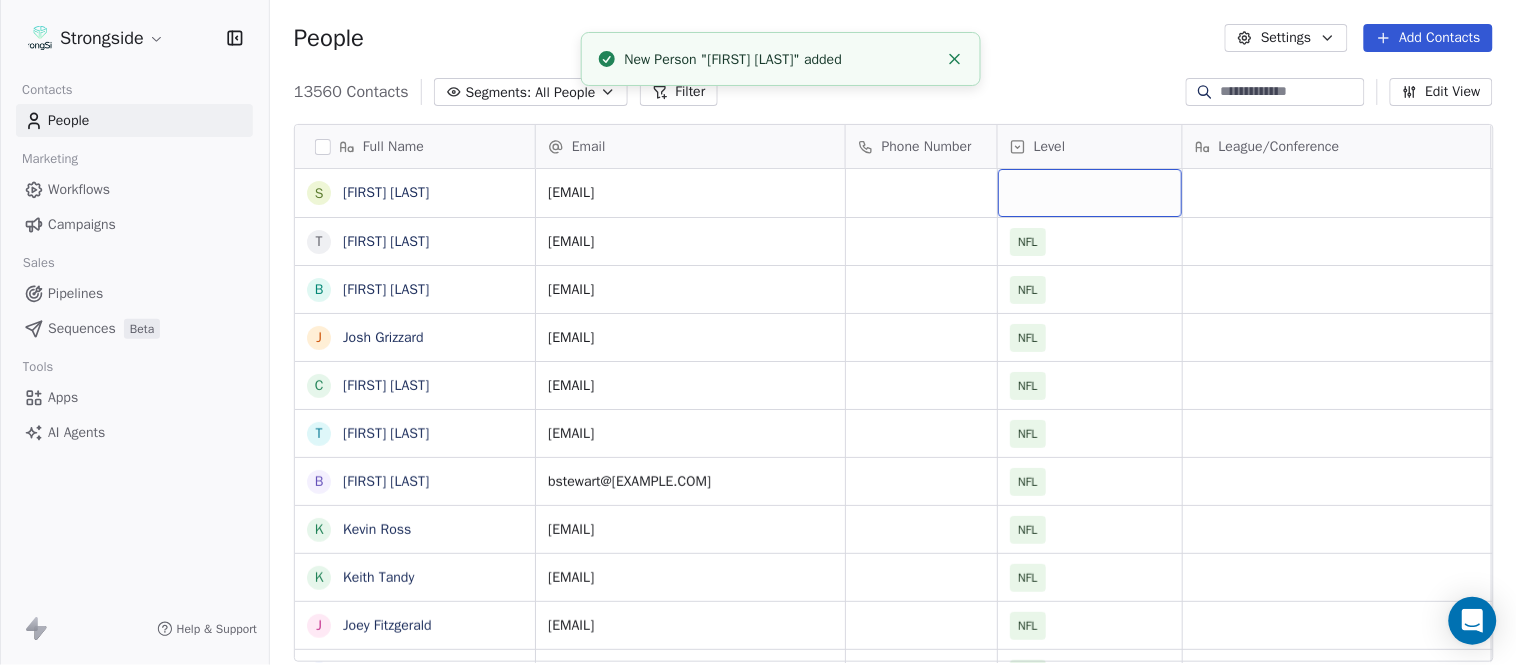 click at bounding box center (1090, 193) 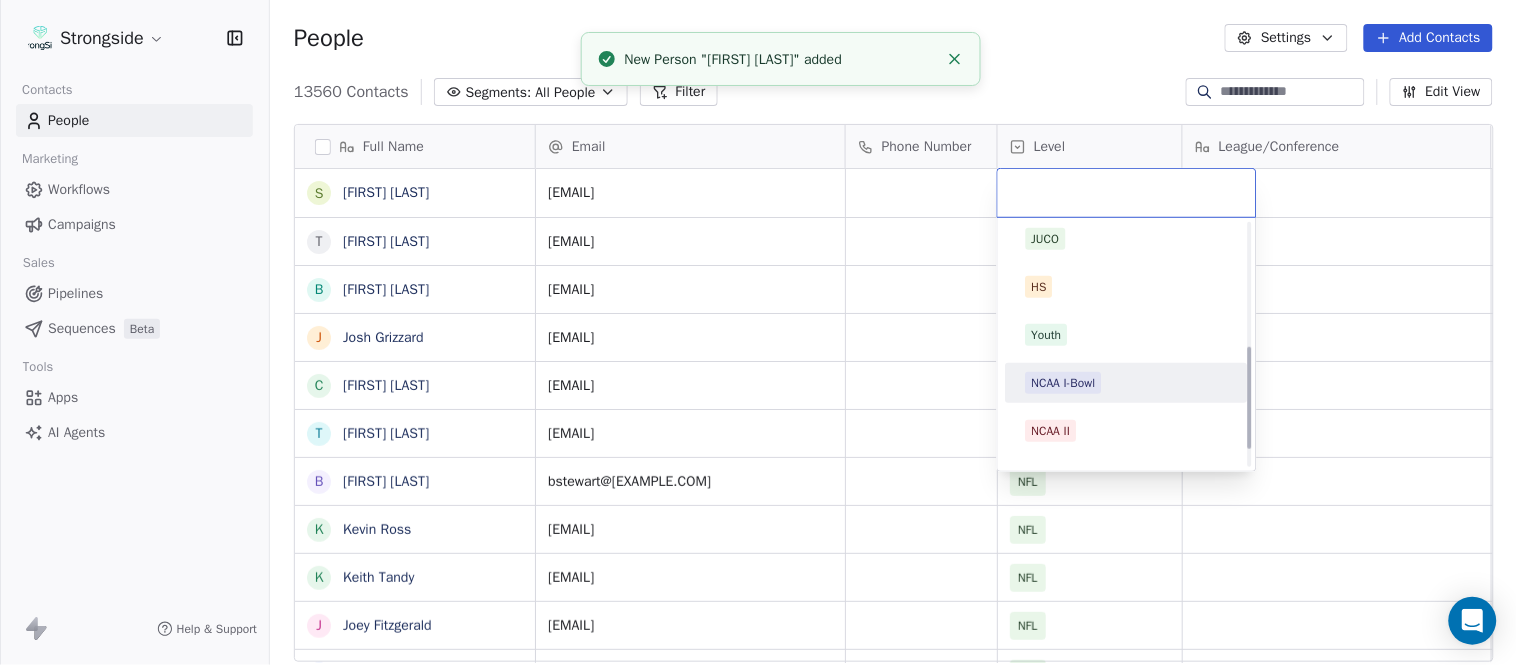 scroll, scrollTop: 330, scrollLeft: 0, axis: vertical 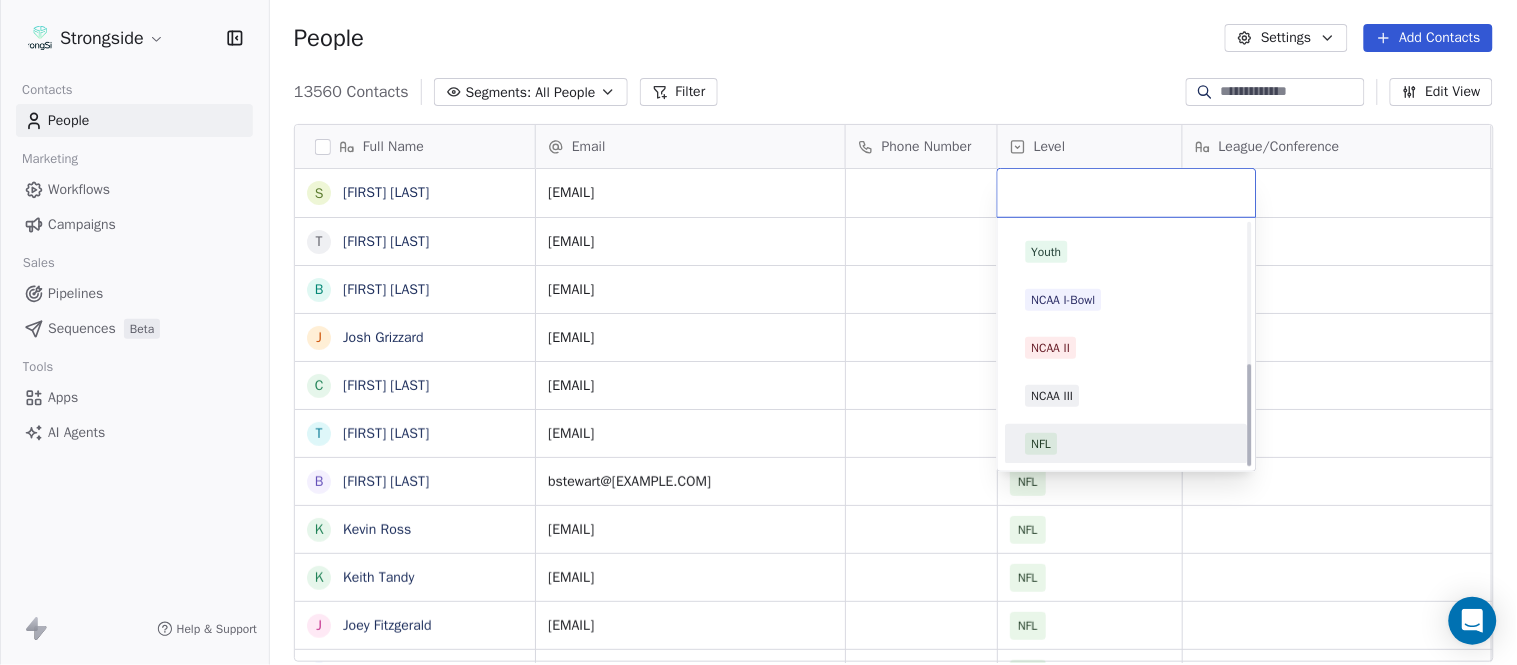 click on "NFL" at bounding box center (1127, 444) 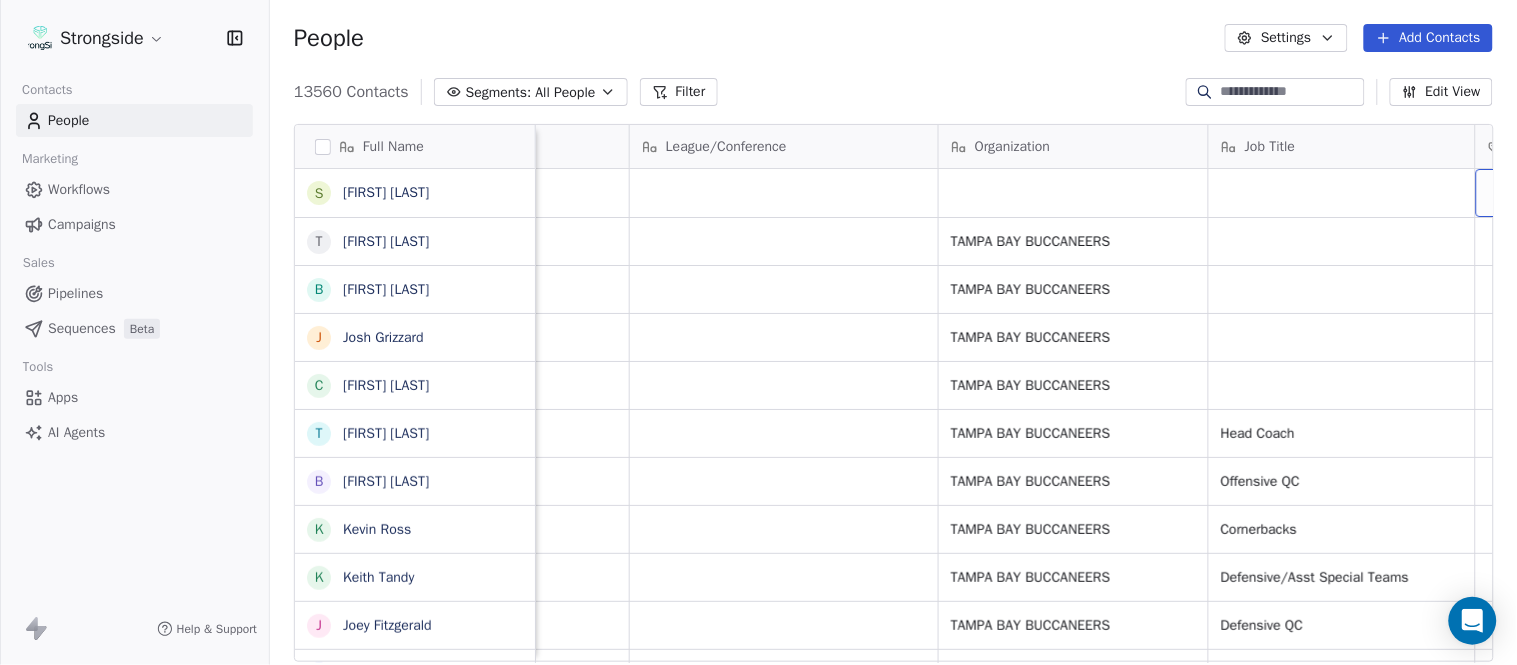 scroll, scrollTop: 0, scrollLeft: 653, axis: horizontal 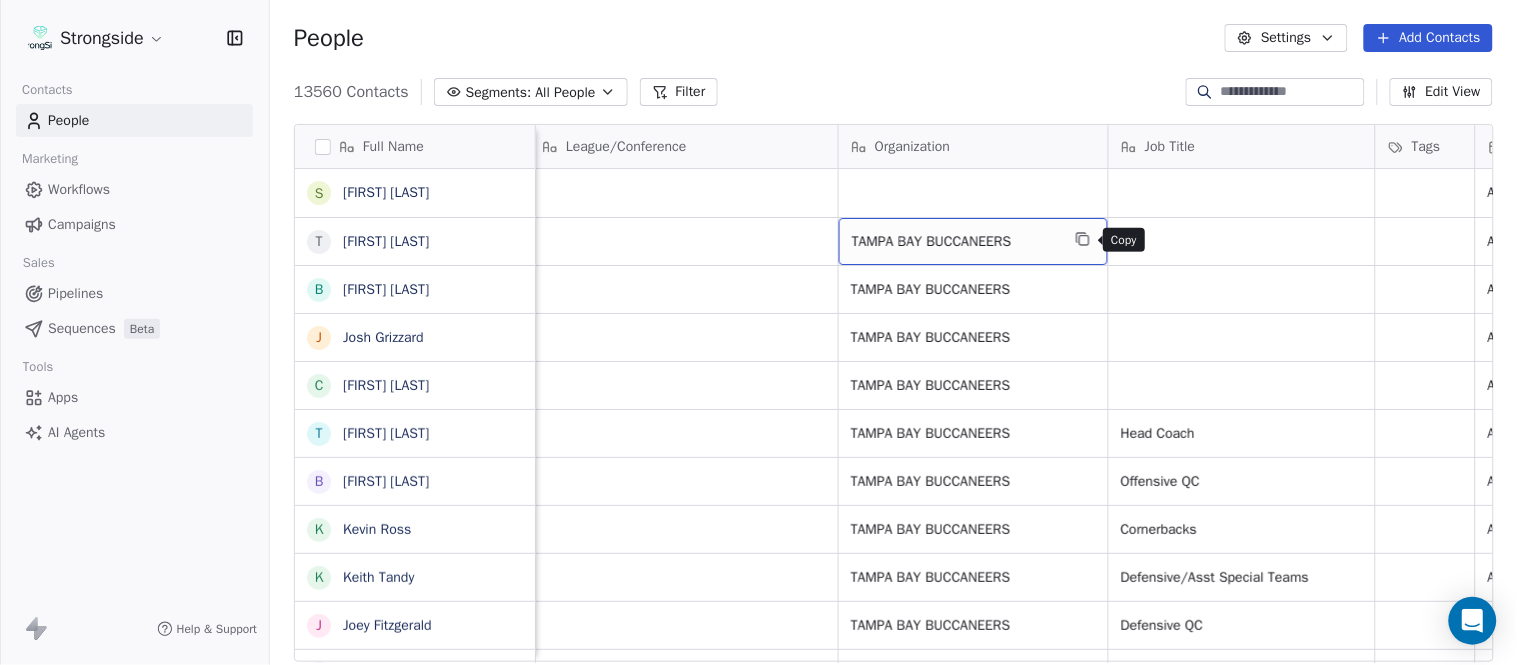 click 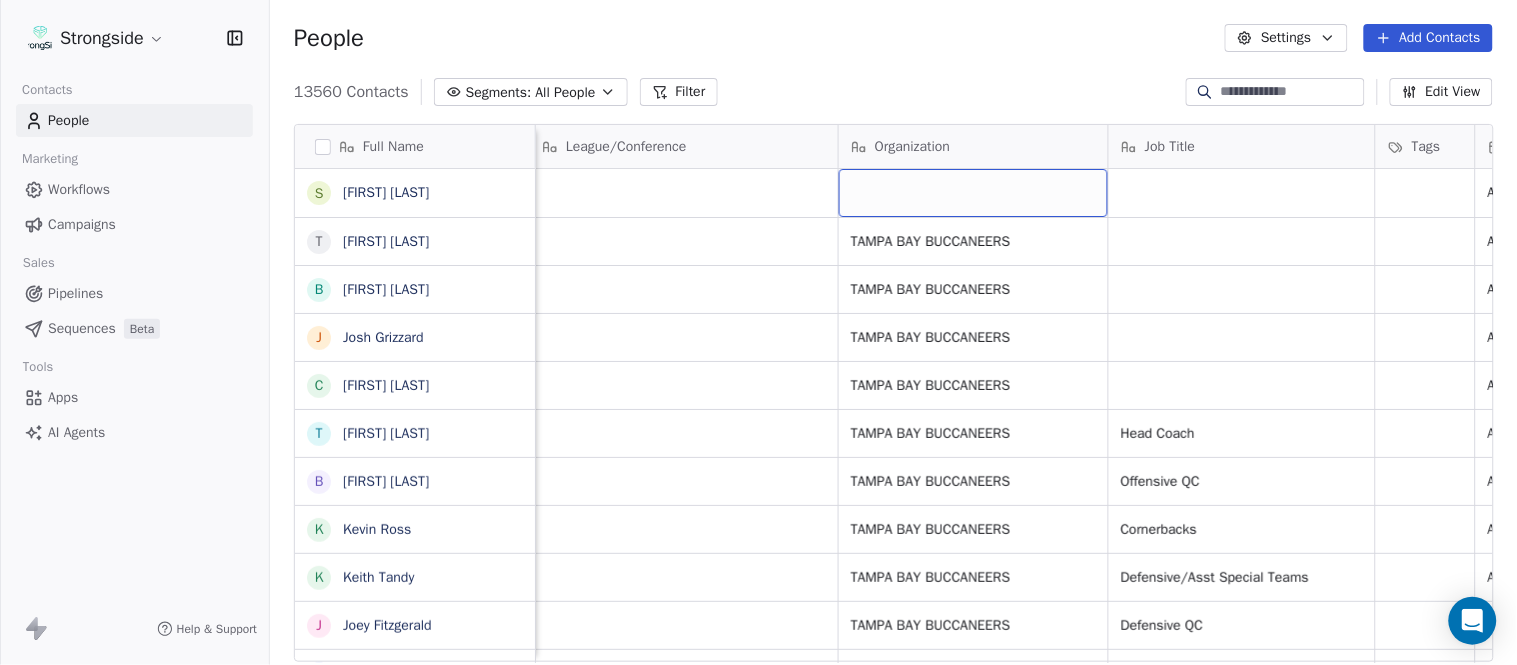 click at bounding box center (973, 193) 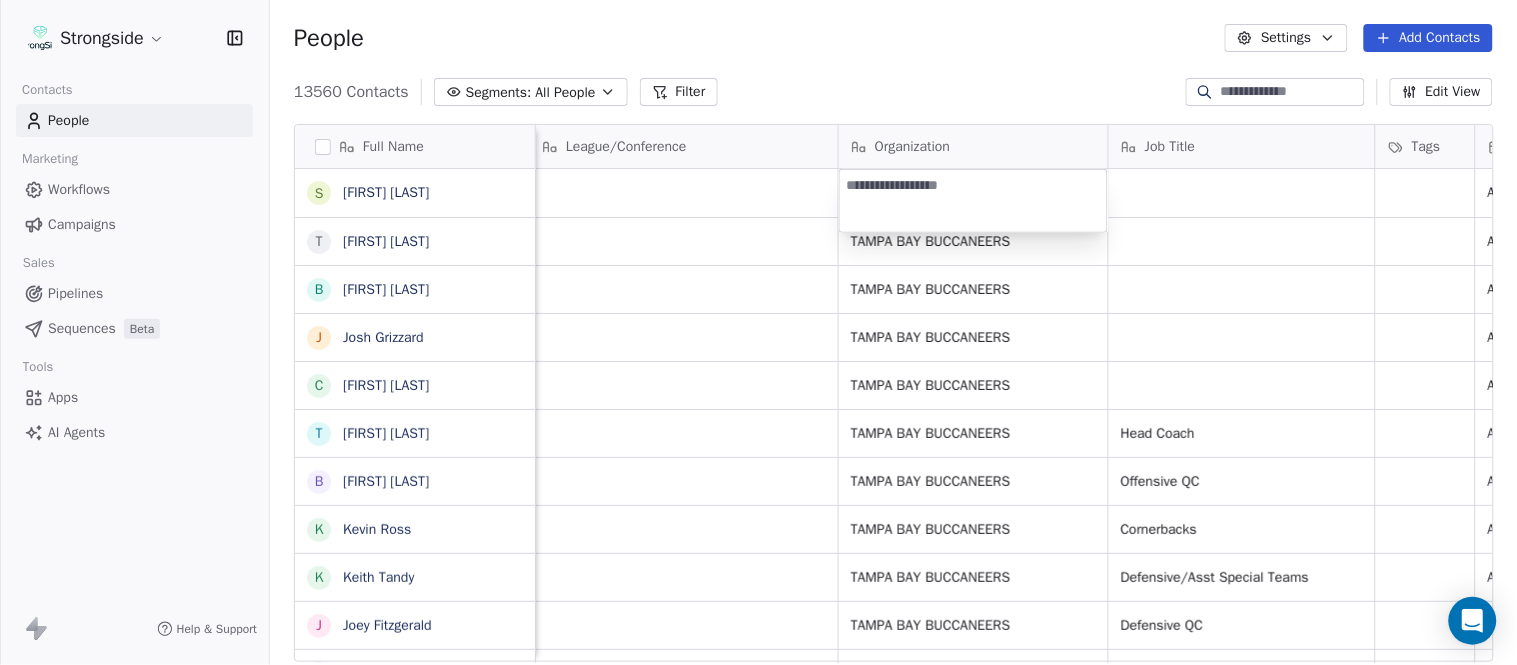 type on "**********" 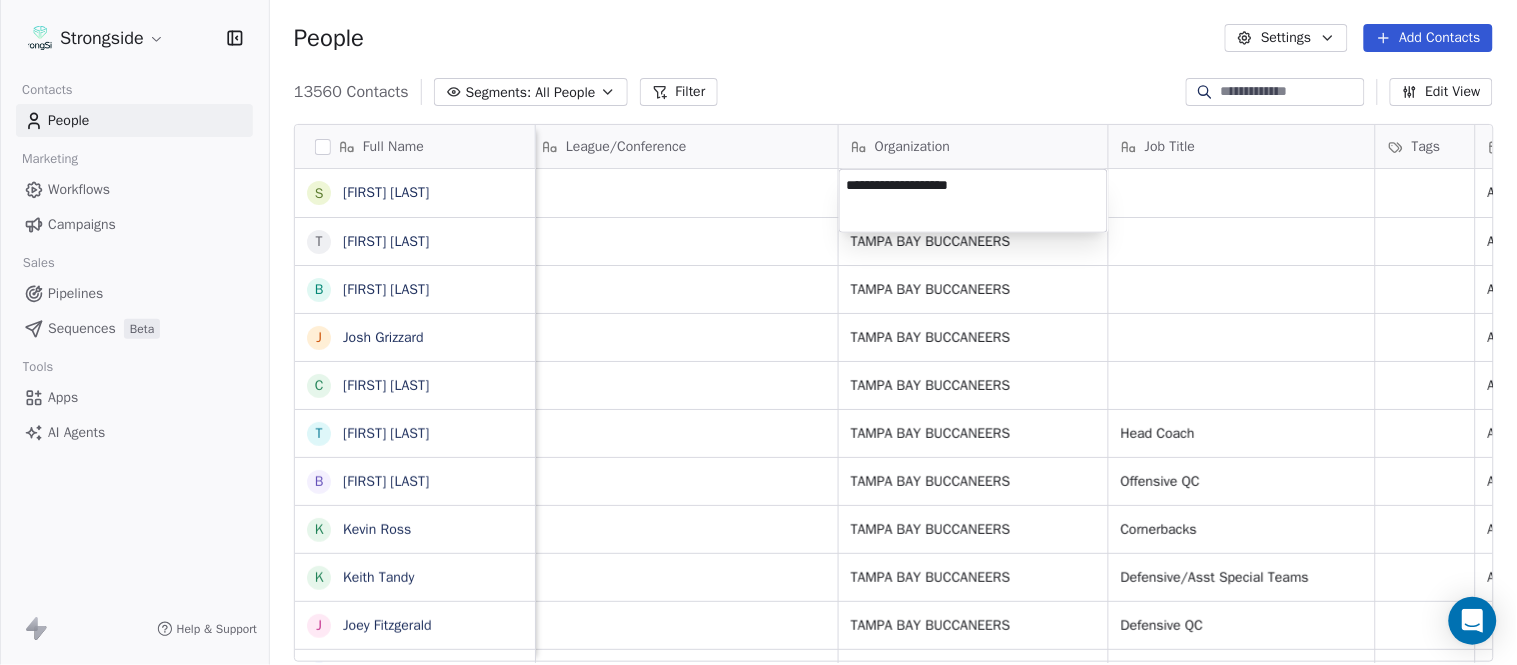 click on "Full Name S [FIRST] [LAST] T [FIRST] [LAST] B [FIRST] [LAST] J [FIRST] [LAST] C [FIRST] [LAST] T [FIRST] [LAST] B [FIRST] [LAST] K [FIRST] [LAST] K [FIRST] [LAST] J [FIRST] [LAST] S [FIRST] [LAST] L [FIRST] [LAST] J [FIRST] [LAST] M [FIRST] [LAST] K [FIRST] [LAST] M [FIRST] [LAST] R [FIRST] [LAST] C [FIRST] [LAST] B [FIRST] [LAST] B [FIRST] [LAST] F [FIRST] [LAST] A [FIRST] [LAST] A [FIRST] [LAST] M [FIRST] [LAST] J [FIRST] [LAST] B [FIRST] [LAST] M [FIRST] [LAST] D [FIRST] [LAST] R [FIRST] [LAST] B [FIRST] [LAST] K [FIRST] [LAST] Email Phone Number Level League/Conference Organization Job Title Tags Created Date BST [EMAIL] NFL Aug 03, 2025 10:13 PM [EMAIL] NFL TAMPA BAY BUCCANEERS Aug 03, 2025 10:12 PM [EMAIL] NFL NFL" at bounding box center (758, 332) 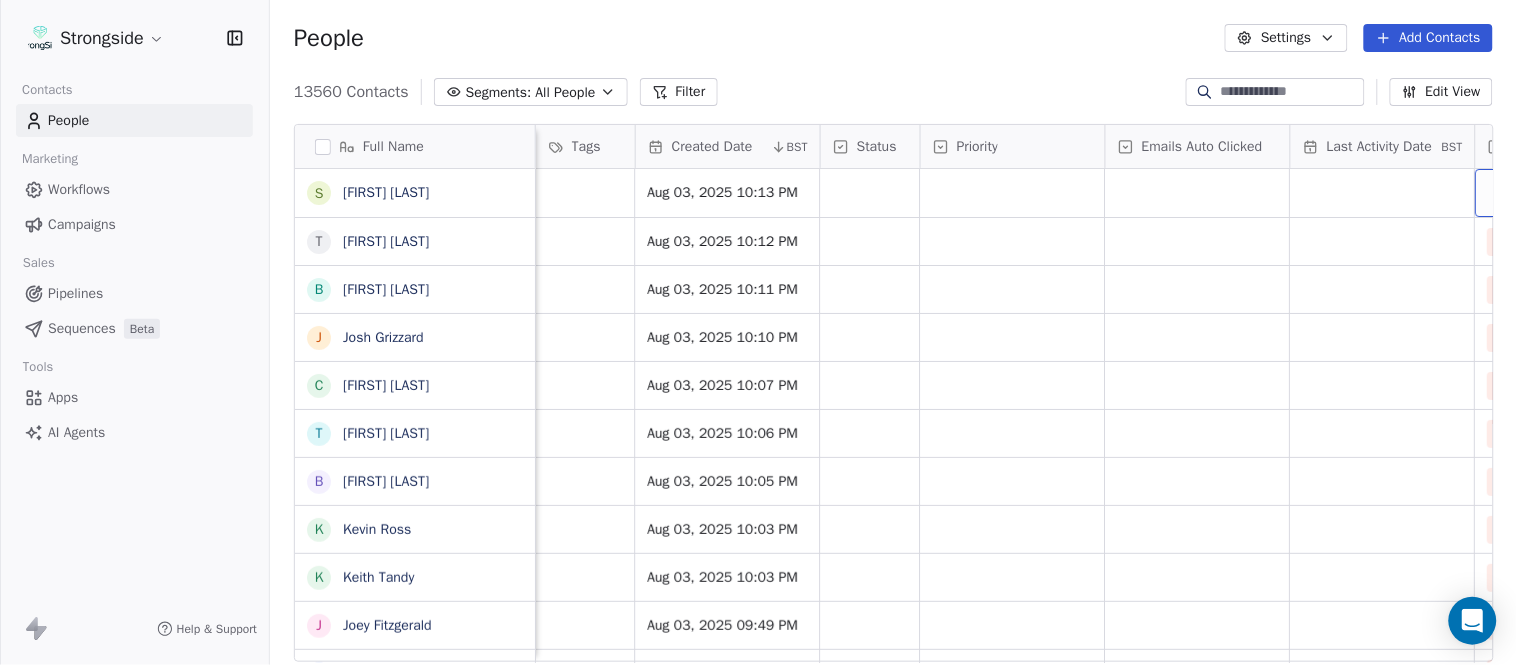 scroll, scrollTop: 0, scrollLeft: 1863, axis: horizontal 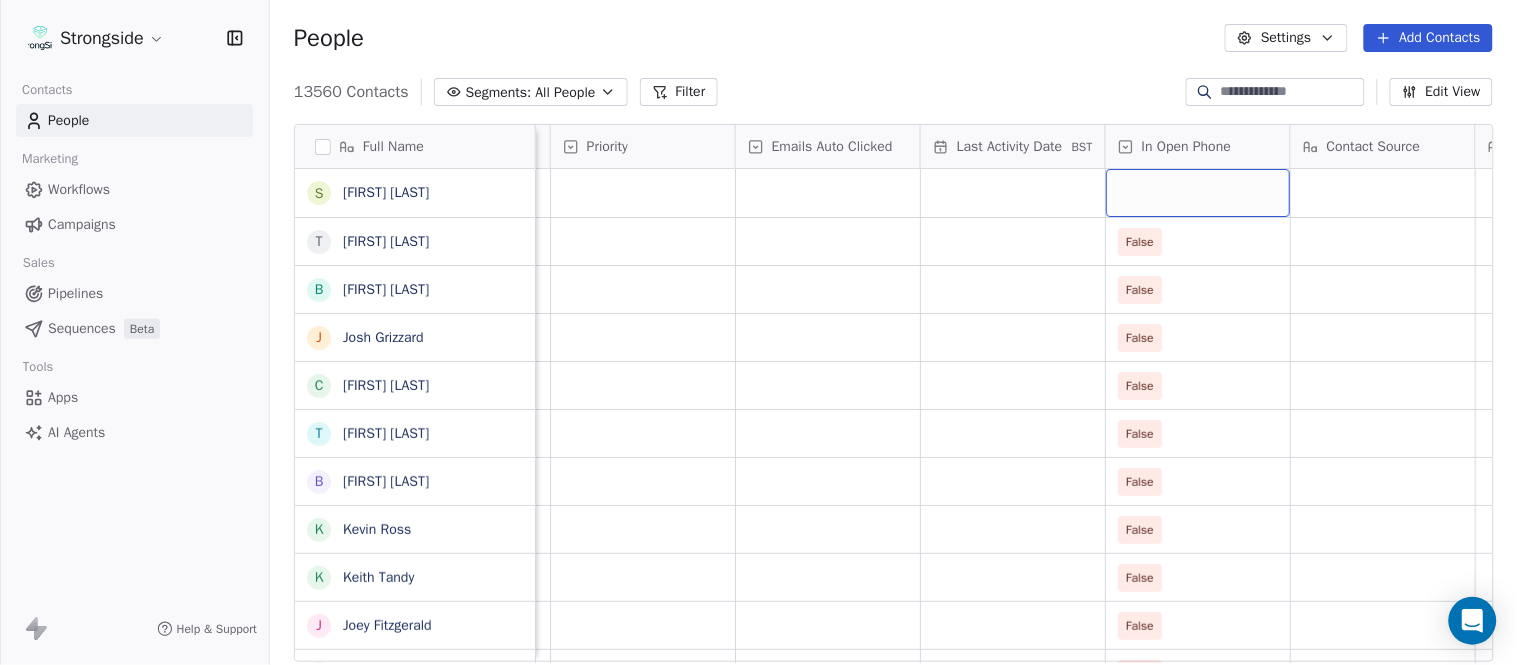 click at bounding box center (1198, 193) 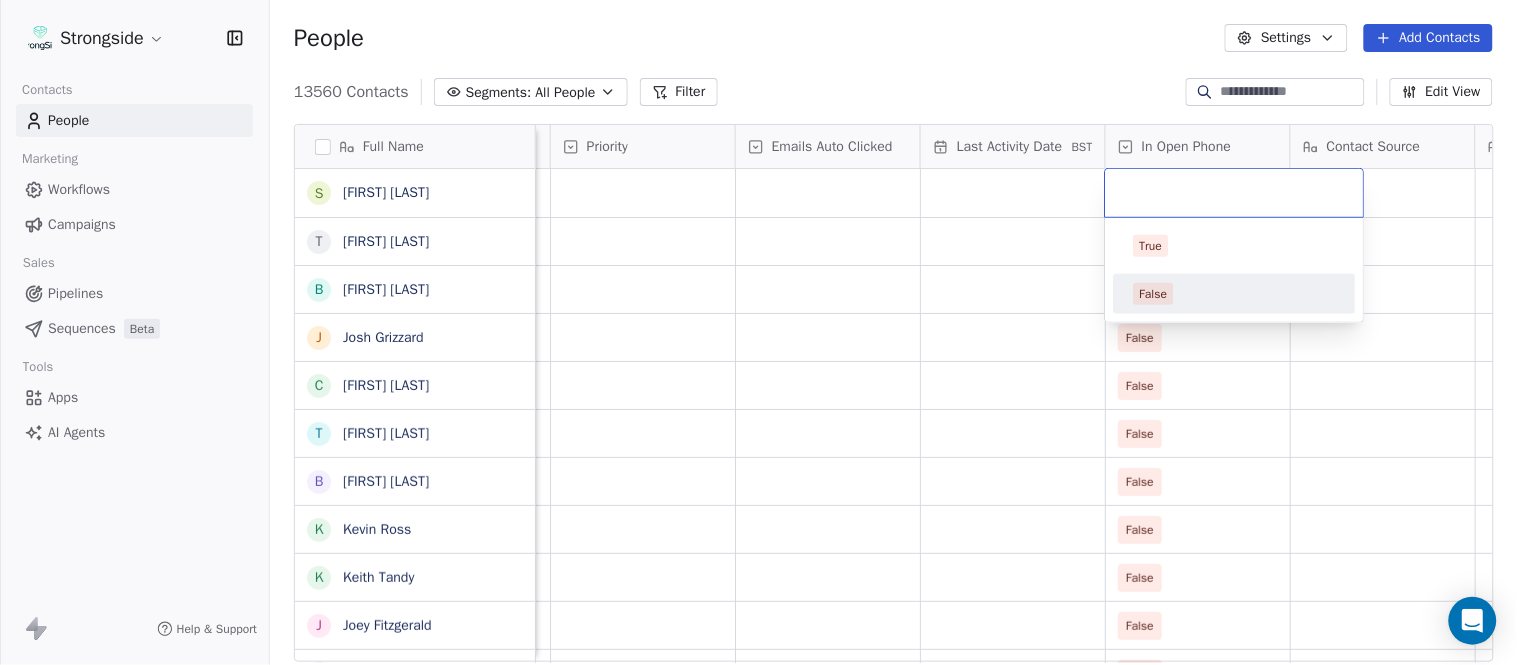 click on "False" at bounding box center [1235, 294] 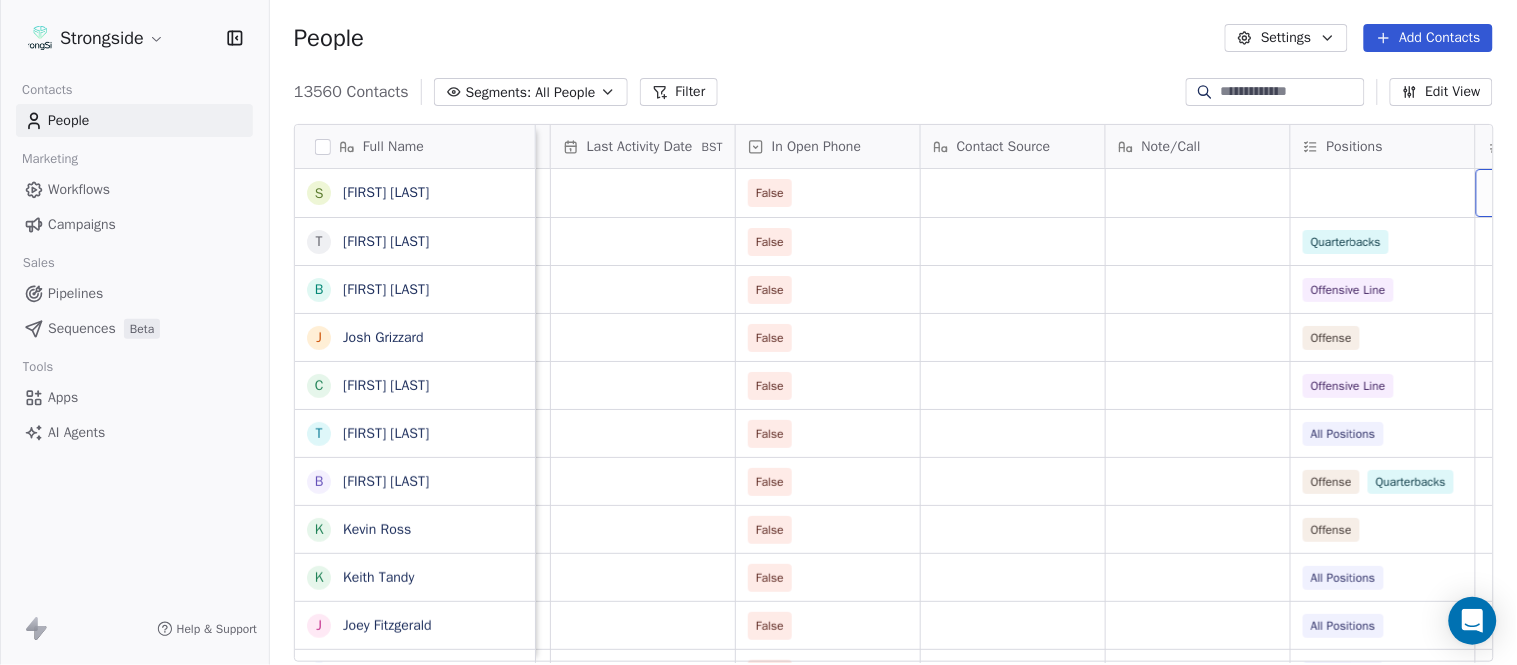 scroll, scrollTop: 0, scrollLeft: 2417, axis: horizontal 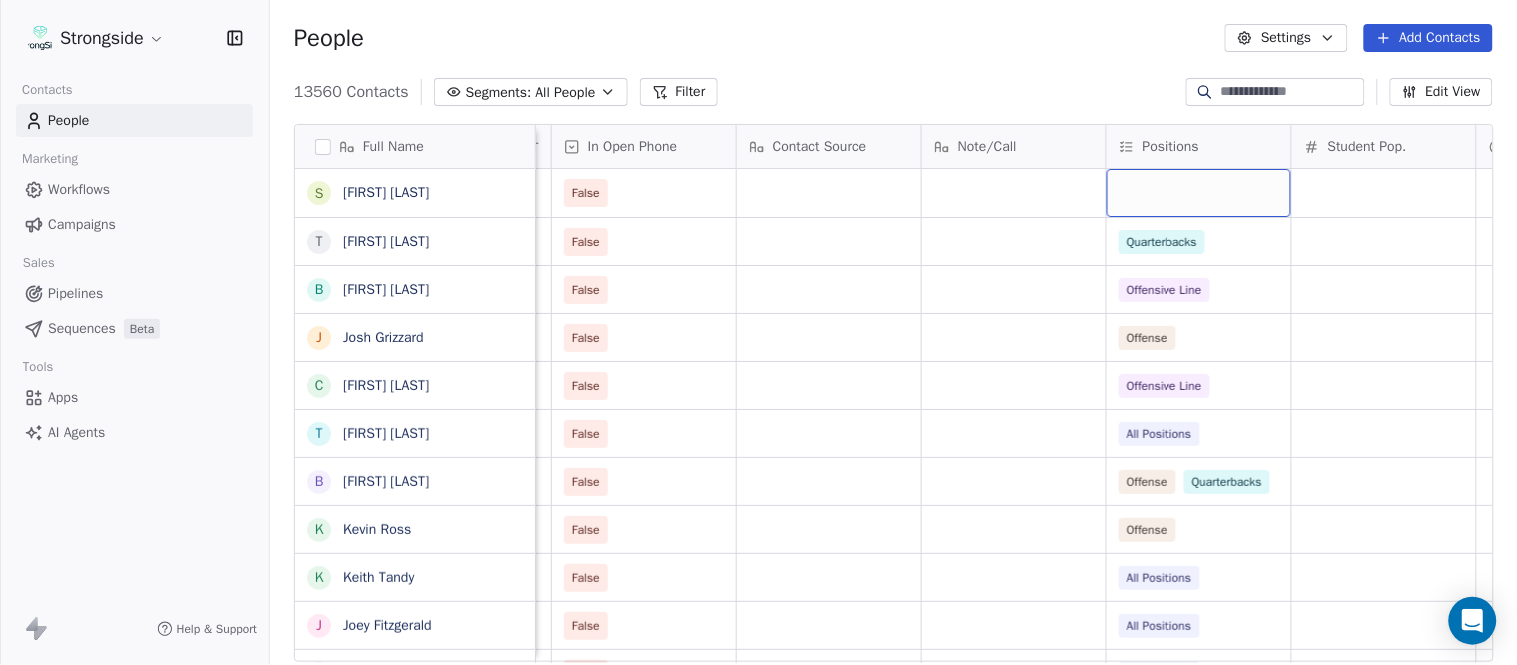 click at bounding box center (1199, 193) 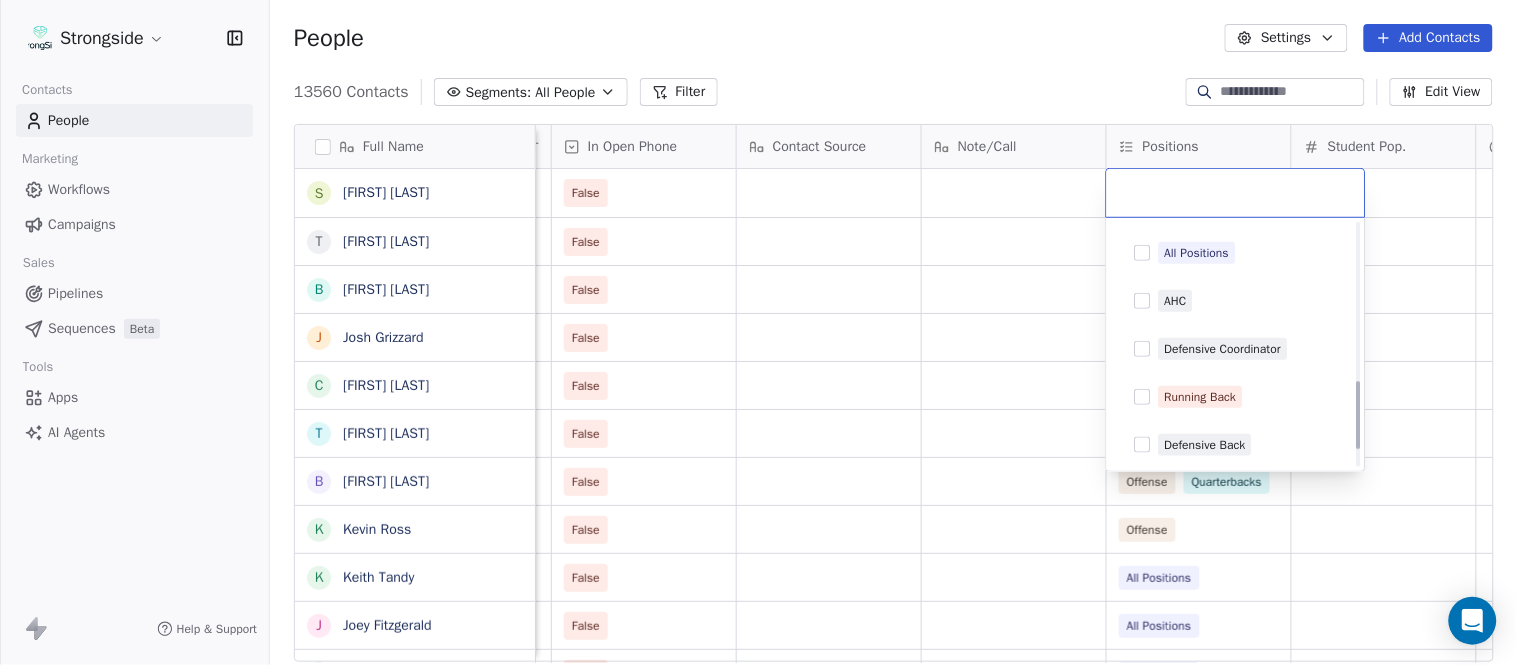 scroll, scrollTop: 555, scrollLeft: 0, axis: vertical 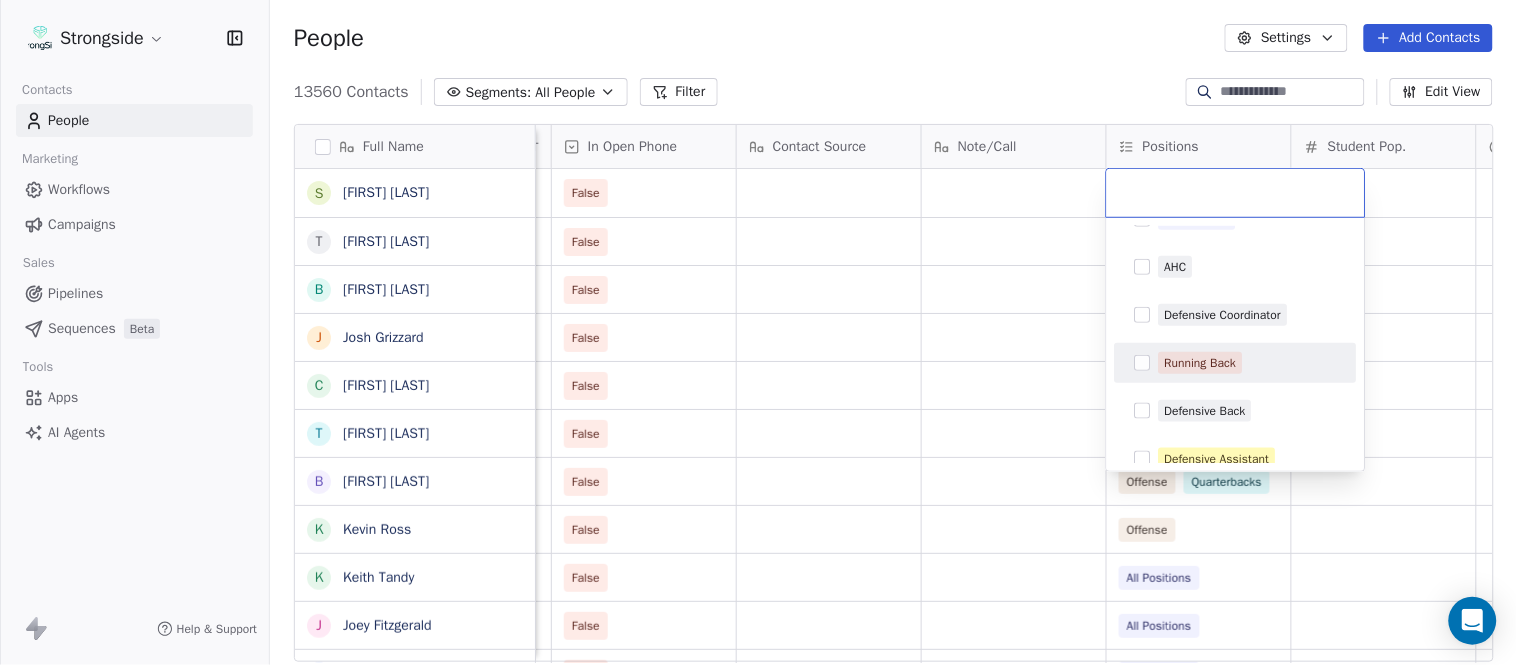 click on "Running Back" at bounding box center (1201, 363) 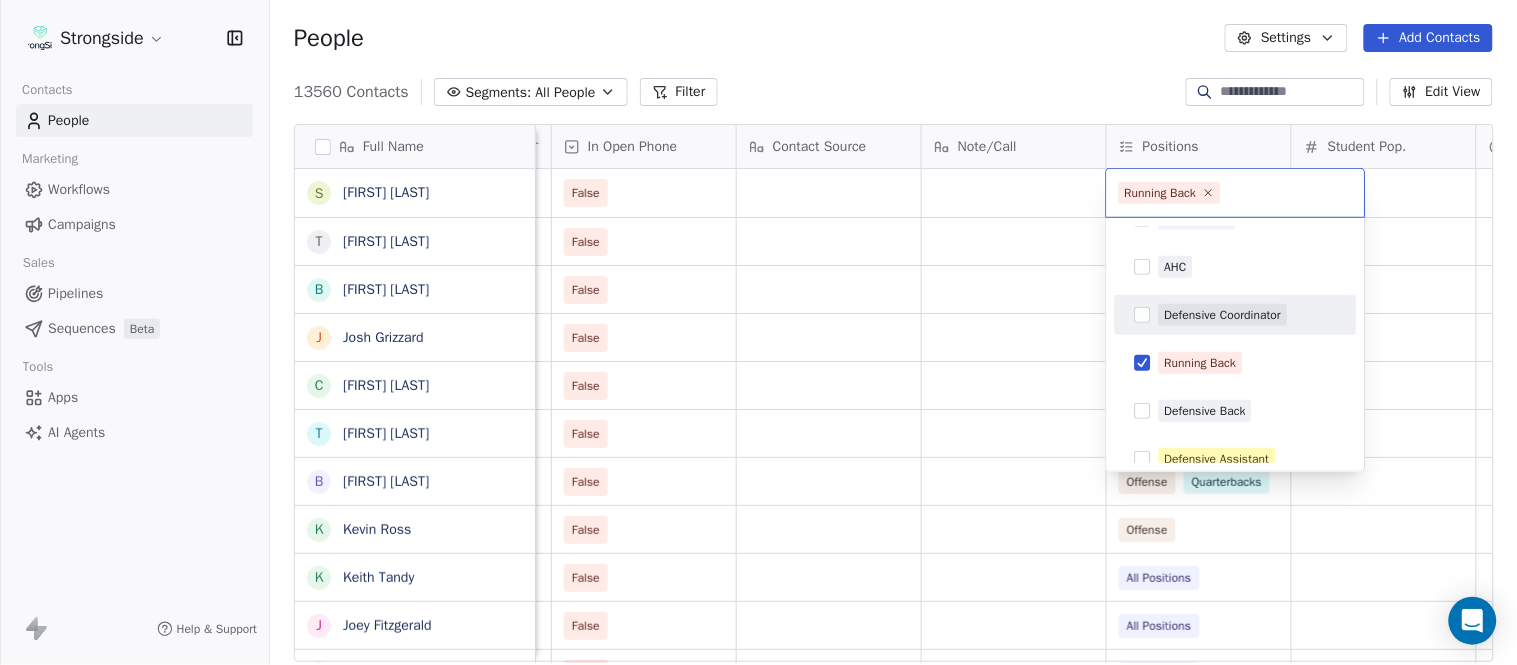 drag, startPoint x: 922, startPoint y: 73, endPoint x: 921, endPoint y: 114, distance: 41.01219 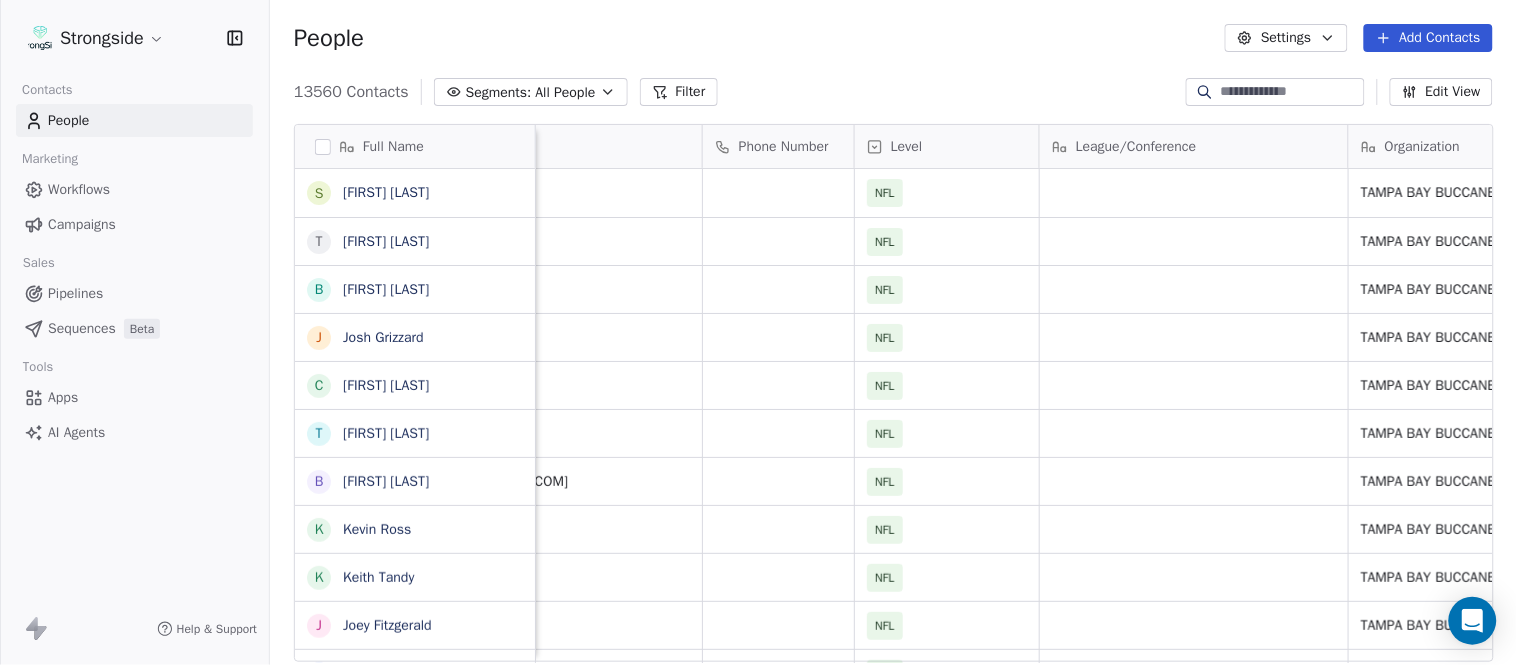scroll, scrollTop: 0, scrollLeft: 0, axis: both 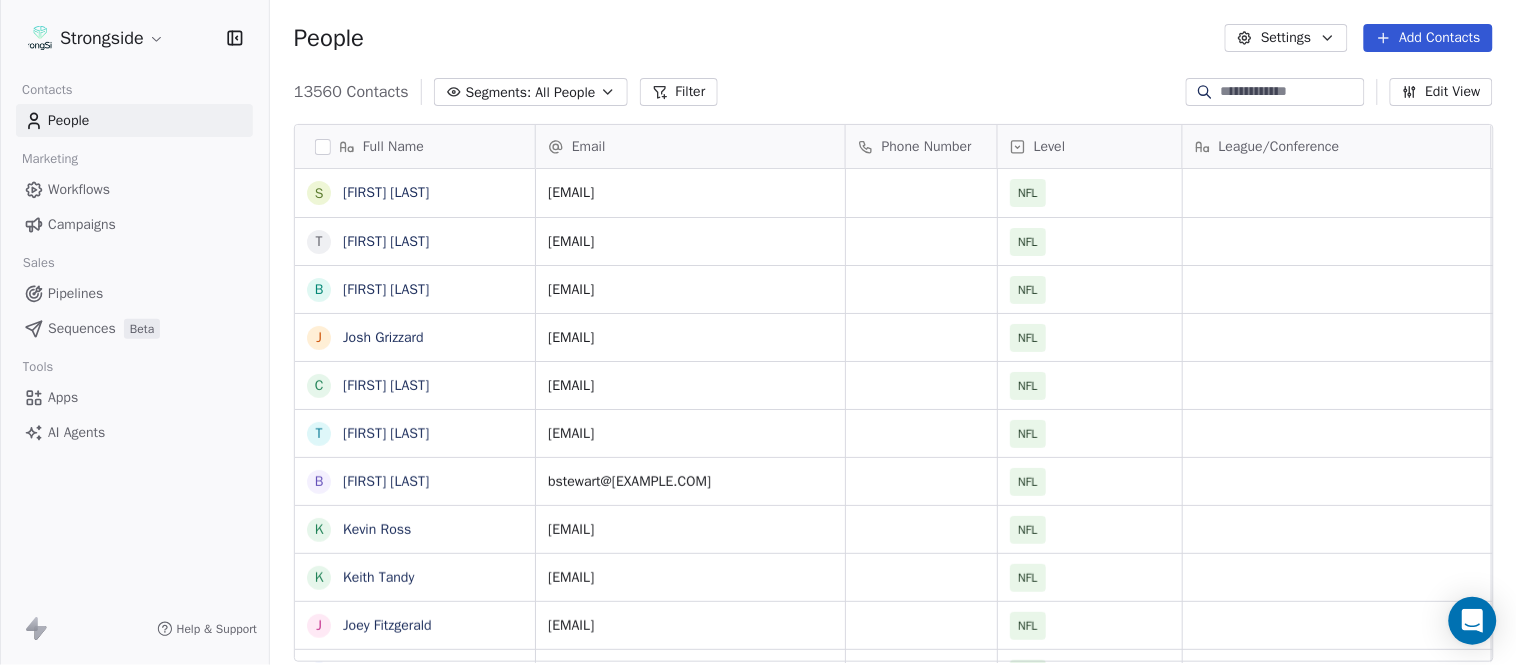 click at bounding box center [1291, 92] 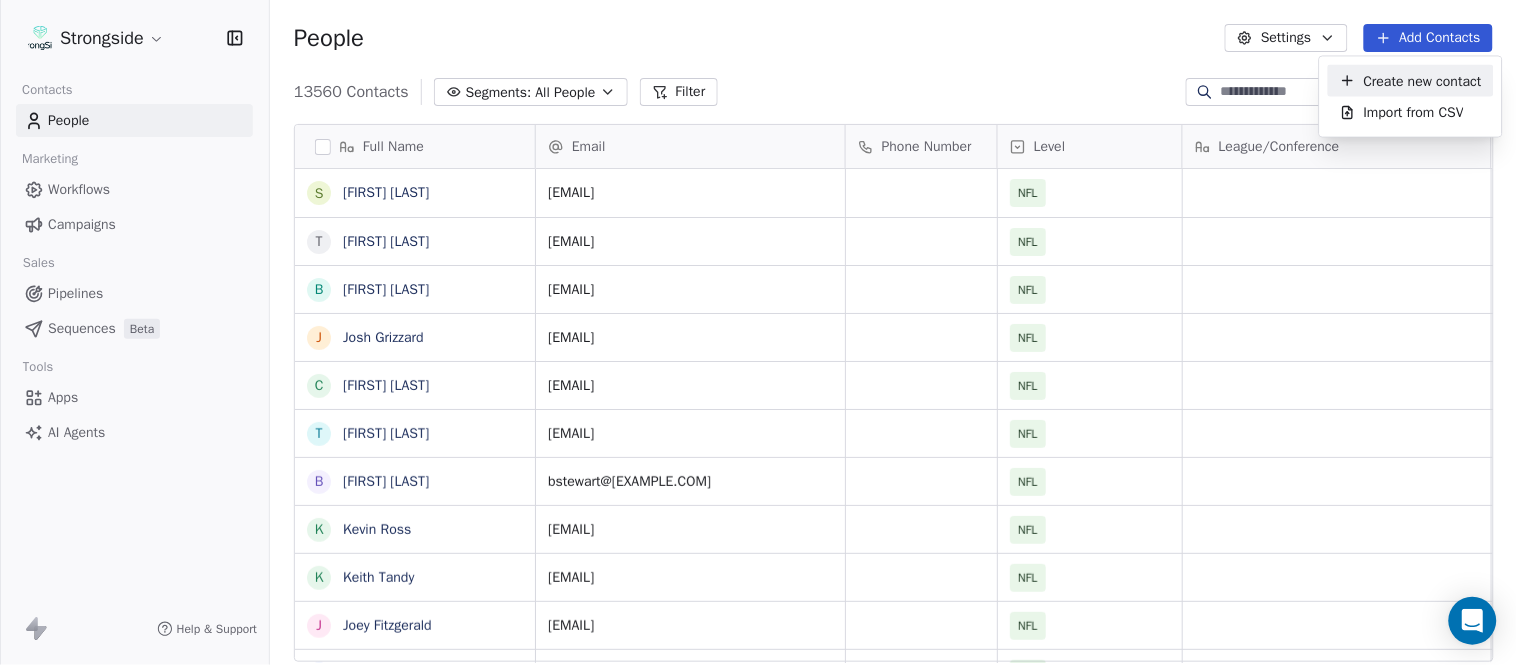 click on "Create new contact" at bounding box center [1423, 80] 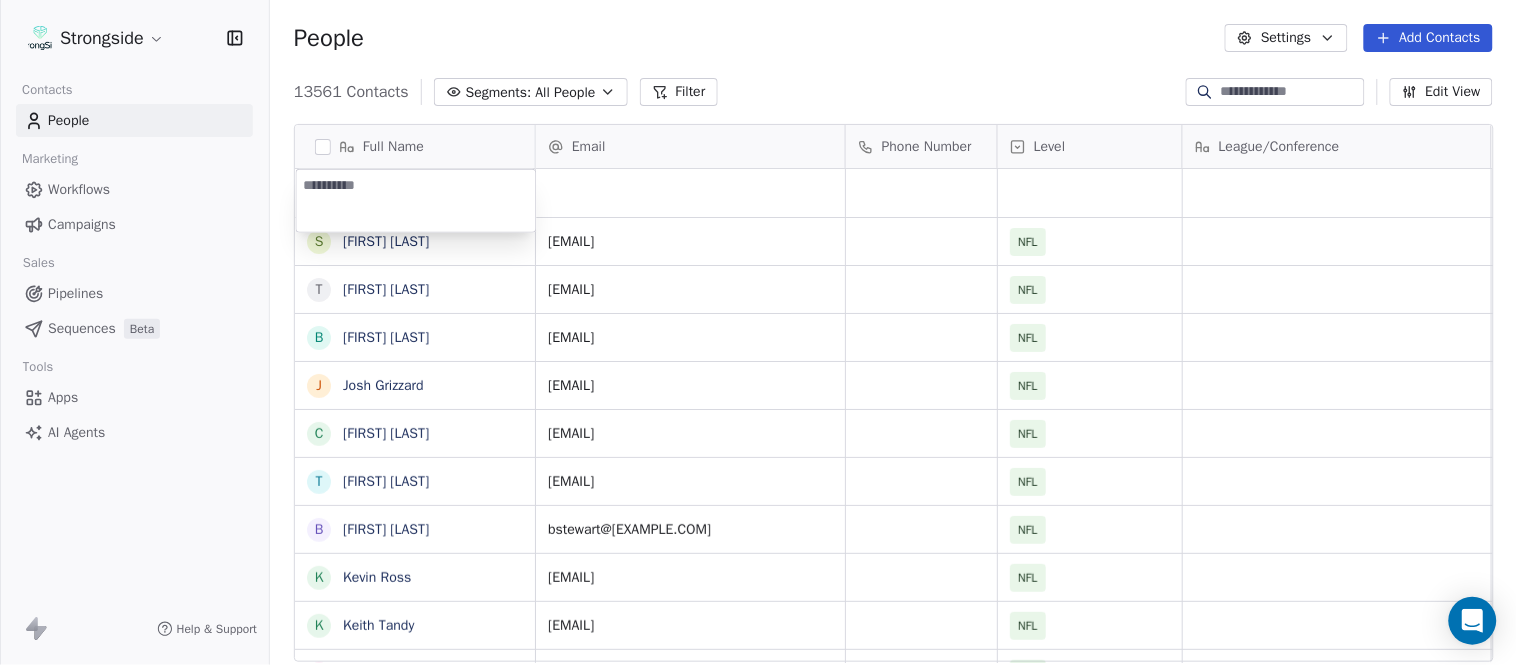 type on "**********" 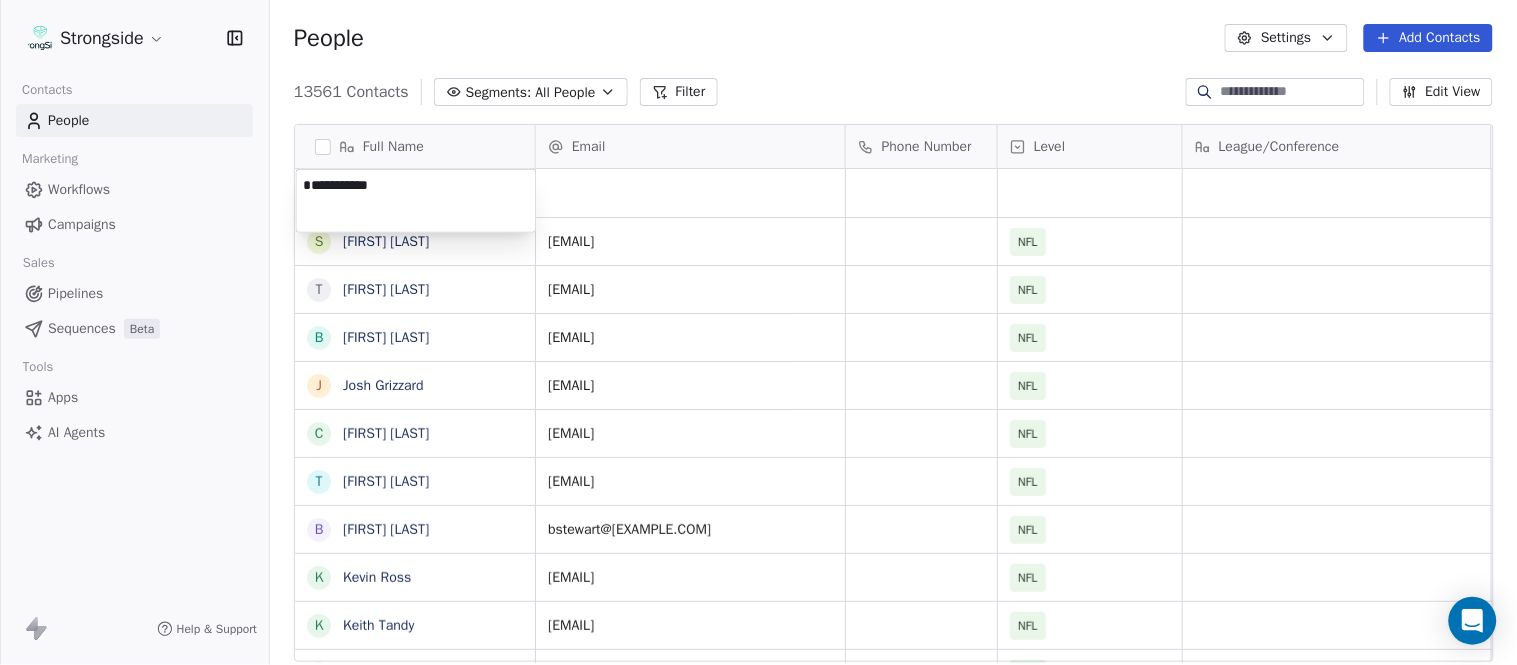 click on "Skip Peete T Thaddeus Lewis B Brian Picucci J Josh Grizzard C Charlie Strong T Todd Bowles B Blaine Stewart K Kevin Ross K Keith Tandy J Joey Fitzgerald S Sarah Evans L Larry Foote J Jeff Kastl M Maral Javadifar K Kevin Carberry M Mike Caldwell R Robert Prince C Craig Aukerman B Brent Callaway B Butch Barry F Frank Smith A Austin Clark A Anthony Weaver M Mike McDaniel J Jonathan Krause B Bobby Slowik M Matthew O'Donnell D Deshawn Shead R Ronnie Bradford B Brian Duker Email Phone Number Level League/Conference Organization Job Title Tags Created Date BST Aug 03, 2025 10:14 PM speete@[EXAMPLE.COM] NFL TAMPA BAY BUCCANEERS Aug 03, 2025 10:13 PM tlewis@[EXAMPLE.COM] NFL TAMPA BAY BUCCANEERS Aug 03, 2025 10:12 PM bpicucci@[EXAMPLE.COM] NFL NFL NFL NFL NFL" at bounding box center (758, 332) 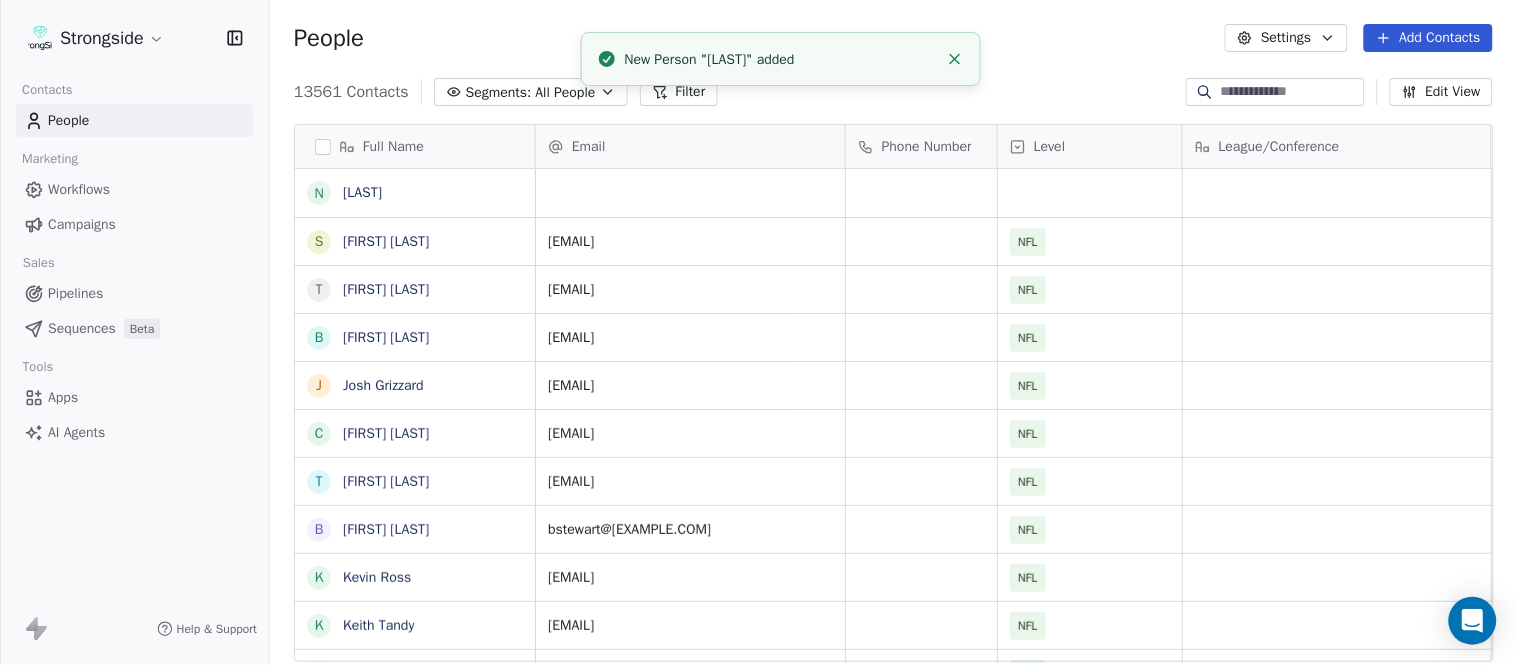 click at bounding box center (955, 59) 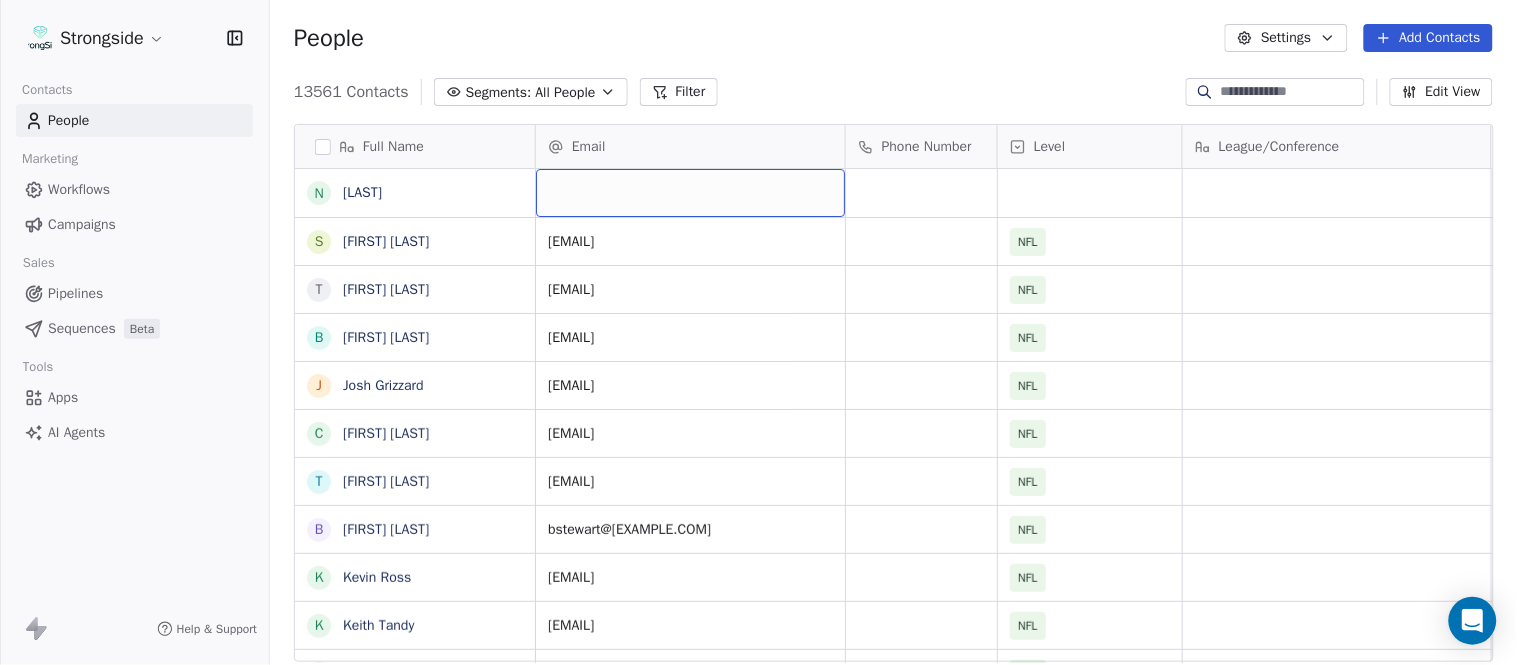 click at bounding box center [690, 193] 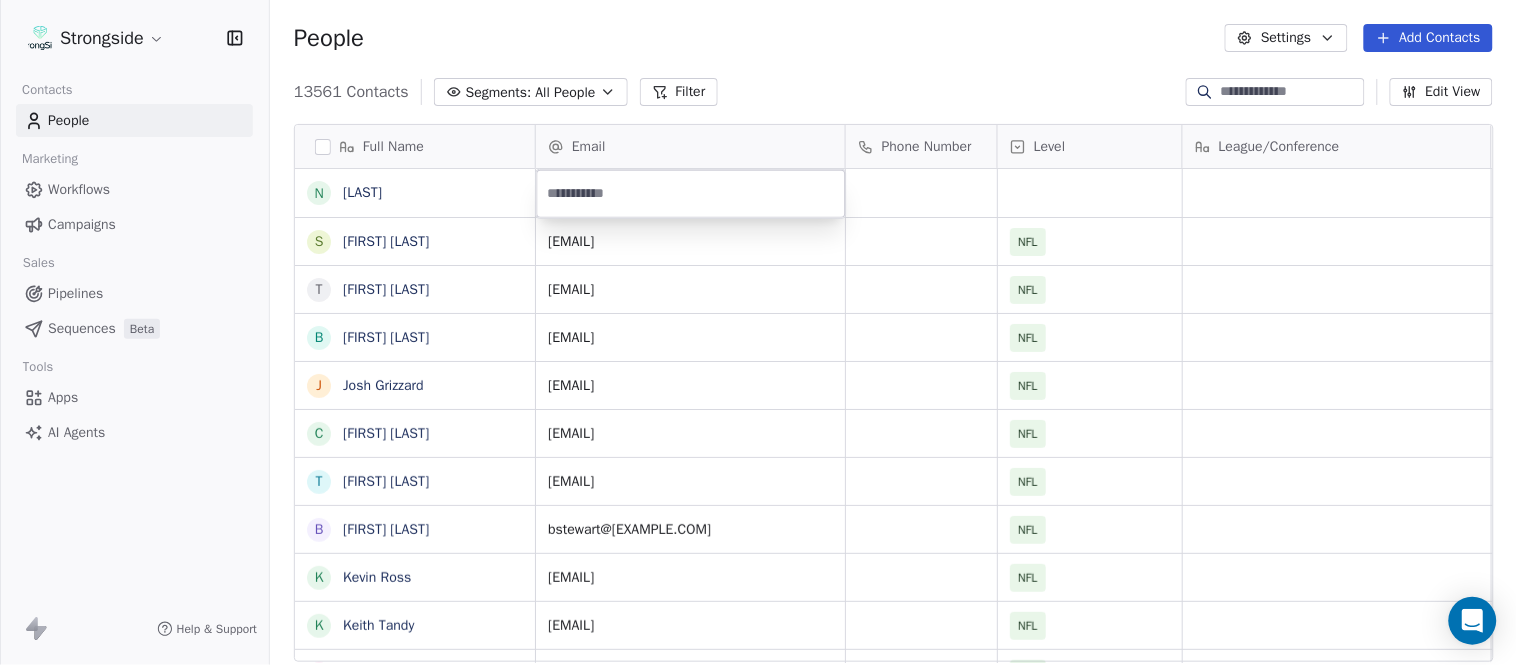 type on "**********" 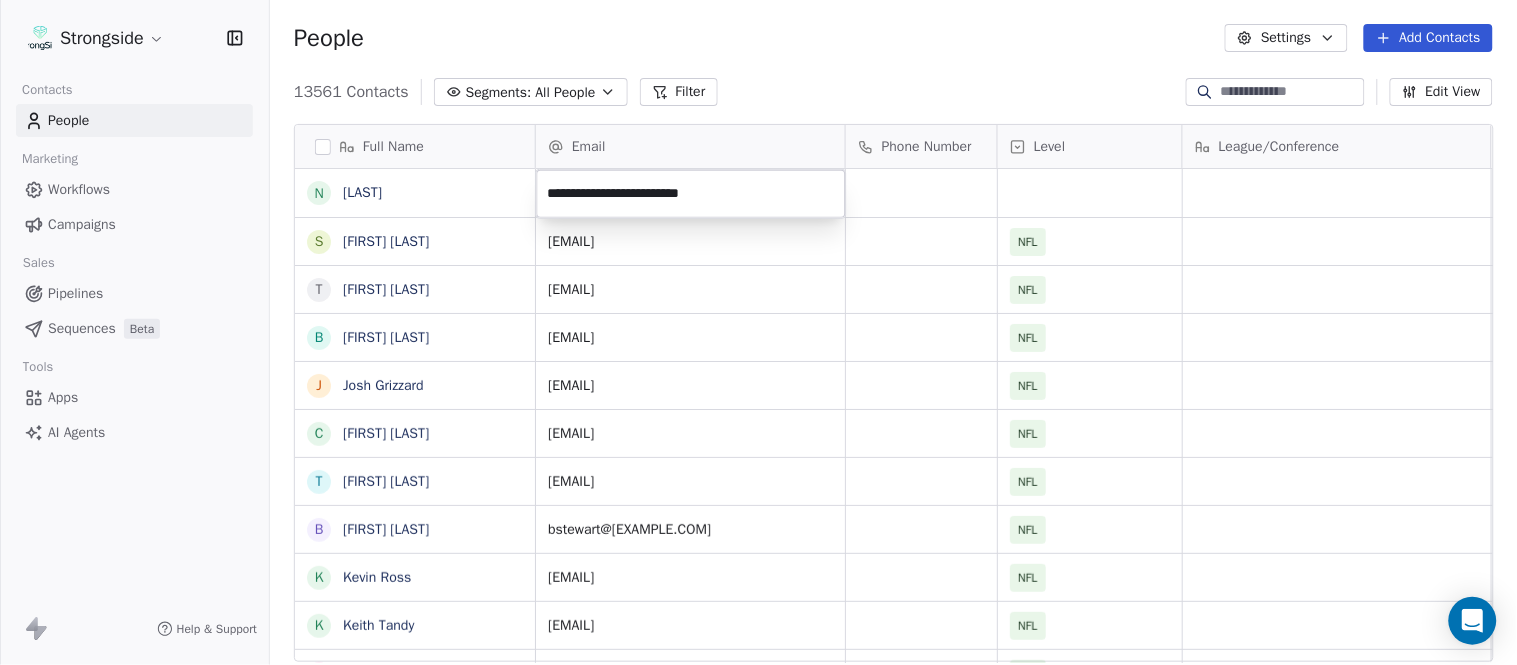 click on "Strongside Contacts People Marketing Workflows Campaigns Sales Pipelines Sequences Beta Tools Apps AI Agents Help & Support People Settings Add Contacts 13561 Contacts Segments: All People Filter Edit View Tag Add to Sequence Export Full Name N [LAST] S [LAST] T [LAST] B [LAST] J [LAST] C [LAST] T [LAST] B [LAST] K [LAST] K [LAST] J [LAST] S [LAST] L [LAST] J [LAST] M [LAST] K [LAST] M [LAST] R [LAST] C [LAST] B [LAST] B [LAST] F [LAST] A [LAST] A [LAST] M [LAST] J [LAST] B [LAST] D [LAST] R [LAST] B [LAST] Email Phone Number Level League/Conference Organization Job Title Tags Created Date BST Aug 03, 2025 10:14 PM [EMAIL] NFL [ORGANIZATION] Aug 03, 2025 10:13 PM [EMAIL] NFL [ORGANIZATION] Aug 03, 2025 10:12 PM [EMAIL] NFL" at bounding box center [758, 332] 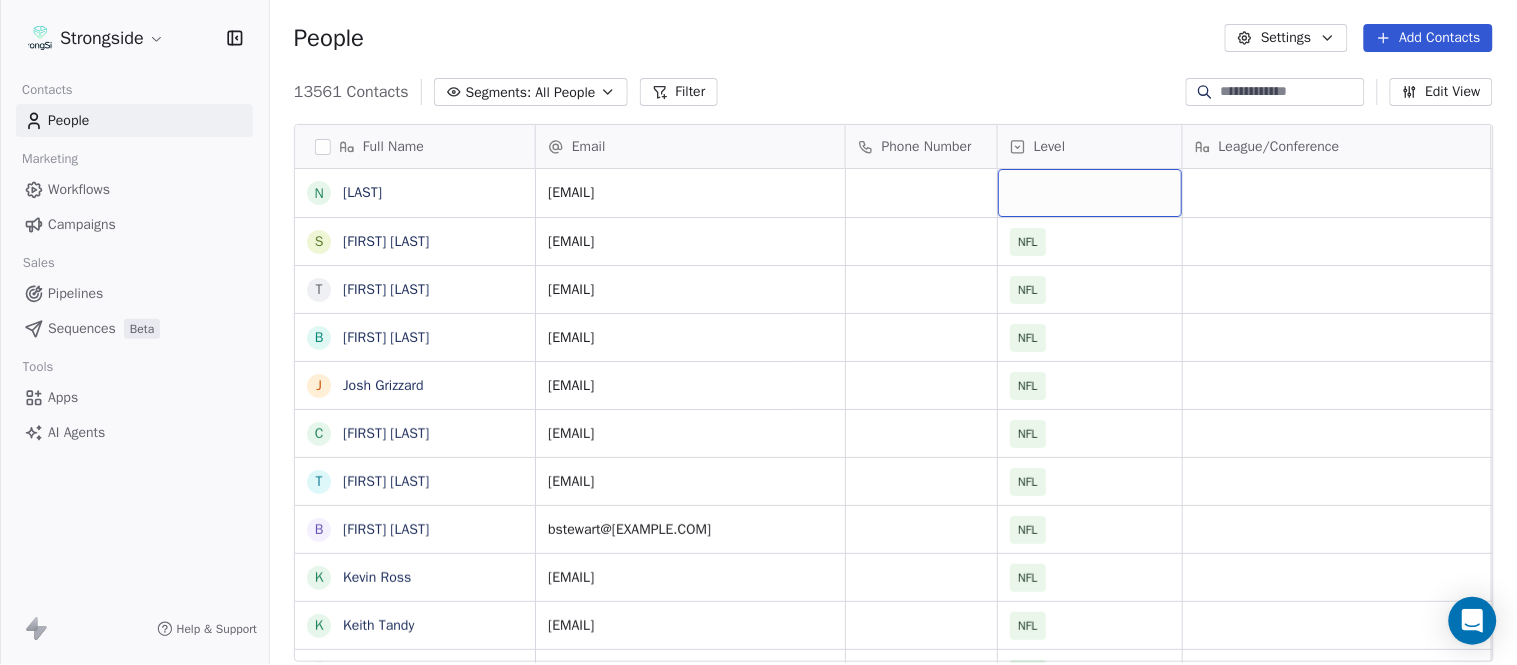 click at bounding box center [1090, 193] 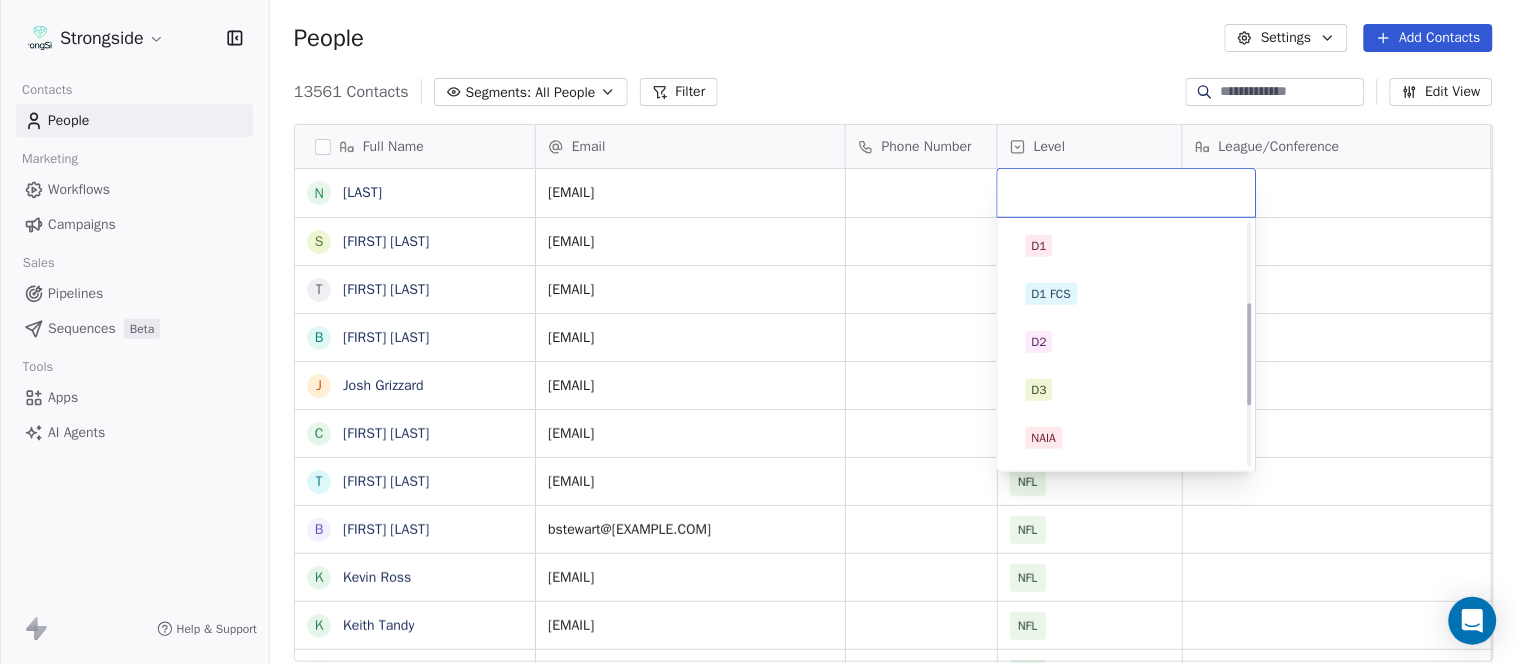 scroll, scrollTop: 330, scrollLeft: 0, axis: vertical 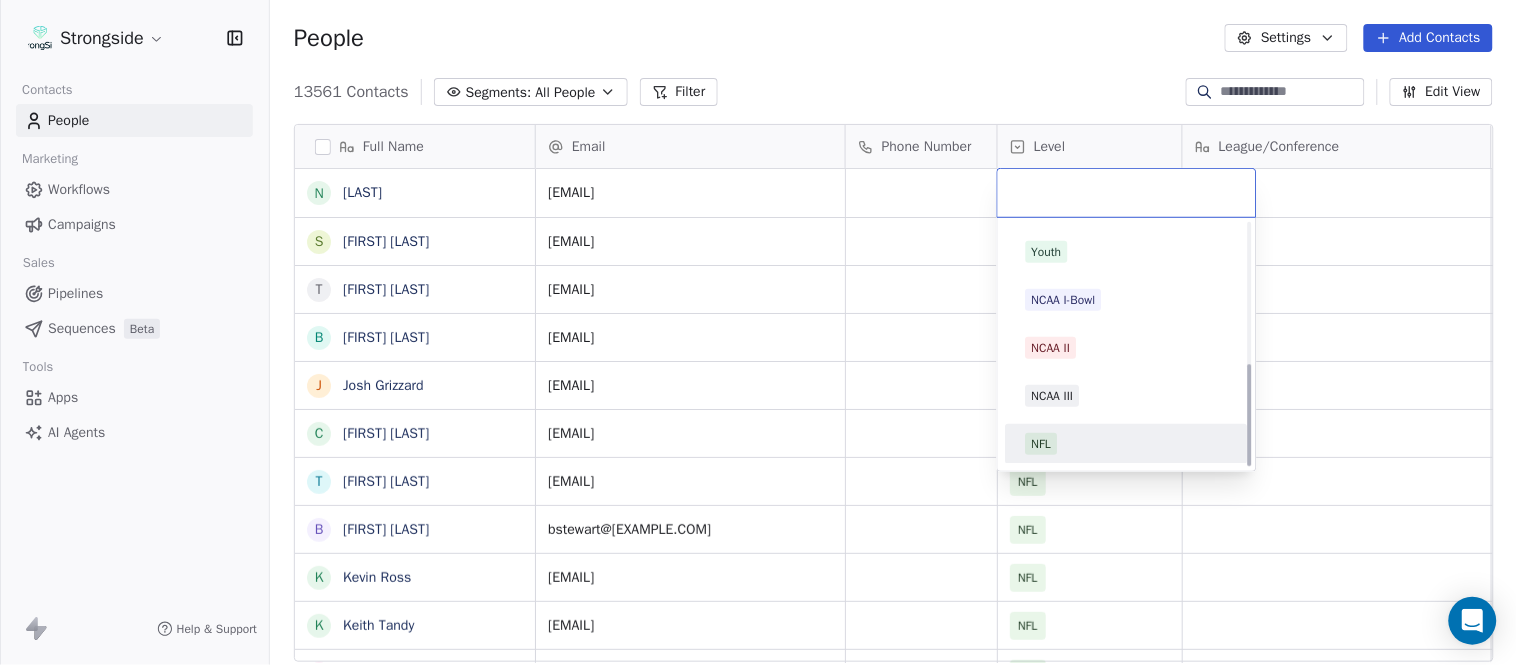 click on "NFL" at bounding box center (1127, 444) 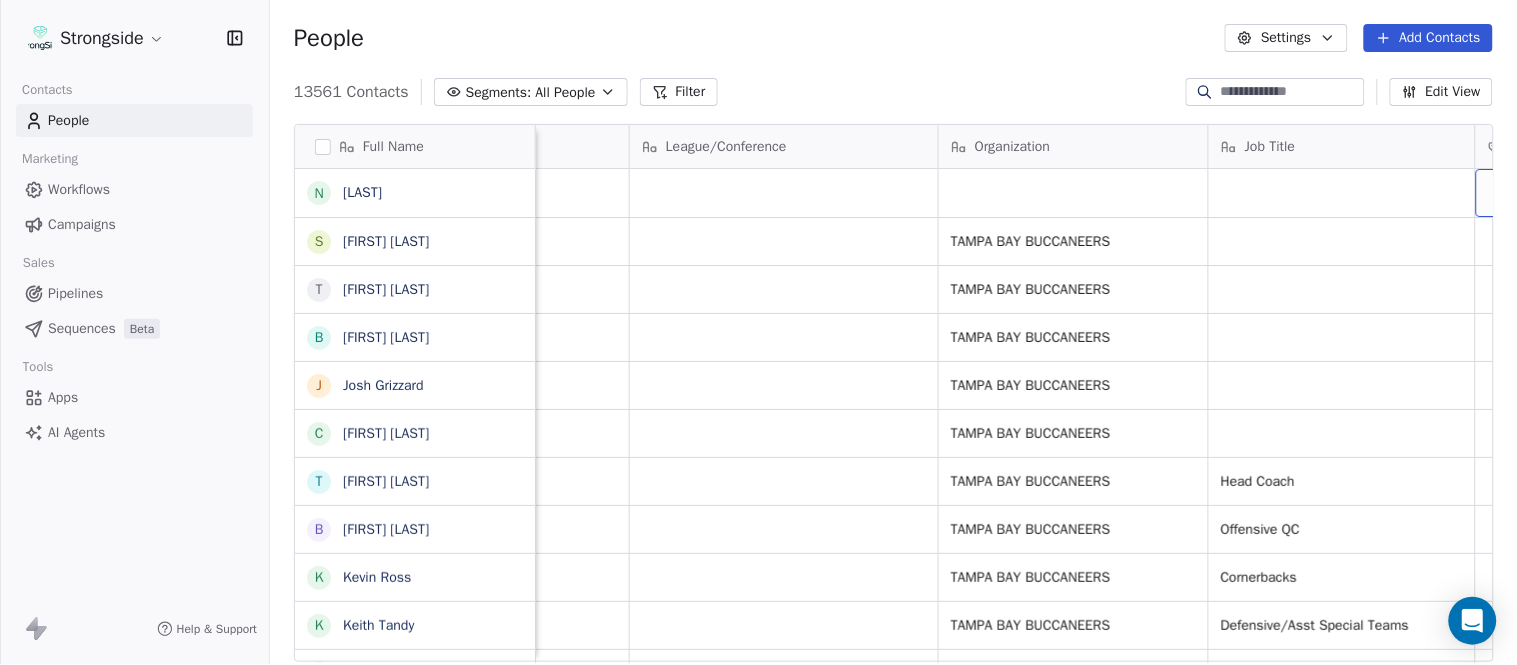 scroll, scrollTop: 0, scrollLeft: 653, axis: horizontal 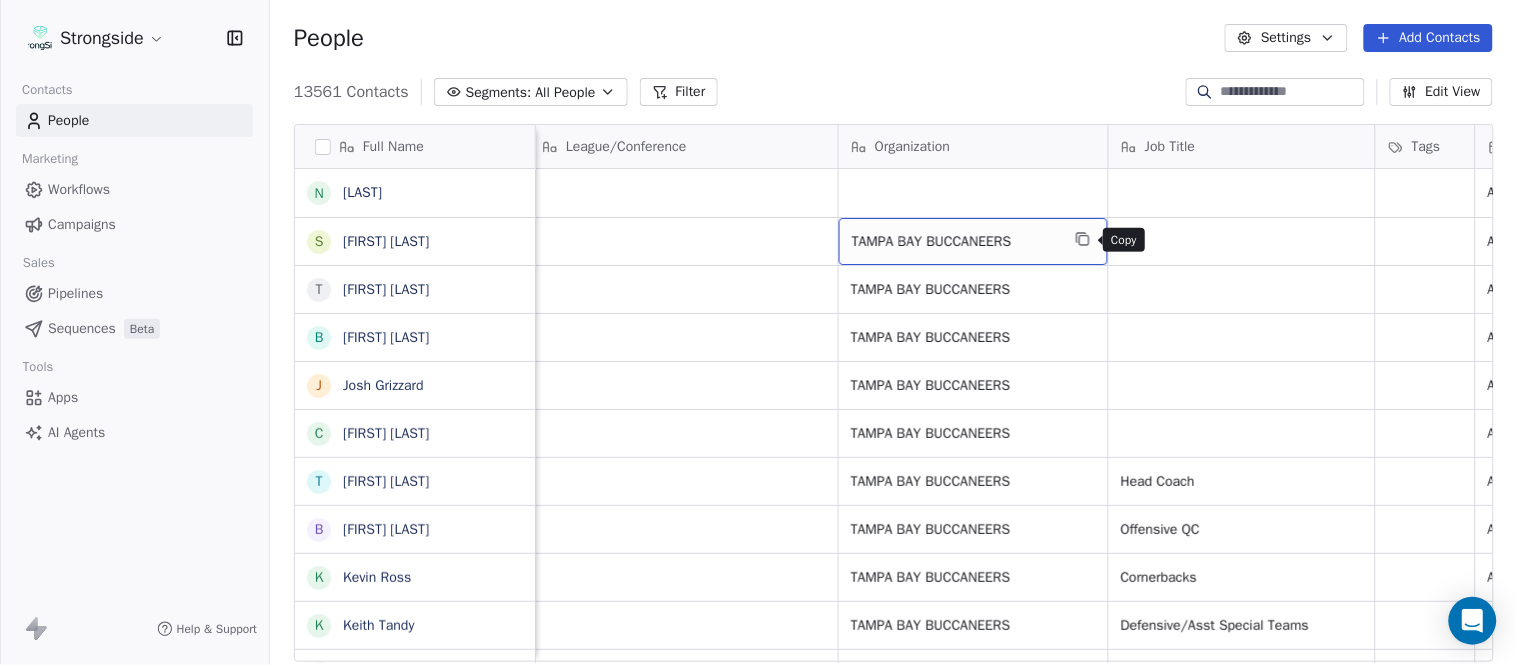 click 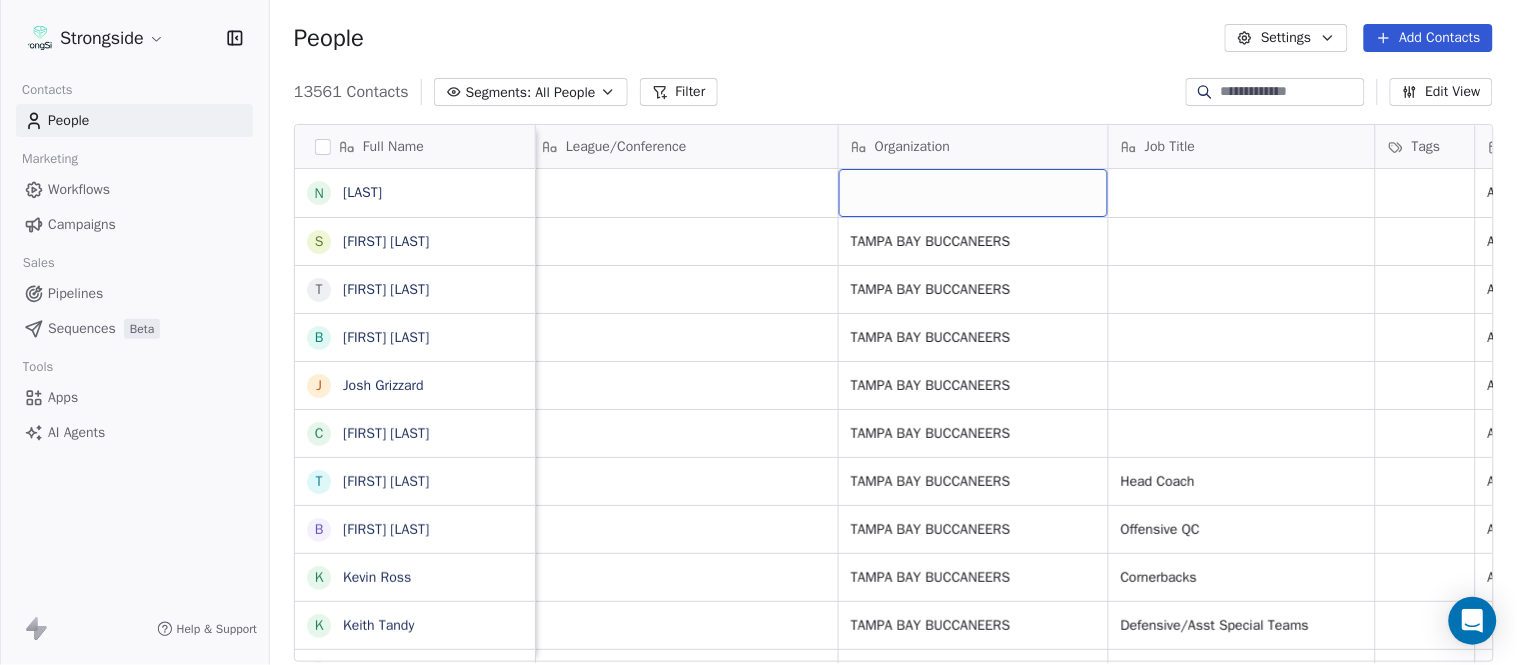click at bounding box center (973, 193) 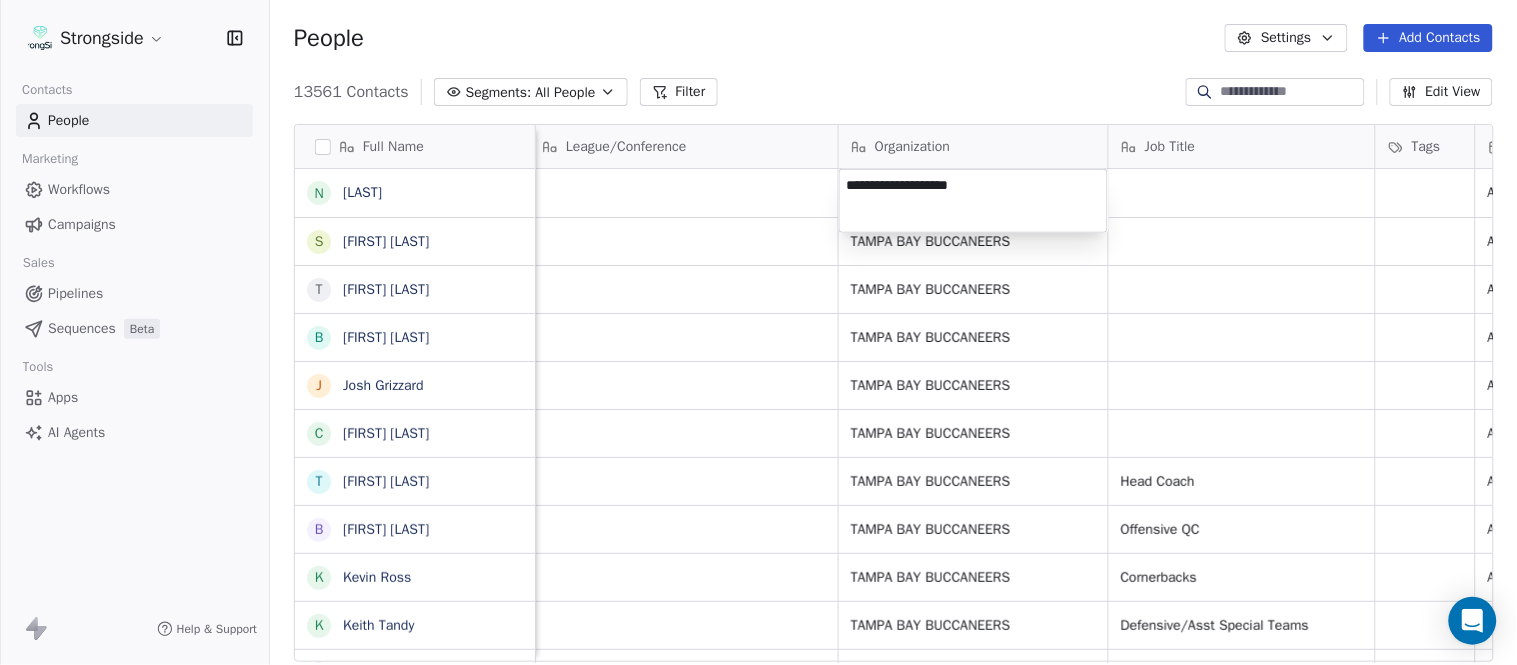 click on "Strongside Contacts People Marketing Workflows Campaigns Sales Pipelines Sequences Beta Tools Apps AI Agents Help & Support People Settings Add Contacts 13561 Contacts Segments: All People Filter Edit View Tag Add to Sequence Export Full Name N [LAST] S [LAST] T [FIRST] [LAST] B [FIRST] [LAST] J [FIRST] [LAST] C [FIRST] [LAST] T [FIRST] [LAST] B [FIRST] [LAST] K [FIRST] [LAST] K [FIRST] [LAST] J [FIRST] [LAST] S [FIRST] [LAST] L [FIRST] [LAST] J [FIRST] [LAST] M [FIRST] [LAST] K [FIRST] [LAST] M [FIRST] [LAST] R [FIRST] [LAST] C [FIRST] [LAST] B [FIRST] [LAST] B [FIRST] [LAST] F [FIRST] [LAST] A [FIRST] [LAST] A [FIRST] [LAST] M [FIRST] [LAST] J [FIRST] [LAST] B [FIRST] [LAST] M [FIRST] [LAST] D [LAST] [LAST] R [FIRST] [LAST] B [FIRST] [LAST] Email Phone Number Level League/Conference Organization Job Title Tags Created Date BST Status Priority Emails Auto Clicked [EMAIL] NFL Aug 03, 2025 10:14 PM [EMAIL] NFL TAMPA BAY BUCCANEERS Aug 03, 2025 10:13 PM [EMAIL] NFL NFL NFL" at bounding box center [758, 332] 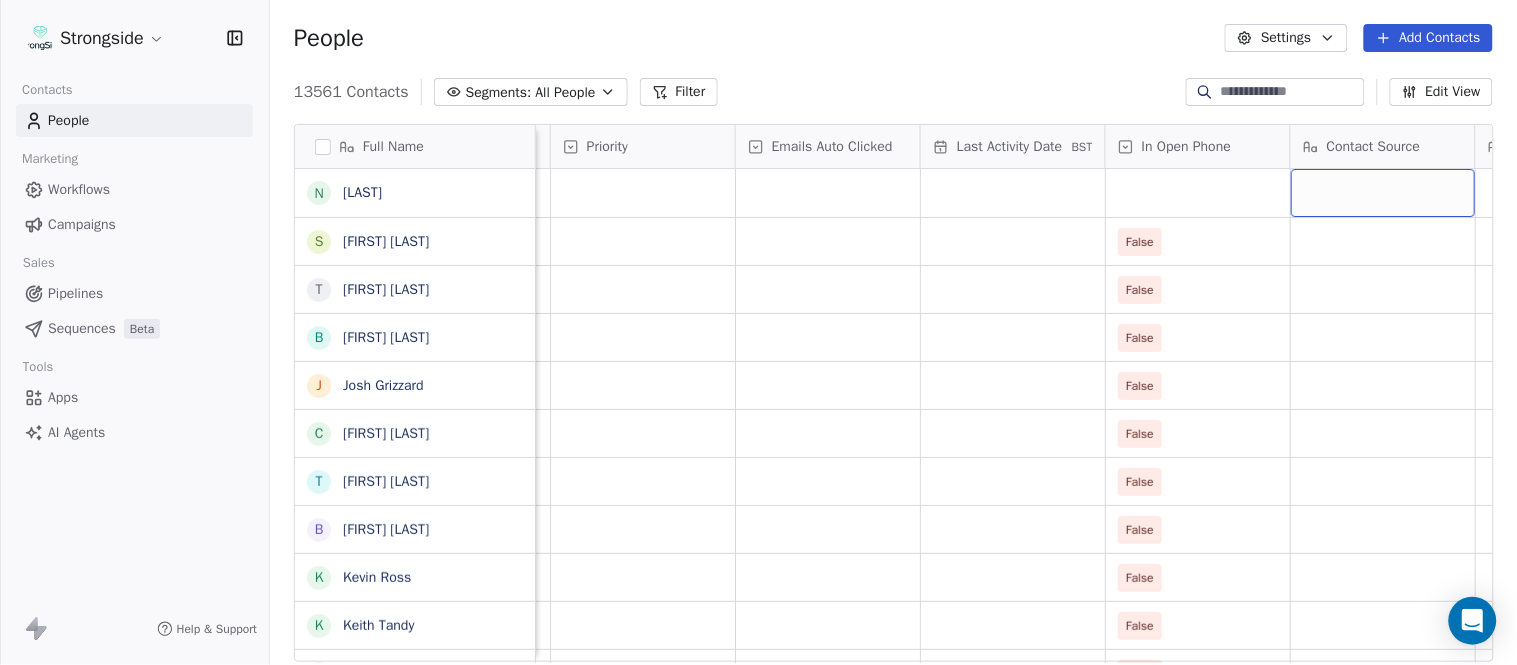 scroll, scrollTop: 0, scrollLeft: 2047, axis: horizontal 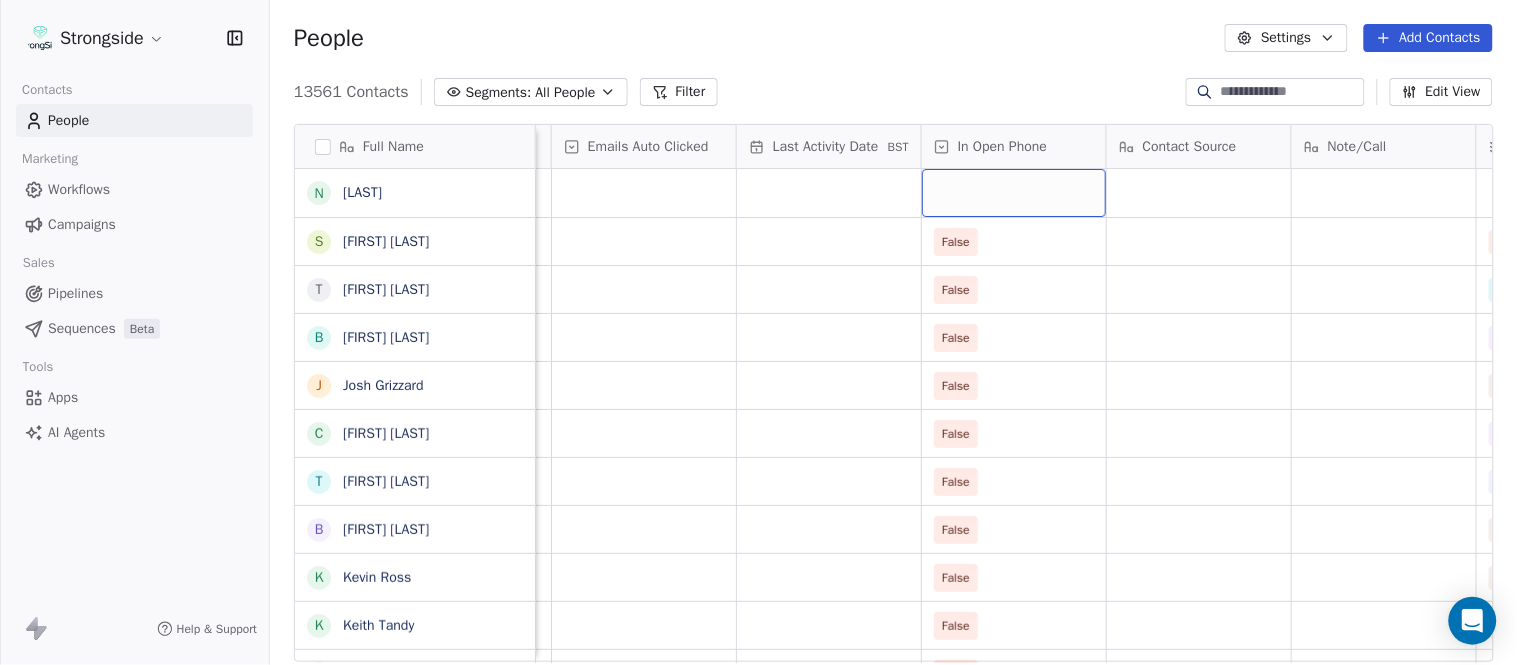 click at bounding box center (1014, 193) 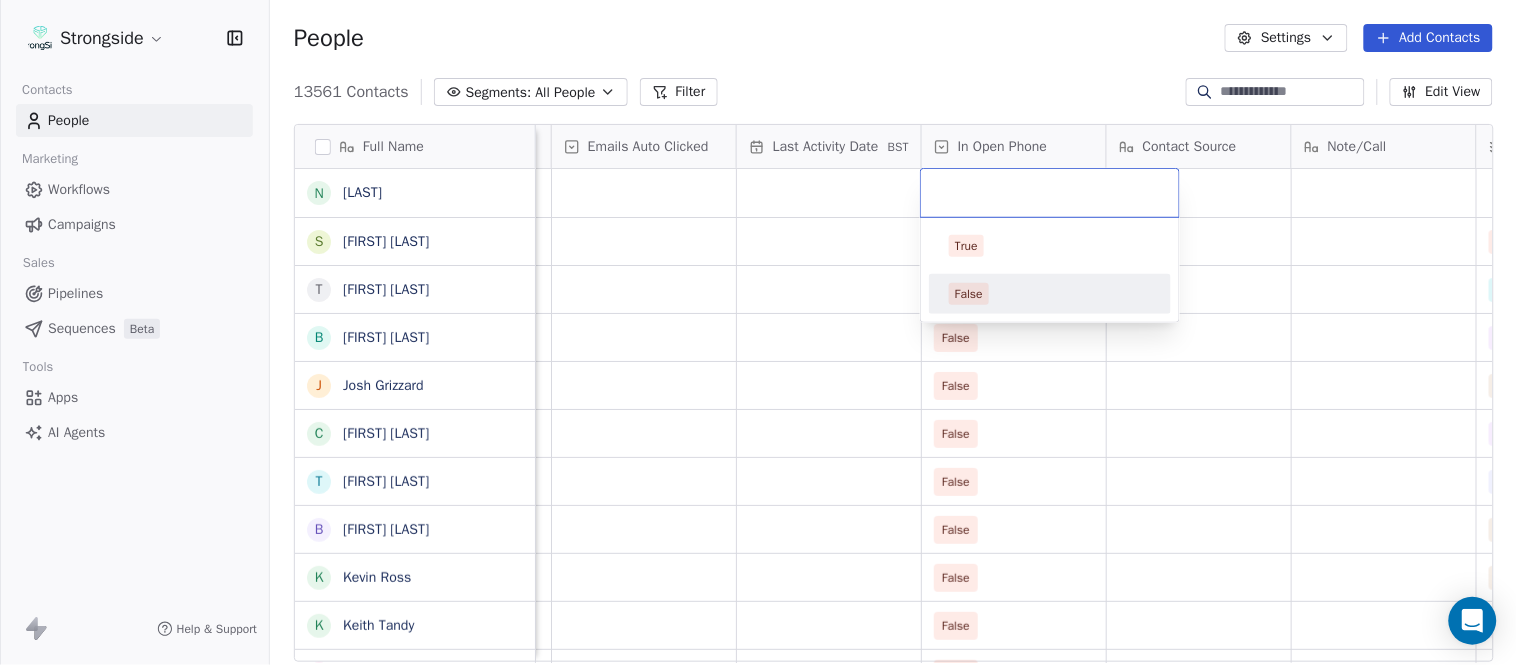 drag, startPoint x: 1017, startPoint y: 283, endPoint x: 1016, endPoint y: 225, distance: 58.00862 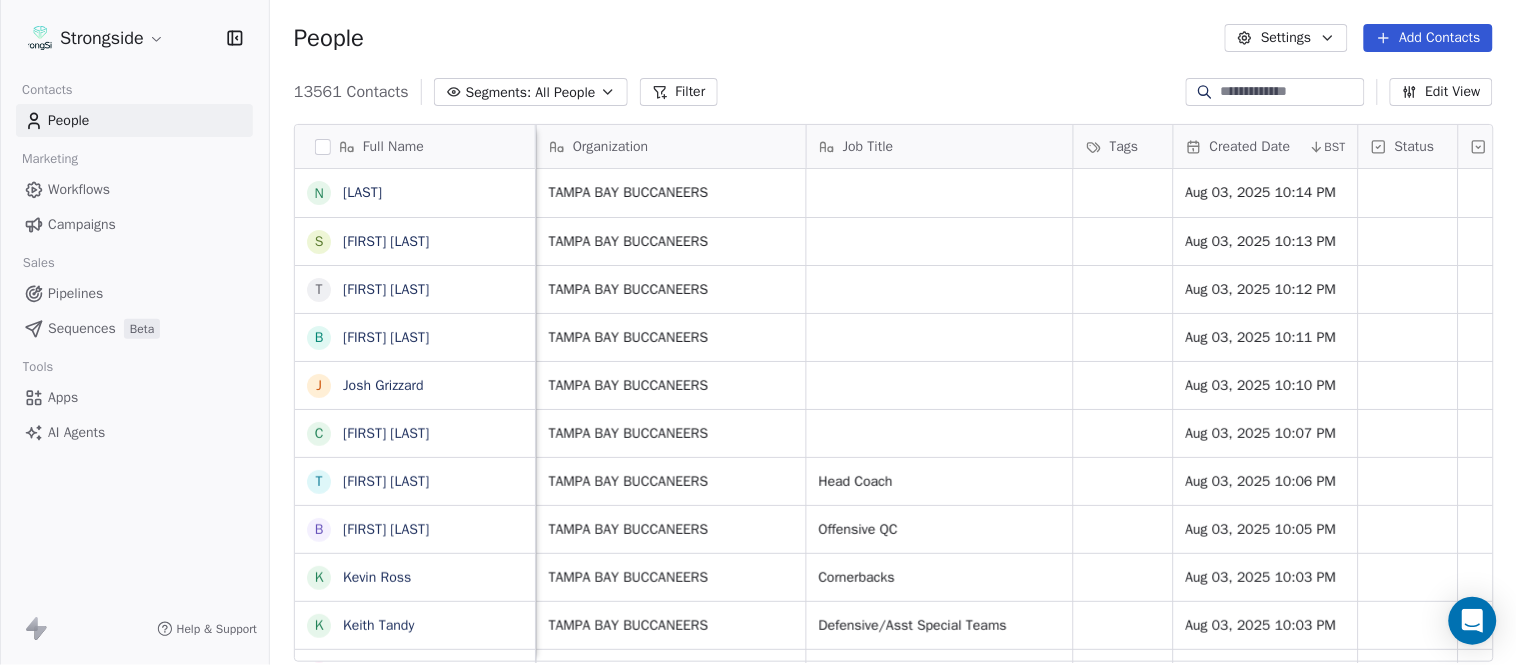 scroll, scrollTop: 0, scrollLeft: 646, axis: horizontal 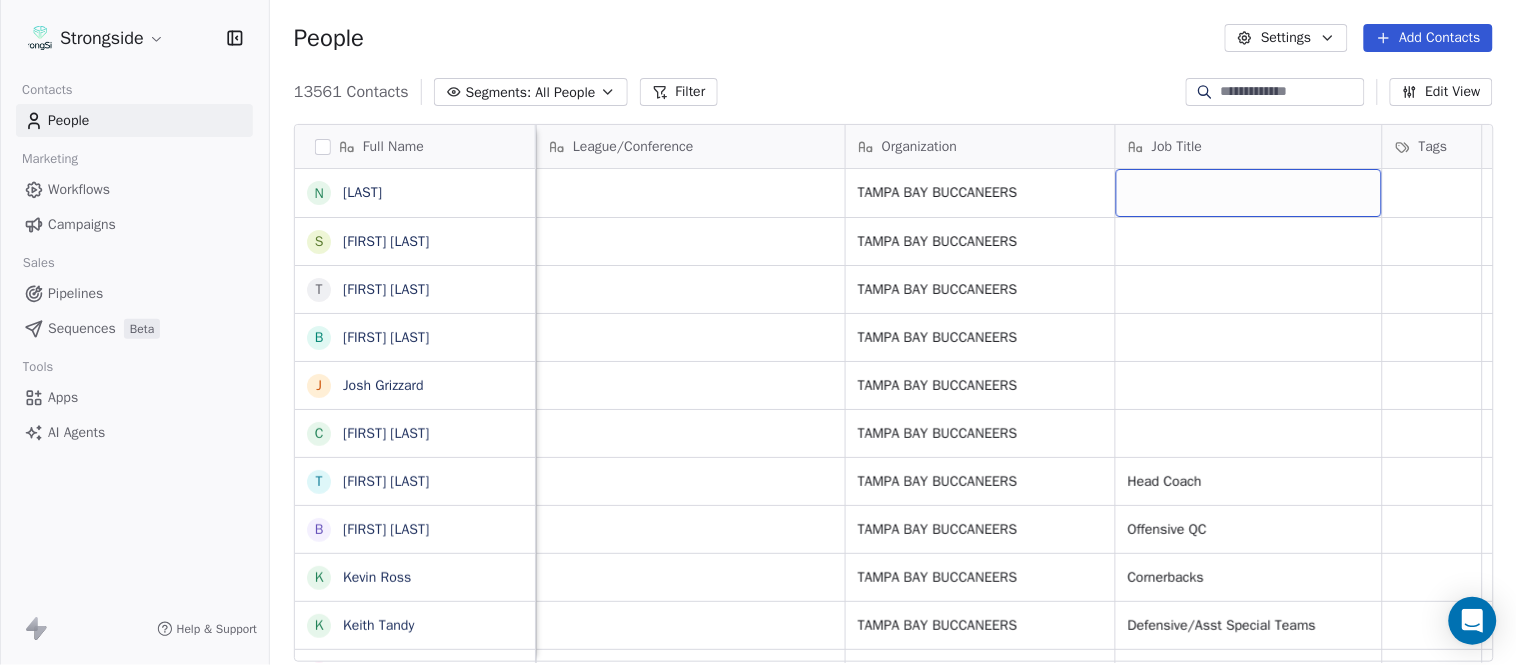click at bounding box center (1249, 193) 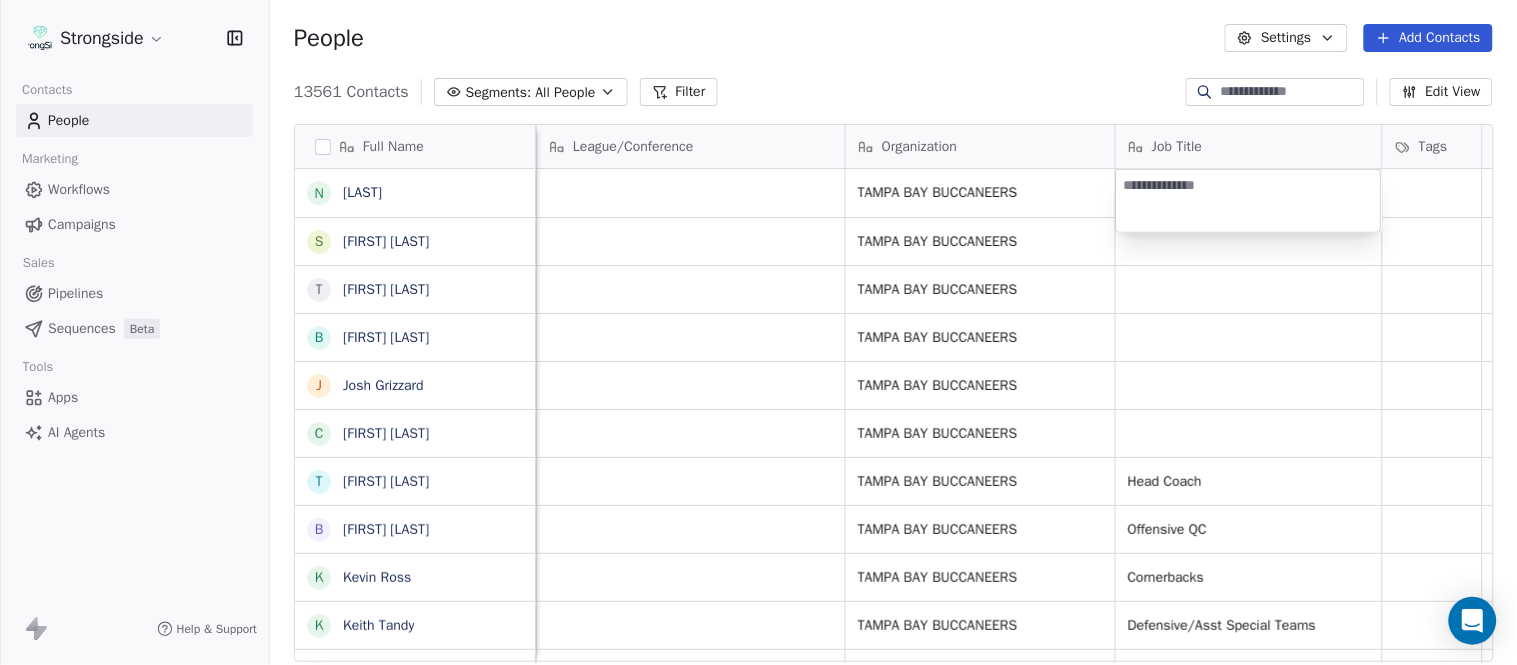 type on "********" 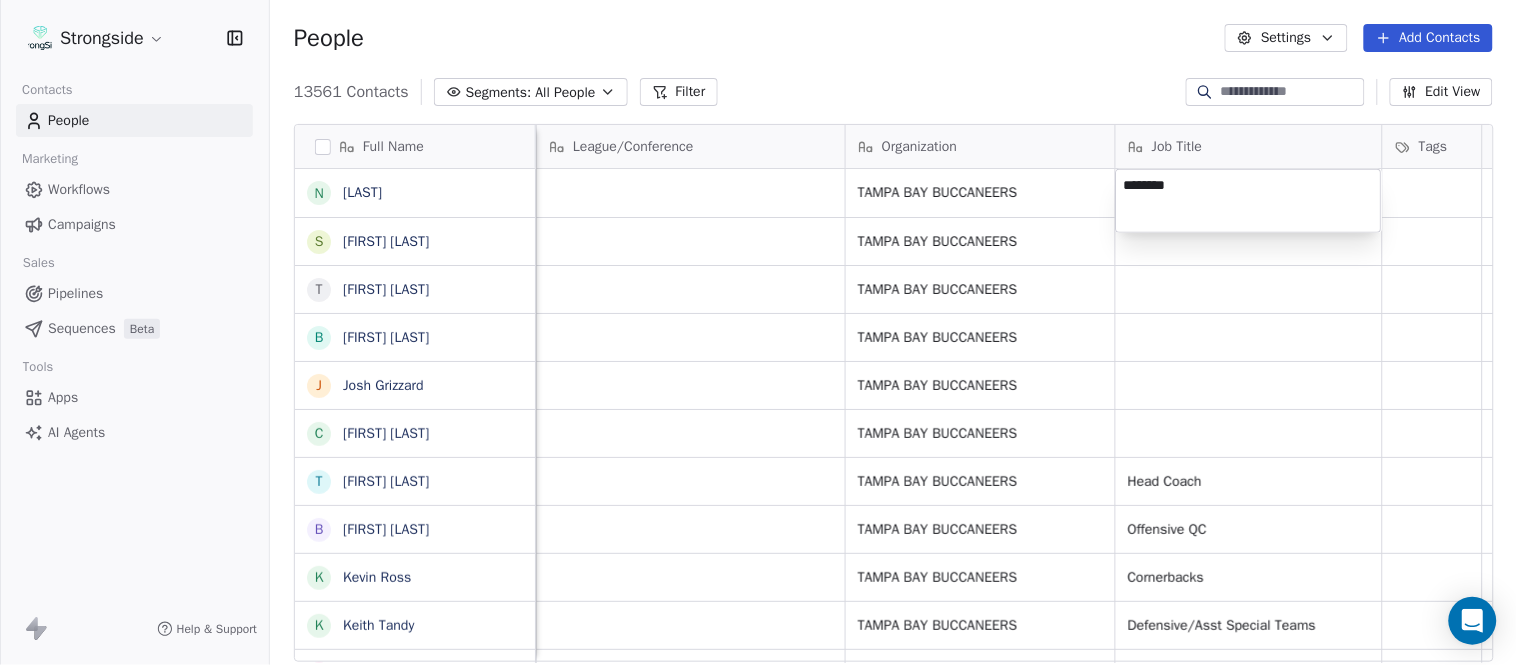 click on "Strongside Contacts People Marketing Workflows Campaigns Sales Pipelines Sequences Beta Tools Apps AI Agents Help & Support People Settings Add Contacts 13561 Contacts Segments: All People Filter Edit View Tag Add to Sequence Export Full Name N [LAST] S [LAST] T [LAST] B [LAST] J [LAST] C [LAST] T [LAST] B [LAST] K [LAST] K [LAST] J [LAST] S [LAST] L [LAST] J [LAST] M [LAST] K [LAST] M [LAST] R [LAST] C [LAST] B [LAST] B [LAST] F [LAST] A [LAST] A [LAST] M [LAST] J [LAST] B [LAST] D [LAST] Email Phone Number Level League/Conference Organization Job Title Tags Created Date BST Status Priority Emails Auto Clicked [EMAIL] NFL [ORGANIZATION] Aug 03, 2025 10:14 PM [EMAIL] NFL [ORGANIZATION] Aug 03, 2025 10:13 PM NFL NFL NFL NFL" at bounding box center [758, 332] 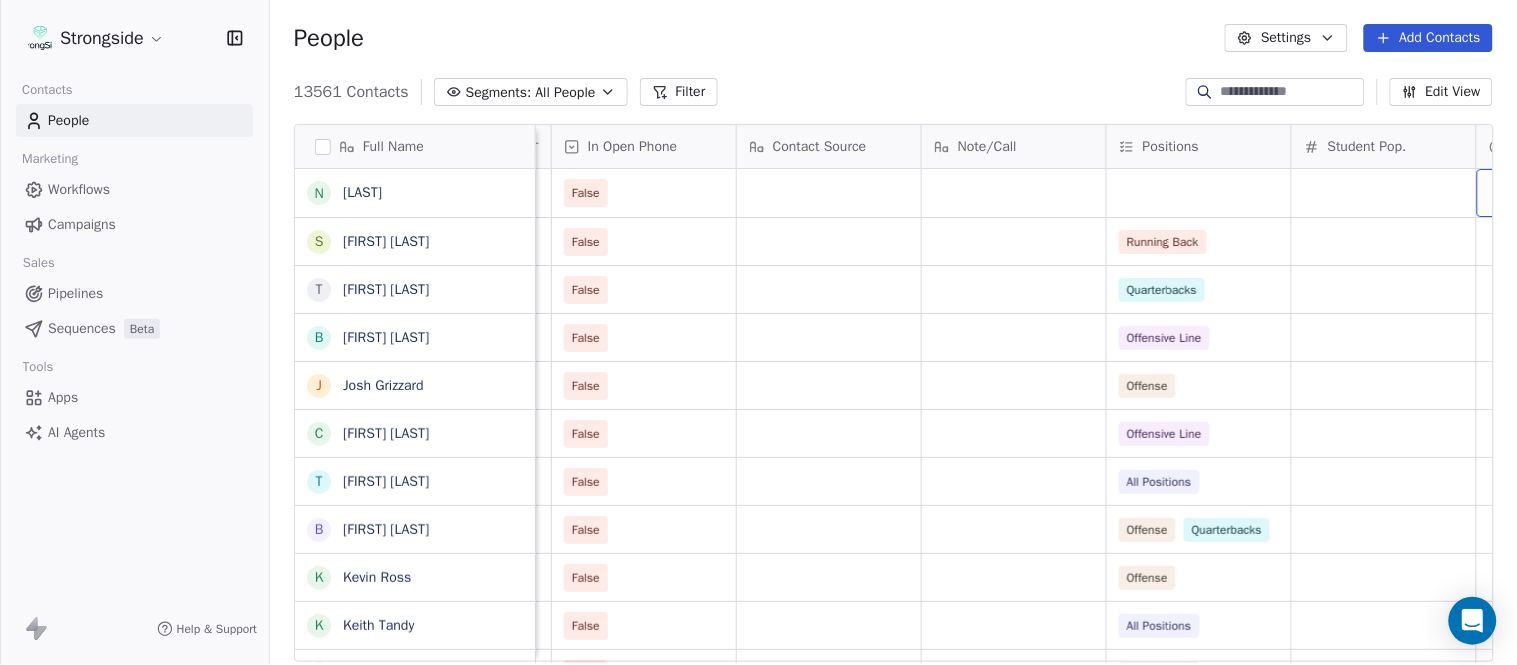scroll, scrollTop: 0, scrollLeft: 2603, axis: horizontal 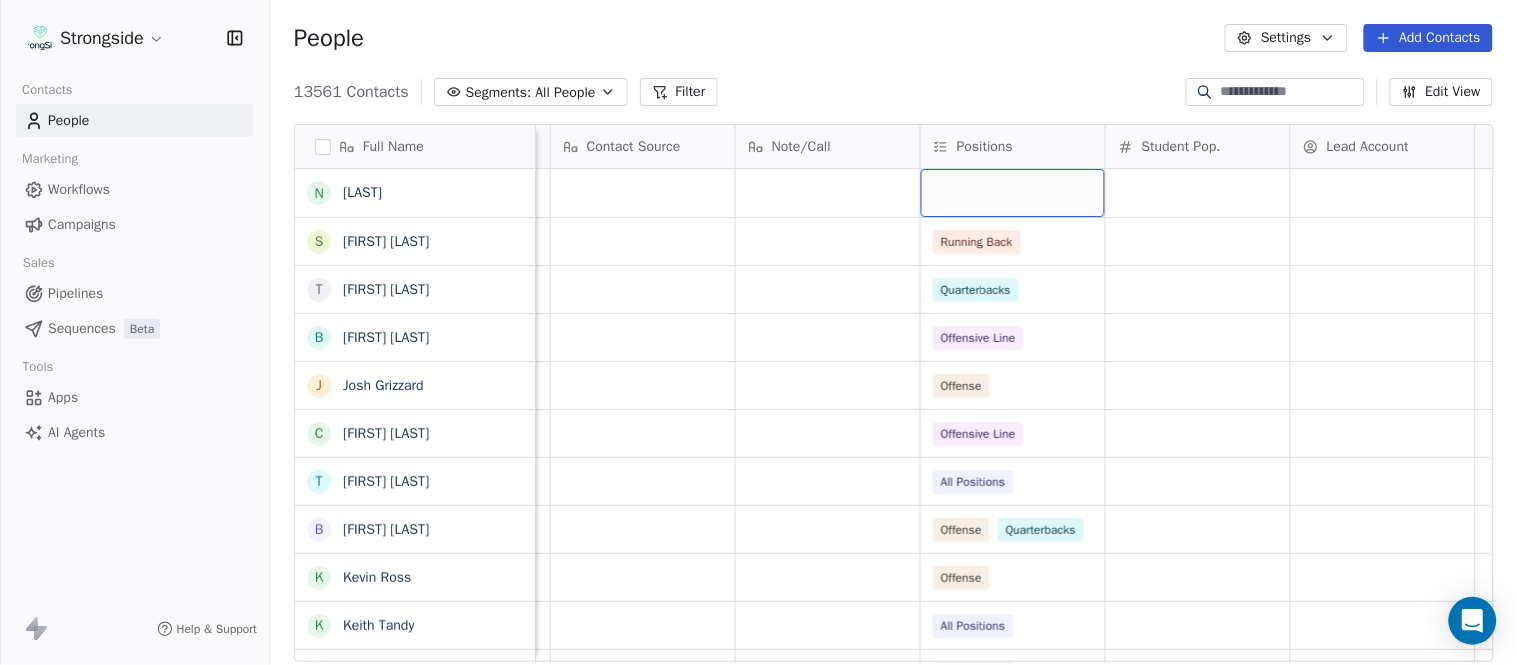 click at bounding box center (1013, 193) 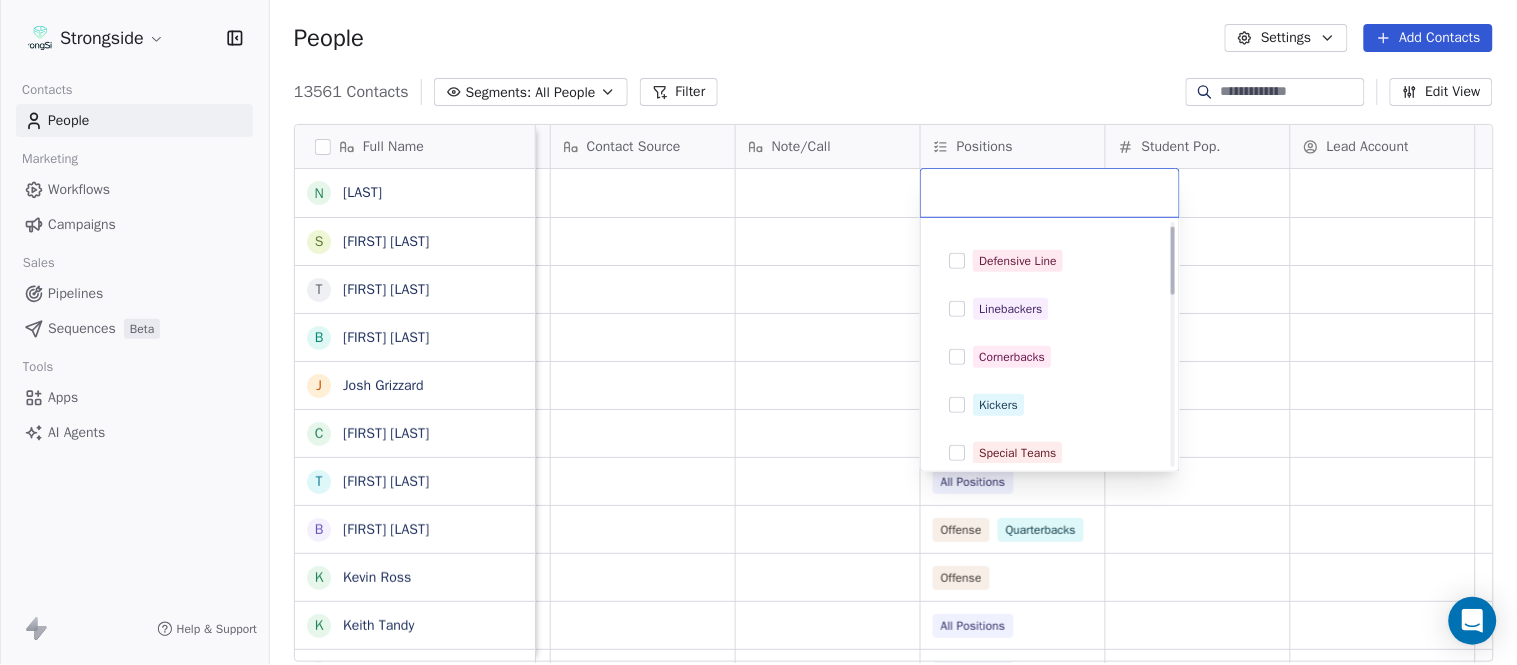scroll, scrollTop: 0, scrollLeft: 0, axis: both 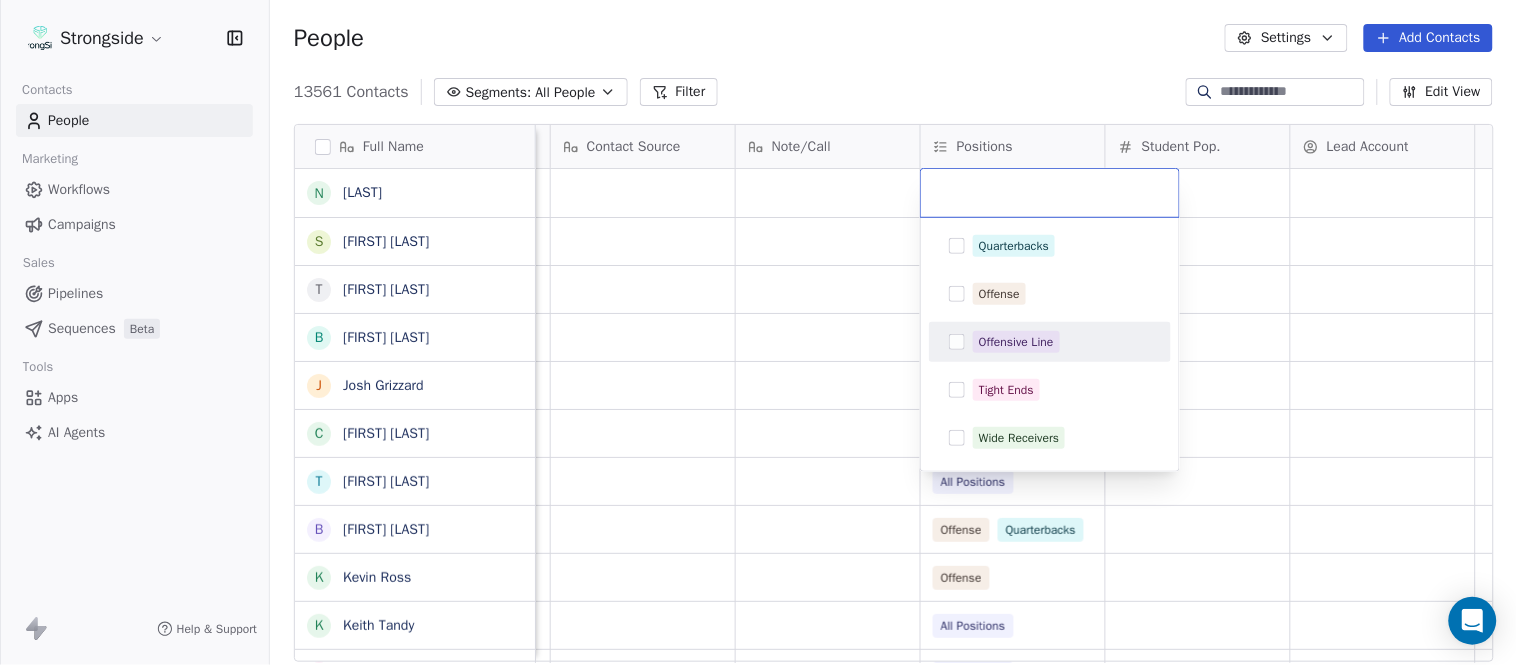 click on "Strongside Contacts People Marketing Workflows Campaigns Sales Pipelines Sequences Beta Tools Apps AI Agents Help & Support People Settings Add Contacts 13561 Contacts Segments: All People Filter Edit View Tag Add to Sequence Export Full Name N [FIRST] [LAST] S [FIRST] [LAST] T [FIRST] [LAST] B [FIRST] [LAST] J [FIRST] [LAST] C [FIRST] [LAST] T [FIRST] [LAST] B [FIRST] [LAST] K [FIRST] [LAST] K [FIRST] [LAST] J [FIRST] [LAST] S [FIRST] [LAST] L [FIRST] [LAST] J [FIRST] [LAST] M [FIRST] [LAST] K [FIRST] [LAST] M [FIRST] [LAST] R [FIRST] [LAST] C [FIRST] [LAST] B [FIRST] [LAST] B [FIRST] [LAST] F [FIRST] [LAST] A [FIRST] [LAST] A [FIRST] [LAST] M [FIRST] [LAST] J [FIRST] [LAST] B [FIRST] [LAST] M [FIRST] [LAST] D [FIRST] [LAST] R [FIRST] [LAST] B [FIRST] [LAST] Priority Emails Auto Clicked Last Activity Date BST In Open Phone Contact Source Note/Call Positions Student Pop. Lead Account False False Running Back False Quarterbacks False Offensive Line False Offense False Offensive Line False All Positions False Offense Quarterbacks" at bounding box center [758, 332] 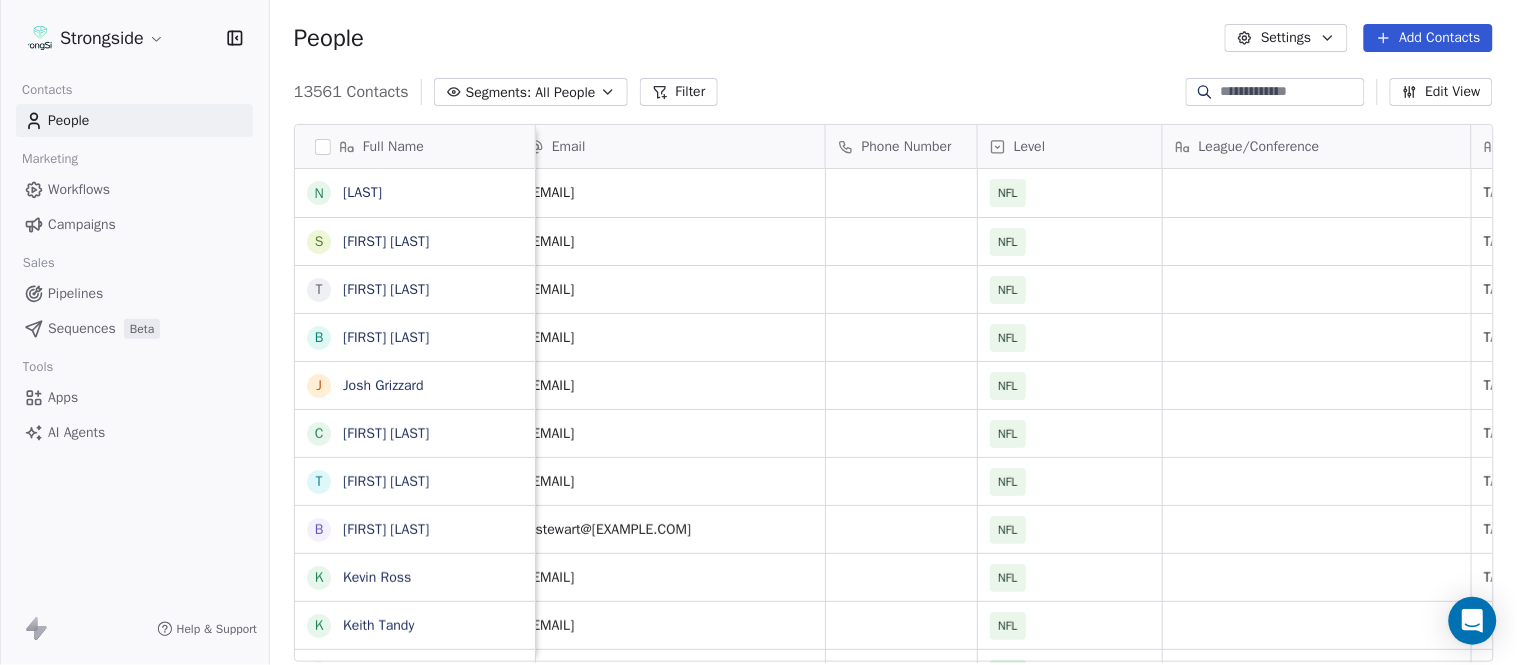 scroll, scrollTop: 0, scrollLeft: 0, axis: both 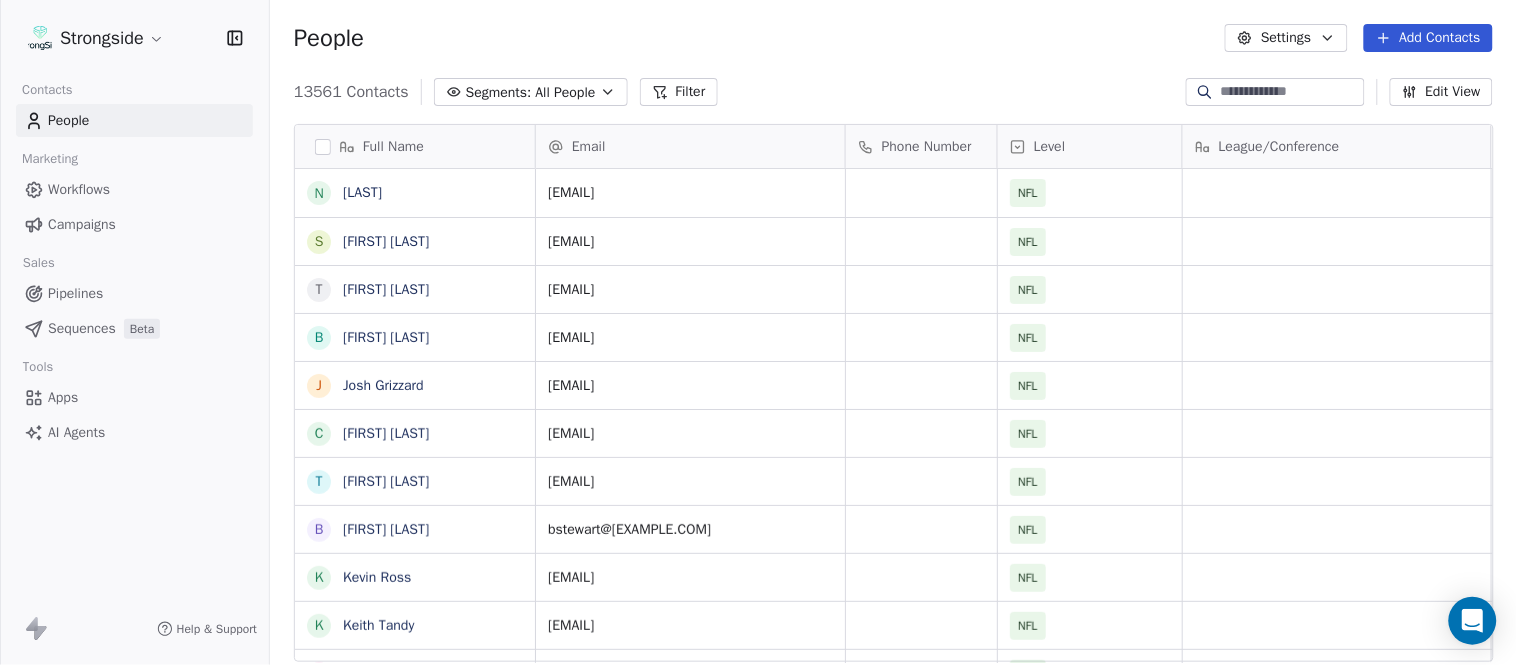 click on "Add Contacts" at bounding box center [1428, 38] 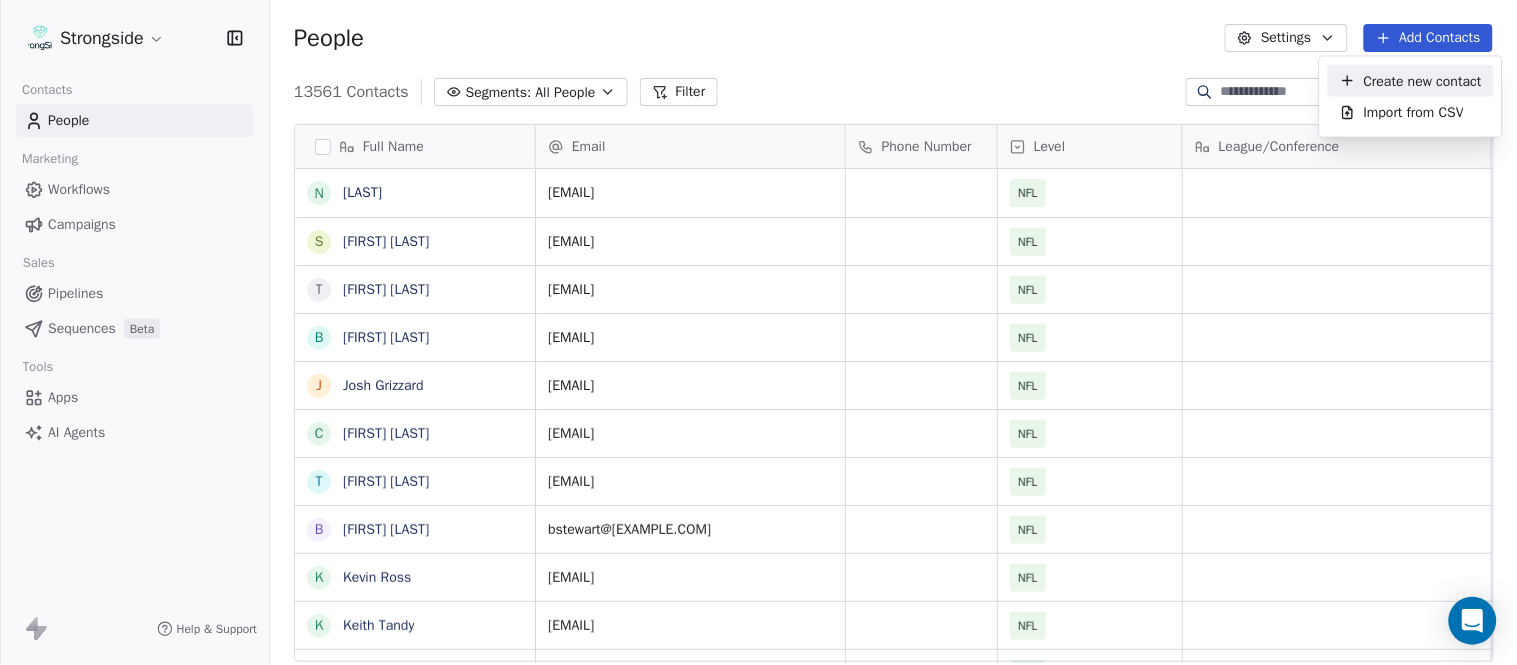click on "Create new contact" at bounding box center [1423, 80] 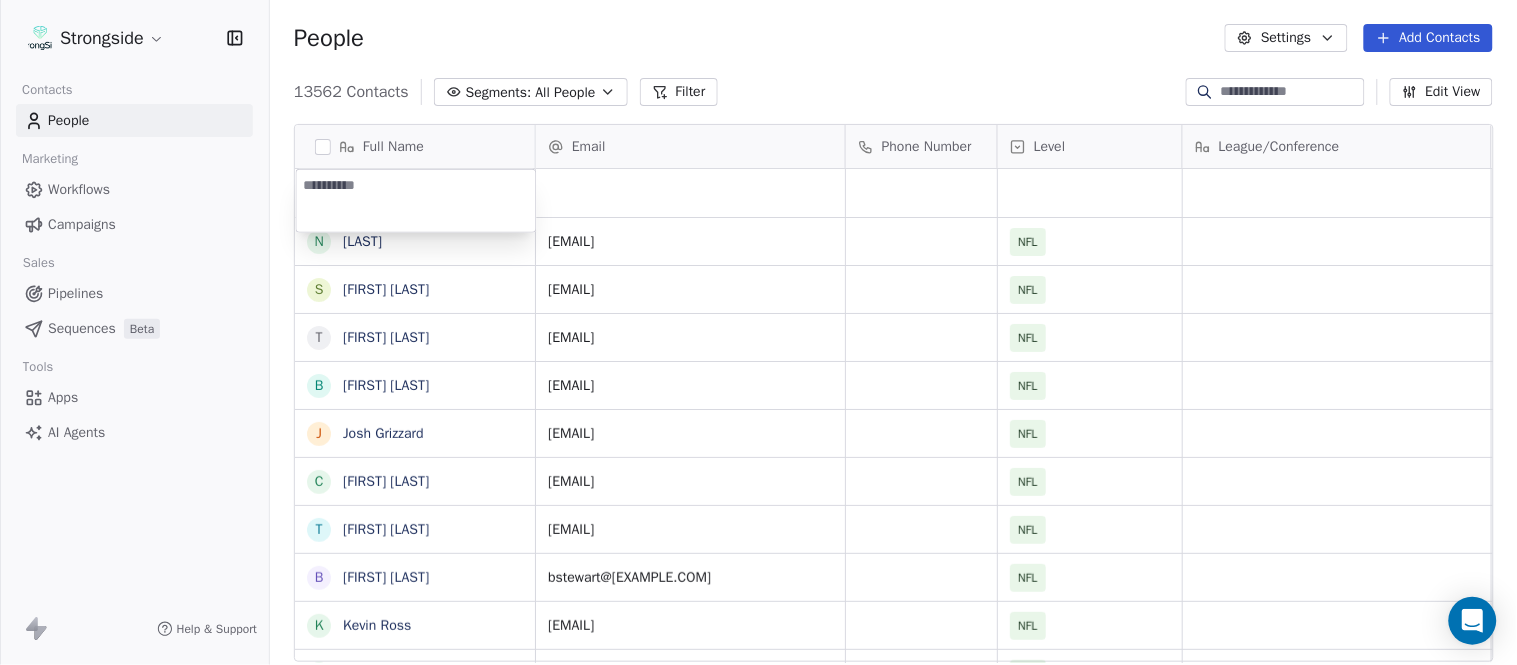 type on "**********" 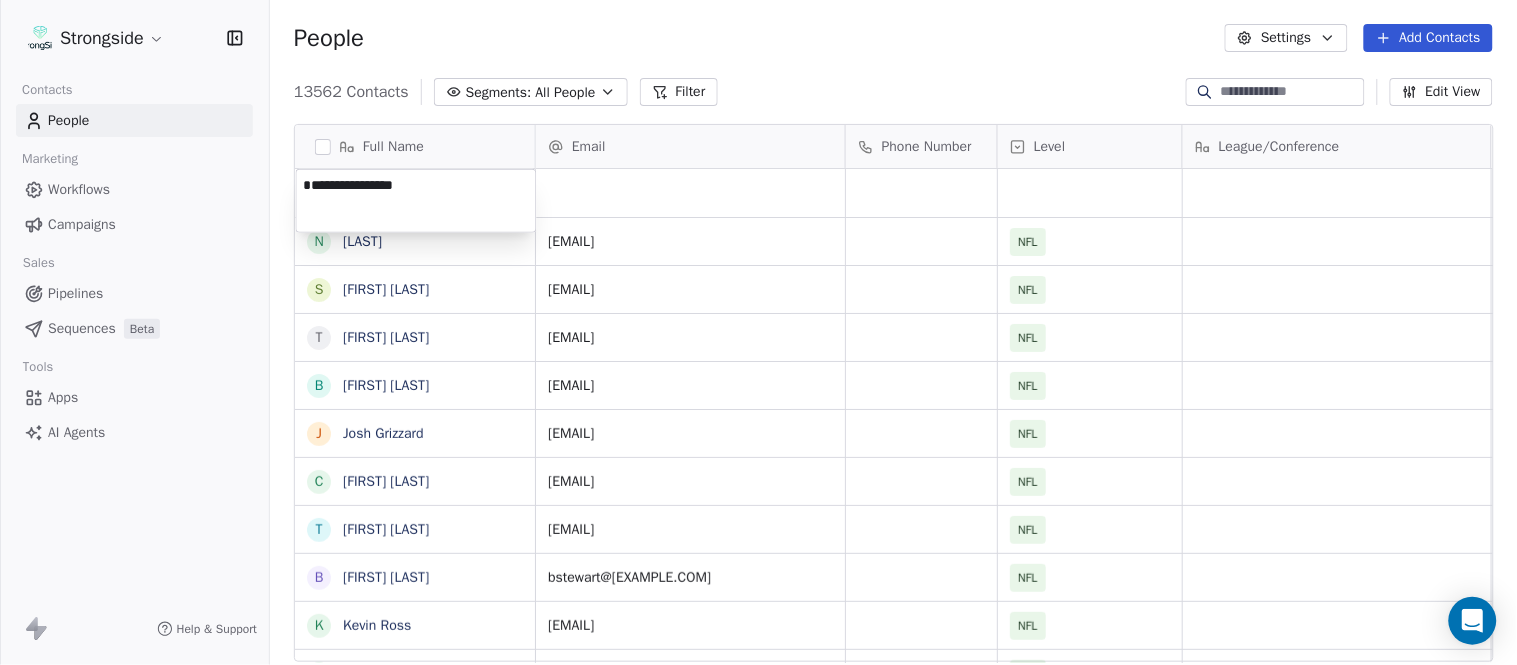 click on "Full Name N [FIRST] [LAST] S [FIRST] [LAST] T [FIRST] [LAST] B [FIRST] [LAST] J [FIRST] [LAST] C [FIRST] [LAST] T [FIRST] [LAST] B [FIRST] [LAST] K [FIRST] [LAST] K [FIRST] [LAST] J [FIRST] [LAST] S [FIRST] [LAST] L [FIRST] [LAST] J [FIRST] [LAST] M [FIRST] [LAST] K [FIRST] [LAST] M [FIRST] [LAST] R [FIRST] [LAST] C [FIRST] [LAST] B [FIRST] [LAST] B [FIRST] [LAST] F [FIRST] [LAST] A [FIRST] [LAST] A [FIRST] [LAST] M [FIRST] [LAST] J [FIRST] [LAST] B [FIRST] [LAST] R [FIRST] [LAST] Email Phone Number Level League/Conference Organization Job Title Tags Created Date BST Aug 03, 2025 10:15 PM [EMAIL] NFL TAMPA BAY BUCCANEERS Safeties Aug 03, 2025 10:14 PM [EMAIL] NFL TAMPA BAY BUCCANEERS Aug 03, 2025 10:13 PM [EMAIL] NFL NFL NFL" at bounding box center (758, 332) 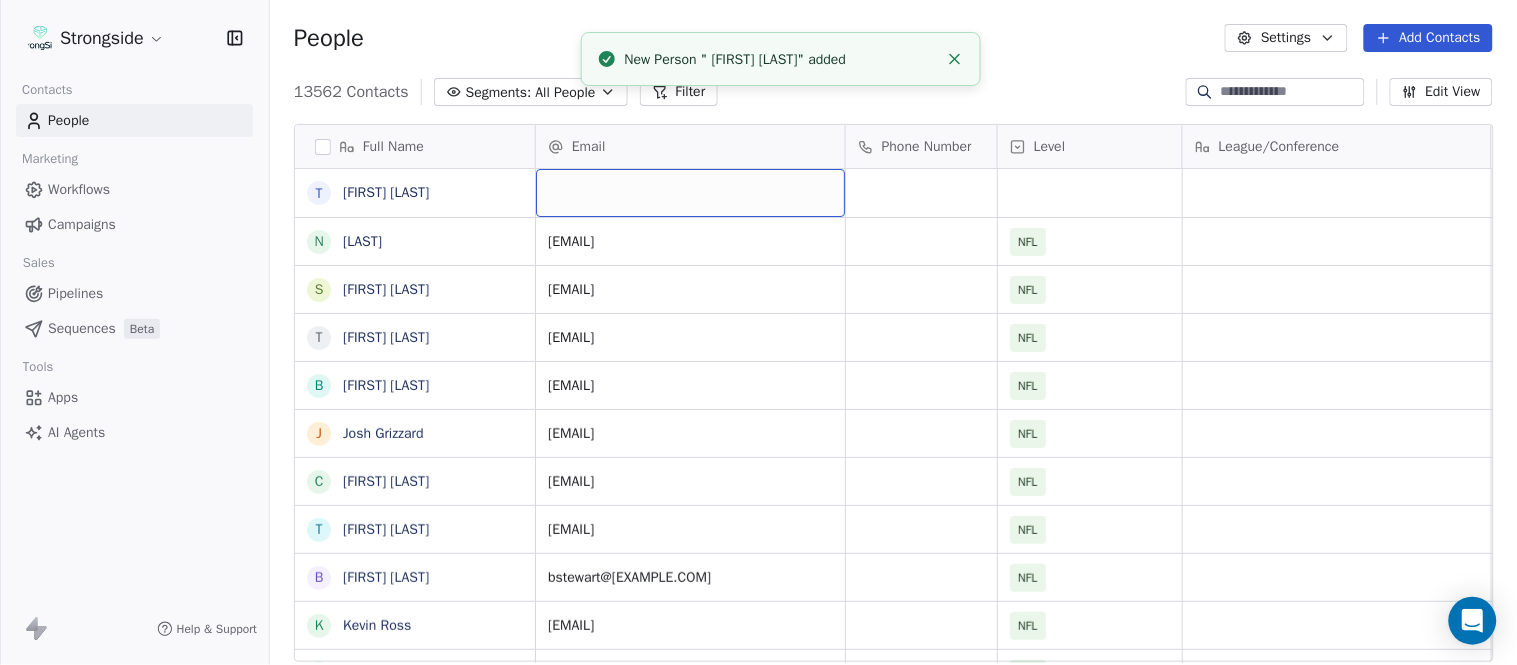 click at bounding box center (690, 193) 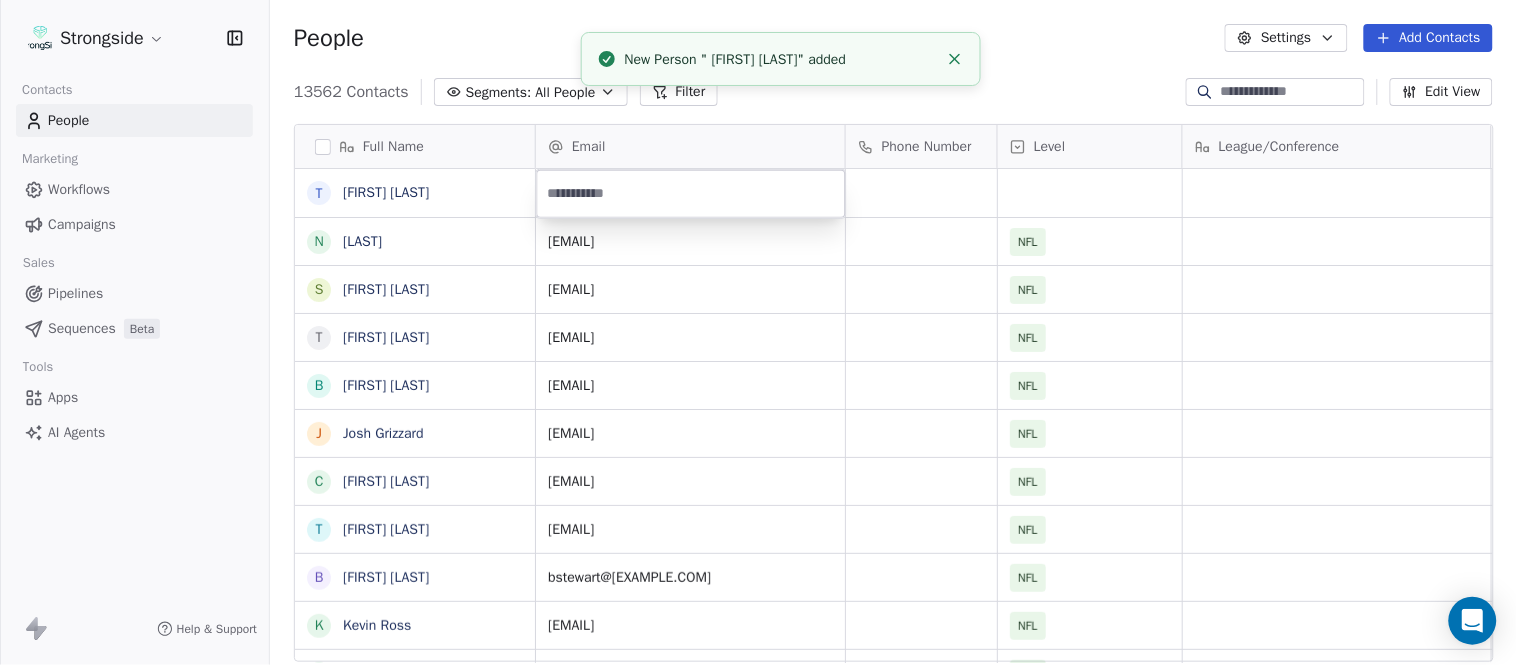 type on "**********" 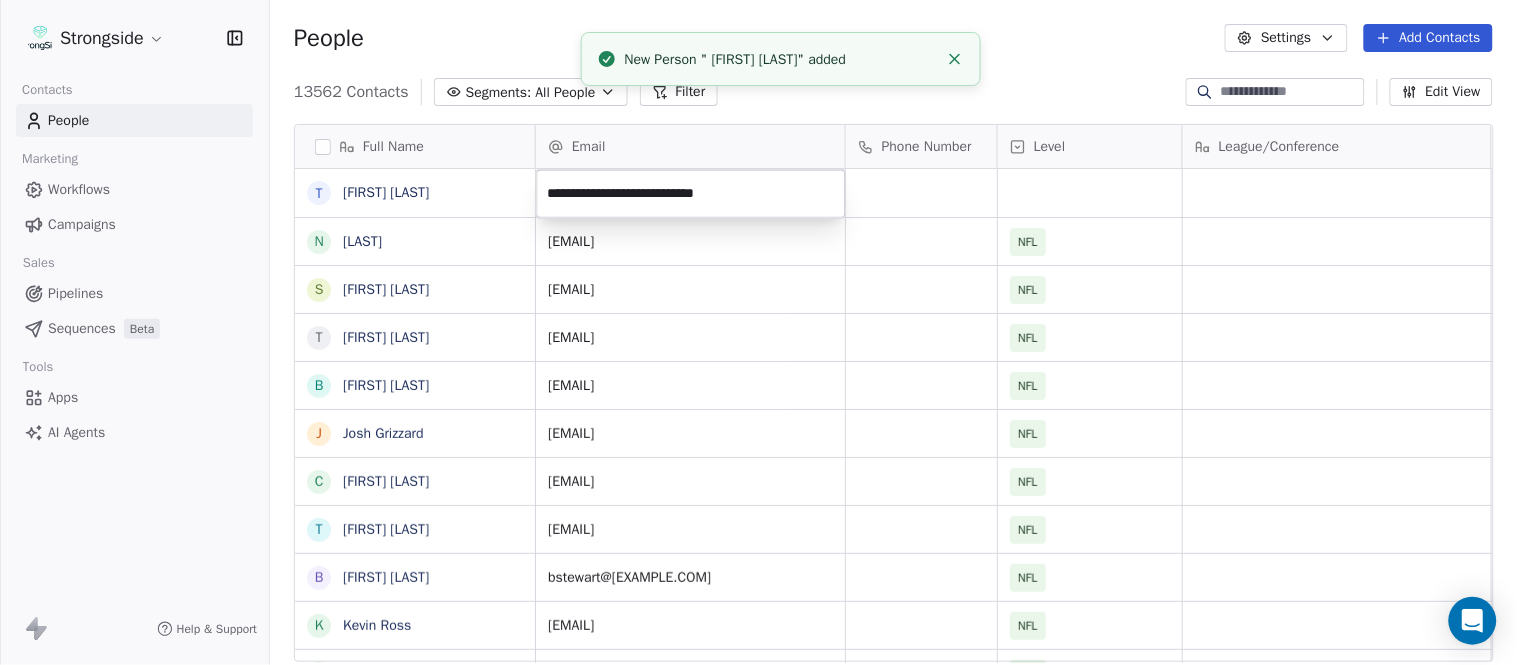 click on "Strongside Contacts People Marketing Workflows Campaigns Sales Pipelines Sequences Beta Tools Apps AI Agents Help & Support People Settings Add Contacts 13562 Contacts Segments: All People Filter Edit View Tag Add to Sequence Export Full Name T [LAST] N [LAST] S [LAST] T [LAST] B [LAST] J [LAST] C [LAST] T [LAST] B [LAST] K [LAST] K [LAST] J [LAST] S [LAST] L [LAST] J [LAST] M [LAST] K [LAST] M [LAST] R [LAST] C [LAST] B [LAST] B [LAST] F [LAST] A [LAST] A [LAST] M [LAST] J [LAST] B [LAST] D [LAST] R [LAST] Email Phone Number Level League/Conference Organization Job Title Tags Created Date BST Aug 03, 2025 10:15 PM [EMAIL] NFL [ORGANIZATION] Safeties Aug 03, 2025 10:14 PM [EMAIL] NFL [ORGANIZATION] Aug 03, 2025 10:13 PM NFL NFL NFL NFL" at bounding box center (758, 332) 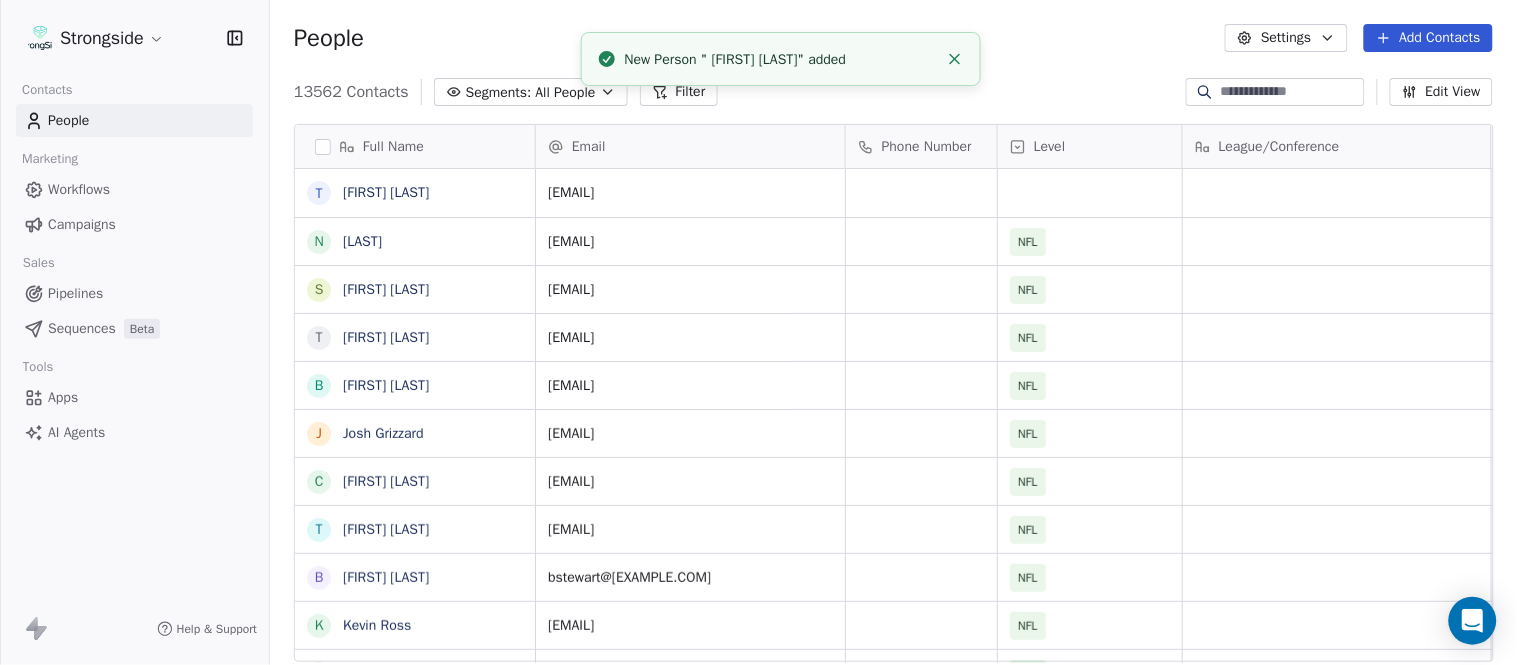 click 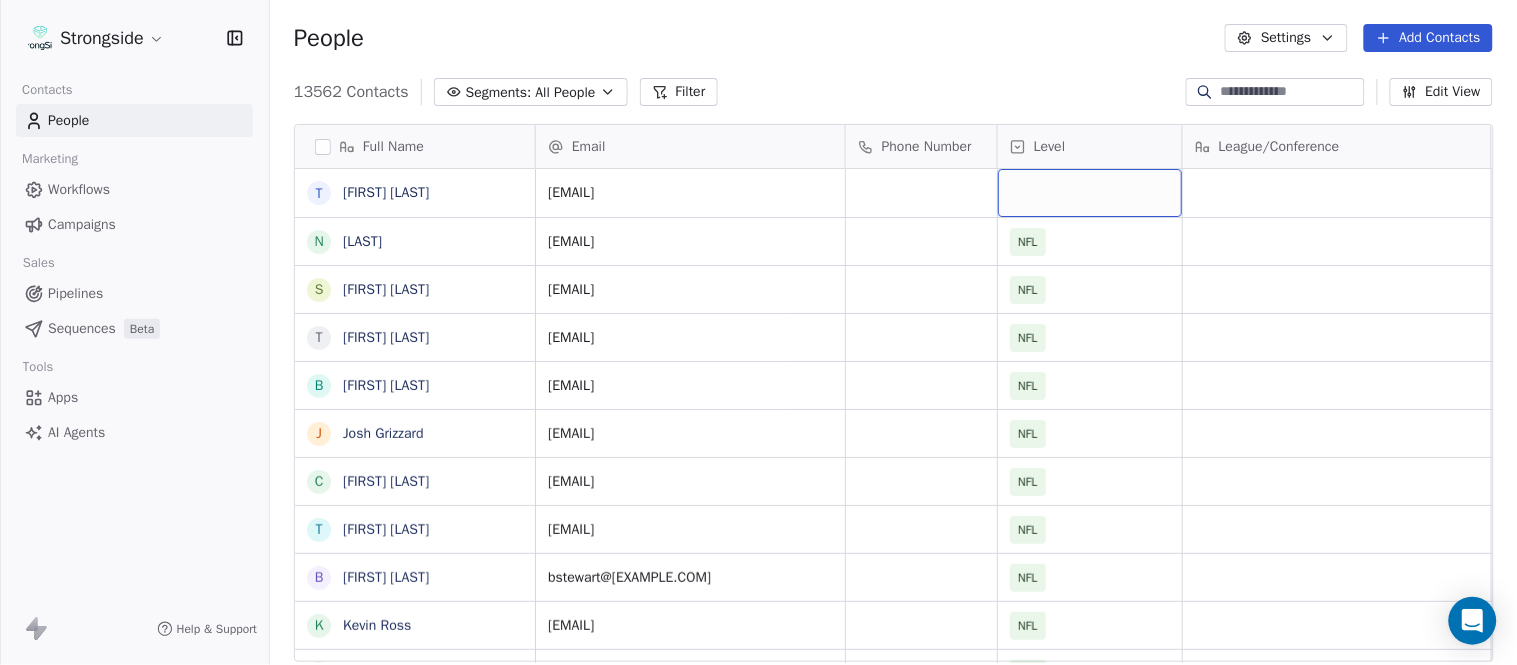 click at bounding box center [1090, 193] 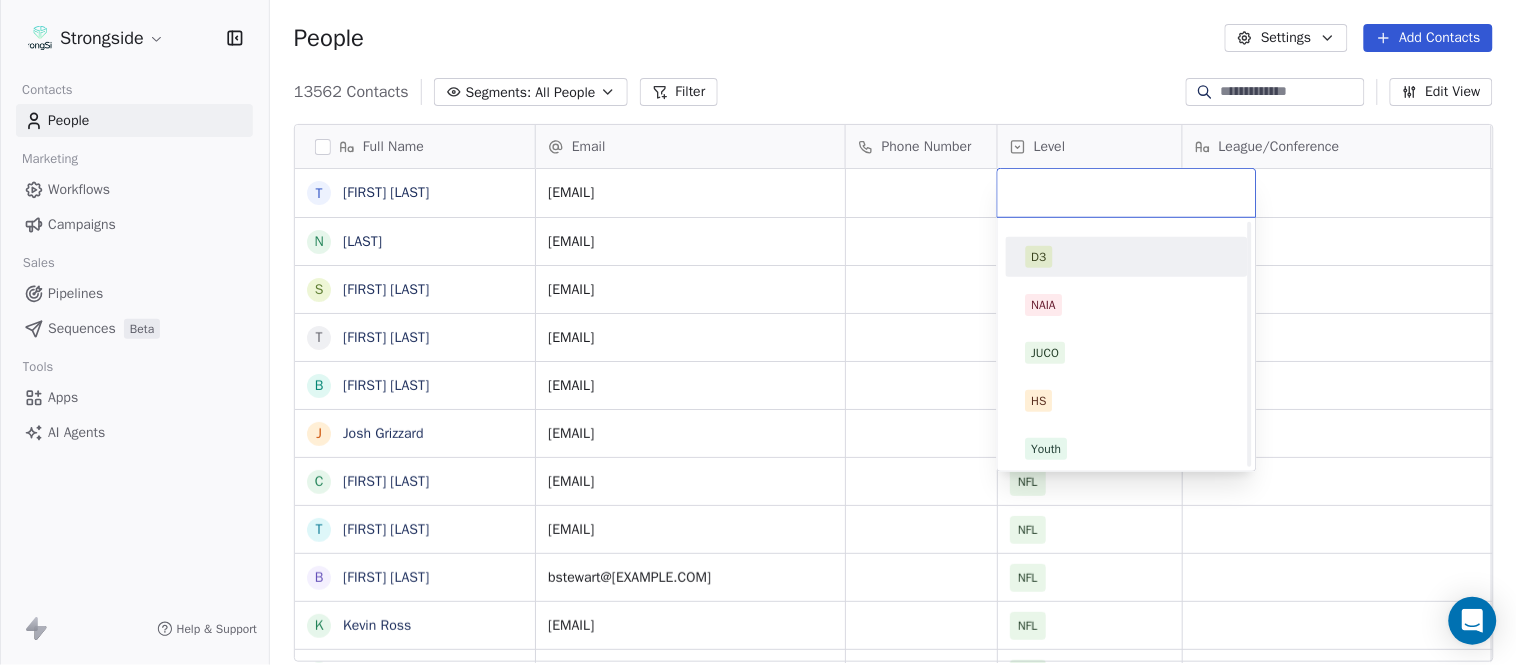 scroll, scrollTop: 330, scrollLeft: 0, axis: vertical 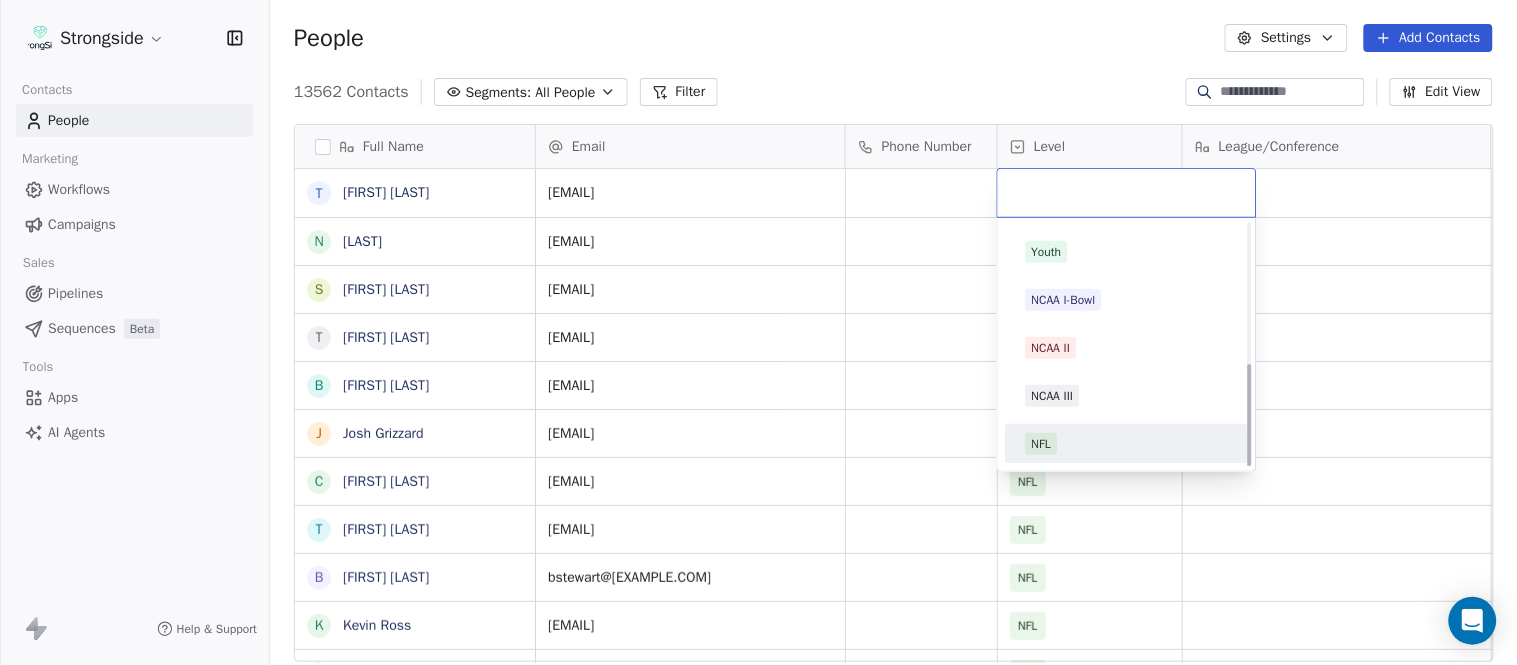 click on "NFL" at bounding box center (1127, 444) 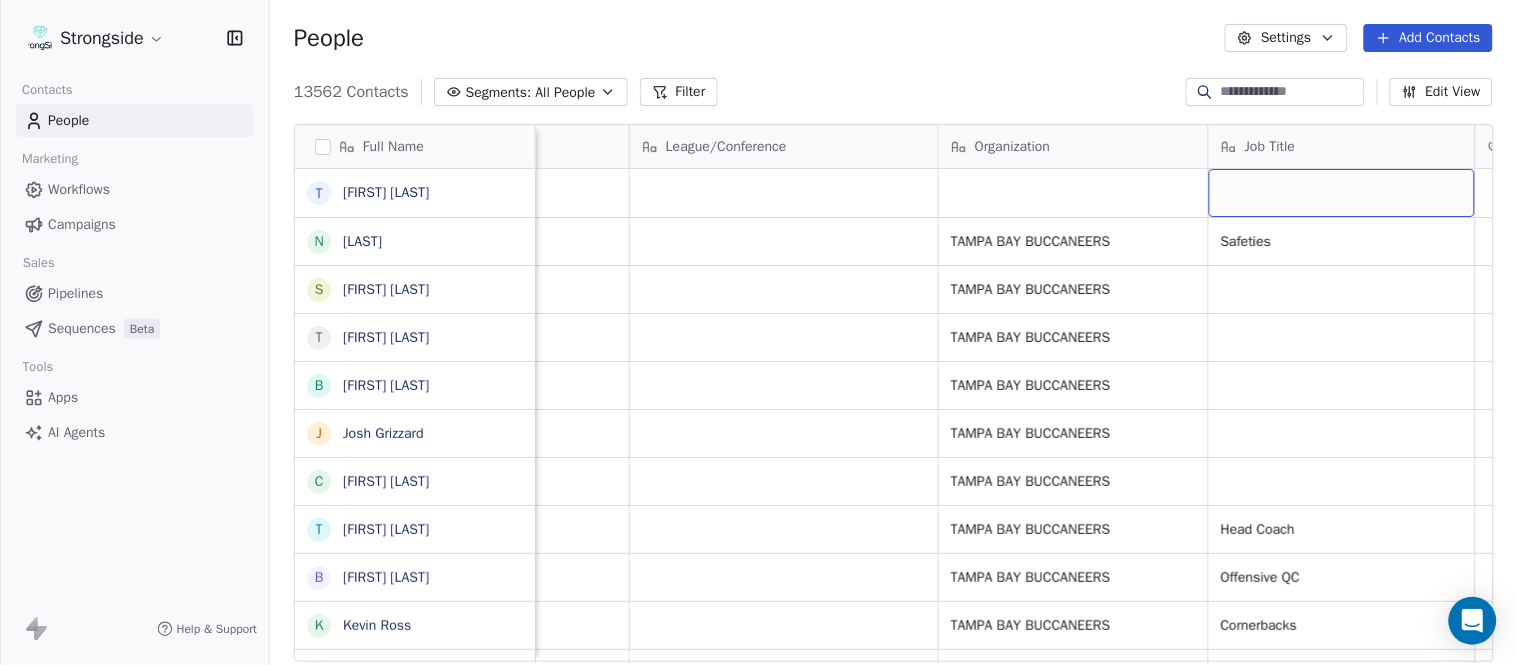 scroll, scrollTop: 0, scrollLeft: 653, axis: horizontal 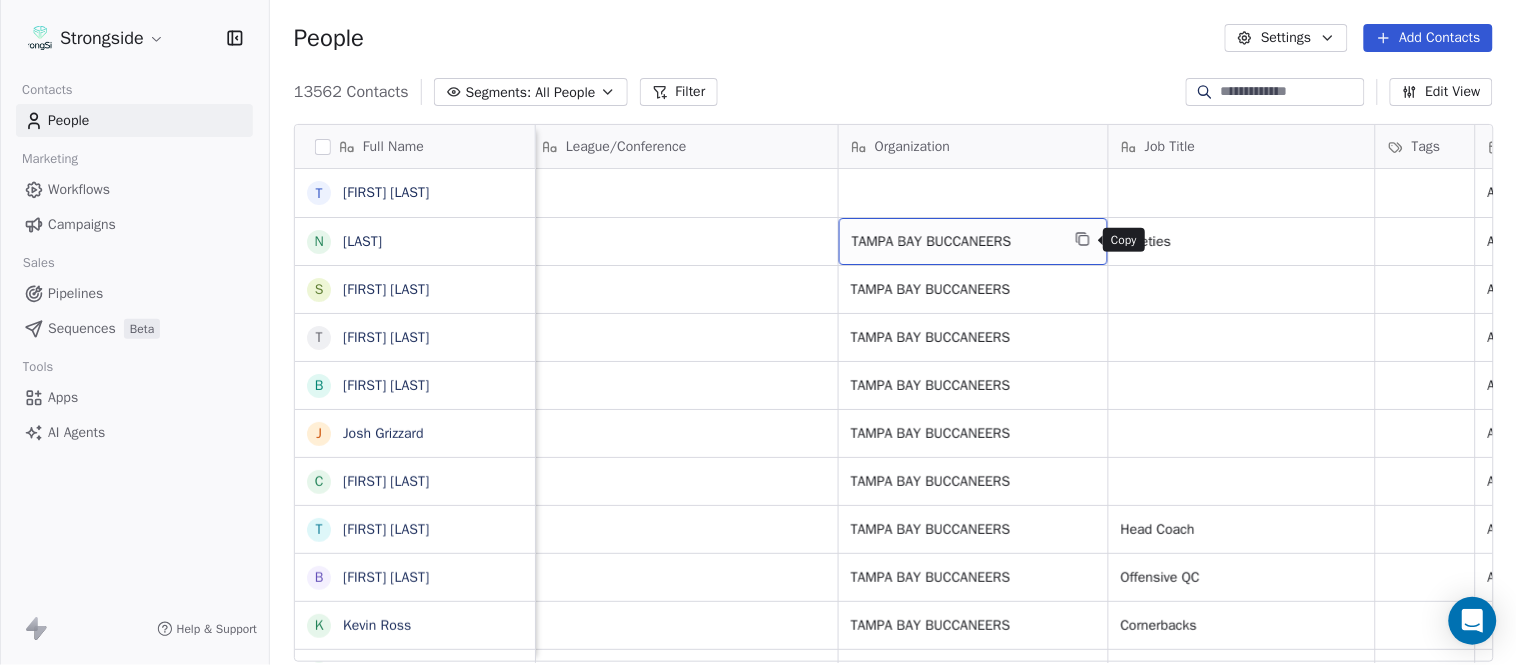 drag, startPoint x: 1082, startPoint y: 240, endPoint x: 1053, endPoint y: 237, distance: 29.15476 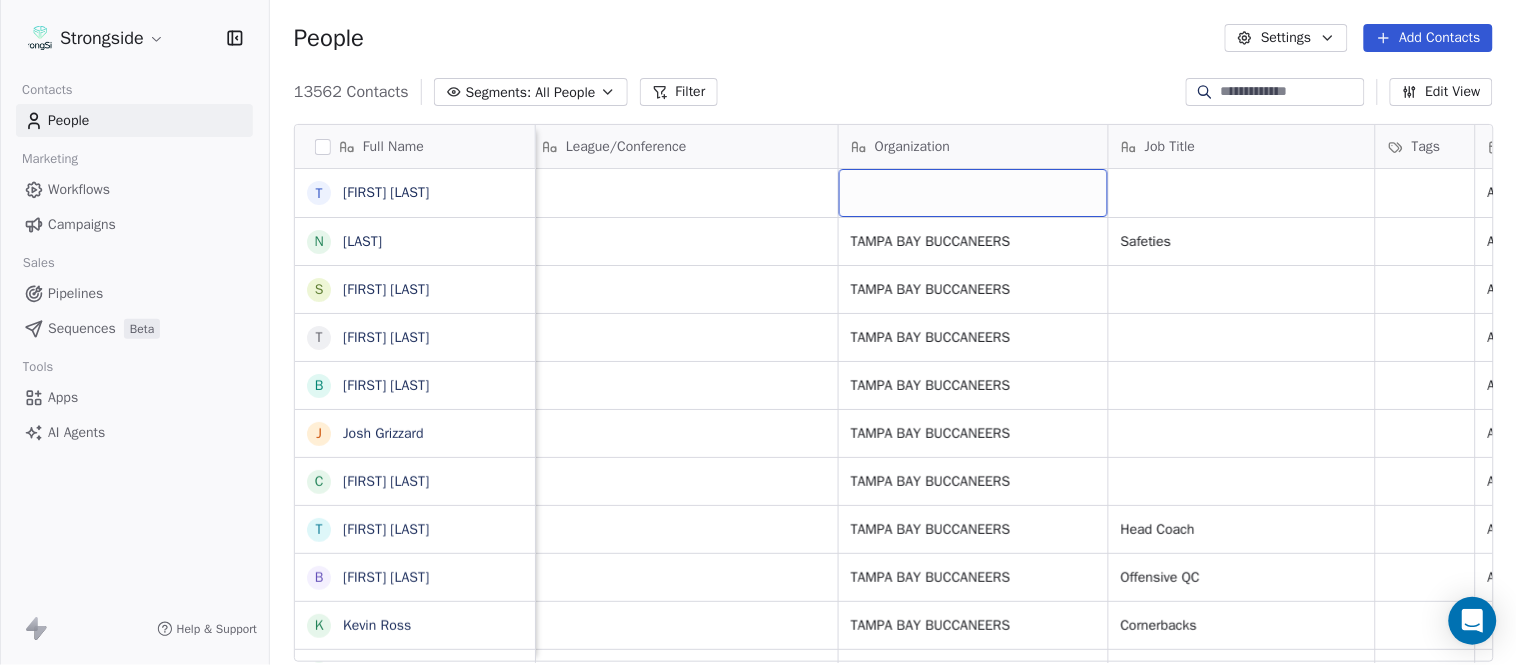 click at bounding box center [973, 193] 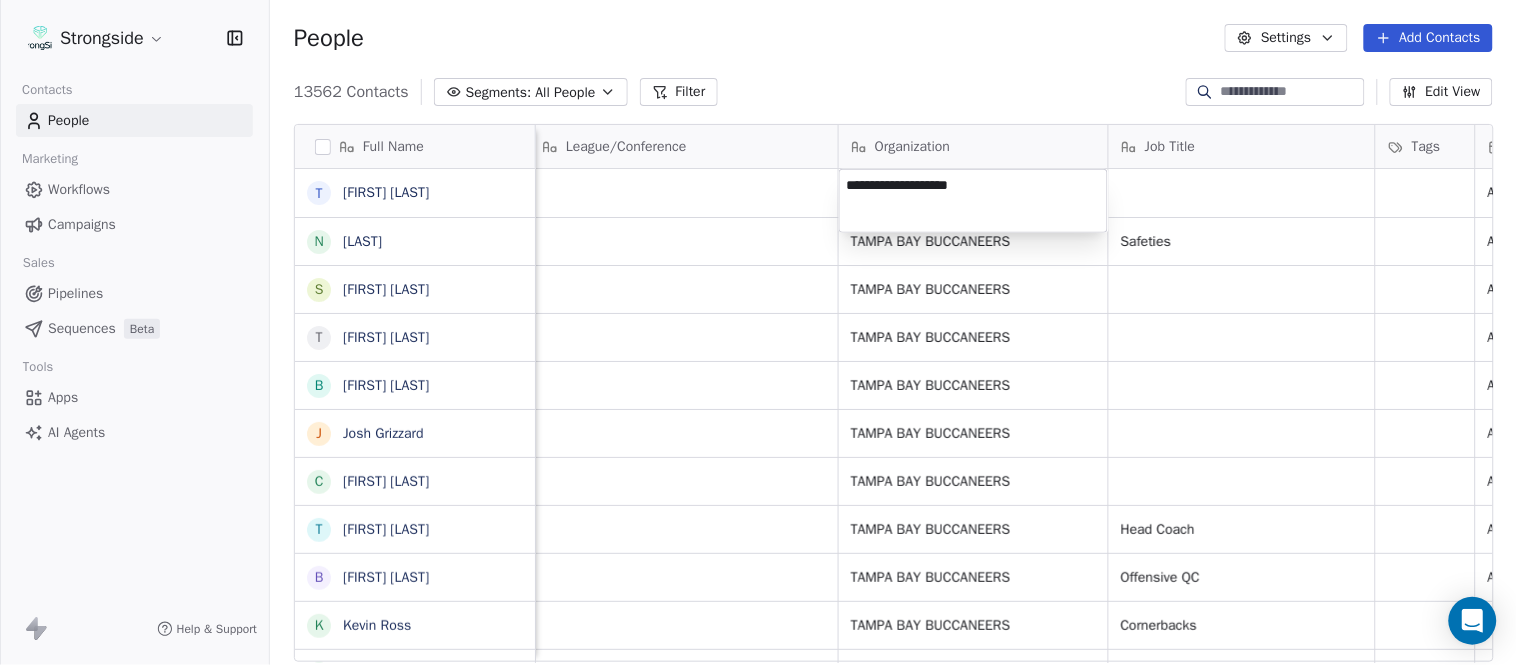 click on "tmcgaughey@[EXAMPLE.COM] NFL Aug 03, 2025 10:15 PM nrapone@[EXAMPLE.COM] NFL TAMPA BAY BUCCANEERS Safeties Aug 03, 2025 10:14 PM NFL NFL NFL NFL NFL" at bounding box center (758, 332) 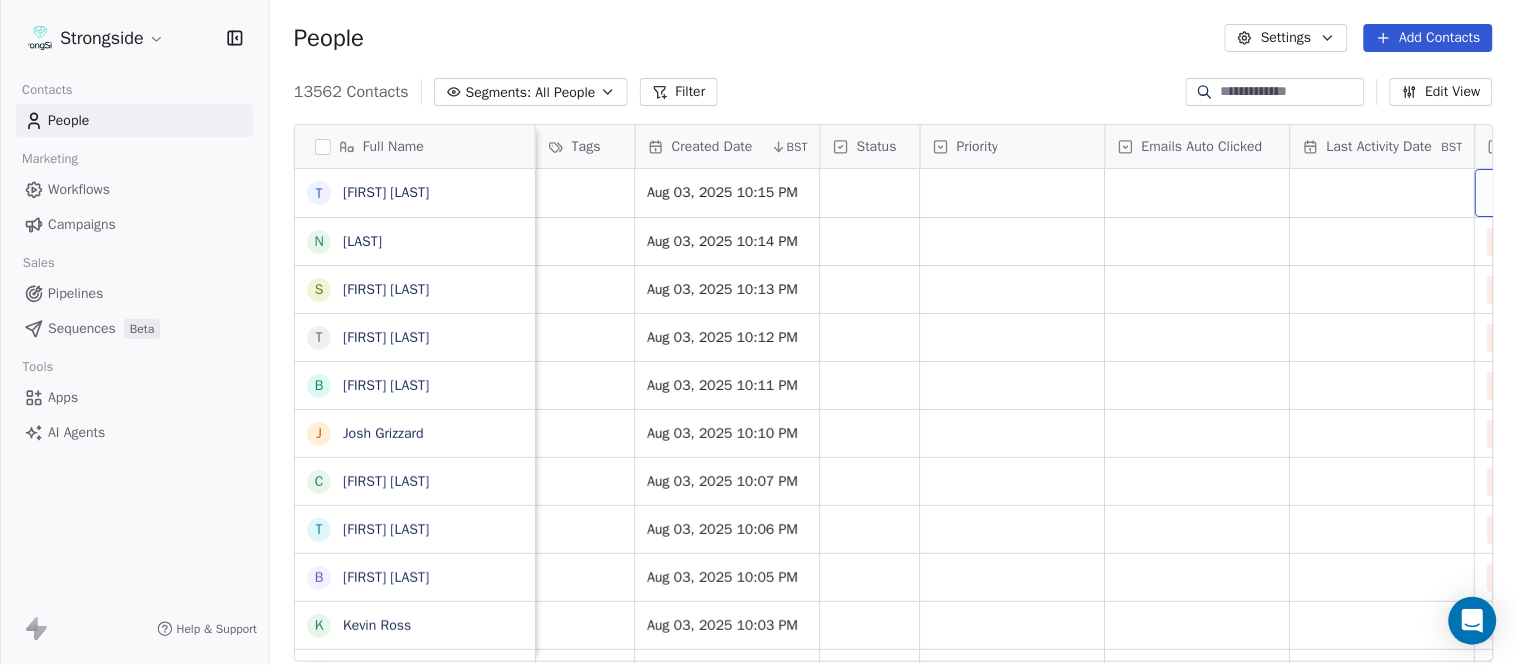 scroll, scrollTop: 0, scrollLeft: 1863, axis: horizontal 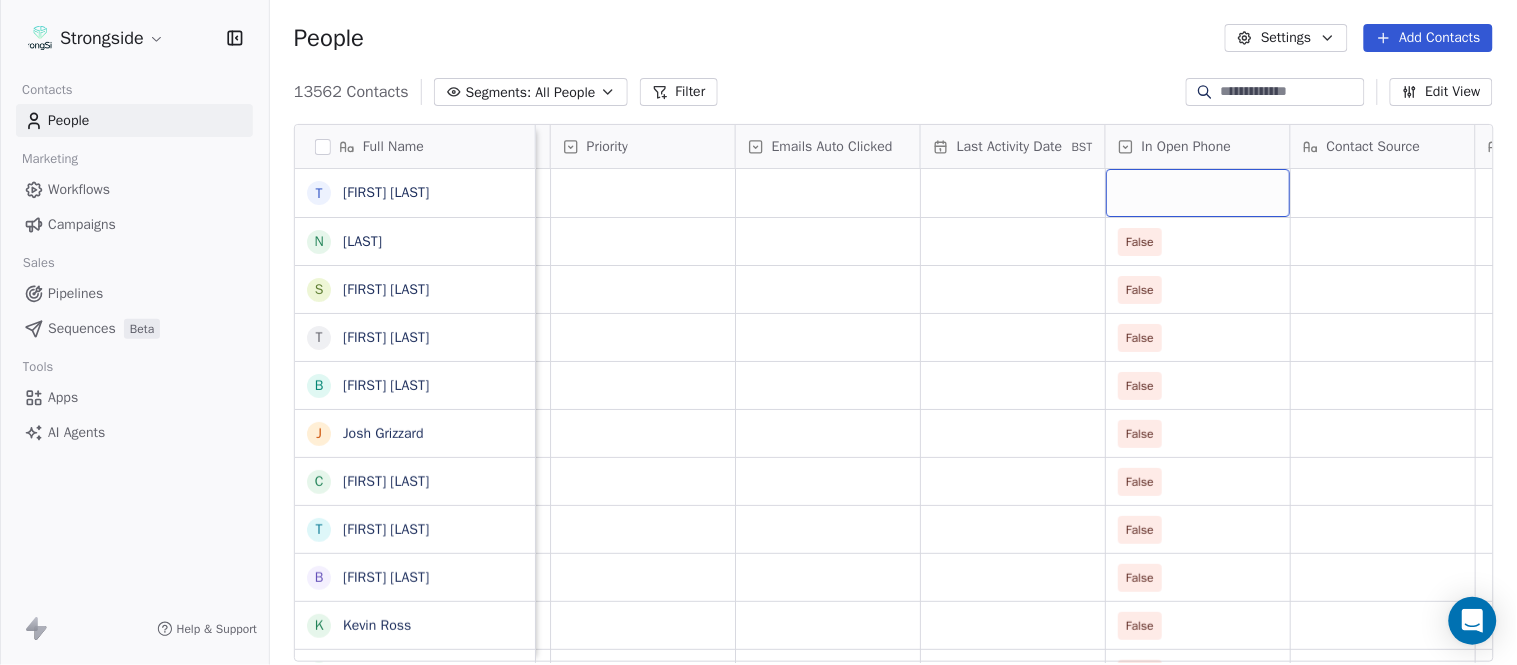 click at bounding box center [1198, 193] 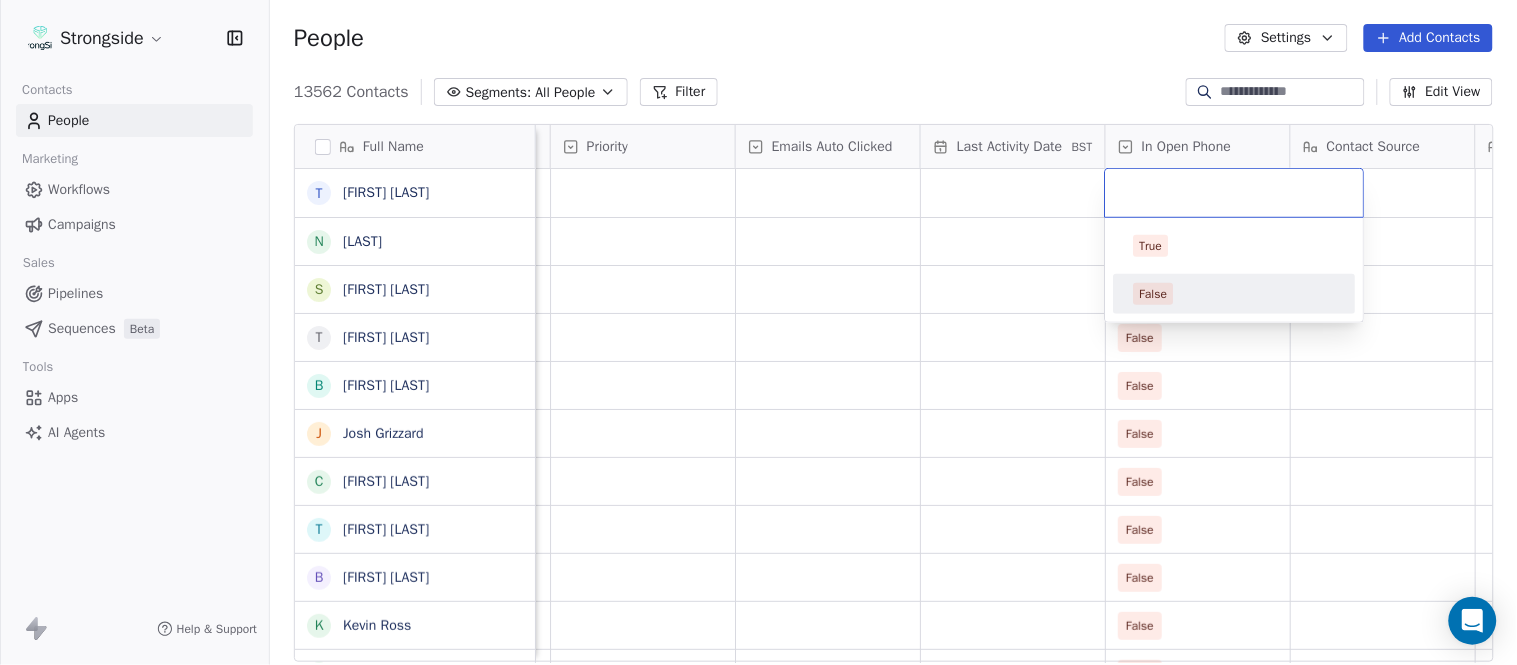 click on "False" at bounding box center (1235, 294) 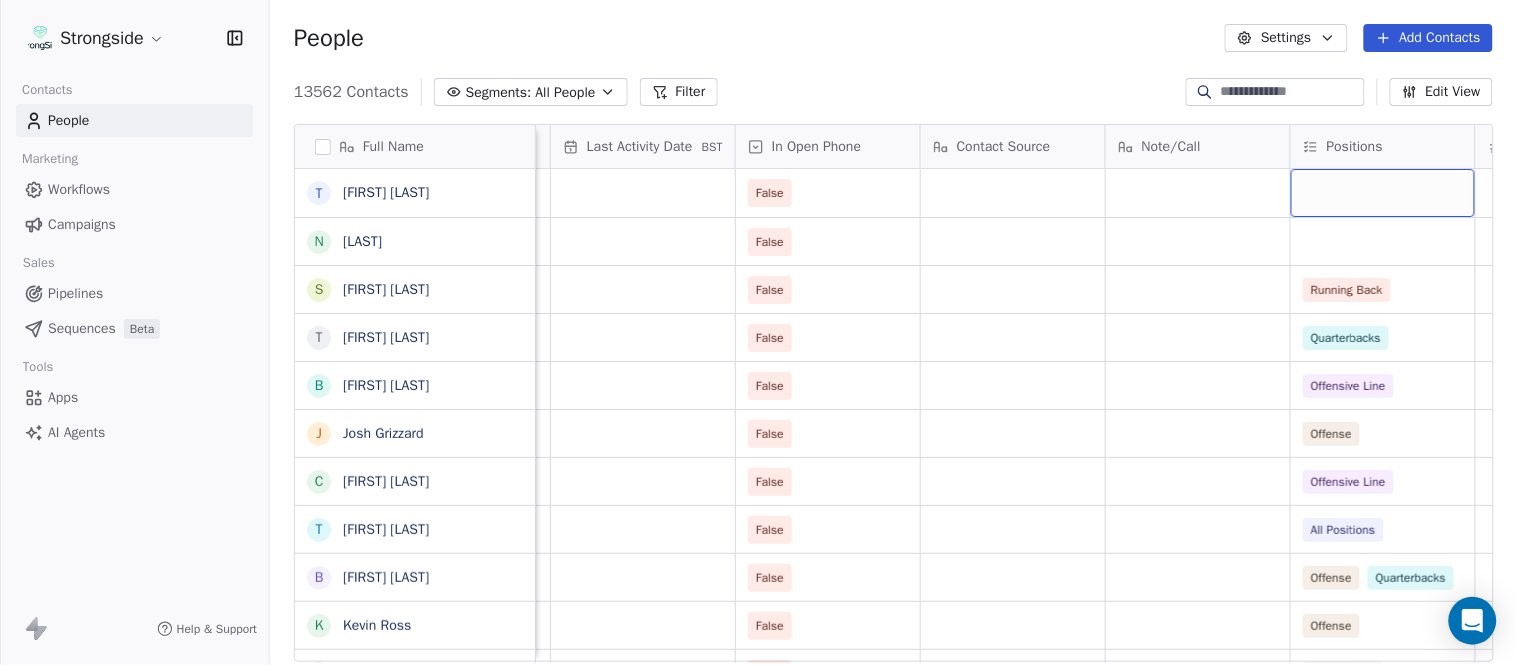 scroll, scrollTop: 0, scrollLeft: 2417, axis: horizontal 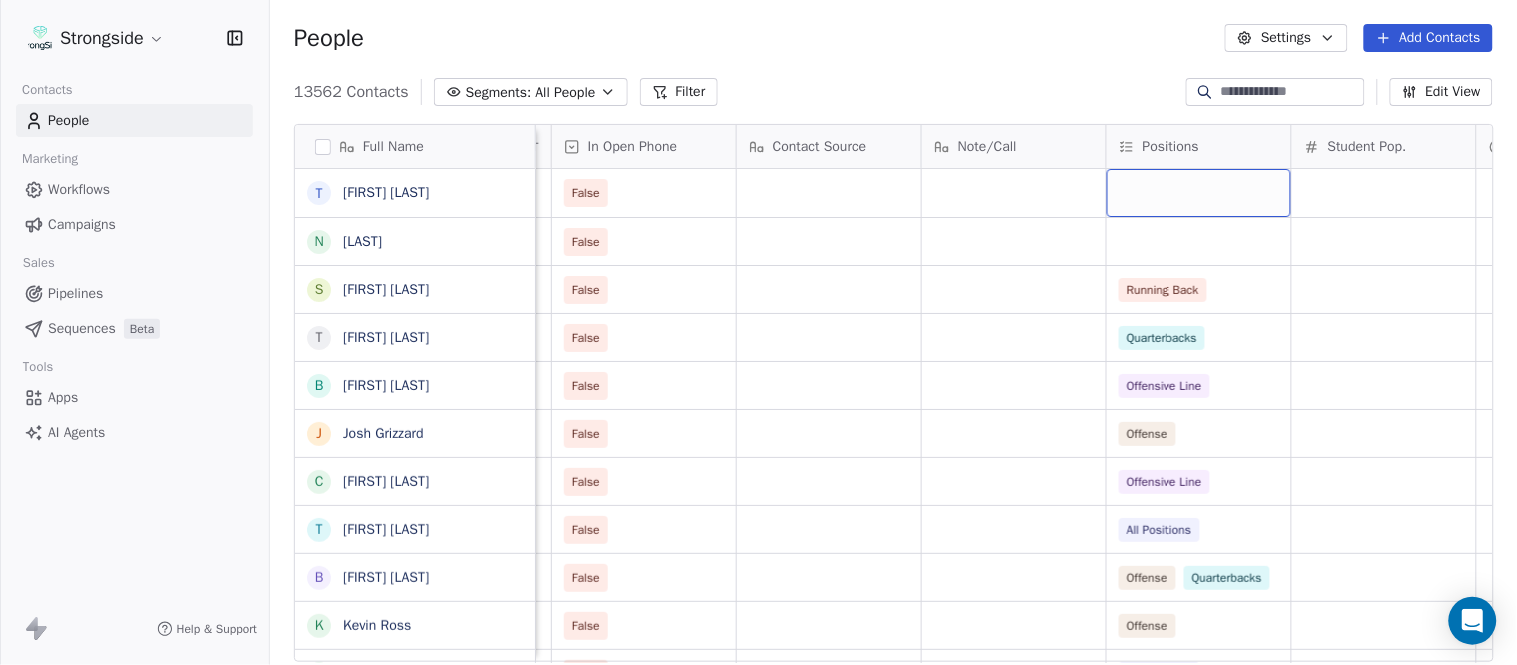 click at bounding box center [1199, 193] 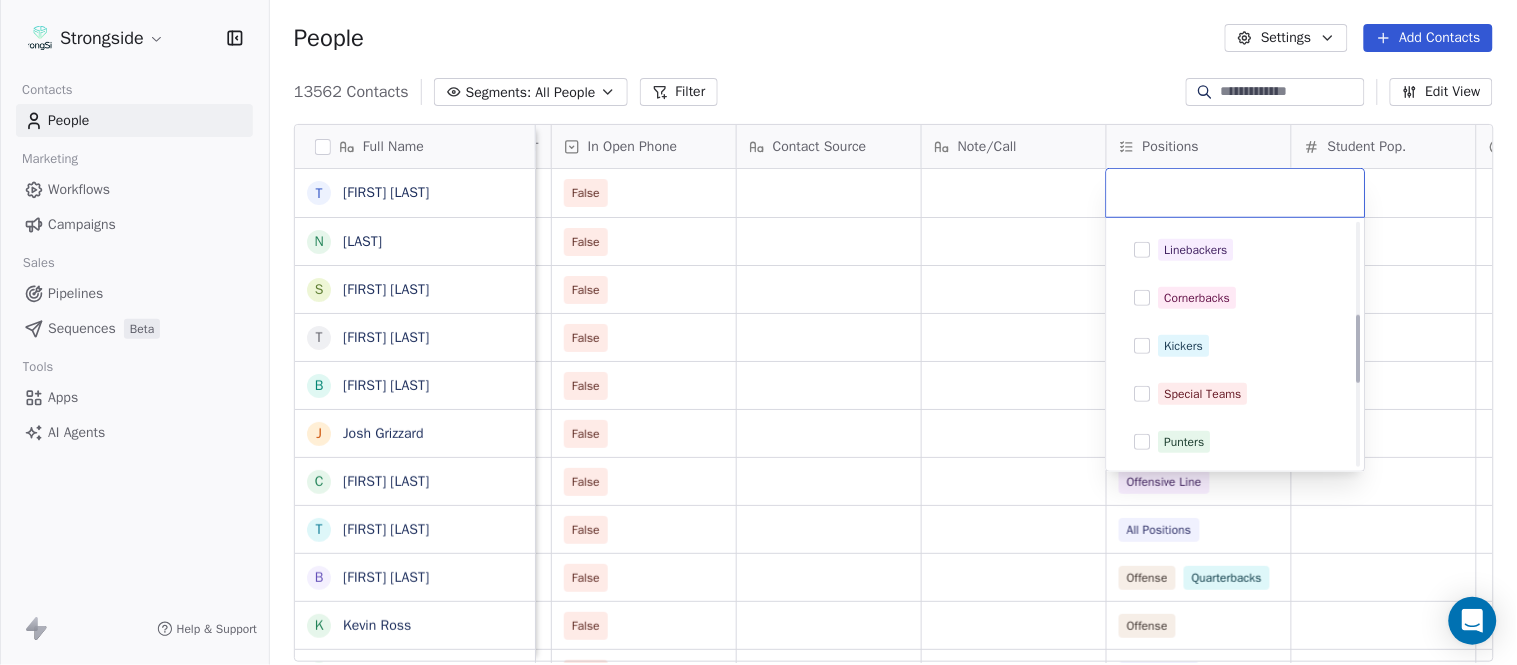 scroll, scrollTop: 333, scrollLeft: 0, axis: vertical 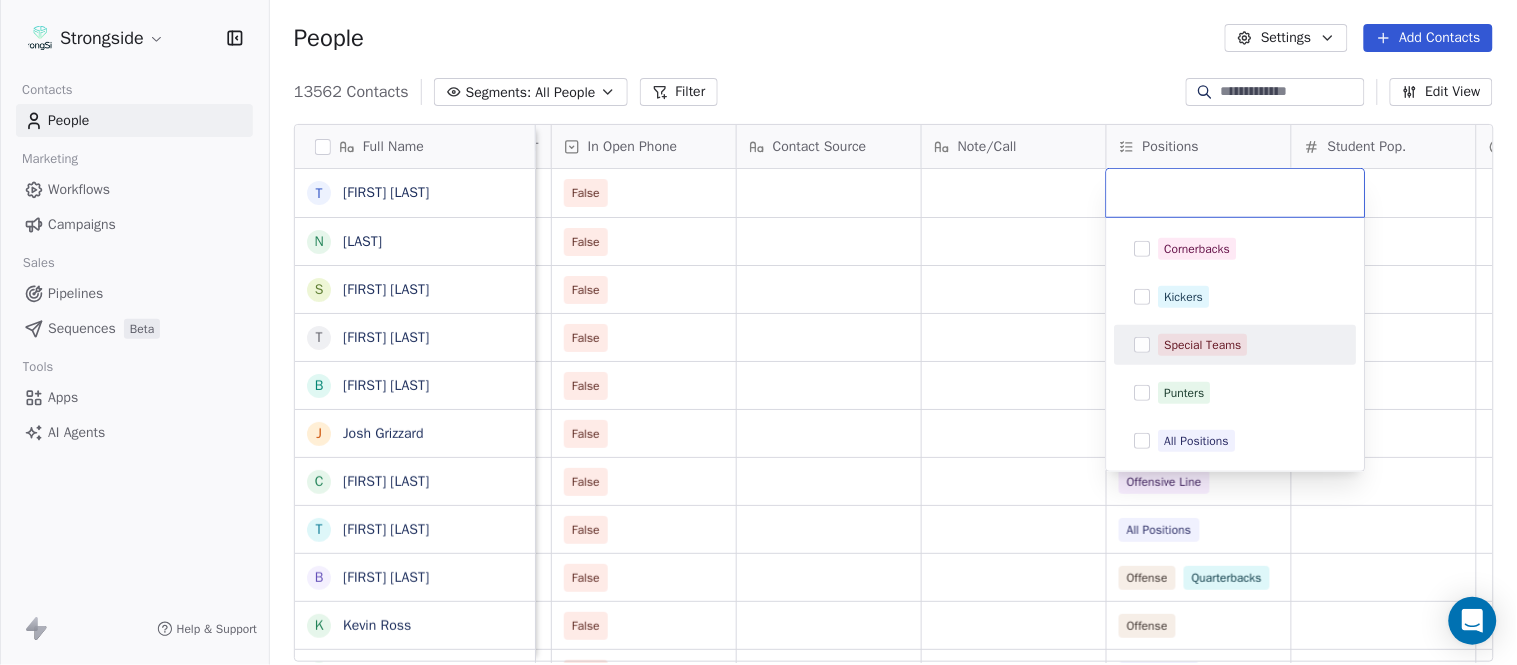 click on "Special Teams" at bounding box center [1203, 345] 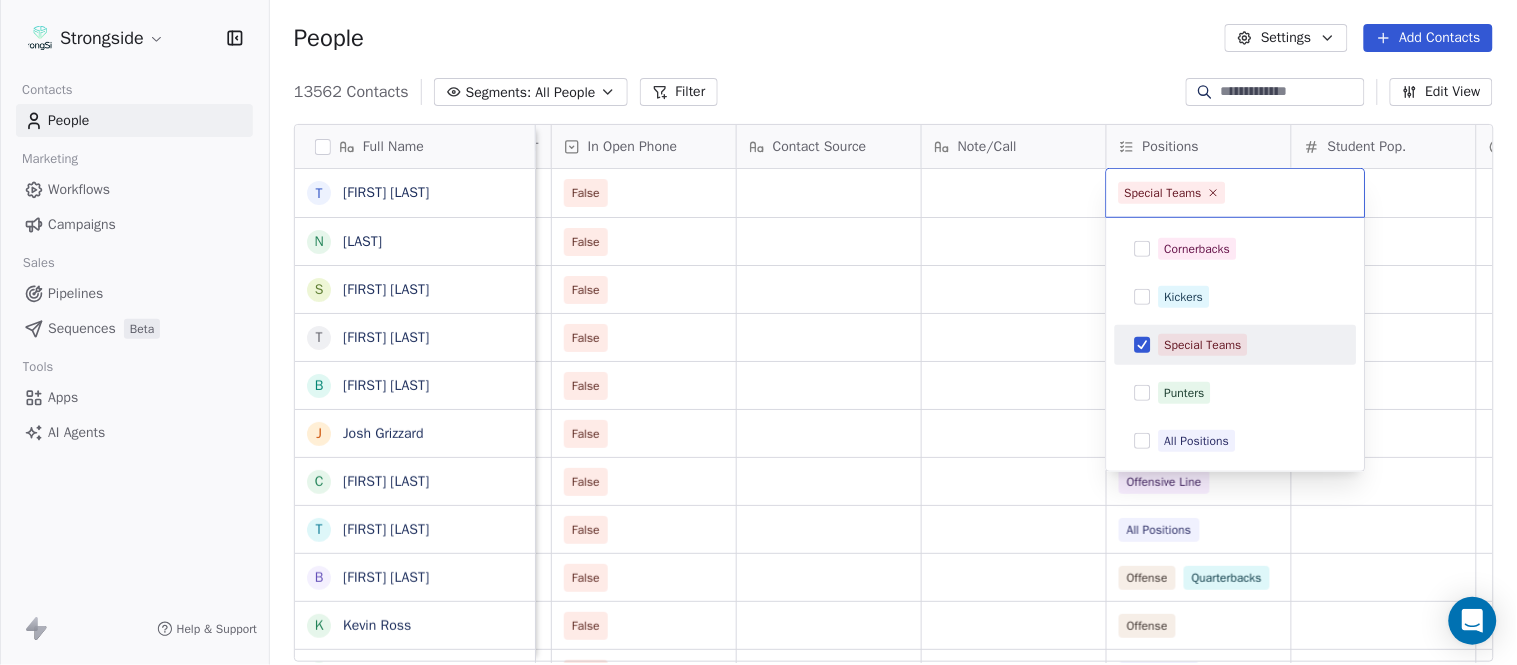 click on "Strongside Contacts People Marketing Workflows Campaigns Sales Pipelines Sequences Beta Tools Apps AI Agents Help & Support People Settings Add Contacts 13562 Contacts Segments: All People Filter Edit View Tag Add to Sequence Export Full Name T [LAST] N [LAST] S [LAST] T [LAST] B [LAST] J [LAST] C [LAST] T [LAST] B [LAST] K [LAST] K [LAST] J [LAST] S [LAST] L [LAST] J [LAST] M [LAST] K [LAST] M [LAST] R [LAST] C [LAST] B [LAST] B [LAST] F [LAST] A [LAST] A [LAST] M [LAST] J [LAST] B [LAST] M [LAST] D [LAST] Status Priority Emails Auto Clicked Last Activity Date BST In Open Phone Contact Source Note/Call Positions Student Pop. Lead Account False False False Running Back False Quarterbacks False Offensive Line False Offense False Offensive Line False All Positions False" at bounding box center (758, 332) 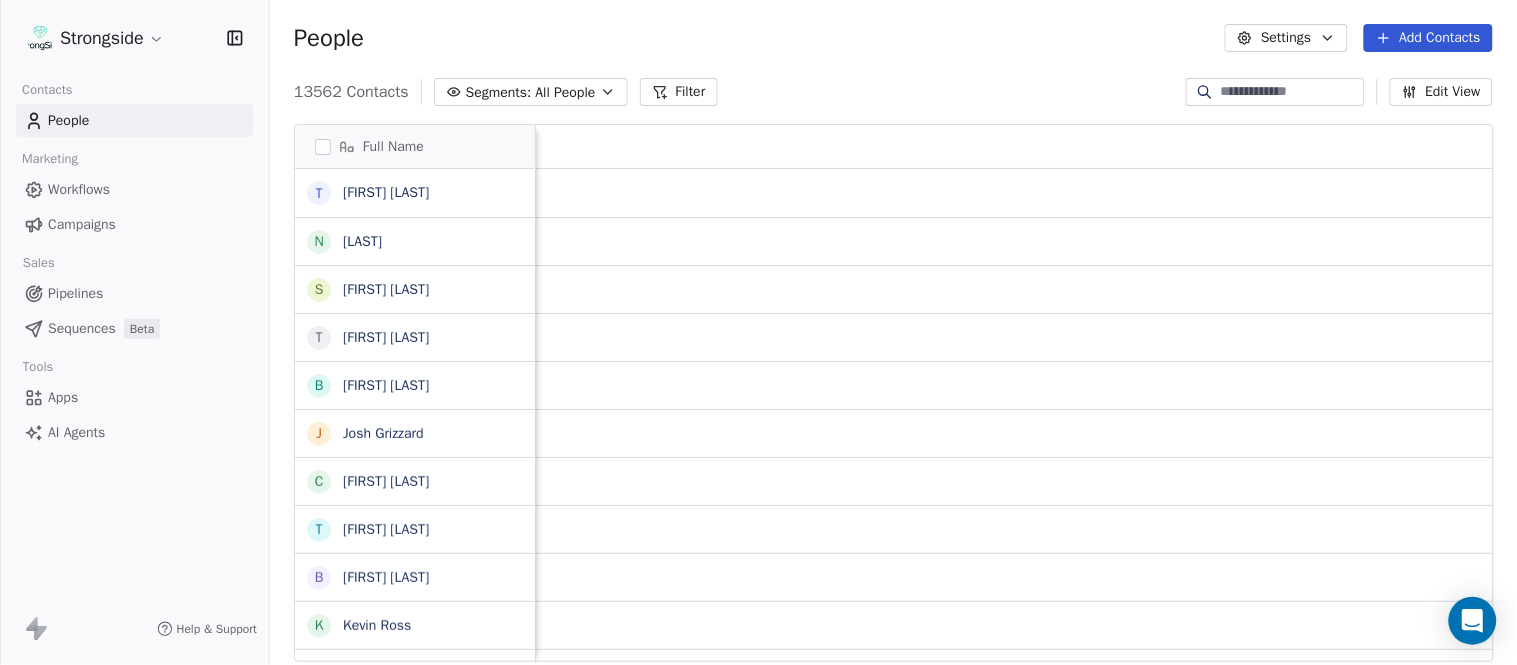 scroll, scrollTop: 0, scrollLeft: 0, axis: both 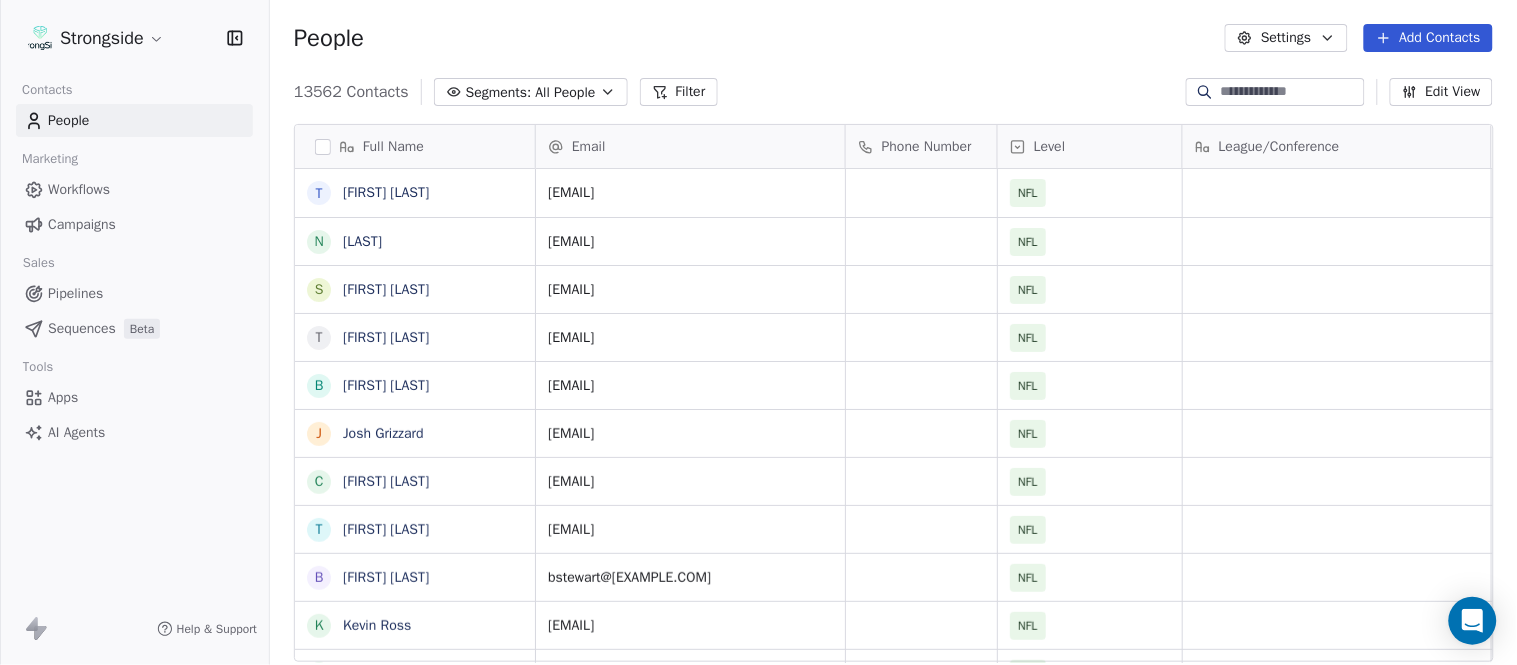 click on "Add Contacts" at bounding box center [1428, 38] 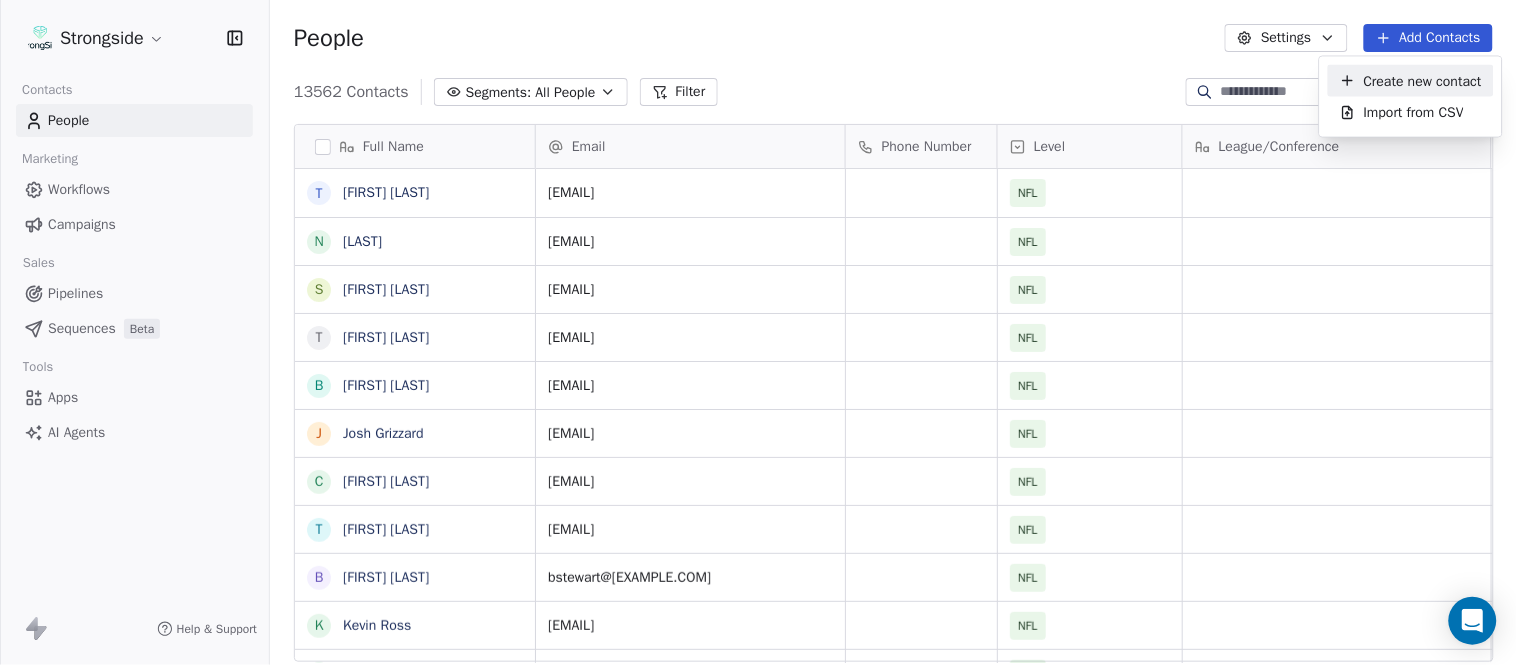 click on "Create new contact" at bounding box center (1423, 80) 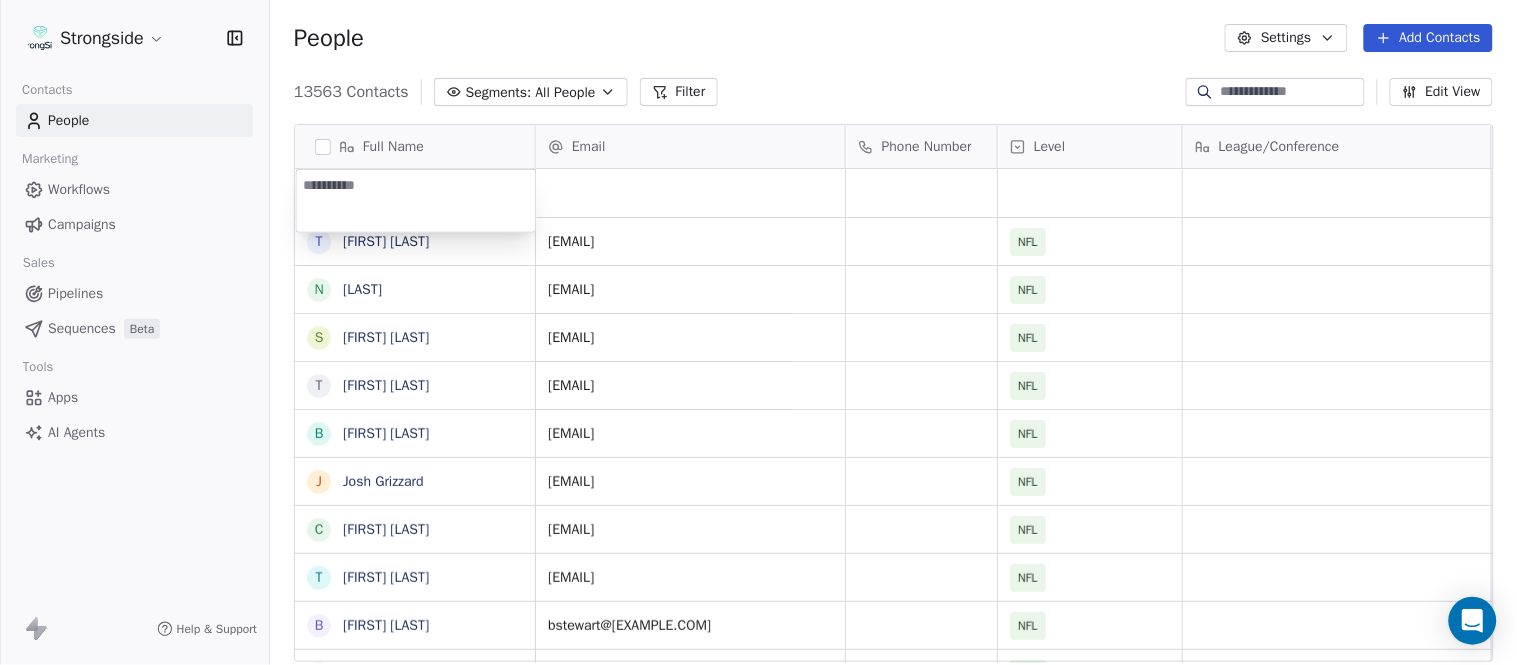 type on "**********" 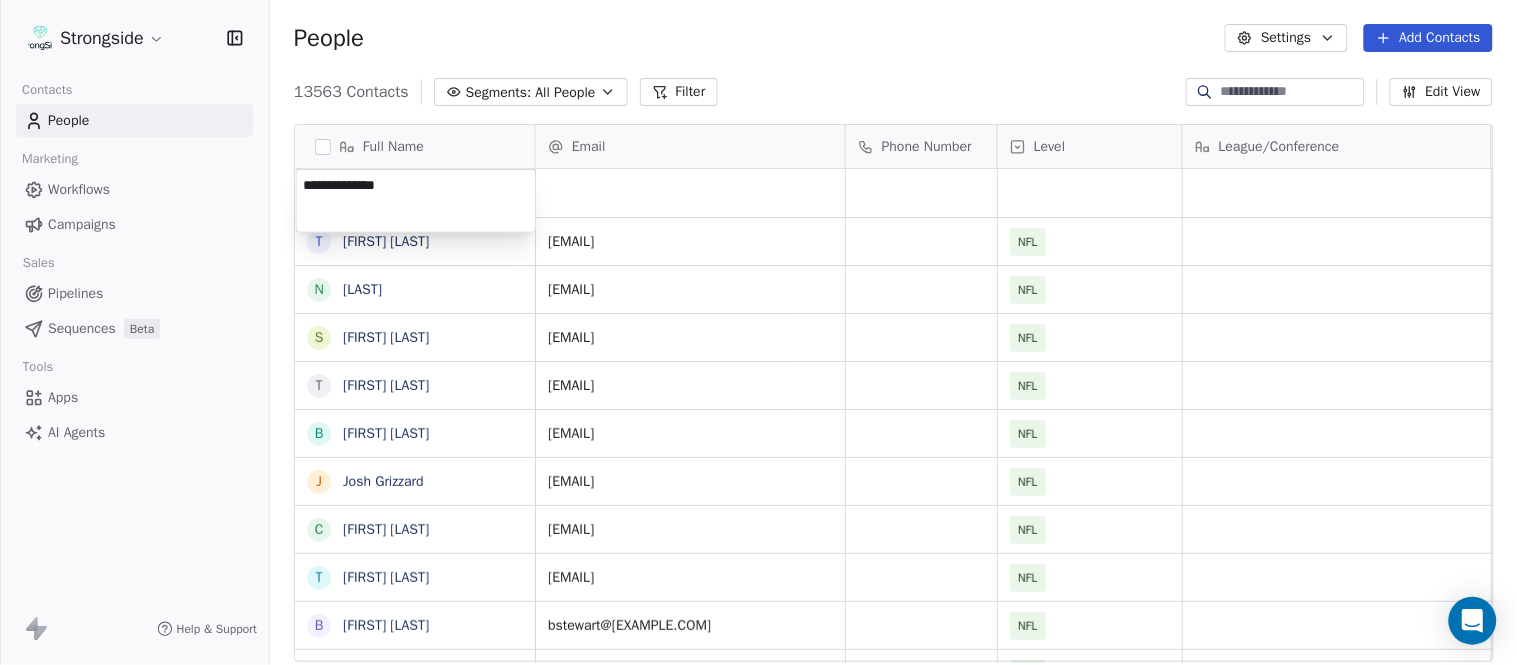 click on "T Thomas McGaughey N Nick Rapone S Skip Peete T Thaddeus Lewis B Brian Picucci J Josh Grizzard C Charlie Strong T Todd Bowles B Blaine Stewart K Kevin Ross K Keith Tandy J Joey Fitzgerald S Sarah Evans L Larry Foote J Jeff Kastl M Maral Javadifar K Kevin Carberry M Mike Caldwell R Robert Prince C Craig Aukerman B Brent Callaway B Butch Barry F Frank Smith A Austin Clark A Anthony Weaver M Mike McDaniel J Jonathan Krause B Bobby Slowik M Matthew O'Donnell D Deshawn Shead Email Phone Number Level League/Conference Organization Job Title Tags Created Date BST Aug 03, 2025 10:16 PM tmcgaughey@[EXAMPLE.COM] NFL TAMPA BAY BUCCANEERS Aug 03, 2025 10:15 PM nrapone@[EXAMPLE.COM] NFL TAMPA BAY BUCCANEERS Safeties Aug 03, 2025 10:14 PM speete@[EXAMPLE.COM] NFL" at bounding box center [758, 332] 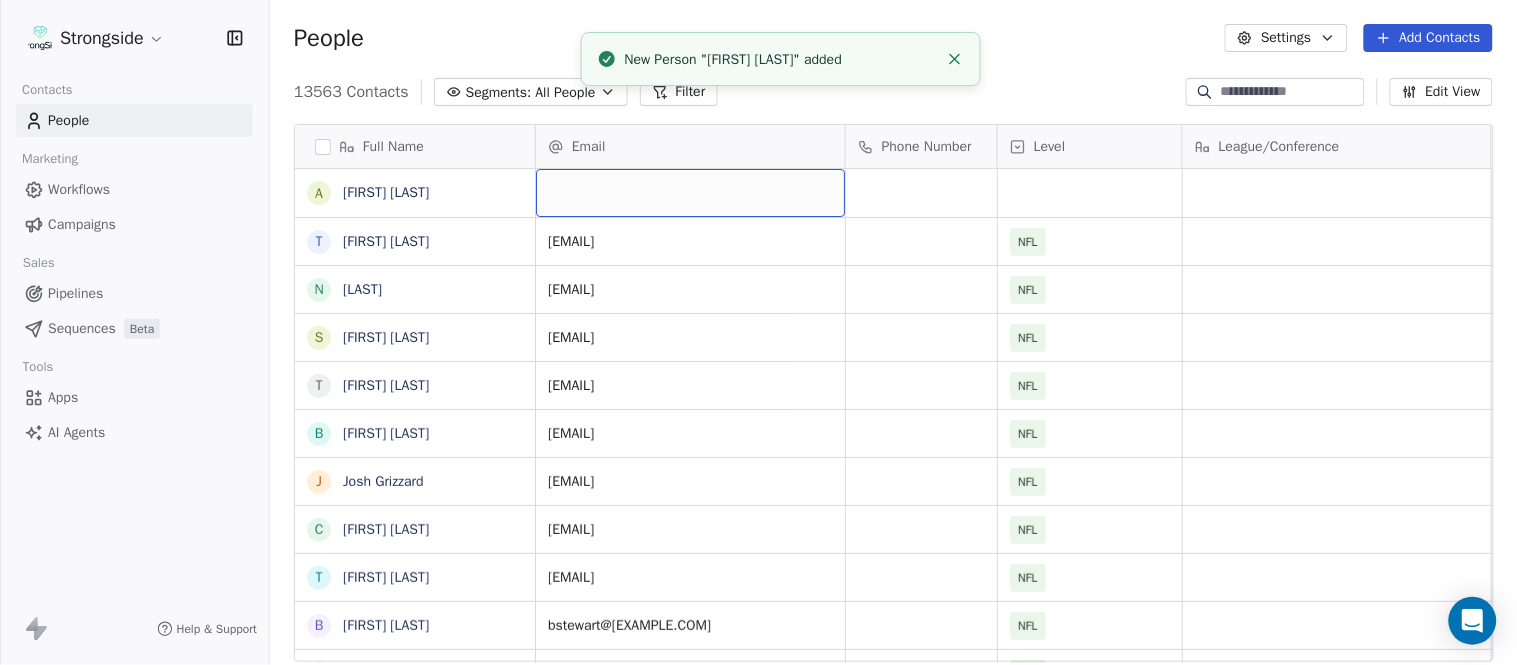 click at bounding box center [690, 193] 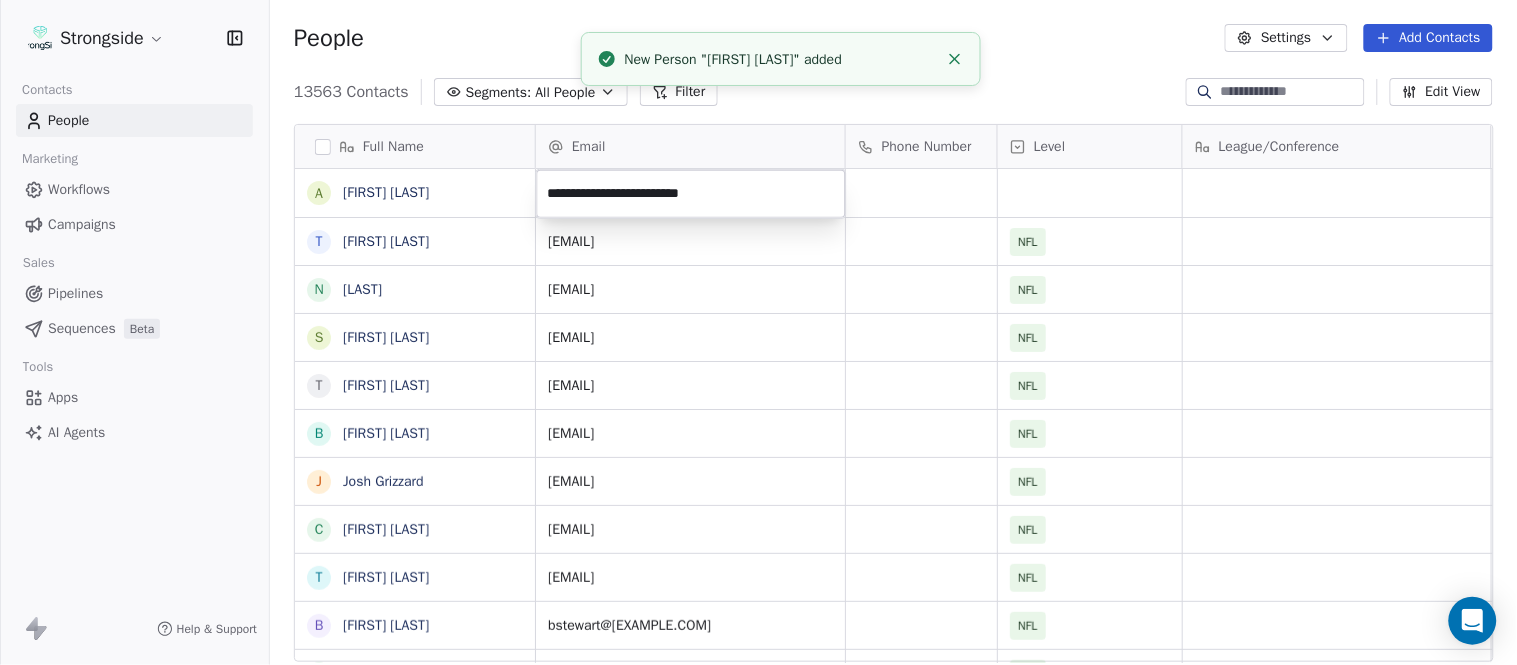 click on "Strongside Contacts People Marketing Workflows Campaigns Sales Pipelines Sequences Beta Tools Apps AI Agents Help & Support People Settings Add Contacts 13563 Contacts Segments: All People Filter Edit View Tag Add to Sequence Export Full Name A [FIRST] [LAST] T [FIRST] [LAST] N [FIRST] [LAST] S [FIRST] [LAST] T [FIRST] [LAST] B [FIRST] [LAST] J [FIRST] [LAST] C [FIRST] [LAST] T [FIRST] [LAST] B [FIRST] [LAST] K [FIRST] [LAST] K [FIRST] [LAST] J [FIRST] [LAST] S [FIRST] [LAST] L [FIRST] [LAST] J [FIRST] [LAST] M [FIRST] [LAST] K [FIRST] [LAST] M [FIRST] [LAST] R [FIRST] [LAST] C [FIRST] [LAST] B [FIRST] [LAST] B [FIRST] [LAST] F [FIRST] [LAST] A [FIRST] [LAST] A [FIRST] [LAST] M [FIRST] [LAST] J [FIRST] [LAST] B [FIRST] [LAST] M [FIRST] [LAST] D [FIRST] [LAST] Email Phone Number Level League/Conference Organization Job Title Tags Created Date BST Aug 03, 2025 10:16 PM [EMAIL] NFL [CITY] [STATE] Aug 03, 2025 10:15 PM [EMAIL] NFL [CITY] [STATE] Safeties Aug 03, 2025 10:14 PM NFL NFL NFL NFL" at bounding box center [758, 332] 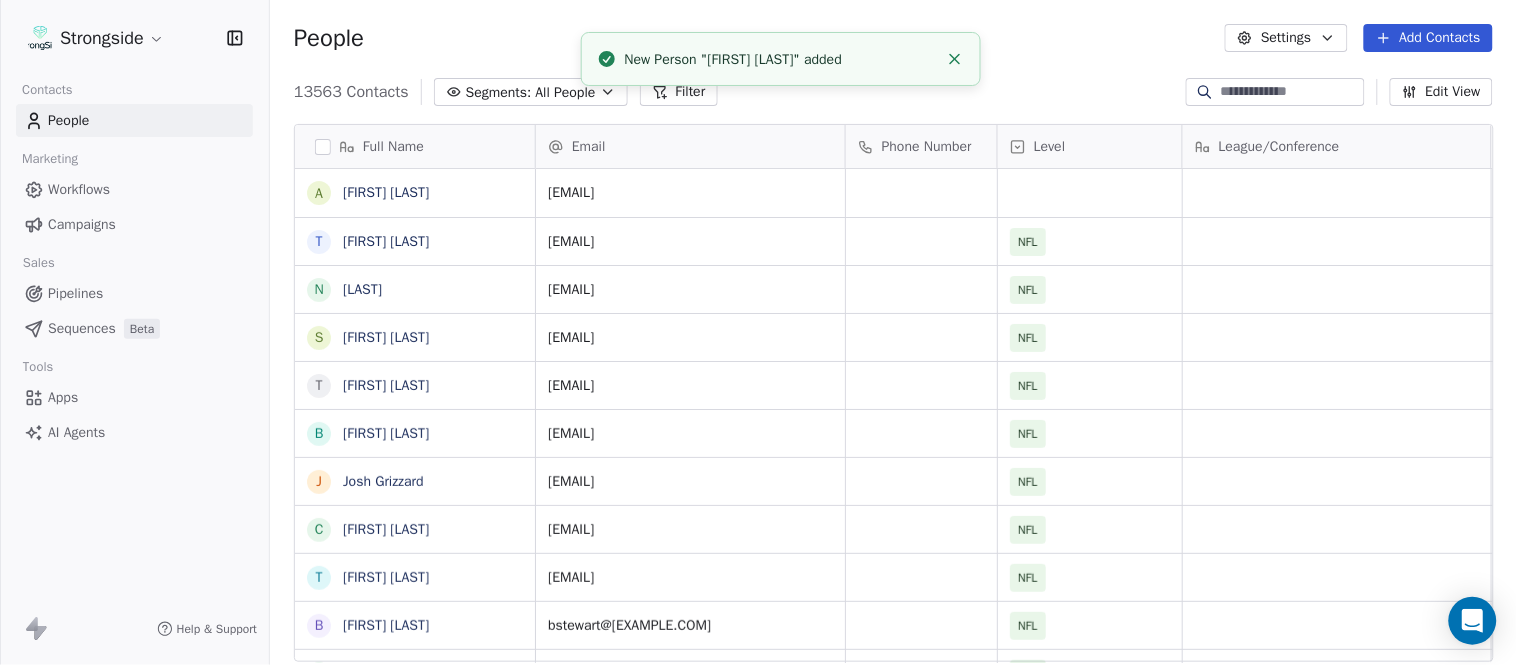click 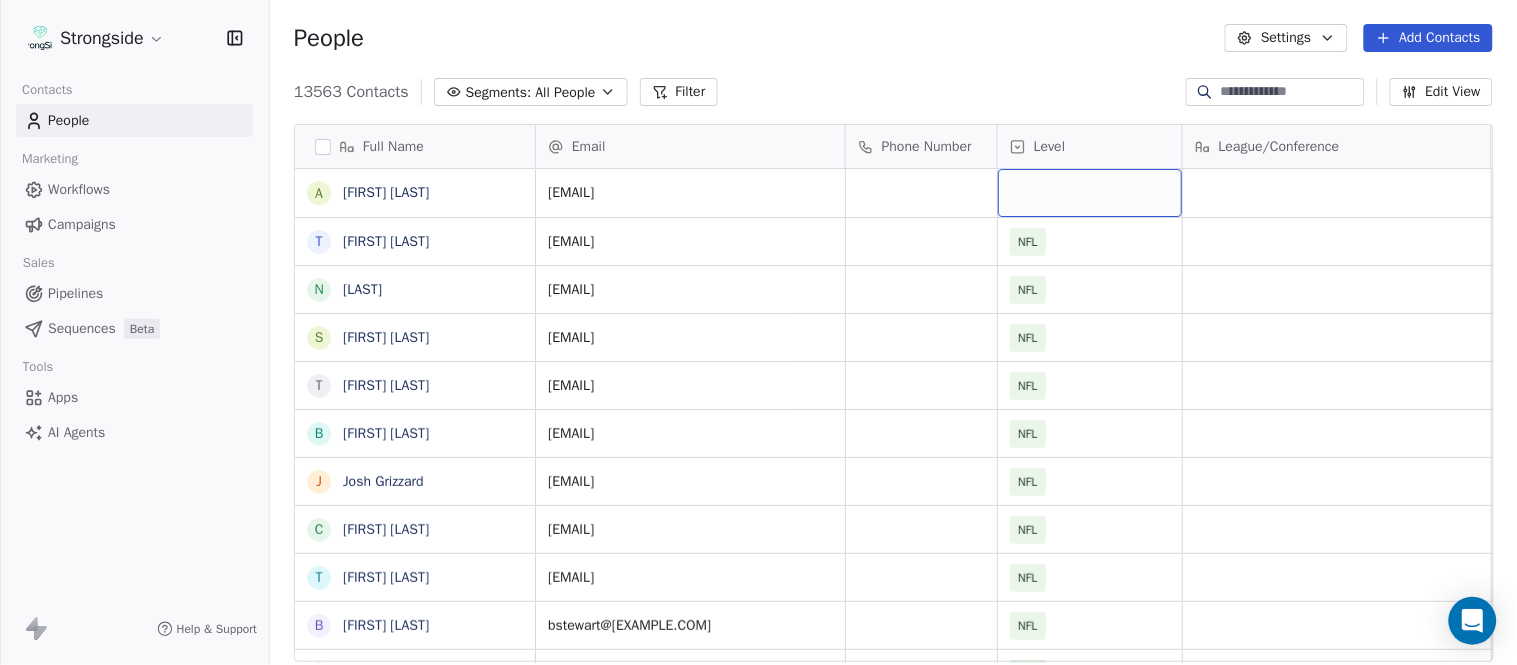 click at bounding box center (1090, 193) 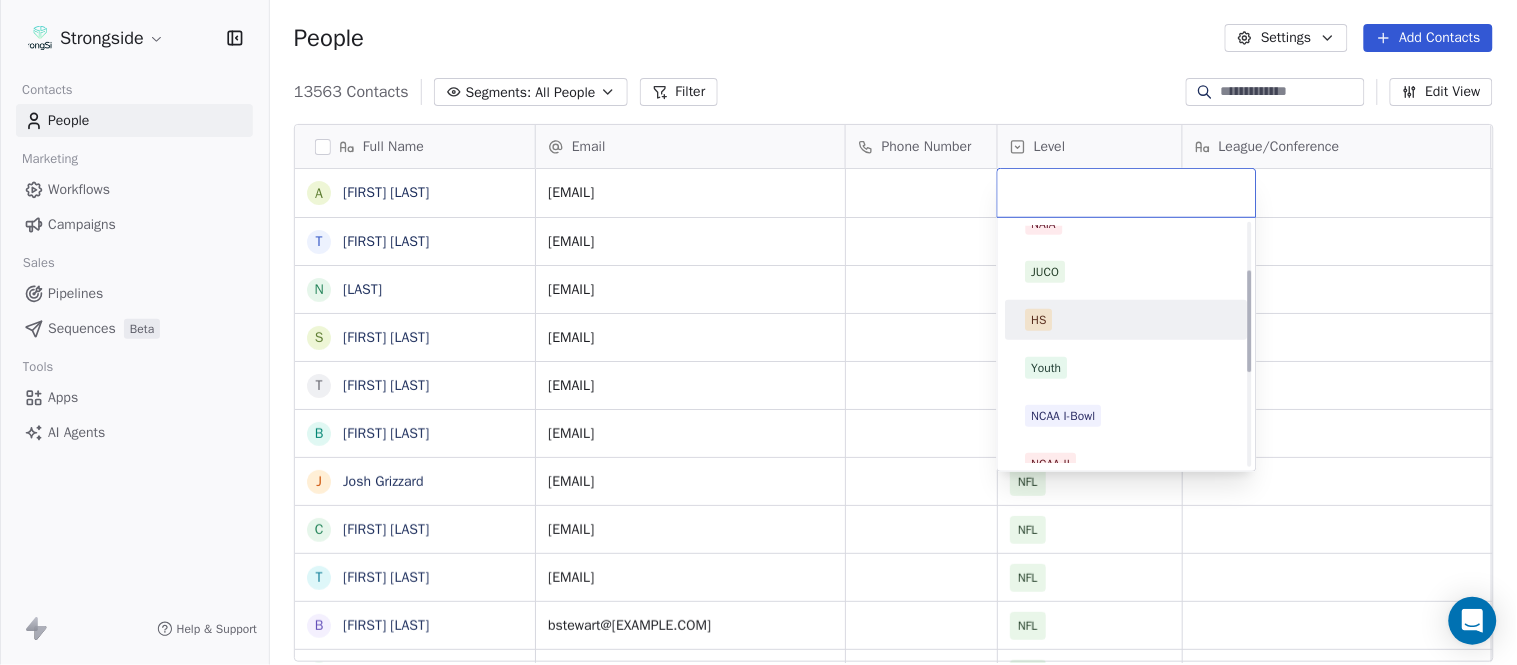 scroll, scrollTop: 330, scrollLeft: 0, axis: vertical 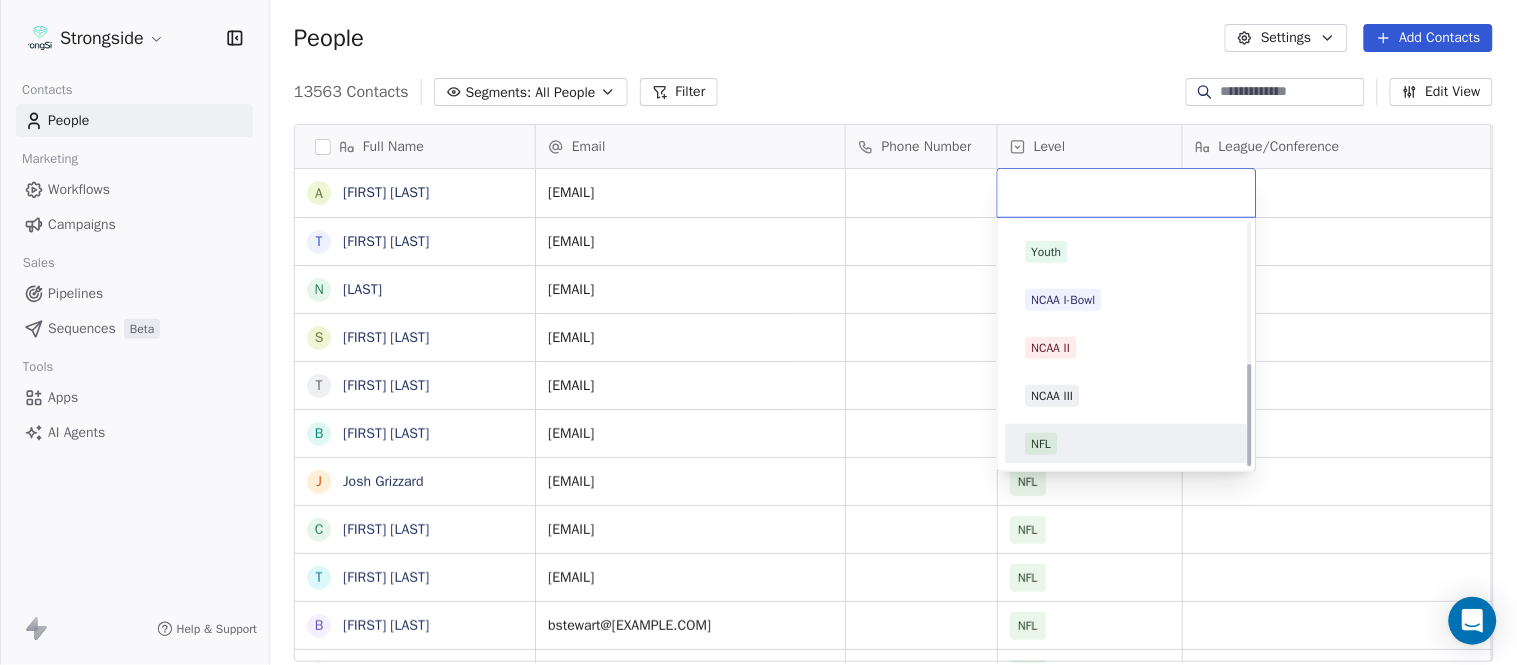 click on "NFL" at bounding box center (1127, 444) 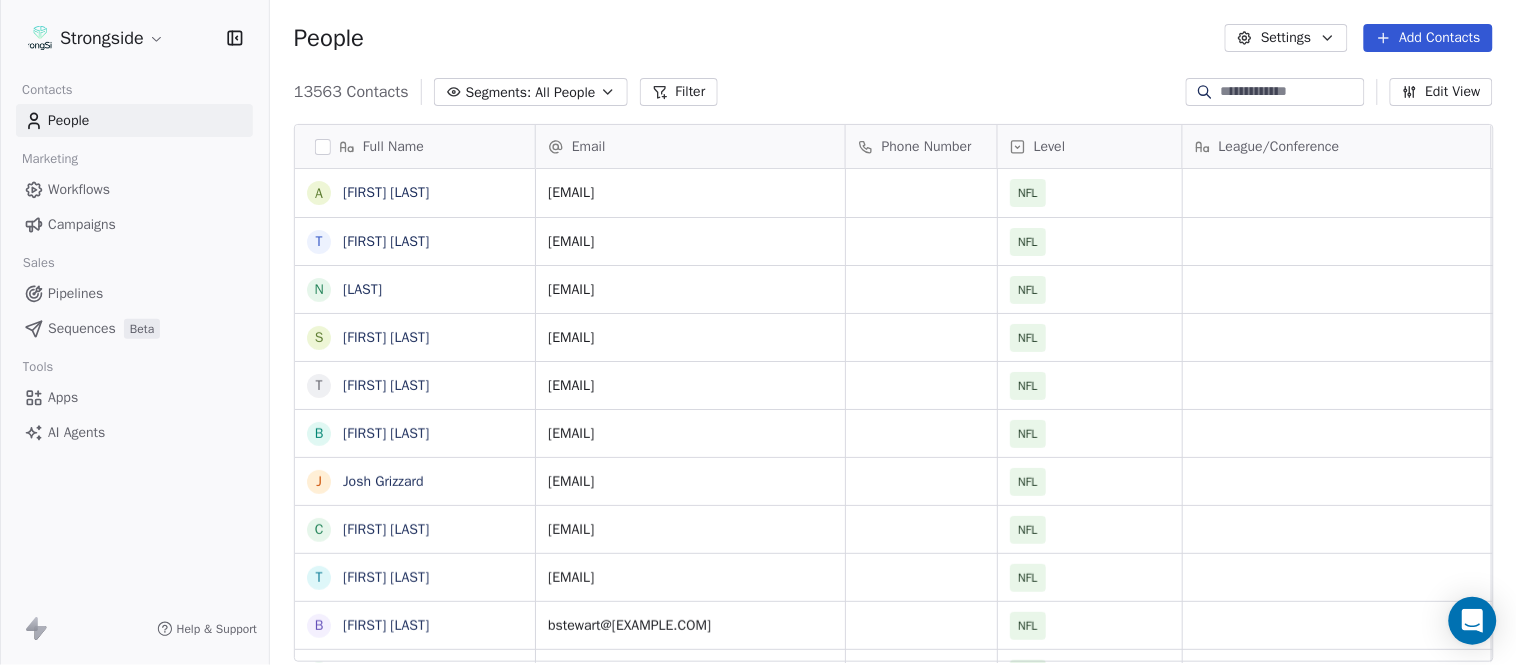 click on "People Settings  Add Contacts" at bounding box center [893, 38] 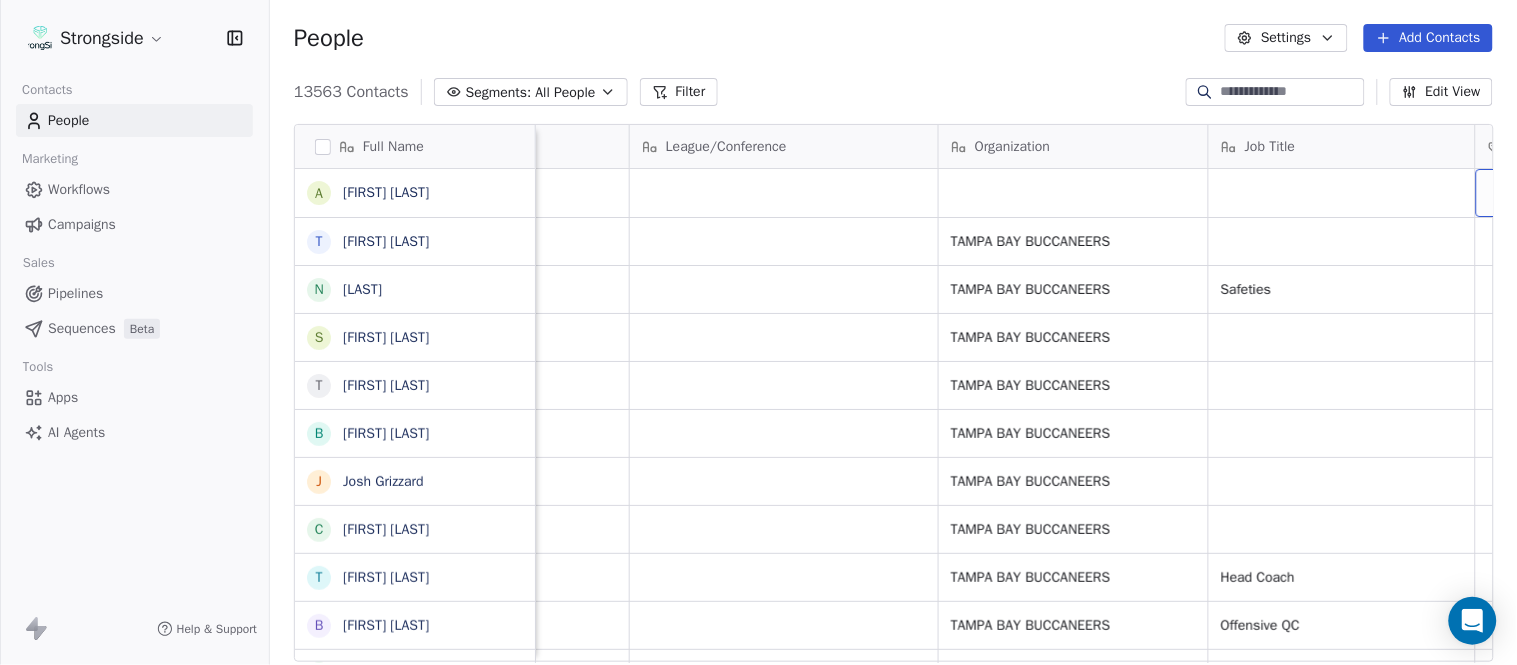 scroll, scrollTop: 0, scrollLeft: 653, axis: horizontal 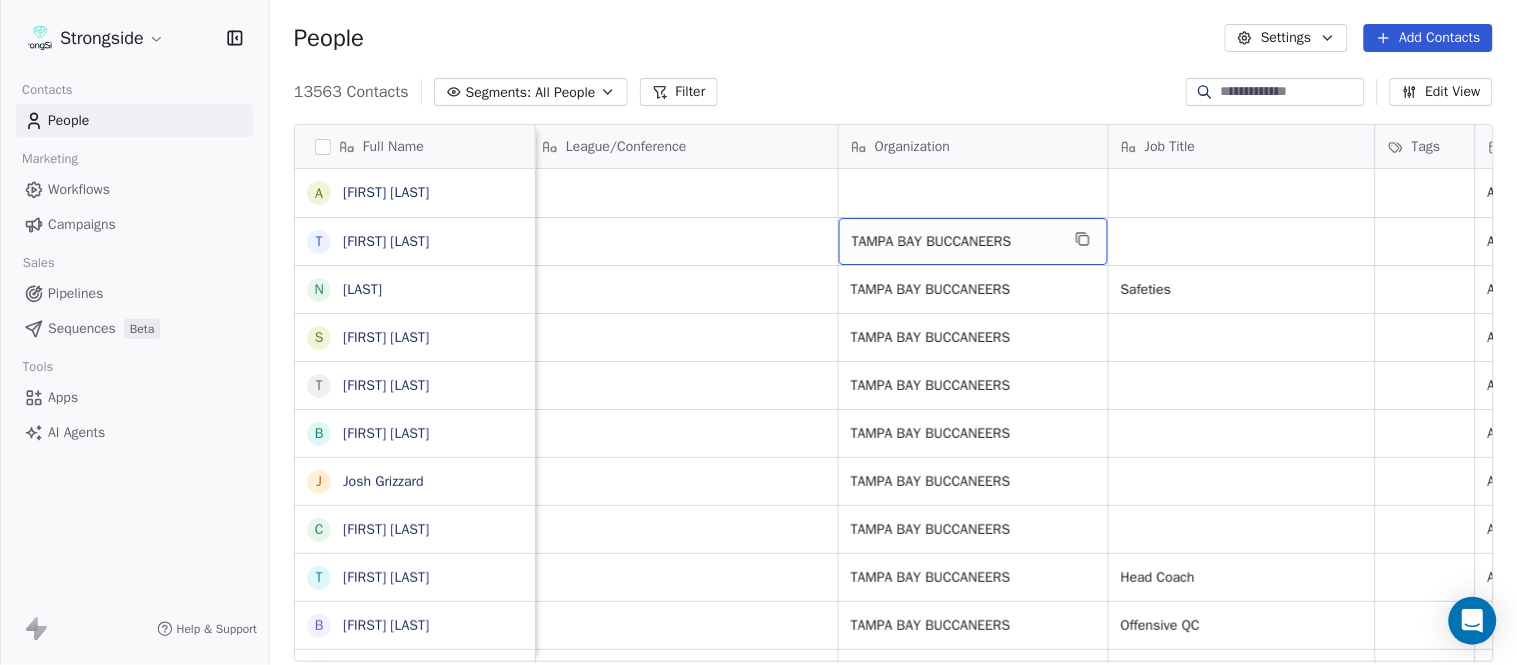 drag, startPoint x: 1005, startPoint y: 255, endPoint x: 1061, endPoint y: 233, distance: 60.166435 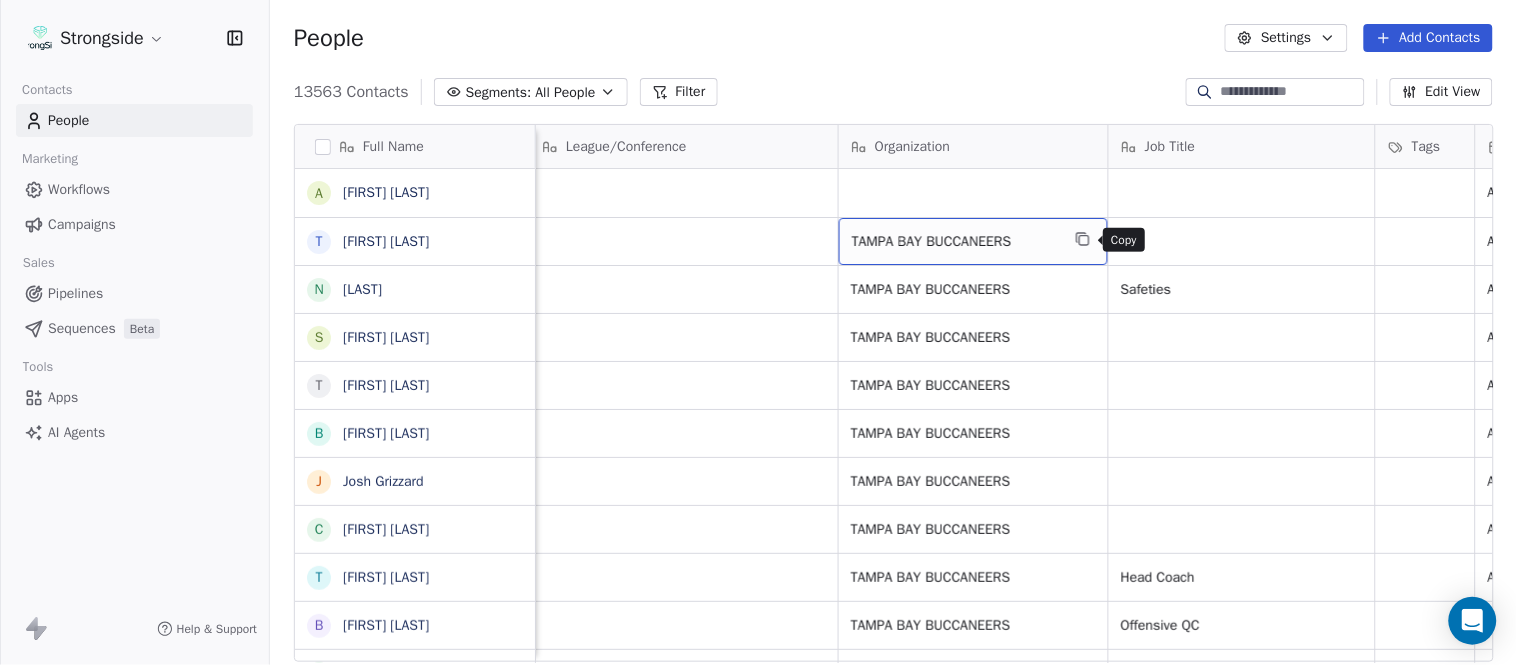 click 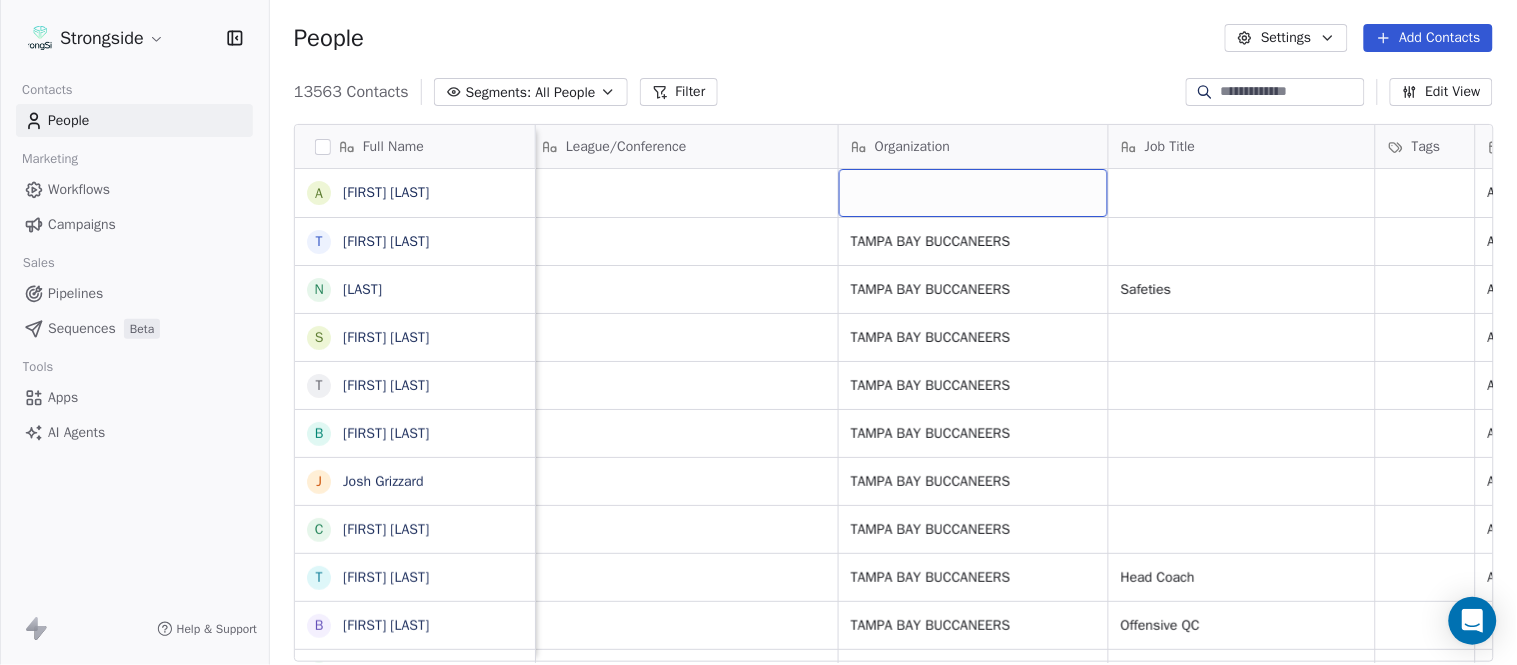 click at bounding box center (973, 193) 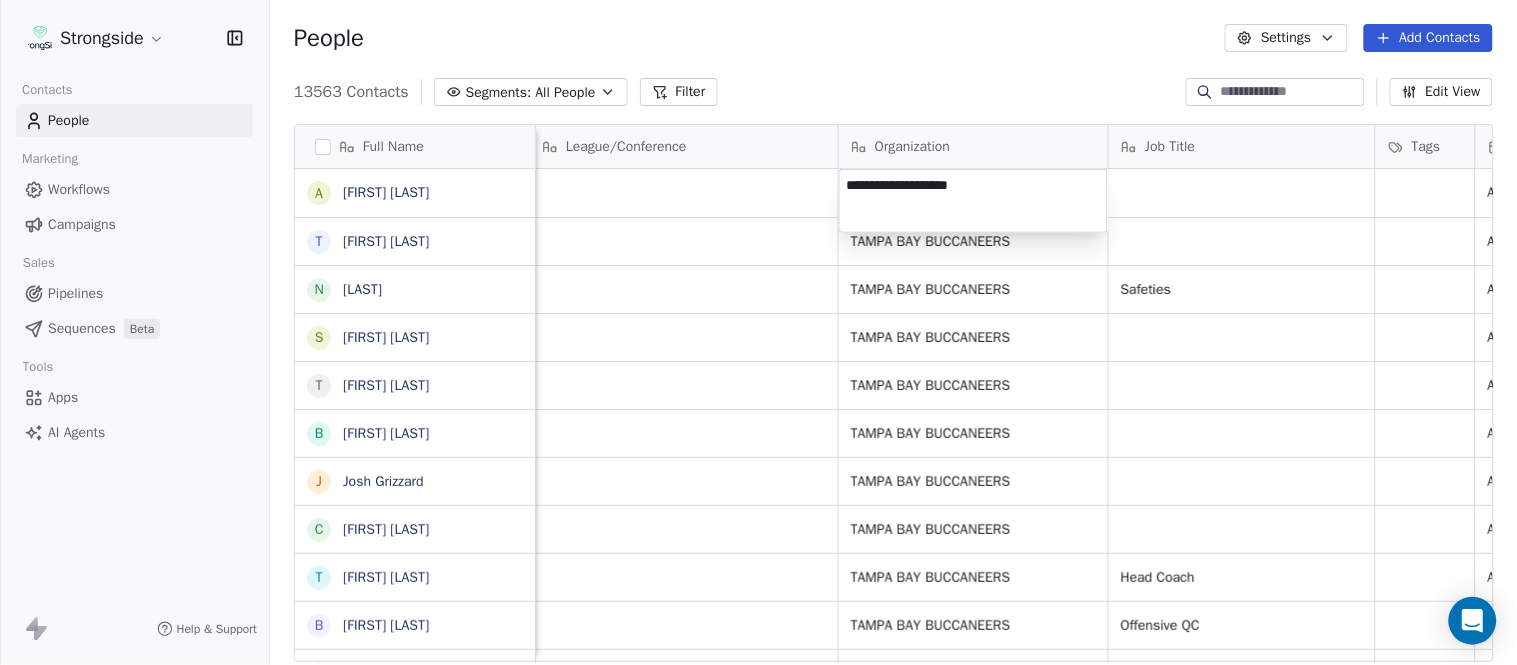 click on "Strongside Contacts People Marketing Workflows Campaigns Sales Pipelines Sequences Beta Tools Apps AI Agents Help & Support People Settings Add Contacts 13563 Contacts Segments: All People Filter Edit View Tag Add to Sequence Export Full Name A [FIRST] [LAST] T [FIRST] [LAST] N [LAST] S [LAST] T [FIRST] [LAST] B [FIRST] [LAST] J [FIRST] [LAST] C [FIRST] [LAST] T [FIRST] [LAST] B [FIRST] [LAST] K [FIRST] [LAST] K [FIRST] [LAST] J [FIRST] [LAST] S [FIRST] [LAST] L [FIRST] [LAST] J [FIRST] [LAST] M [FIRST] [LAST] K [FIRST] [LAST] M [FIRST] [LAST] R [FIRST] [LAST] C [FIRST] [LAST] B [FIRST] [LAST] B [FIRST] [LAST] F [FIRST] [LAST] A [FIRST] [LAST] A [FIRST] [LAST] M [FIRST] [LAST] J [FIRST] [LAST] B [FIRST] [LAST] M [FIRST] [LAST] D [LAST] [LAST] Email Phone Number Level League/Conference Organization Job Title Tags Created Date BST Status Priority Emails Auto Clicked [EMAIL] NFL Aug 03, 2025 10:16 PM [EMAIL] NFL TAMPA BAY BUCCANEERS Aug 03, 2025 10:15 PM [EMAIL] NFL" at bounding box center [758, 332] 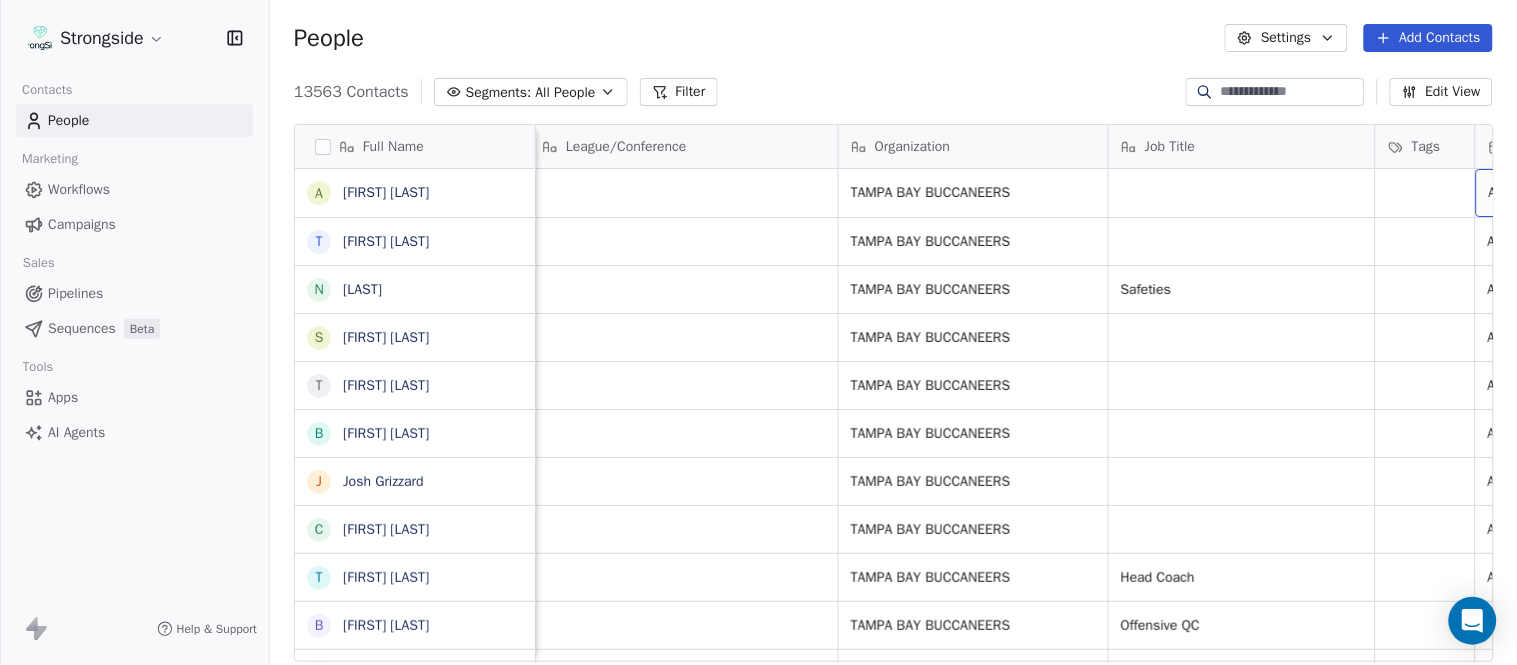 scroll, scrollTop: 0, scrollLeft: 937, axis: horizontal 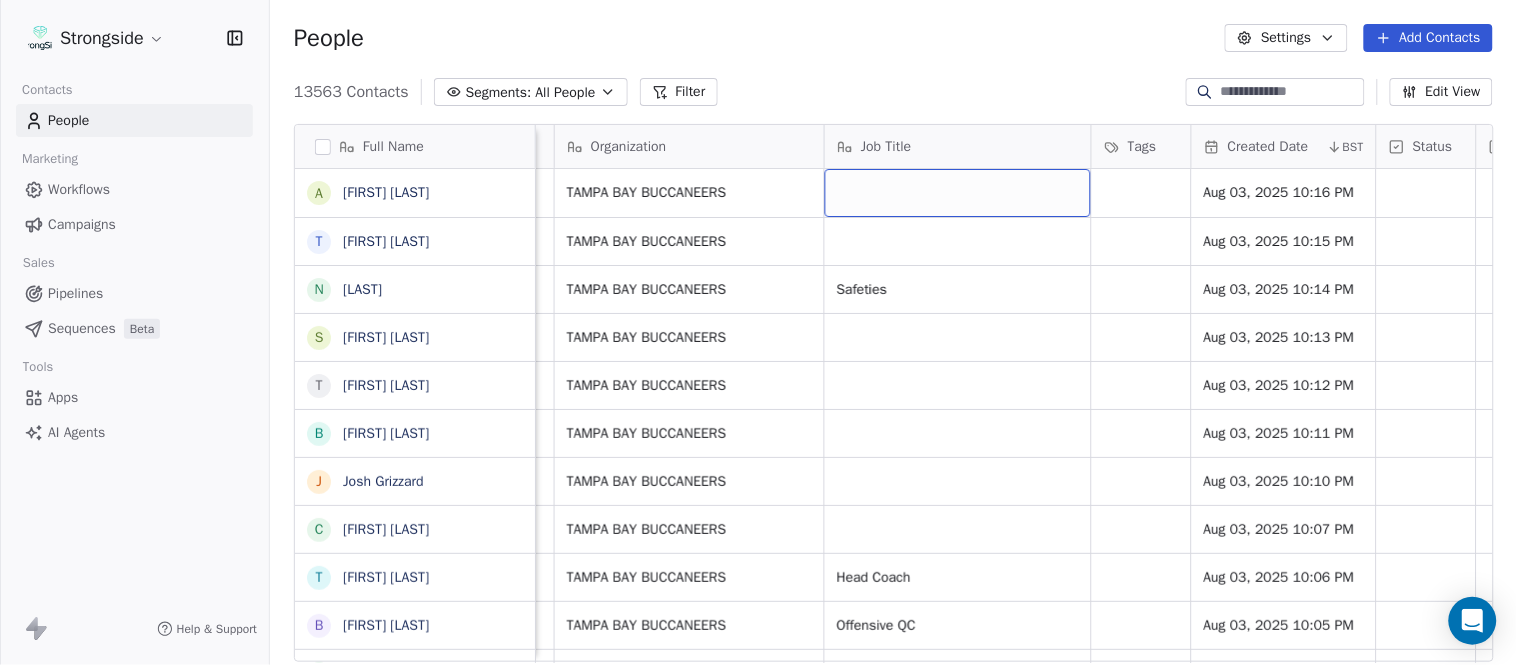 click at bounding box center [958, 193] 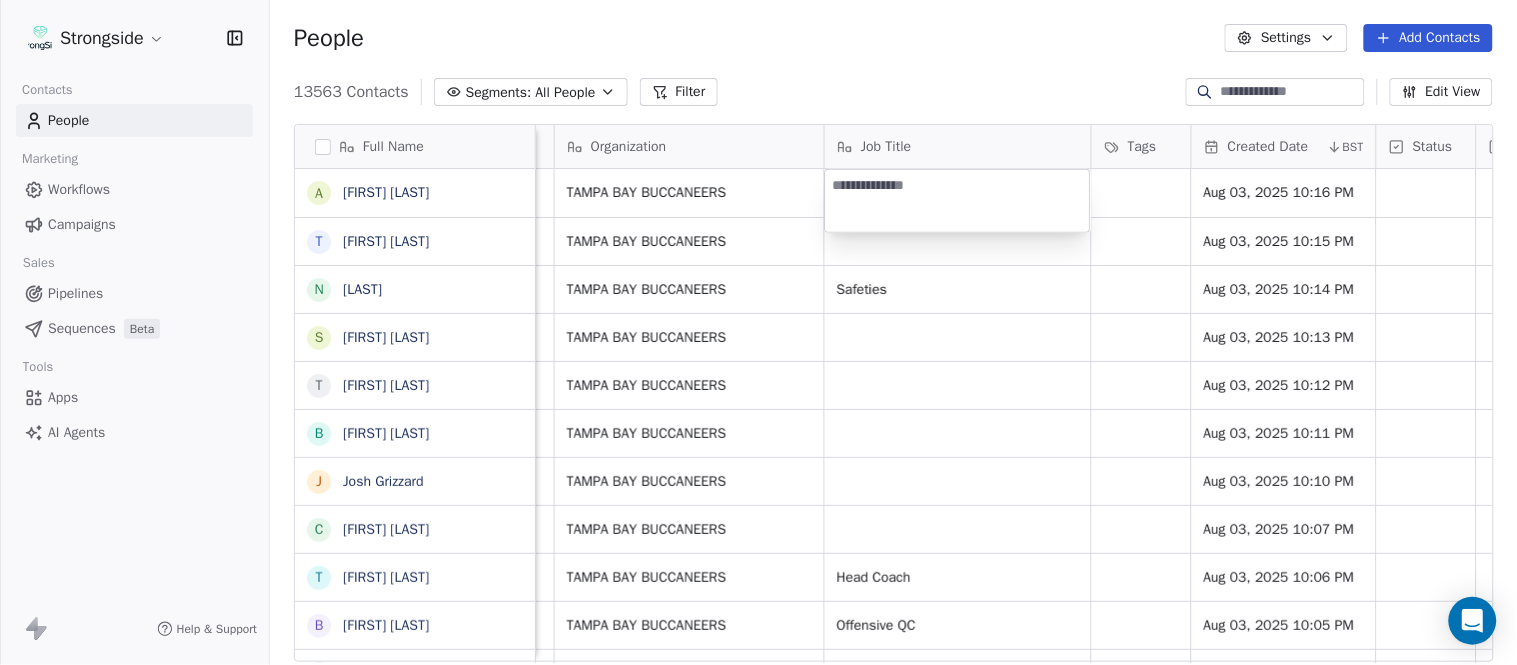 type on "**********" 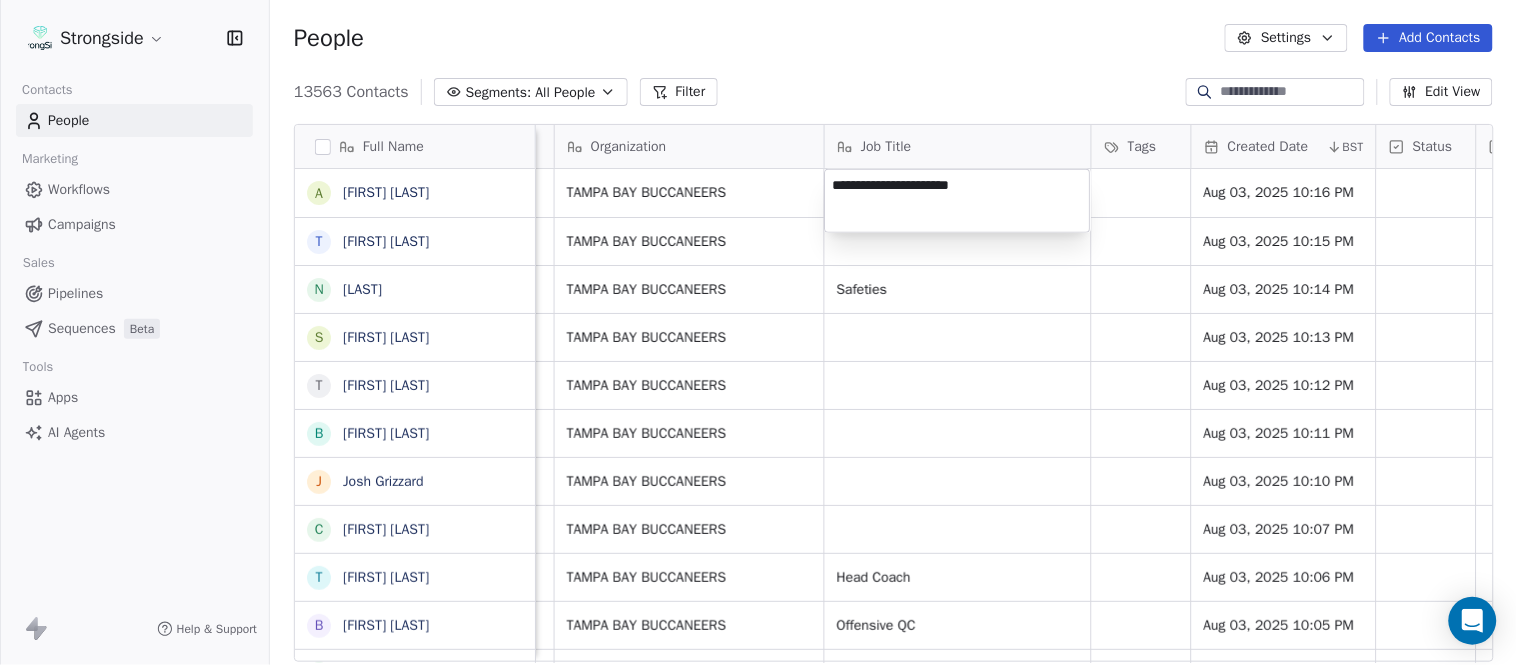 click on "Strongside Contacts People Marketing Workflows Campaigns Sales Pipelines Sequences Beta Tools Apps AI Agents Help & Support People Settings Add Contacts 13563 Contacts Segments: All People Filter Edit View Tag Add to Sequence Export Full Name A [FIRST] [LAST] T [FIRST] [LAST] N [FIRST] [LAST] S [FIRST] [LAST] T [FIRST] [LAST] B [FIRST] [LAST] J [FIRST] [LAST] C [FIRST] [LAST] T [FIRST] [LAST] B [FIRST] [LAST] K [FIRST] [LAST] K [FIRST] [LAST] J [FIRST] [LAST] S [FIRST] [LAST] L [FIRST] [LAST] J [FIRST] [LAST] M [FIRST] [LAST] K [FIRST] [LAST] M [FIRST] [LAST] R [FIRST] [LAST] C [FIRST] [LAST] B [FIRST] [LAST] B [FIRST] [LAST] F [FIRST] [LAST] A [FIRST] [LAST] A [FIRST] [LAST] M [FIRST] [LAST] J [FIRST] [LAST] B [FIRST] [LAST] M [FIRST] [LAST] D [FIRST] [LAST] Email Phone Number Level League/Conference Organization Job Title Tags Created Date BST Status Priority Emails Auto Clicked Last Activity Date BST In Open Phone [EMAIL] NFL [CITY] [STATE] Aug 03, 2025 10:16 PM [EMAIL] NFL False NFL False" at bounding box center (758, 332) 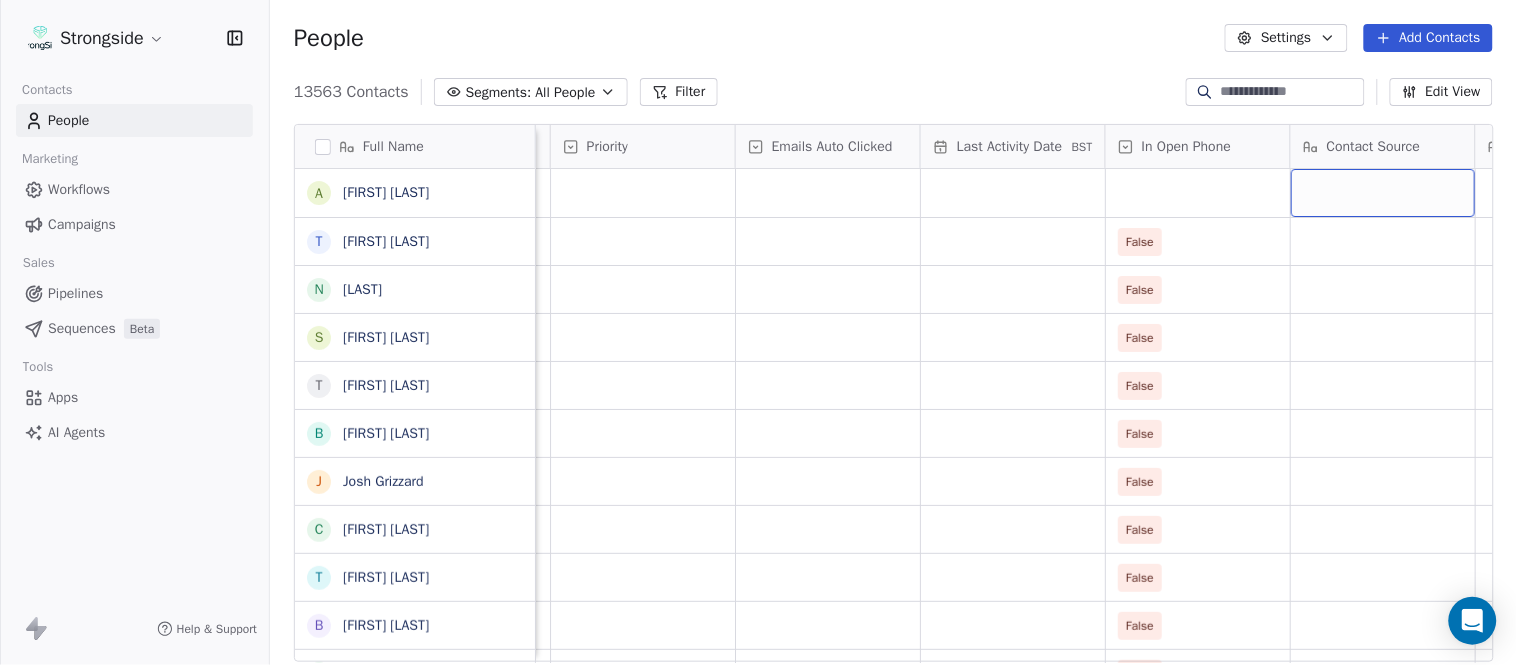 scroll, scrollTop: 0, scrollLeft: 2047, axis: horizontal 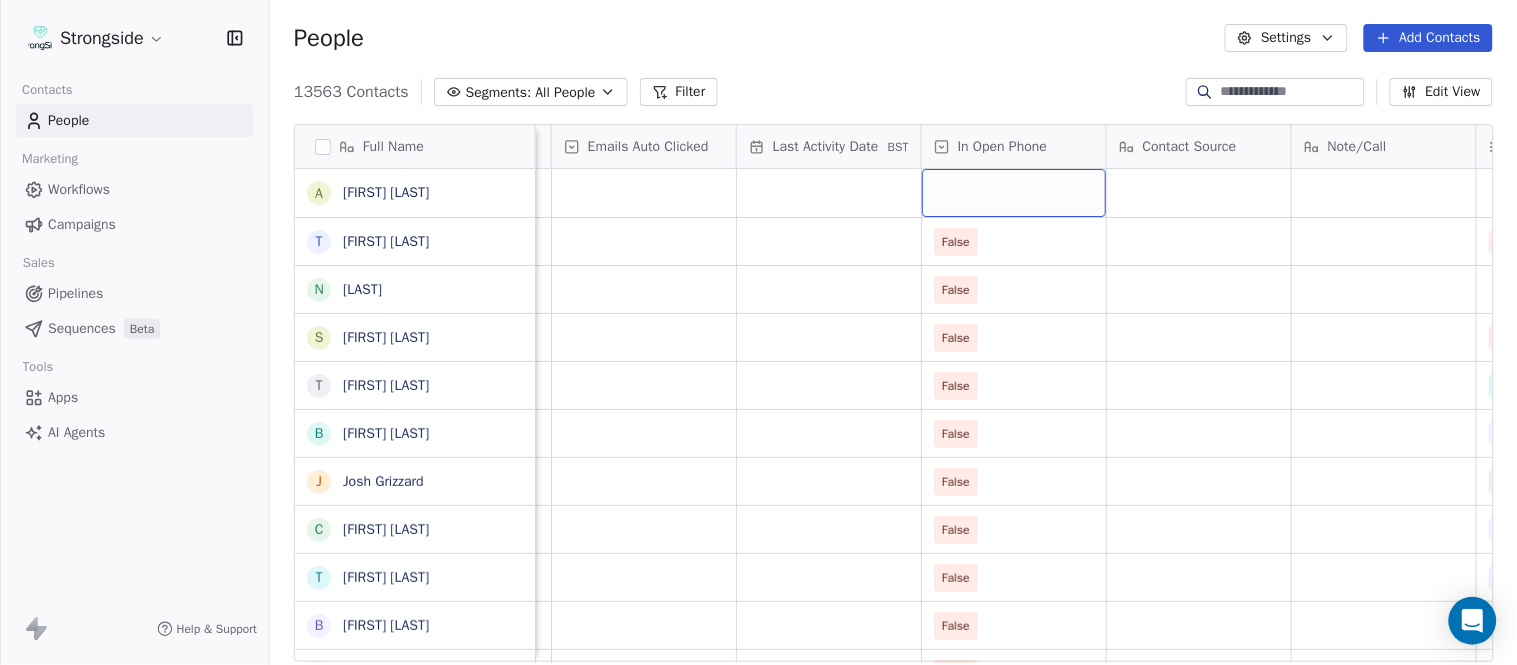 click at bounding box center [1014, 193] 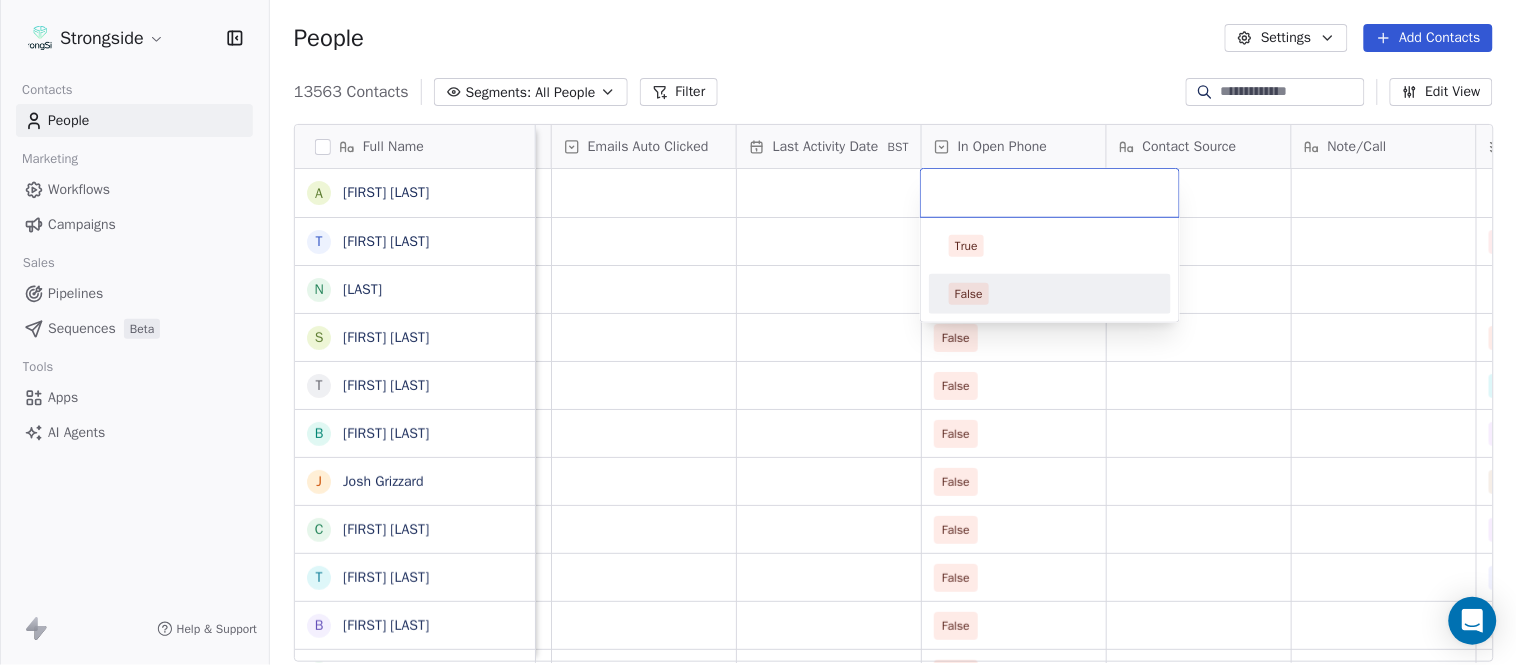 click on "False" at bounding box center [1050, 294] 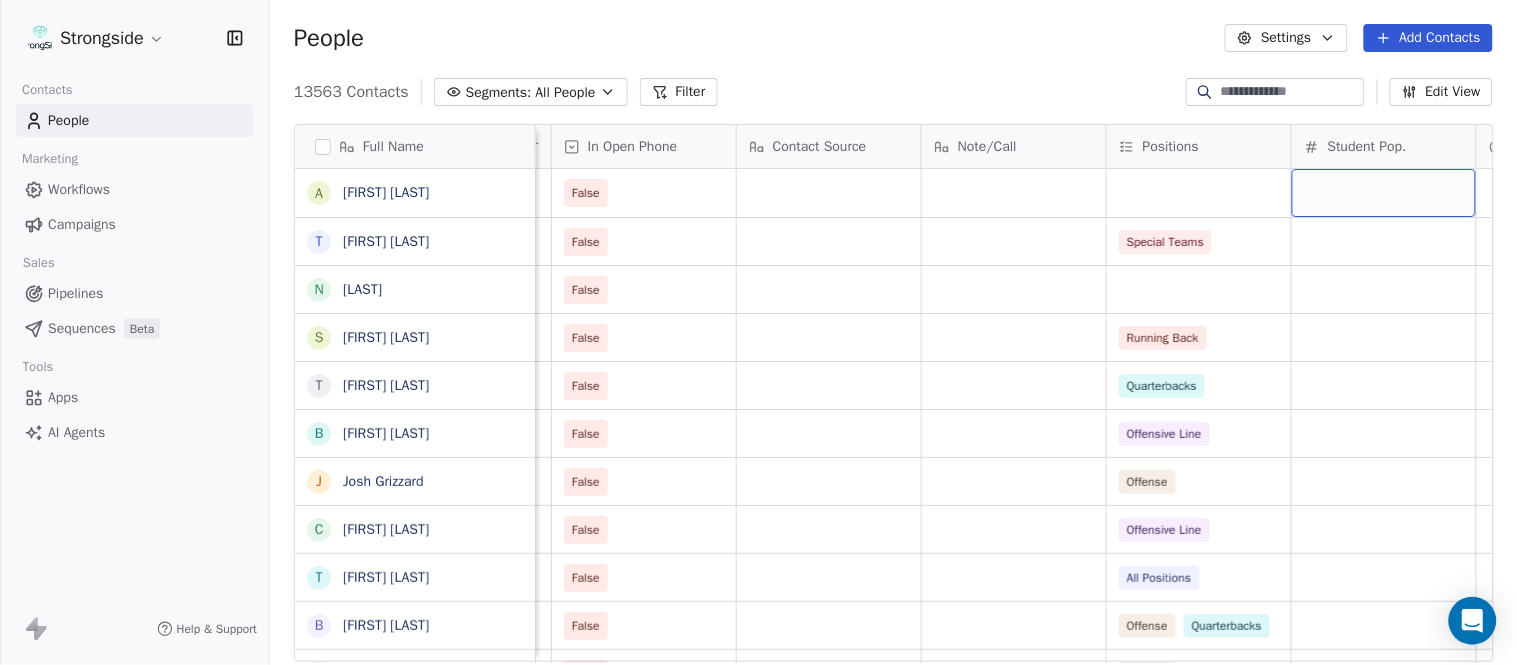 scroll, scrollTop: 0, scrollLeft: 2603, axis: horizontal 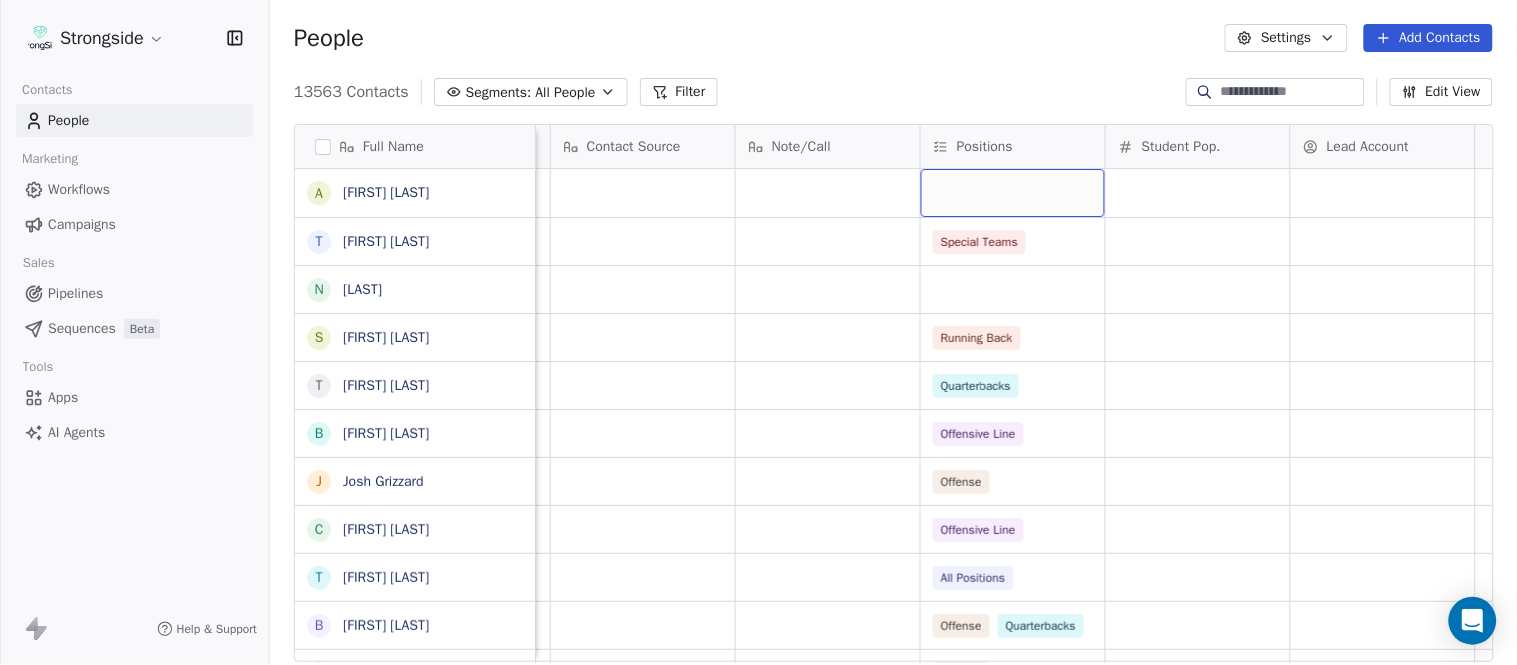click at bounding box center [1013, 193] 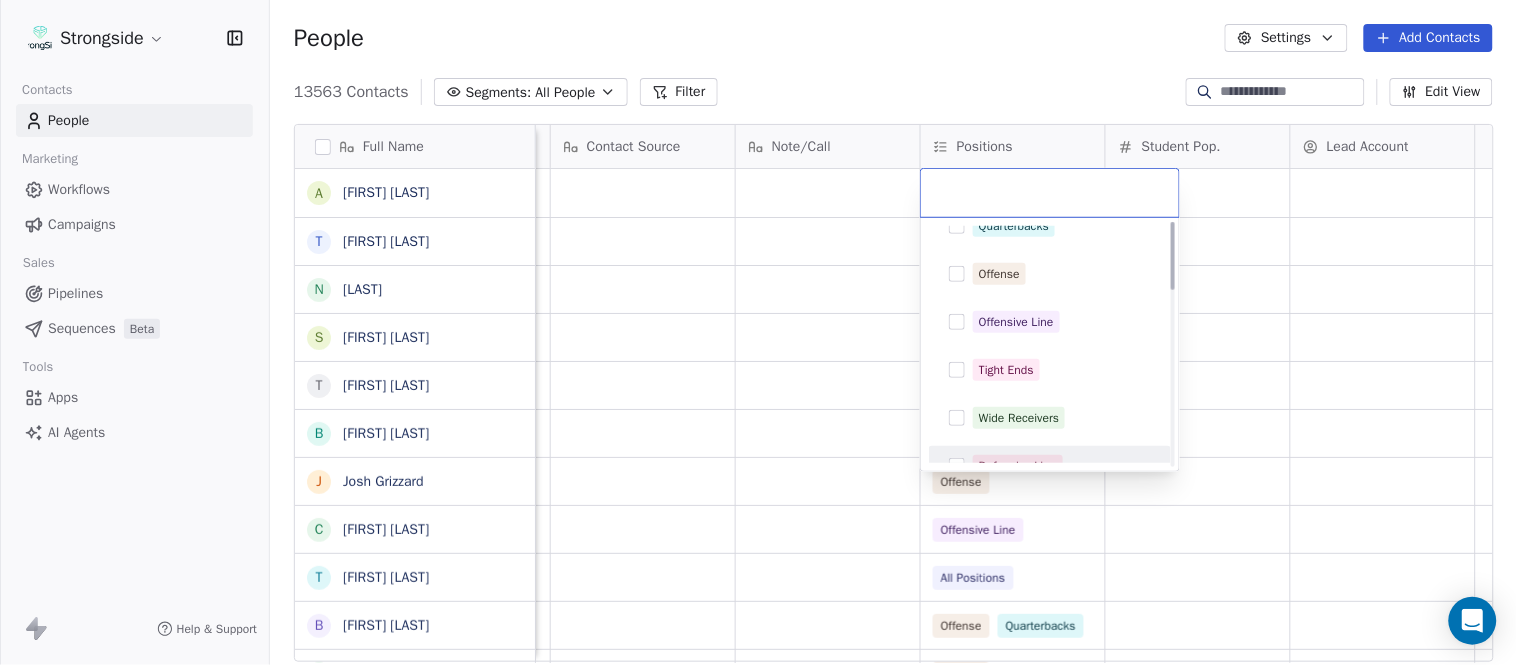 scroll, scrollTop: 0, scrollLeft: 0, axis: both 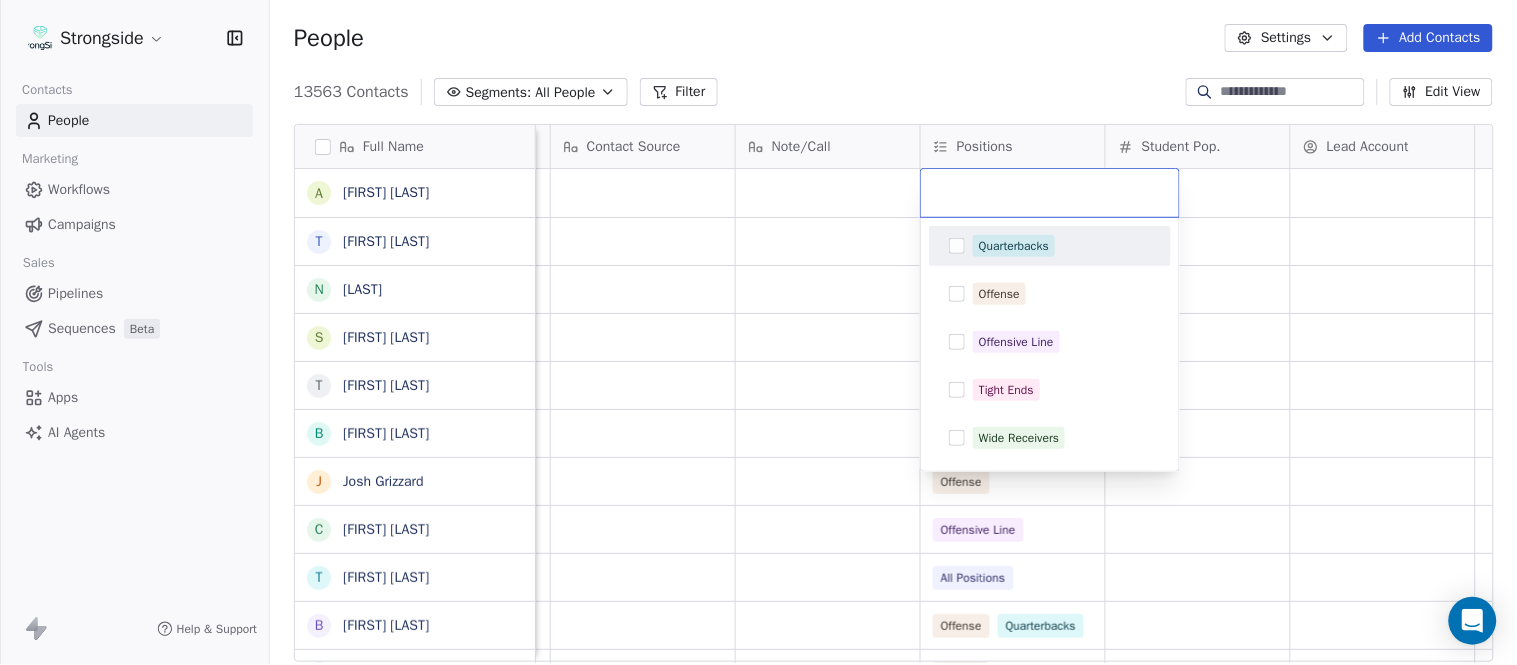 click on "Full Name A [FIRST] [LAST] T [FIRST] [LAST] N [FIRST] [LAST] S [FIRST] [LAST] T [FIRST] [LAST] B [FIRST] [LAST] J [FIRST] [LAST] C [FIRST] [LAST] T [FIRST] [LAST] B [FIRST] [LAST] K [FIRST] [LAST] K [FIRST] [LAST] J [FIRST] [LAST] S [FIRST] [LAST] L [FIRST] [LAST] J [FIRST] [LAST] M [FIRST] [LAST] K [FIRST] [LAST] M [FIRST] [LAST] R [FIRST] [LAST] C [FIRST] [LAST] B [FIRST] [LAST] B [FIRST] [LAST] F [FIRST] [LAST] A [FIRST] [LAST] A [FIRST] [LAST] M [FIRST] [LAST] J [FIRST] [LAST] B [FIRST] [LAST] M [FIRST] [LAST] D [FIRST] [LAST] Priority Emails Auto Clicked Last Activity Date BST In Open Phone Contact Source Note/Call Positions Student Pop. Lead Account   False   False Special Teams   False   False Running Back   False Quarterbacks   False Offensive Line   False Offense   False Offensive Line   False   False" at bounding box center (758, 332) 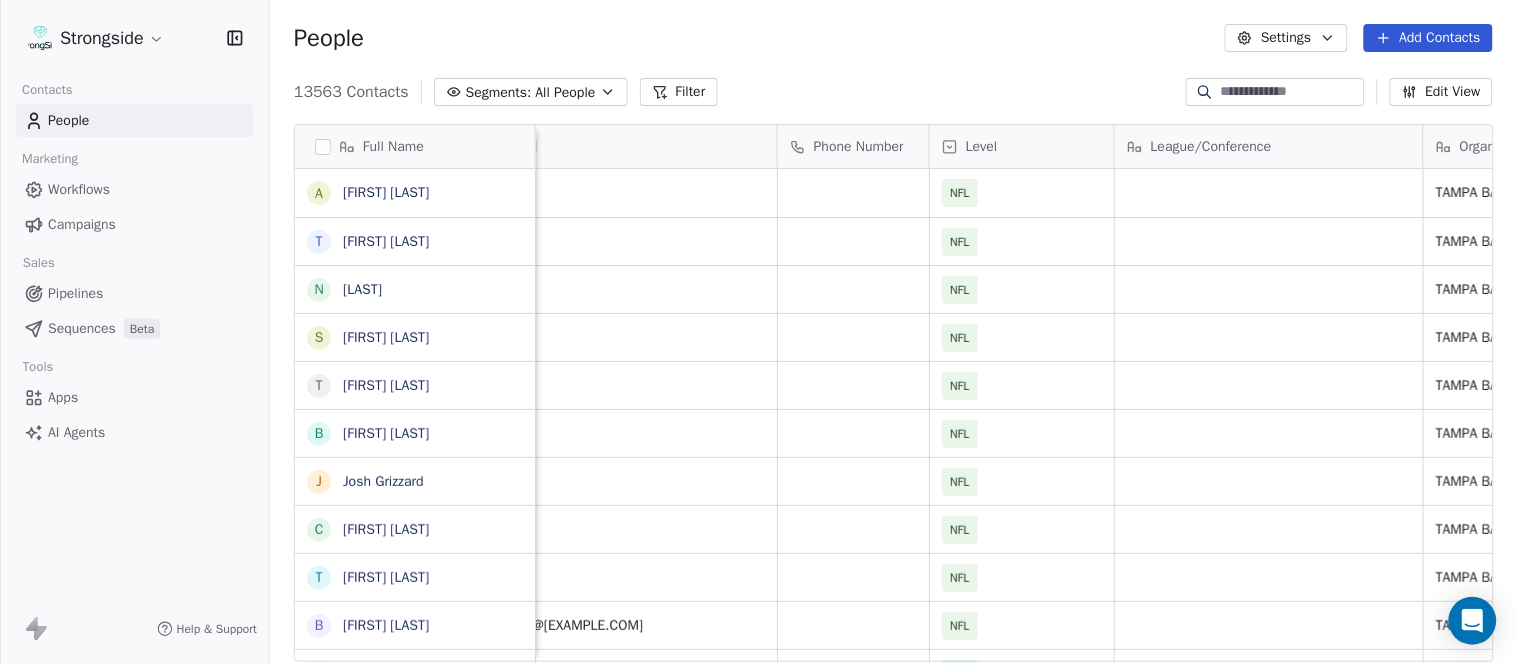 scroll, scrollTop: 0, scrollLeft: 0, axis: both 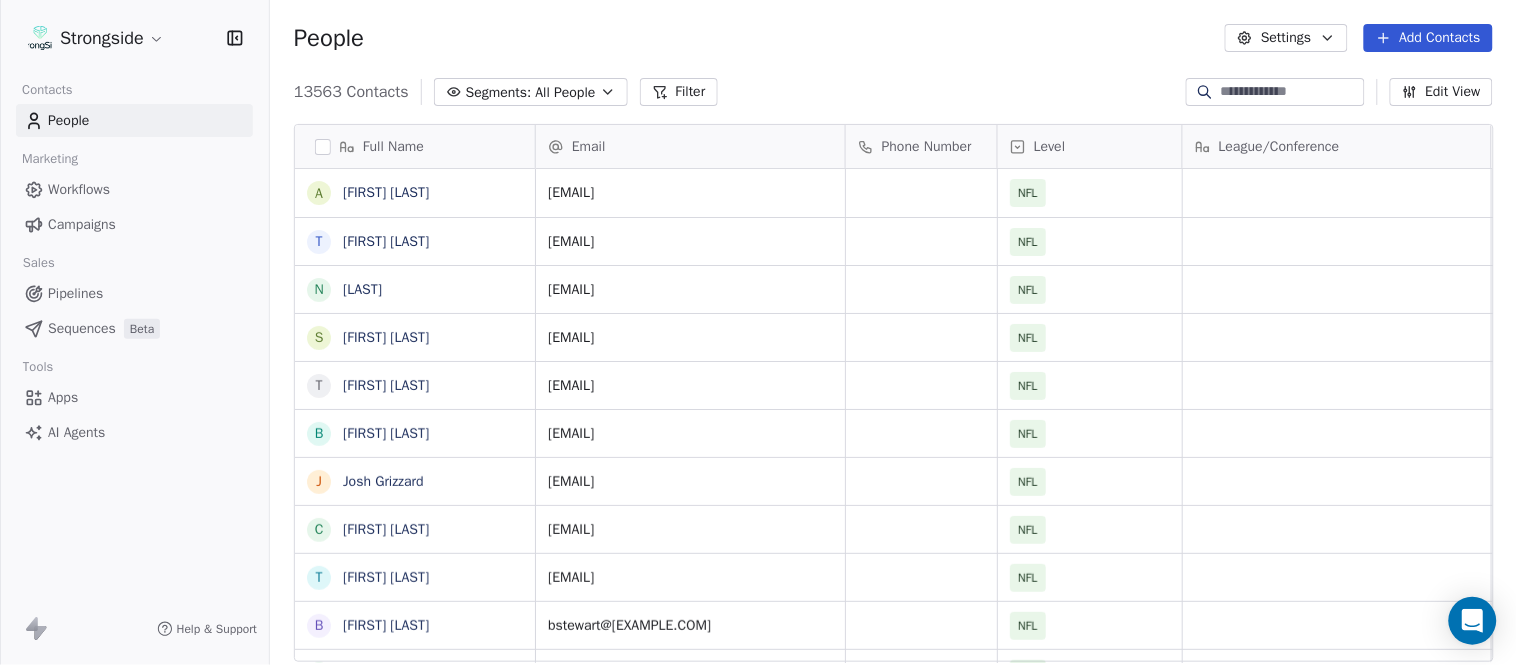 click on "Add Contacts" at bounding box center [1428, 38] 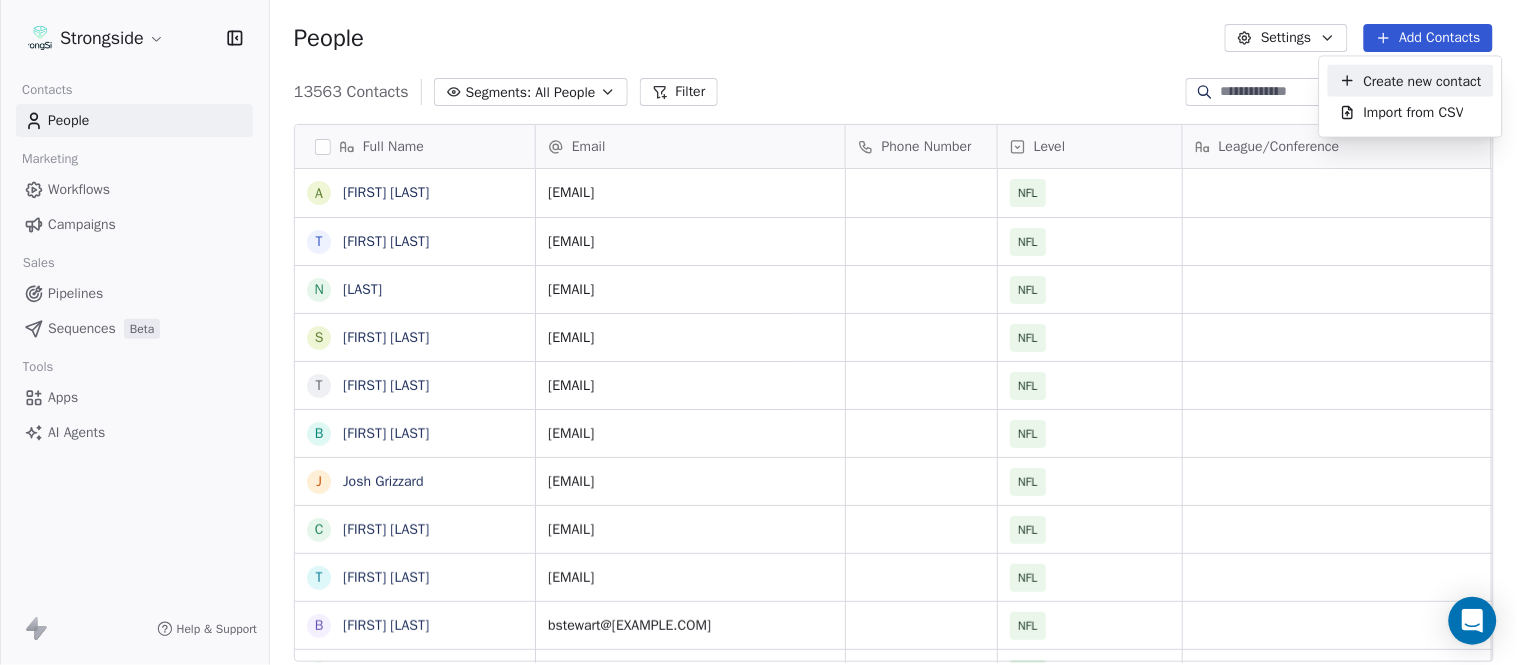 click on "Create new contact" at bounding box center (1411, 81) 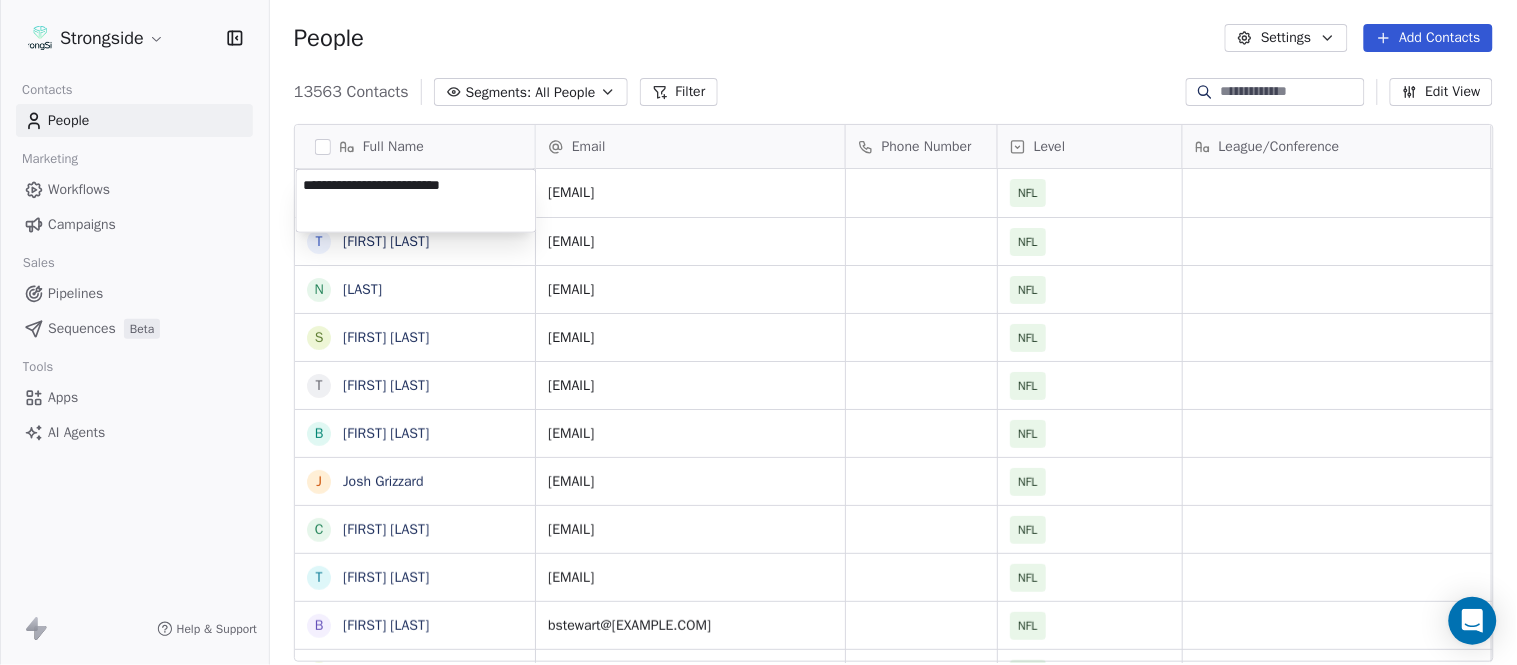 click on "Strongside Contacts People Marketing Workflows Campaigns Sales Pipelines Sequences Beta Tools Apps AI Agents Help & Support People Settings Add Contacts 13563 Contacts Segments: All People Filter Edit View Tag Add to Sequence Export Full Name A [FIRST] [LAST] T [FIRST] [LAST] N [LAST] S [LAST] T [FIRST] [LAST] B [FIRST] [LAST] J [FIRST] [LAST] C [FIRST] [LAST] T [FIRST] [LAST] B [FIRST] [LAST] K [FIRST] [LAST] K [FIRST] [LAST] J [FIRST] [LAST] S [FIRST] [LAST] L [FIRST] [LAST] J [FIRST] [LAST] M [FIRST] [LAST] K [FIRST] [LAST] M [FIRST] [LAST] R [FIRST] [LAST] C [FIRST] [LAST] B [FIRST] [LAST] B [FIRST] [LAST] F [FIRST] [LAST] A [FIRST] [LAST] A [FIRST] [LAST] M [FIRST] [LAST] J [FIRST] [LAST] B [FIRST] [LAST] M [FIRST] [LAST] D [LAST] [LAST] Email Phone Number Level League/Conference Organization Job Title Tags Created Date BST Status Priority Emails Auto Clicked [EMAIL] NFL TAMPA BAY BUCCANEERS Strength & Conditioning Aug 03, 2025 10:16 PM [EMAIL] NFL TAMPA BAY BUCCANEERS Aug 03, 2025 10:15 PM NFL Safeties NFL NFL" at bounding box center [758, 332] 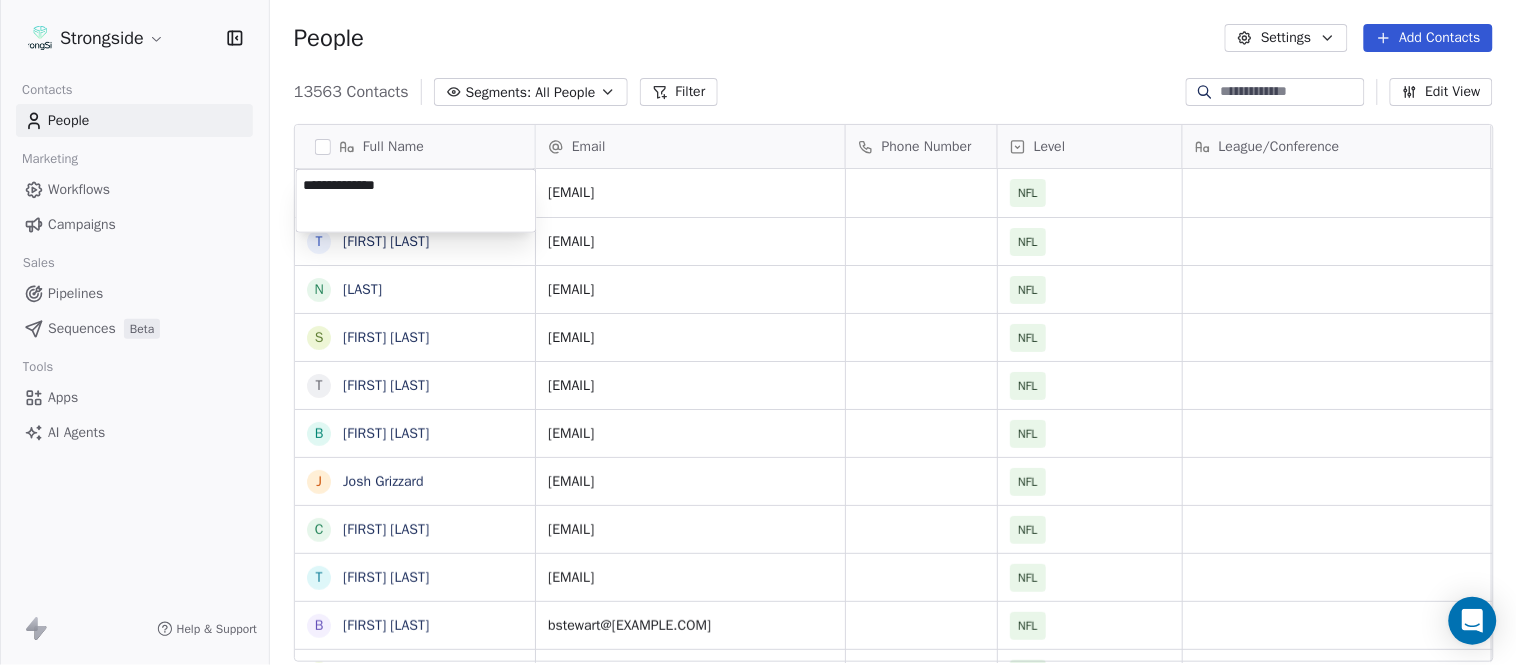 click on "Strongside Contacts People Marketing Workflows Campaigns Sales Pipelines Sequences Beta Tools Apps AI Agents Help & Support People Settings Add Contacts 13563 Contacts Segments: All People Filter Edit View Tag Add to Sequence Export Full Name A [FIRST] [LAST] T [FIRST] [LAST] N [LAST] S [LAST] T [FIRST] [LAST] B [FIRST] [LAST] J [FIRST] [LAST] C [FIRST] [LAST] T [FIRST] [LAST] B [FIRST] [LAST] K [FIRST] [LAST] K [FIRST] [LAST] J [FIRST] [LAST] S [FIRST] [LAST] L [FIRST] [LAST] J [FIRST] [LAST] M [FIRST] [LAST] K [FIRST] [LAST] M [FIRST] [LAST] R [FIRST] [LAST] C [FIRST] [LAST] B [FIRST] [LAST] B [FIRST] [LAST] F [FIRST] [LAST] A [FIRST] [LAST] A [FIRST] [LAST] M [FIRST] [LAST] J [FIRST] [LAST] B [FIRST] [LAST] M [FIRST] [LAST] D [LAST] [LAST] Email Phone Number Level League/Conference Organization Job Title Tags Created Date BST Status Priority Emails Auto Clicked [EMAIL] NFL TAMPA BAY BUCCANEERS Strength & Conditioning Aug 03, 2025 10:16 PM [EMAIL] NFL TAMPA BAY BUCCANEERS Aug 03, 2025 10:15 PM NFL Safeties NFL NFL" at bounding box center [758, 332] 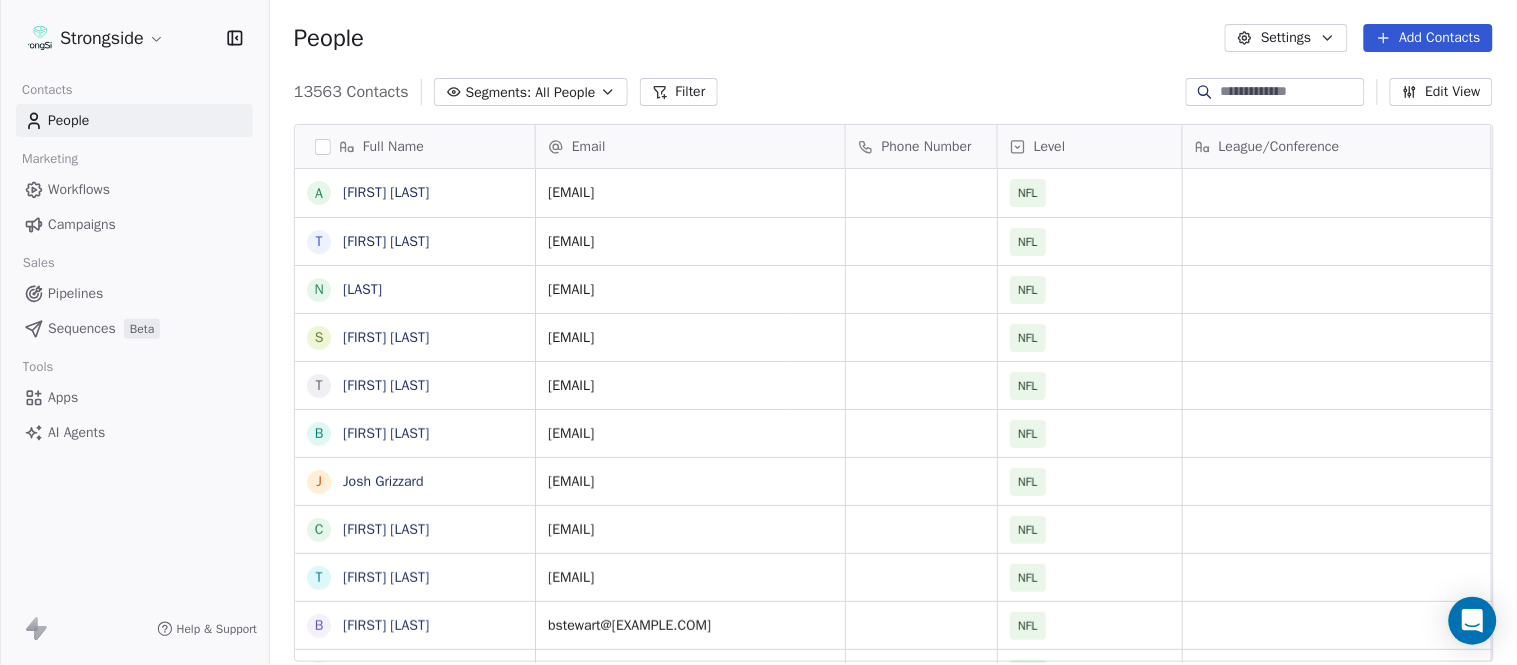 click on "Add Contacts" at bounding box center (1428, 38) 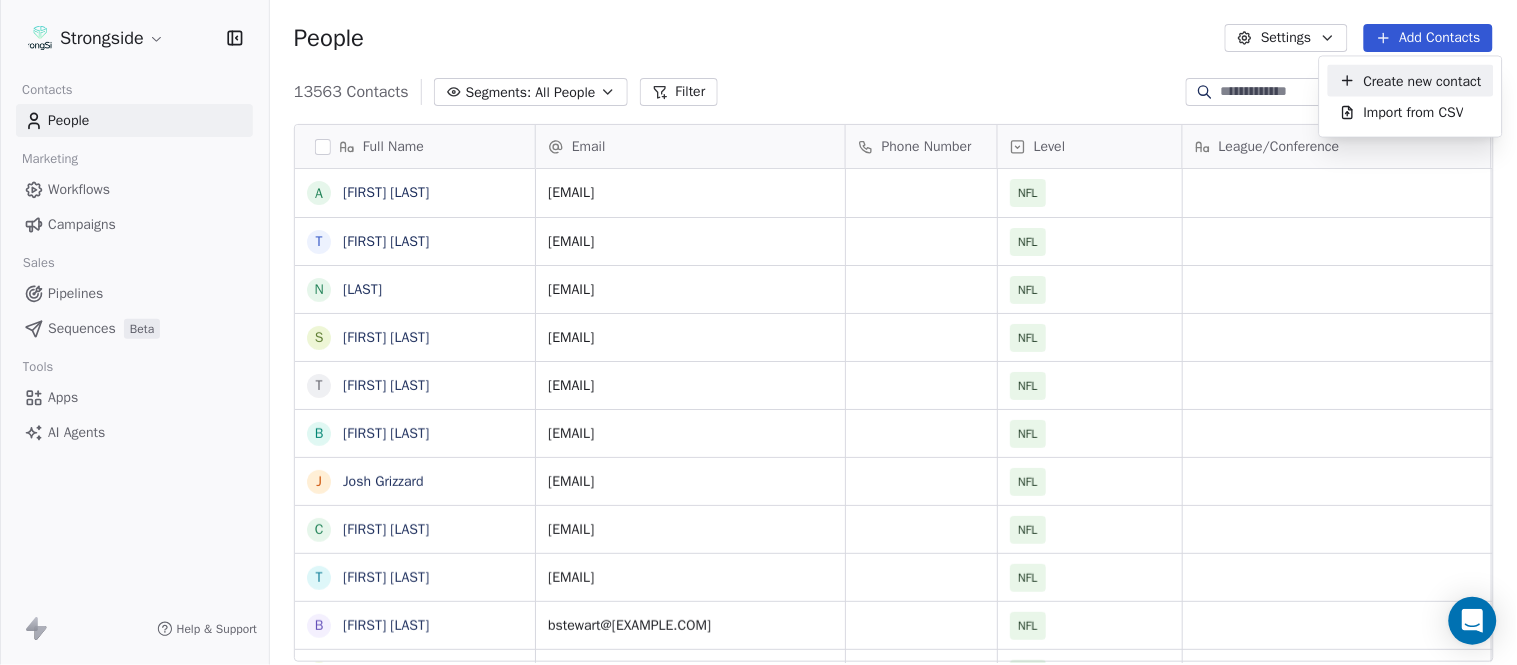 click on "Create new contact" at bounding box center [1423, 80] 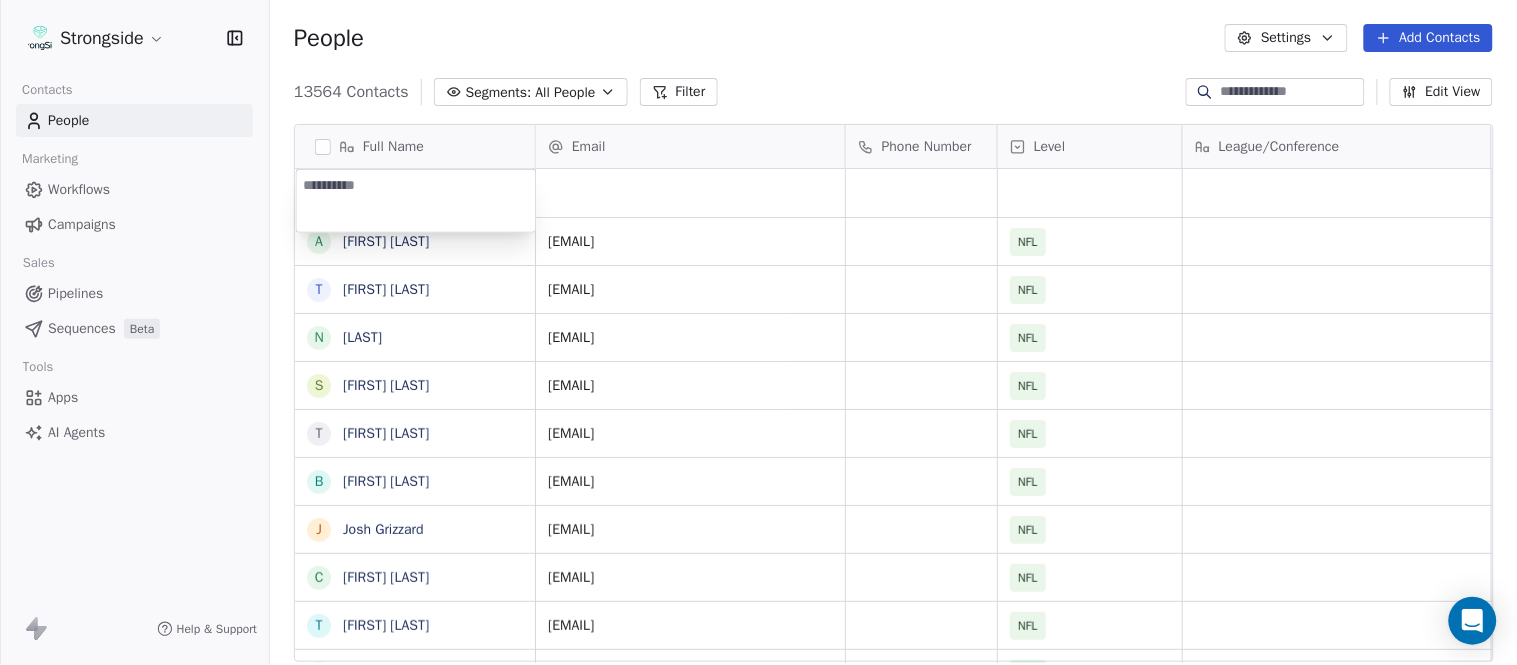 type on "**********" 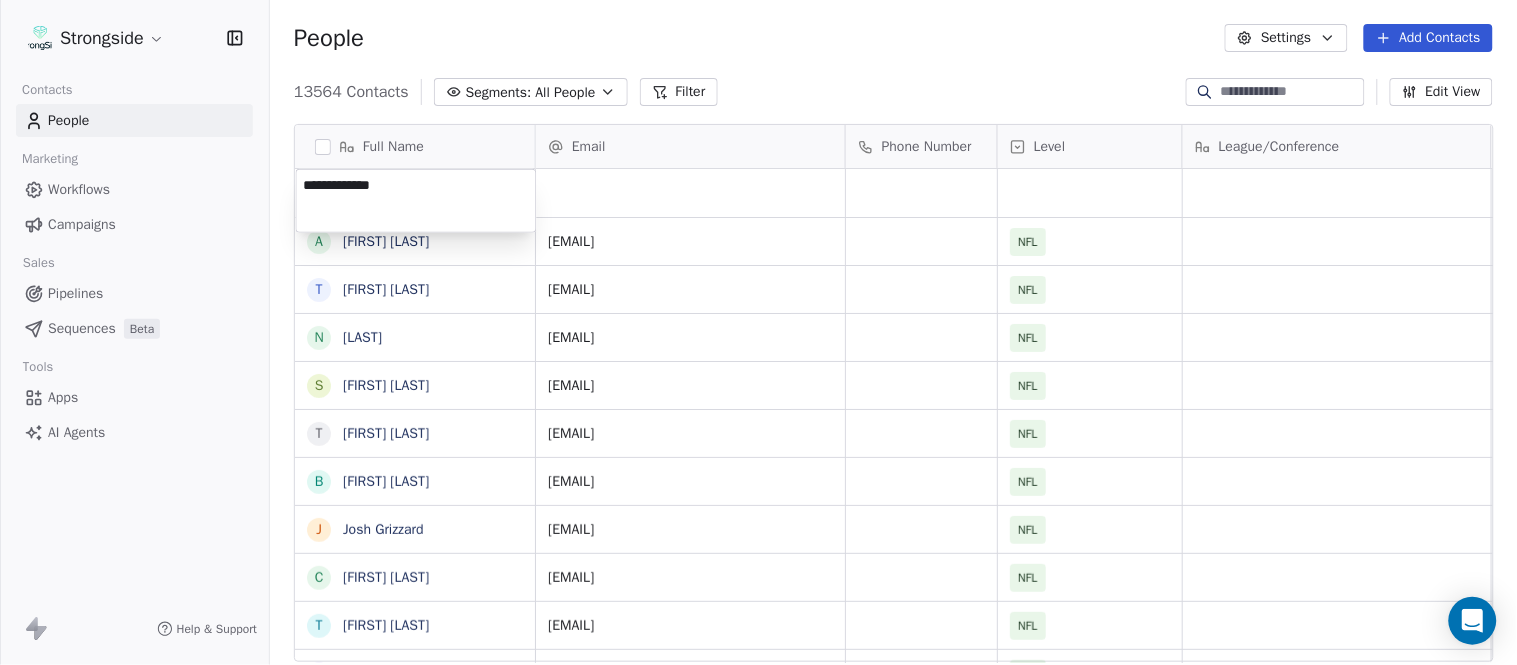 click on "Full Name A Anthony Piroli T Thomas McGaughey N Nick Rapone S Skip Peete T Thaddeus Lewis B Brian Picucci J Josh Grizzard C Charlie Strong T Todd Bowles B Blaine Stewart K Kevin Ross K Keith Tandy J Joey Fitzgerald S Sarah Evans L Larry Foote J Jeff Kastl M Maral Javadifar K Kevin Carberry M Mike Caldwell R Robert Prince C Craig Aukerman B Brent Callaway B Butch Barry F Frank Smith A Austin Clark A Anthony Weaver M Mike McDaniel J Jonathan Krause B Bobby Slowik M Matthew O'Donnell Email Phone Number Level League/Conference Organization Job Title Tags Created Date BST Aug 03, 2025 10:17 PM apiroli@[EXAMPLE.COM] NFL TAMPA BAY BUCCANEERS Strength & Conditioning Aug 03, 2025 10:16 PM tmcgaughey@[EXAMPLE.COM] NFL TAMPA BAY BUCCANEERS Aug 03, 2025 10:15 PM NFL Safeties NFL" at bounding box center [758, 332] 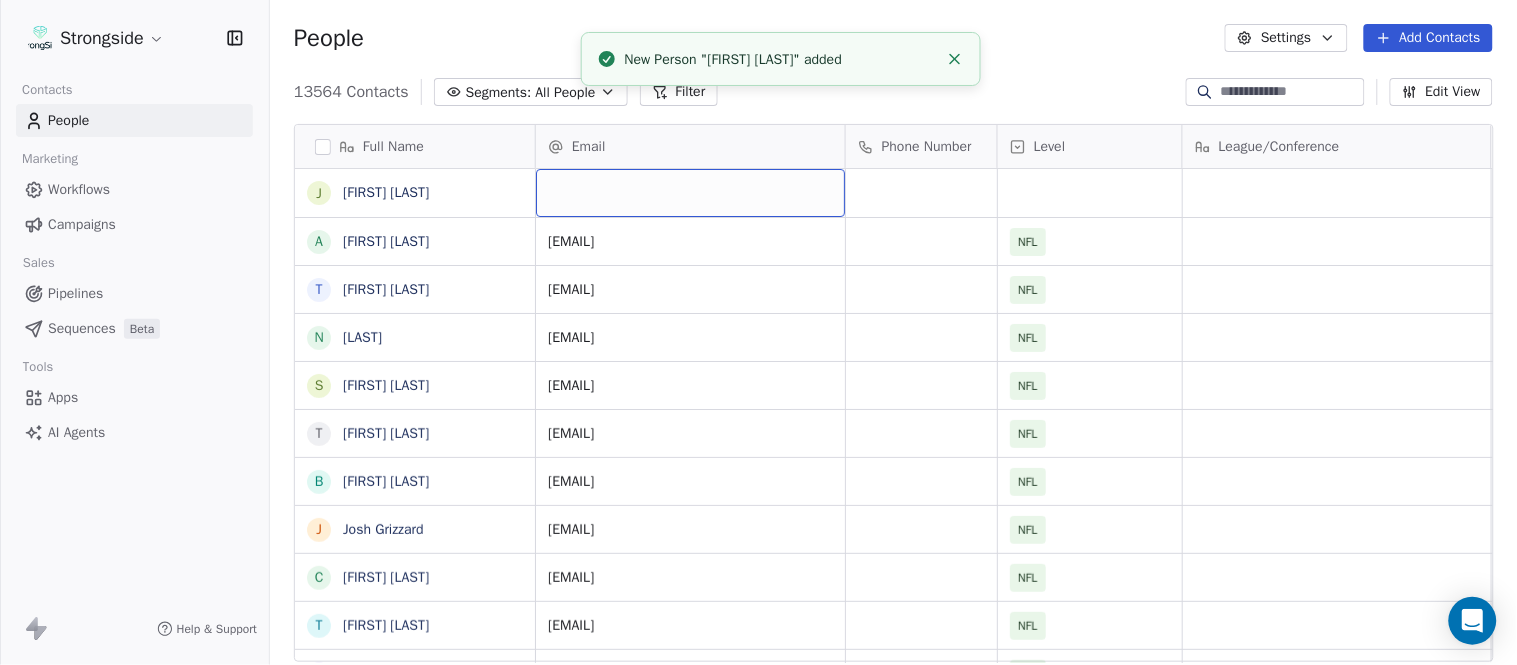 click at bounding box center (690, 193) 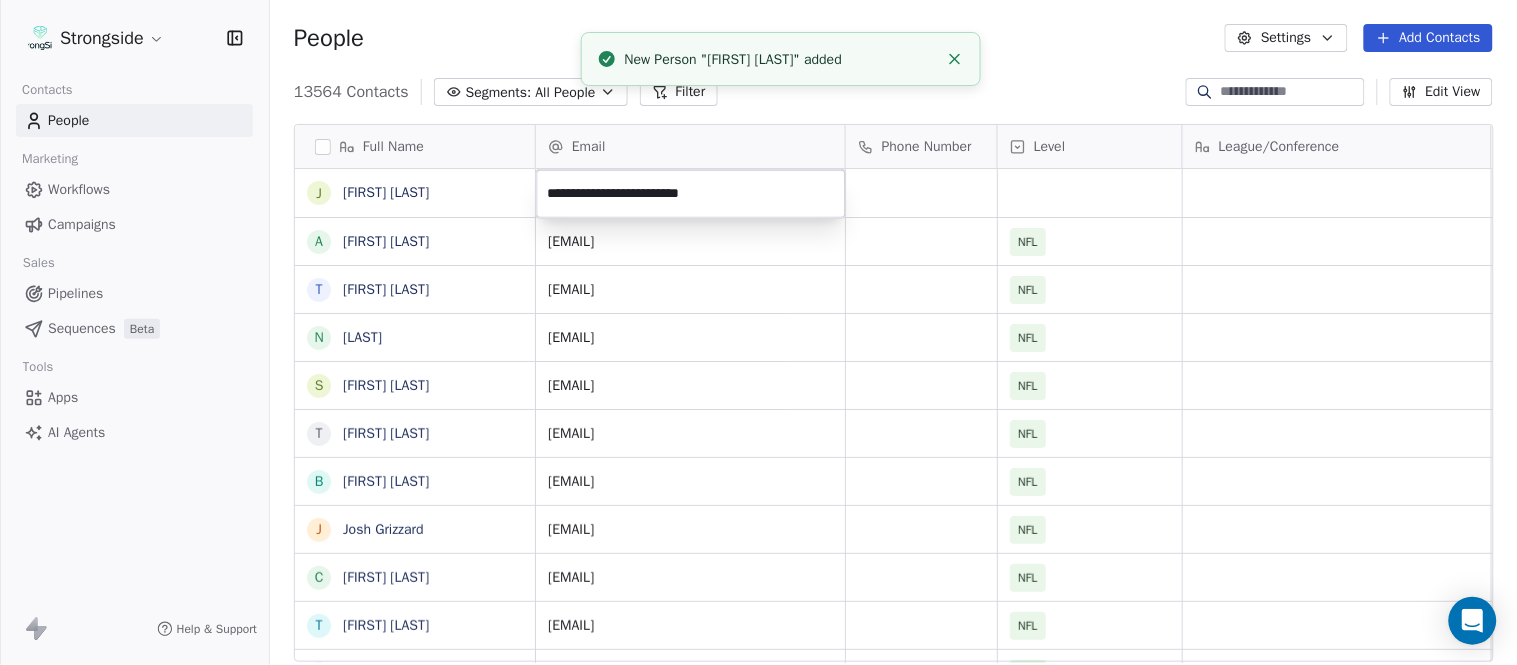click on "Strongside Contacts People Marketing Workflows Campaigns Sales Pipelines Sequences Beta Tools Apps AI Agents Help & Support People Settings Add Contacts 13564 Contacts Segments: All People Filter Edit View Tag Add to Sequence Export Full Name J [FIRST] A [FIRST] T [FIRST] N [LAST] S [LAST] T [FIRST] [LAST] B [FIRST] [LAST] J [FIRST] [LAST] C [FIRST] [LAST] T [FIRST] [LAST] B [FIRST] [LAST] K [FIRST] [LAST] K [FIRST] [LAST] J [FIRST] [LAST] S [FIRST] [LAST] L [FIRST] [LAST] J [FIRST] [LAST] M [FIRST] [LAST] K [FIRST] [LAST] M [FIRST] [LAST] R [FIRST] [LAST] C [FIRST] [LAST] B [FIRST] [LAST] B [FIRST] [LAST] F [FIRST] [LAST] A [FIRST] [LAST] A [FIRST] [LAST] M [FIRST] [LAST] Email Phone Number Level League/Conference Organization Job Title Tags Created Date BST Aug 03, 2025 10:17 PM [EMAIL] NFL TAMPA BAY BUCCANEERS Aug 03, 2025 10:17 PM [EMAIL] NFL TAMPA BAY BUCCANEERS Strength & Conditioning Aug 03, 2025 10:16 PM [EMAIL] NFL TAMPA BAY BUCCANEERS Aug 03, 2025 10:15 PM" at bounding box center (758, 332) 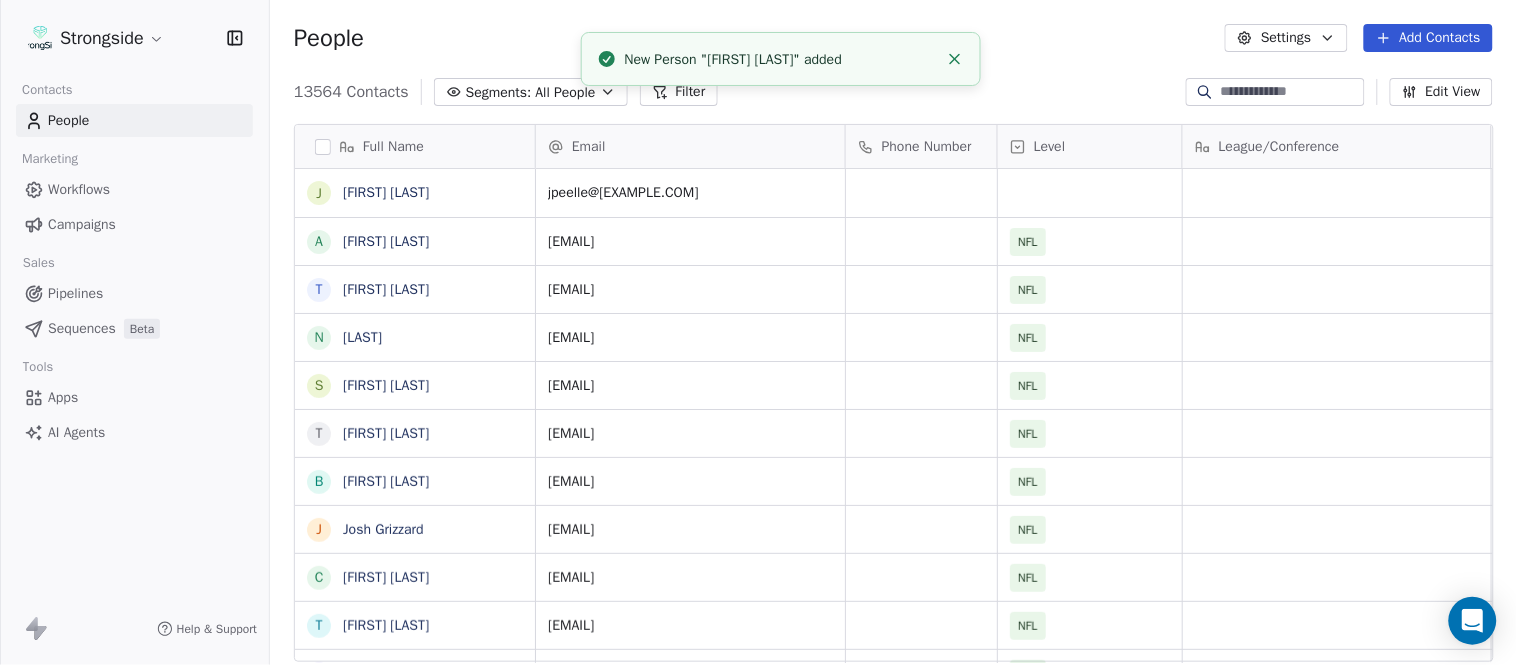 click at bounding box center [955, 59] 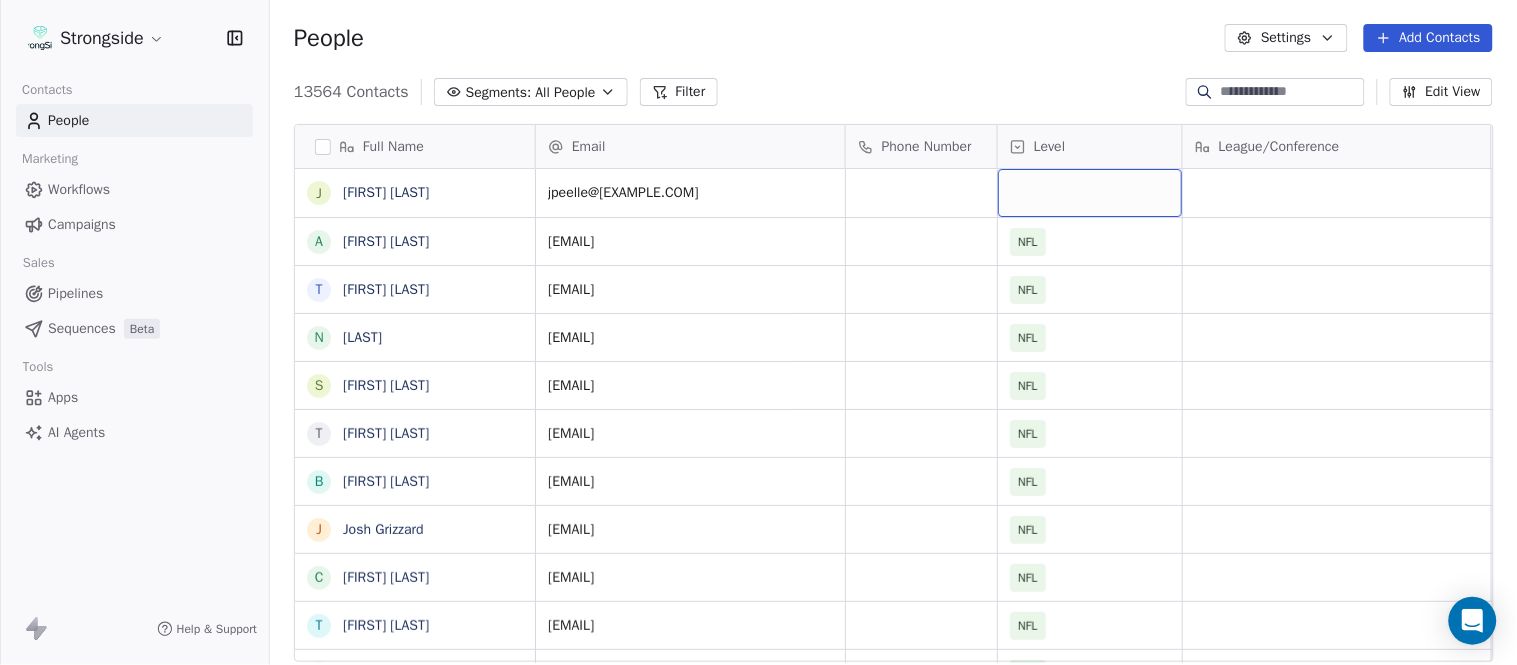 click at bounding box center (1090, 193) 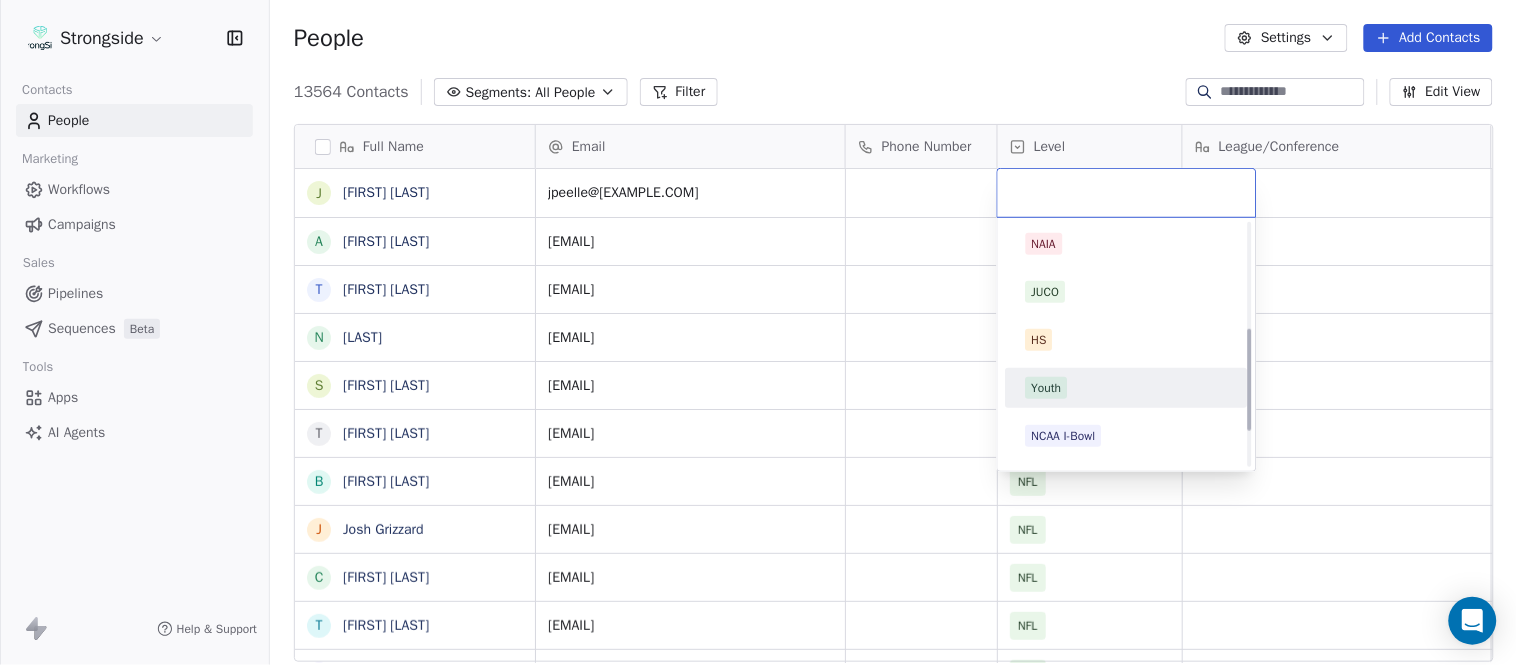 scroll, scrollTop: 330, scrollLeft: 0, axis: vertical 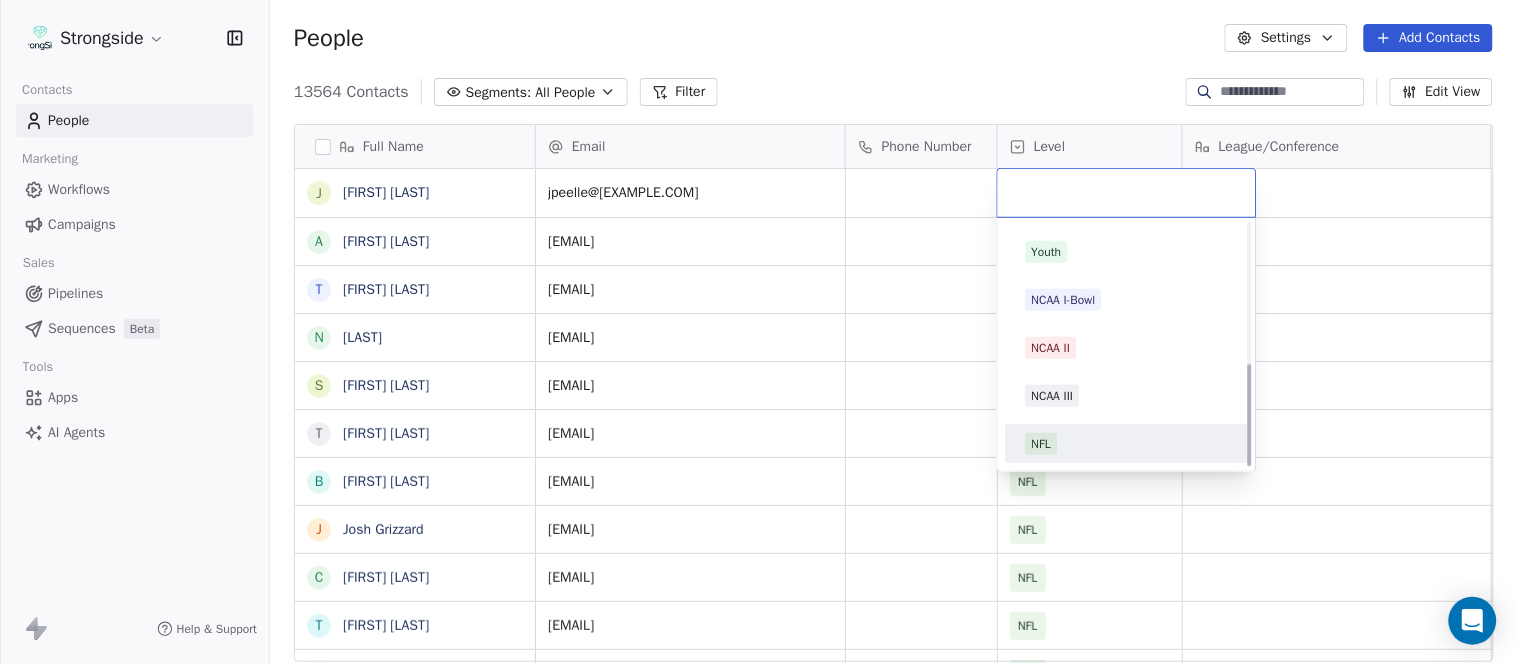 click on "NFL" at bounding box center (1127, 444) 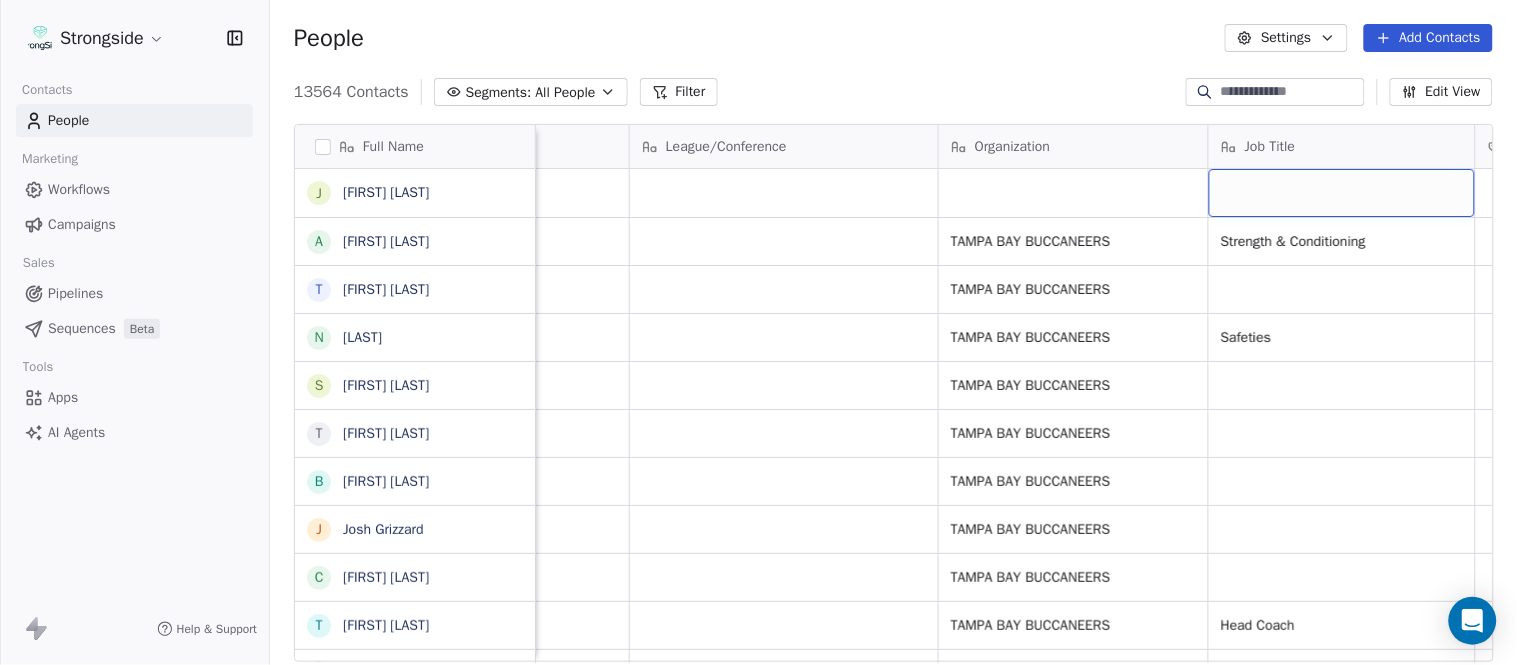 scroll, scrollTop: 0, scrollLeft: 653, axis: horizontal 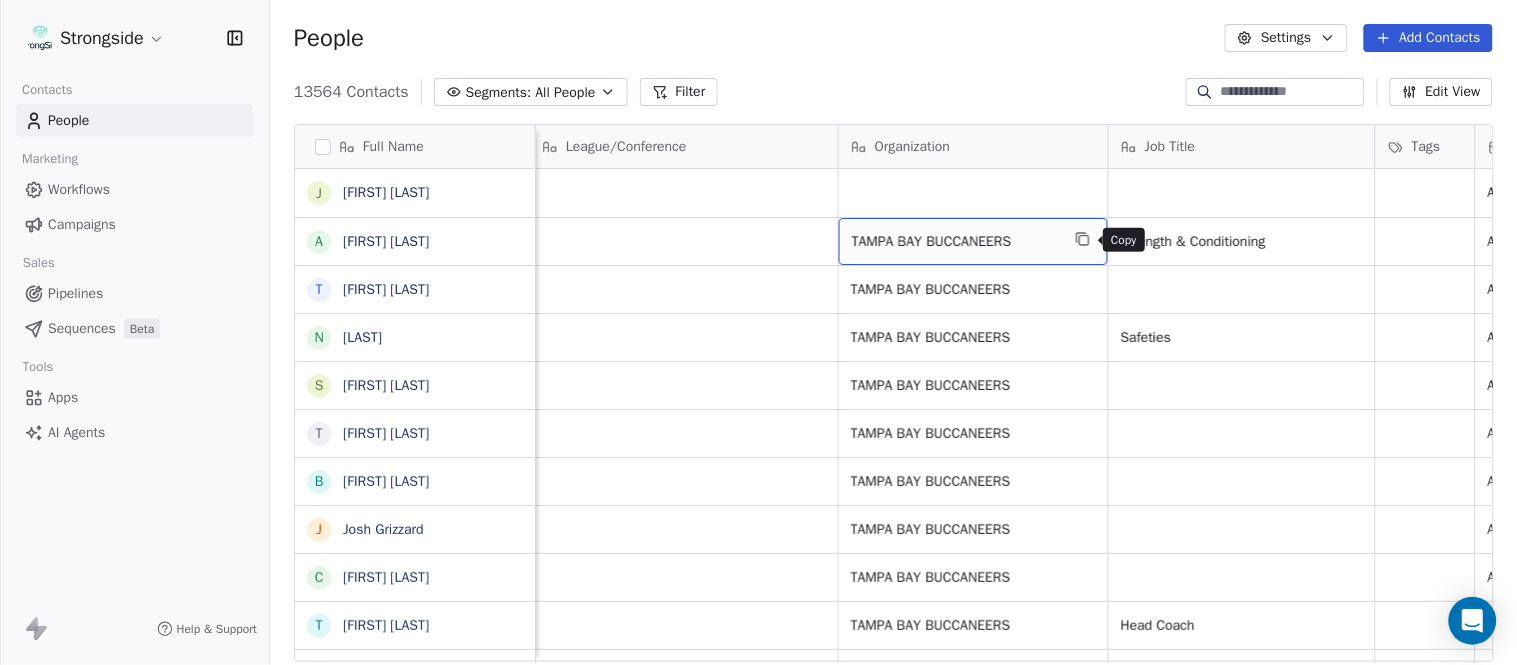 click 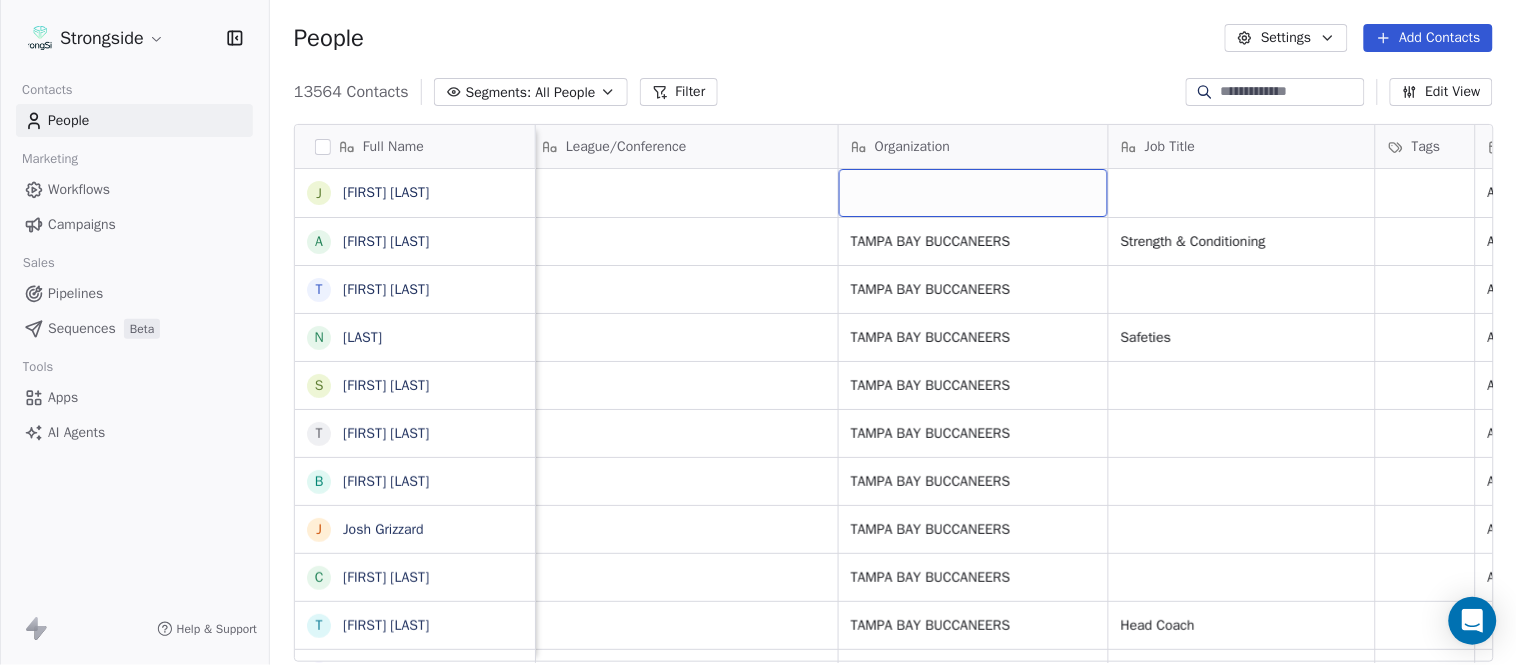 click at bounding box center [973, 193] 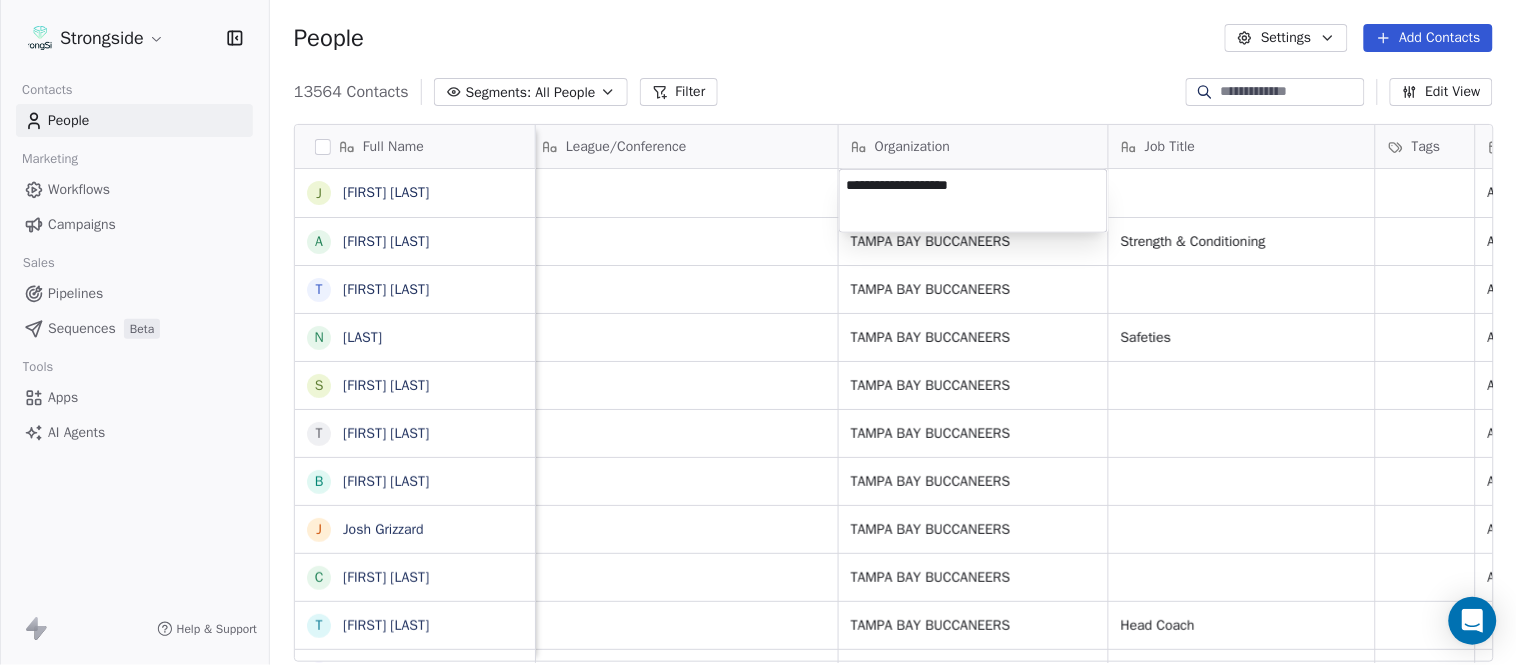 click on "Full Name J [FIRST] [LAST] A [FIRST] [LAST] T [FIRST] [LAST] N [FIRST] [LAST] S [FIRST] [LAST] T [FIRST] [LAST] B [FIRST] [LAST] J [FIRST] [LAST] C [FIRST] [LAST] T [FIRST] [LAST] B [FIRST] [LAST] K [FIRST] [LAST] K [FIRST] [LAST] J [FIRST] [LAST] S [FIRST] [LAST] L [FIRST] [LAST] J [FIRST] [LAST] M [FIRST] [LAST] K [FIRST] [LAST] M [FIRST] [LAST] R [FIRST] [LAST] C [FIRST] [LAST] B [FIRST] [LAST] B [FIRST] [LAST] F [FIRST] [LAST] A [FIRST] [LAST] A [FIRST] [LAST] M [FIRST] [LAST] J [FIRST] [LAST] B [FIRST] [LAST] M [FIRST] [LAST] D [FIRST] [LAST] Email Phone Number Level League/Conference Organization Job Title Tags Created Date BST Status Priority Emails Auto Clicked [EMAIL] NFL Aug 03, 2025 10:17 PM [EMAIL] NFL TAMPA BAY BUCCANEERS Strength & Conditioning Aug 03, 2025 10:16 PM NFL NFL" at bounding box center (758, 332) 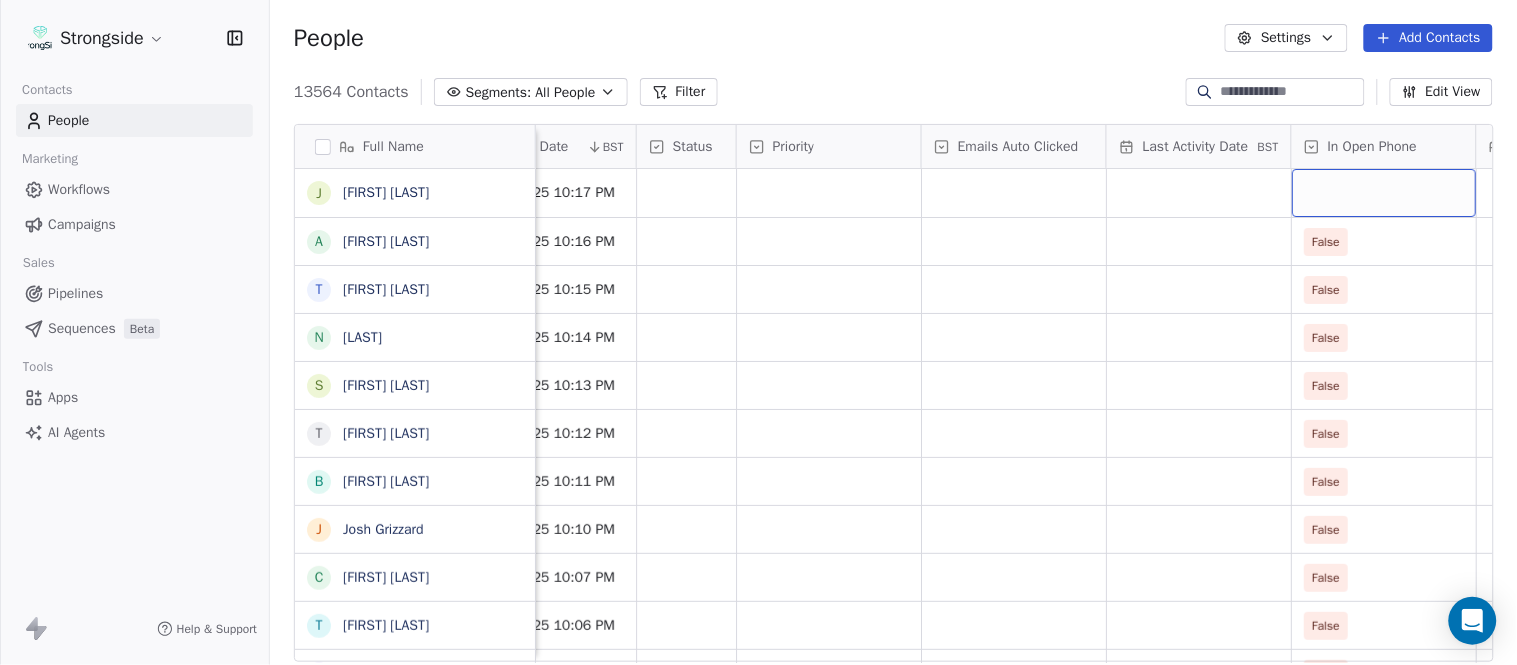 scroll, scrollTop: 0, scrollLeft: 1863, axis: horizontal 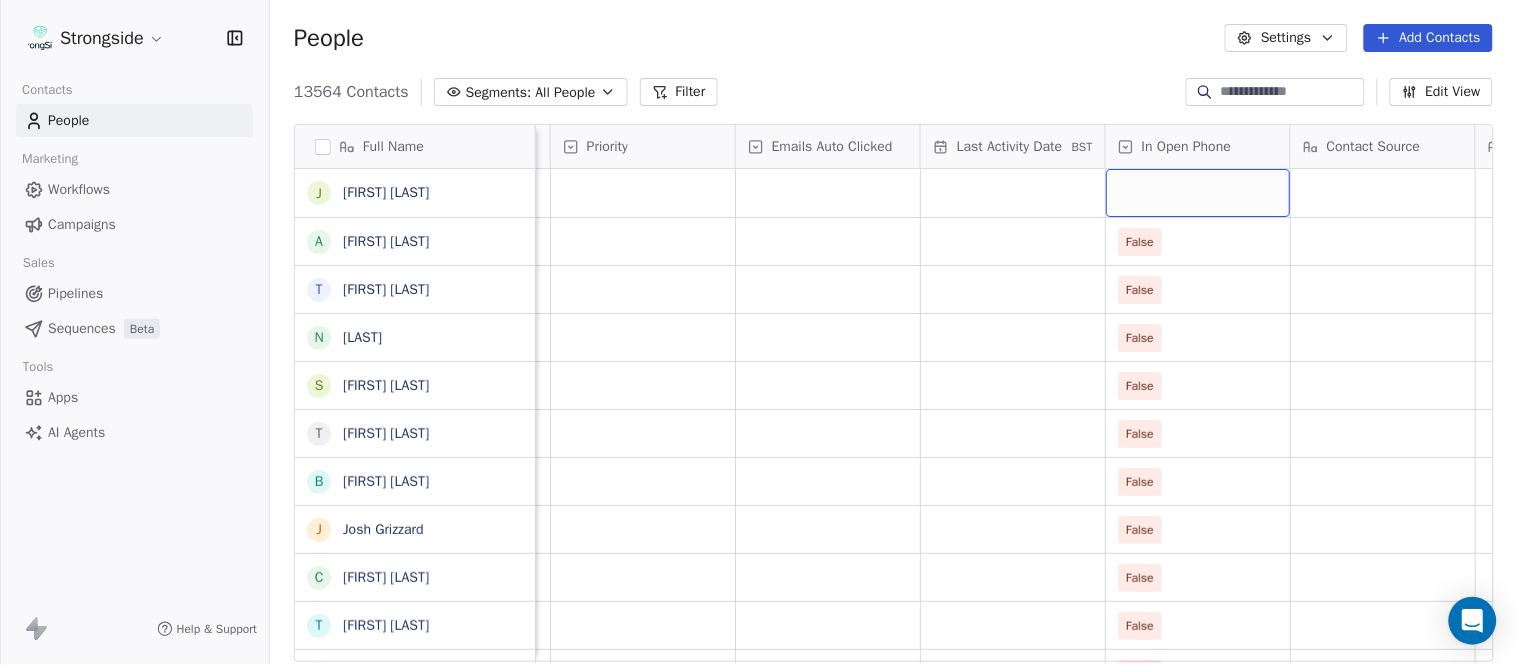 click at bounding box center (1198, 193) 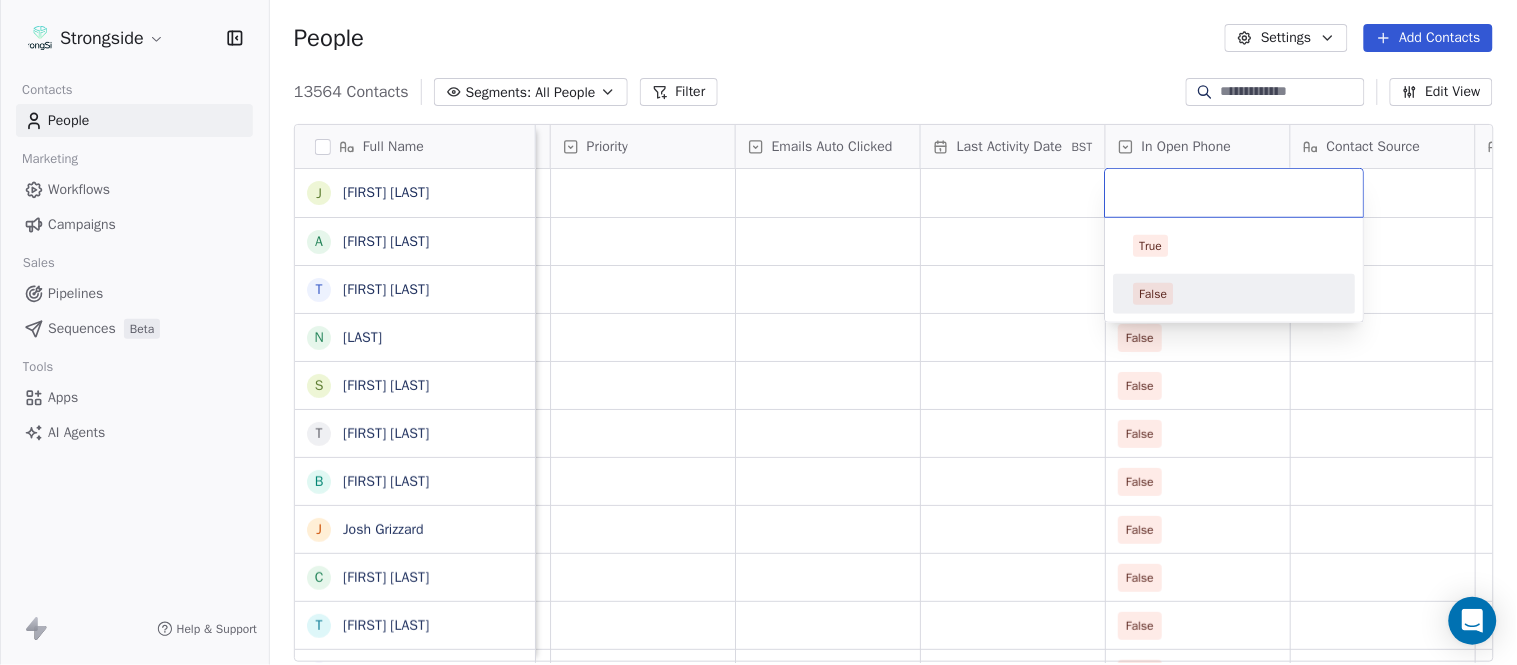 click on "False" at bounding box center [1235, 294] 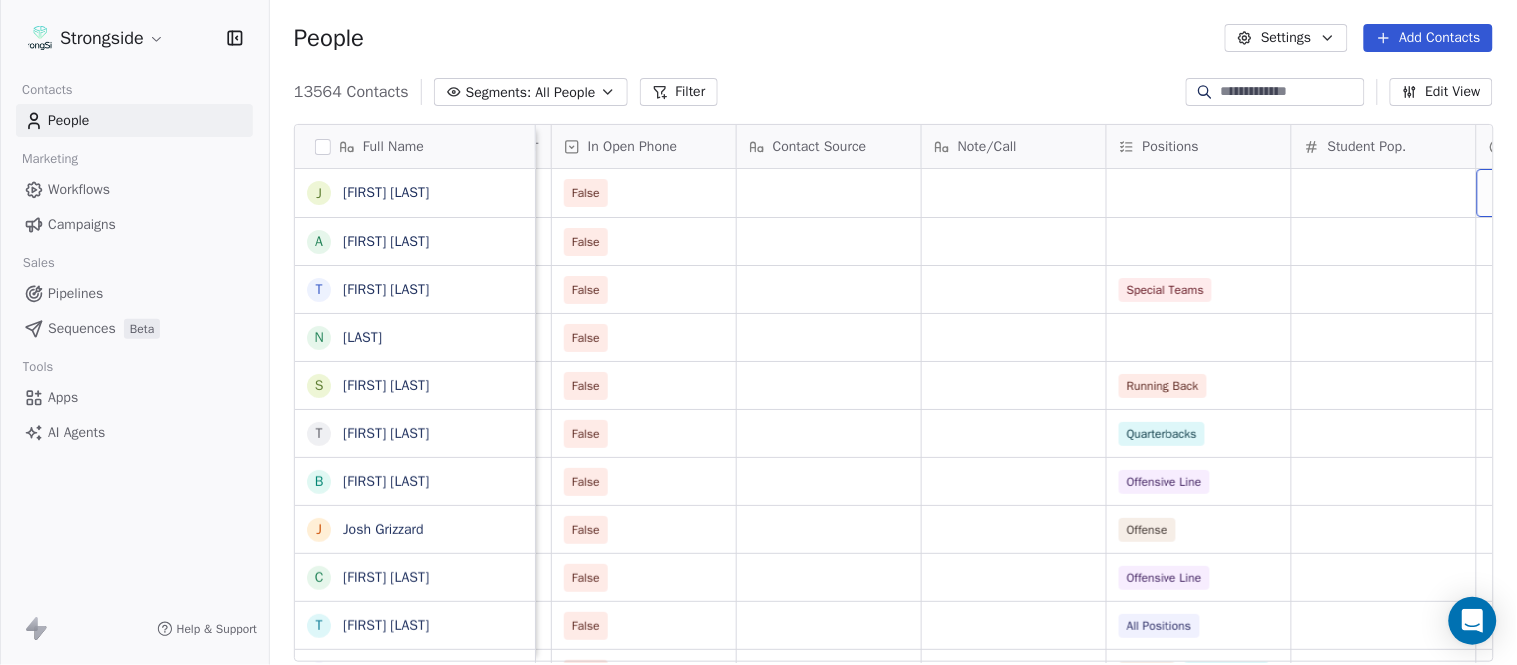 scroll, scrollTop: 0, scrollLeft: 2603, axis: horizontal 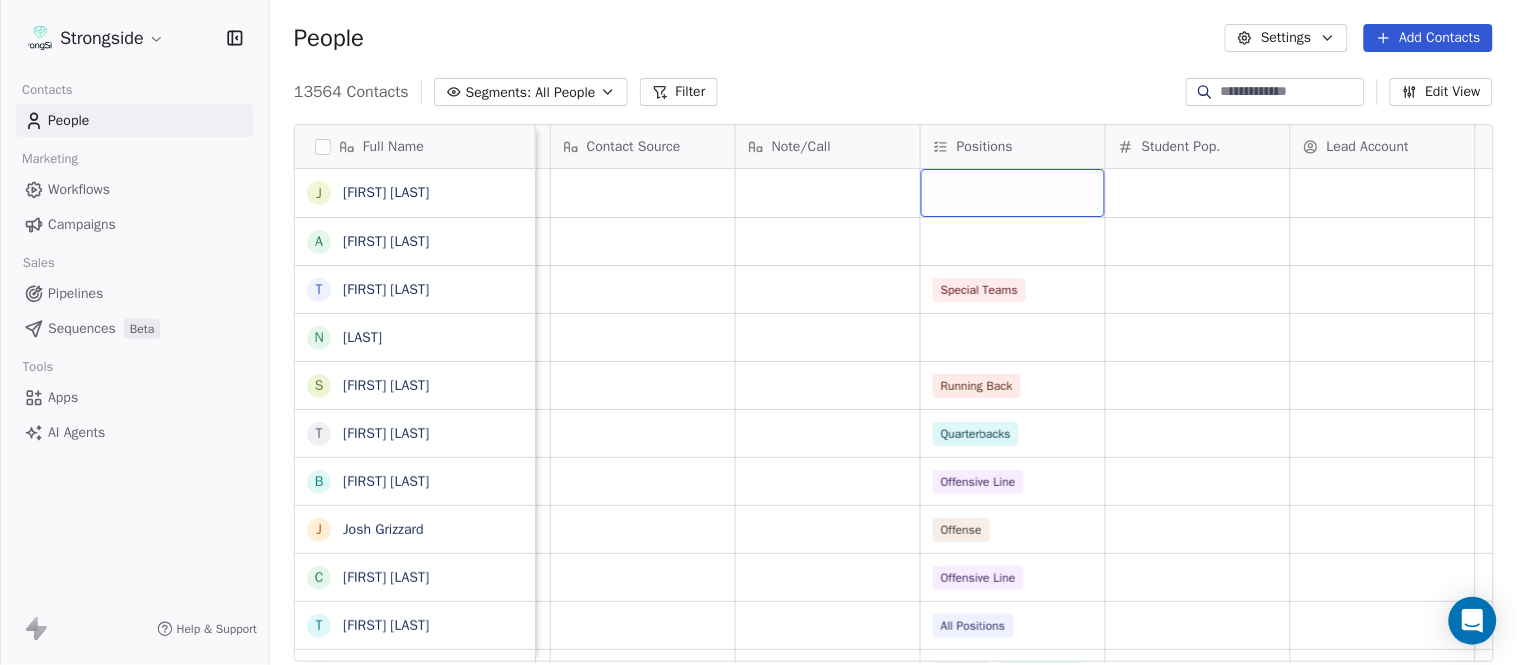 click at bounding box center (1013, 193) 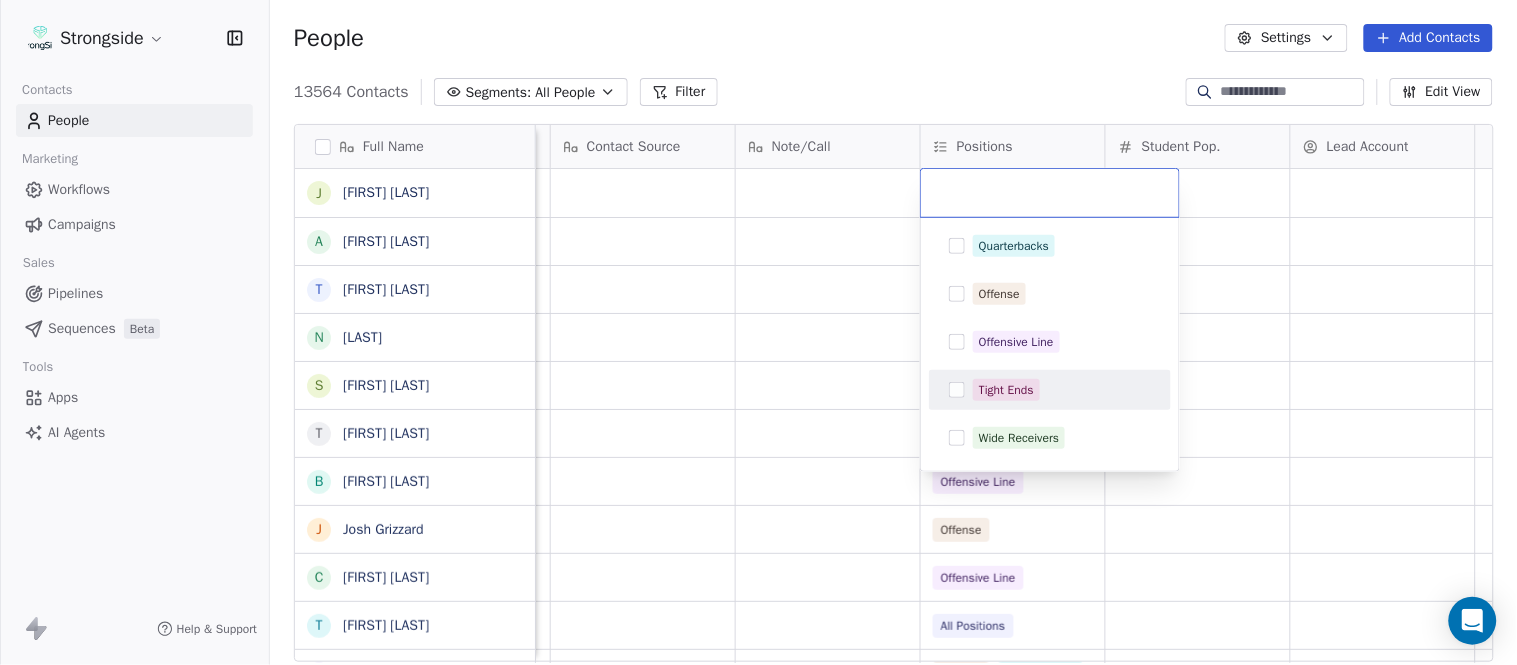 click on "Tight Ends" at bounding box center (1006, 390) 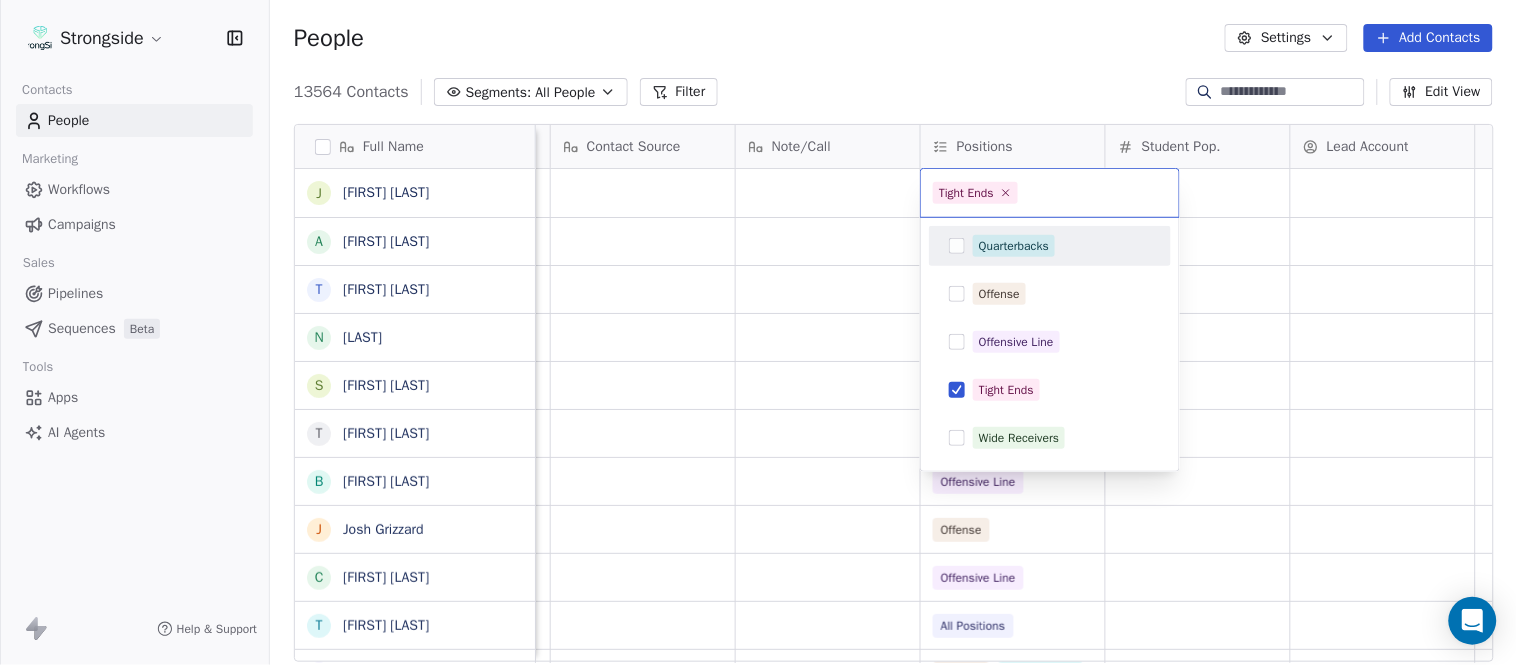 click on "Full Name J Justin Peelle A Anthony Piroli T Thomas McGaughey N Nick Rapone S Skip Peete T Thaddeus Lewis B Brian Picucci J Josh Grizzard C Charlie Strong T Todd Bowles B Blaine Stewart K Kevin Ross K Keith Tandy J Joey Fitzgerald S Sarah Evans L Larry Foote J Jeff Kastl M Maral Javadifar K Kevin Carberry M Mike Caldwell R Robert Prince C Craig Aukerman B Brent Callaway B Butch Barry F Frank Smith A Austin Clark A Anthony Weaver M Mike McDaniel J Jonathan Krause B Bobby Slowik M Matthew O'Donnell Email Phone Number Level League/Conference Organization Job Title Tags Created Date BST Status Priority Emails Auto Clicked Last Activity Date BST In Open Phone Contact Source Note/Call Positions Student Pop. Lead Account False False False Special Teams False False Running Back False Quarterbacks False Offensive Line False Offense False Offensive Line False" at bounding box center [758, 332] 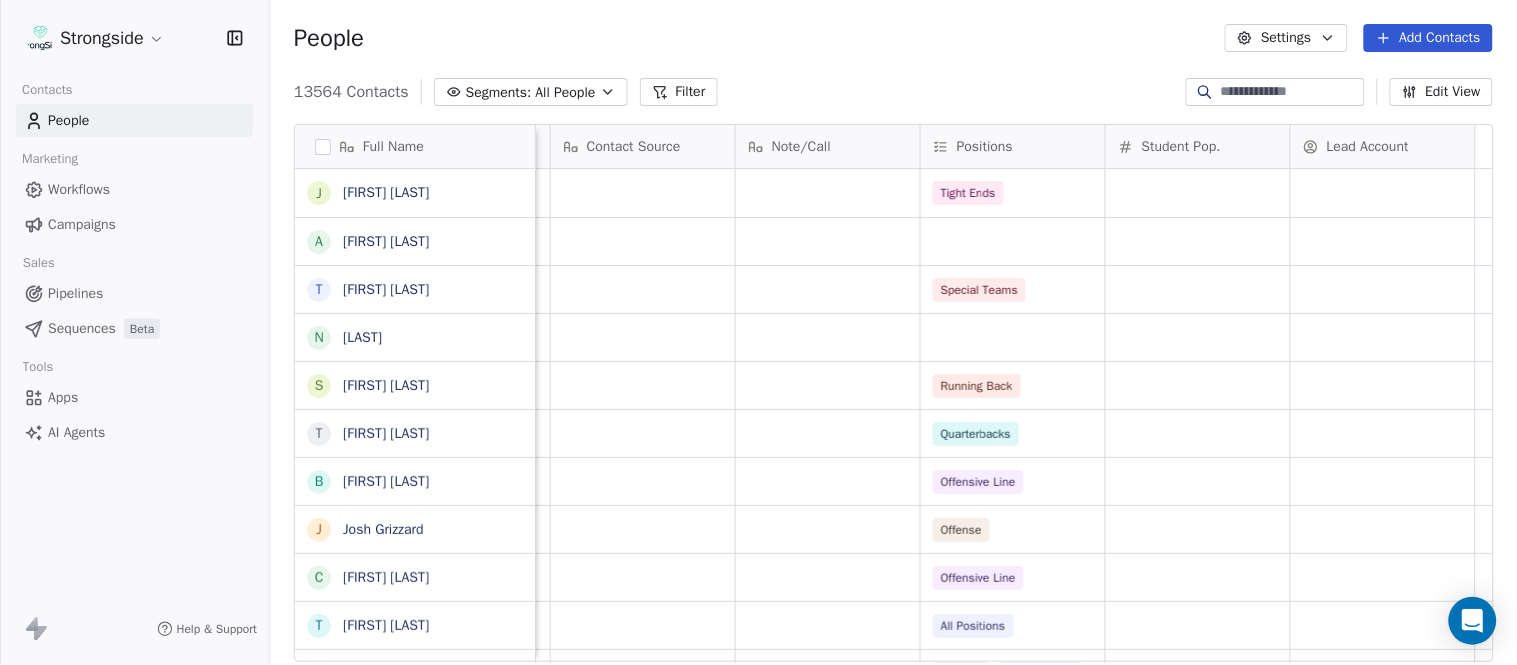 scroll, scrollTop: 0, scrollLeft: 0, axis: both 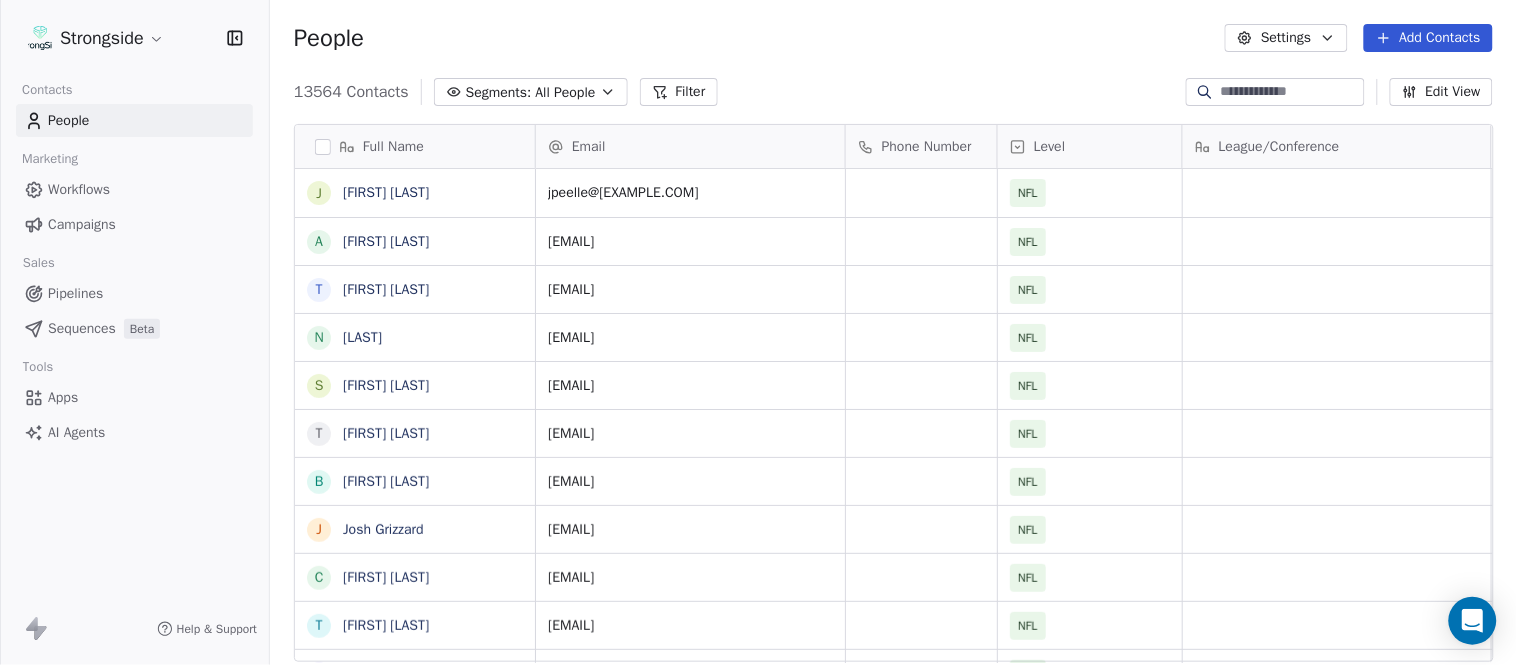 click on "Add Contacts" at bounding box center (1428, 38) 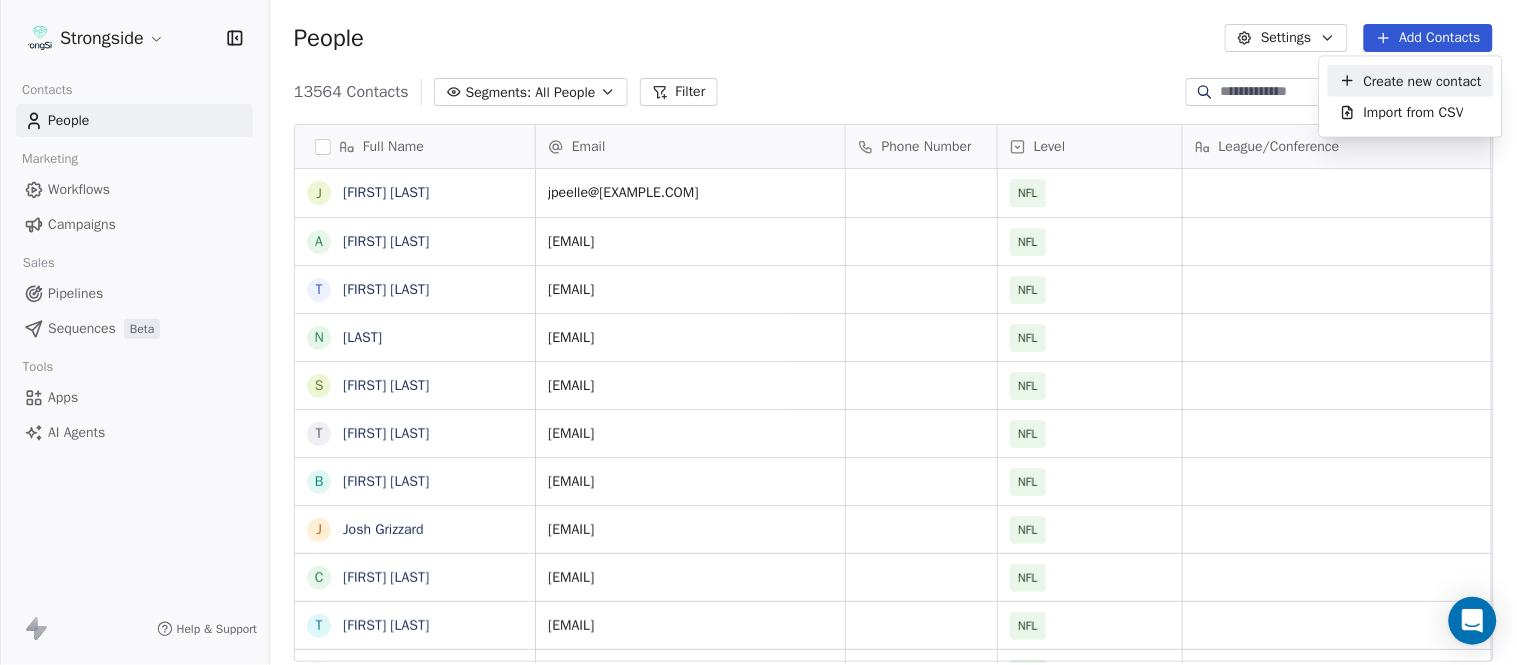 click on "Create new contact" at bounding box center (1423, 80) 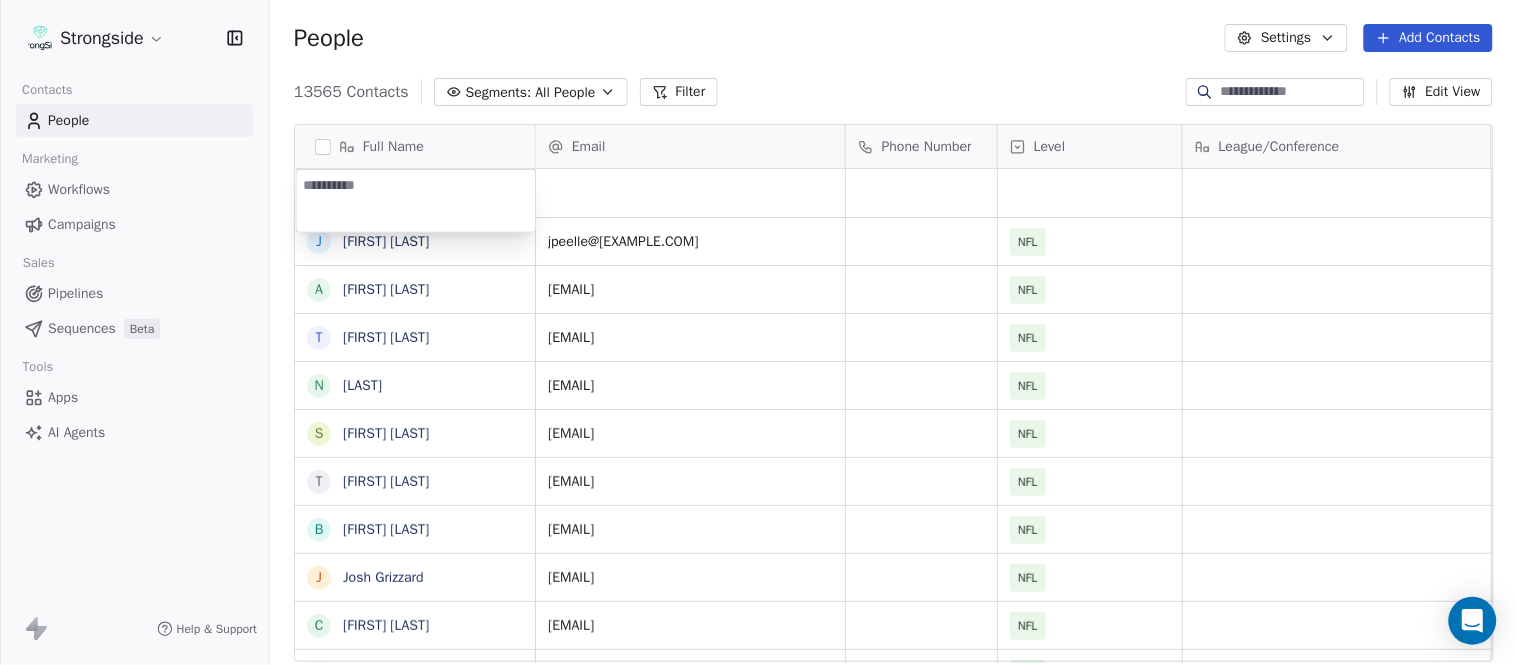 type on "**********" 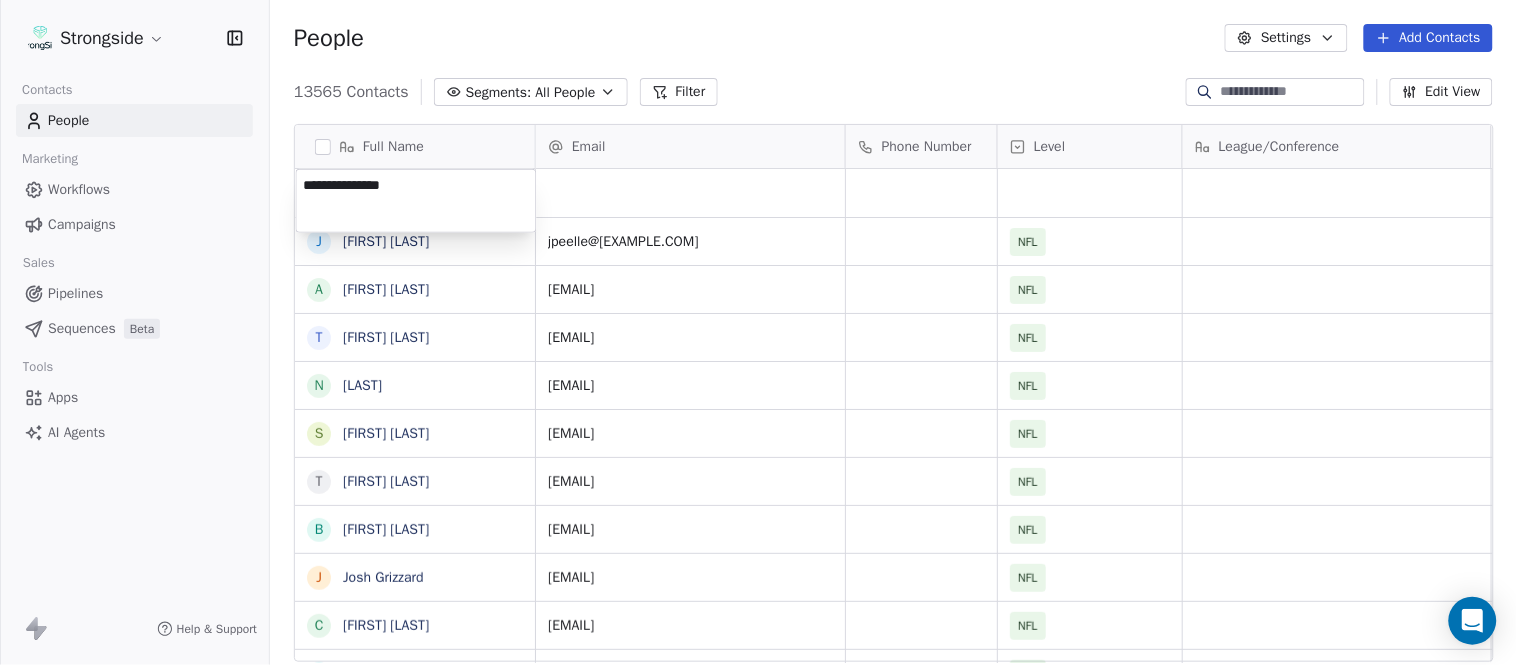 click on "Strongside Contacts People Marketing Workflows Campaigns Sales Pipelines Sequences Beta Tools Apps AI Agents Help & Support People Settings Add Contacts 13565 Contacts Segments: All People Filter Edit View Tag Add to Sequence Export Full Name J [FIRST] A [FIRST] T [FIRST] N [LAST] S [LAST] T [FIRST] [LAST] B [FIRST] [LAST] J [FIRST] [LAST] C [FIRST] [LAST] T [FIRST] [LAST] B [FIRST] [LAST] K [FIRST] [LAST] K [FIRST] [LAST] J [FIRST] [LAST] S [FIRST] [LAST] L [FIRST] [LAST] J [FIRST] [LAST] M [FIRST] [LAST] K [FIRST] [LAST] M [FIRST] [LAST] R [FIRST] [LAST] C [FIRST] [LAST] B [FIRST] [LAST] B [FIRST] [LAST] F [FIRST] [LAST] A [FIRST] [LAST] A [FIRST] [LAST] M [FIRST] [LAST] J [FIRST] [LAST] B [FIRST] [LAST] Email Phone Number Level League/Conference Organization Job Title Tags Created Date BST Aug 03, 2025 10:17 PM [EMAIL] NFL TAMPA BAY BUCCANEERS Aug 03, 2025 10:17 PM [EMAIL] NFL TAMPA BAY BUCCANEERS Strength & Conditioning Aug 03, 2025 10:16 PM NFL NFL Safeties NFL" at bounding box center (758, 332) 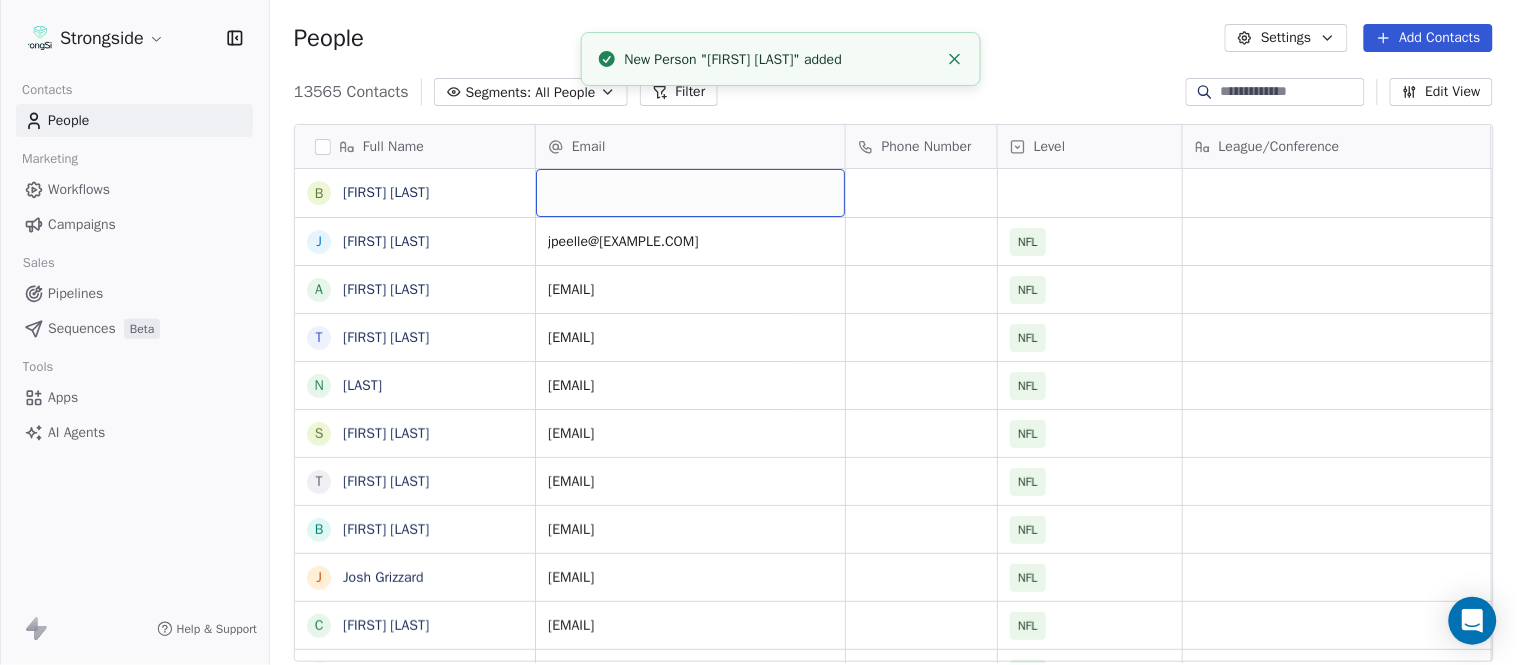click at bounding box center [690, 193] 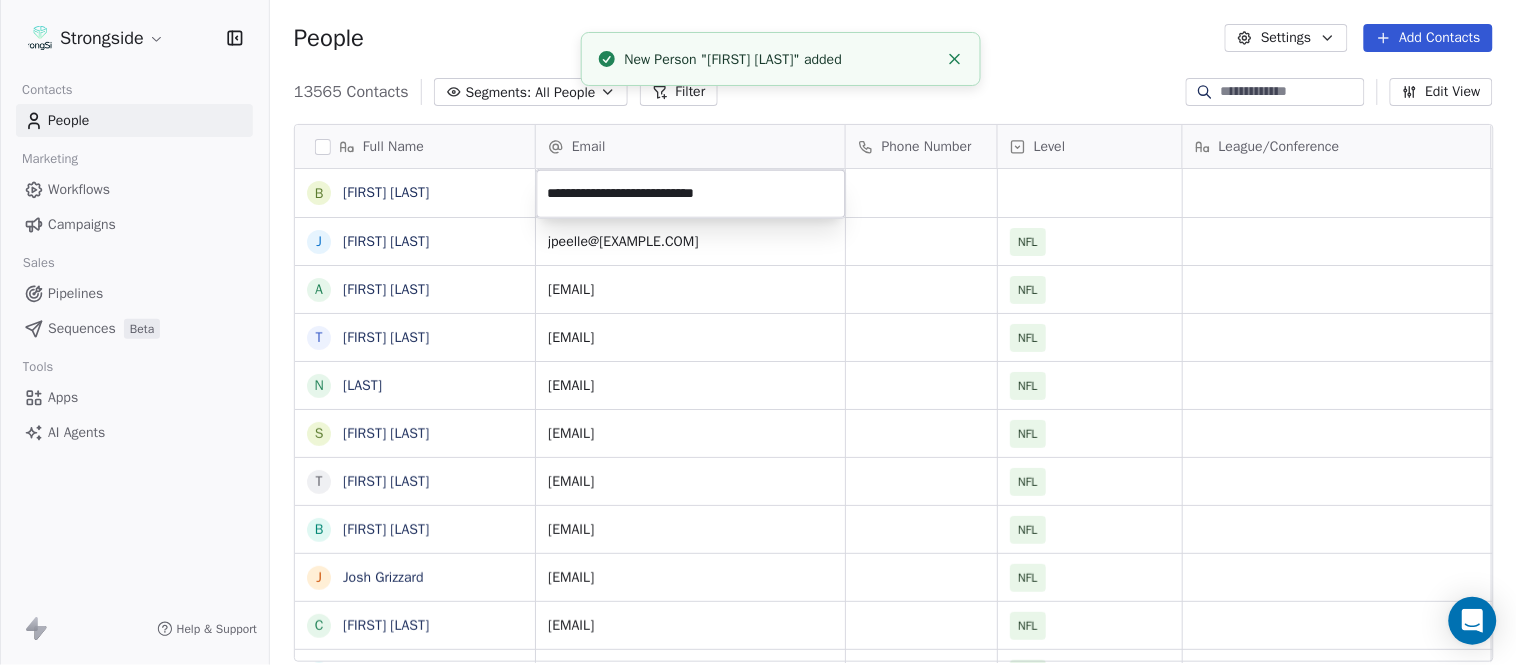 click on "Strongside Contacts People Marketing Workflows Campaigns Sales Pipelines Sequences Beta Tools Apps AI Agents Help & Support People Settings Add Contacts 13565 Contacts Segments: All People Filter Edit View Tag Add to Sequence Export Full Name B [FIRST] [LAST] J [FIRST] A [FIRST] T [FIRST] N [LAST] S [LAST] T [FIRST] [LAST] B [FIRST] [LAST] J [FIRST] [LAST] C [FIRST] [LAST] T [FIRST] [LAST] B [FIRST] [LAST] K [FIRST] [LAST] K [FIRST] [LAST] J [FIRST] [LAST] S [FIRST] [LAST] L [FIRST] [LAST] J [FIRST] [LAST] M [FIRST] [LAST] K [FIRST] [LAST] M [FIRST] [LAST] R [FIRST] [LAST] C [FIRST] [LAST] B [FIRST] [LAST] B [FIRST] [LAST] F [FIRST] [LAST] A [FIRST] [LAST] A [FIRST] [LAST] M [FIRST] [LAST] J [FIRST] [LAST] B [FIRST] [LAST] Email Phone Number Level League/Conference Organization Job Title Tags Created Date BST Aug 03, 2025 10:17 PM [EMAIL] NFL TAMPA BAY BUCCANEERS Aug 03, 2025 10:17 PM [EMAIL] NFL TAMPA BAY BUCCANEERS Strength & Conditioning Aug 03, 2025 10:16 PM NFL" at bounding box center [758, 332] 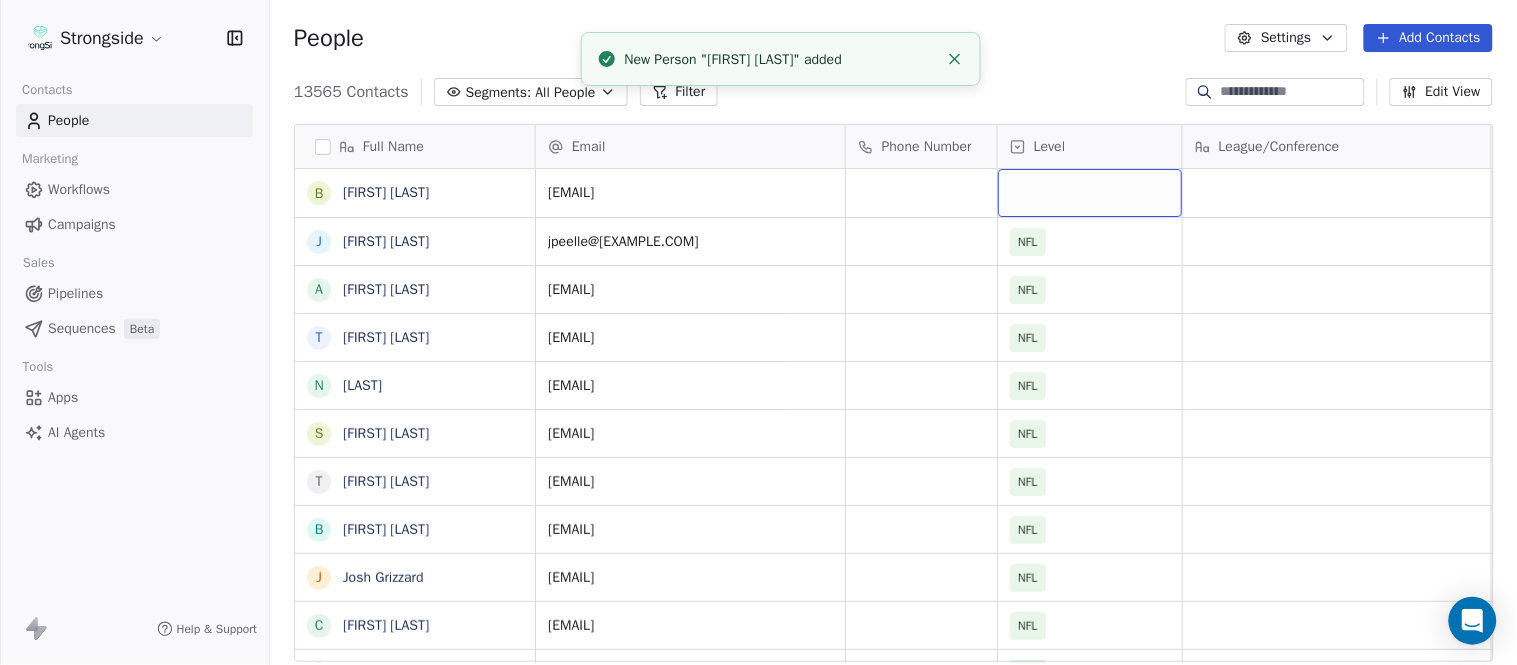 click at bounding box center [1090, 193] 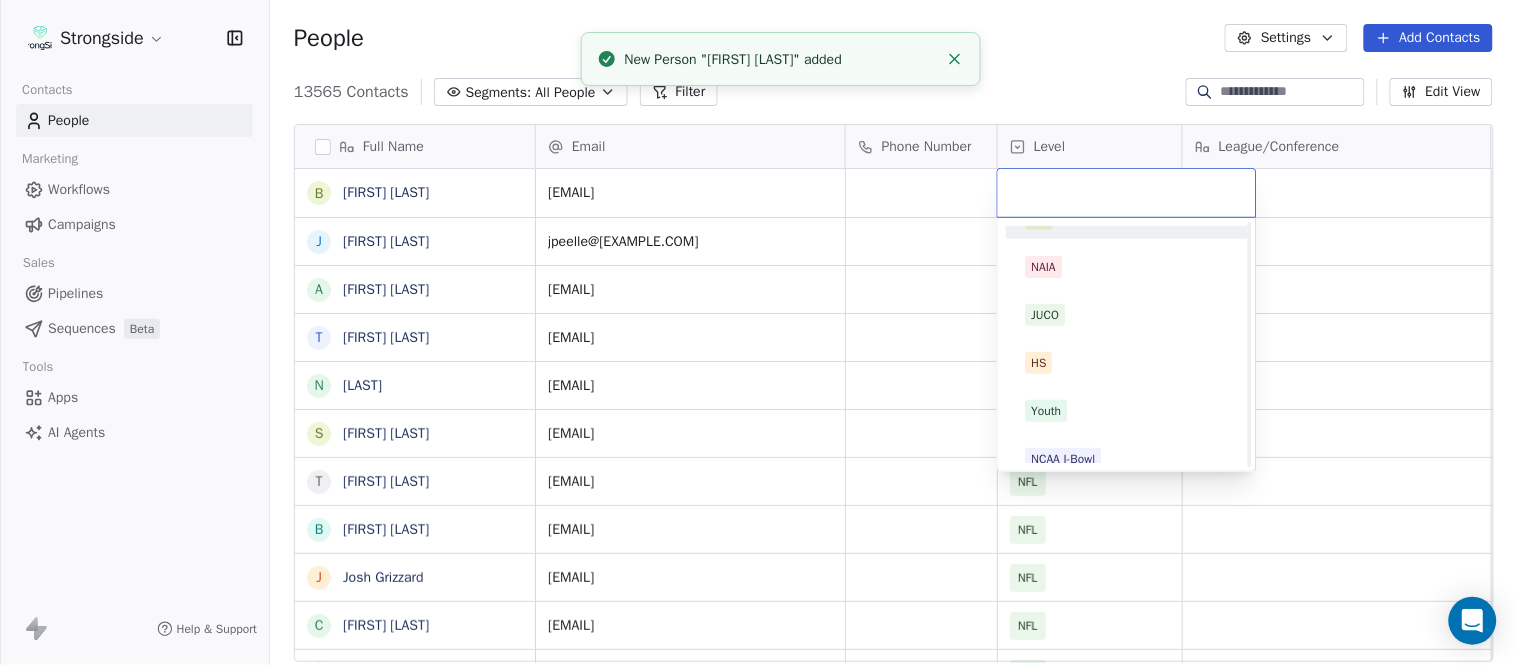 scroll, scrollTop: 330, scrollLeft: 0, axis: vertical 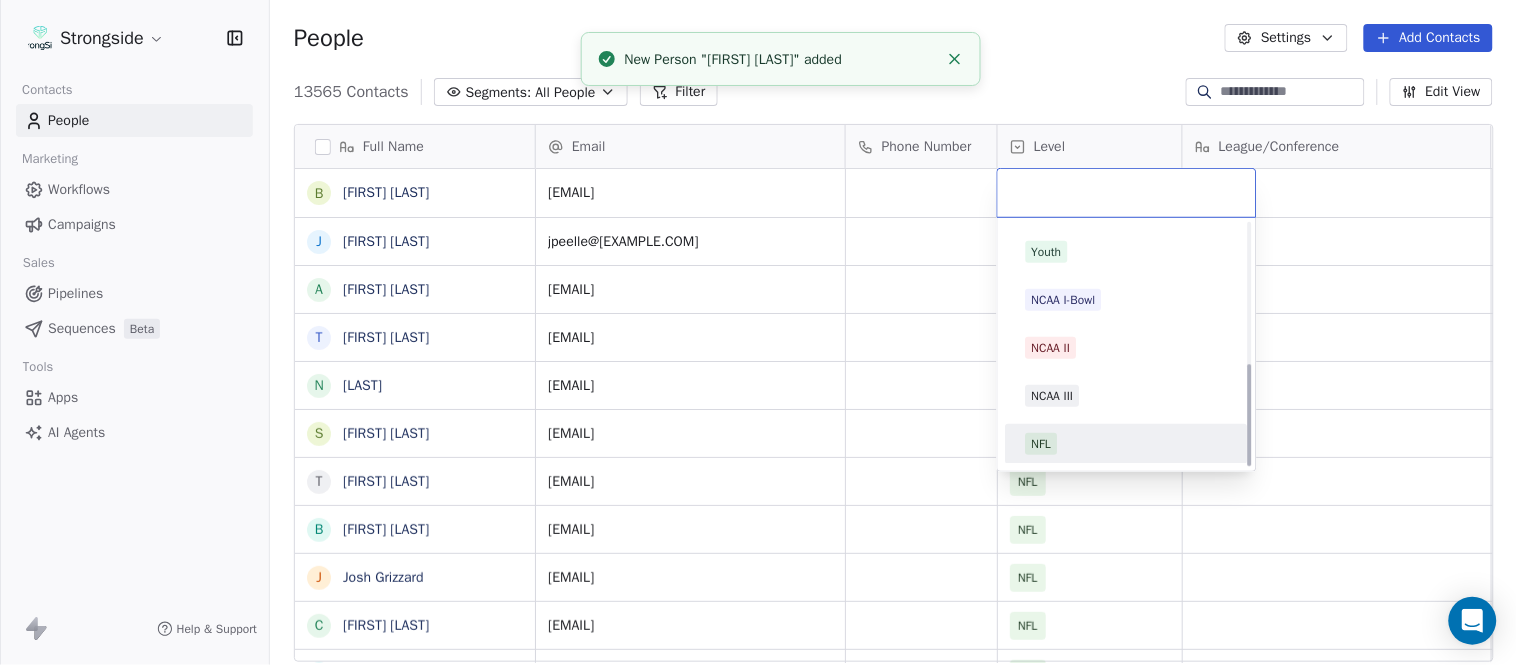 click on "NFL" at bounding box center (1127, 444) 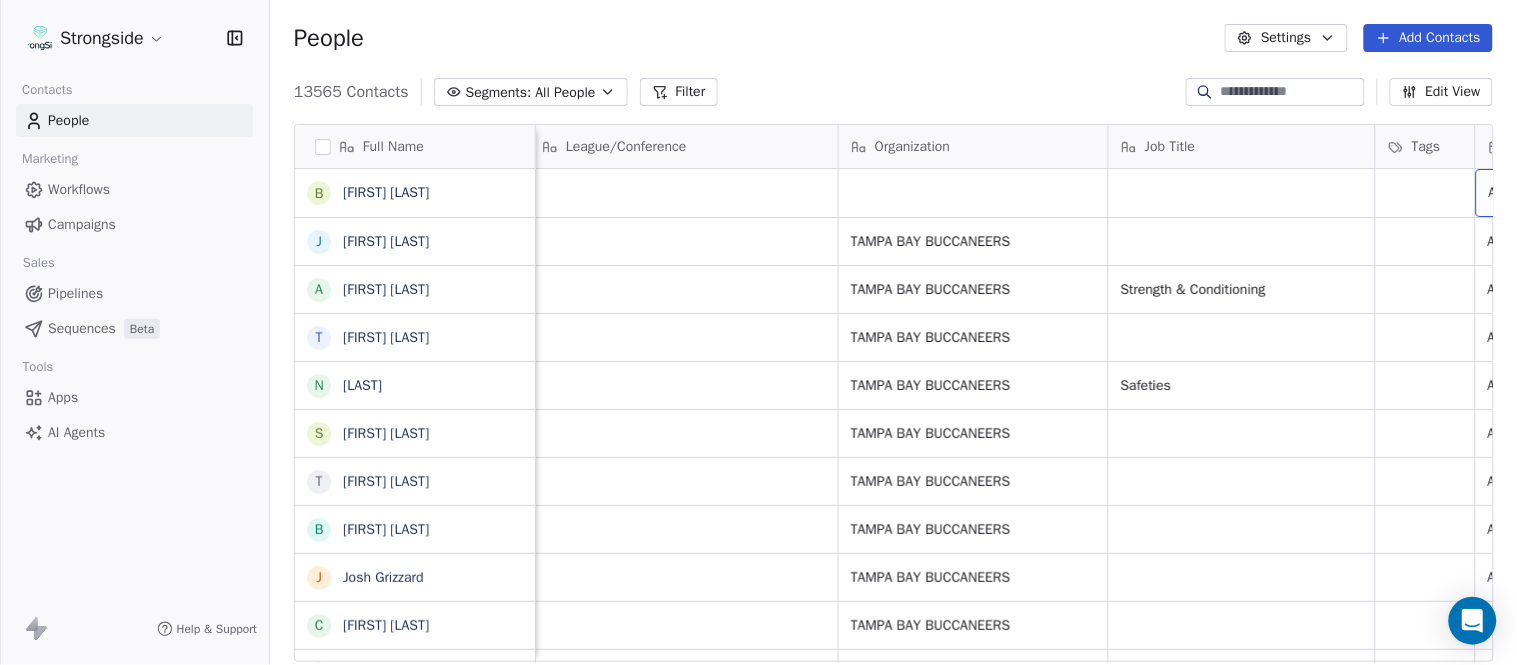 scroll, scrollTop: 0, scrollLeft: 837, axis: horizontal 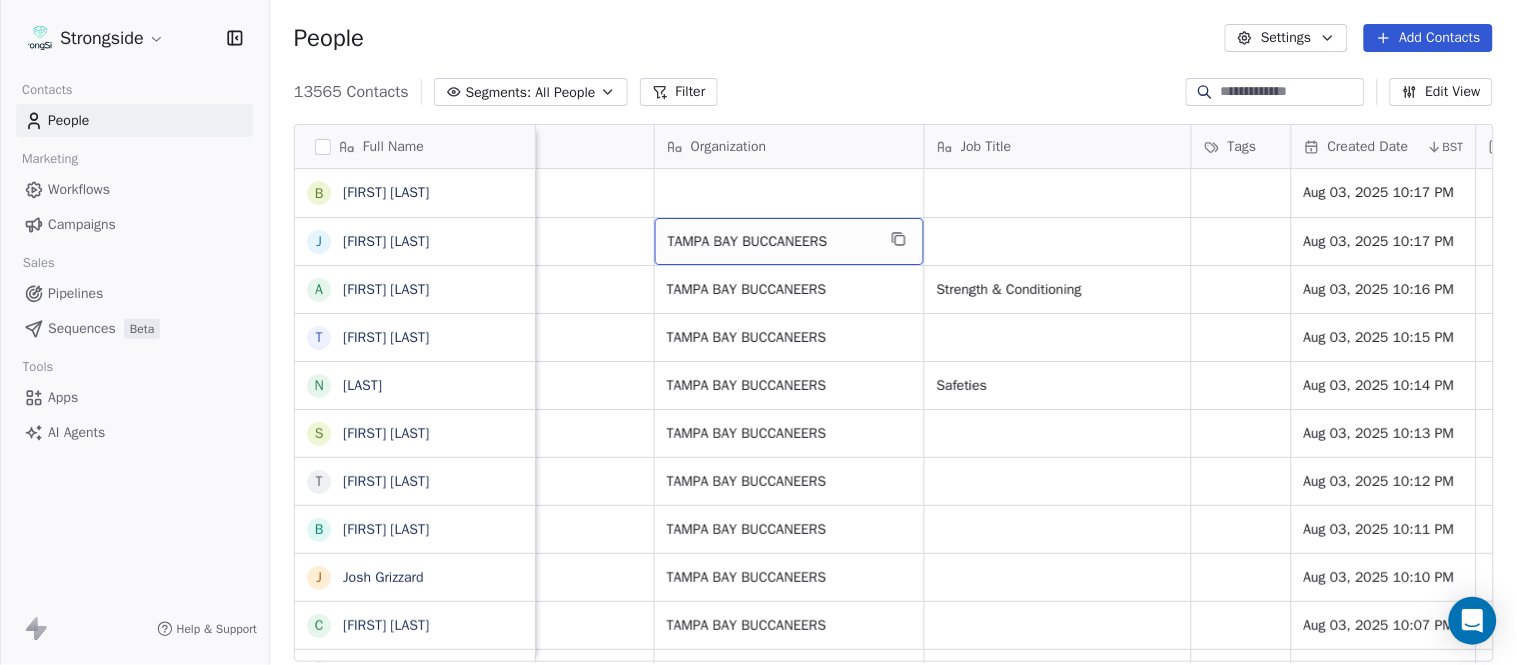 click on "TAMPA BAY BUCCANEERS" at bounding box center [789, 241] 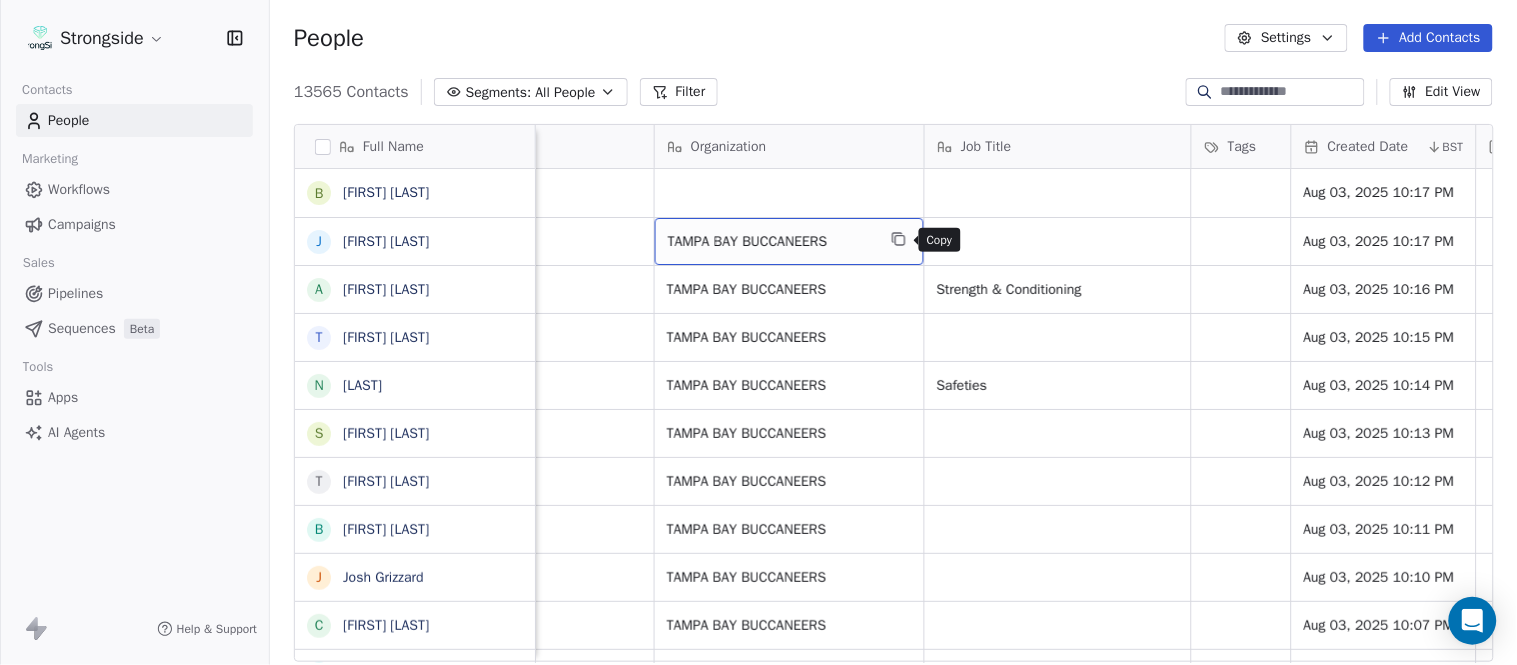 click 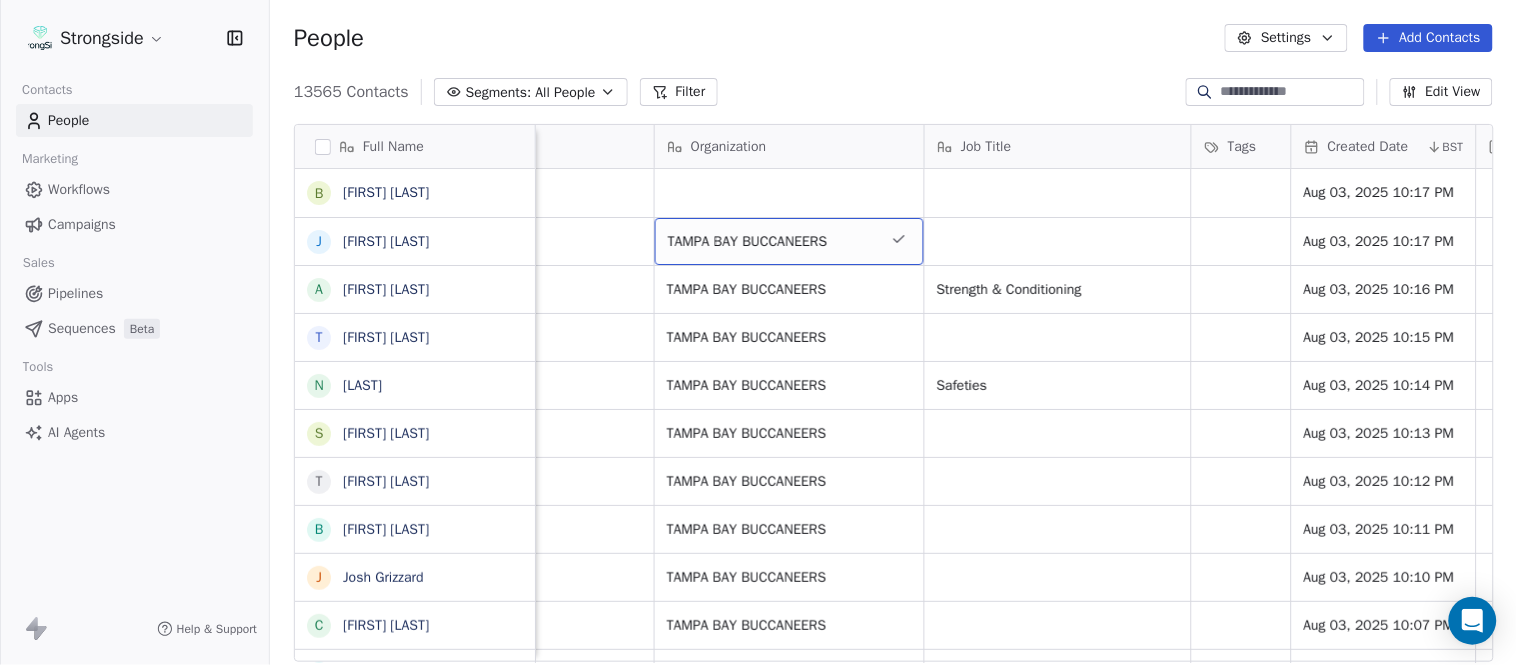 click on "Organization" at bounding box center [789, 146] 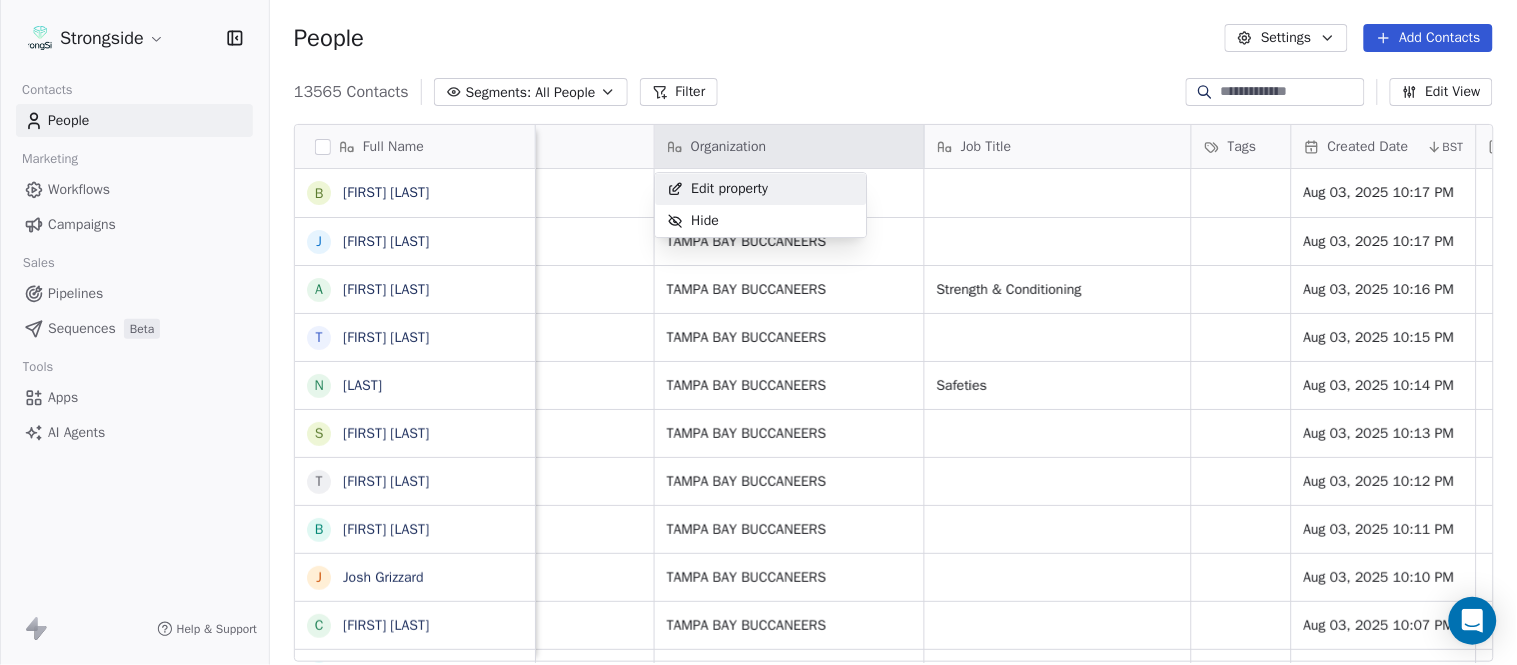 click on "Strongside Contacts People Marketing Workflows Campaigns Sales Pipelines Sequences Beta Tools Apps AI Agents Help & Support People Settings Add Contacts 13565 Contacts Segments: All People Filter Edit View Tag Add to Sequence Export Full Name B [LAST] J [LAST] A [LAST] T [LAST] N [LAST] S [LAST] T [LAST] B [LAST] J [LAST] C [LAST] T [LAST] B [LAST] K [LAST] K [LAST] J [LAST] S [LAST] L [LAST] J [LAST] M [LAST] K [LAST] M [LAST] R [LAST] C [LAST] B [LAST] B [LAST] F [LAST] A [LAST] A [LAST] M [LAST] J [LAST] B [LAST] Email Phone Number Level League/Conference Organization Job Title Tags Created Date BST Status Priority Emails Auto Clicked Last Activity Date BST [EMAIL] NFL Aug 03, 2025 10:17 PM [EMAIL] NFL [ORGANIZATION] Aug 03, 2025 10:17 PM NFL NFL" at bounding box center (758, 332) 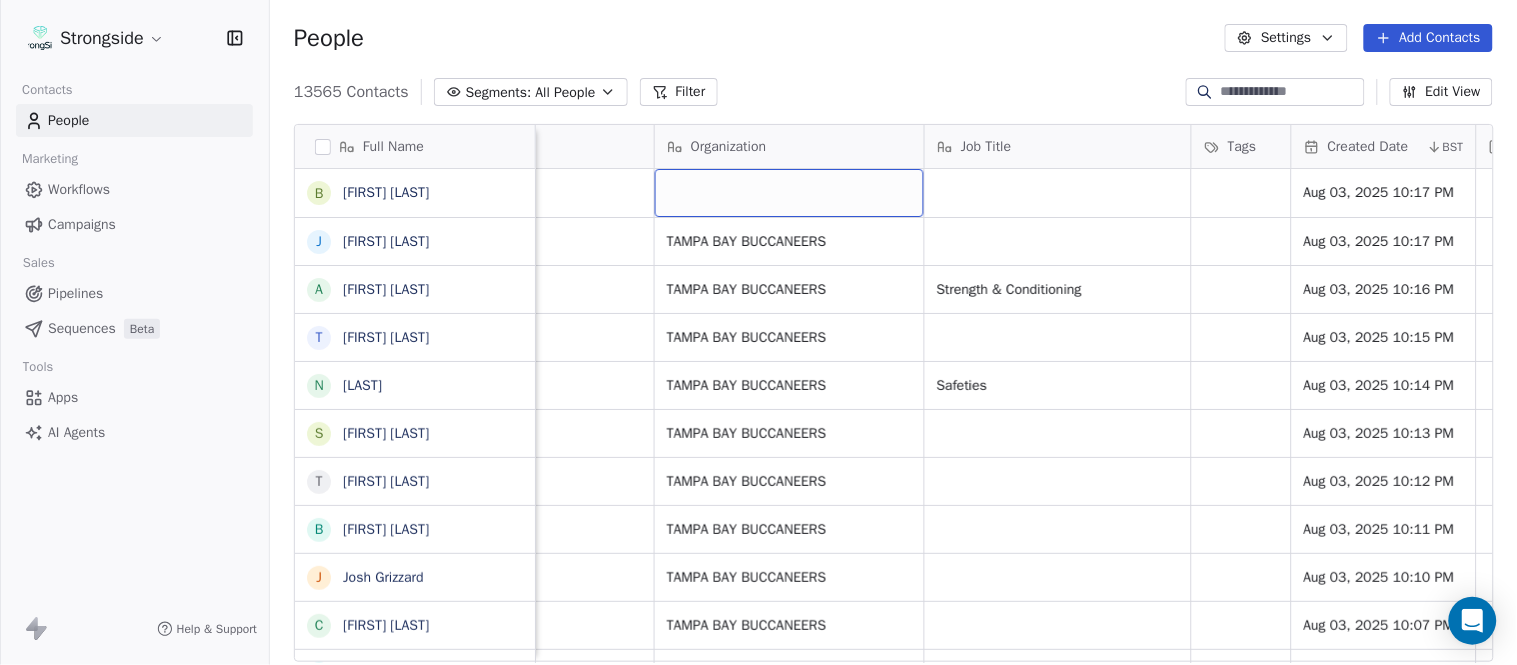 click at bounding box center (789, 193) 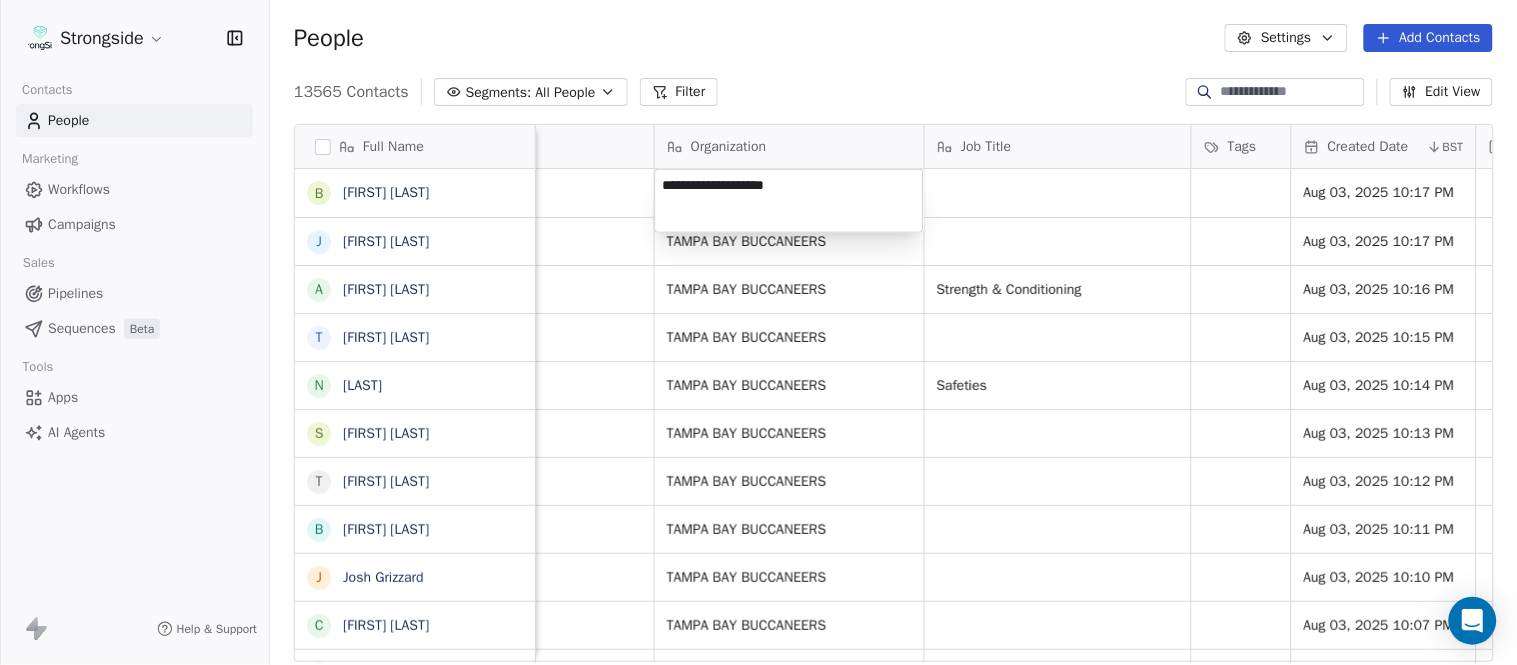 click on "Strongside Contacts People Marketing Workflows Campaigns Sales Pipelines Sequences Beta Tools Apps AI Agents Help & Support People Settings Add Contacts 13565 Contacts Segments: All People Filter Edit View Tag Add to Sequence Export Full Name B [LAST] J [LAST] A [LAST] T [LAST] N [LAST] S [LAST] T [LAST] B [LAST] J [LAST] C [LAST] T [LAST] B [LAST] K [LAST] K [LAST] J [LAST] S [LAST] L [LAST] J [LAST] M [LAST] K [LAST] M [LAST] R [LAST] C [LAST] B [LAST] B [LAST] F [LAST] A [LAST] A [LAST] M [LAST] J [LAST] B [LAST] Email Phone Number Level League/Conference Organization Job Title Tags Created Date BST Status Priority Emails Auto Clicked Last Activity Date BST [EMAIL] NFL Aug 03, 2025 10:17 PM [EMAIL] NFL [ORGANIZATION] Aug 03, 2025 10:17 PM NFL NFL" at bounding box center [758, 332] 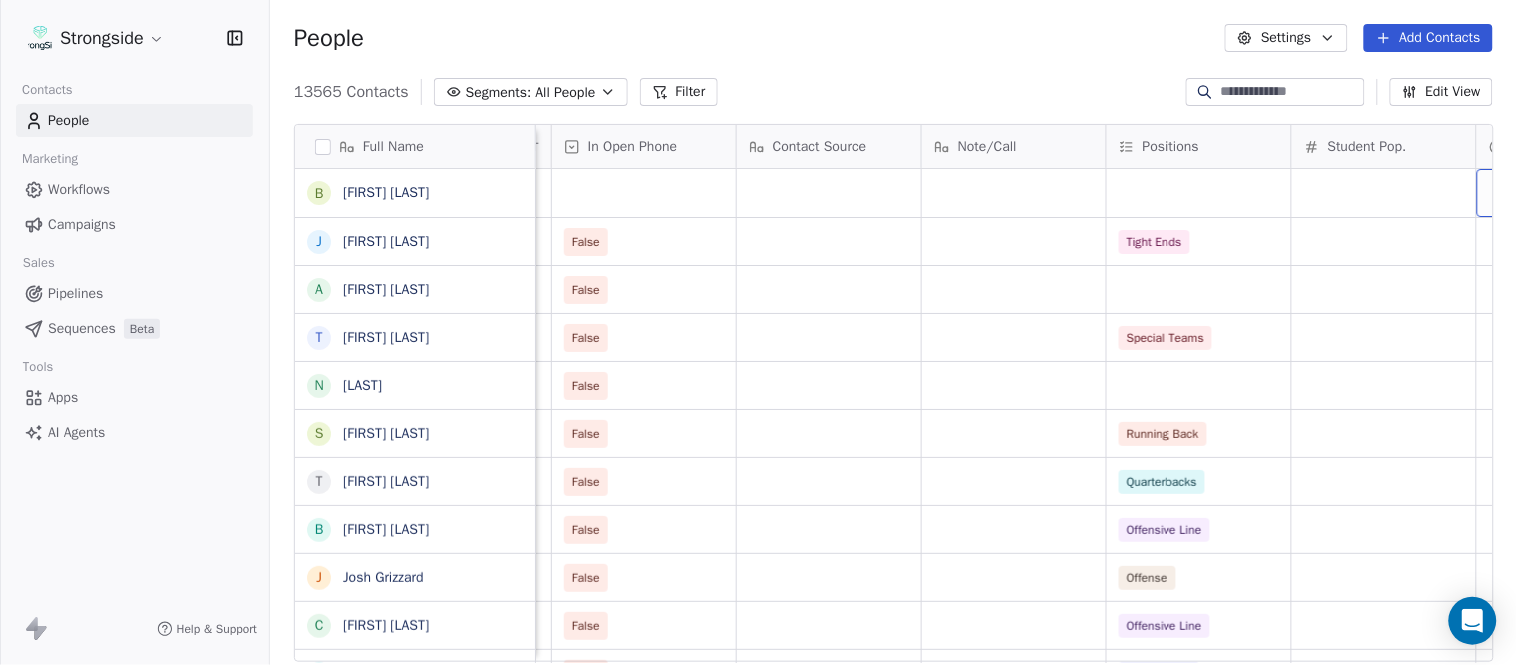 scroll, scrollTop: 0, scrollLeft: 2603, axis: horizontal 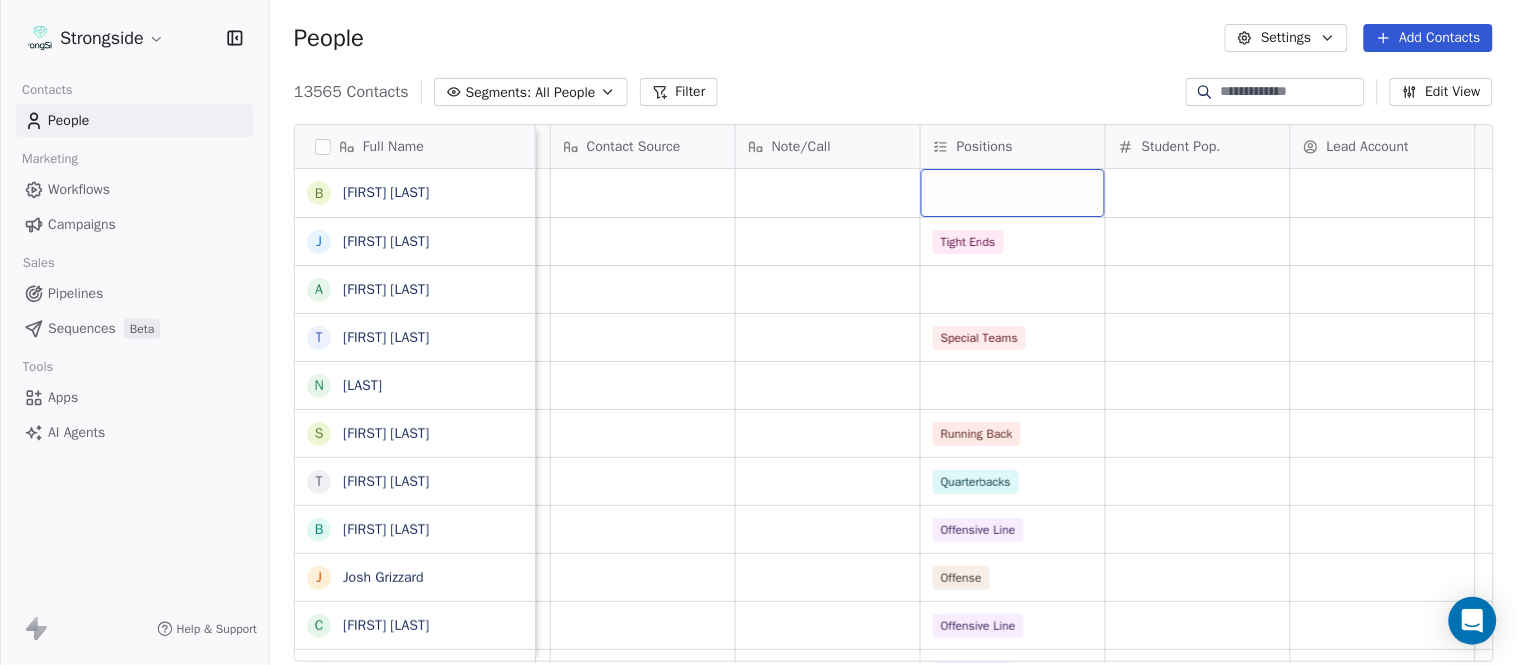 click at bounding box center [1013, 193] 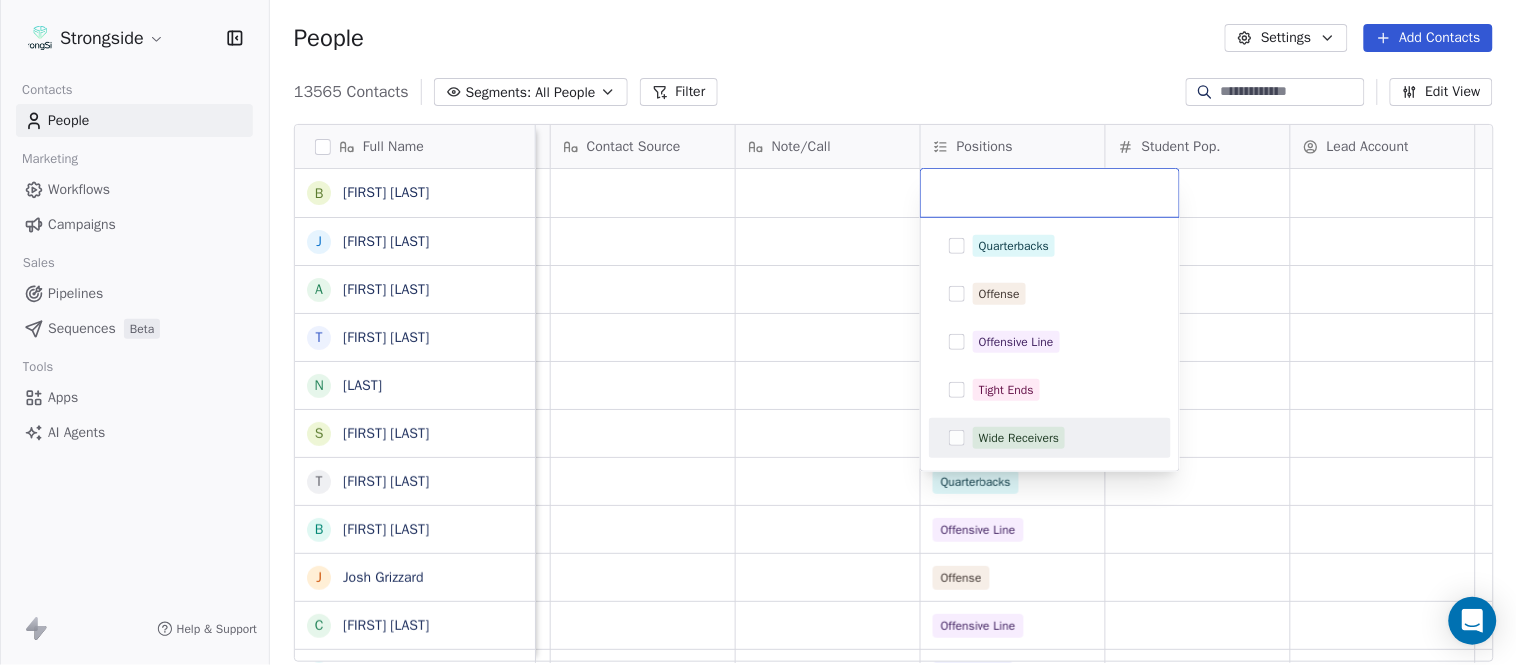 click on "Wide Receivers" at bounding box center [1019, 438] 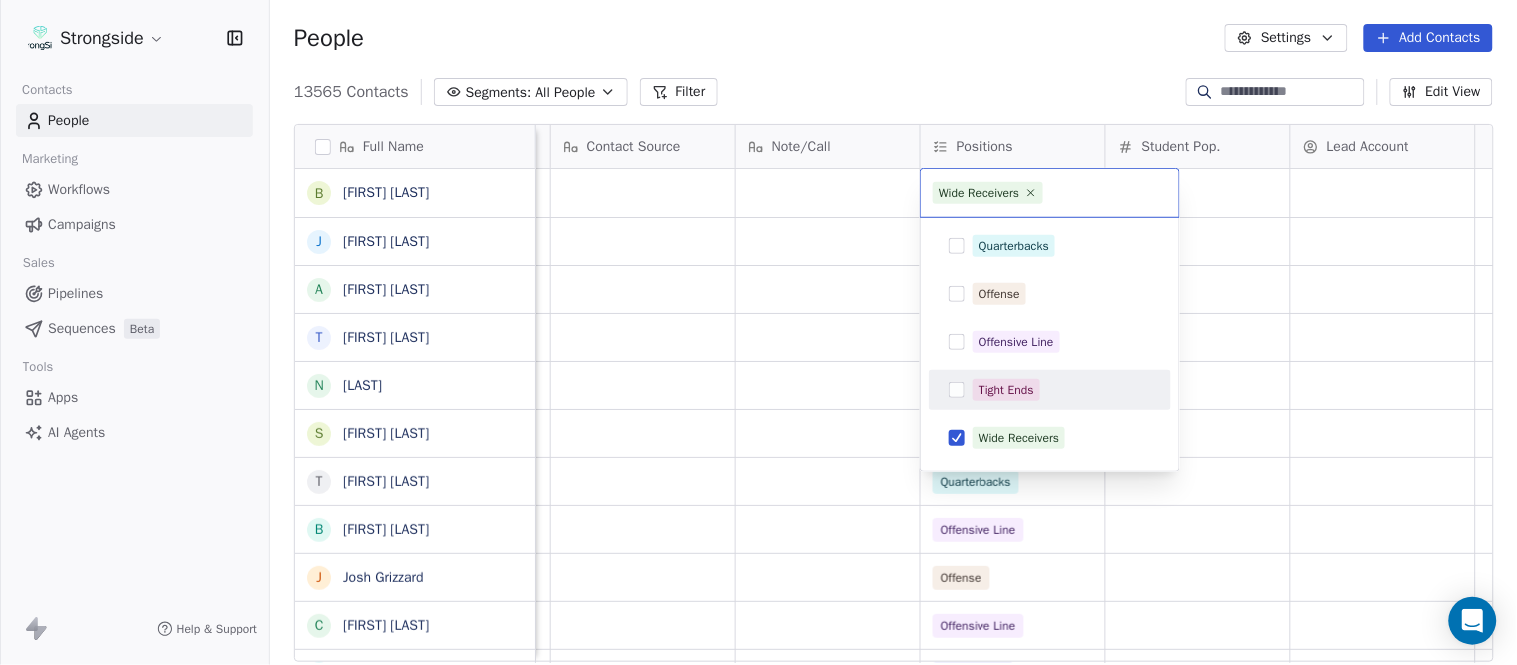 click on "Full Name B [FIRST] [LAST] J [FIRST] [LAST] A [FIRST] [LAST] T [FIRST] [LAST] N [FIRST] [LAST] S [FIRST] [LAST] T [FIRST] [LAST] B [FIRST] [LAST] J [FIRST] [LAST] C [FIRST] [LAST] T [FIRST] [LAST] B [FIRST] [LAST] K [FIRST] [LAST] K [FIRST] [LAST] J [FIRST] [LAST] S [FIRST] [LAST] L [FIRST] [LAST] J [FIRST] [LAST] M [FIRST] [LAST] K [FIRST] [LAST] M [FIRST] [LAST] R [FIRST] [LAST] C [FIRST] [LAST] B [FIRST] [LAST] B [FIRST] [LAST] F [FIRST] [LAST] A [FIRST] [LAST] A [FIRST] [LAST] M [FIRST] [LAST] J [FIRST] [LAST] B [FIRST] [LAST] M [FIRST] [LAST] D [FIRST] [LAST] Priority Emails Auto Clicked Last Activity Date BST In Open Phone Contact Source Note/Call Positions Student Pop. Lead Account     False Tight Ends   False   False Special Teams   False   False Running Back   False Quarterbacks   False Offensive Line   False Offense   False   False" at bounding box center (758, 332) 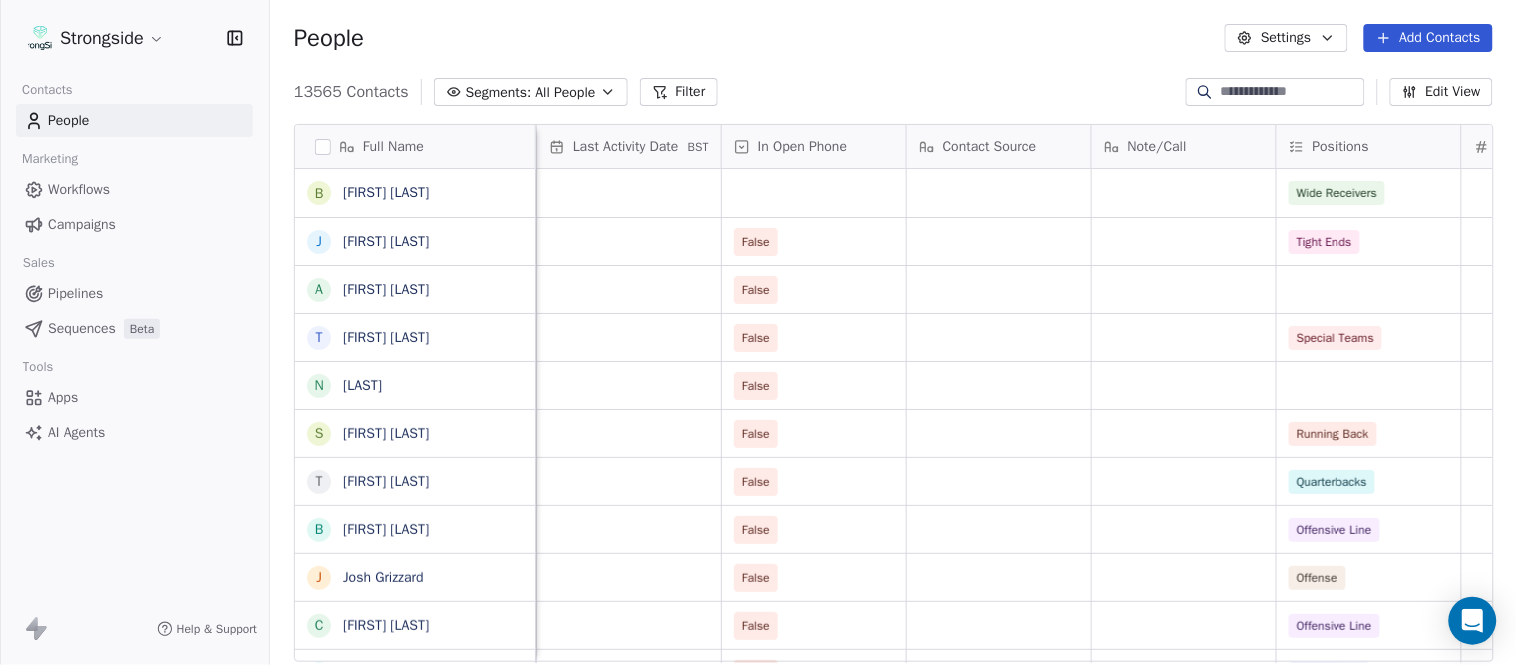 scroll, scrollTop: 0, scrollLeft: 2063, axis: horizontal 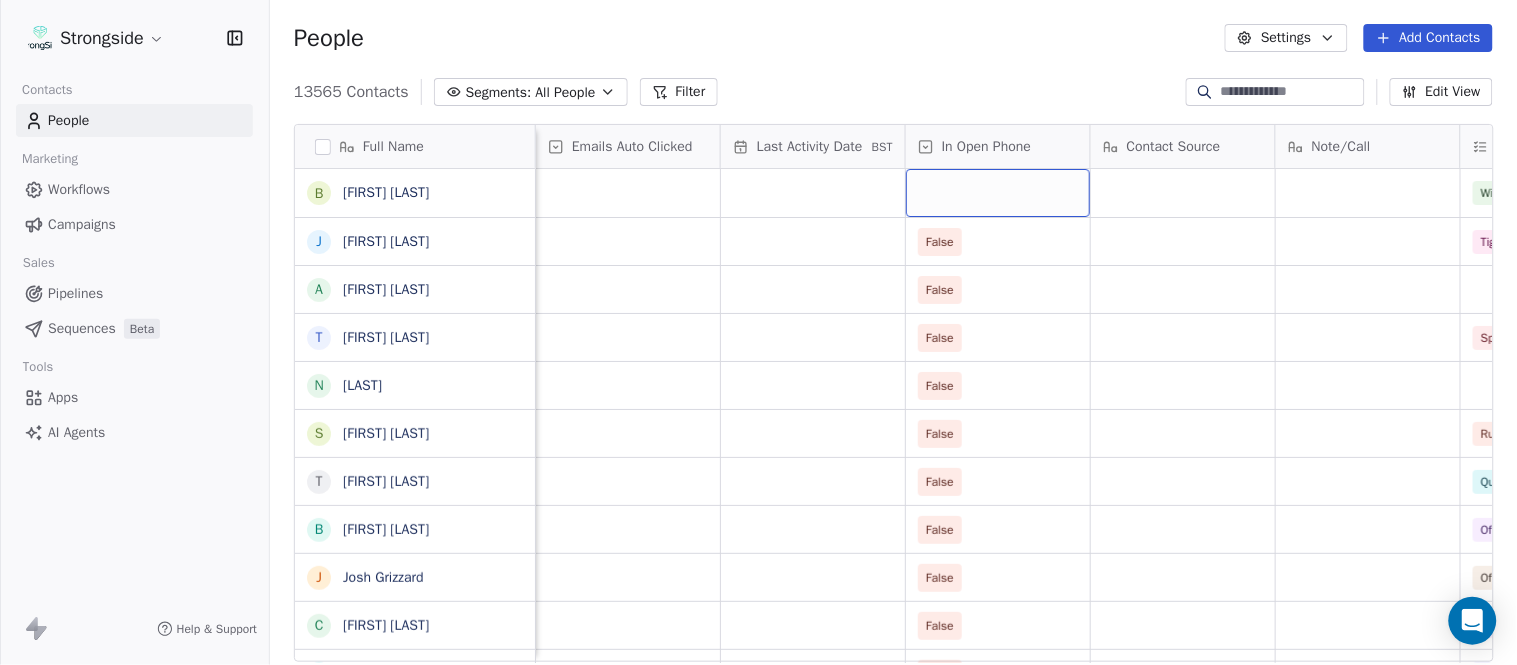 click at bounding box center (998, 193) 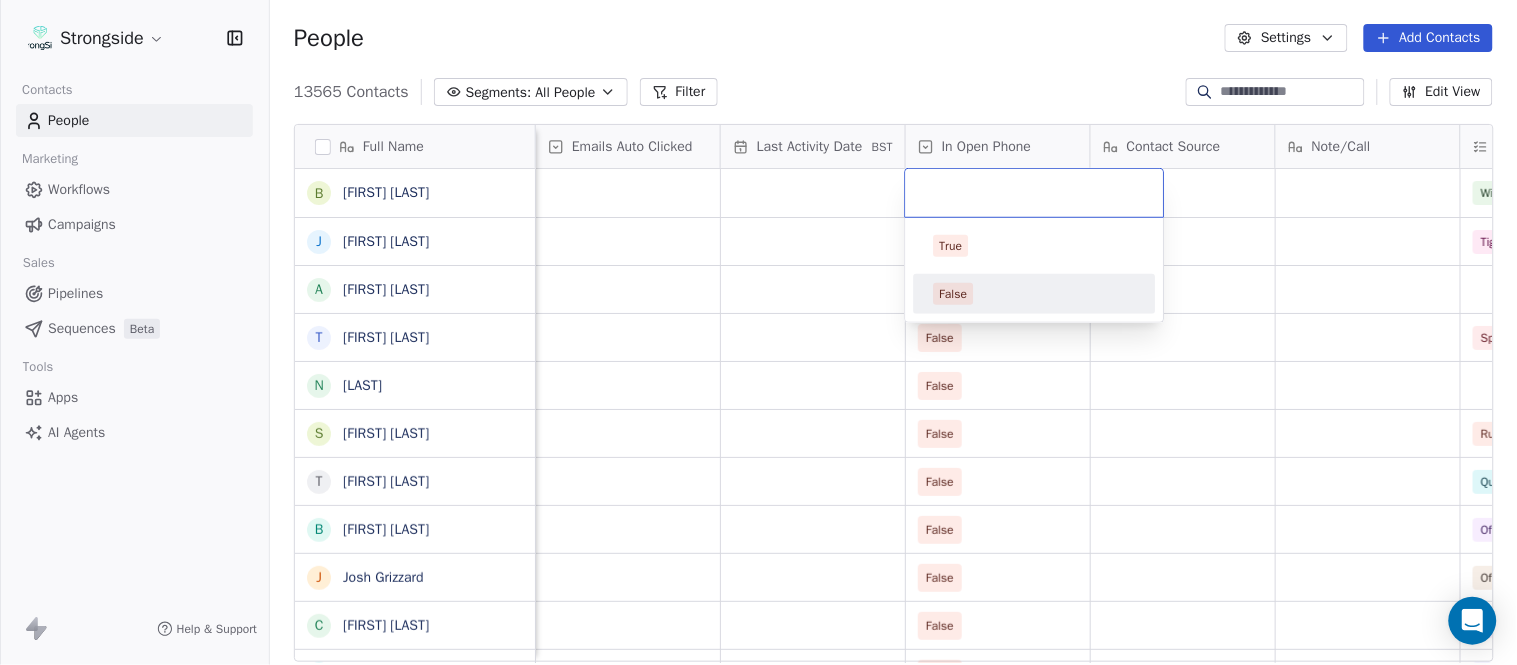 click on "False" at bounding box center [1035, 294] 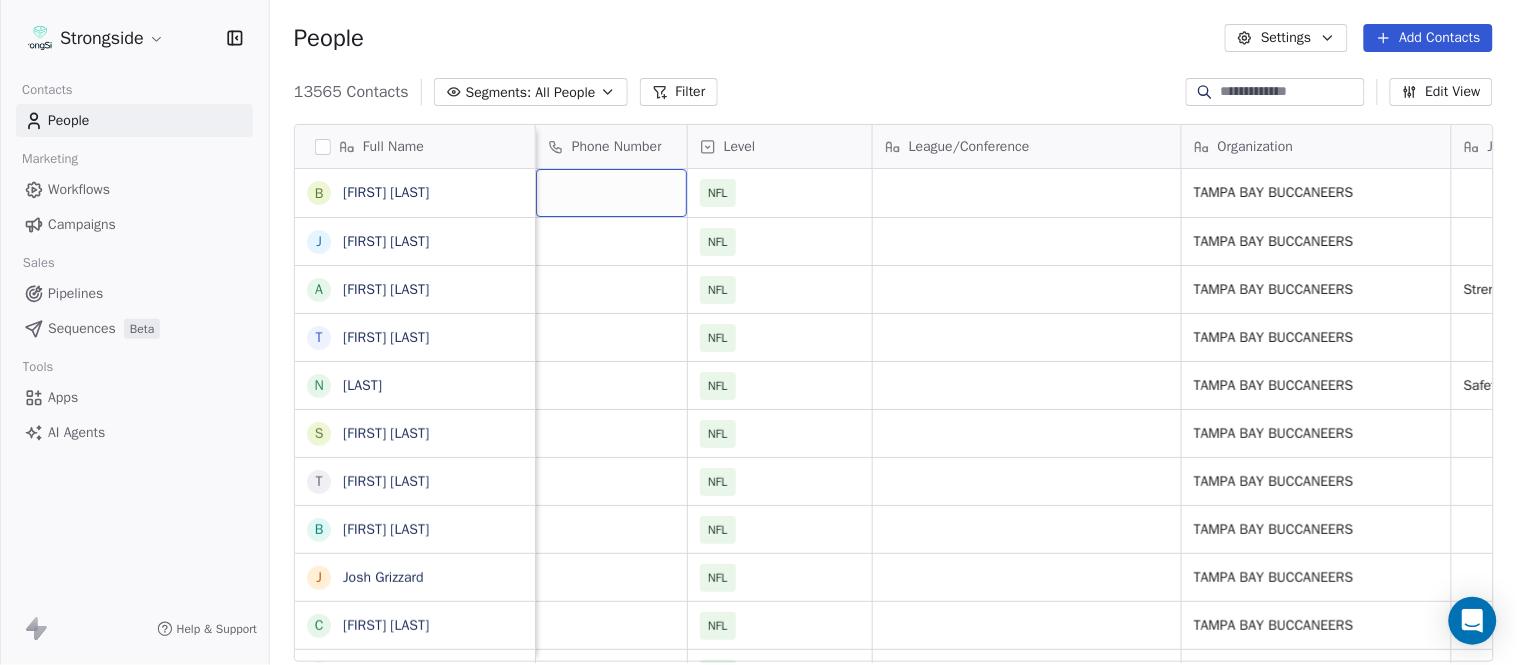 scroll, scrollTop: 0, scrollLeft: 0, axis: both 